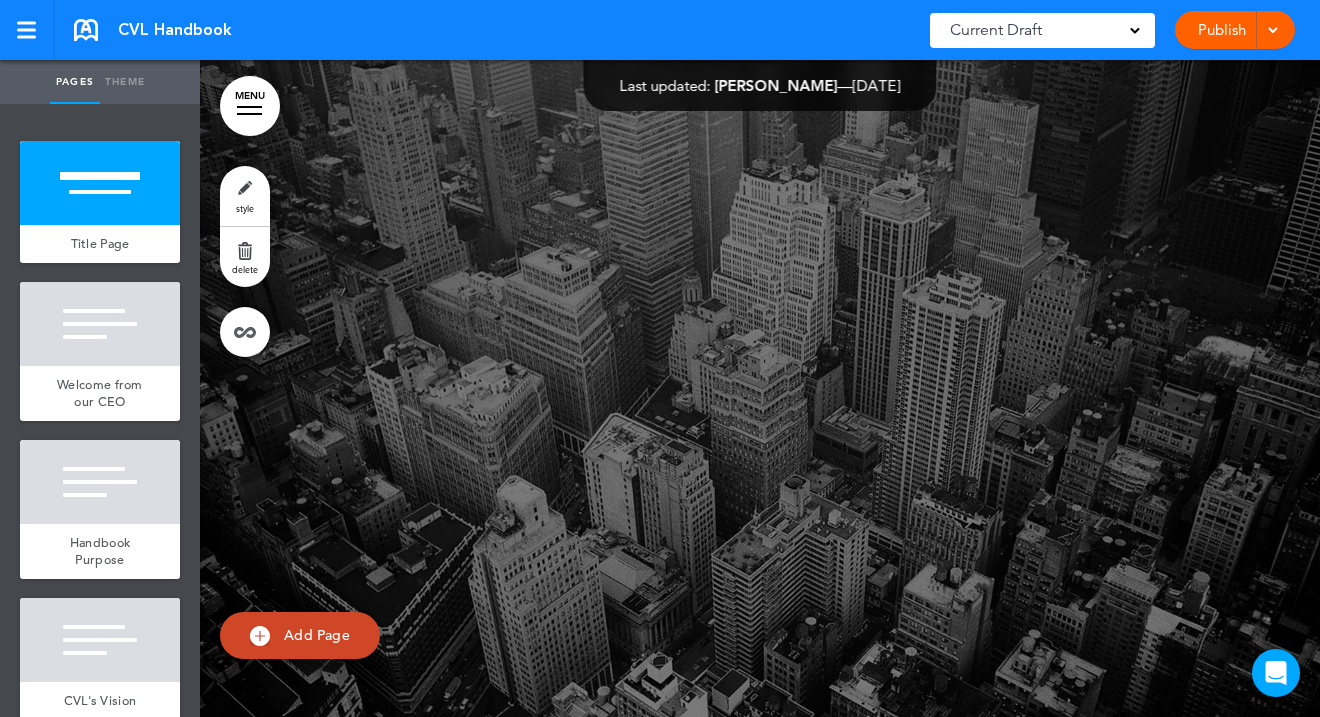 scroll, scrollTop: 0, scrollLeft: 0, axis: both 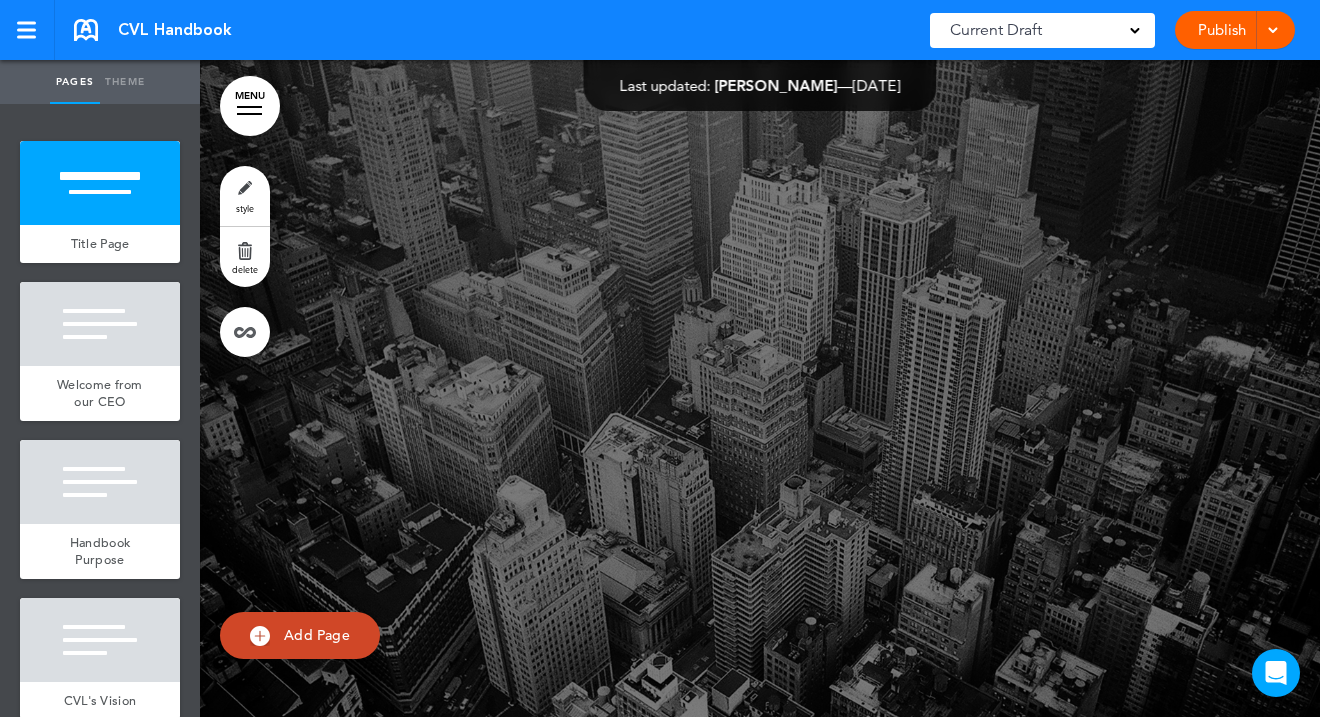 click on "CVL Handbook" at bounding box center [175, 30] 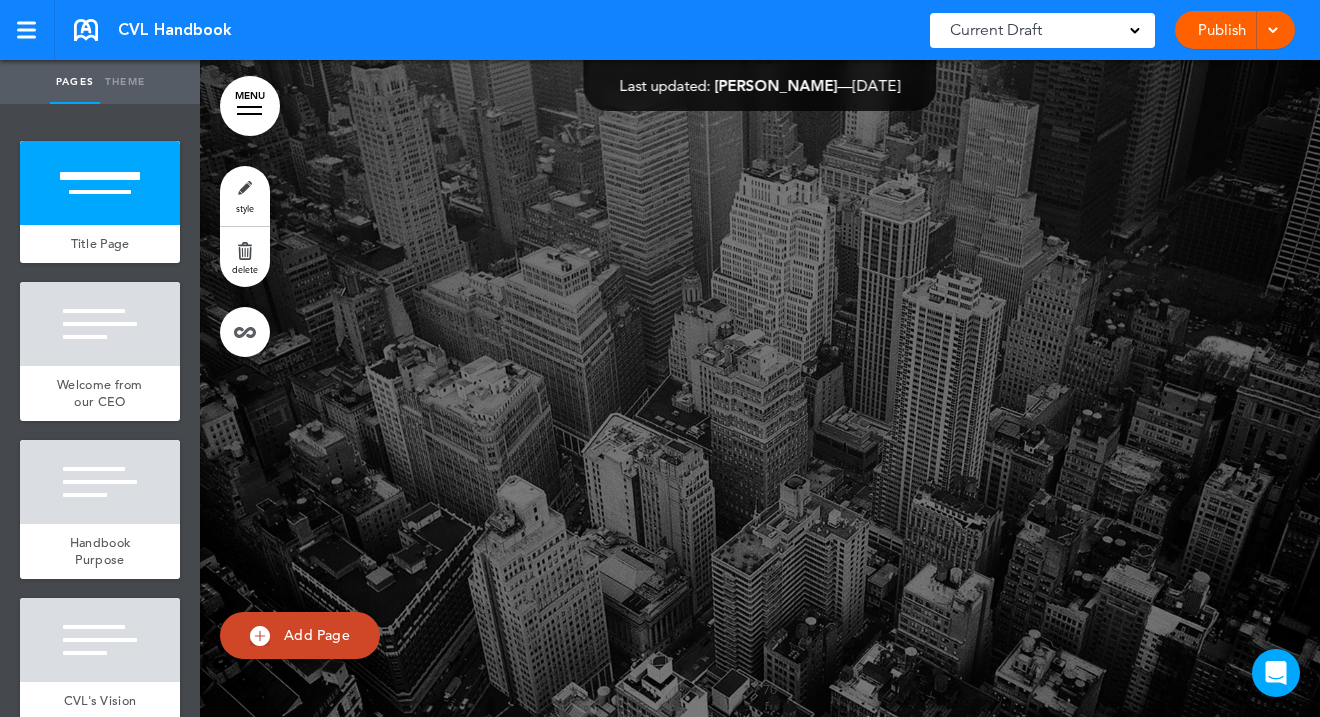 scroll, scrollTop: 0, scrollLeft: 0, axis: both 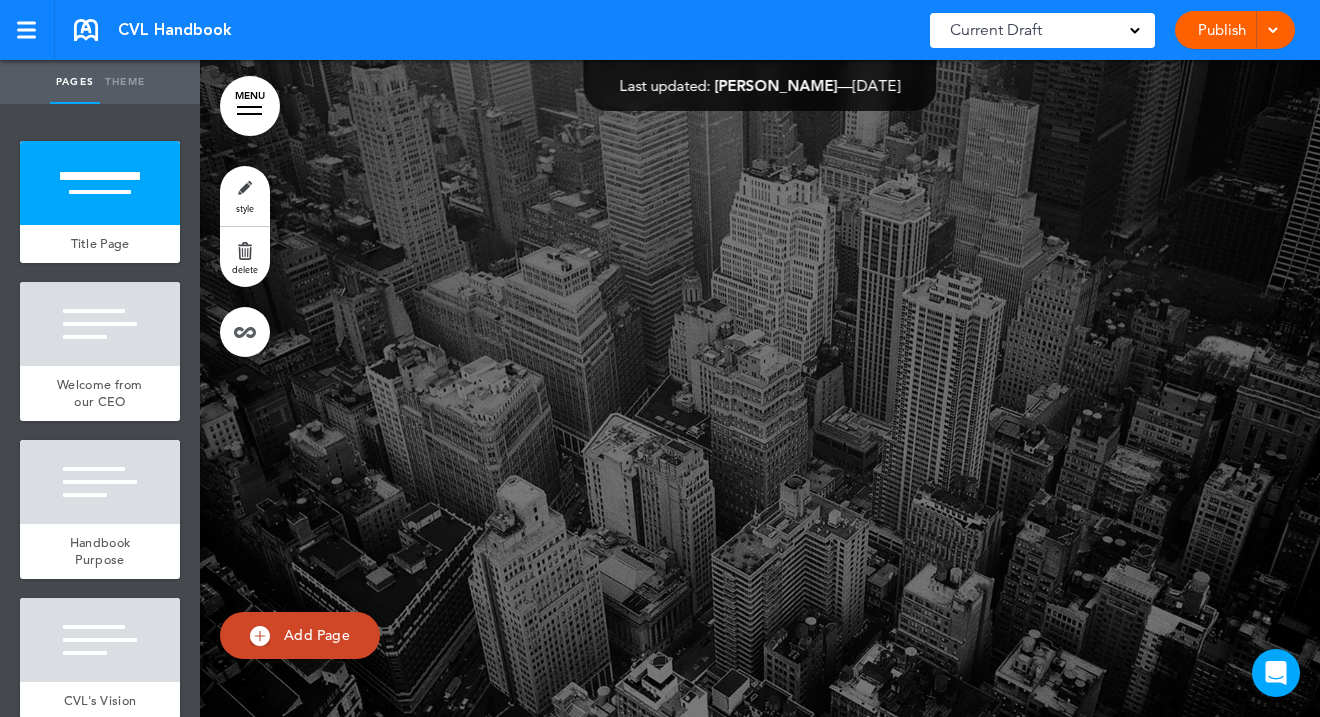 click on "CVL Handbook" at bounding box center [175, 30] 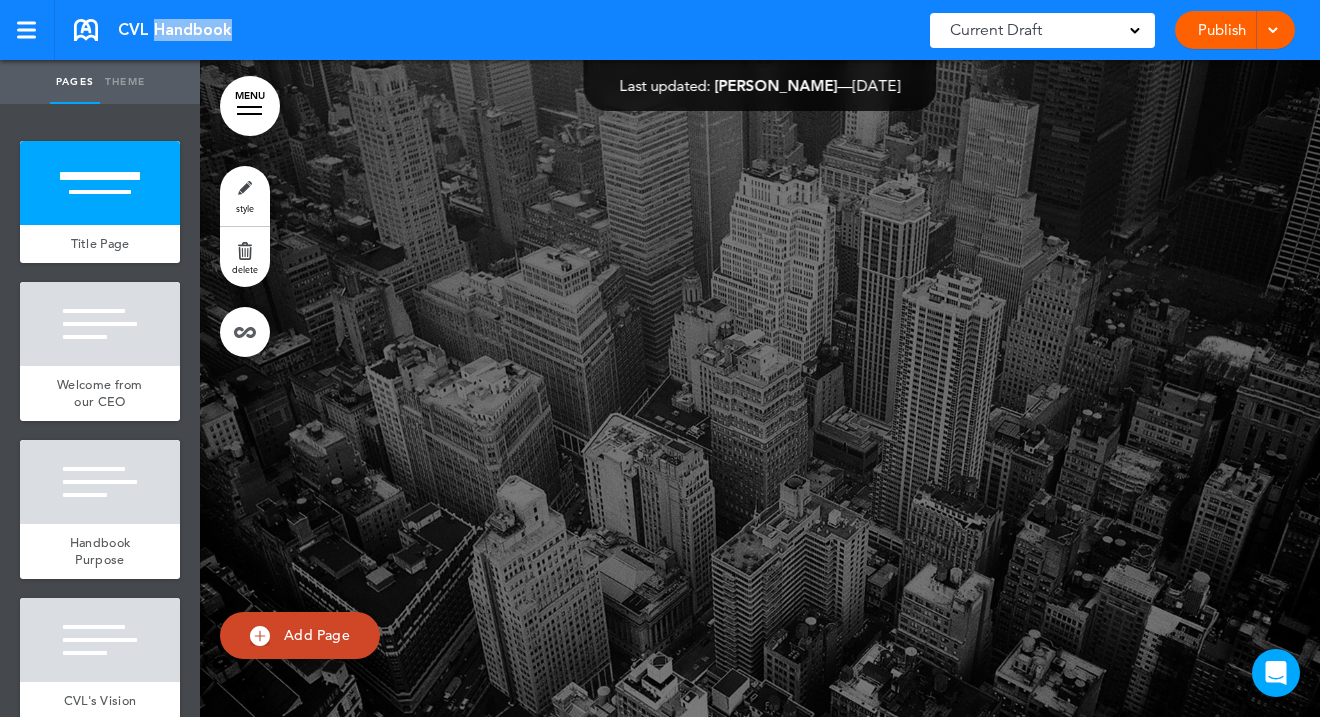 click on "CVL Handbook" at bounding box center [175, 30] 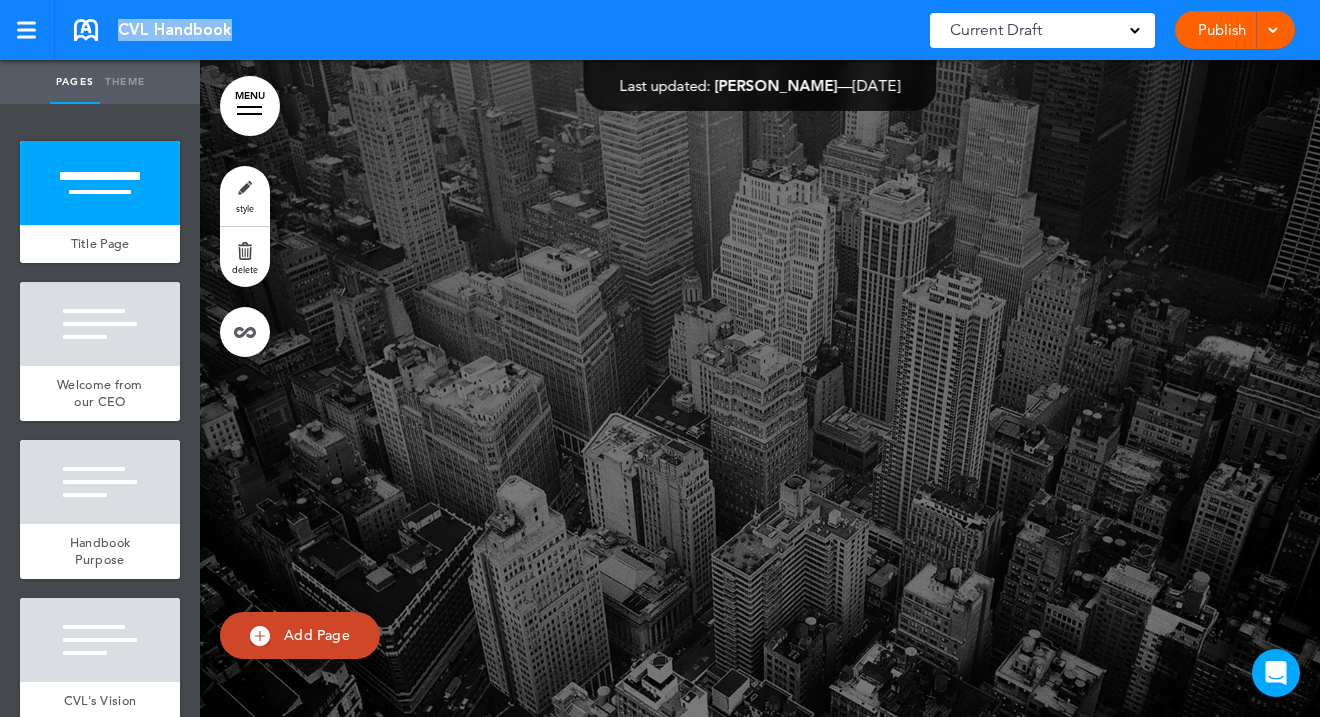 click on "CVL Handbook" at bounding box center (175, 30) 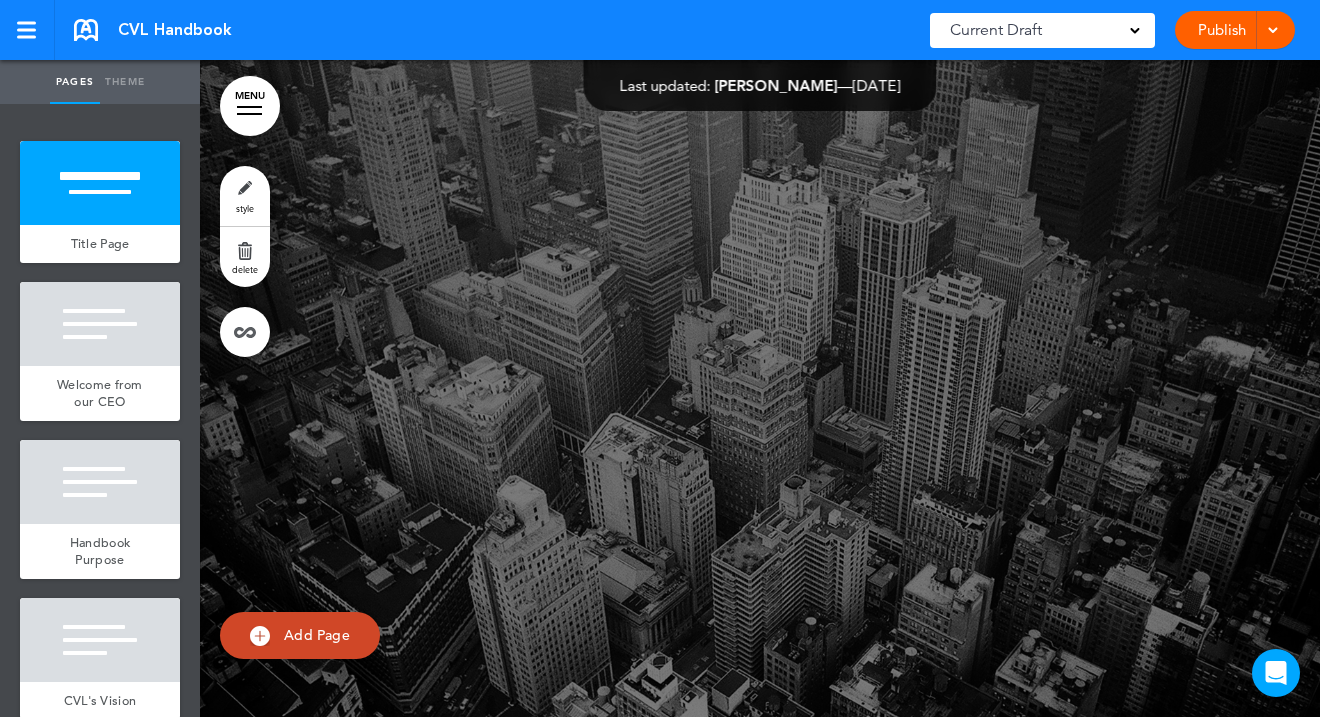 click on "MENU" at bounding box center [250, 106] 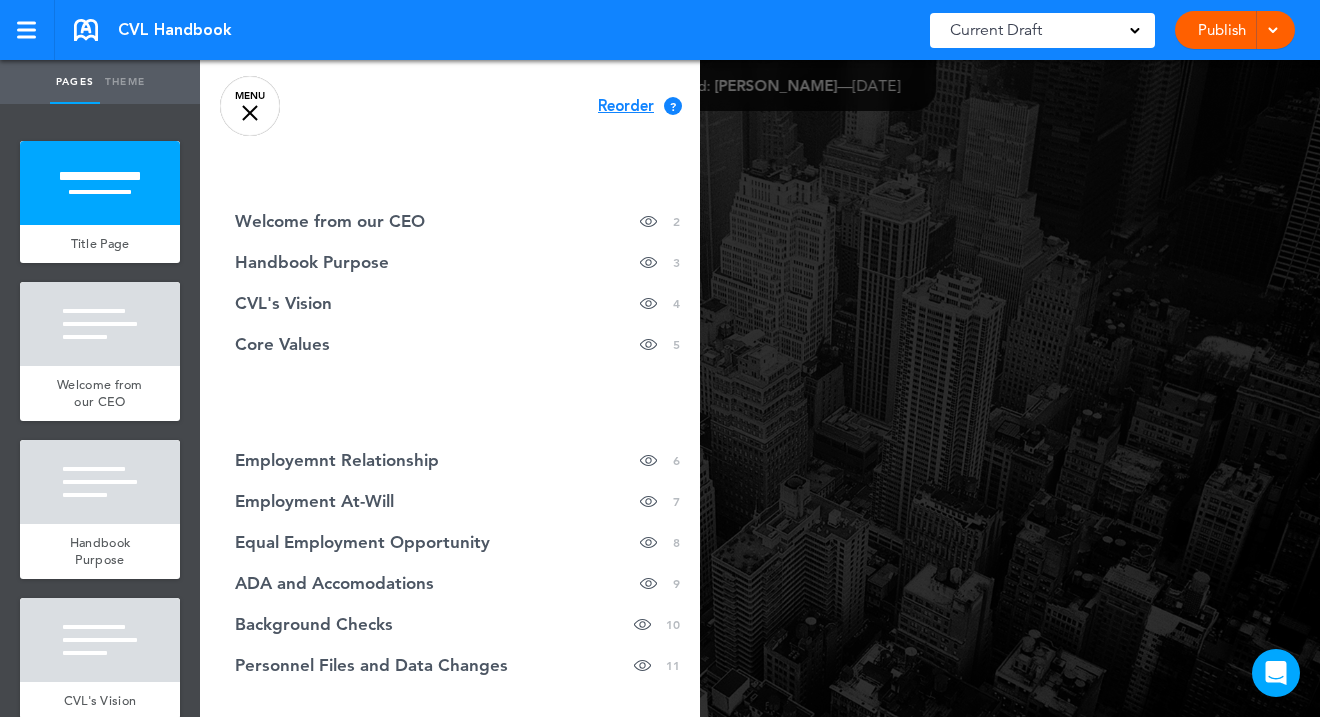 click on "MENU" at bounding box center (250, 106) 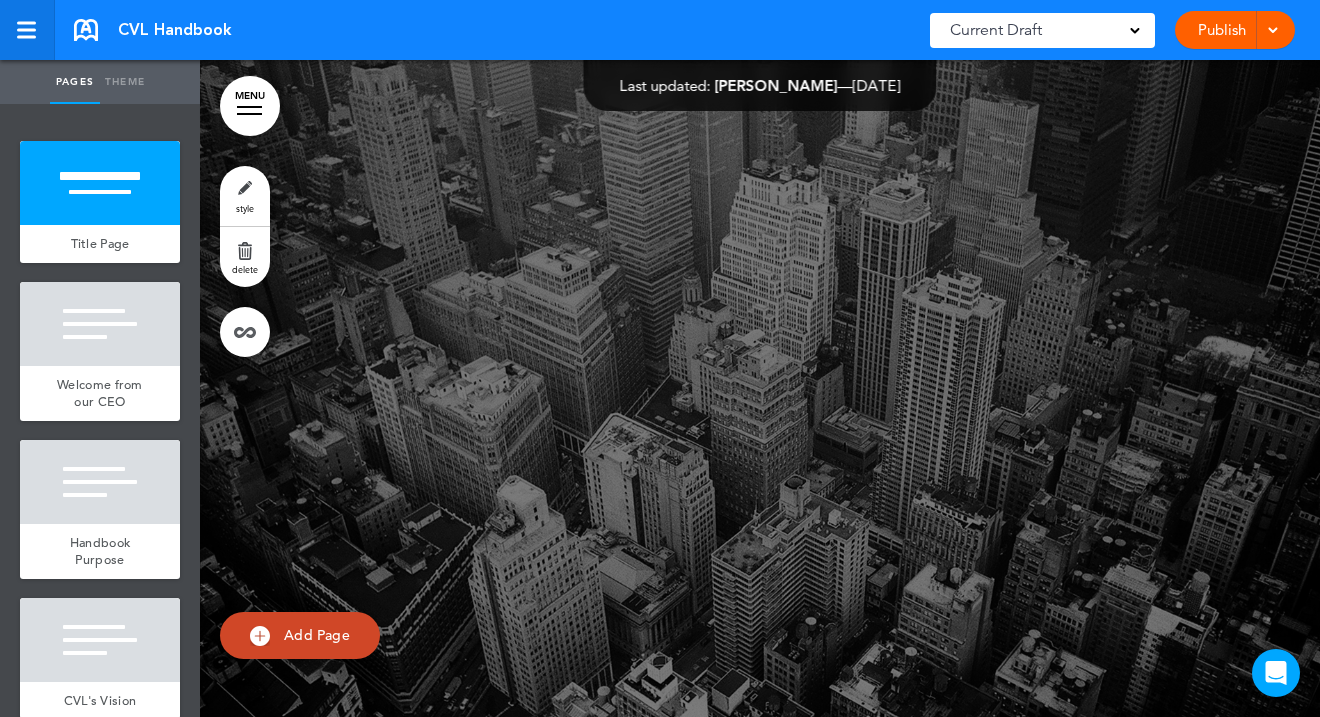 click at bounding box center [27, 30] 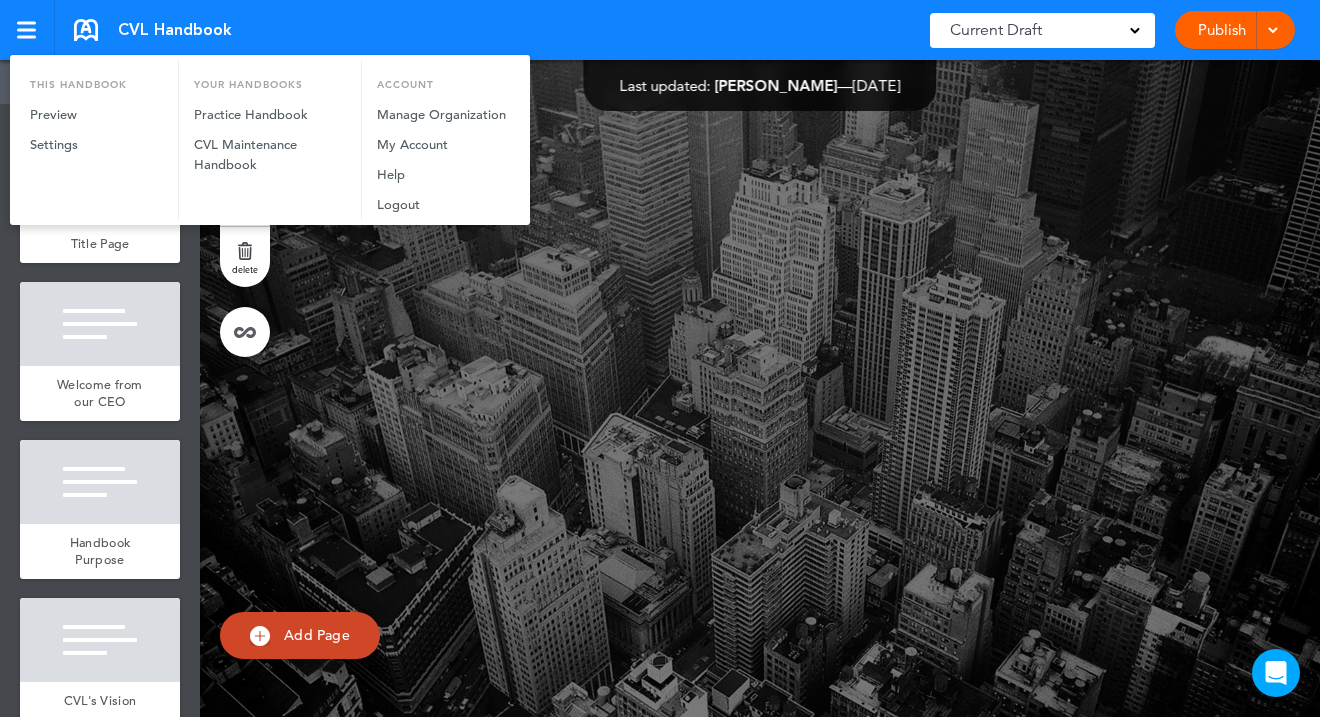 click at bounding box center [660, 358] 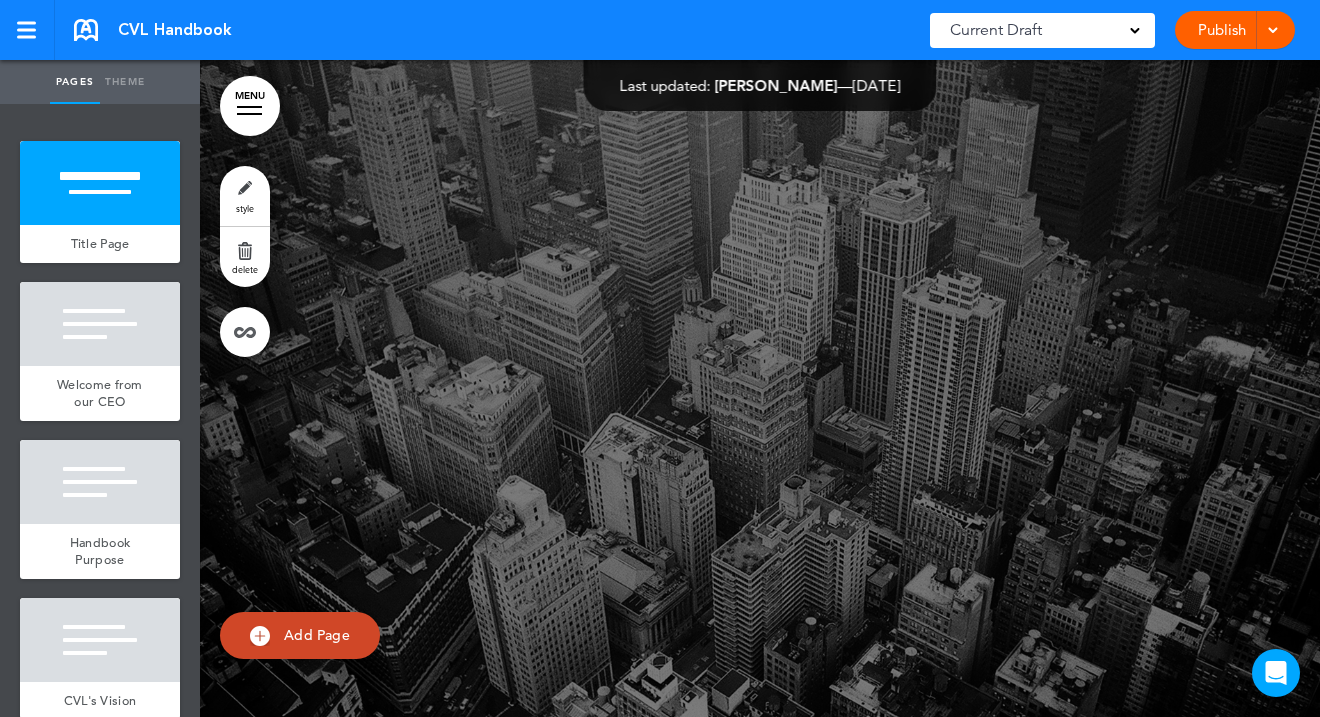 click on "CVL Handbook" at bounding box center [175, 30] 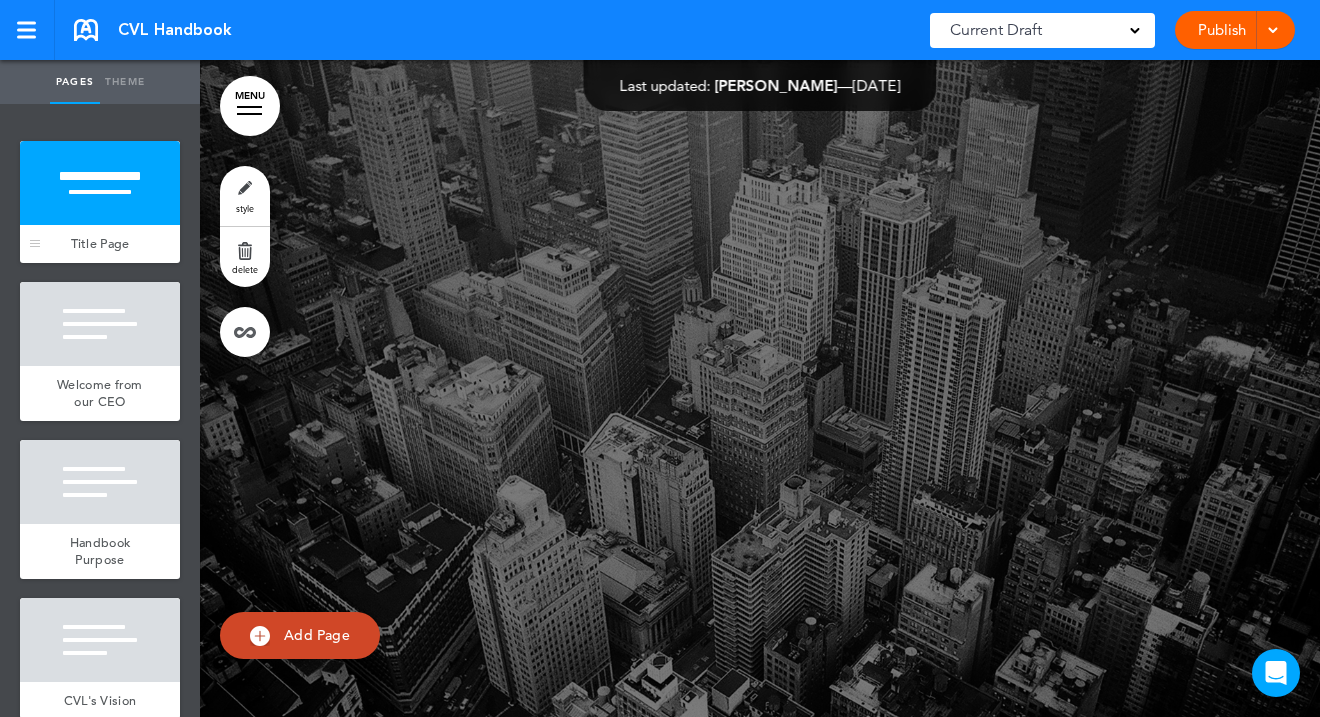 click on "Title Page" at bounding box center [100, 243] 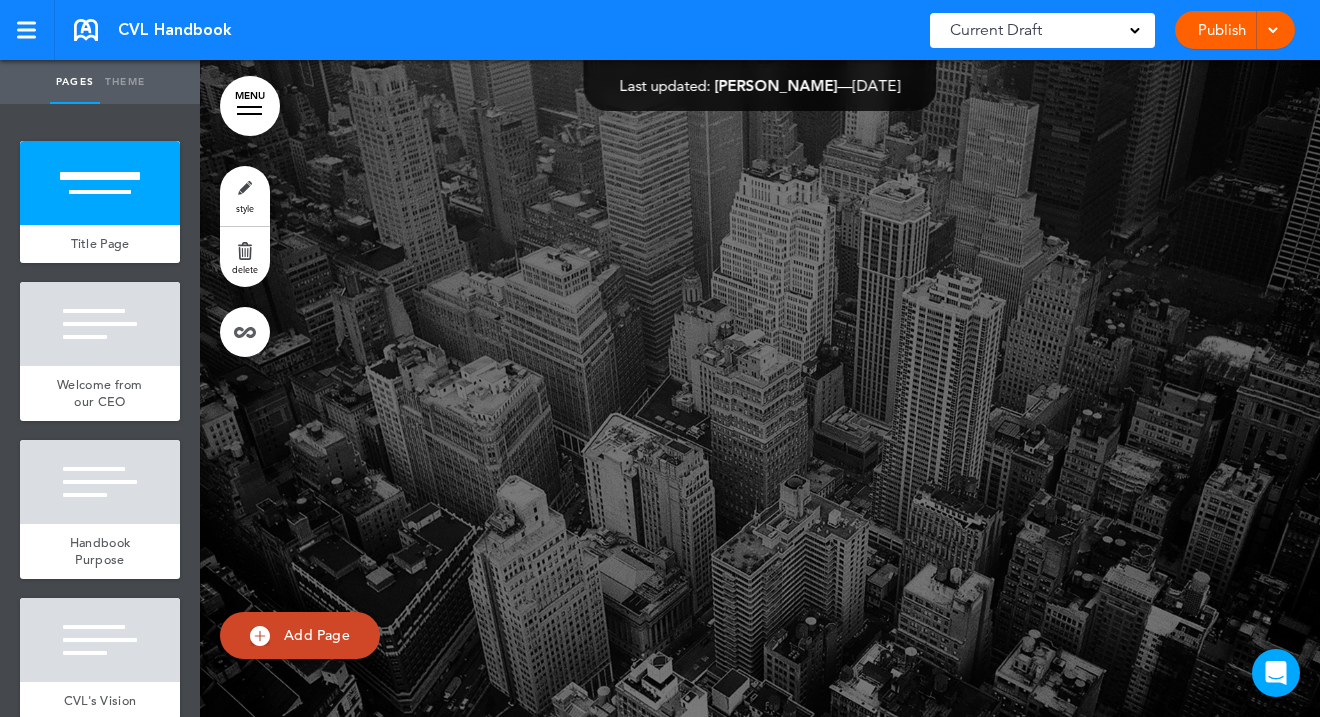 scroll, scrollTop: 0, scrollLeft: 0, axis: both 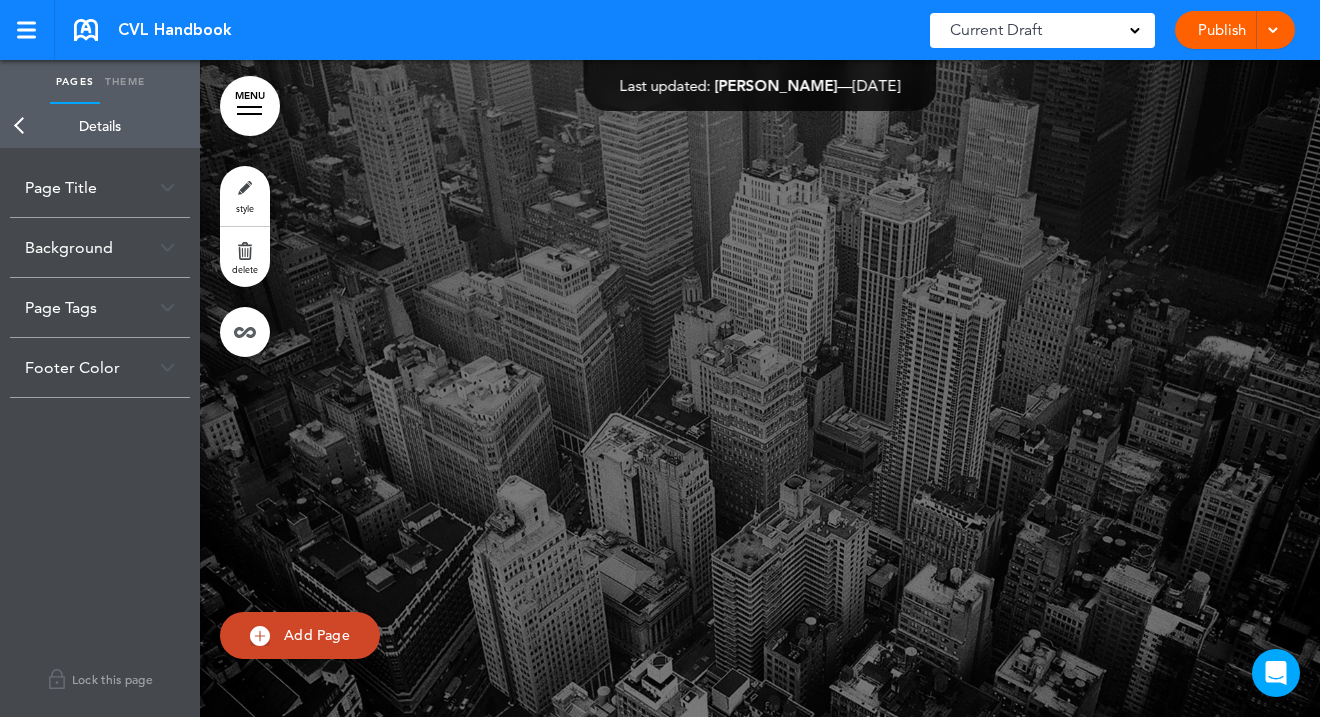 click on "Page Title" at bounding box center (100, 187) 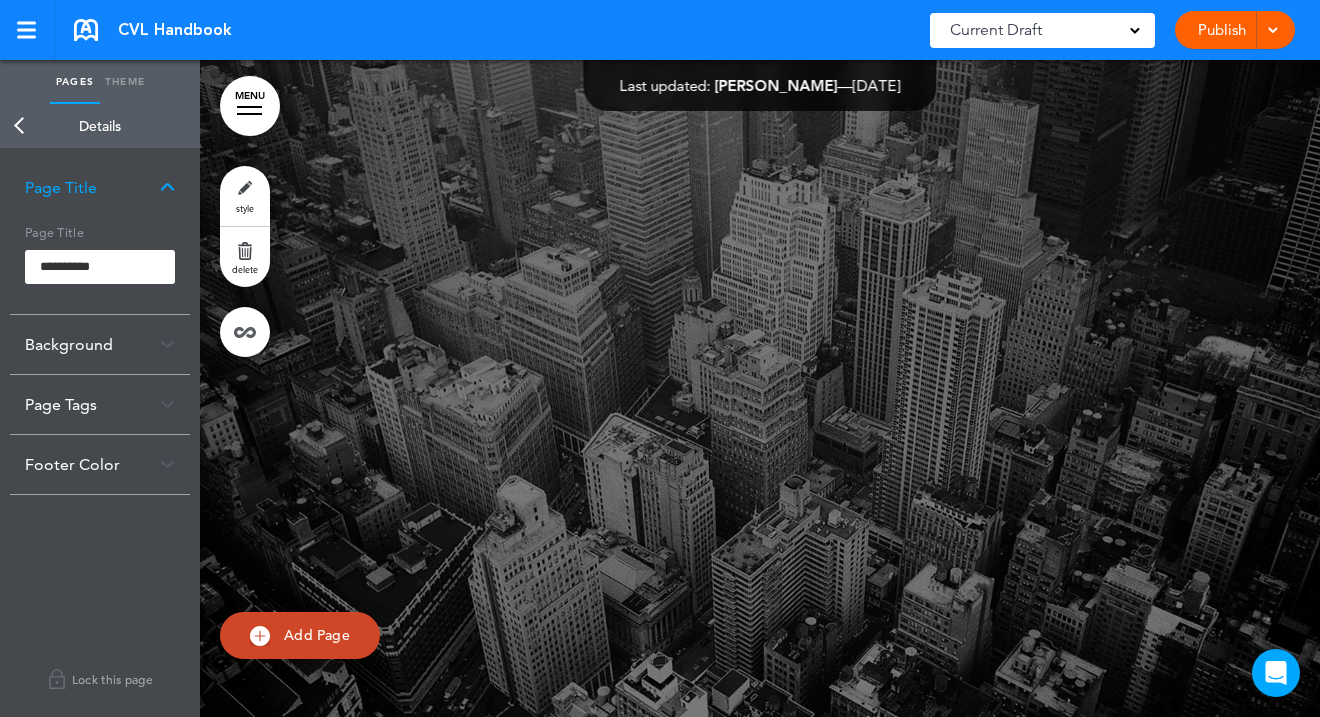 click on "Page Title" at bounding box center (100, 187) 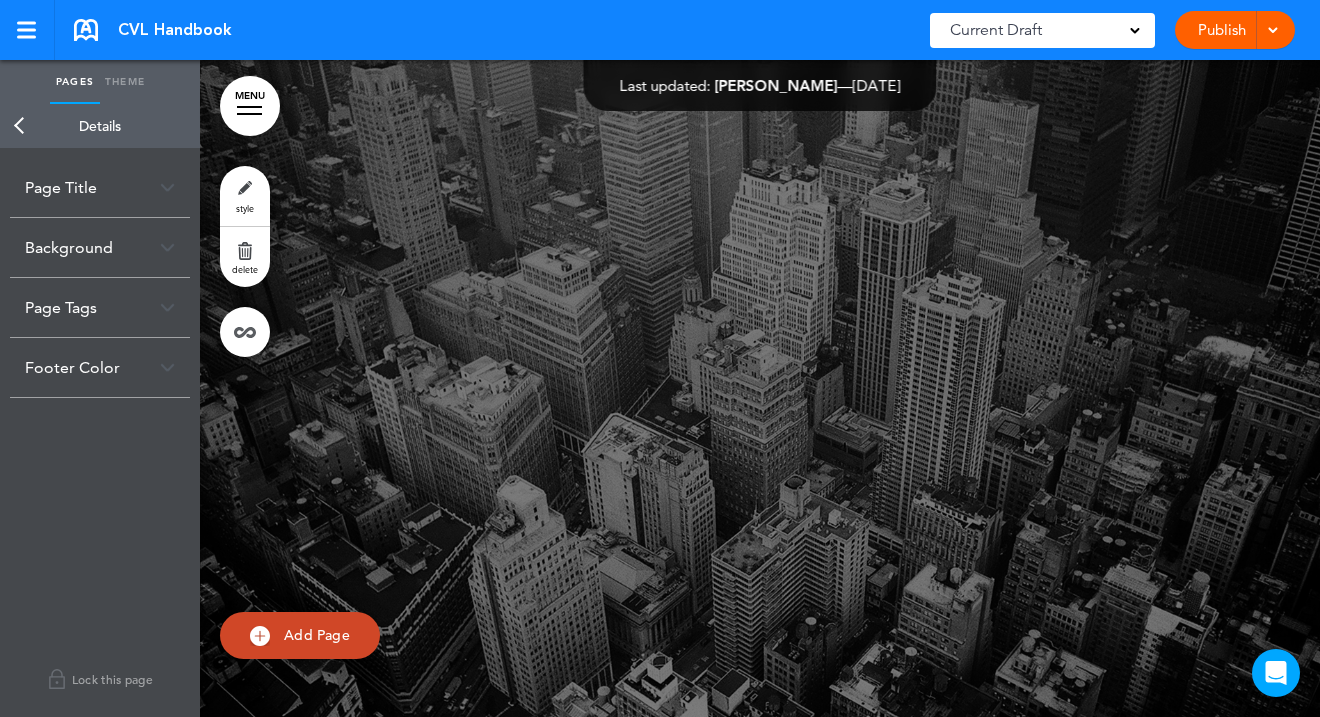 click at bounding box center (260, 636) 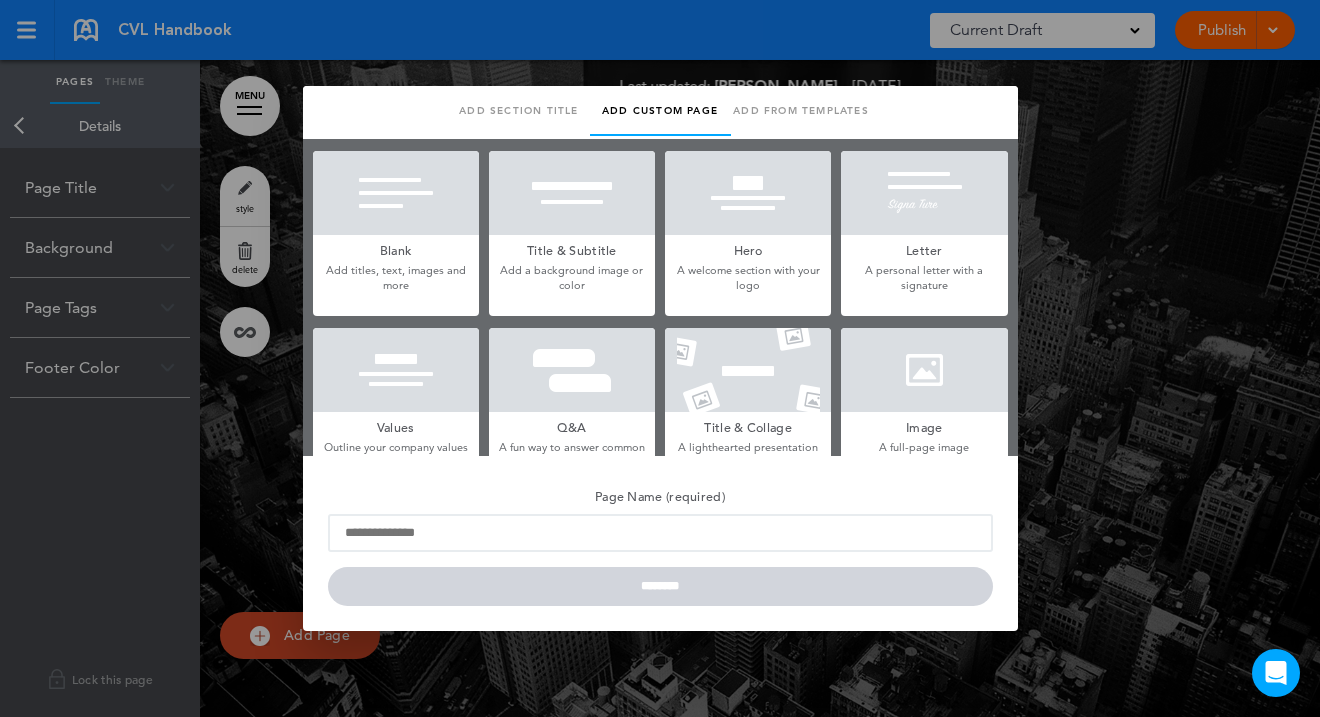 click at bounding box center [748, 193] 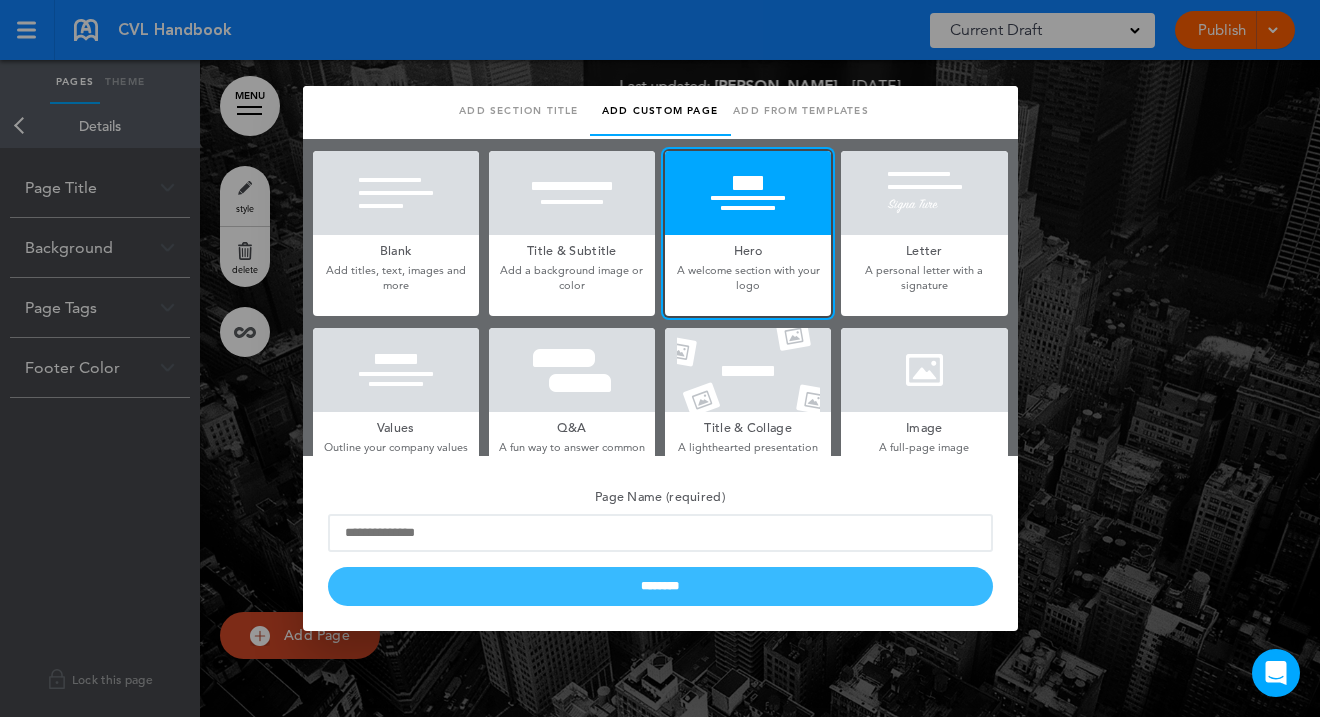 click on "********" at bounding box center [660, 586] 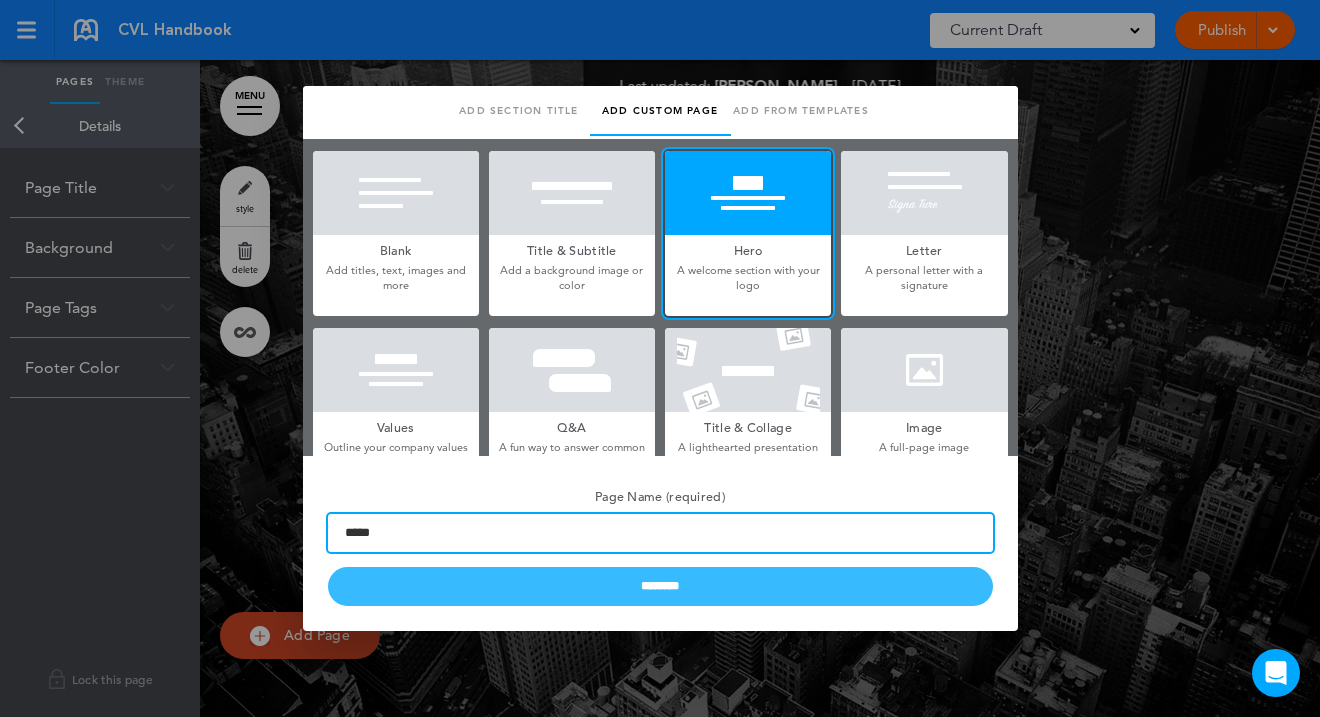 type on "*****" 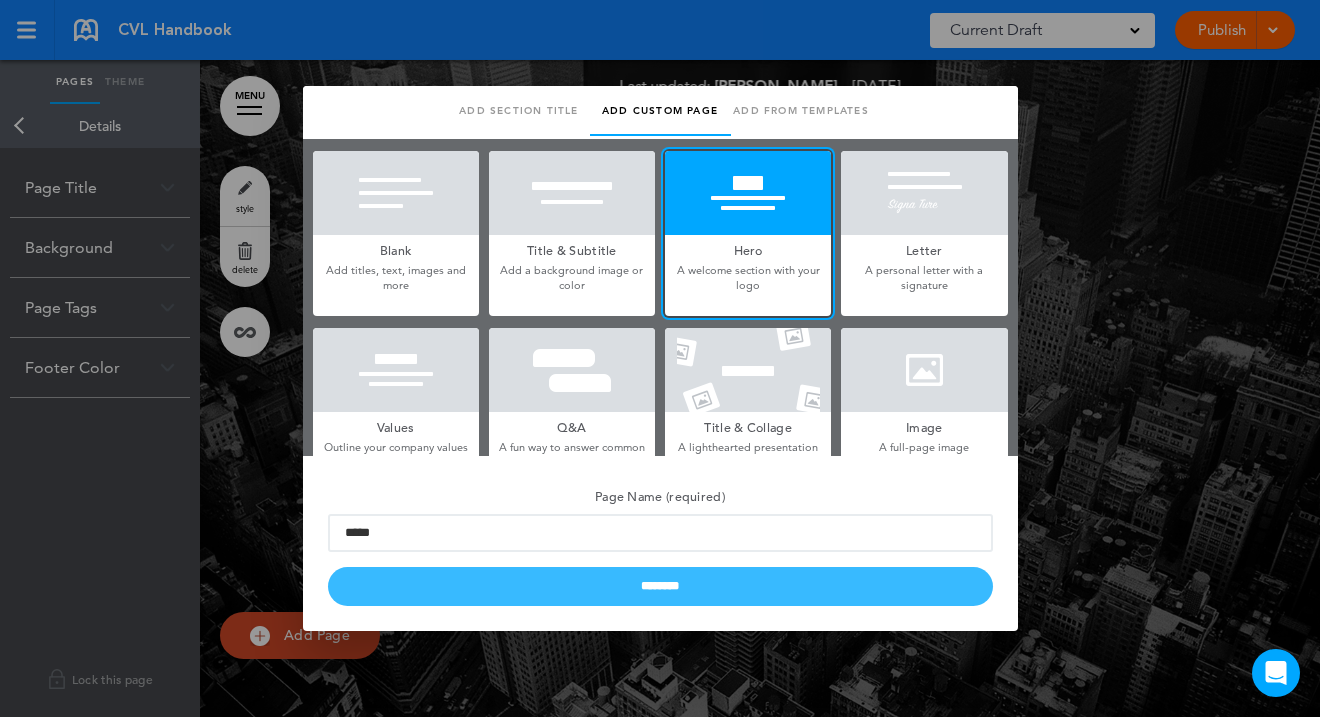 click on "********" at bounding box center [660, 586] 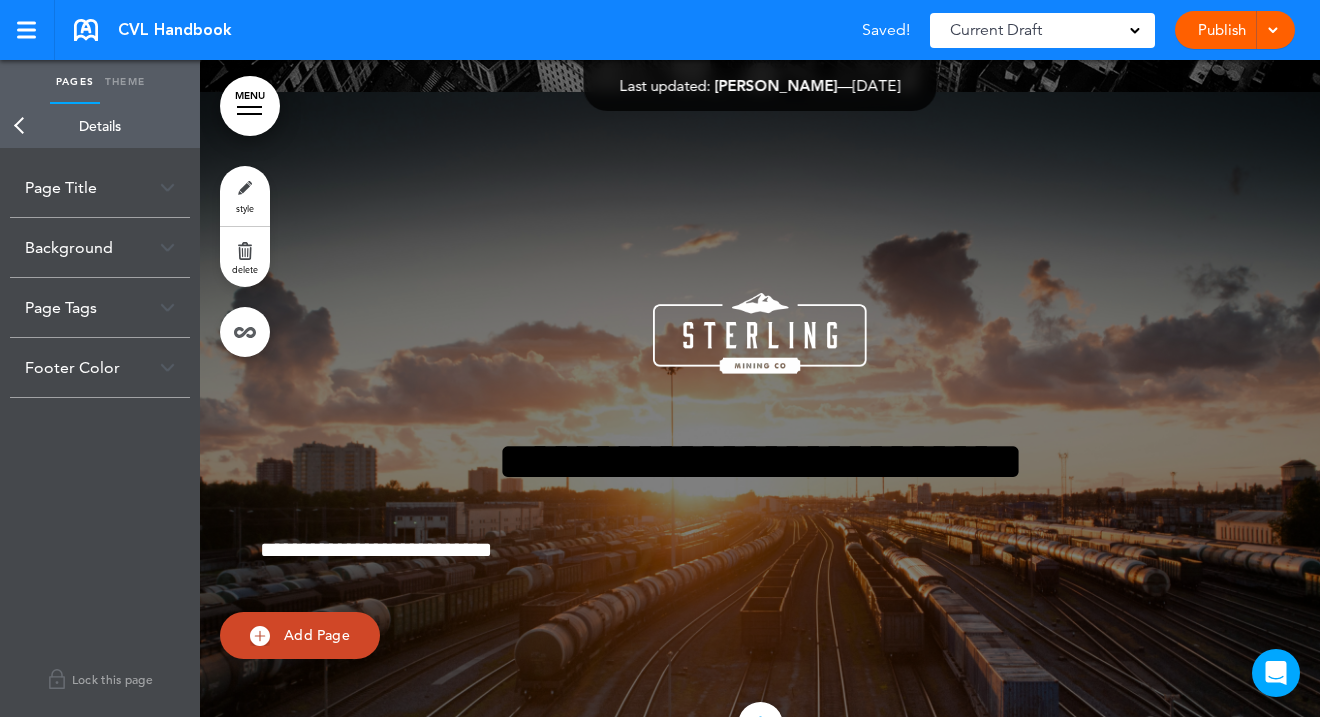 scroll, scrollTop: 698, scrollLeft: 0, axis: vertical 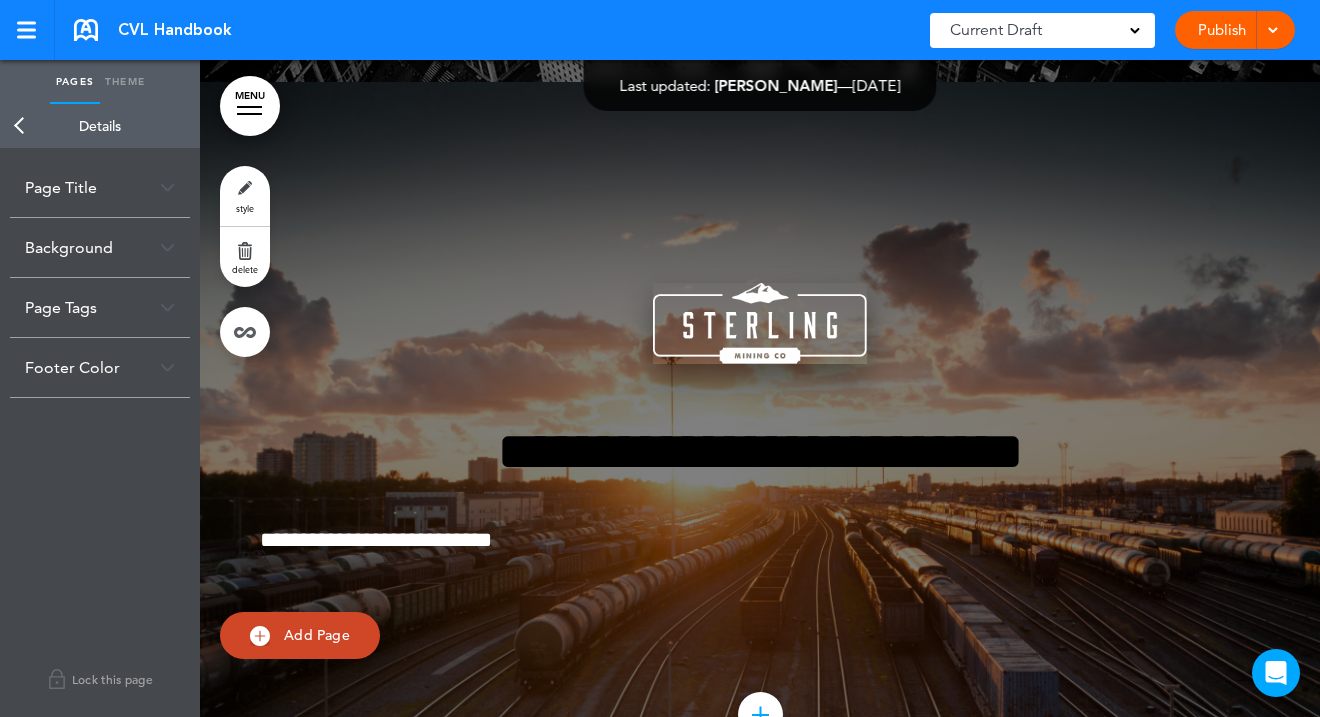 click at bounding box center (760, 323) 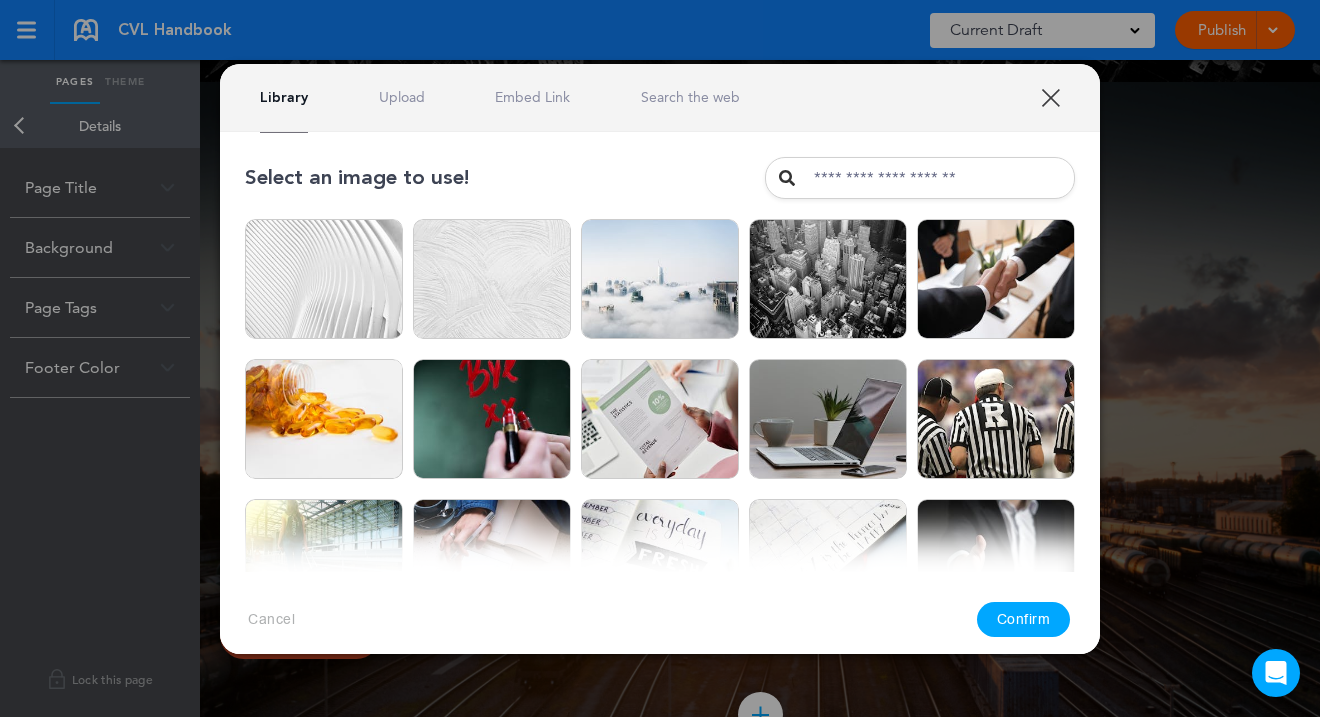 click on "Library" at bounding box center [284, 97] 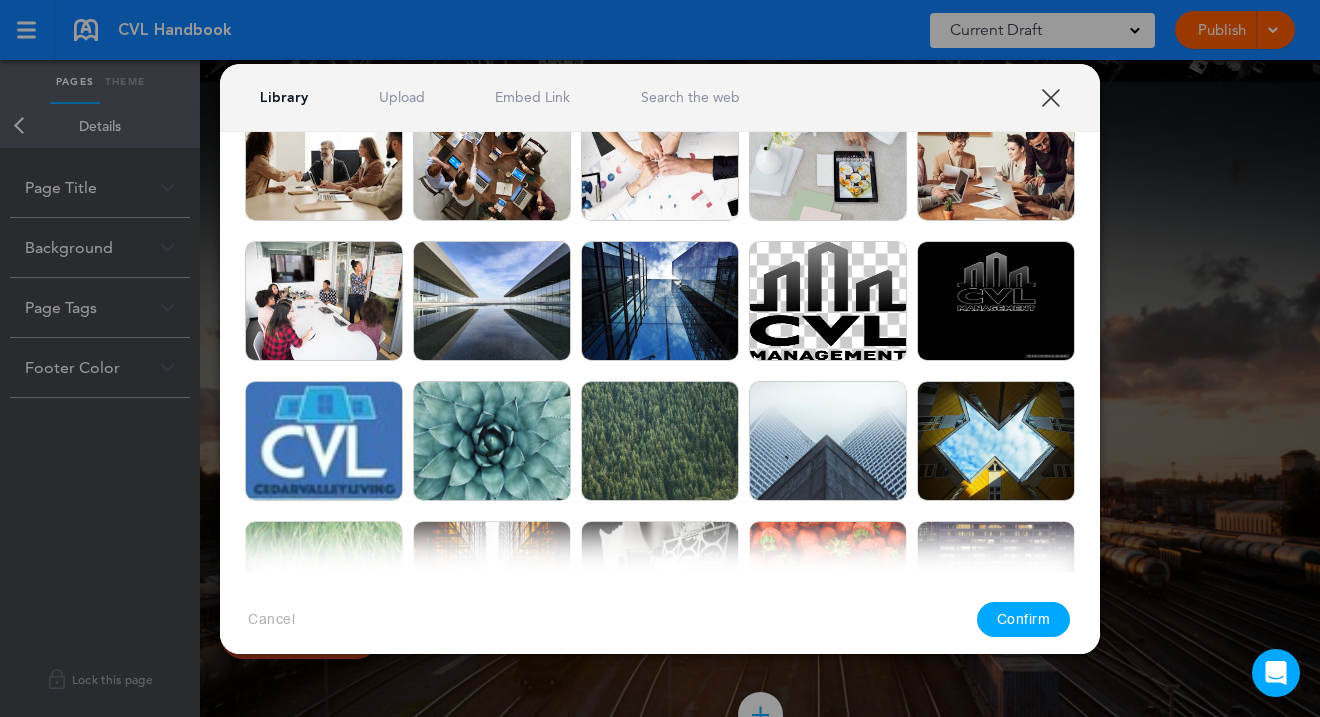 scroll, scrollTop: 538, scrollLeft: 0, axis: vertical 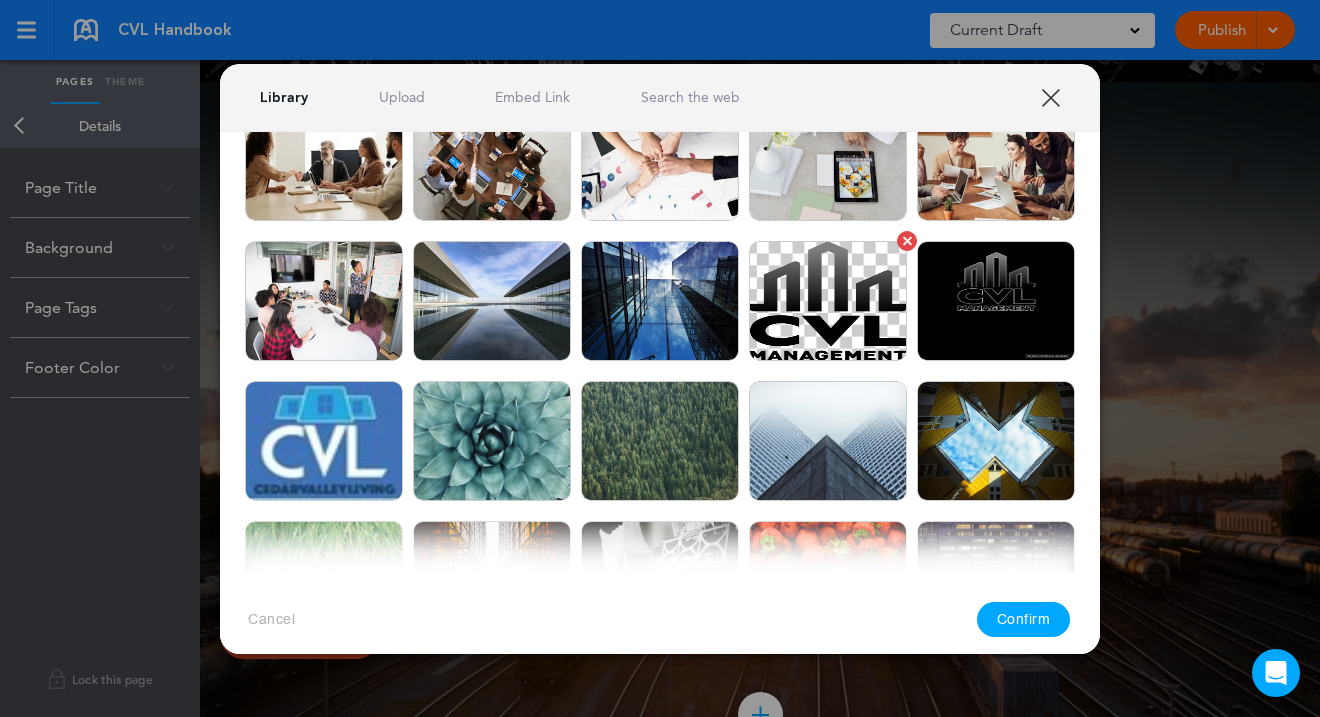 click at bounding box center [828, 301] 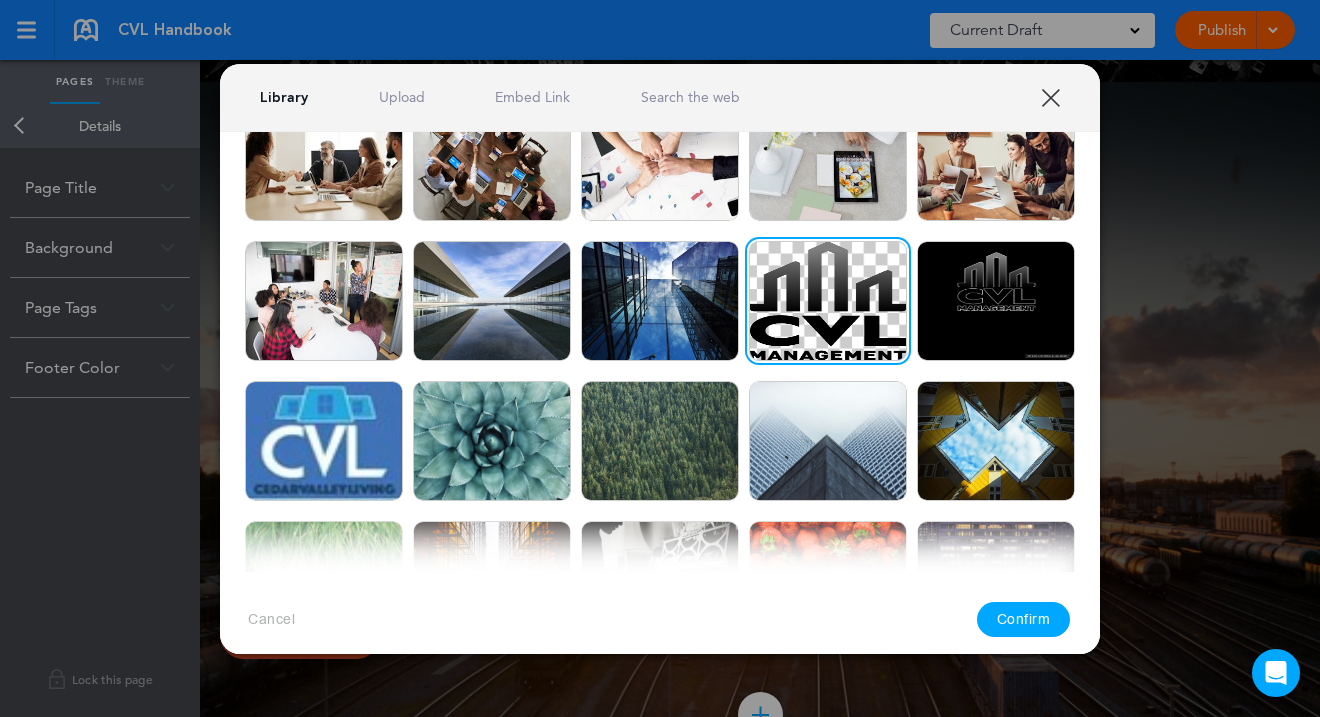 click on "Confirm" at bounding box center (1024, 619) 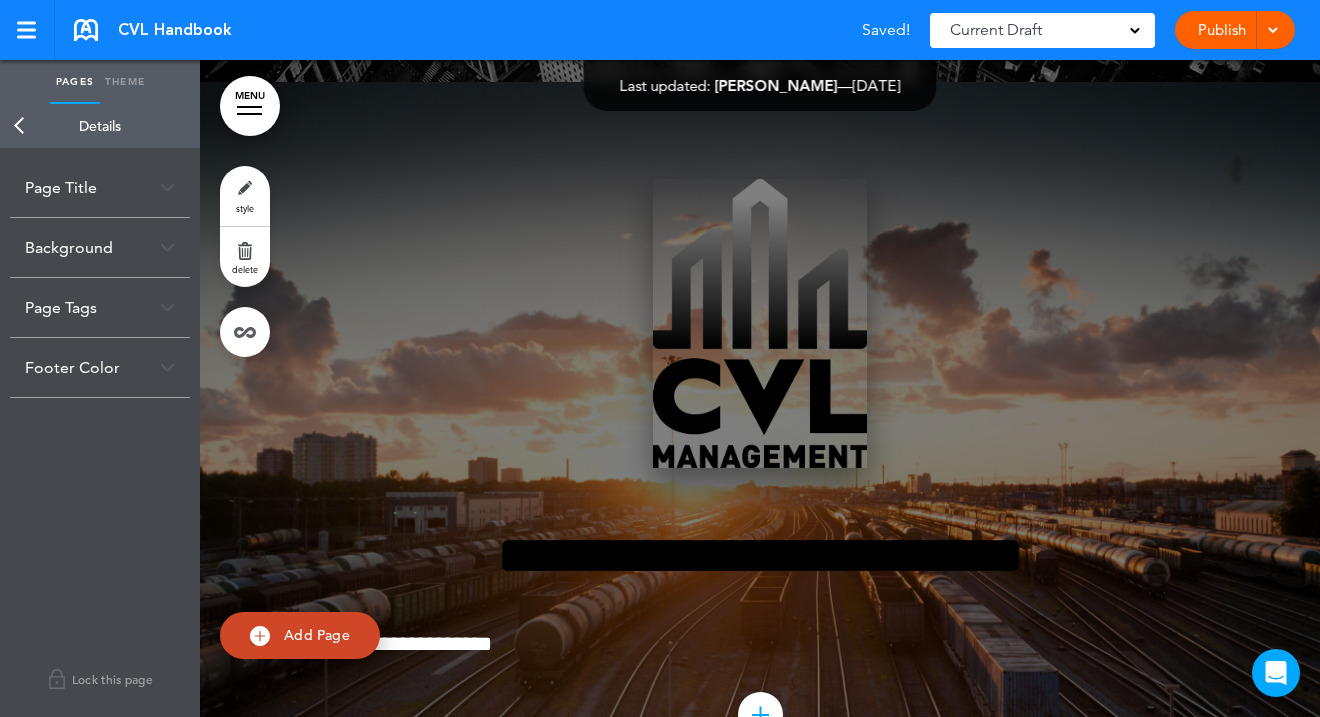 click at bounding box center [760, 324] 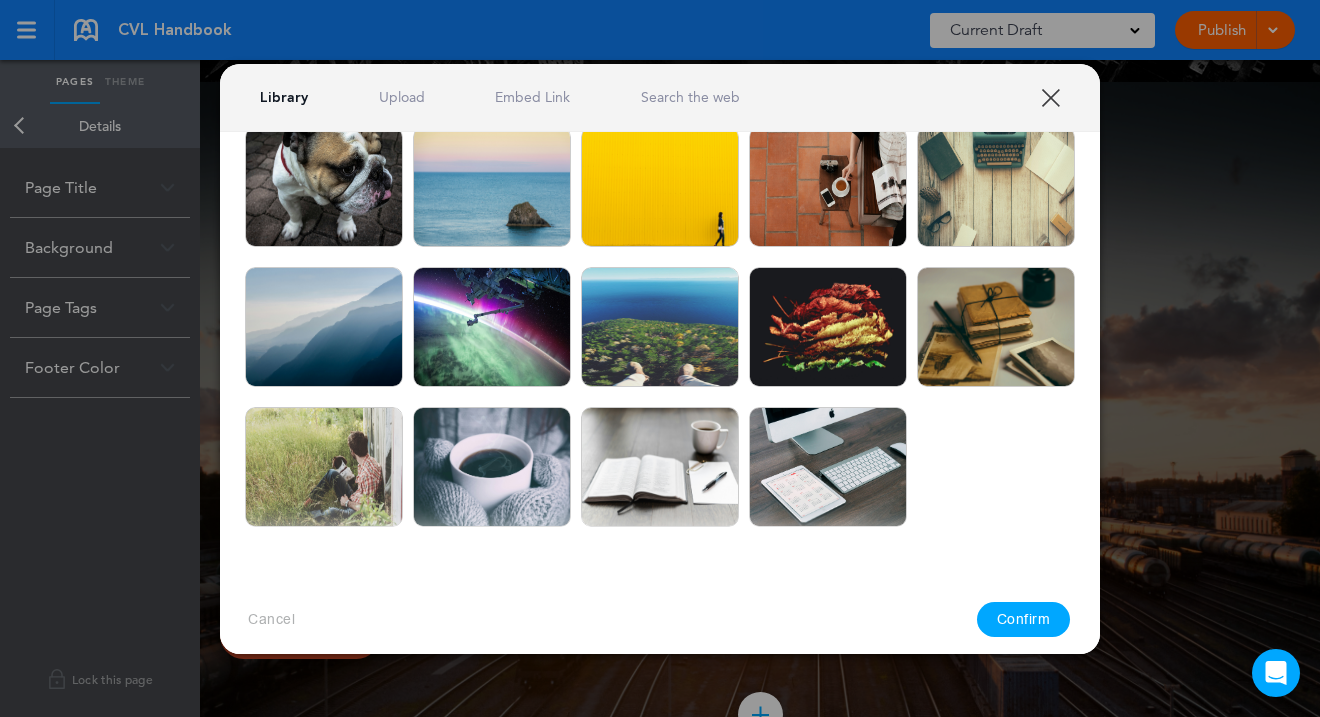 scroll, scrollTop: 1772, scrollLeft: 0, axis: vertical 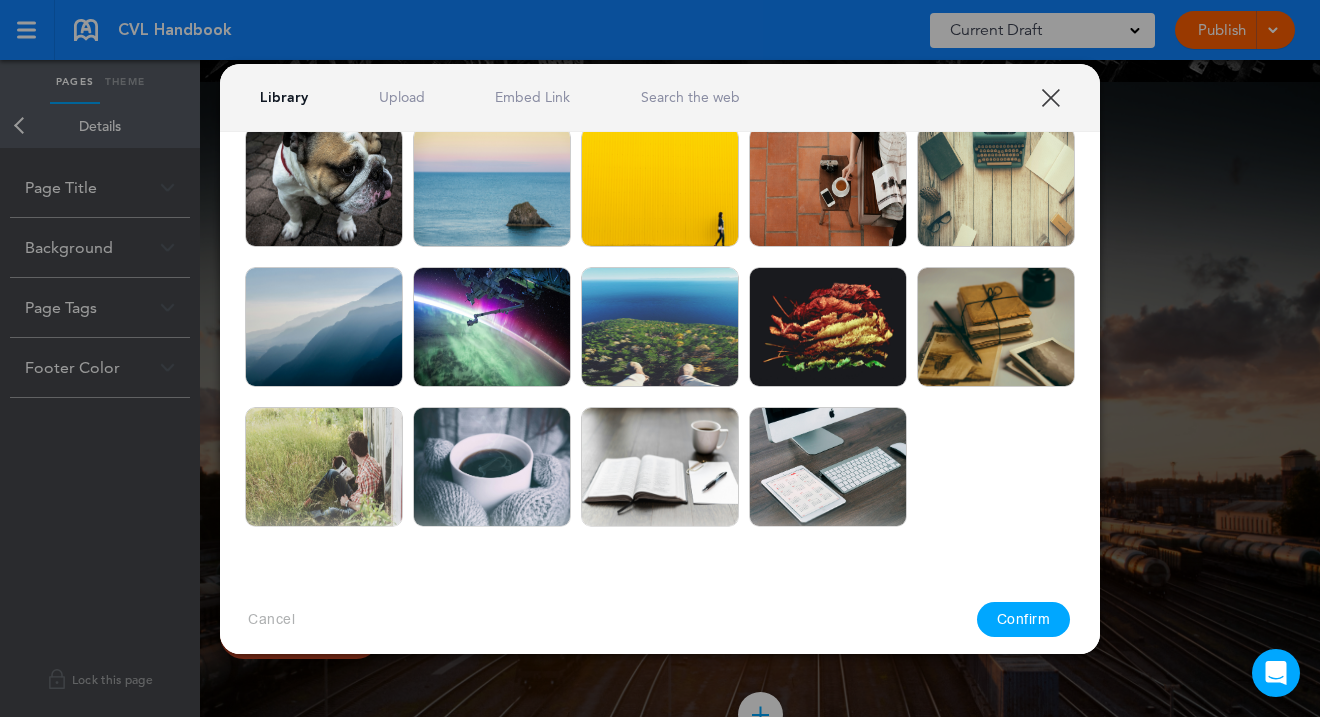 click on "Cancel" at bounding box center [271, 619] 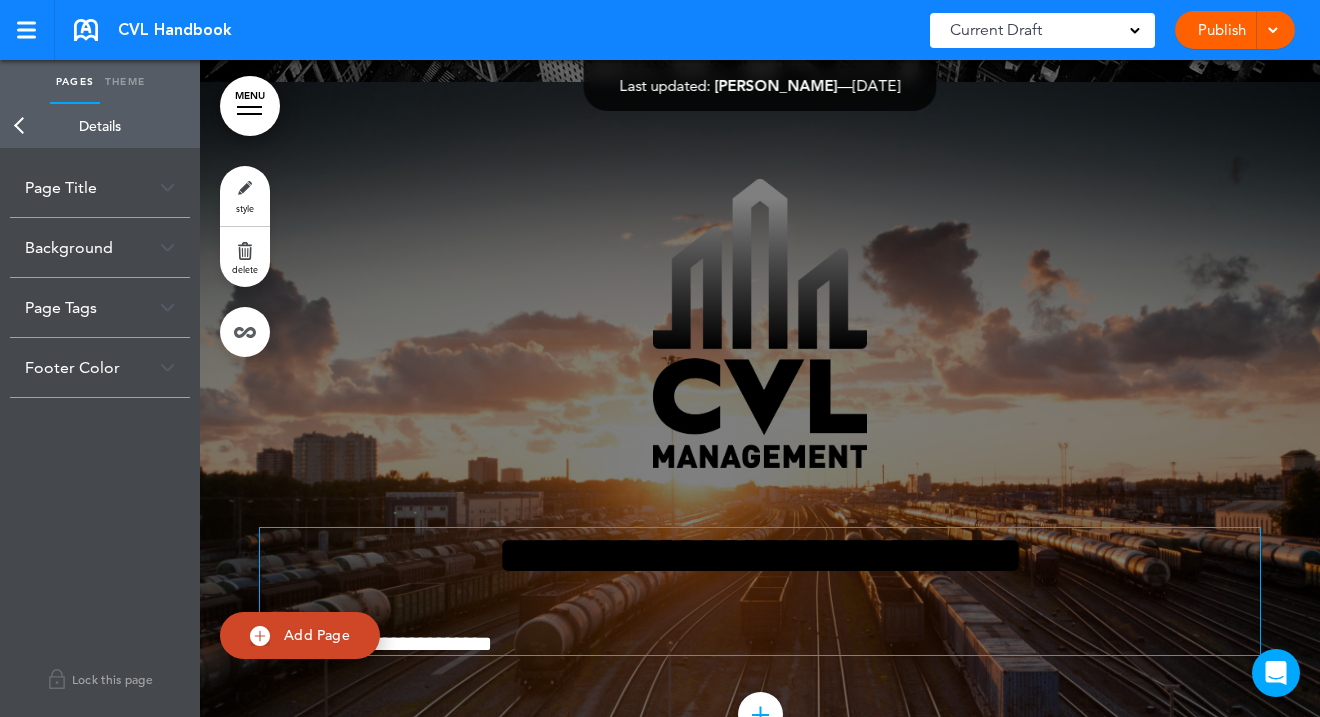 click on "**********" at bounding box center (760, 555) 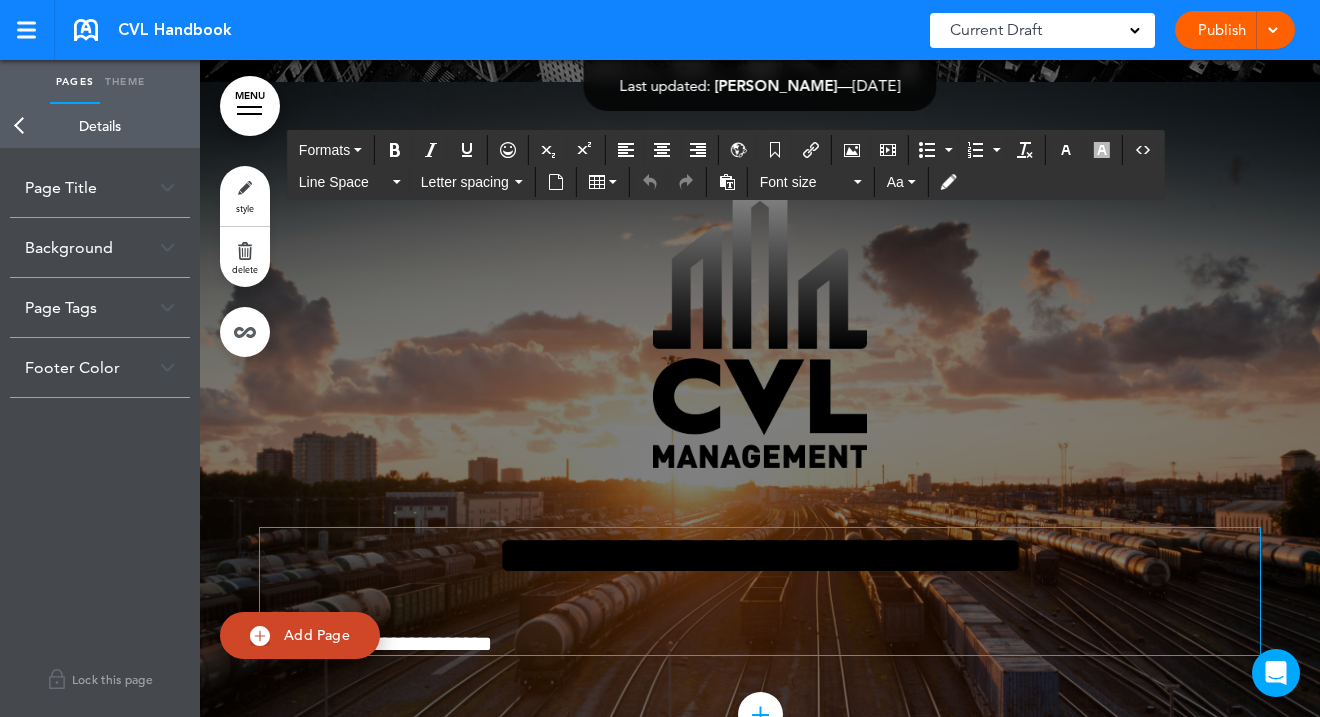 click on "**********" at bounding box center (760, 555) 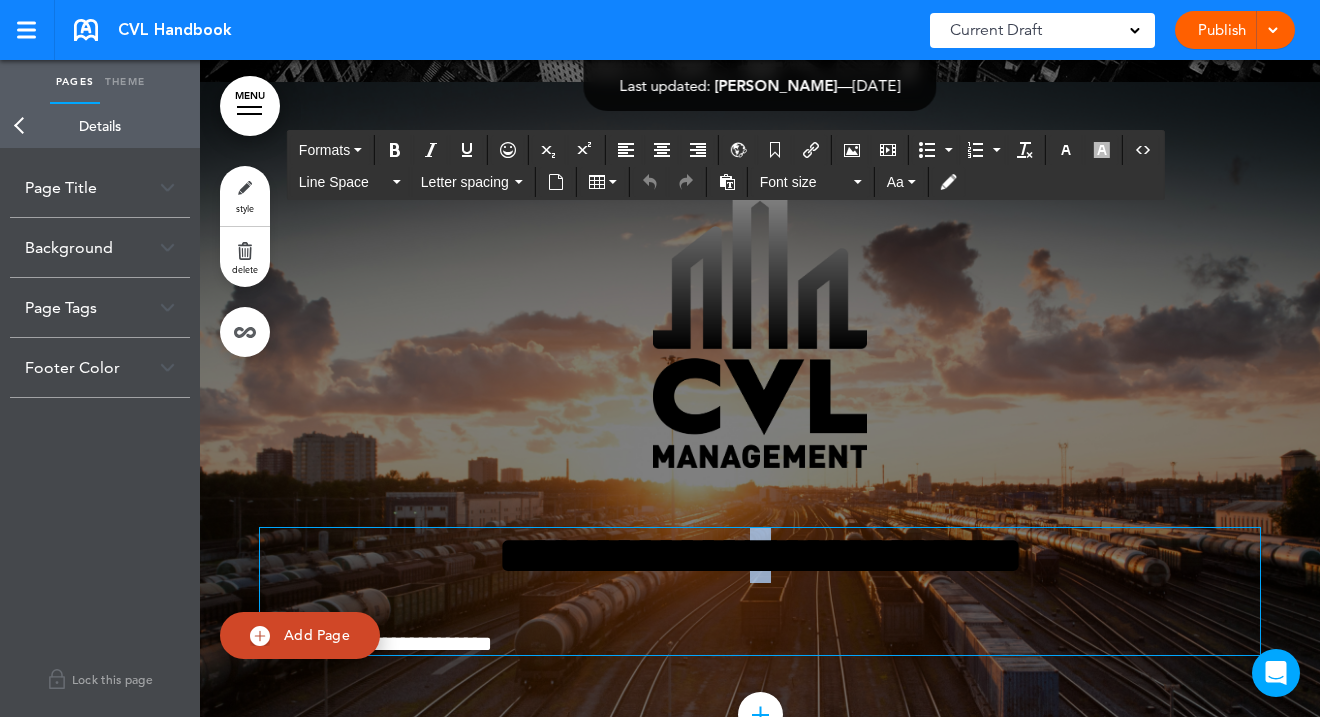click on "**********" at bounding box center (760, 555) 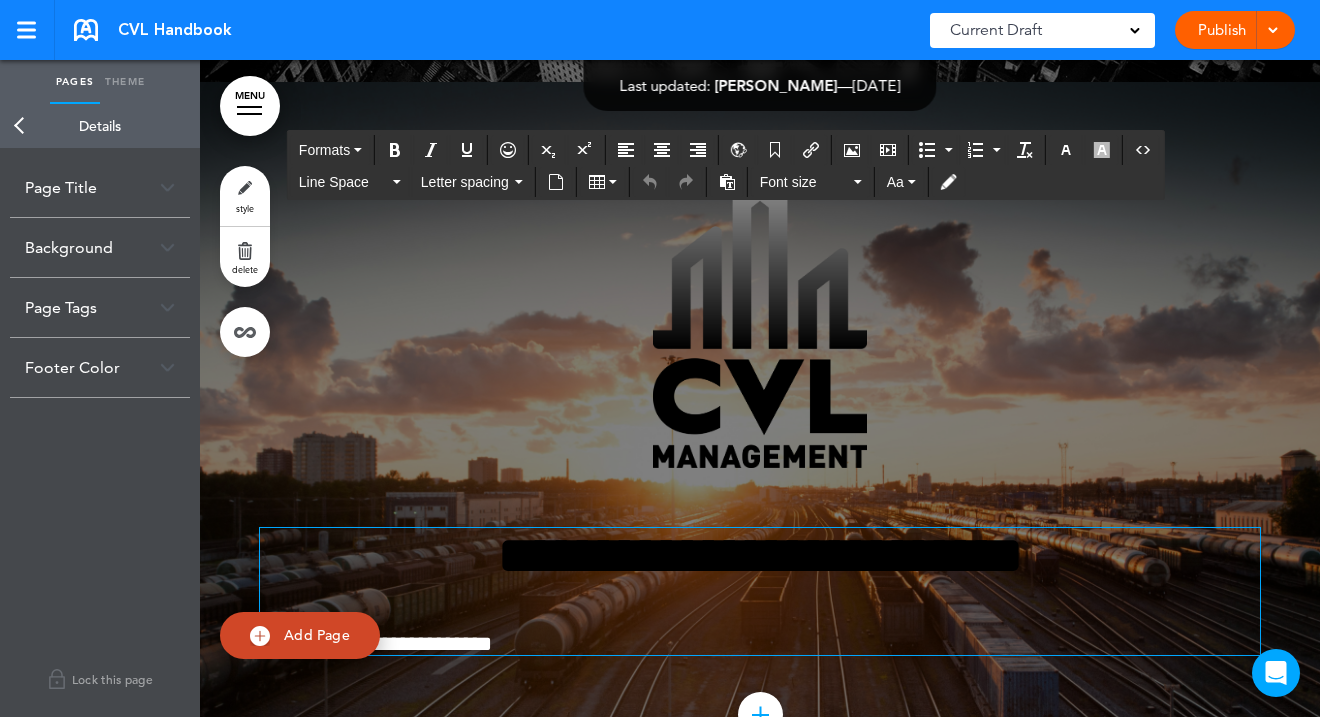 click on "**********" at bounding box center [760, 555] 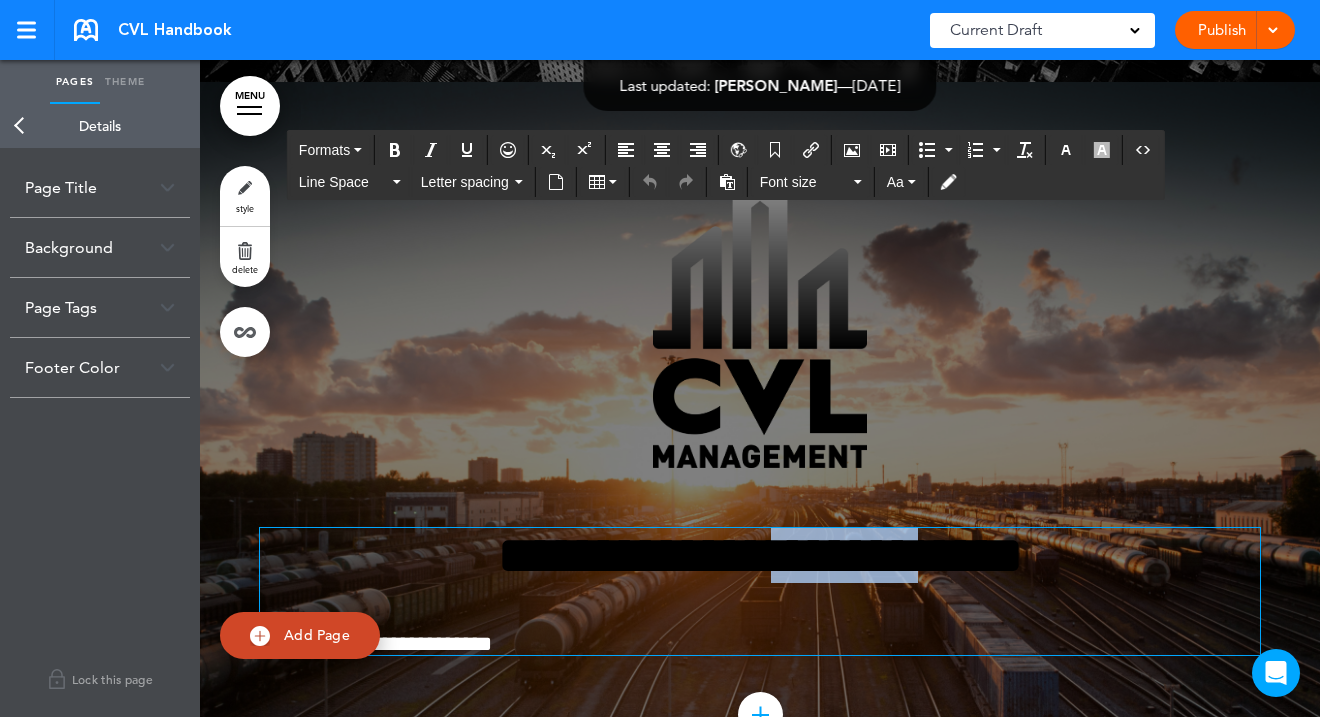 click on "**********" at bounding box center (760, 555) 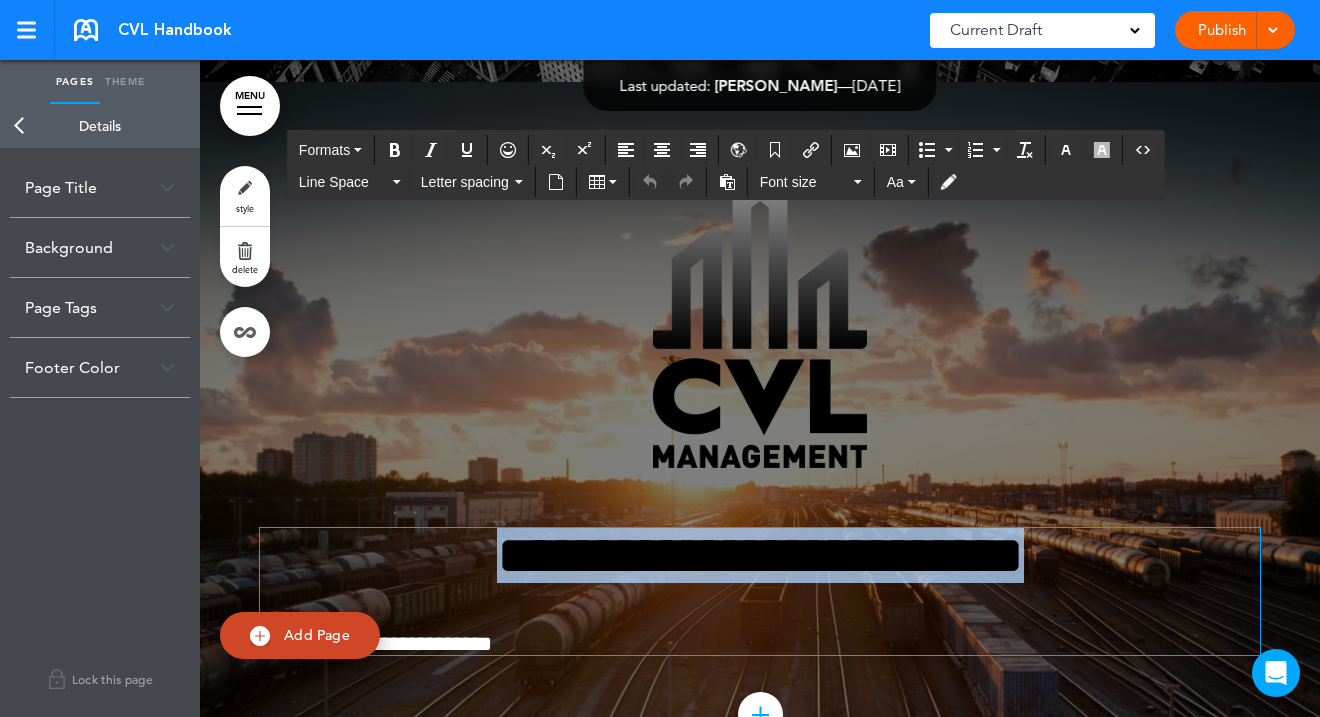 type 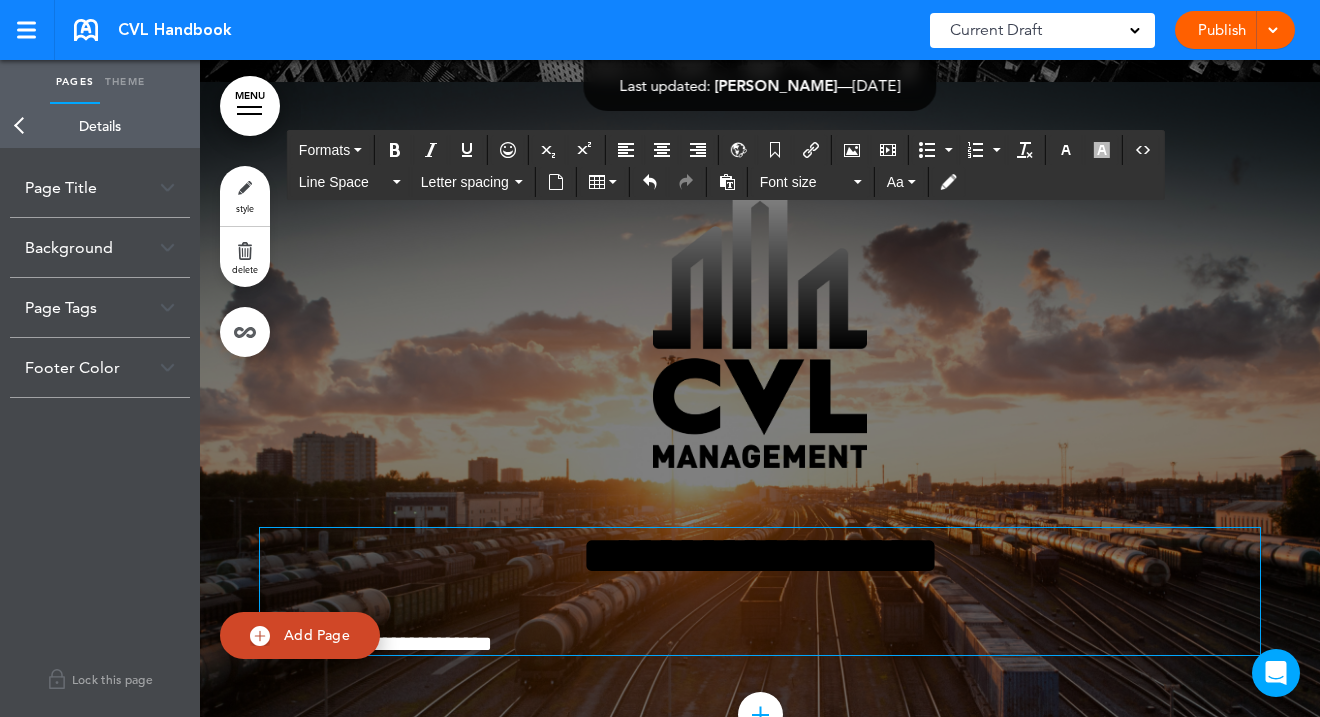 click on "**********" at bounding box center (760, 644) 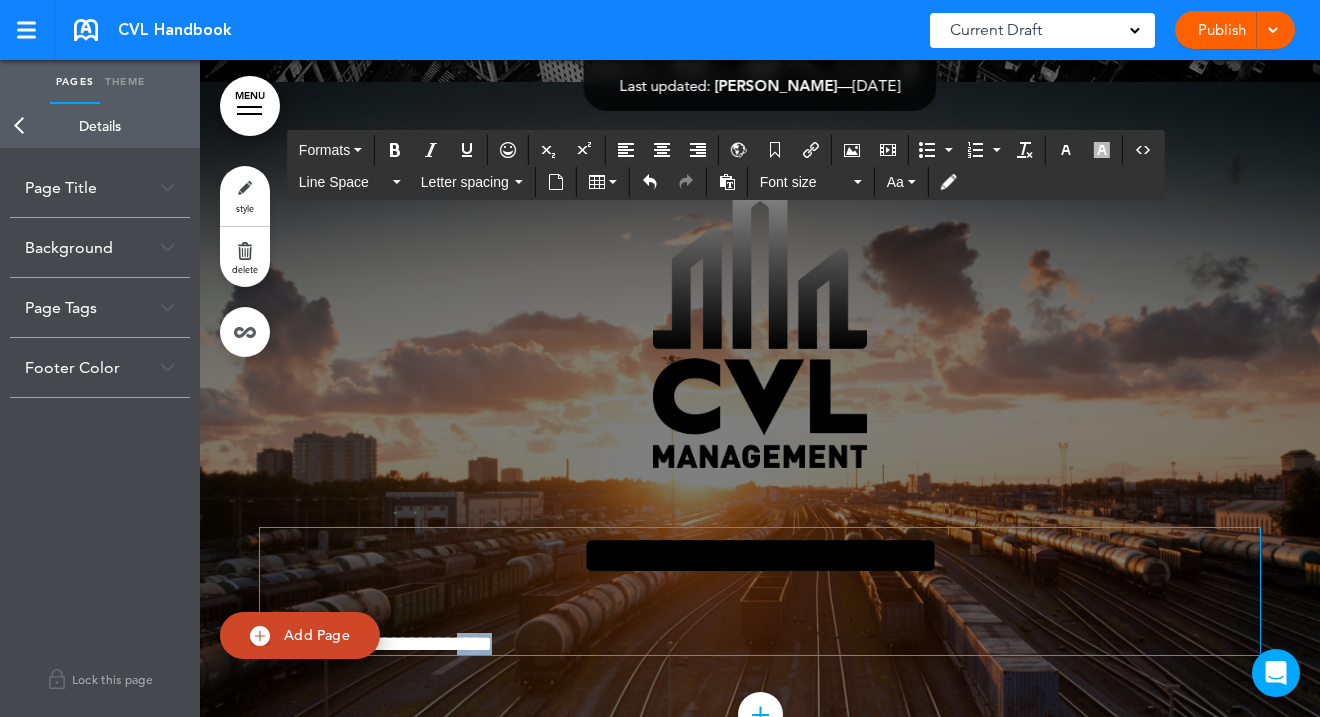 click on "**********" at bounding box center [760, 555] 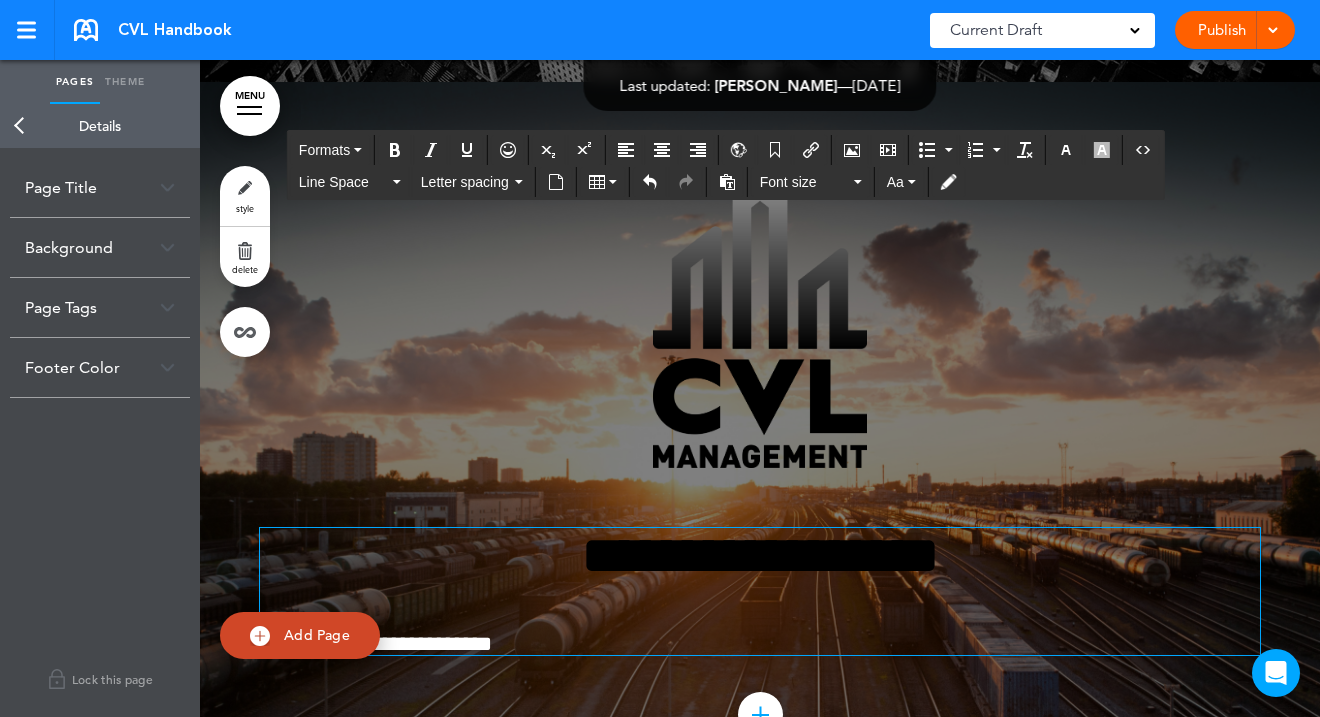 click on "**********" at bounding box center [760, 555] 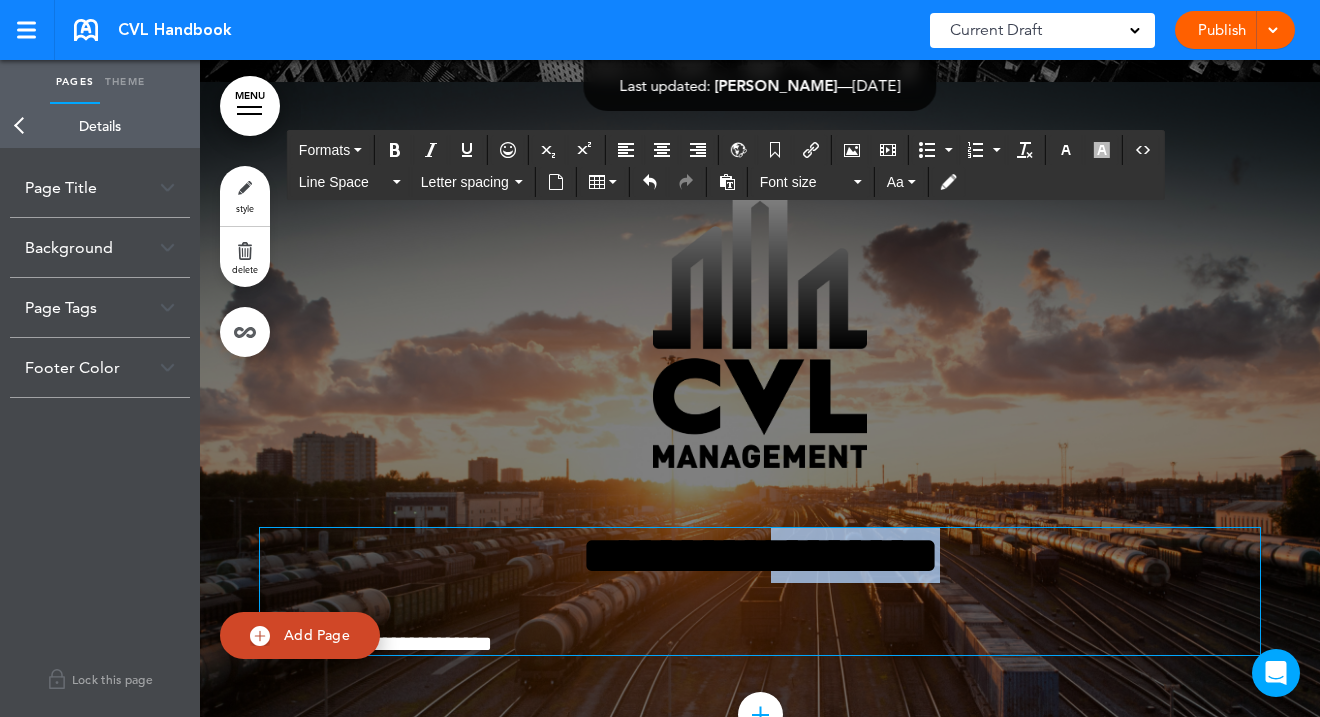 click on "**********" at bounding box center [760, 555] 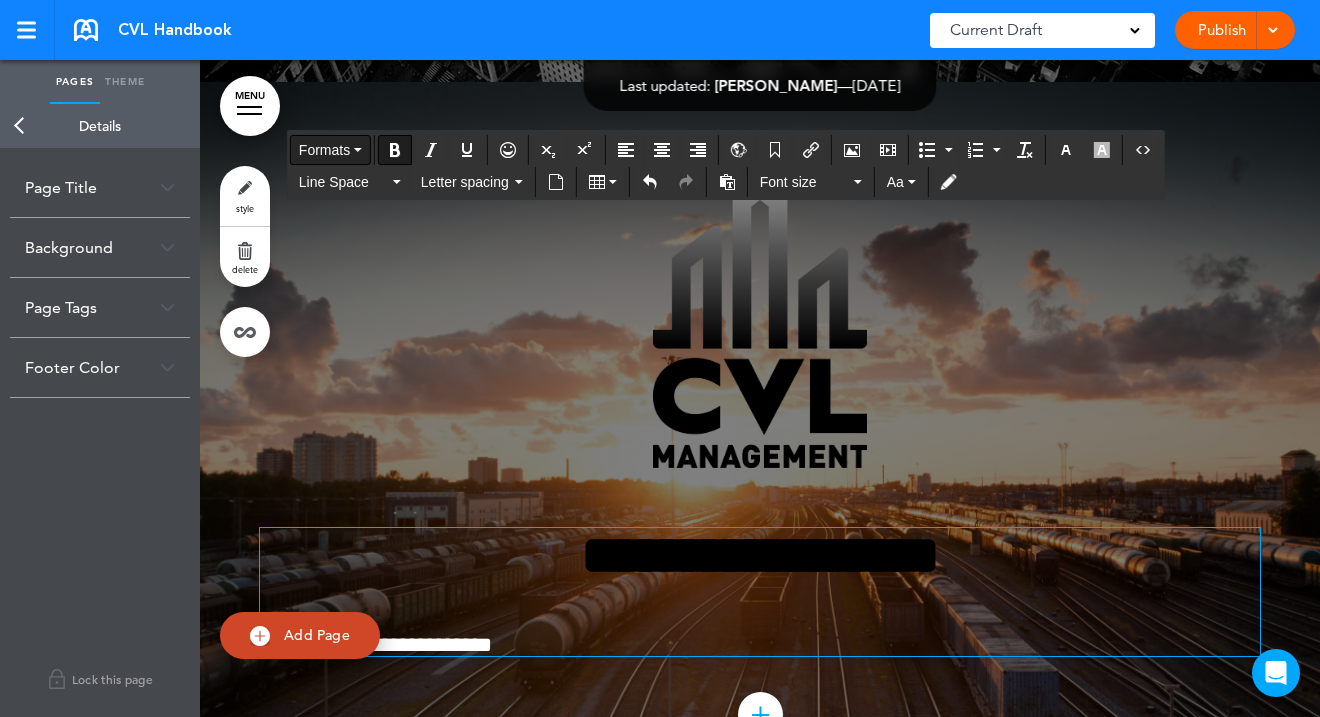 click on "Formats" at bounding box center (330, 150) 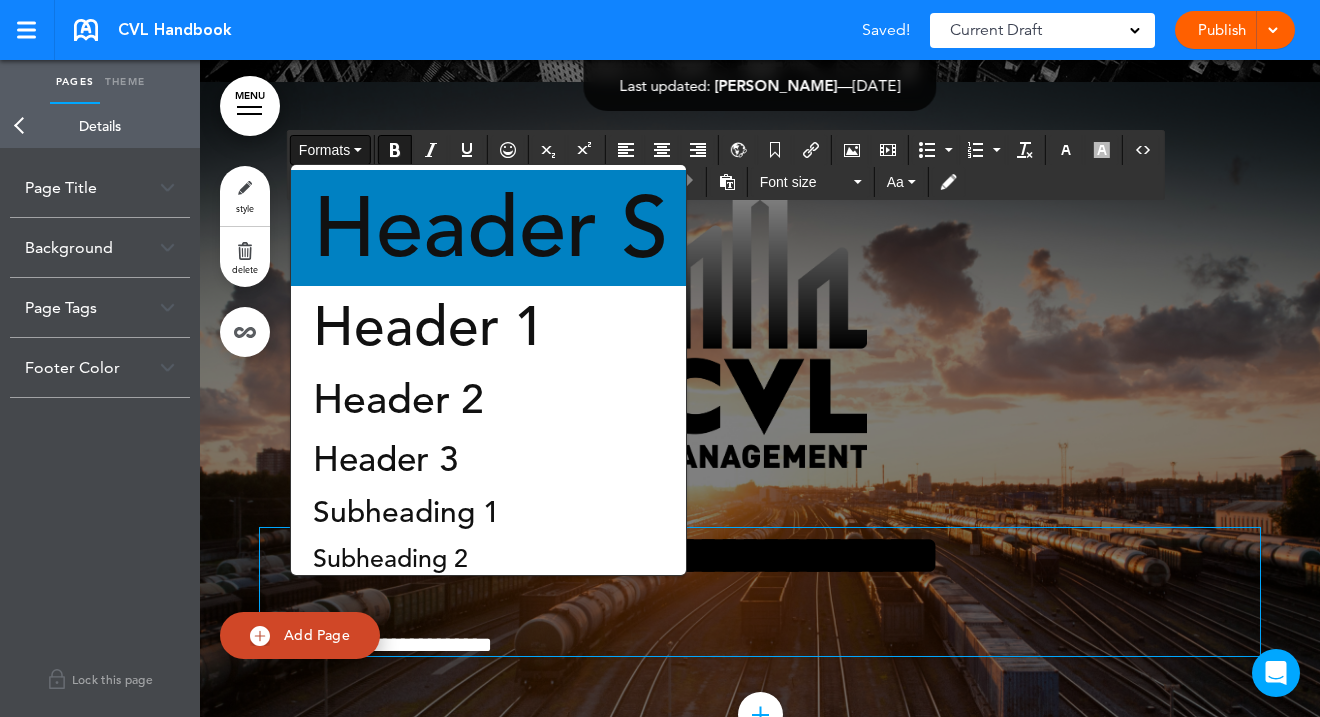 click on "Header S" at bounding box center (490, 228) 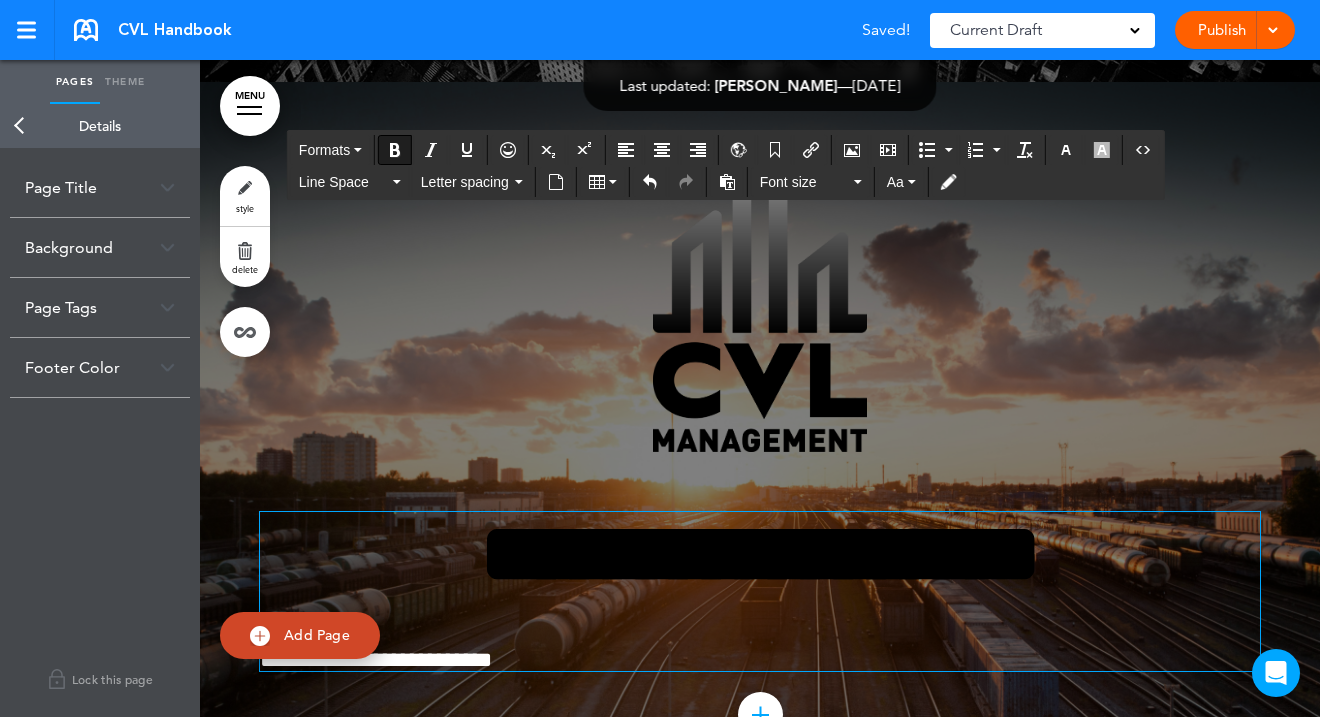 click on "**********" at bounding box center [760, 554] 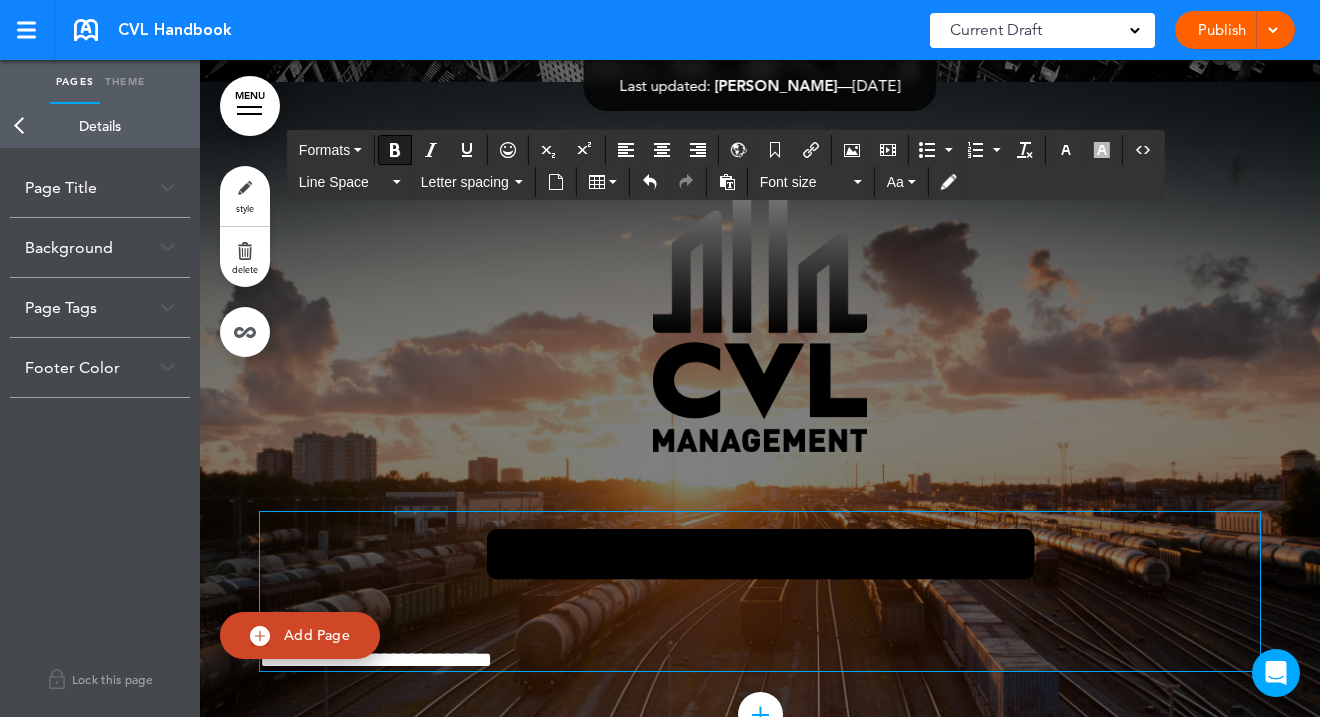 click on "**********" at bounding box center [760, 554] 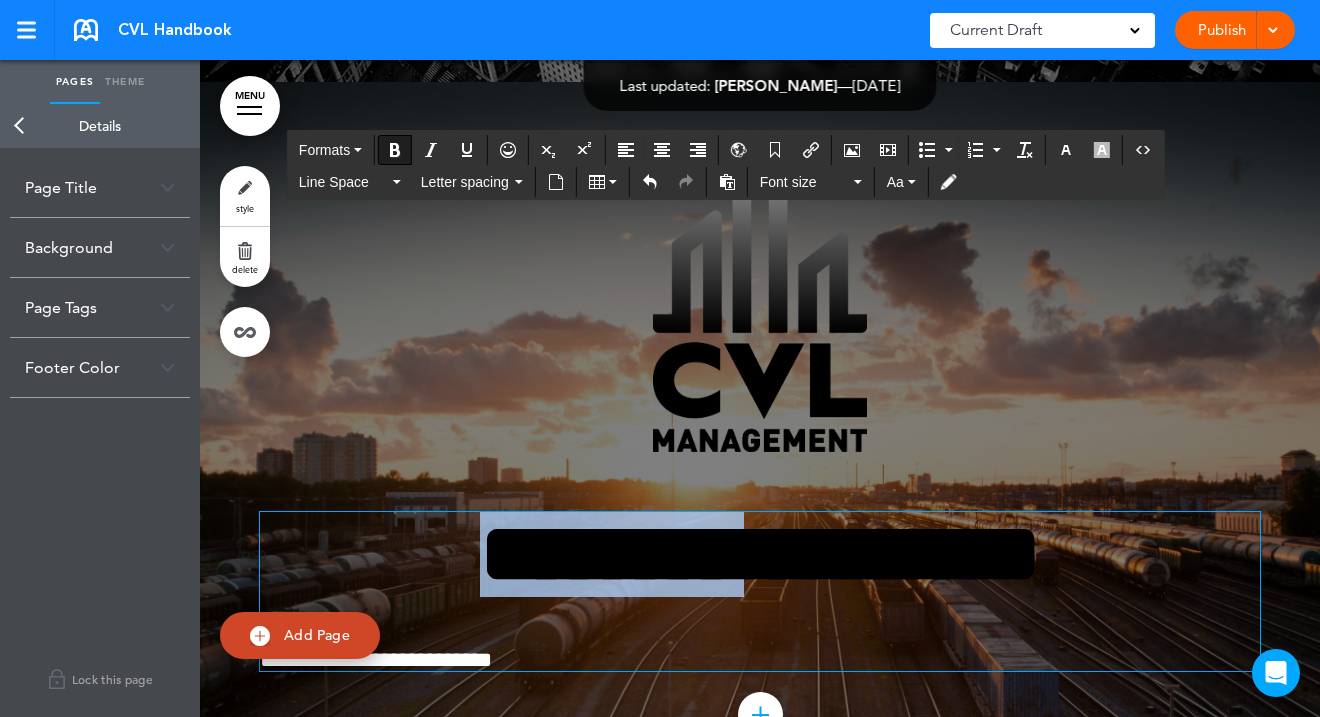 click on "**********" at bounding box center (760, 554) 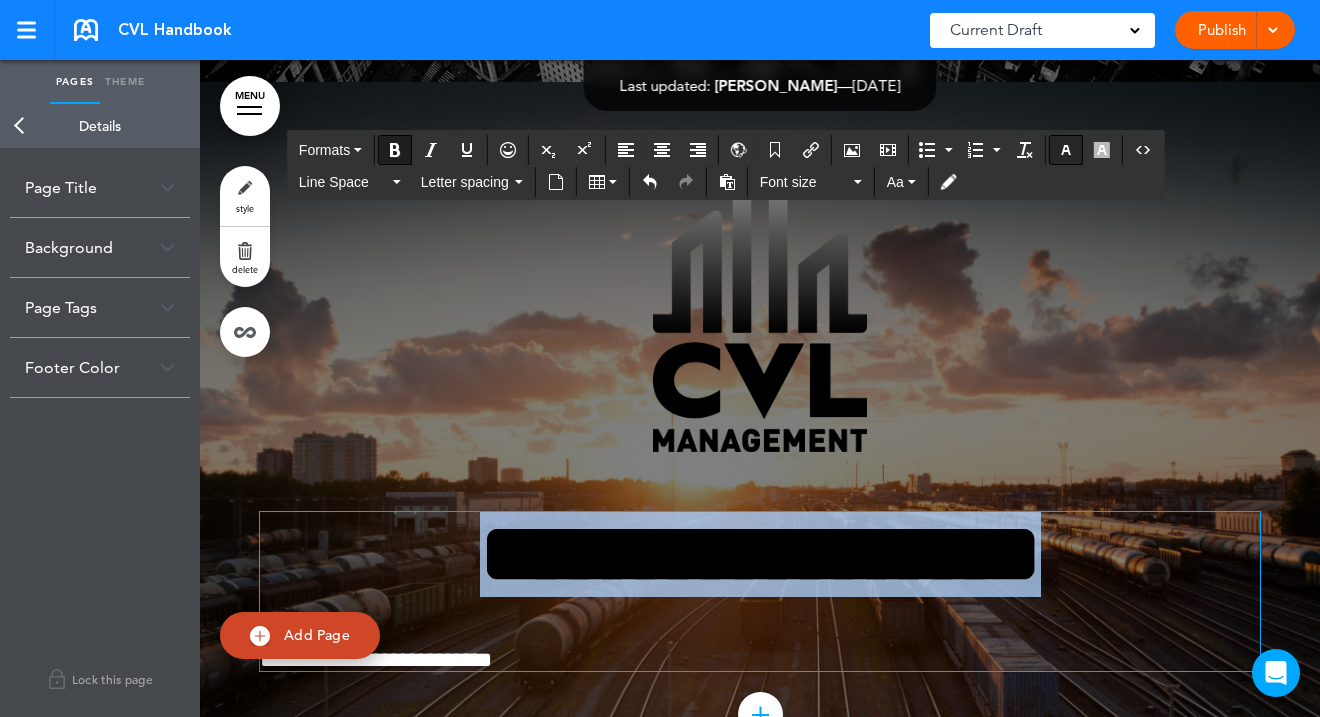 click at bounding box center (1066, 150) 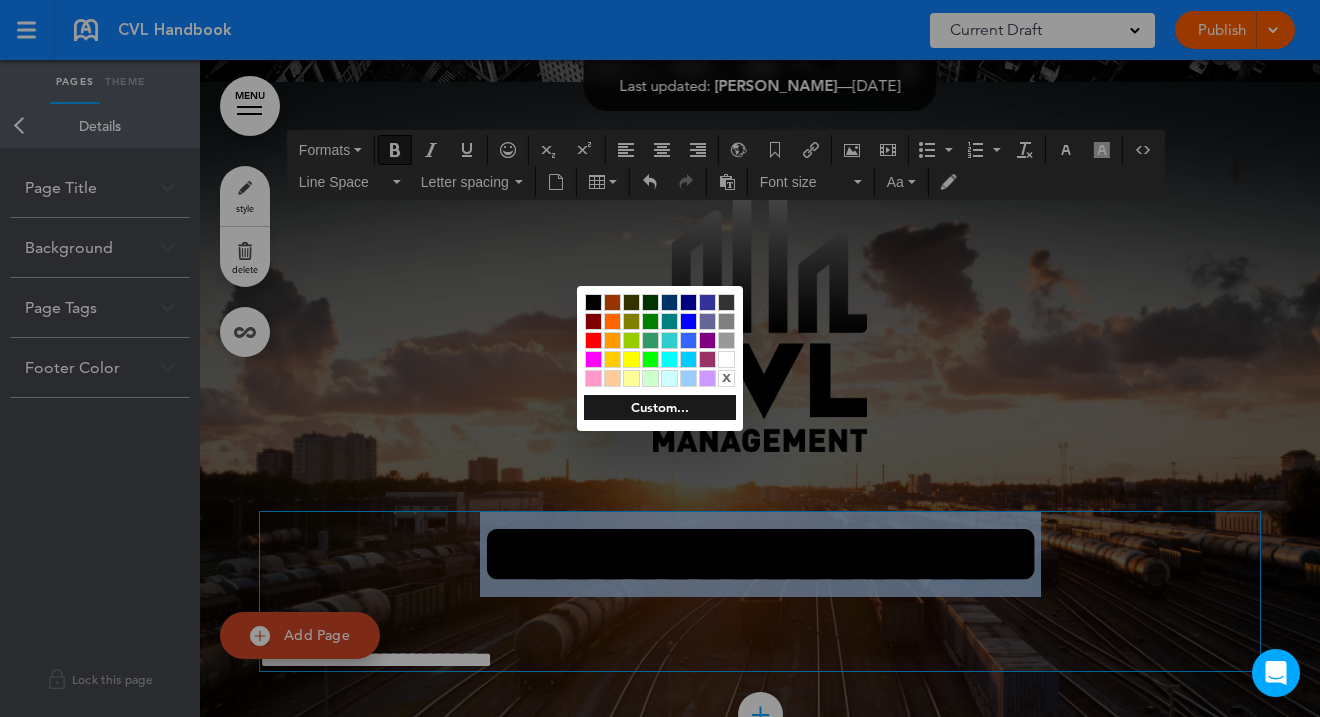 click at bounding box center (726, 359) 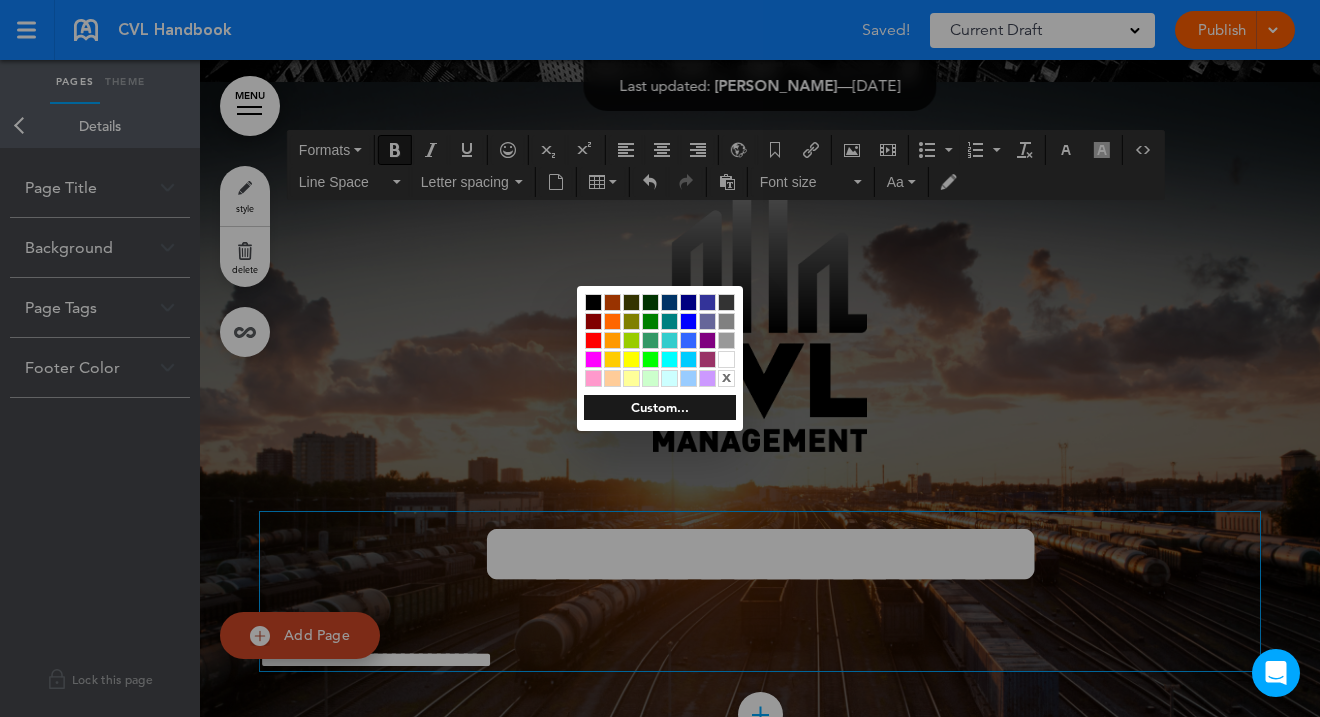 click at bounding box center [660, 358] 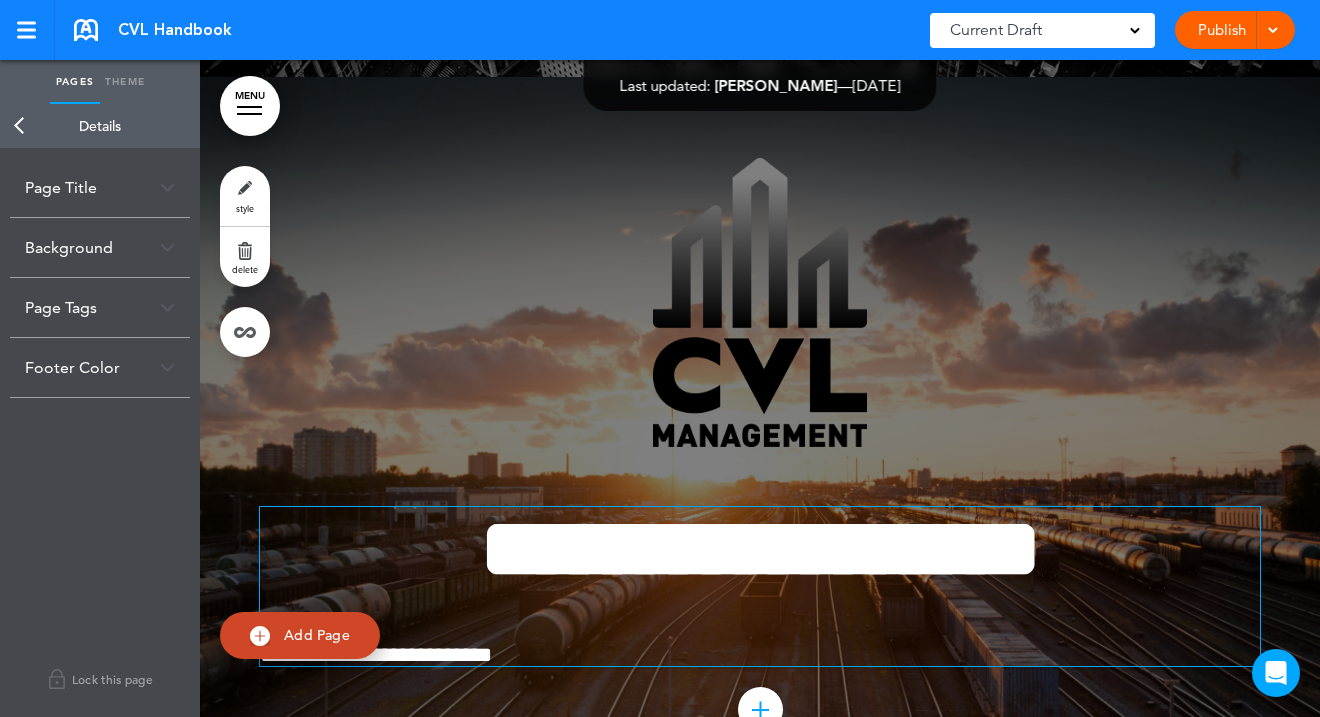 scroll, scrollTop: 698, scrollLeft: 0, axis: vertical 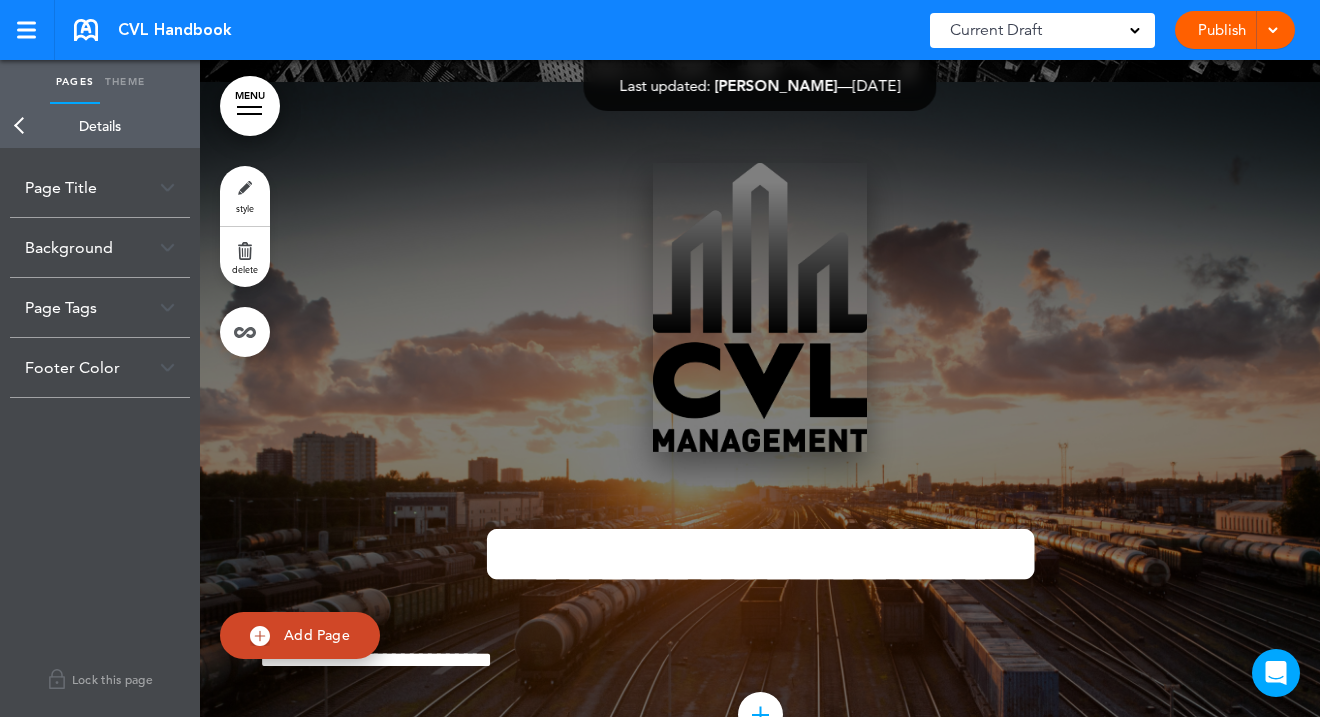 click at bounding box center (760, 308) 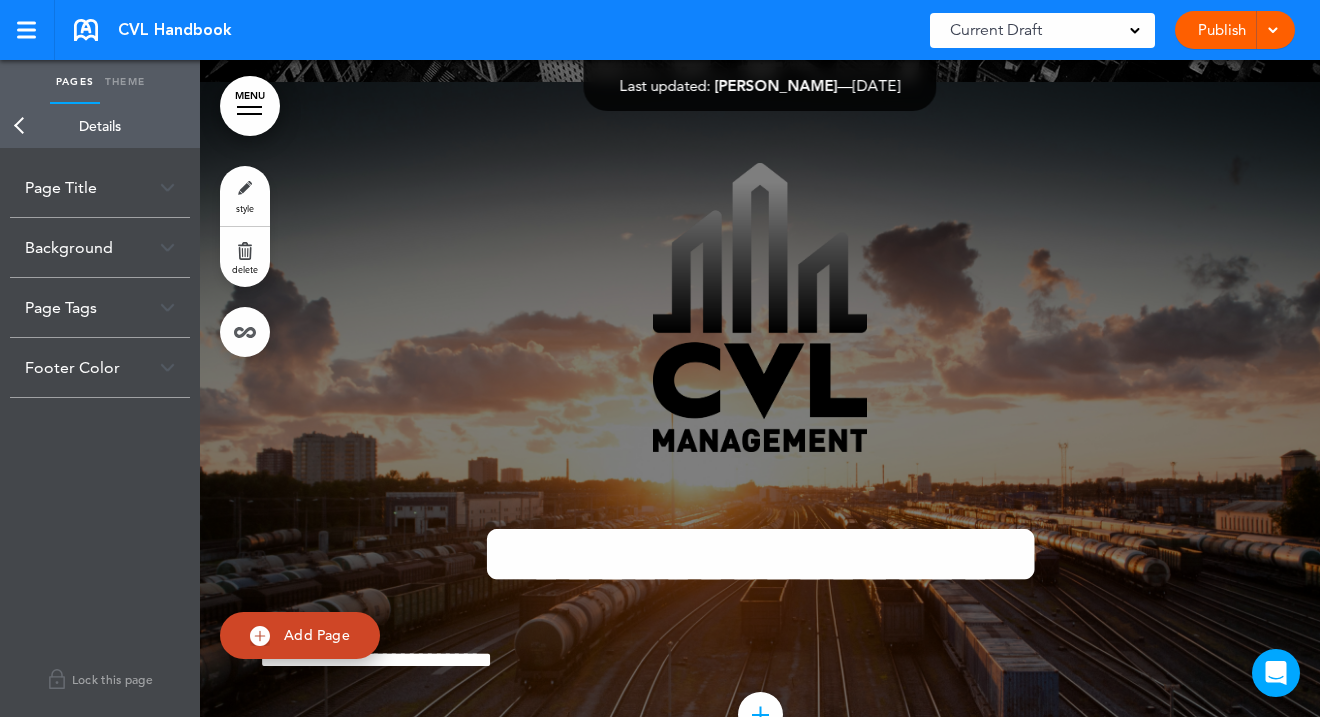 click at bounding box center [660, 327] 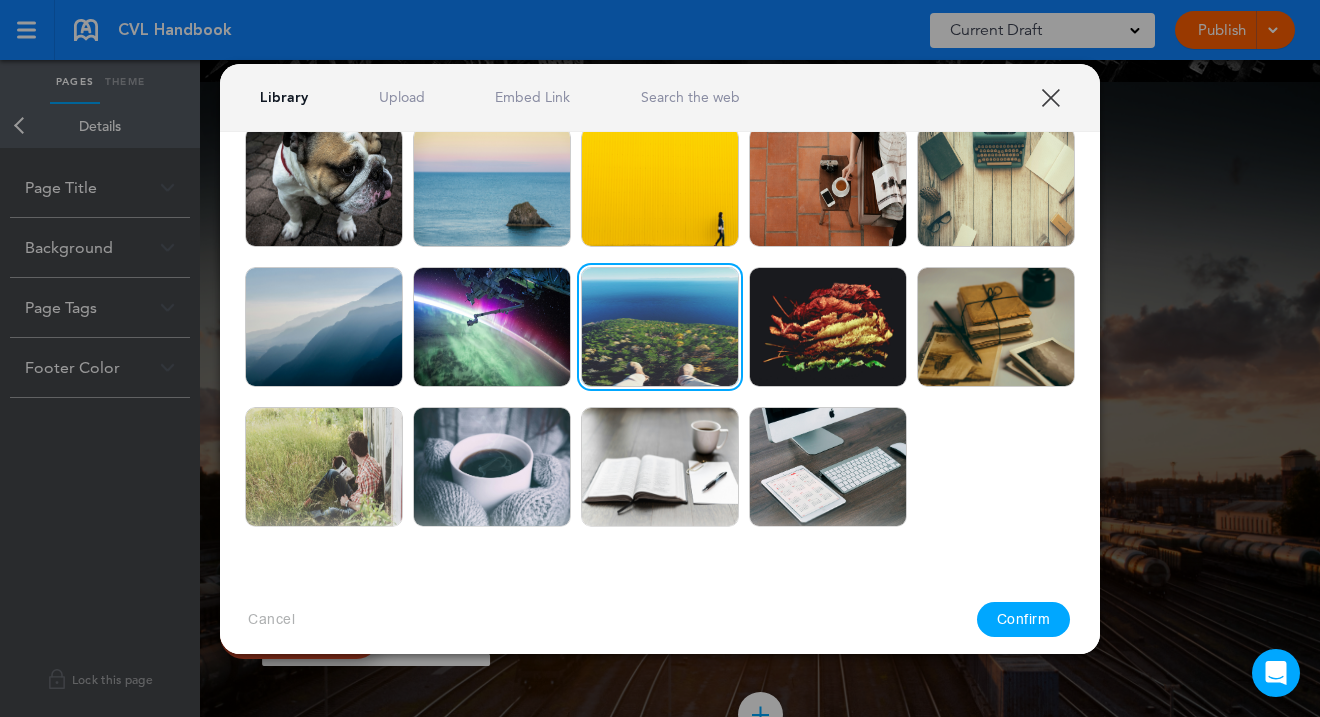 click on "Are you sure?
[GEOGRAPHIC_DATA]
Are you sure?
[GEOGRAPHIC_DATA]
Are you sure?
[GEOGRAPHIC_DATA]
Are you sure?
[GEOGRAPHIC_DATA]
Are you sure?
[GEOGRAPHIC_DATA]
Are you sure?
[GEOGRAPHIC_DATA]
Are you sure?
[GEOGRAPHIC_DATA]" at bounding box center (660, -503) 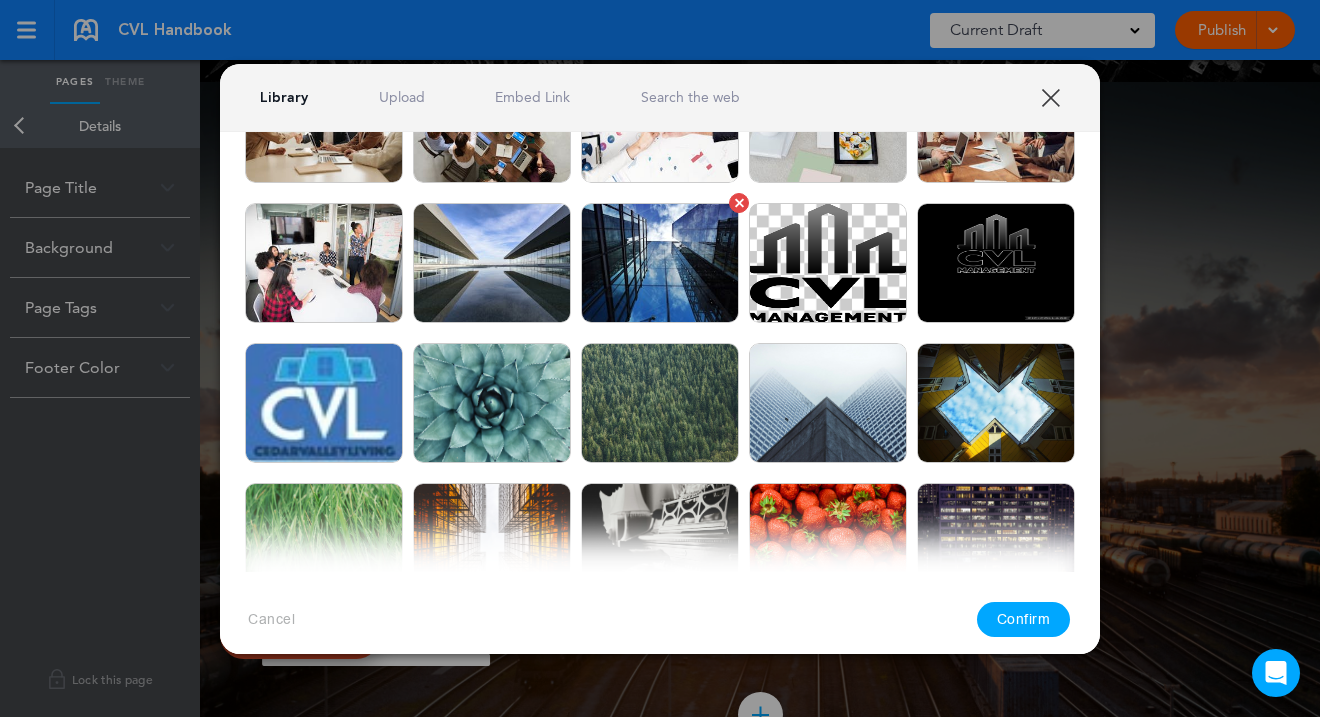 scroll, scrollTop: 578, scrollLeft: 0, axis: vertical 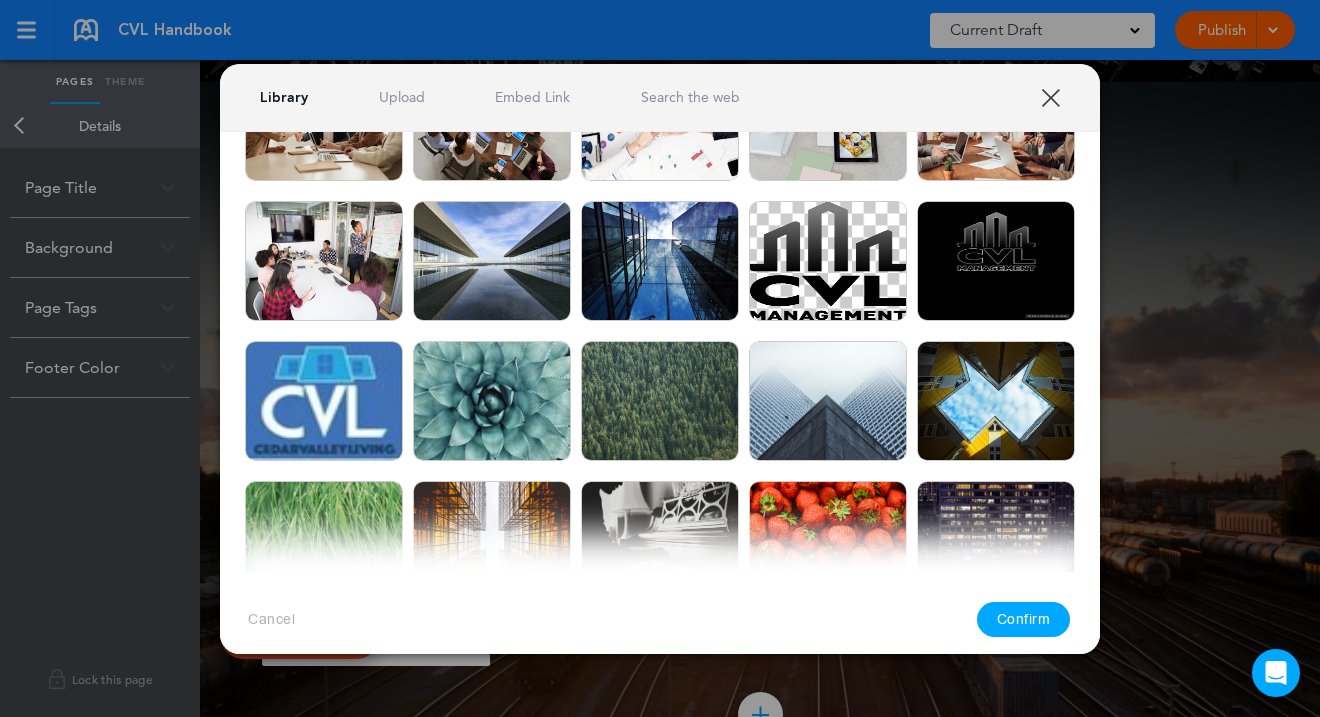 click on "XXX" at bounding box center (1050, 97) 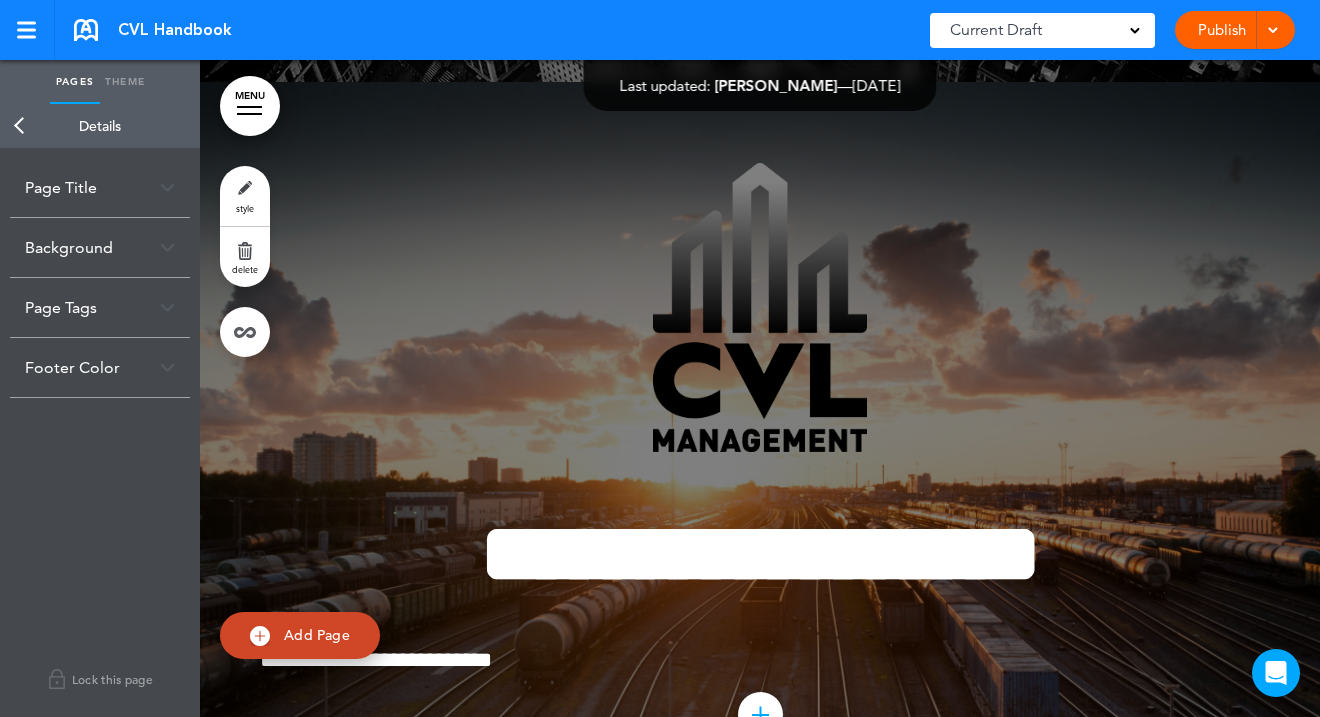 click on "**********" at bounding box center [760, 442] 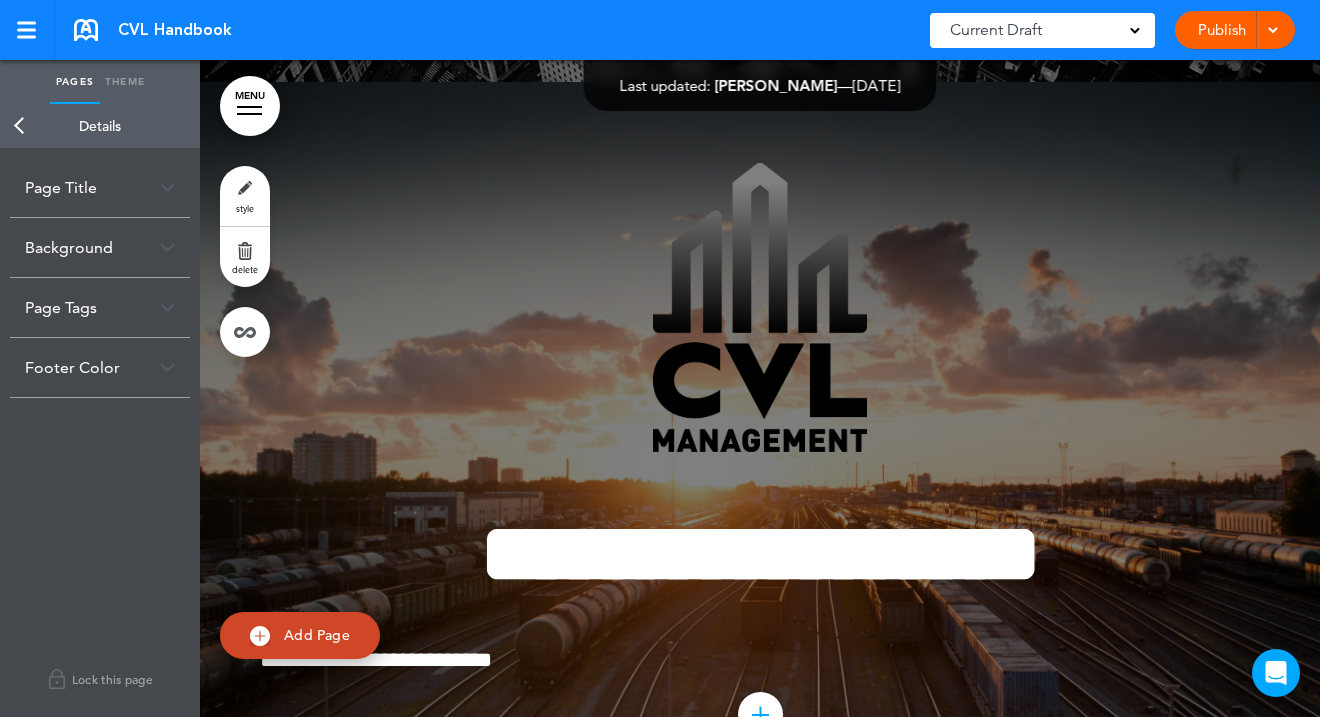 click on "**********" at bounding box center (760, 442) 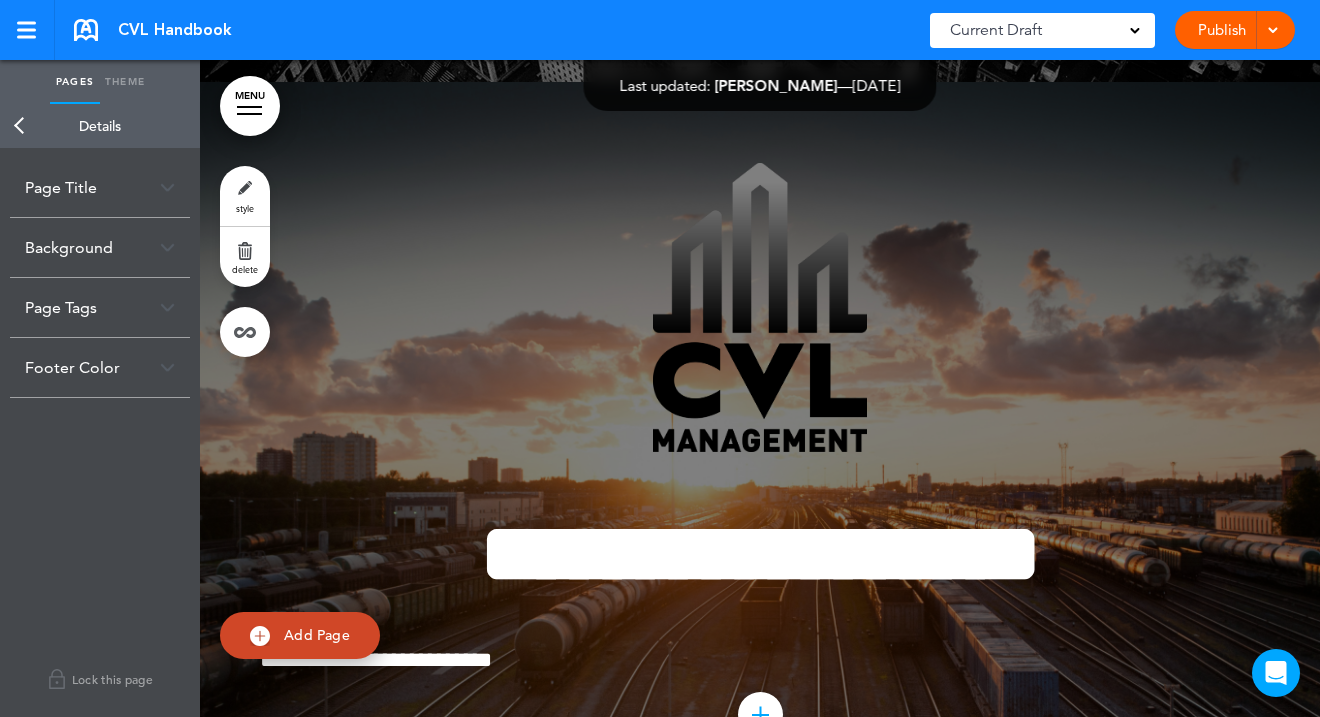 click on "**********" at bounding box center [760, 442] 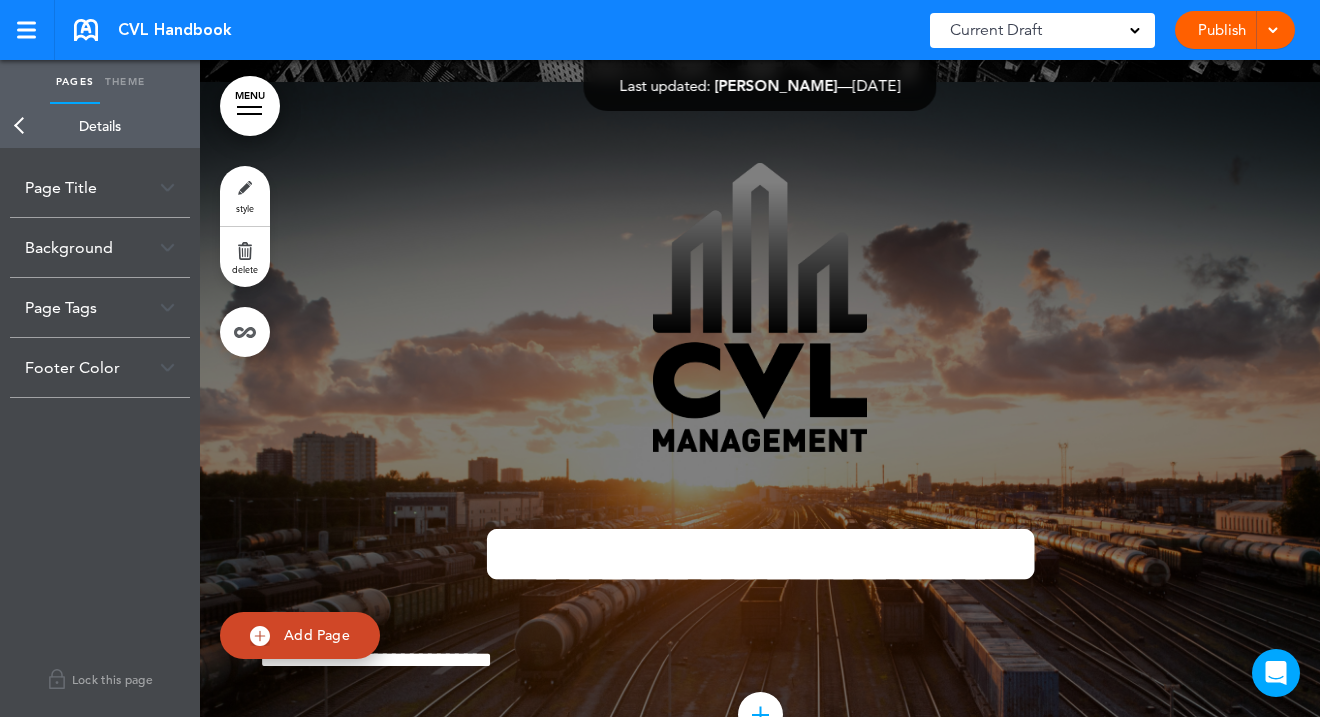 click on "Background" at bounding box center [100, 247] 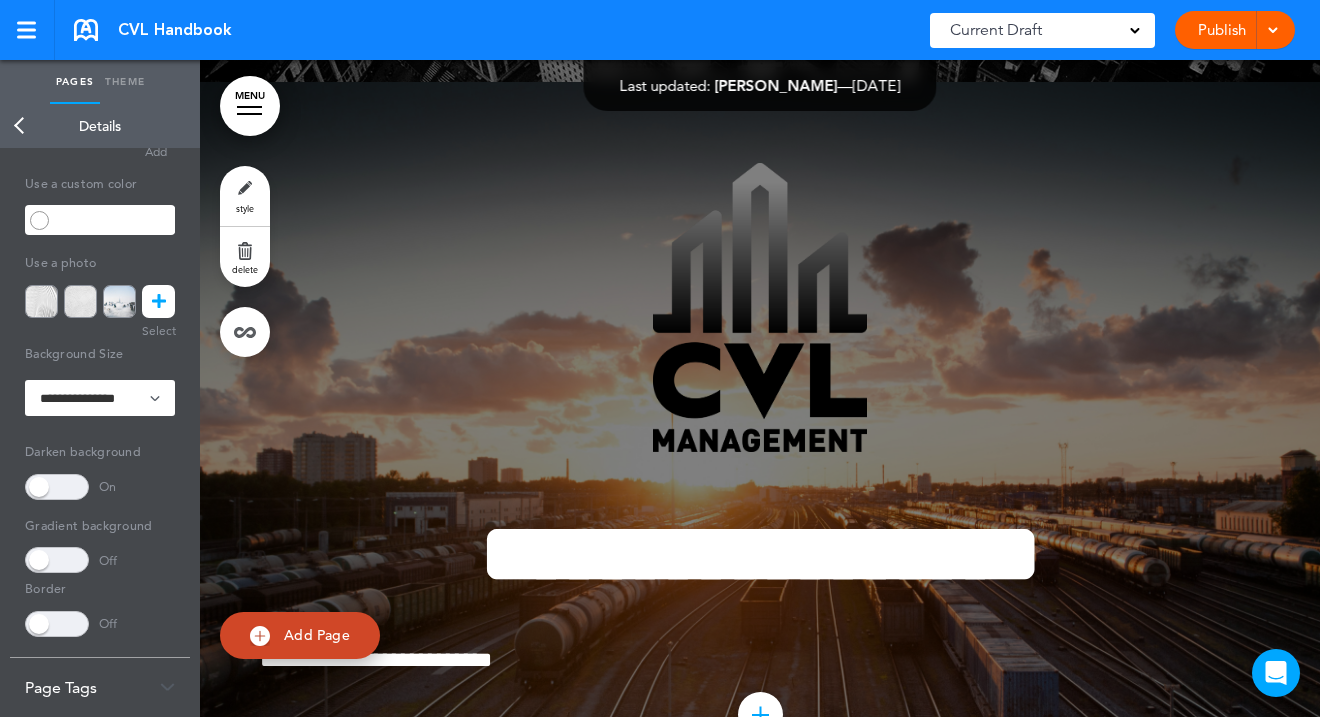 scroll, scrollTop: 218, scrollLeft: 0, axis: vertical 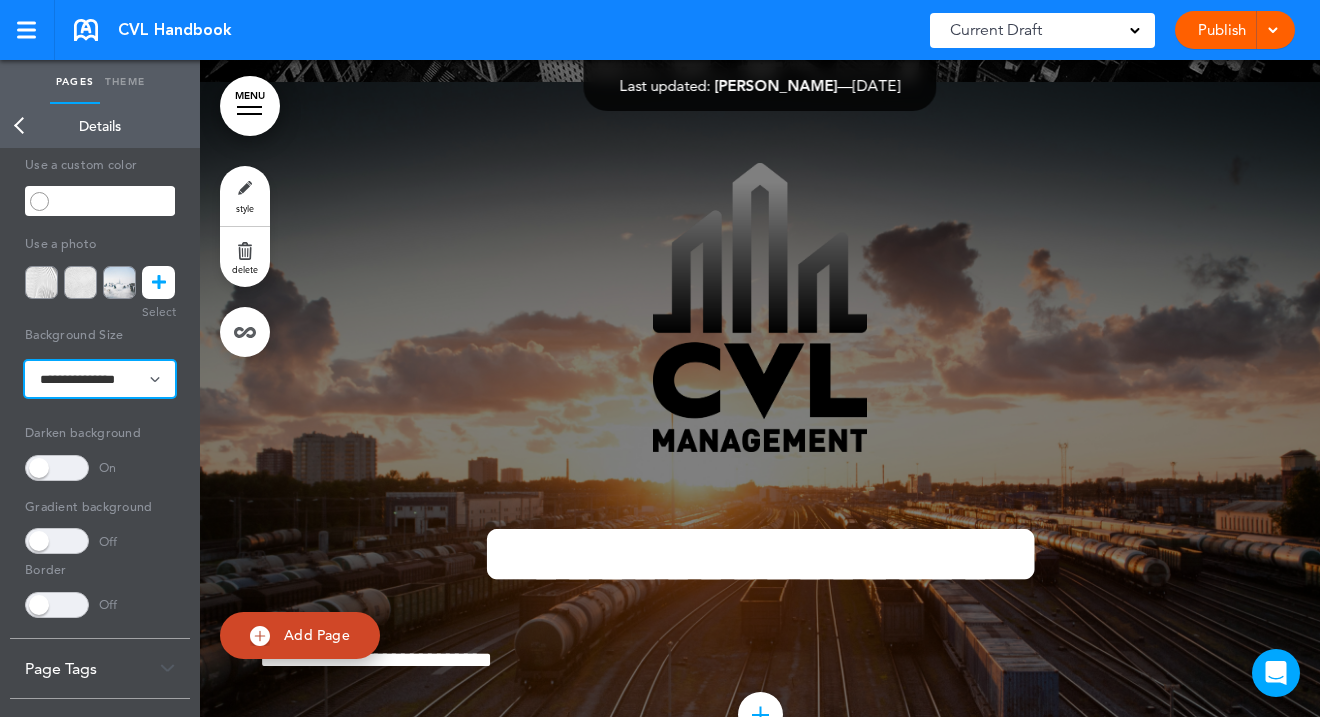 click on "**********" at bounding box center [100, 379] 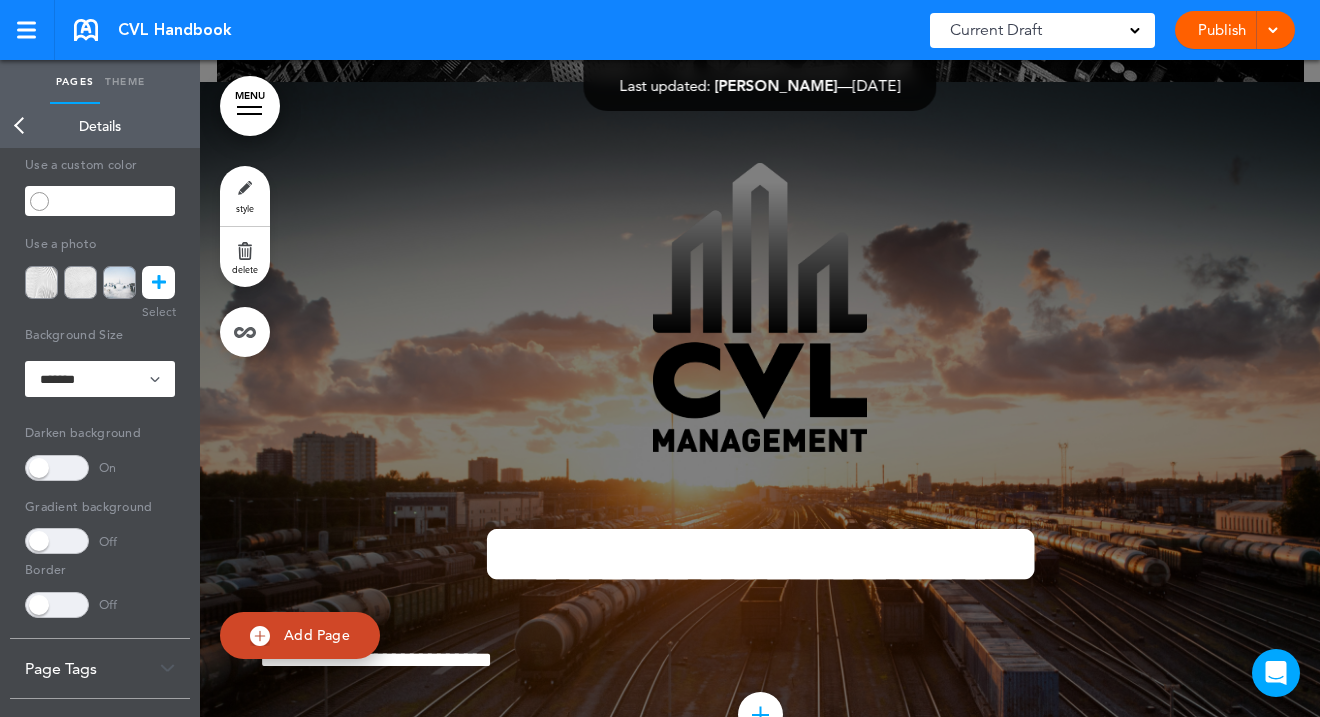 drag, startPoint x: 449, startPoint y: 169, endPoint x: 472, endPoint y: 278, distance: 111.40018 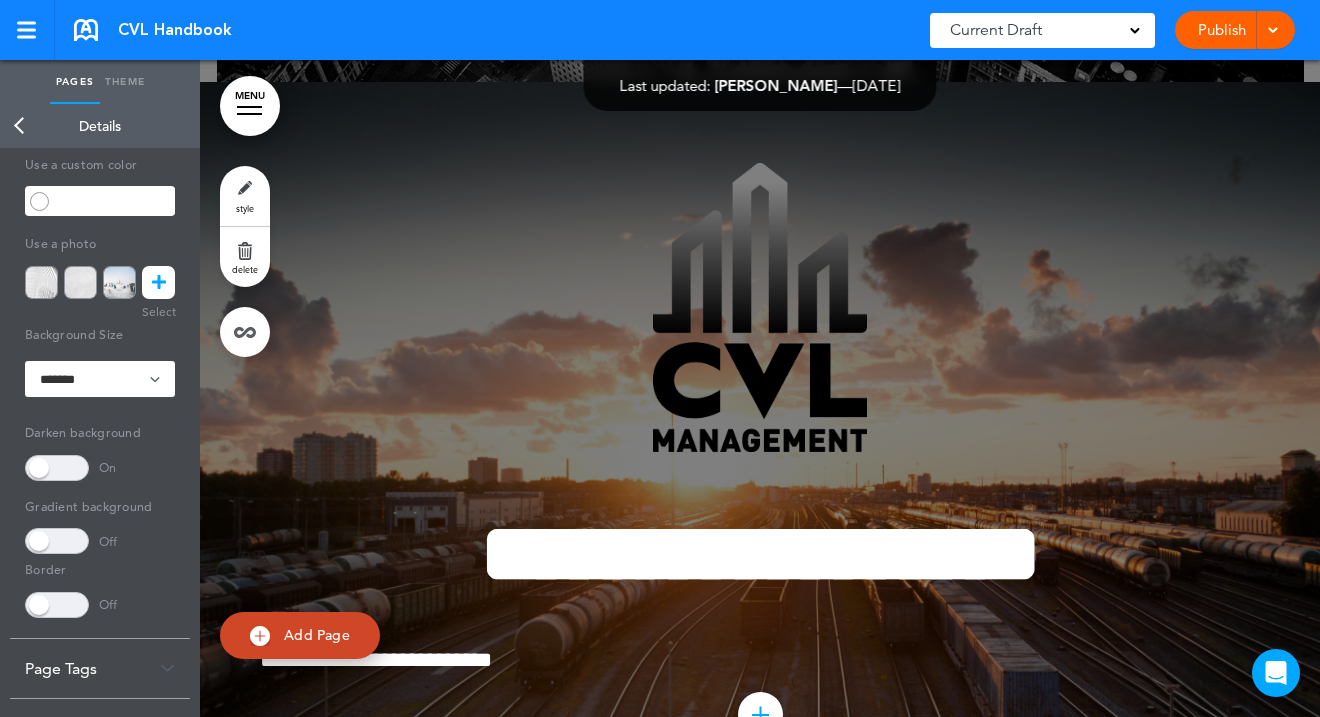 click on "**********" at bounding box center [760, 442] 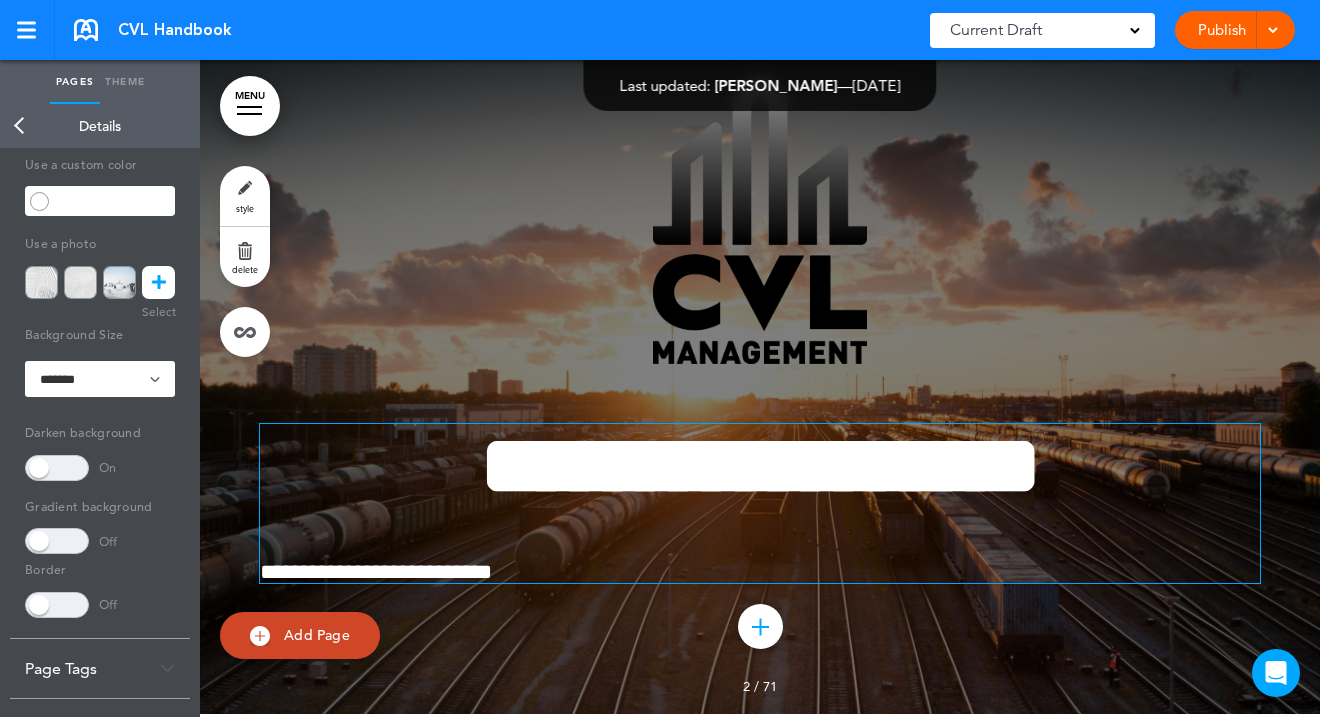 scroll, scrollTop: 701, scrollLeft: 0, axis: vertical 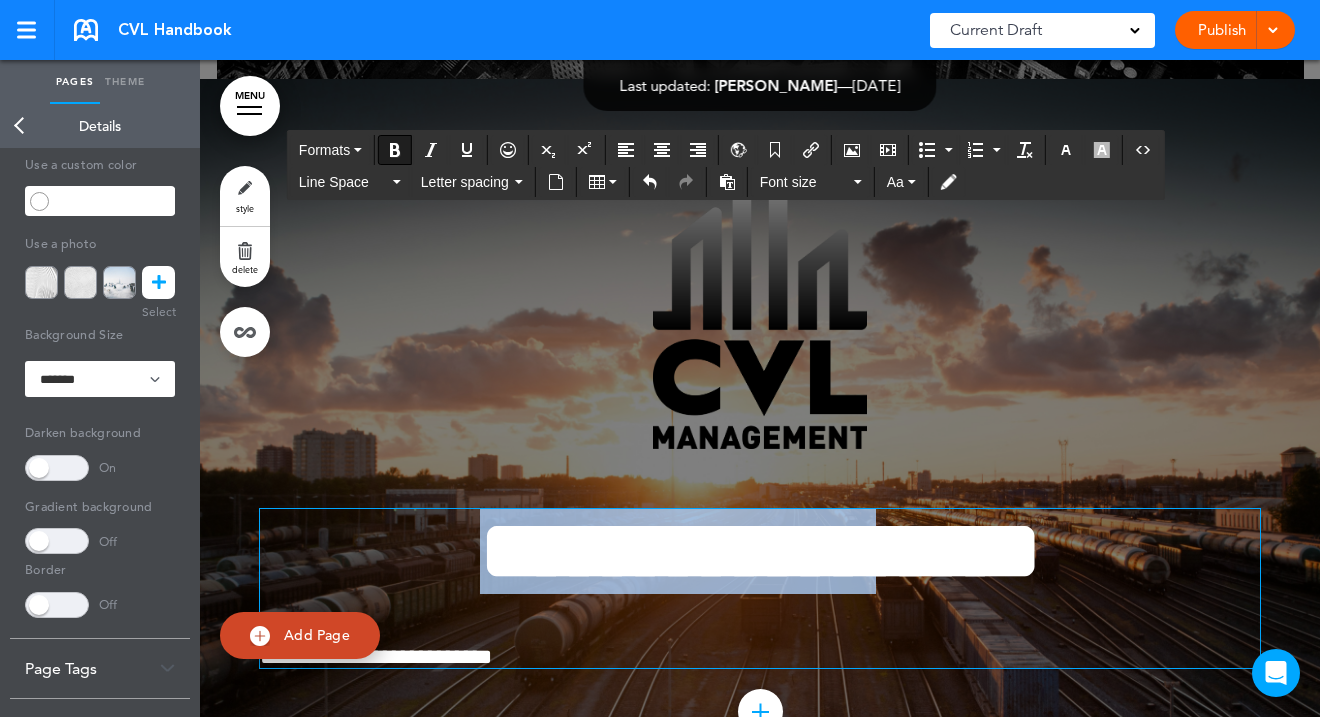 drag, startPoint x: 904, startPoint y: 511, endPoint x: 897, endPoint y: 349, distance: 162.15117 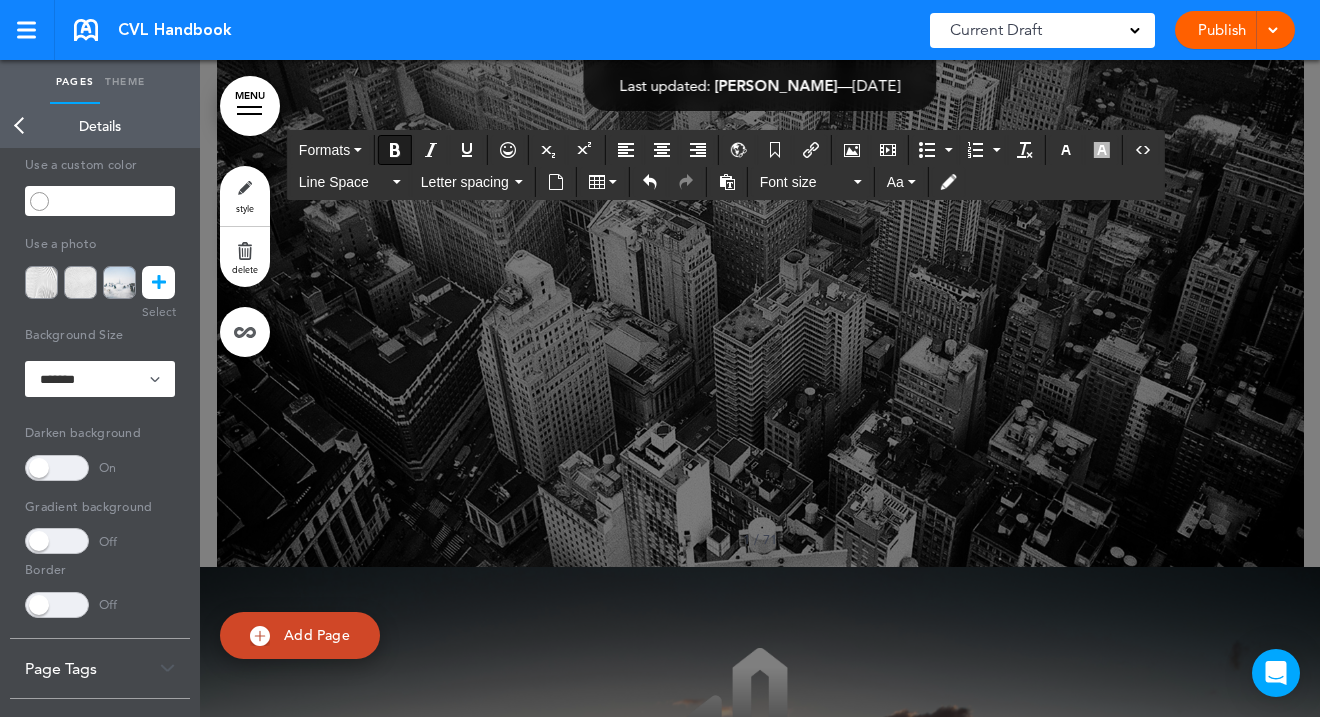 scroll, scrollTop: 214, scrollLeft: 0, axis: vertical 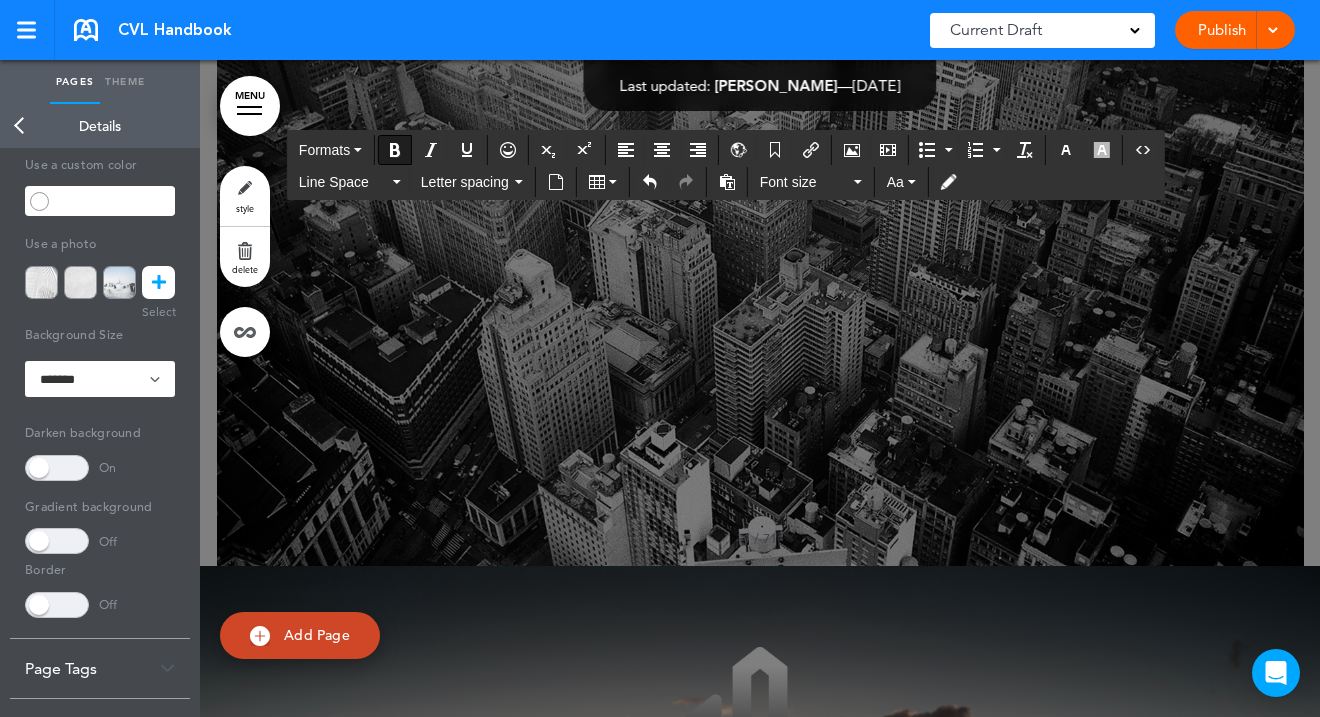 click on "**********" at bounding box center (760, 926) 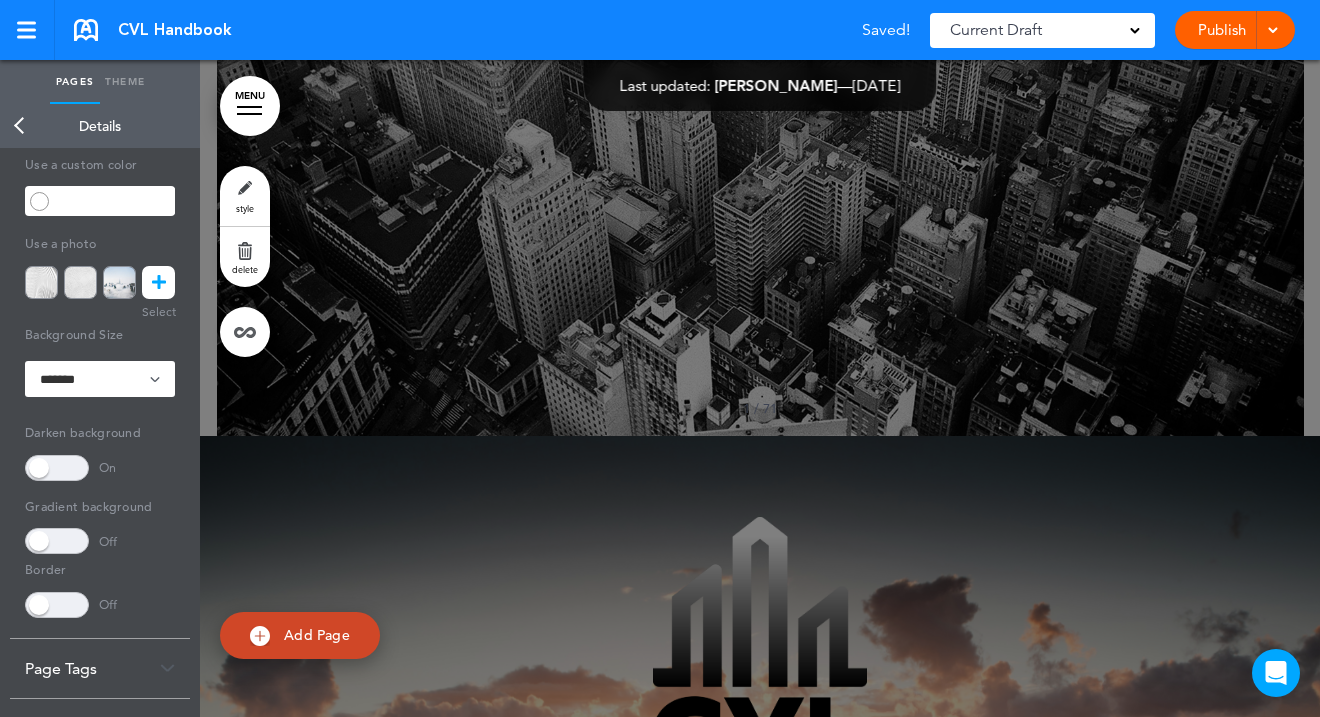 scroll, scrollTop: 347, scrollLeft: 0, axis: vertical 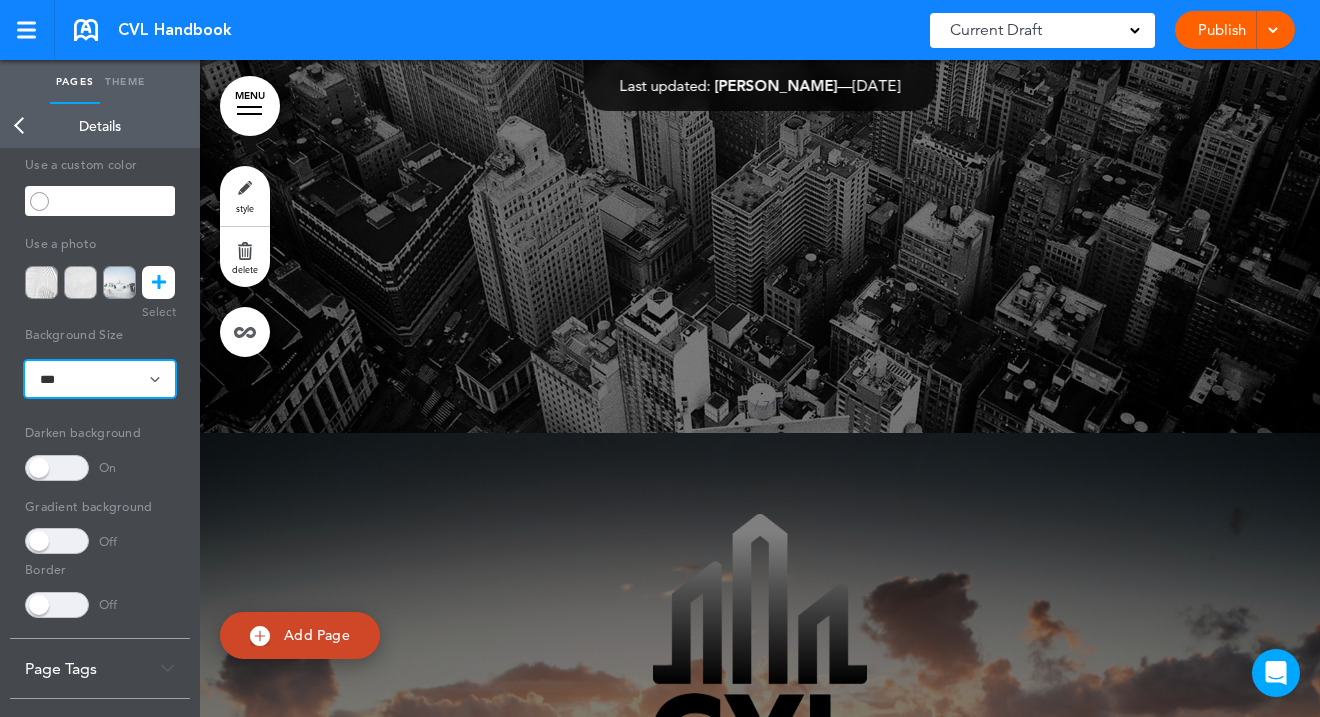 select on "*****" 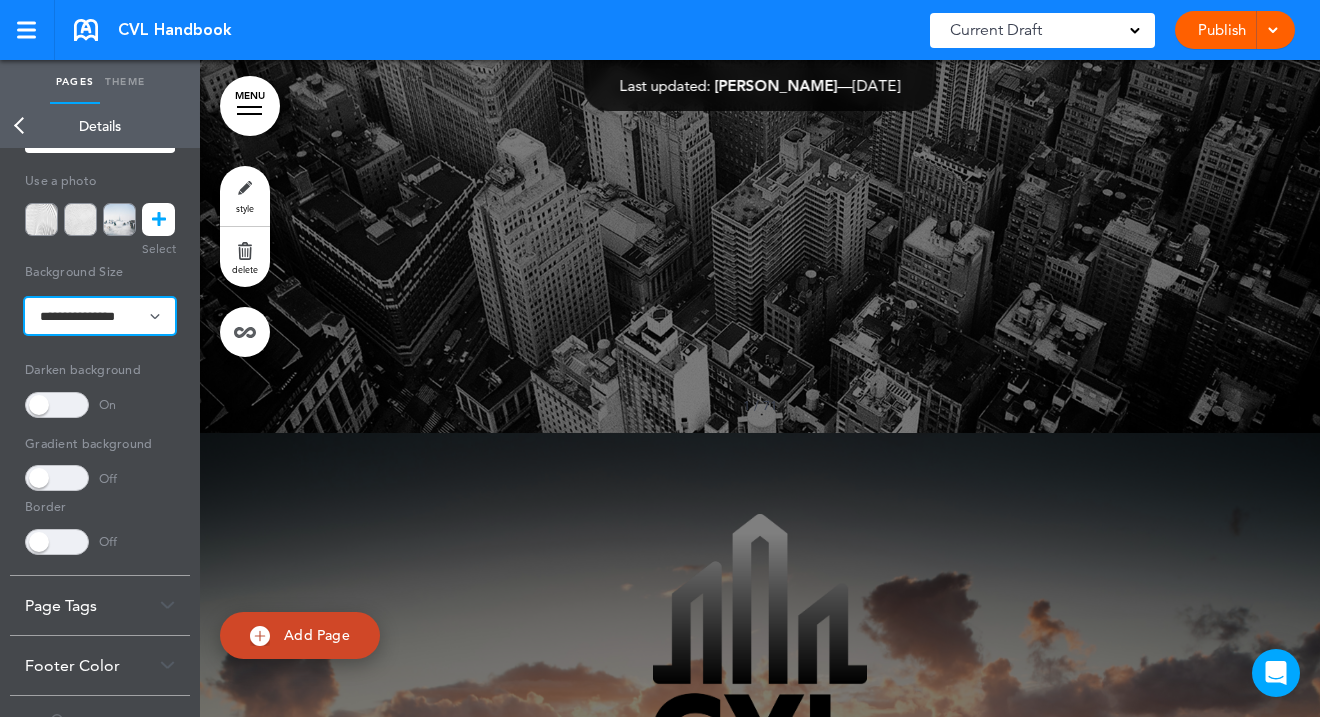 scroll, scrollTop: 283, scrollLeft: 0, axis: vertical 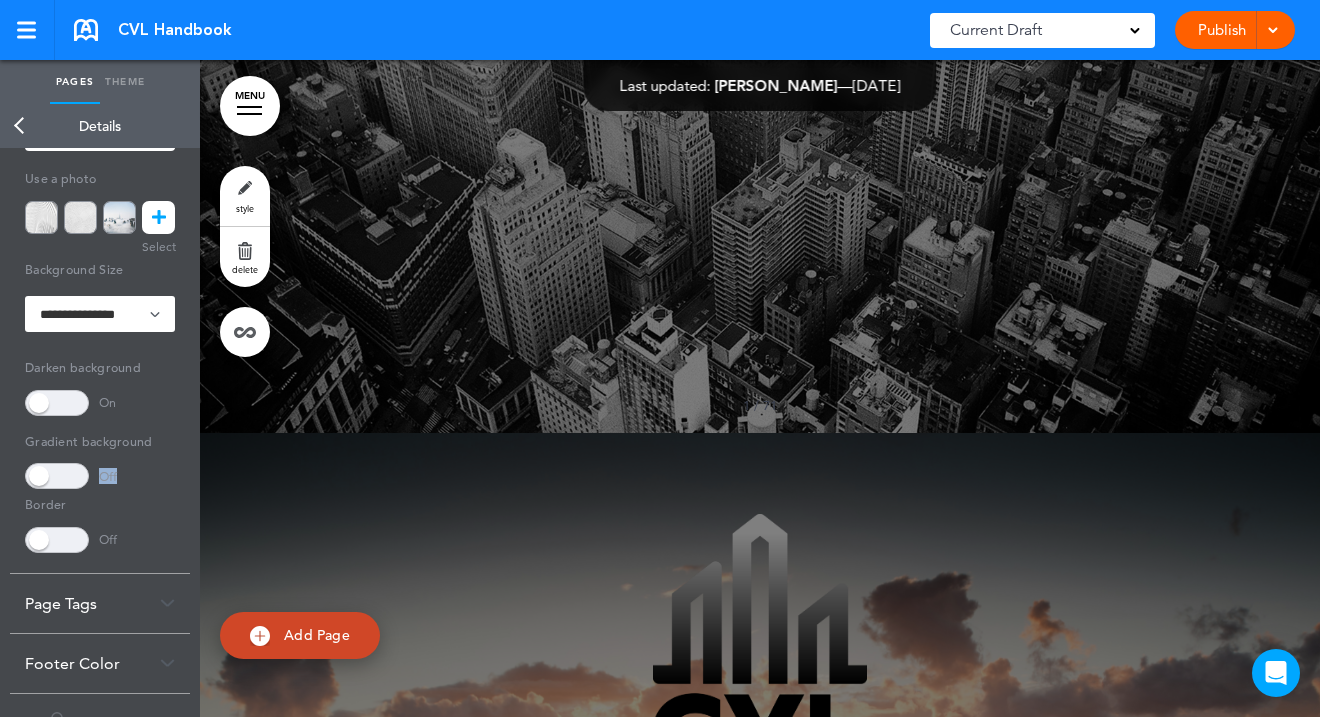 drag, startPoint x: 38, startPoint y: 469, endPoint x: 103, endPoint y: 483, distance: 66.4906 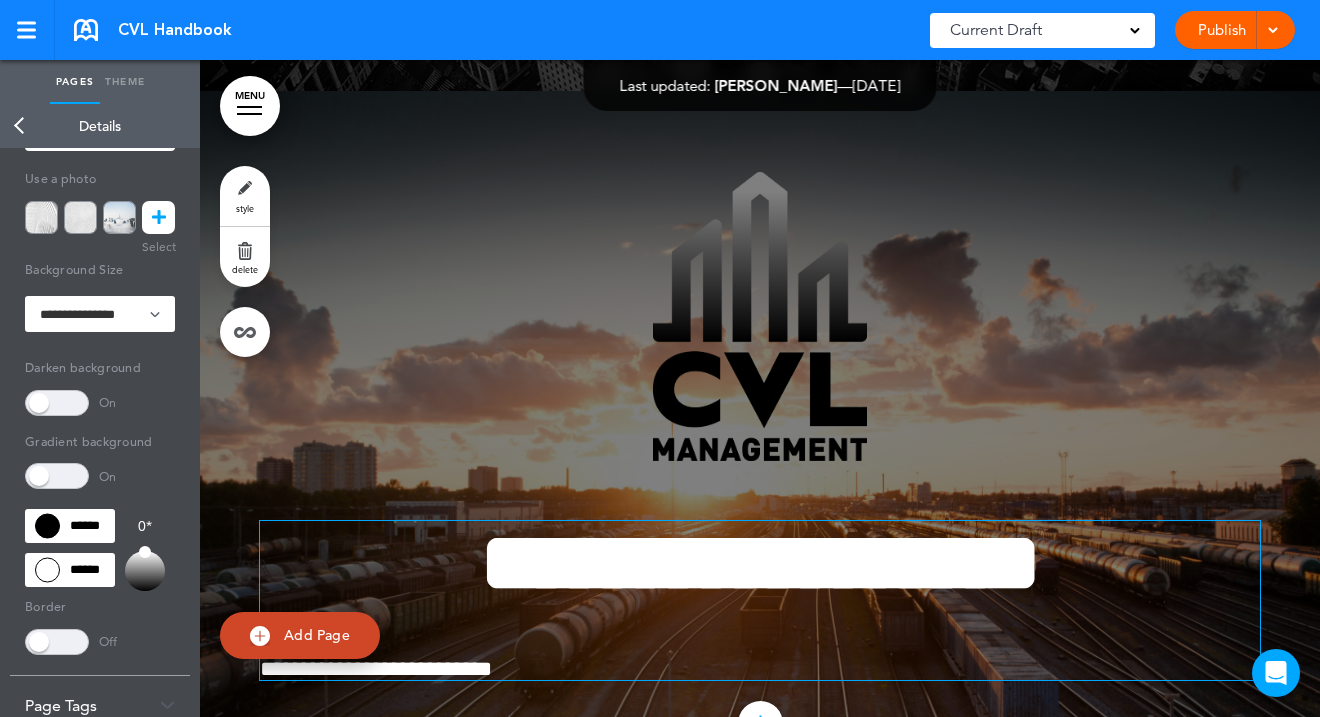 scroll, scrollTop: 685, scrollLeft: 0, axis: vertical 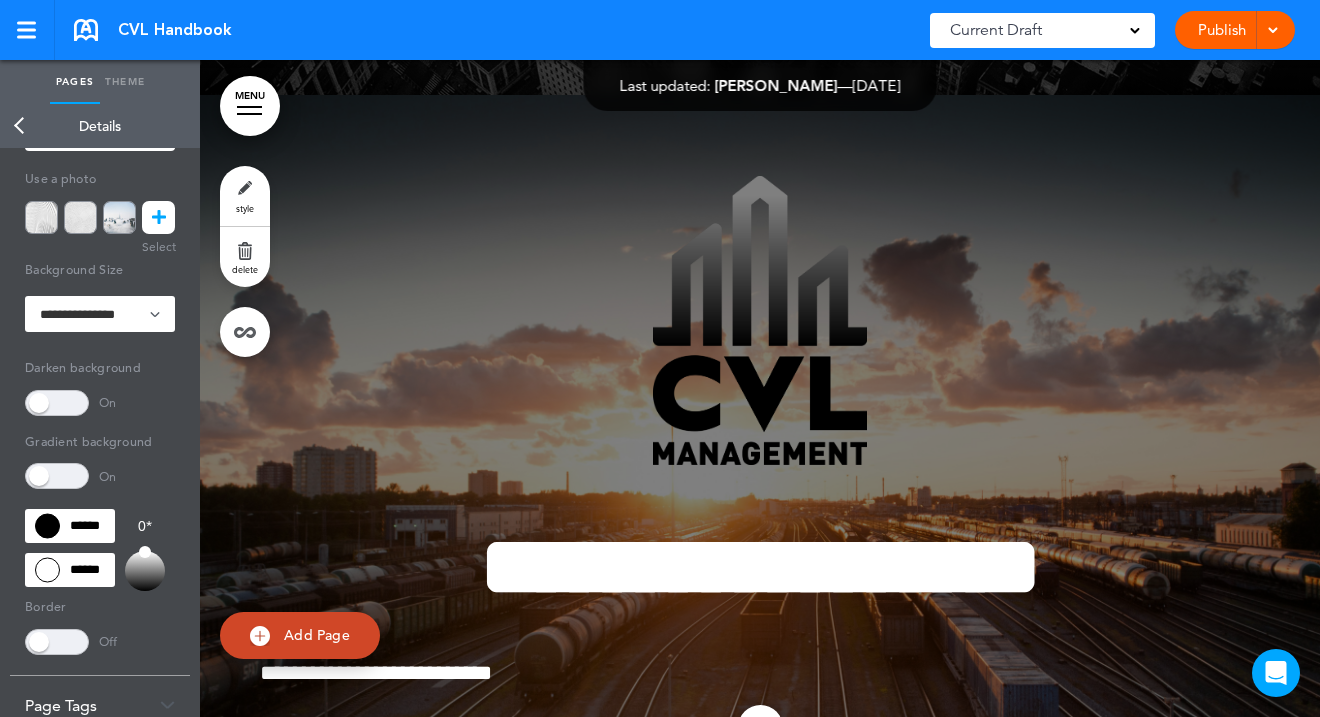 click at bounding box center [57, 642] 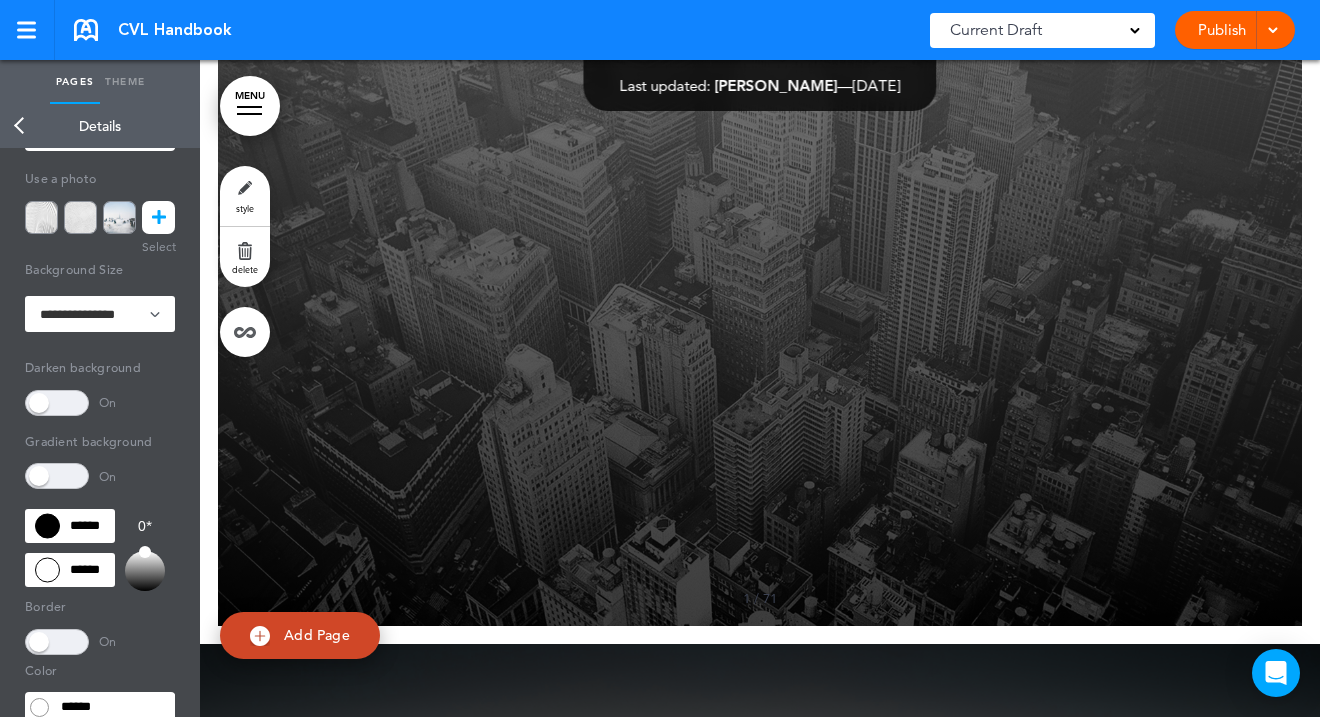 scroll, scrollTop: 123, scrollLeft: 0, axis: vertical 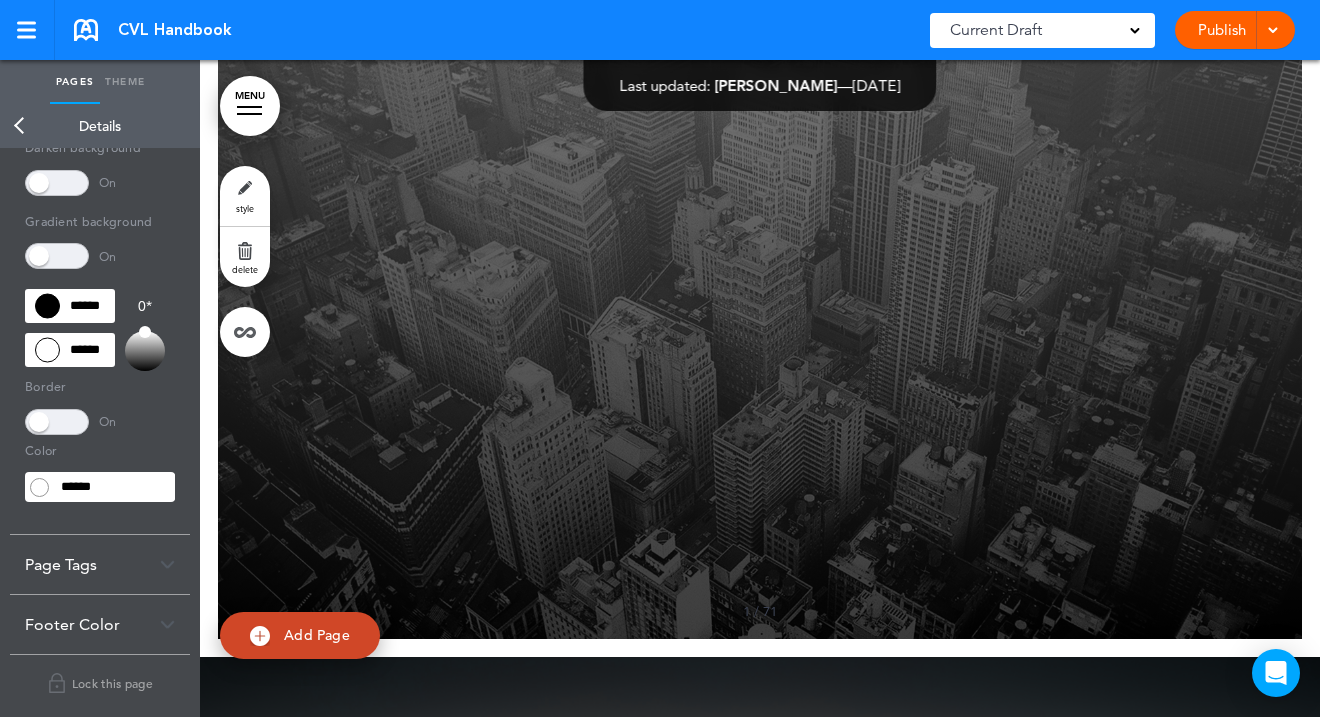 click on "Page Tags" at bounding box center [100, 564] 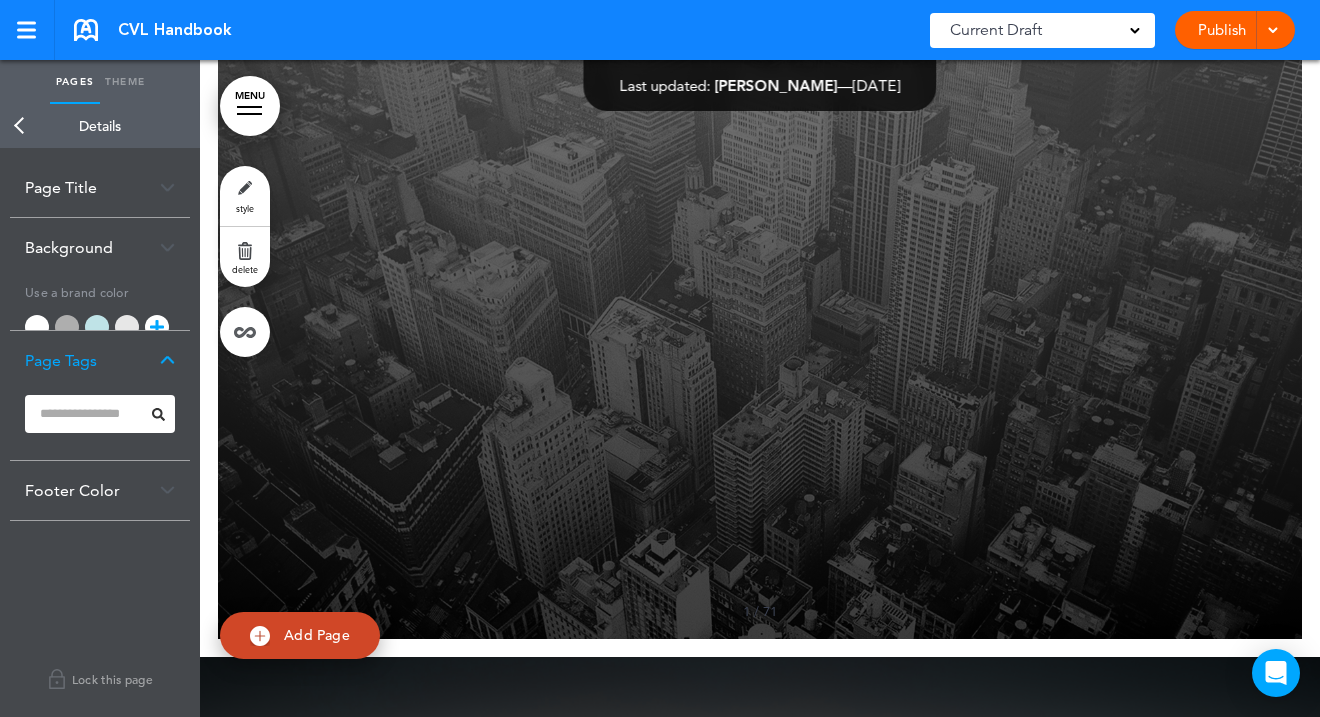 scroll, scrollTop: 0, scrollLeft: 0, axis: both 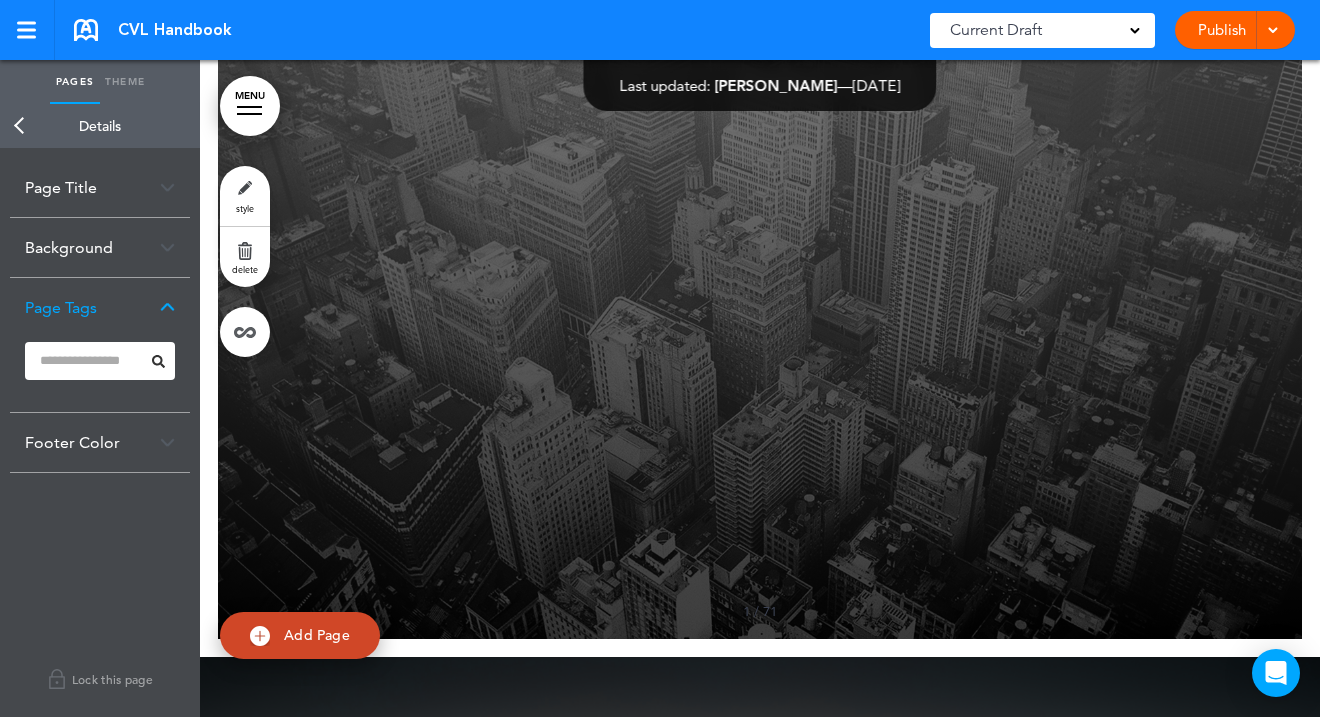 click on "Page Tags" at bounding box center [100, 307] 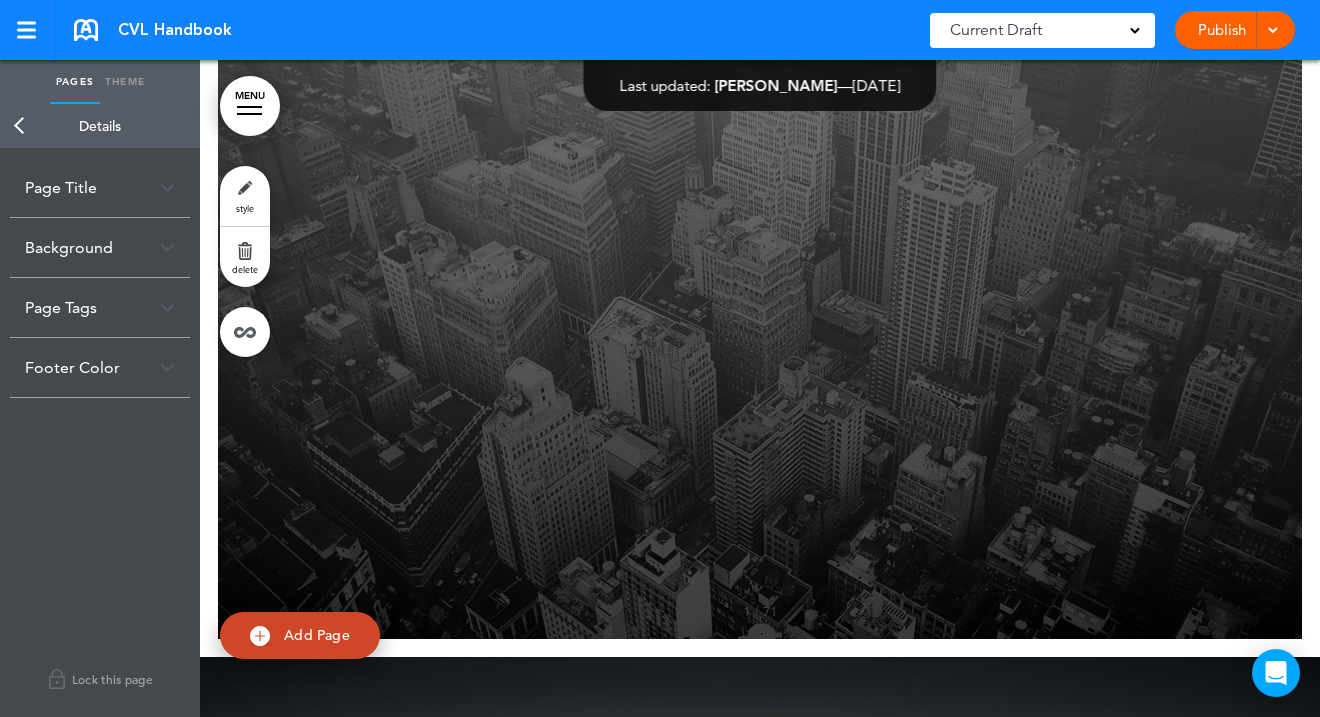 click on "Background" at bounding box center (100, 247) 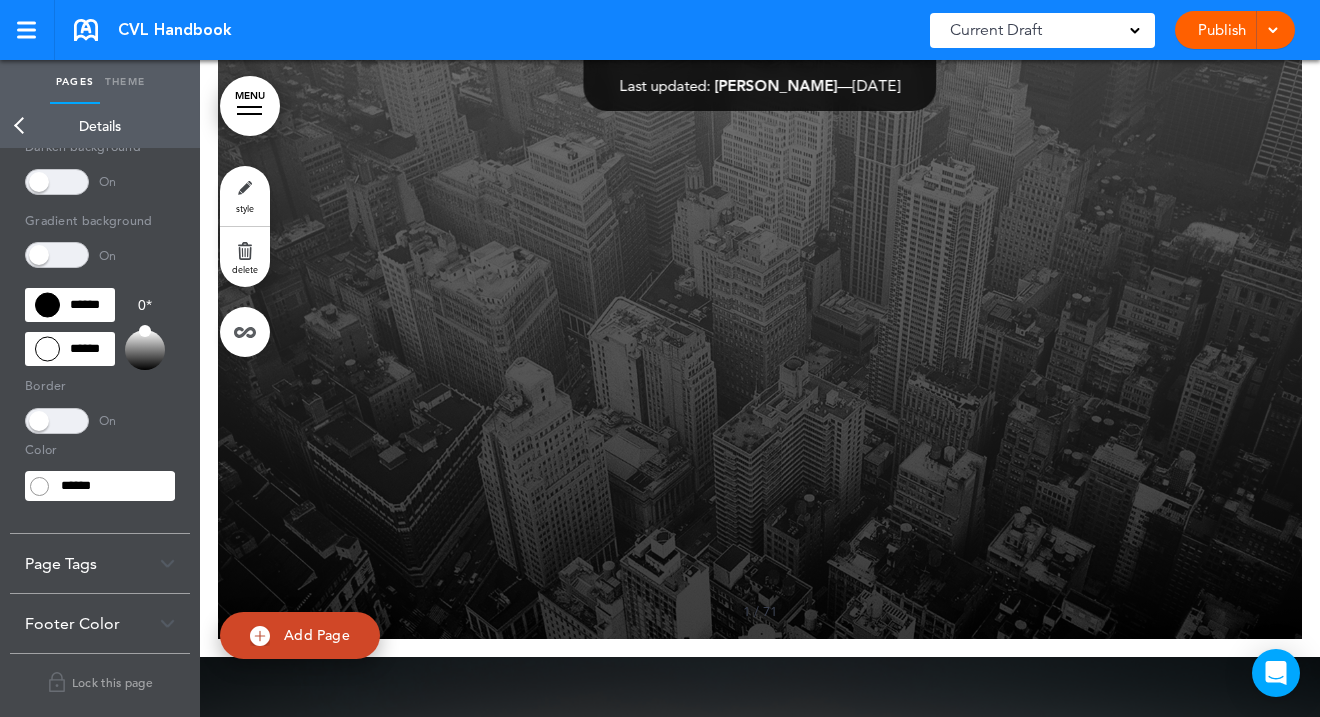 scroll, scrollTop: 503, scrollLeft: 0, axis: vertical 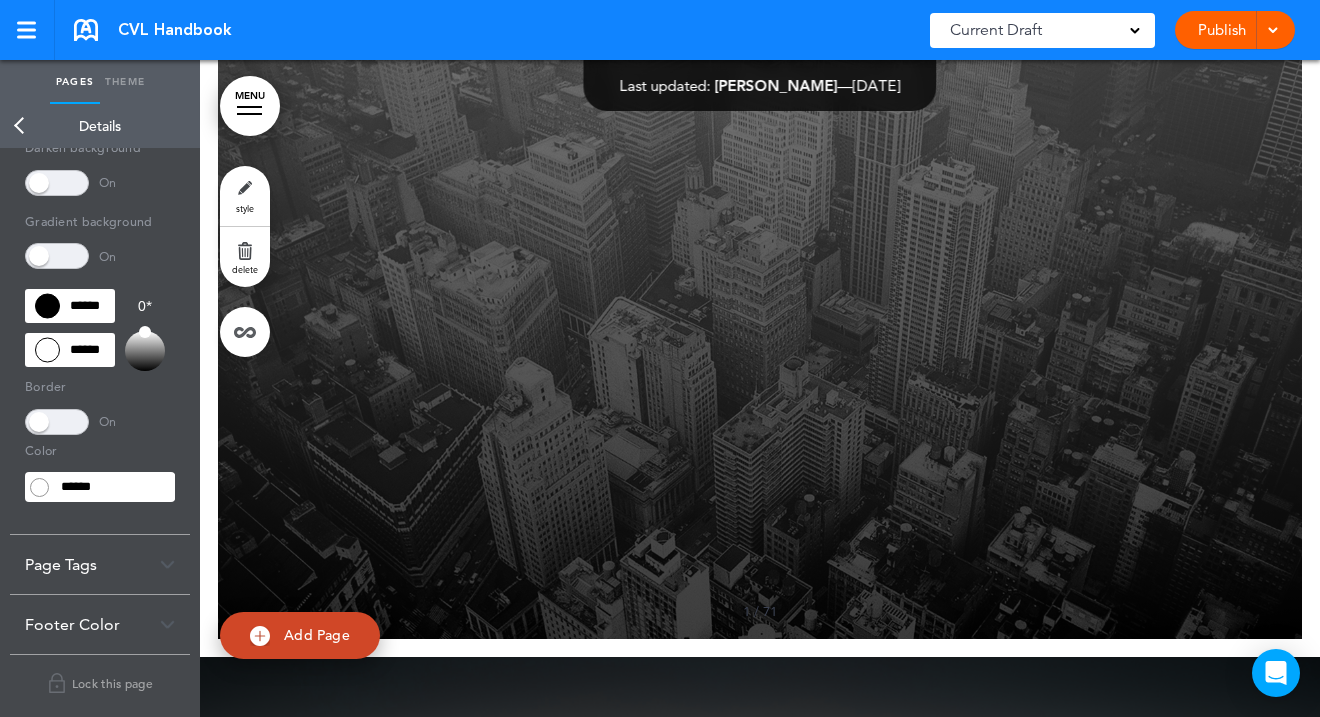click at bounding box center [57, 422] 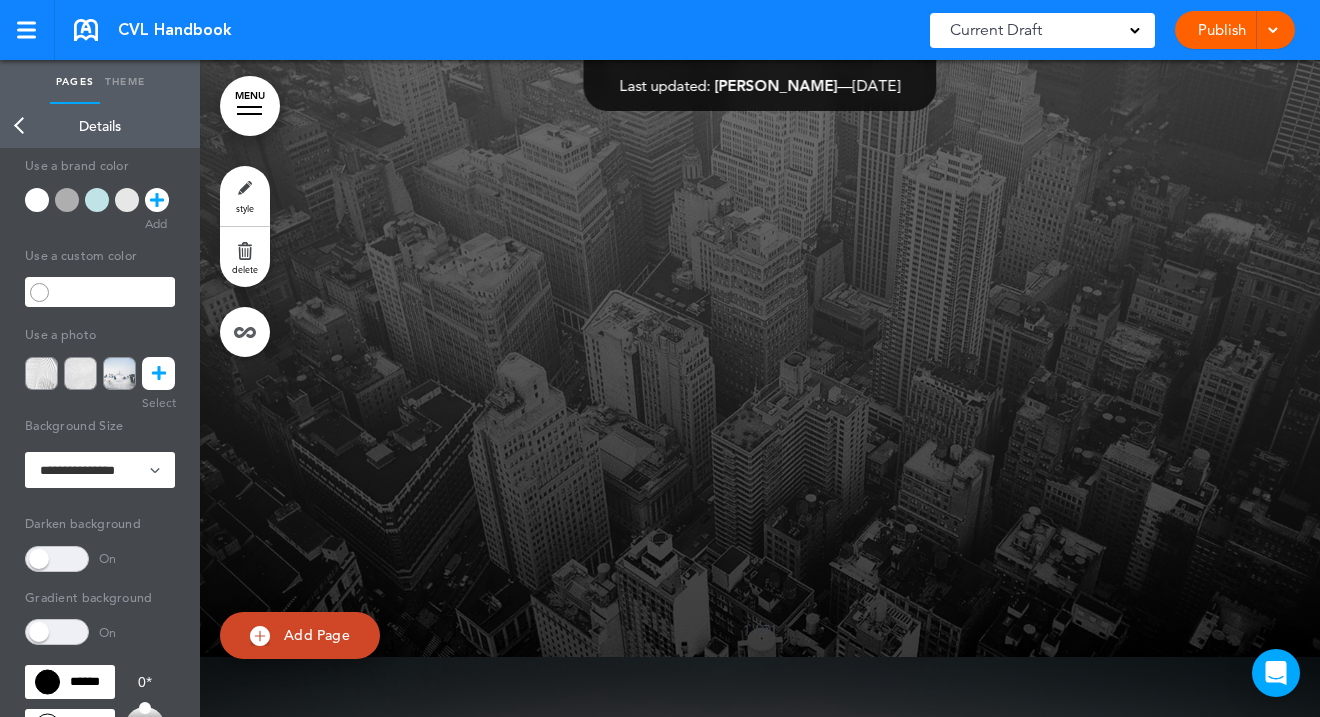 scroll, scrollTop: 117, scrollLeft: 0, axis: vertical 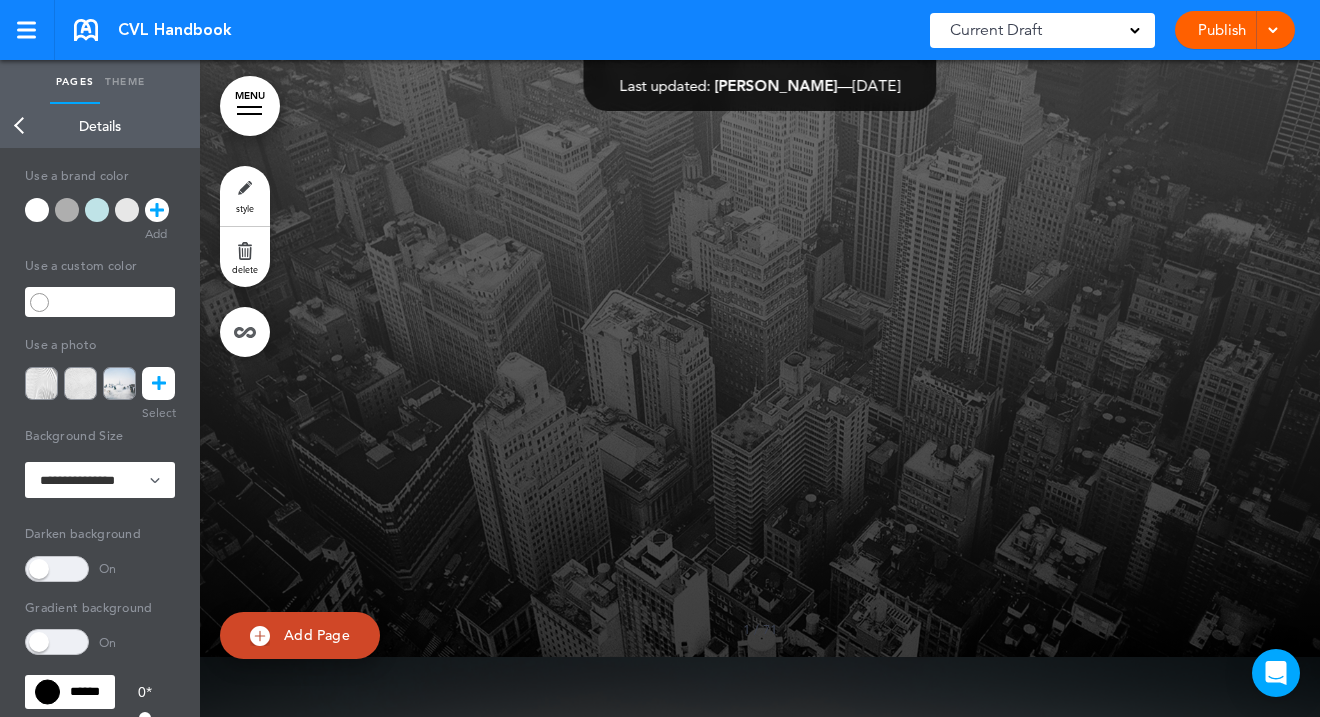 click on "Background Size" at bounding box center (100, 434) 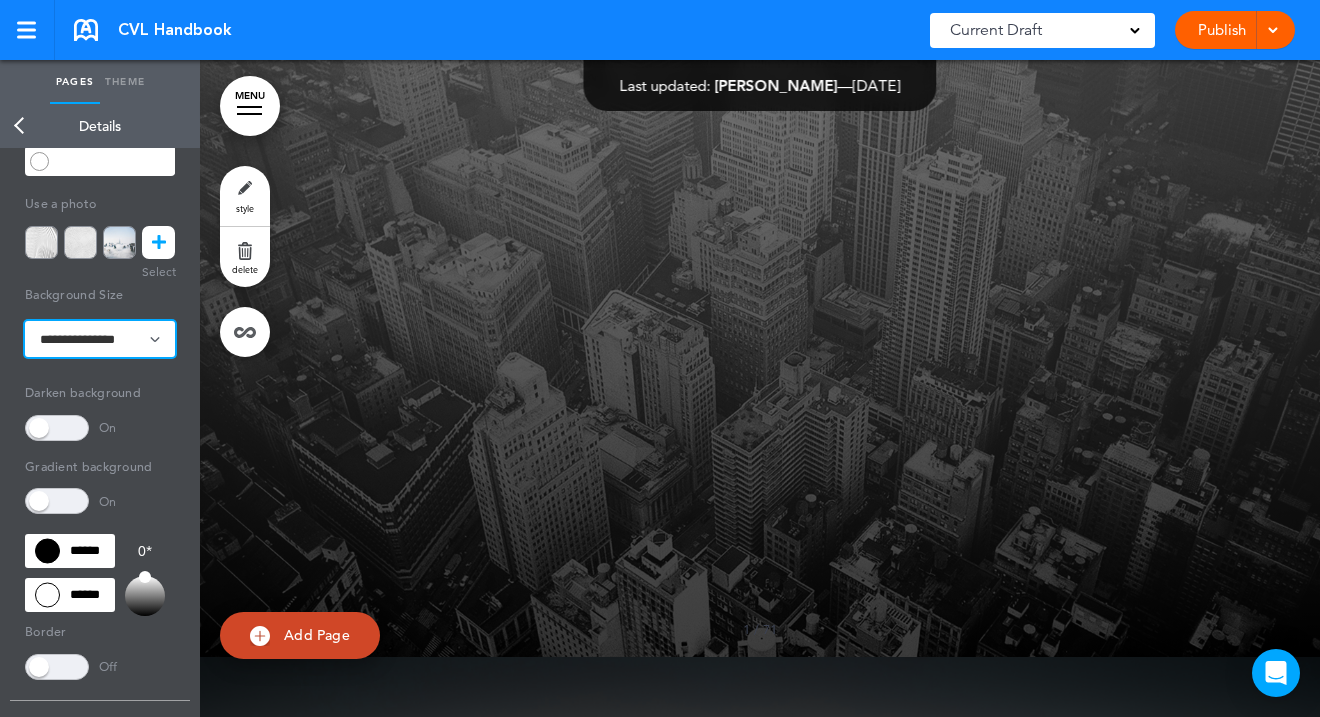 scroll, scrollTop: 262, scrollLeft: 0, axis: vertical 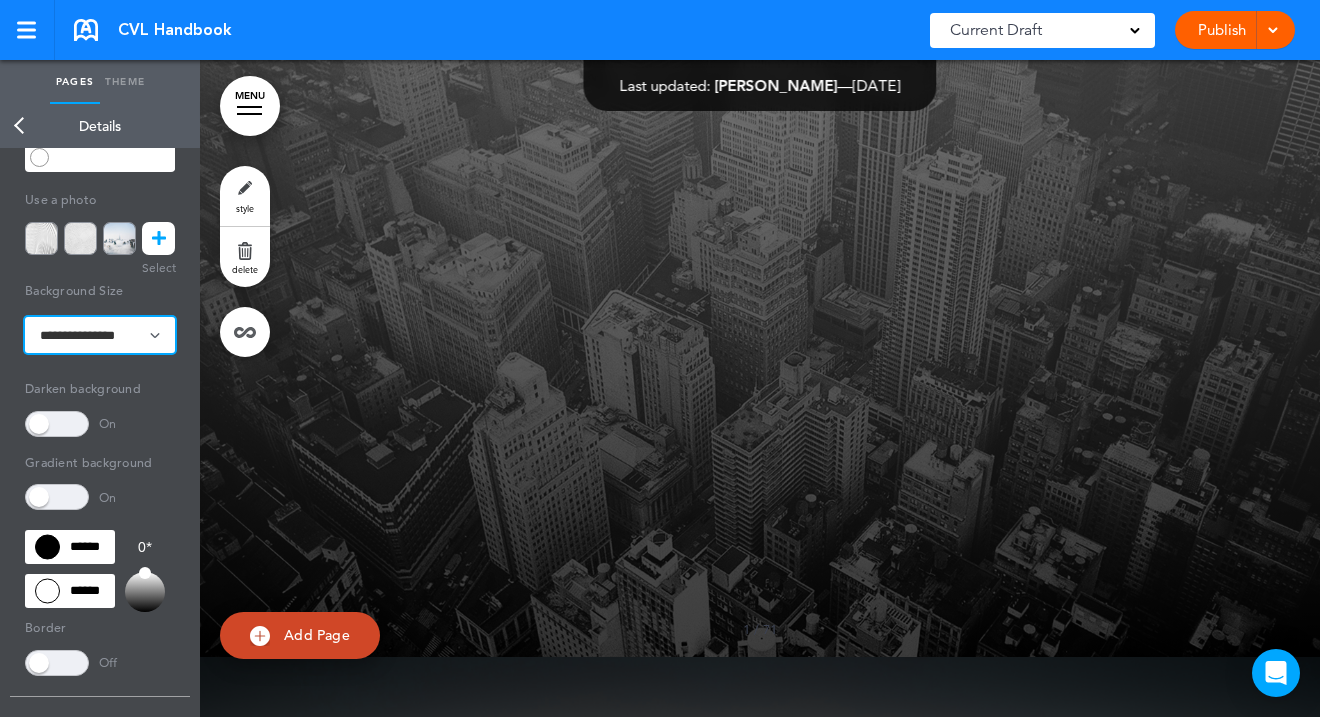 drag, startPoint x: 143, startPoint y: 572, endPoint x: 145, endPoint y: 591, distance: 19.104973 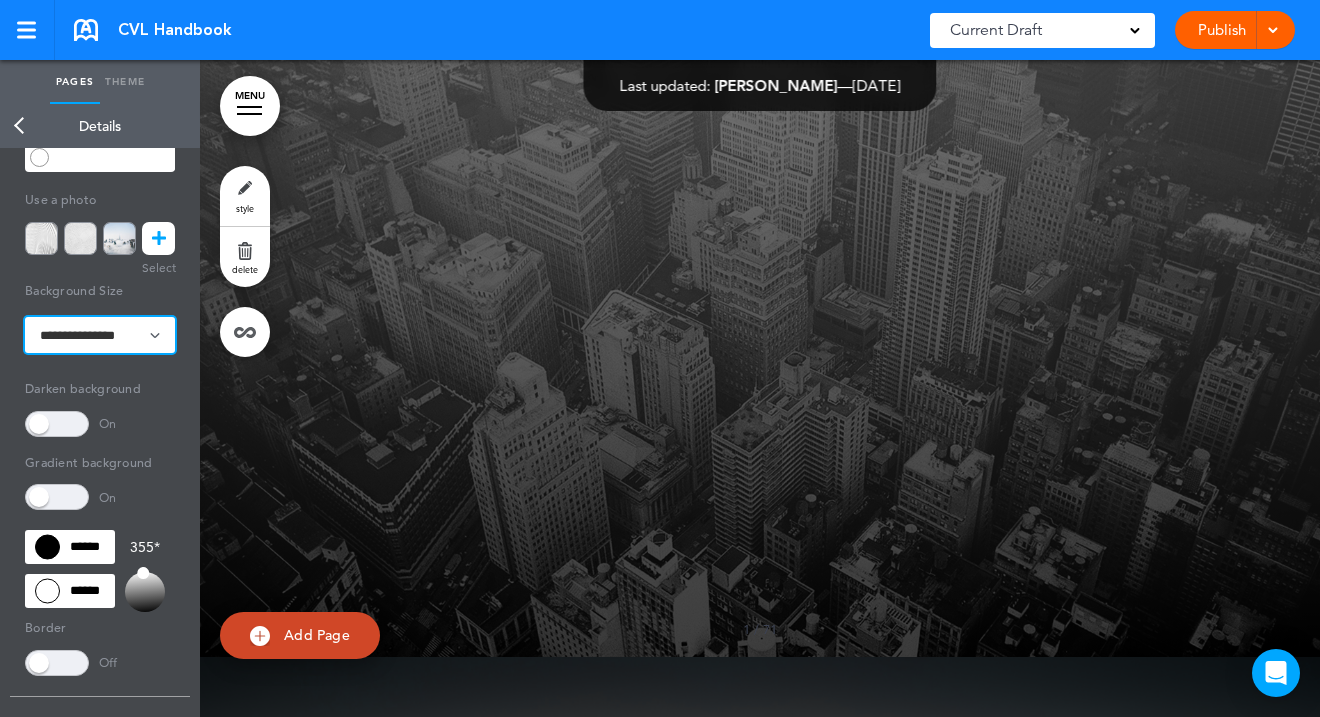 drag, startPoint x: 145, startPoint y: 570, endPoint x: 122, endPoint y: 605, distance: 41.880783 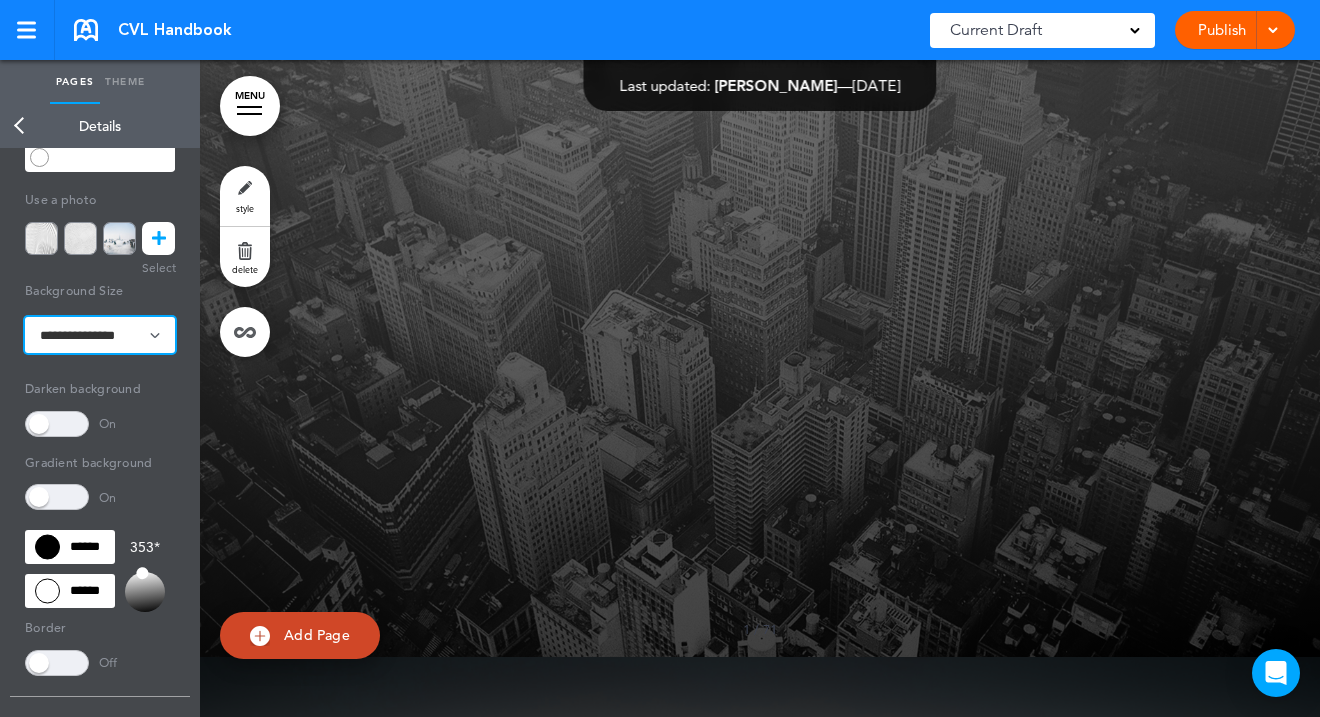 drag, startPoint x: 142, startPoint y: 570, endPoint x: 123, endPoint y: 688, distance: 119.519875 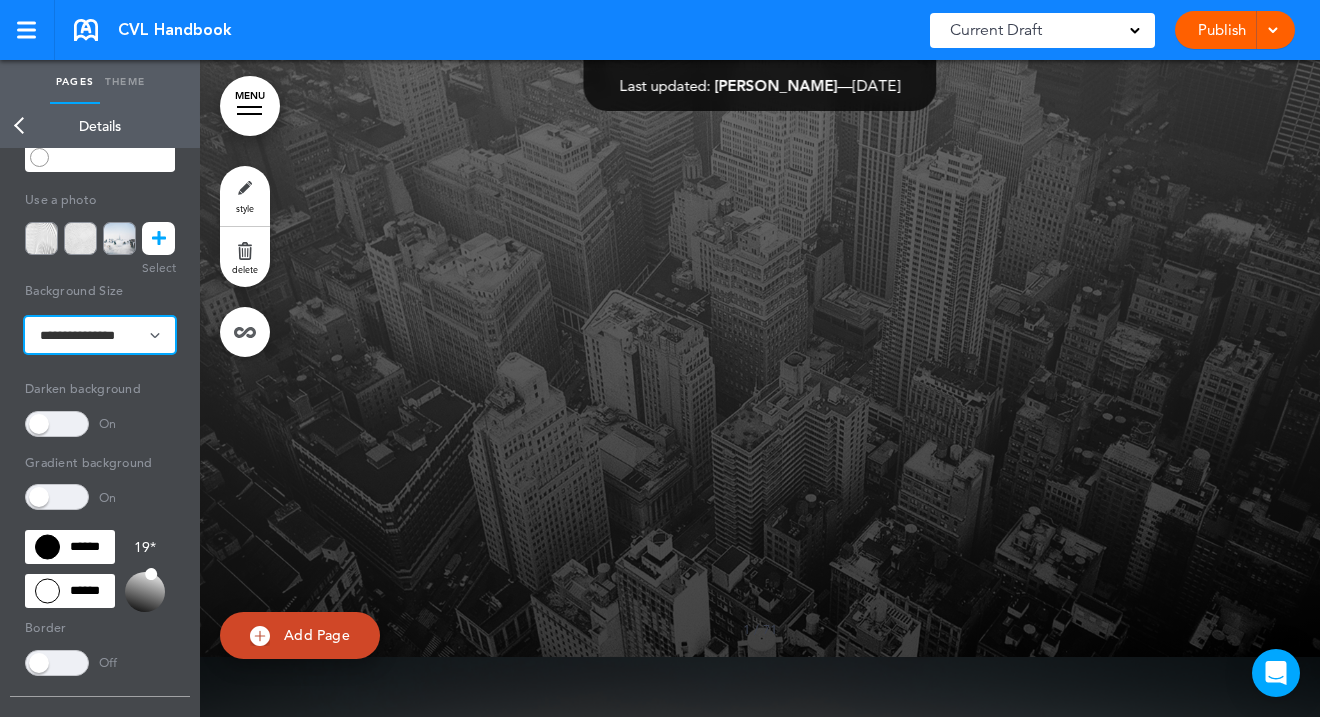 drag, startPoint x: 143, startPoint y: 567, endPoint x: 216, endPoint y: 644, distance: 106.10372 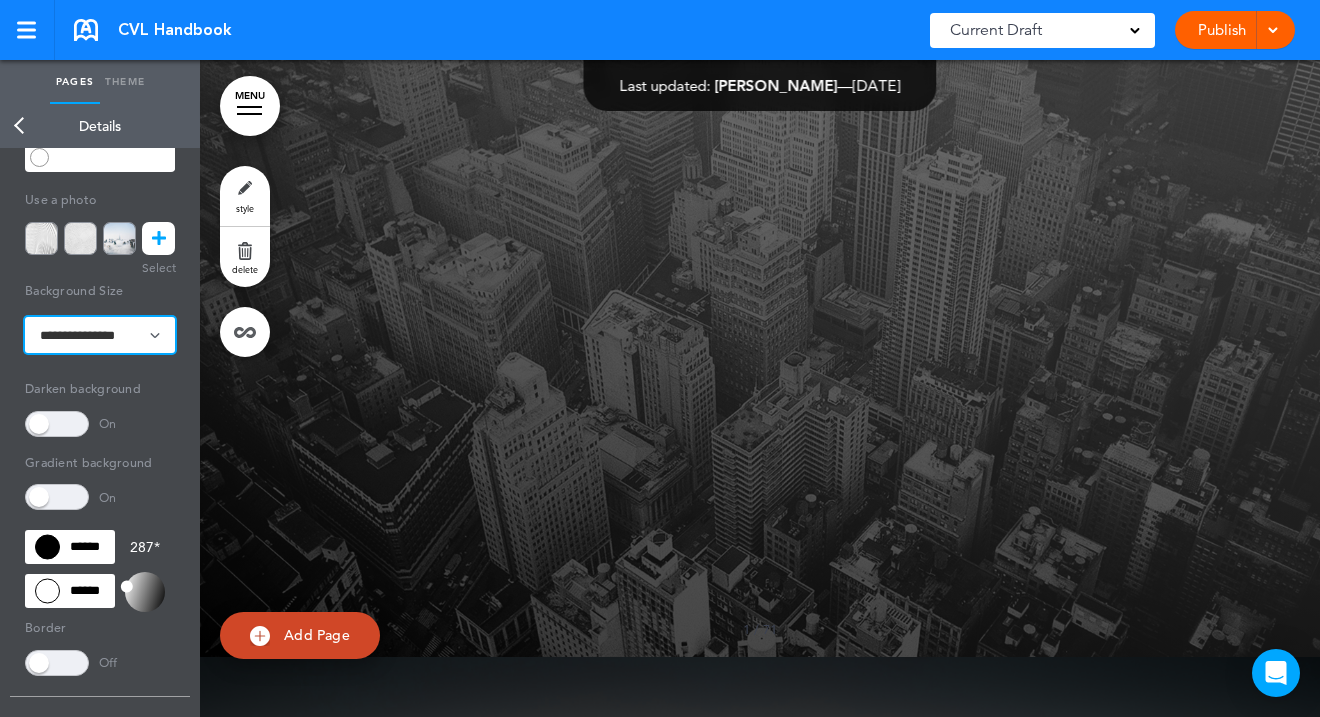 drag, startPoint x: 152, startPoint y: 568, endPoint x: 0, endPoint y: 808, distance: 284.0845 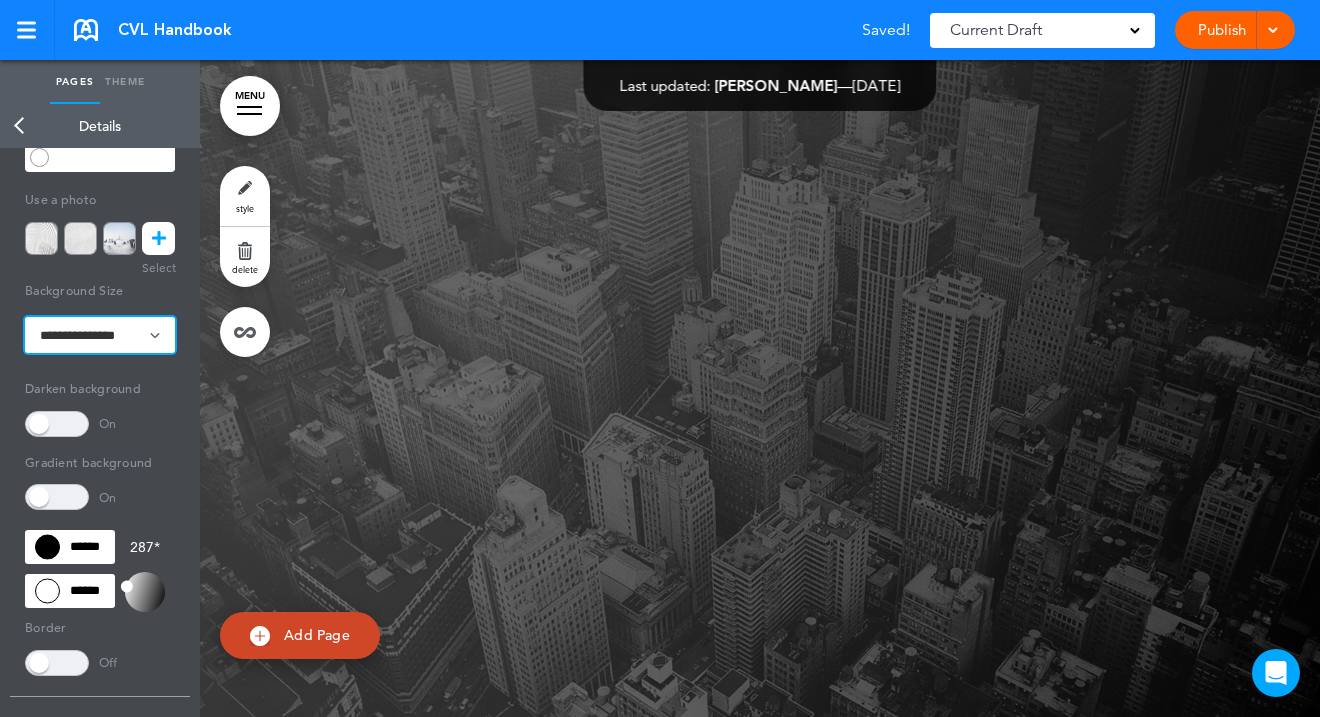 scroll, scrollTop: 0, scrollLeft: 0, axis: both 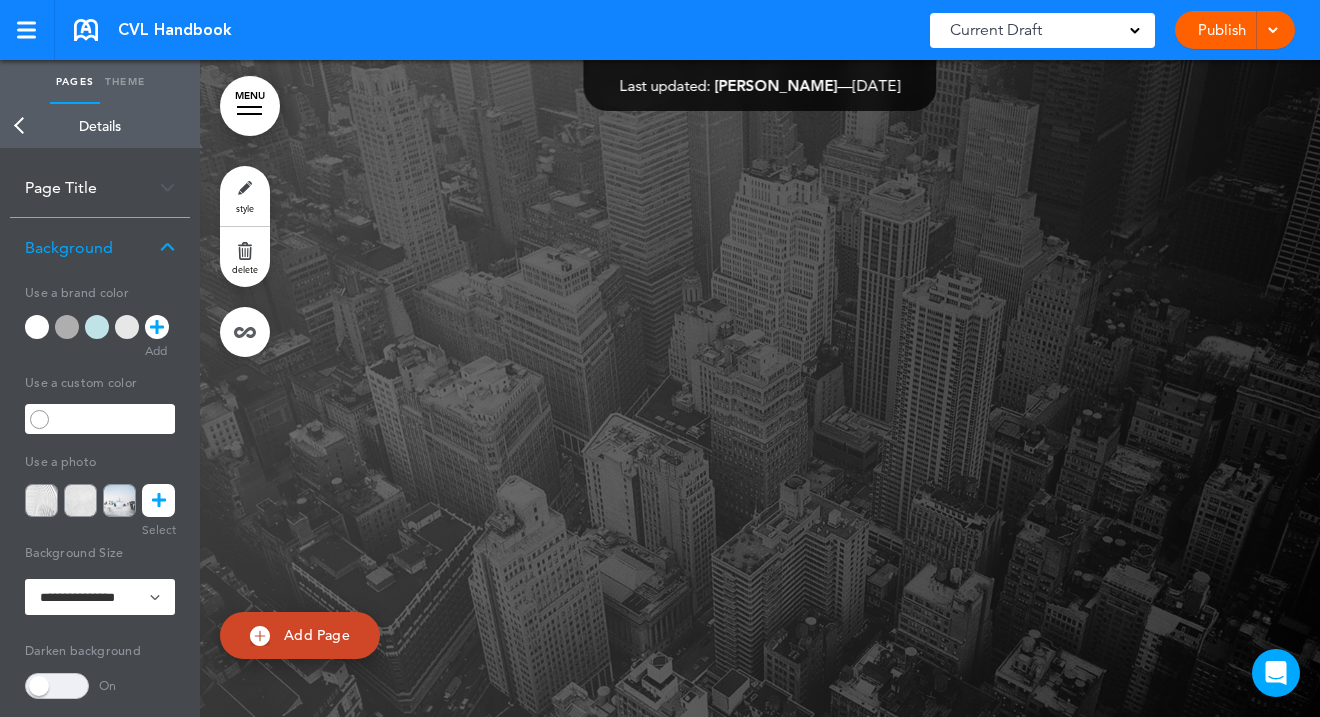 click at bounding box center [760, 420] 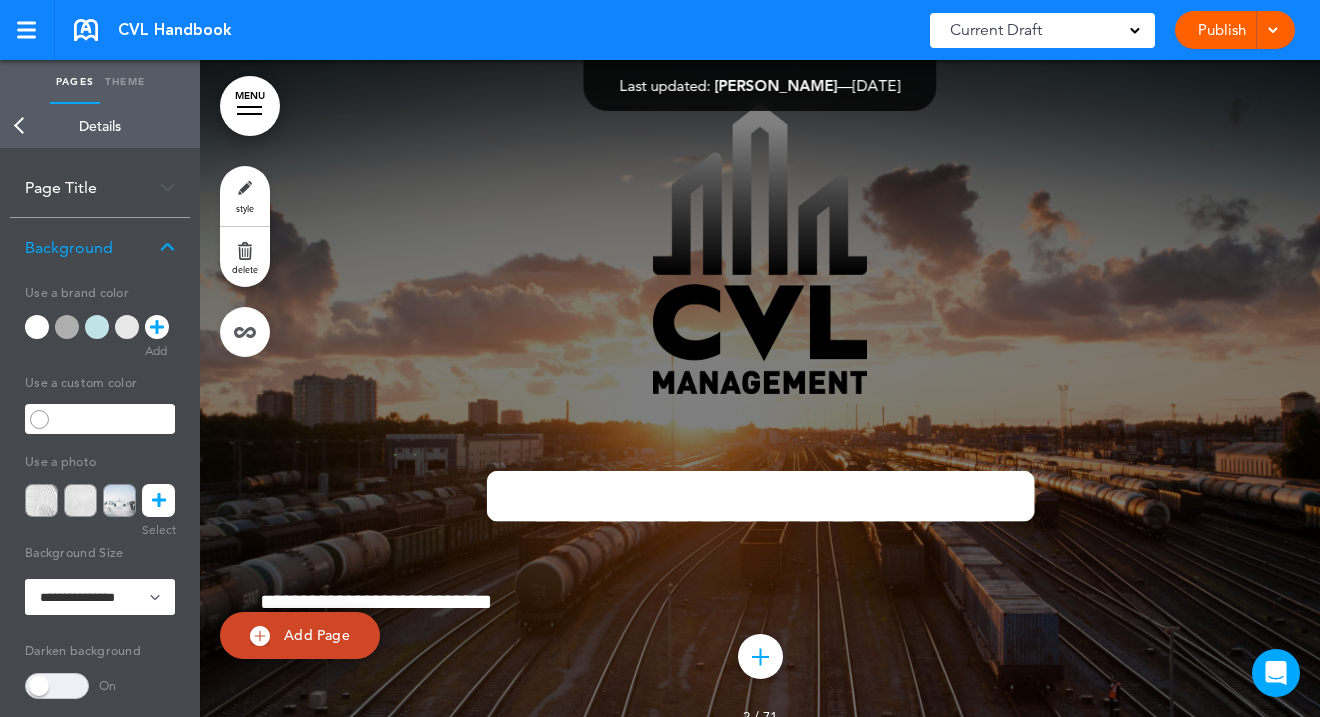 scroll, scrollTop: 758, scrollLeft: 0, axis: vertical 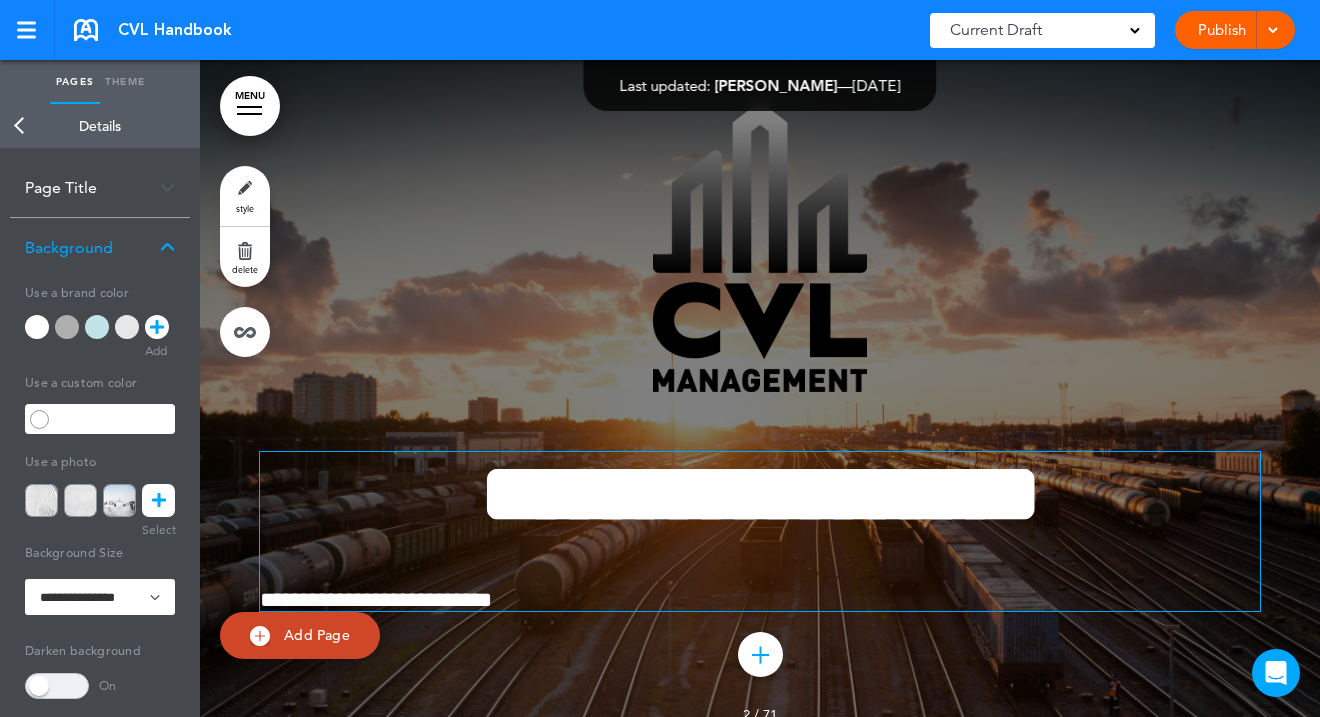 click on "**********" at bounding box center [760, 494] 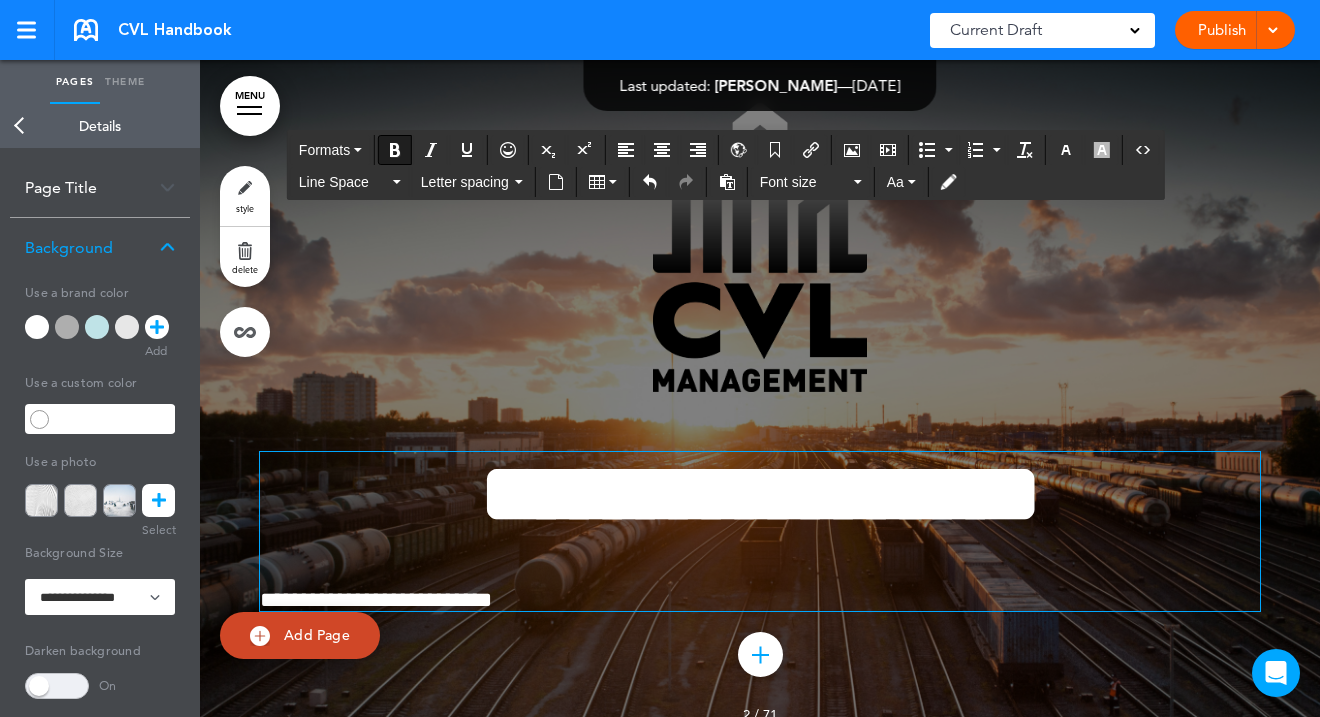 click on "**********" at bounding box center (760, 494) 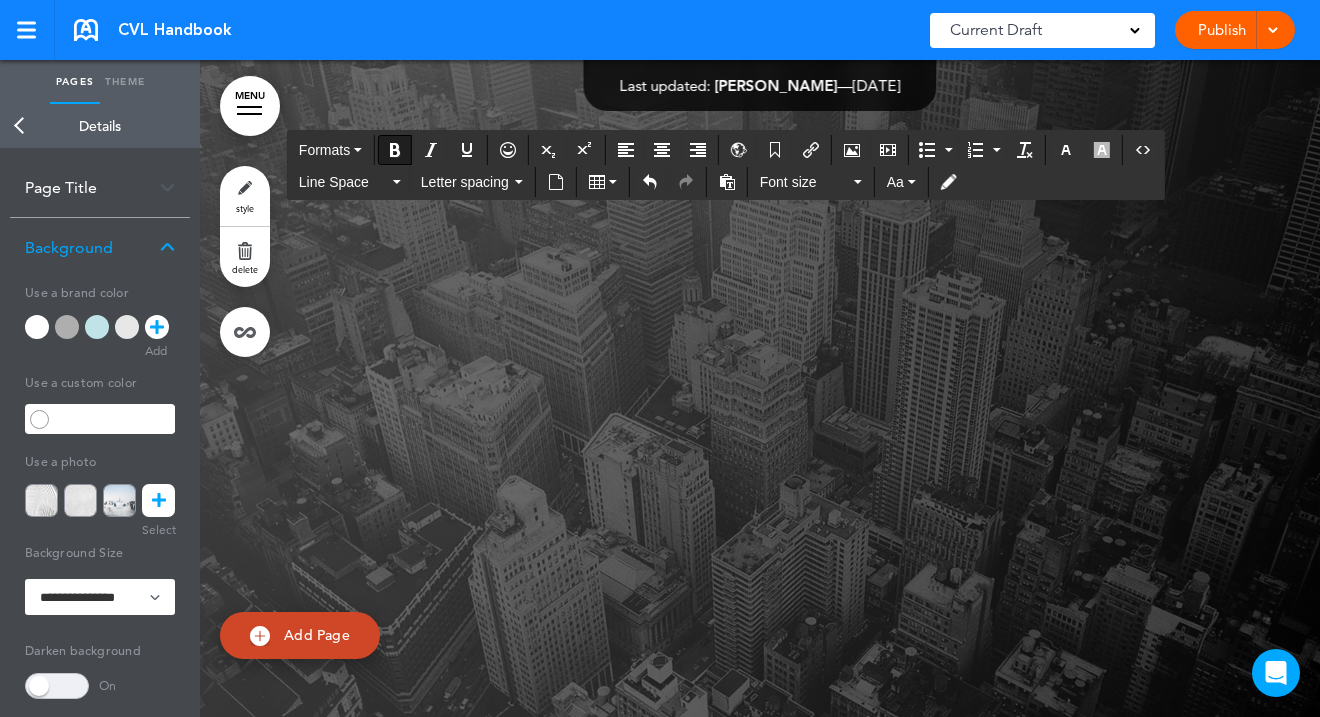 scroll, scrollTop: -1, scrollLeft: 0, axis: vertical 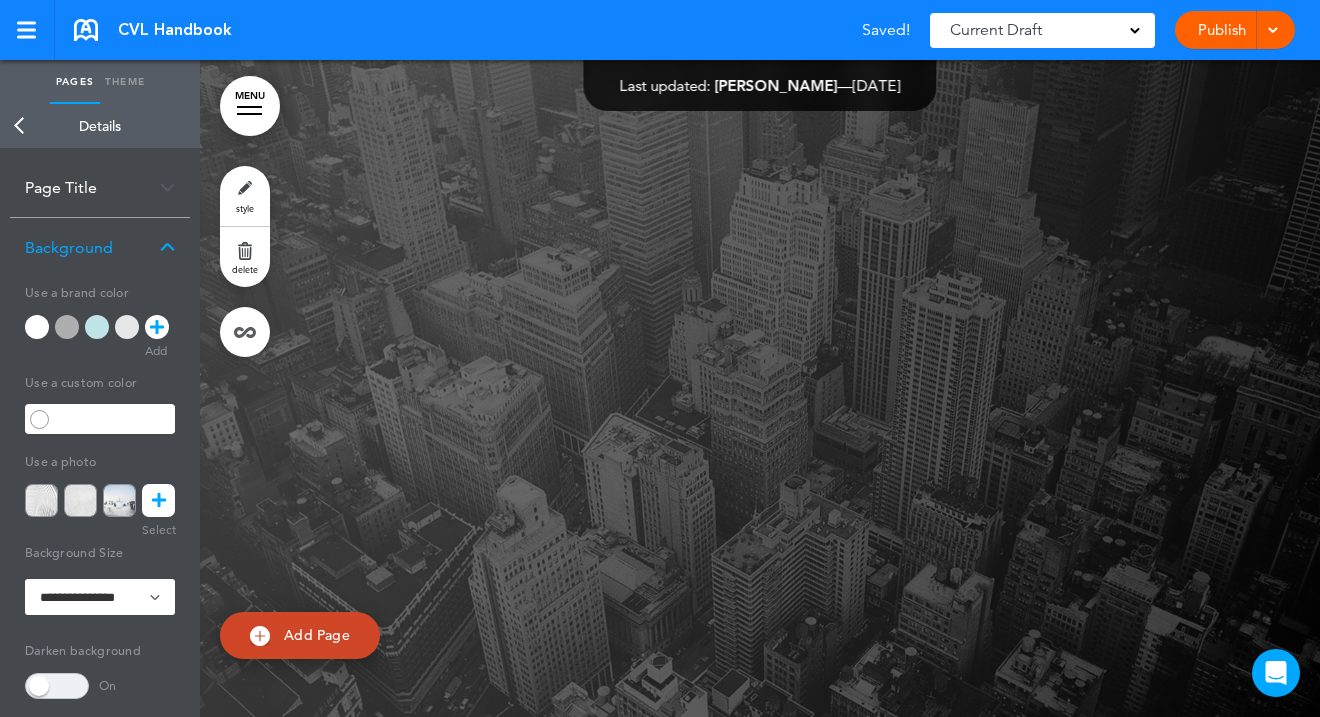 click at bounding box center (760, 420) 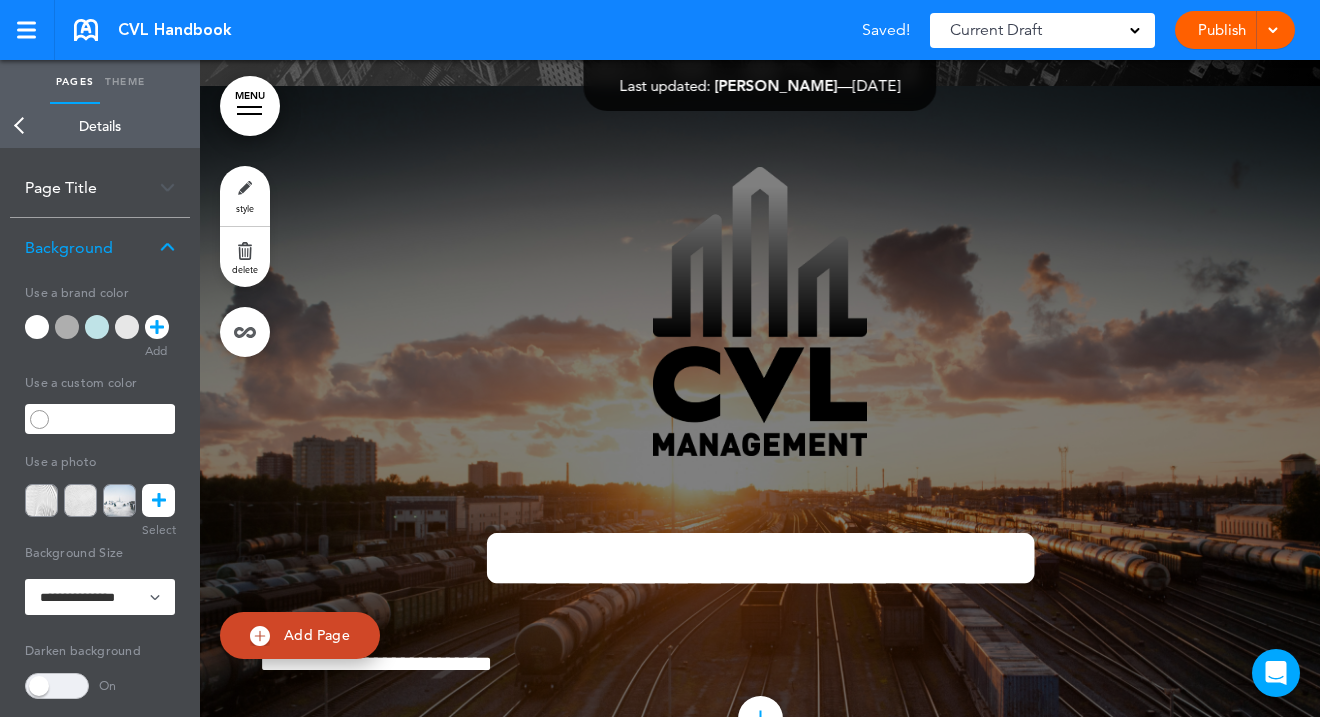 scroll, scrollTop: 712, scrollLeft: 0, axis: vertical 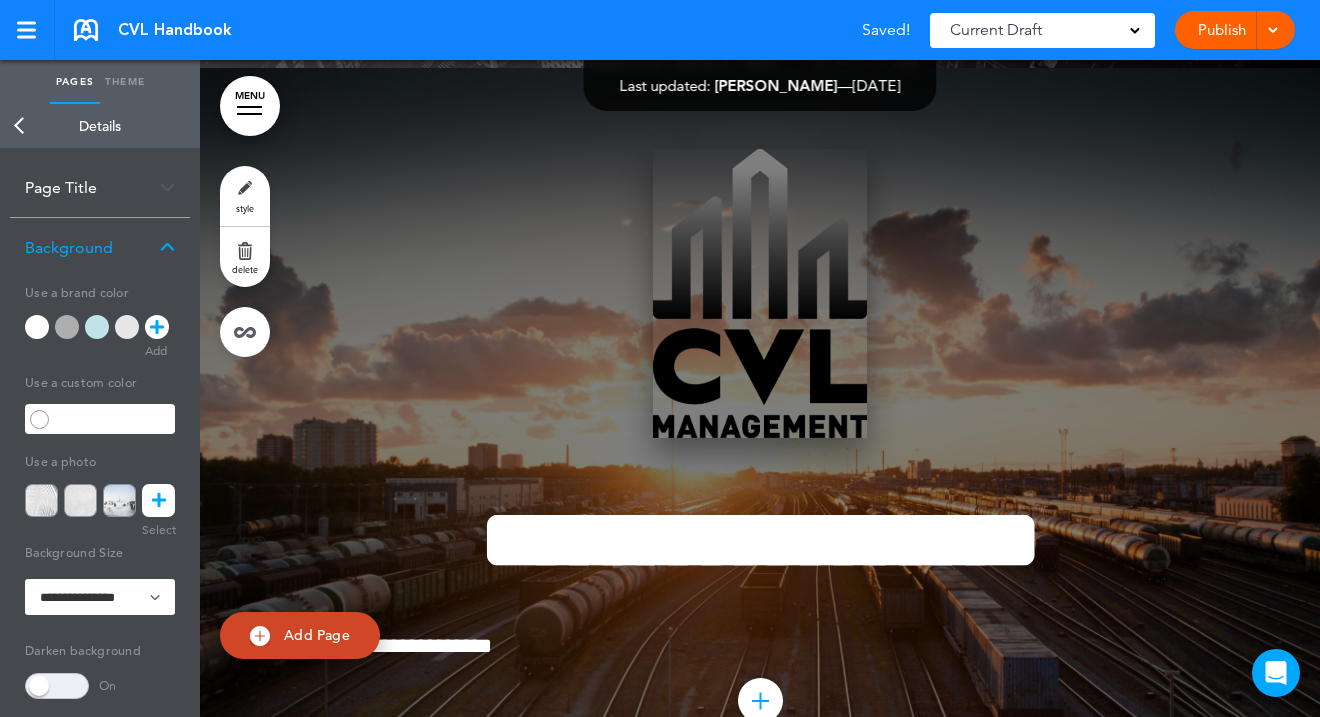 click at bounding box center (760, 294) 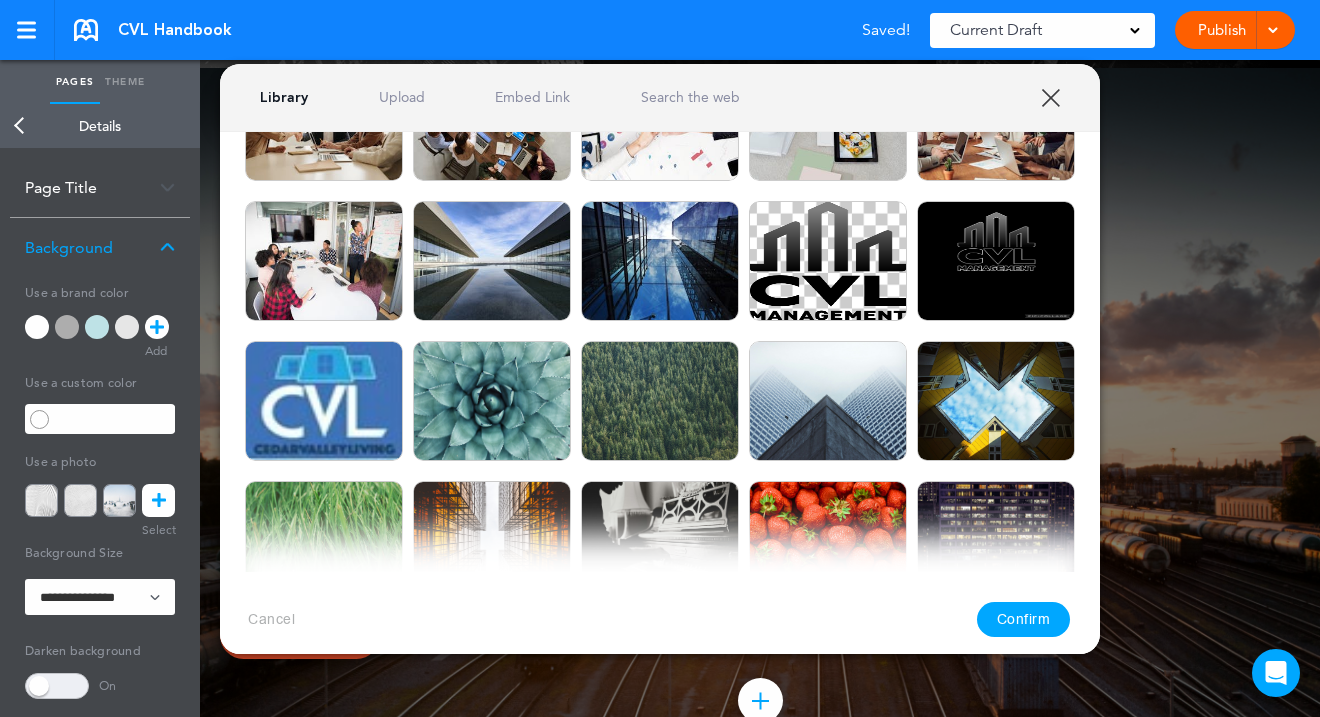click at bounding box center (492, 541) 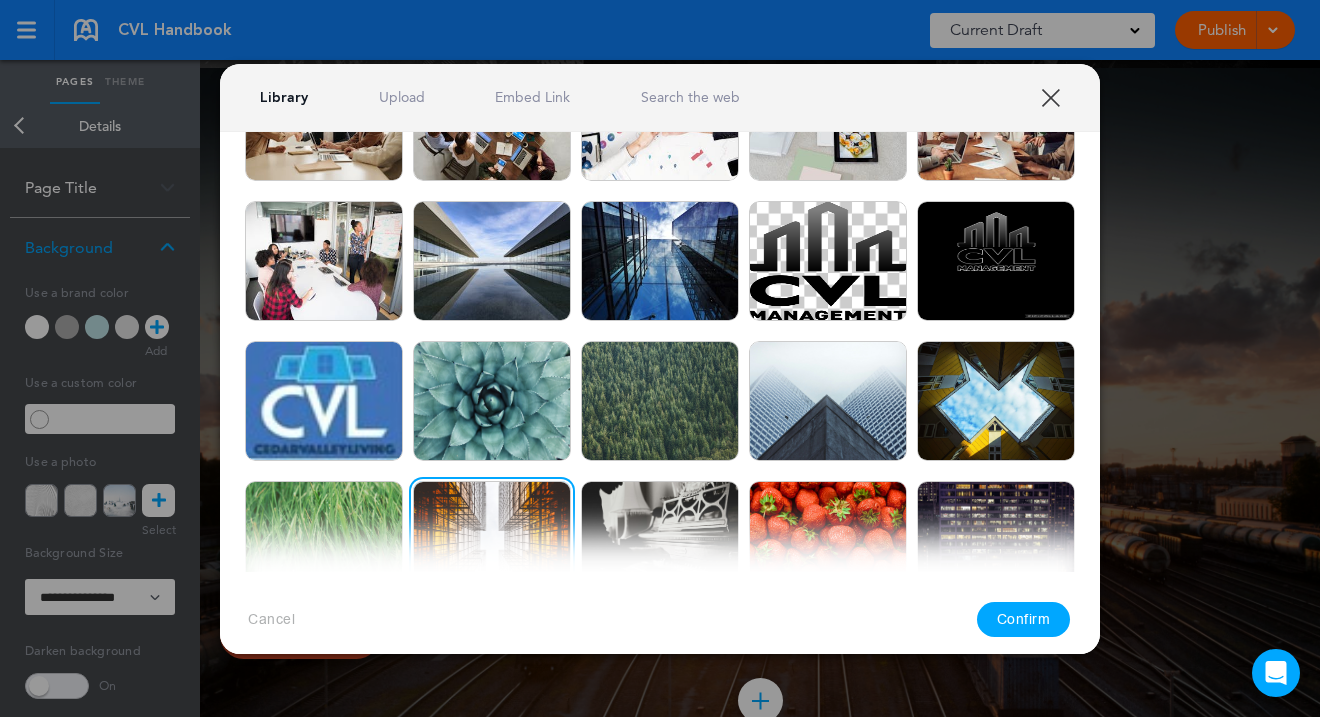 click at bounding box center [492, 541] 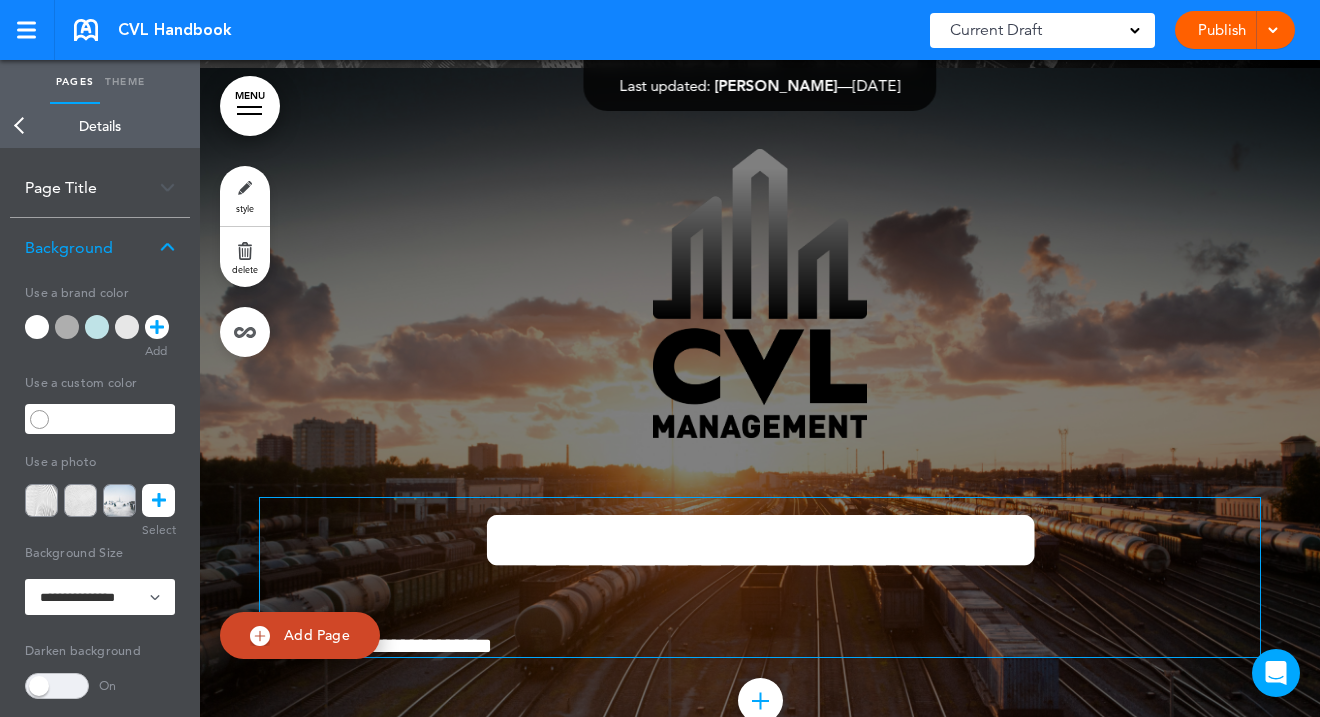 click on "**********" at bounding box center (760, 540) 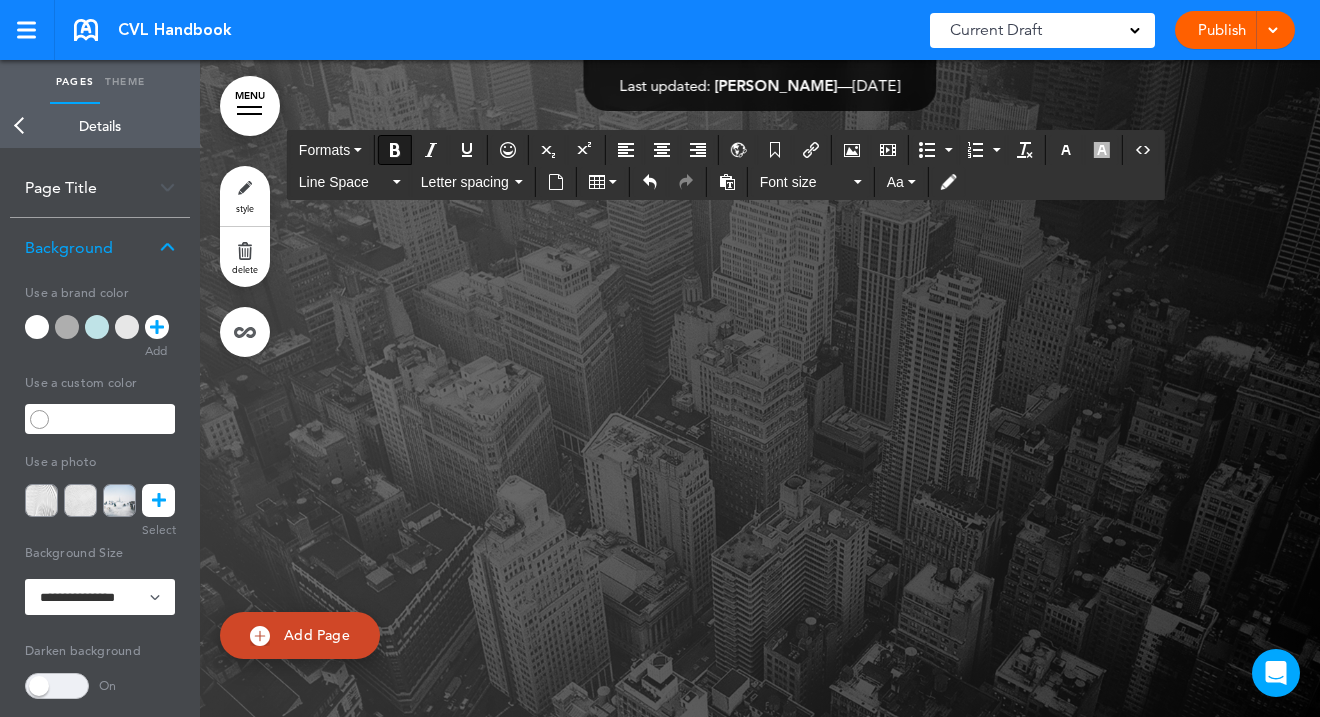 scroll, scrollTop: 0, scrollLeft: 0, axis: both 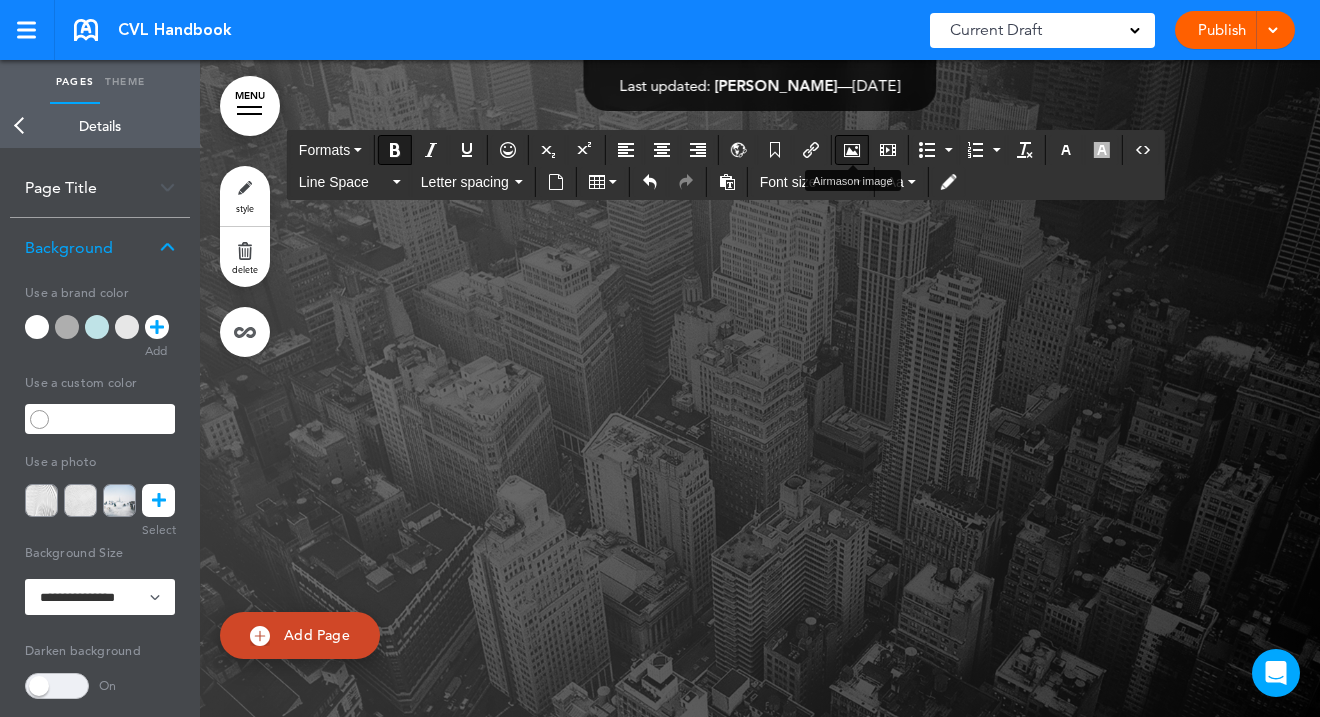 click at bounding box center [852, 150] 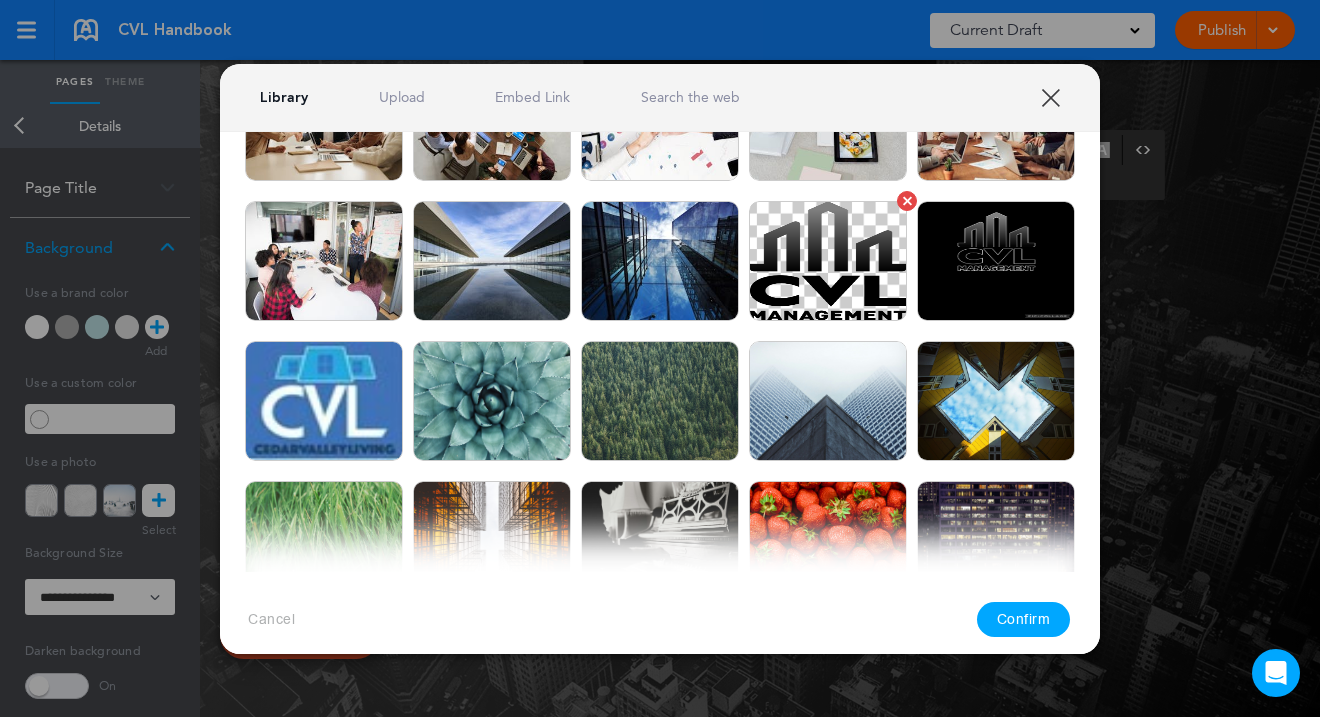 click at bounding box center [828, 261] 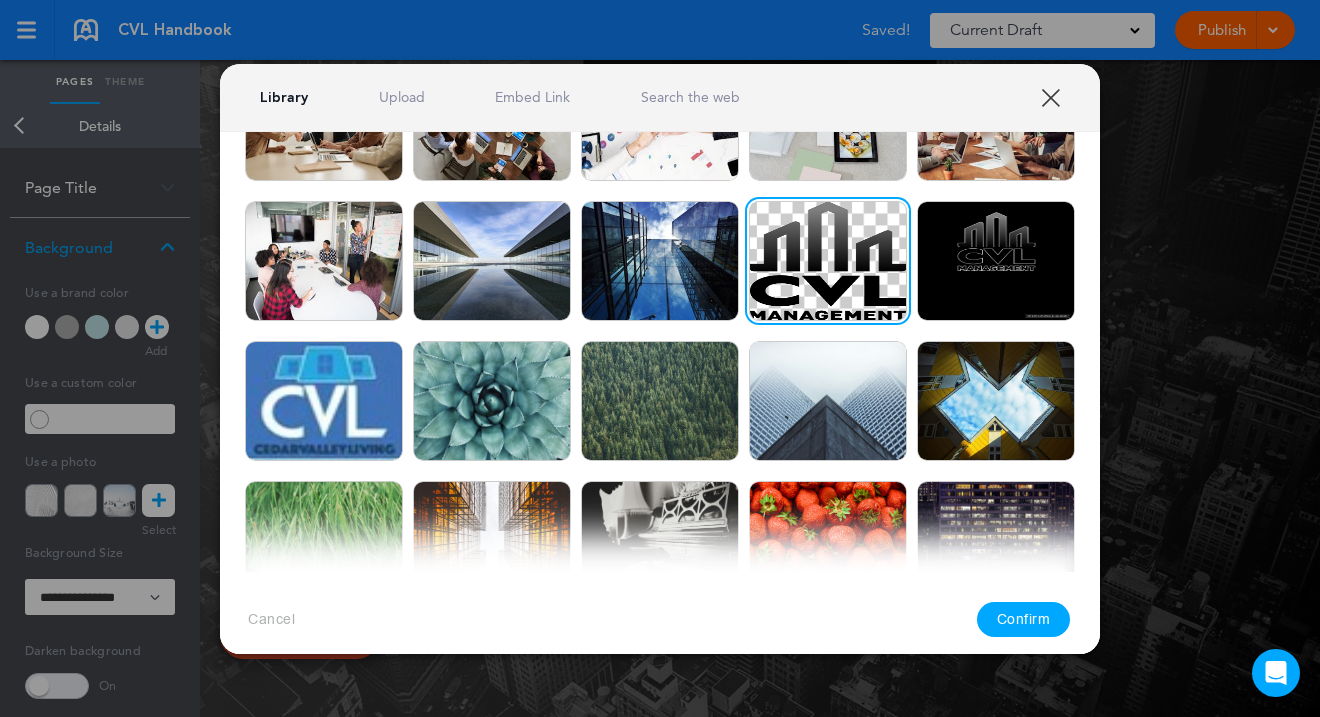 click on "Confirm" at bounding box center (1024, 619) 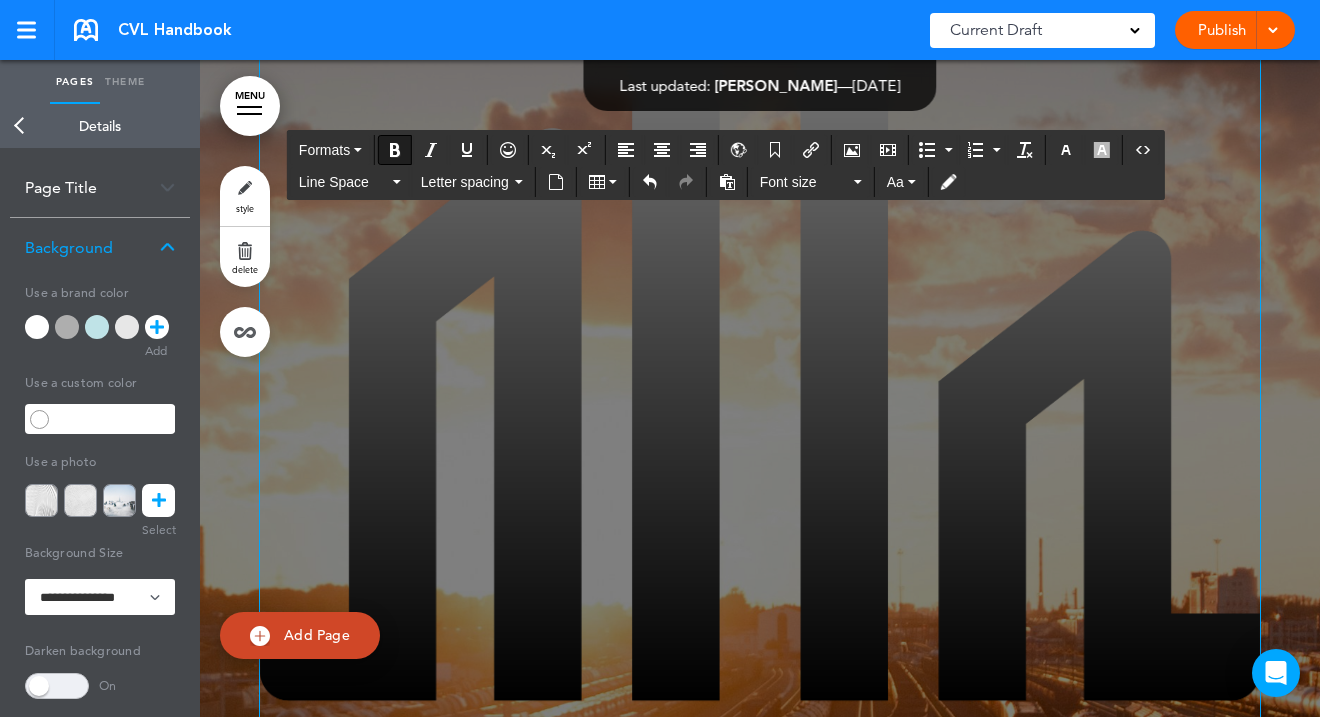 scroll, scrollTop: 1362, scrollLeft: 0, axis: vertical 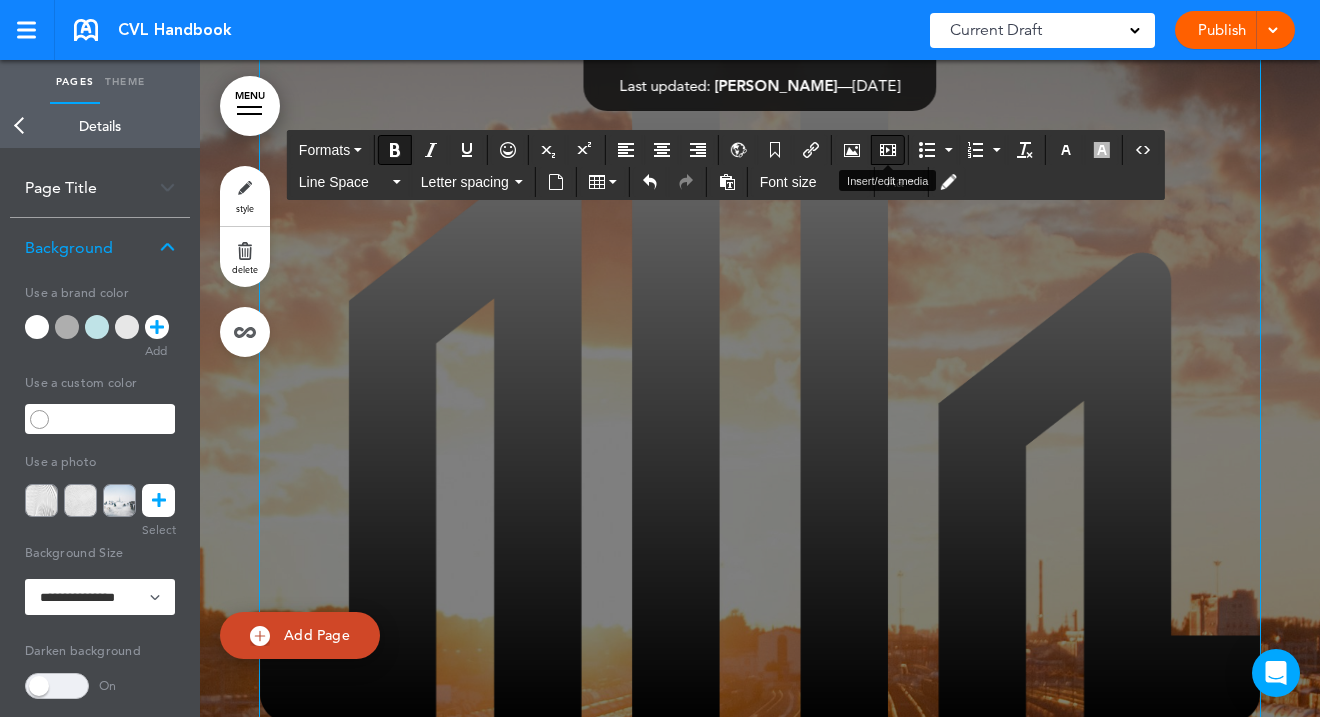 click at bounding box center [888, 150] 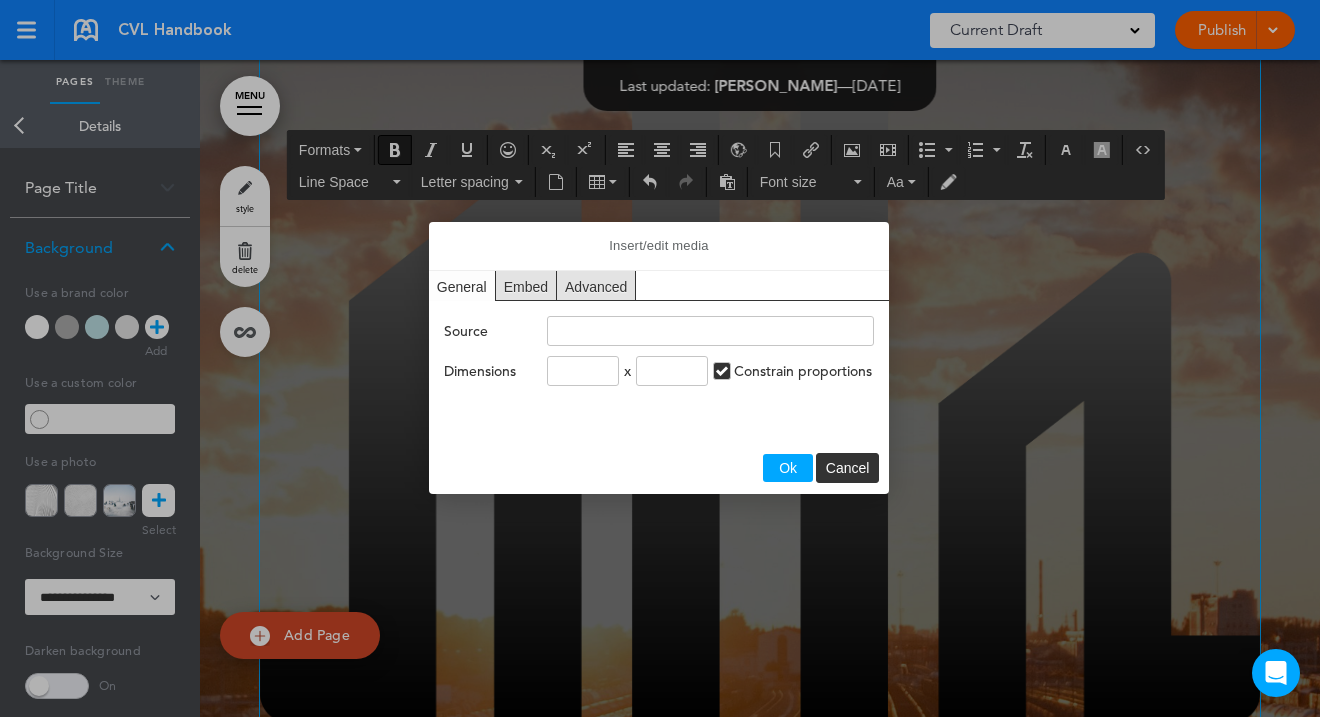click on "Ok" at bounding box center [788, 468] 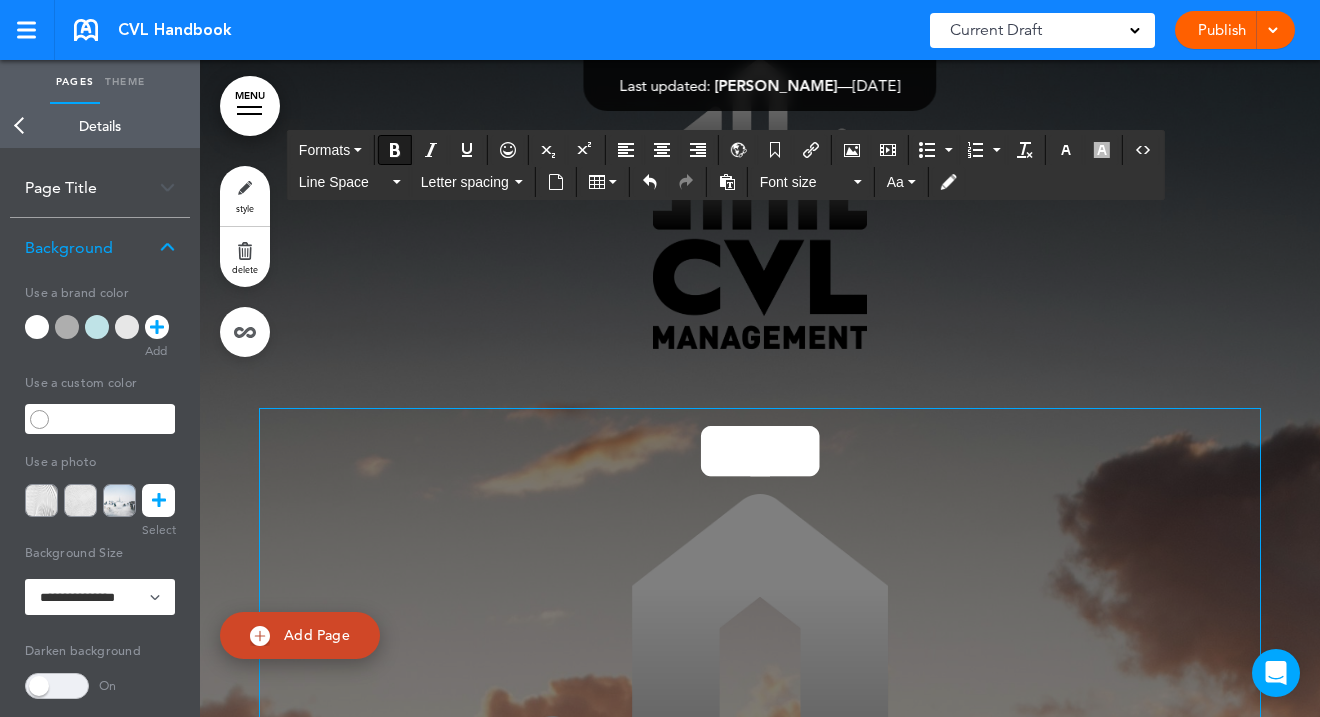 scroll, scrollTop: 788, scrollLeft: 0, axis: vertical 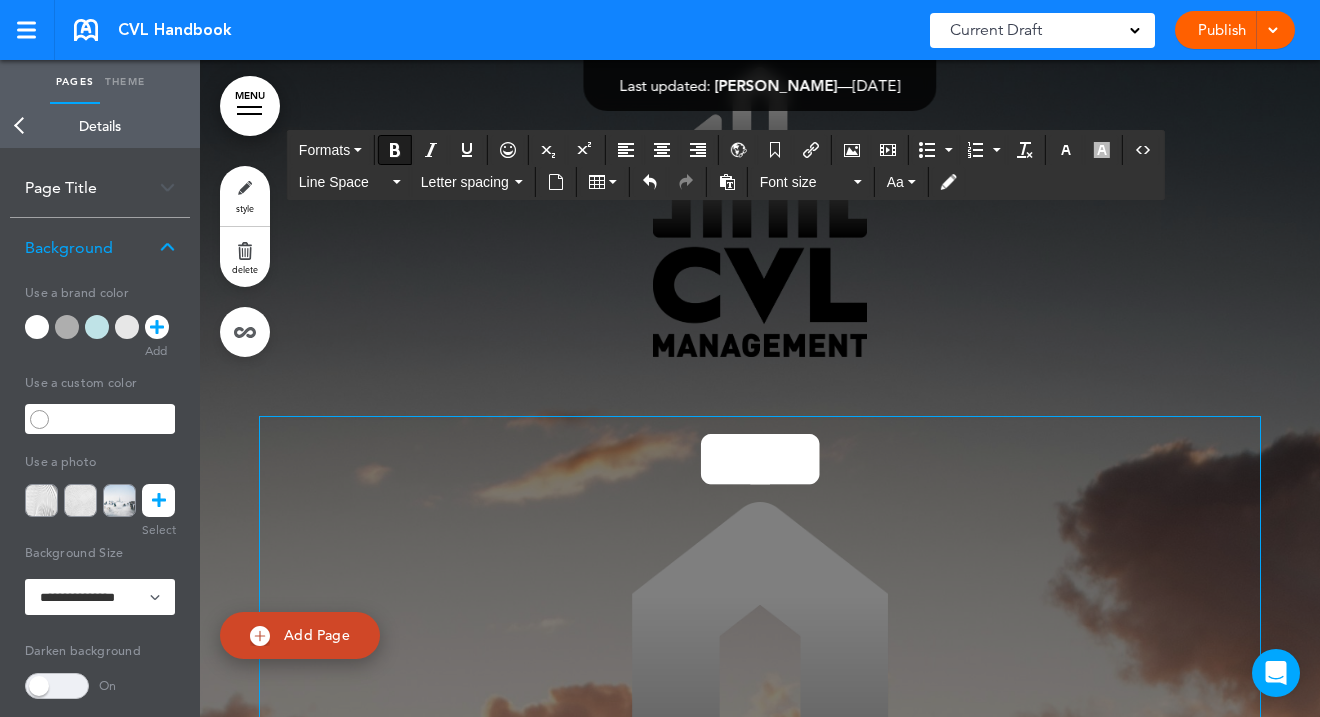 click on "**********" at bounding box center (760, 1187) 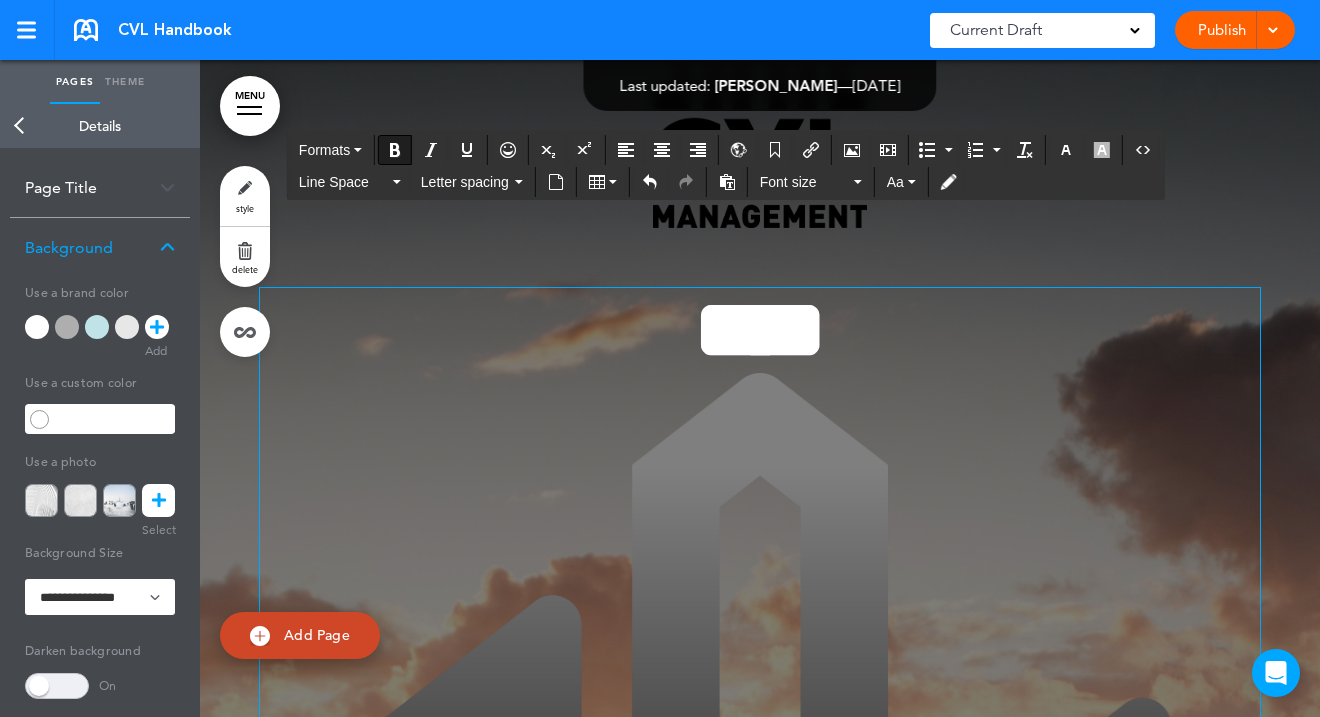 scroll, scrollTop: 964, scrollLeft: 0, axis: vertical 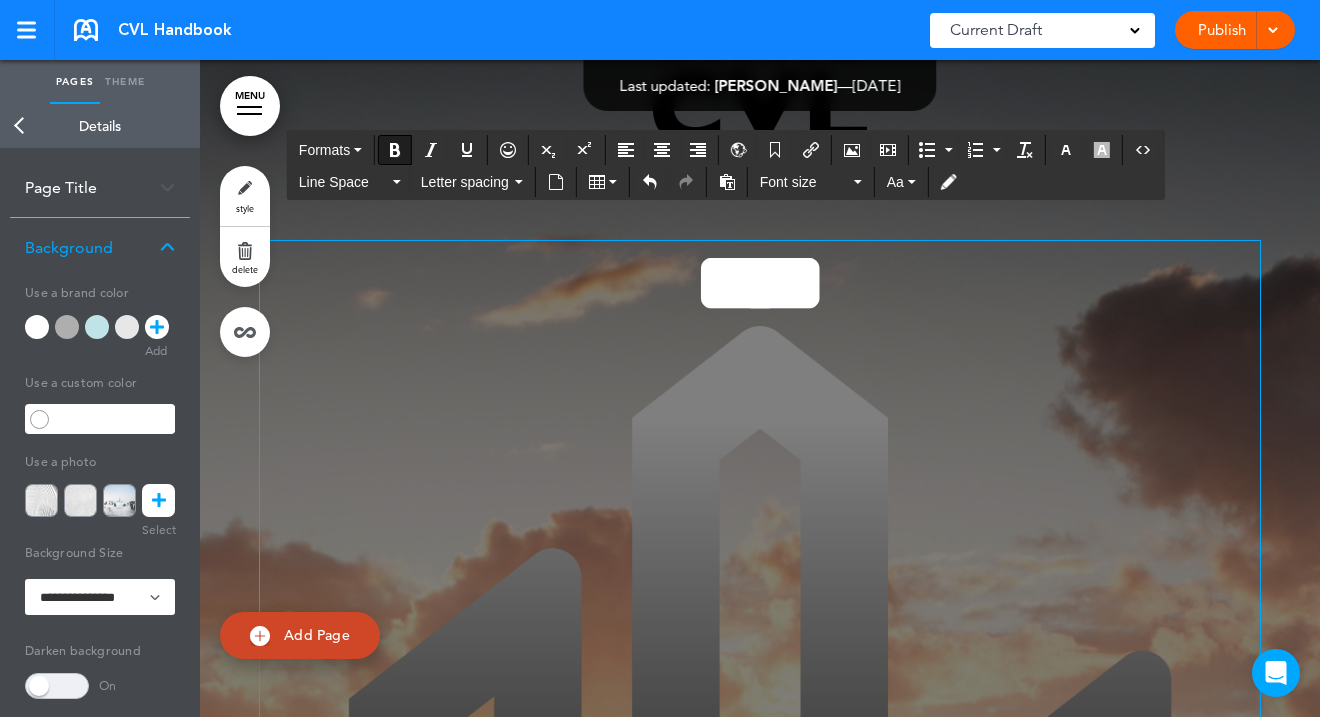 click at bounding box center [760, 1002] 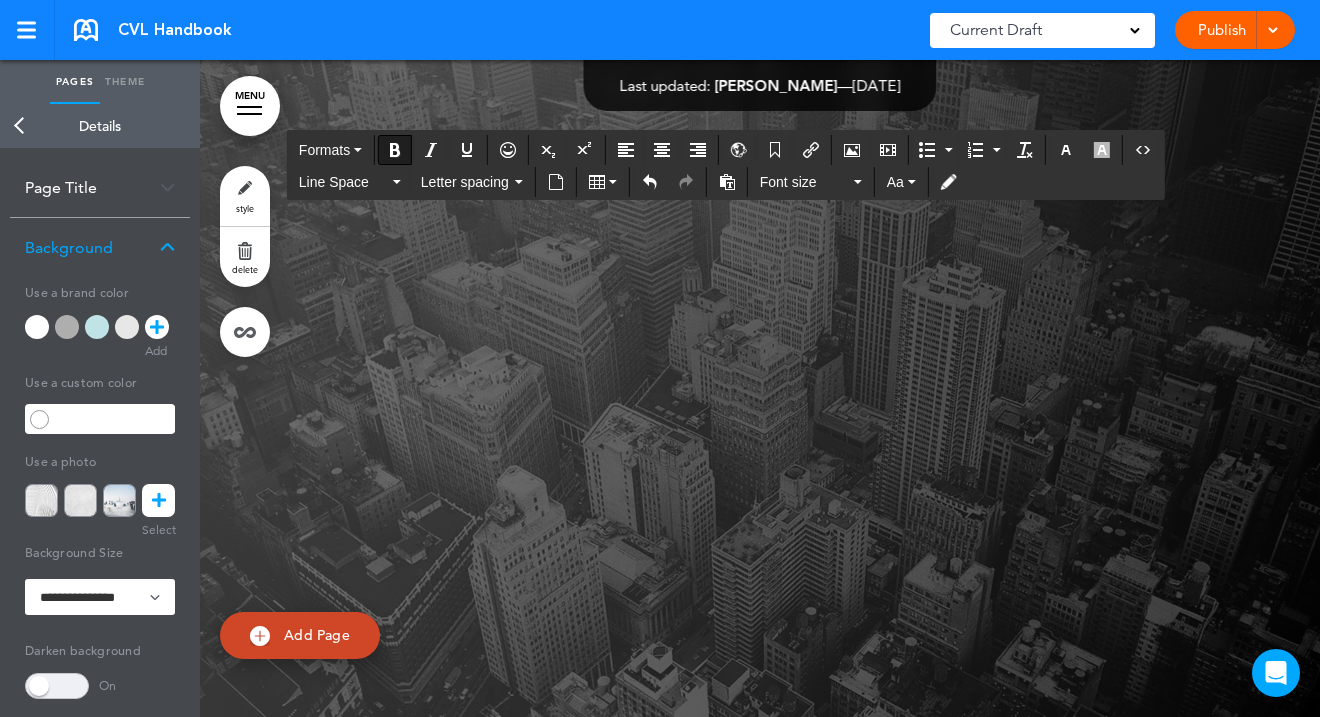 scroll, scrollTop: 0, scrollLeft: 0, axis: both 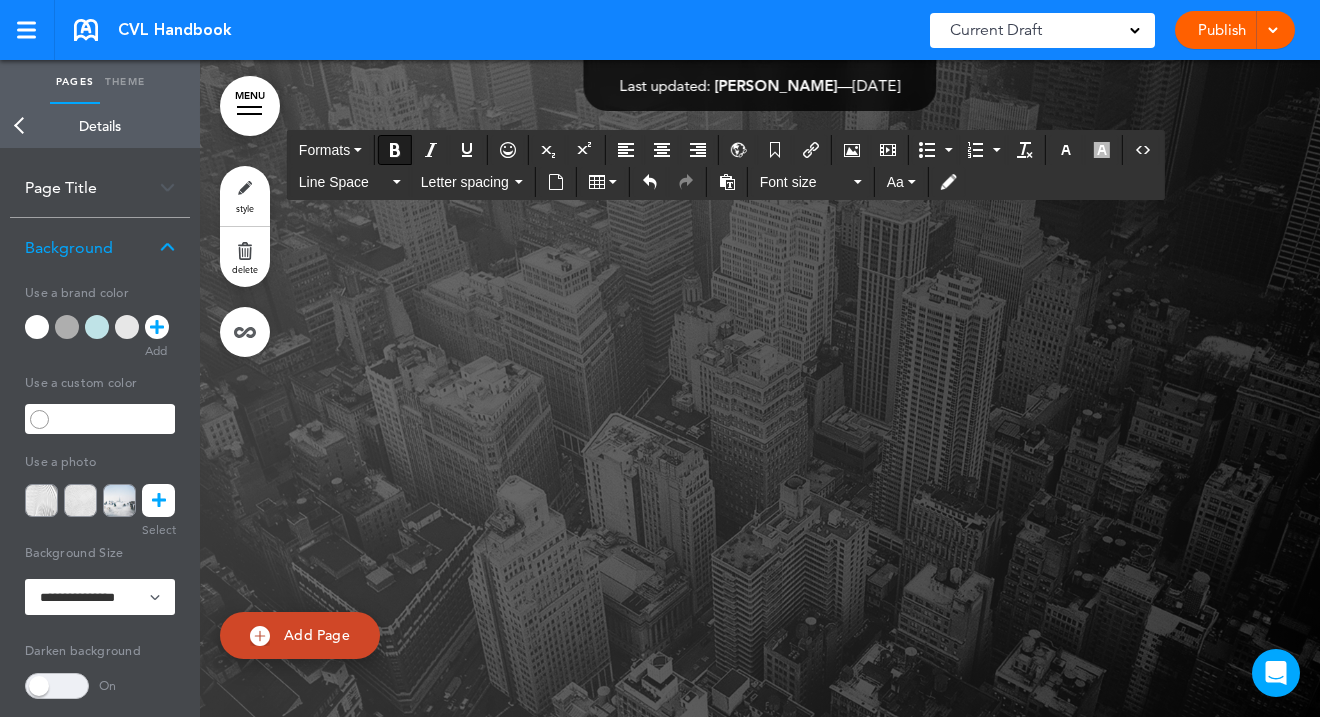 click on "Back" at bounding box center (20, 126) 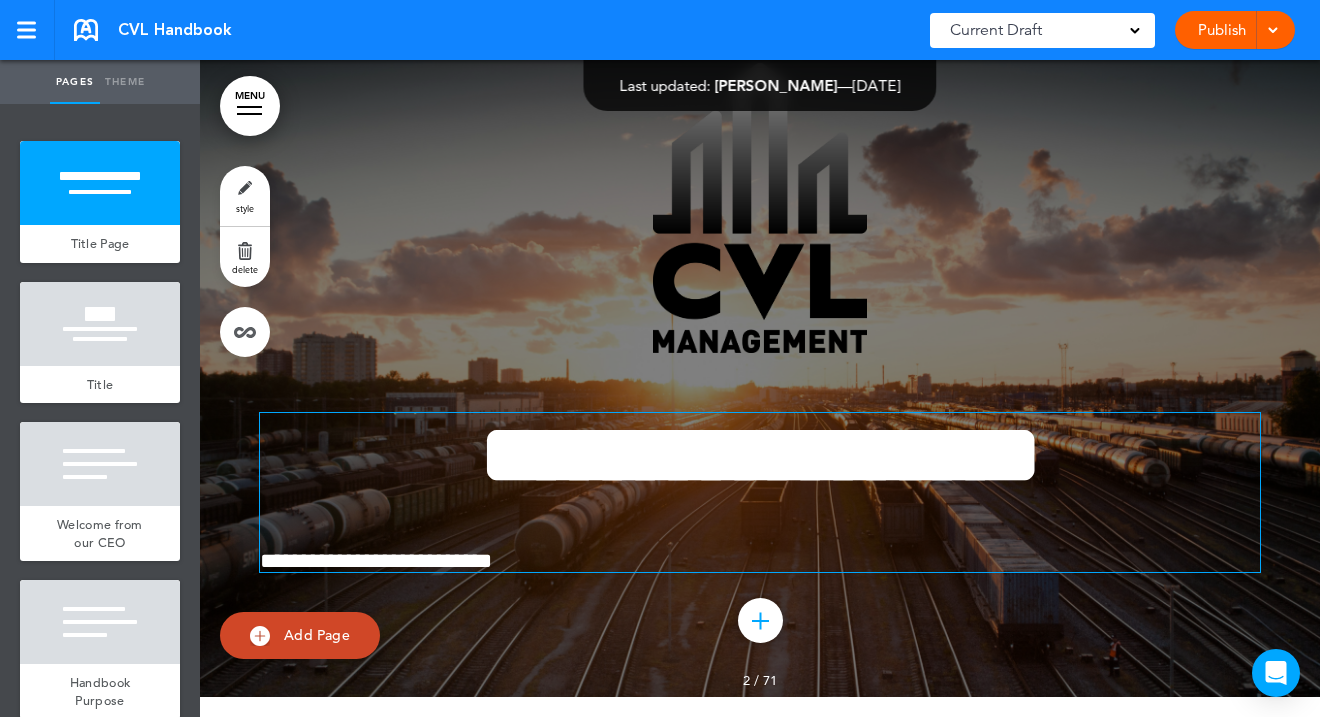scroll, scrollTop: 796, scrollLeft: 0, axis: vertical 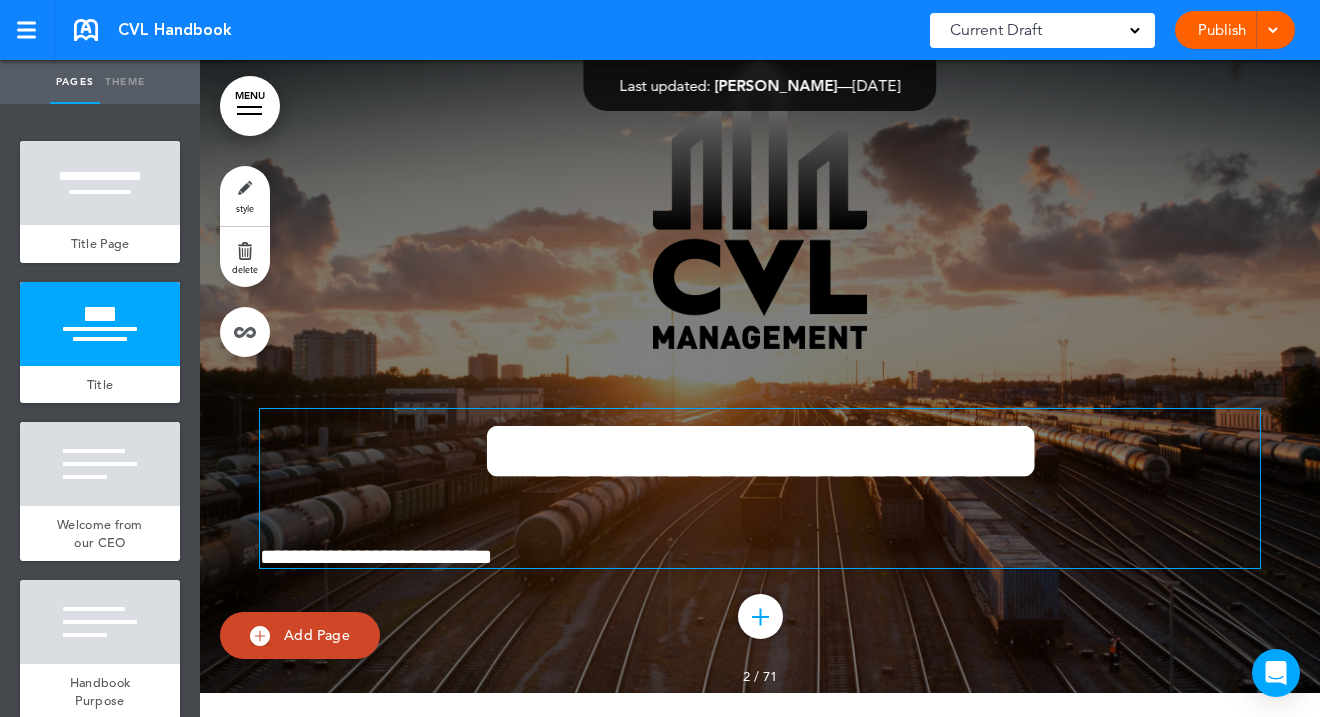 click on "**********" at bounding box center (760, 338) 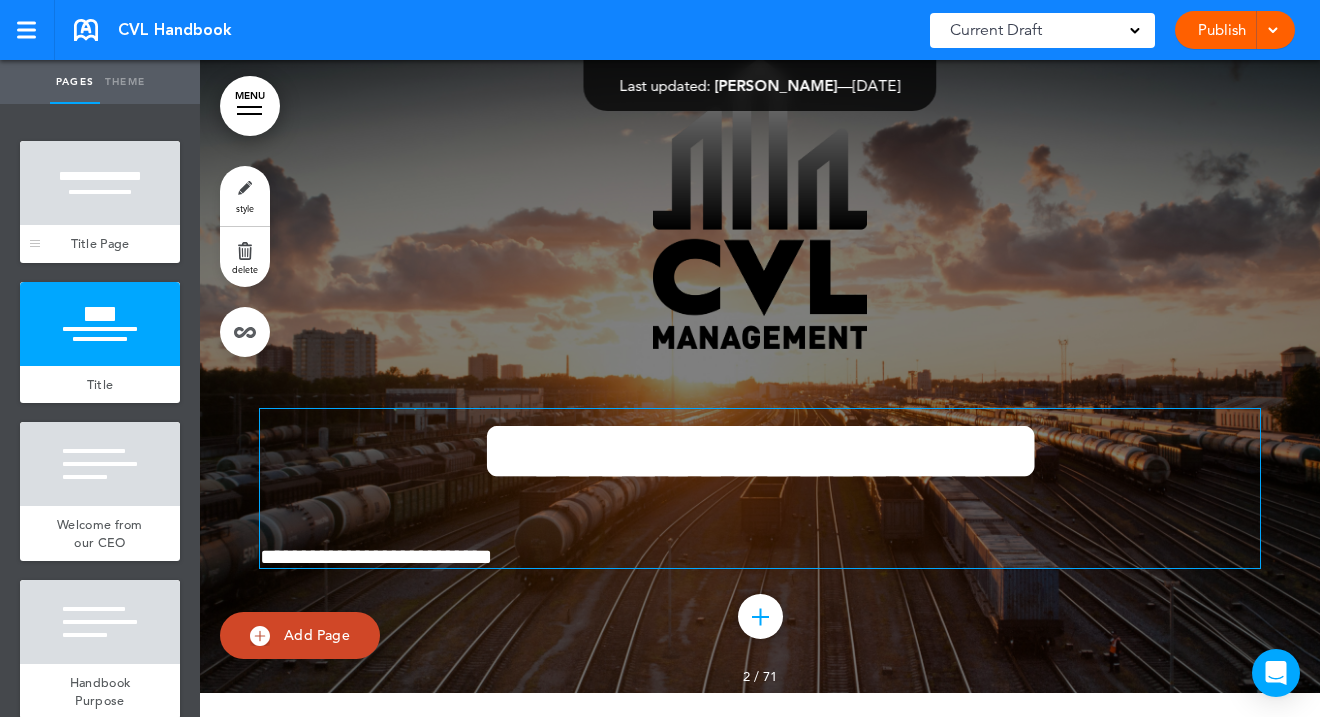 click on "Title Page" at bounding box center (100, 244) 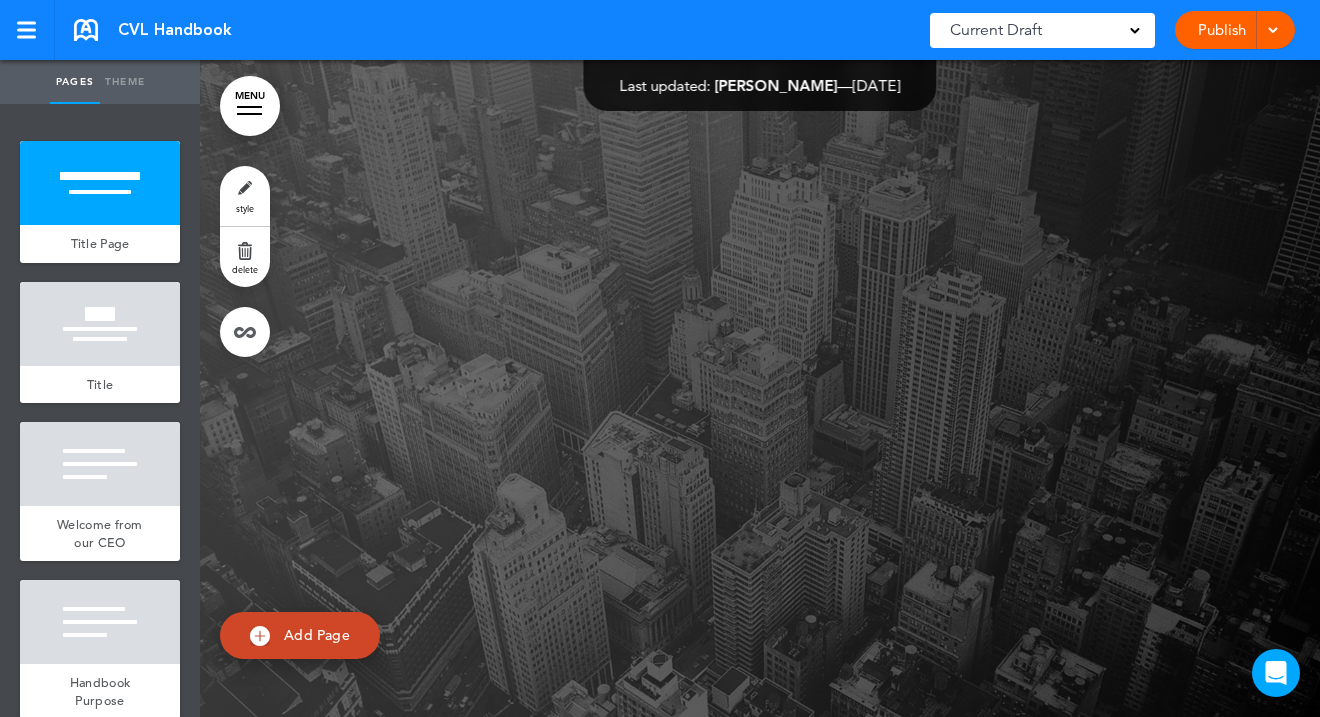 scroll, scrollTop: 0, scrollLeft: 0, axis: both 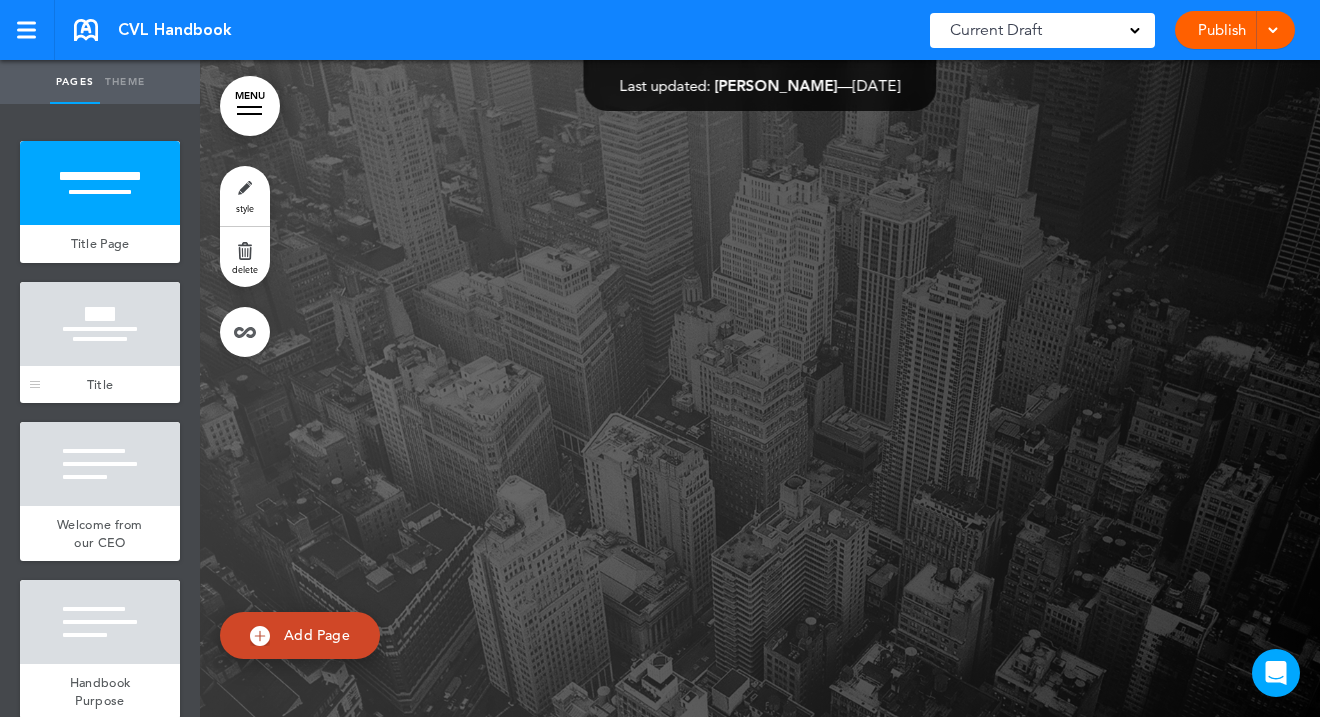 click on "Title" at bounding box center (100, 385) 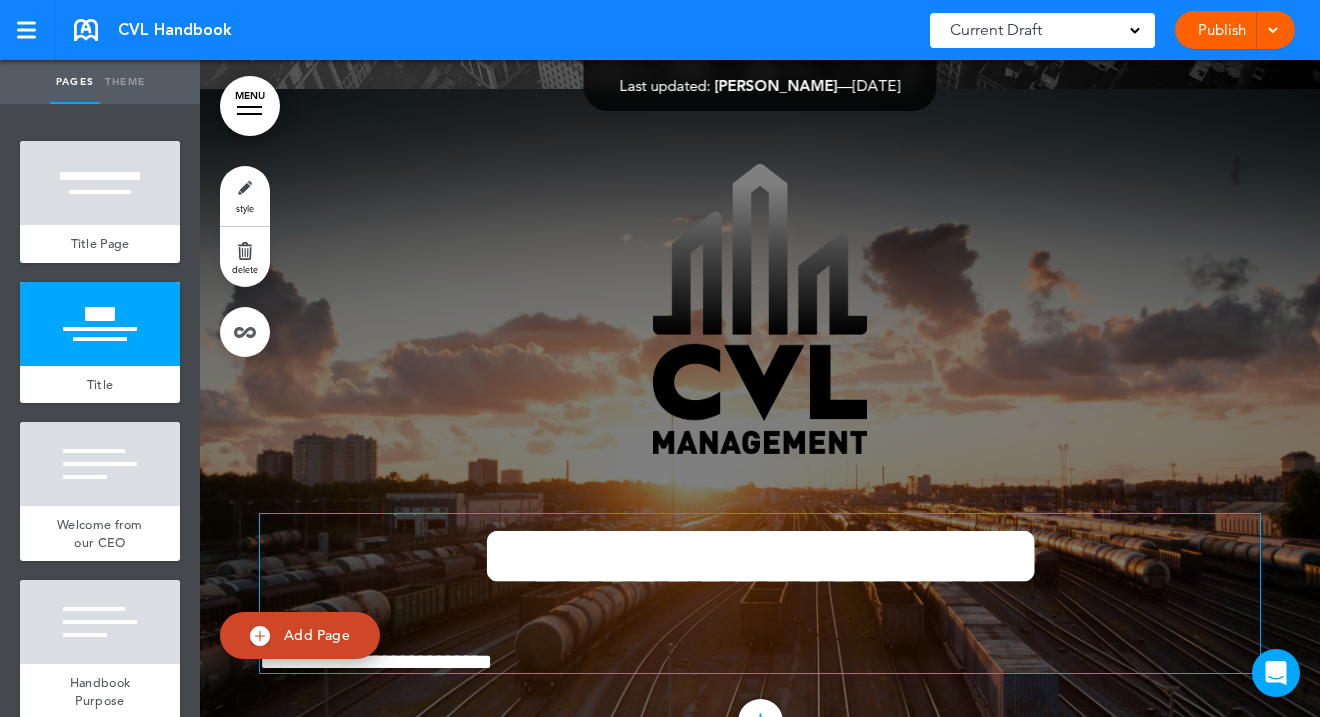 scroll, scrollTop: 720, scrollLeft: 0, axis: vertical 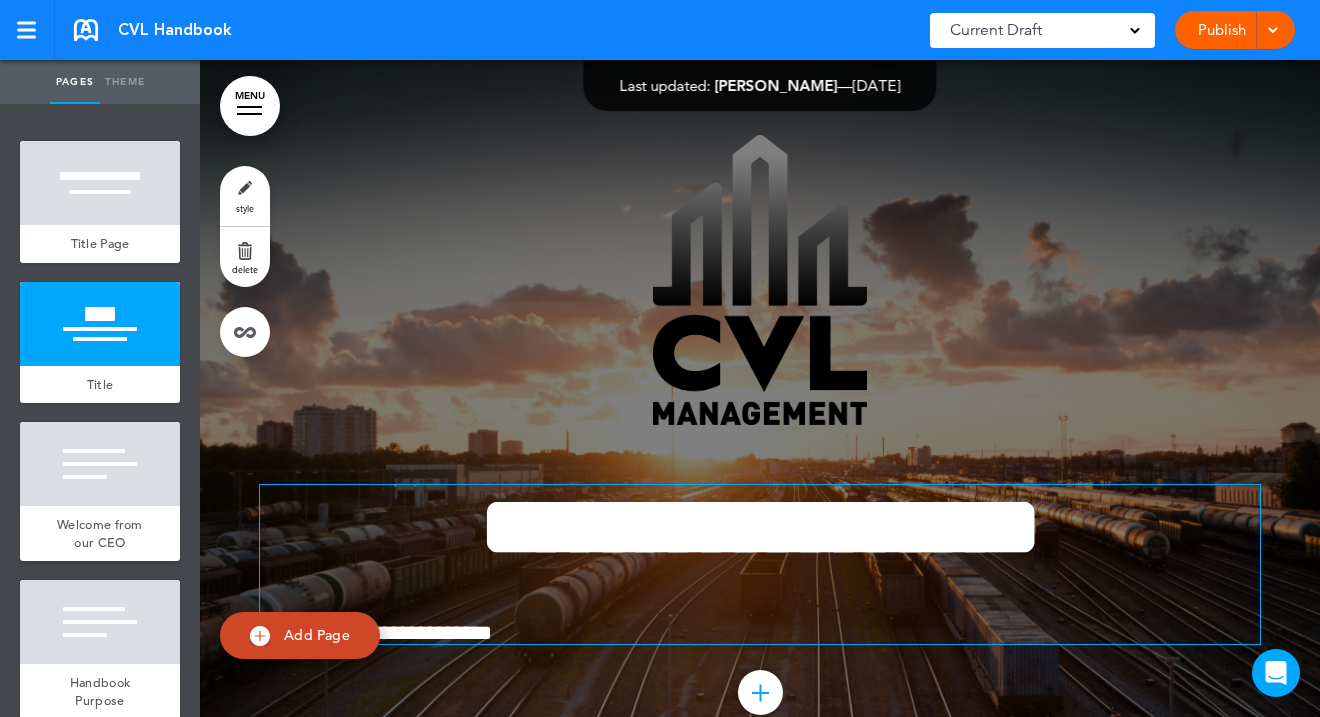 click on "delete" at bounding box center (245, 257) 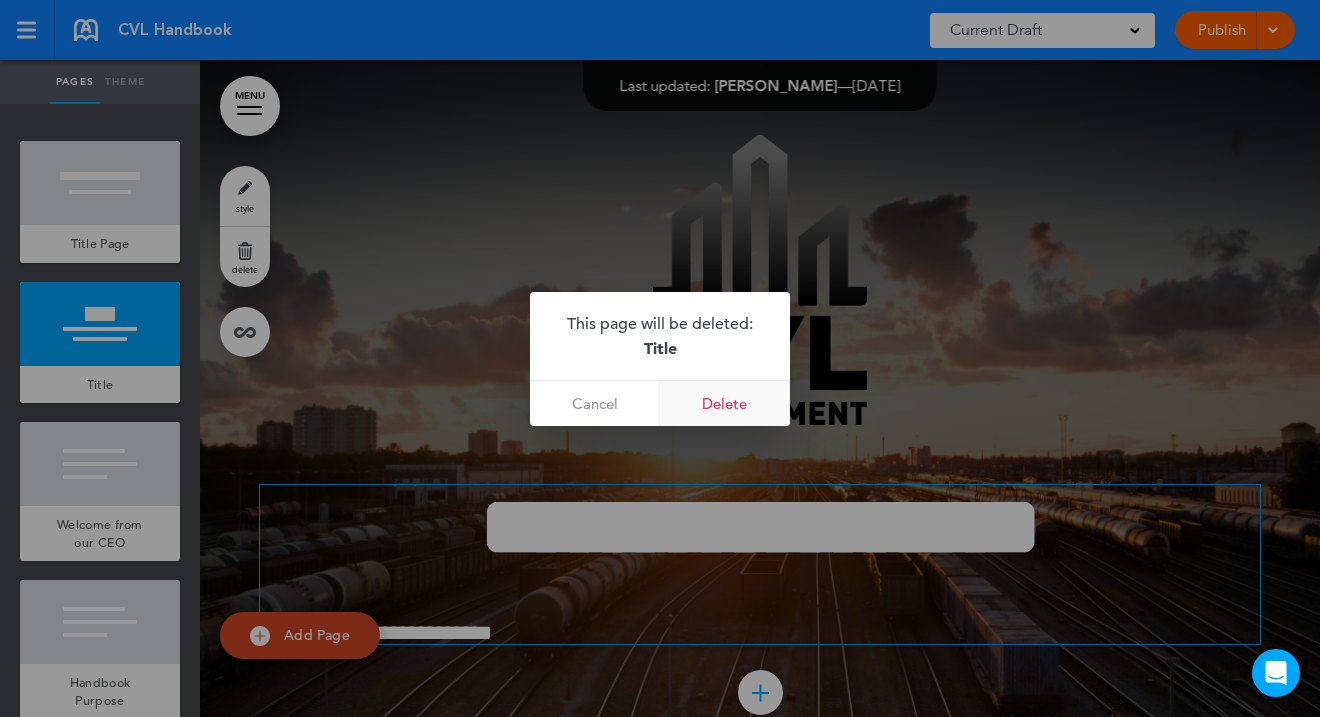 click on "Delete" at bounding box center (725, 403) 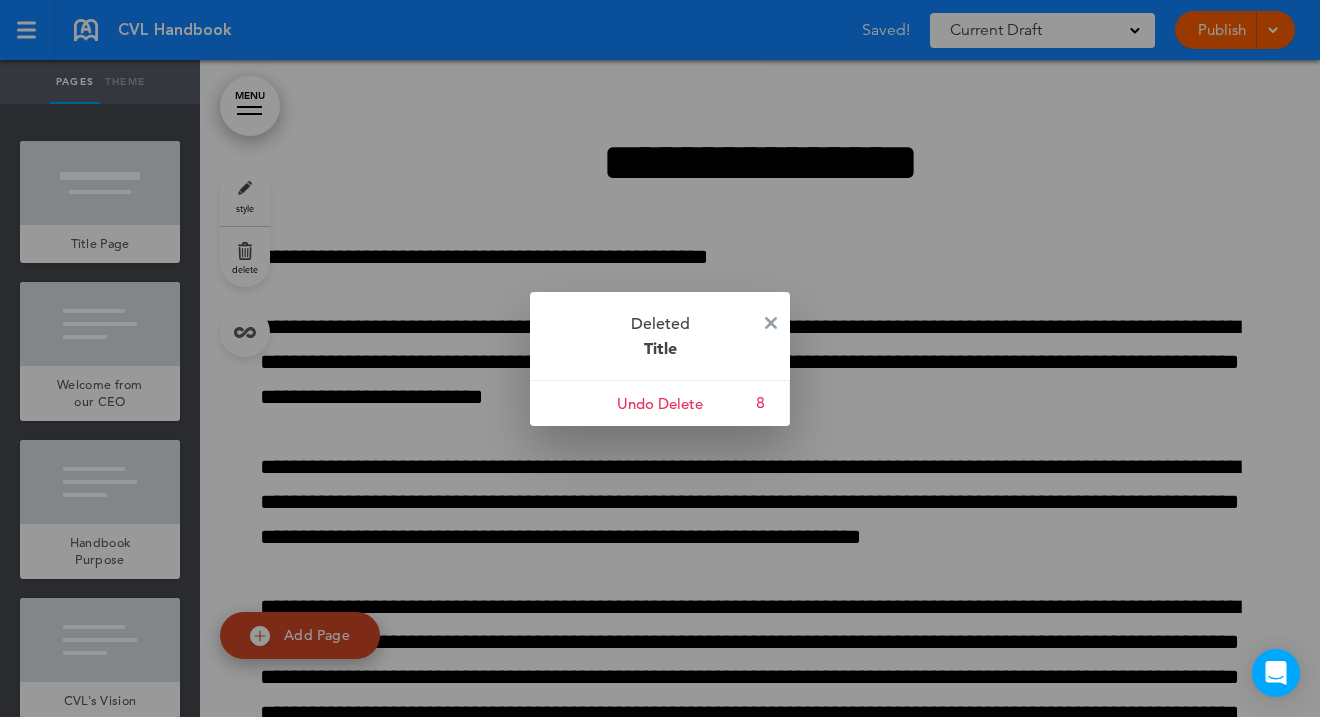 click on "Deleted  Title" at bounding box center (660, 336) 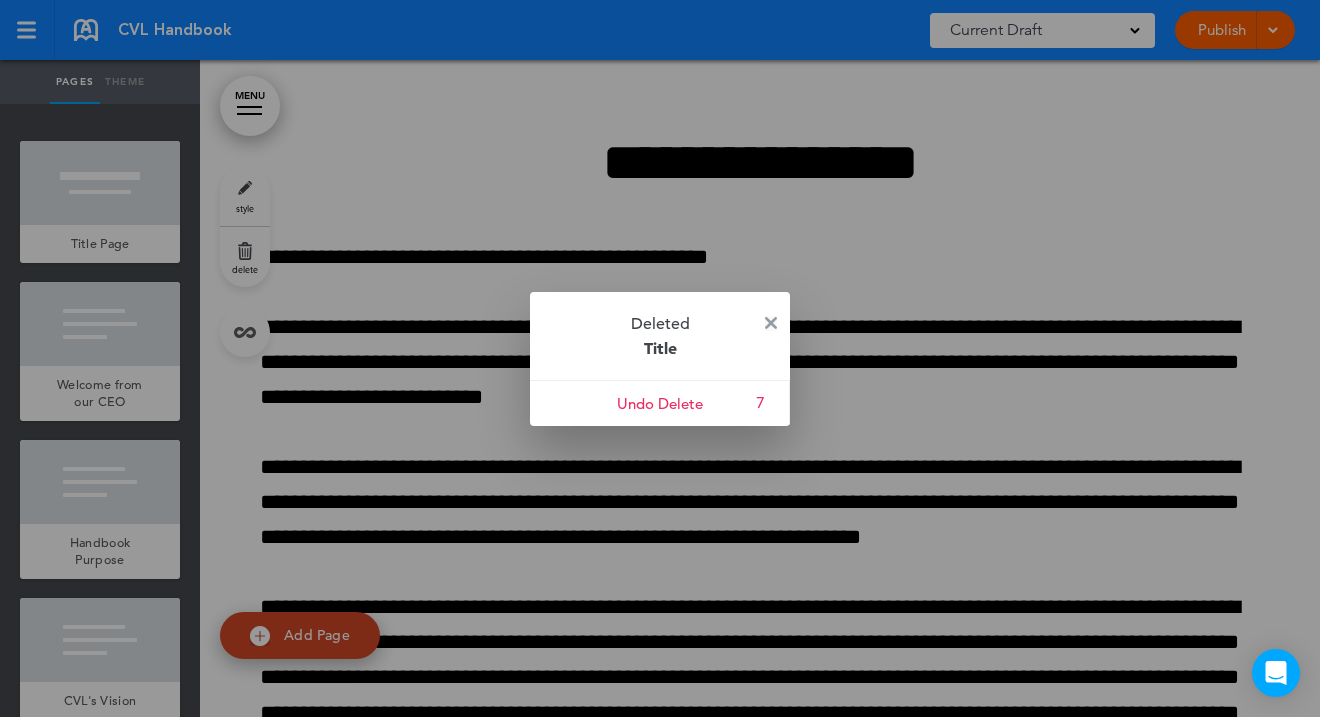 click at bounding box center (771, 323) 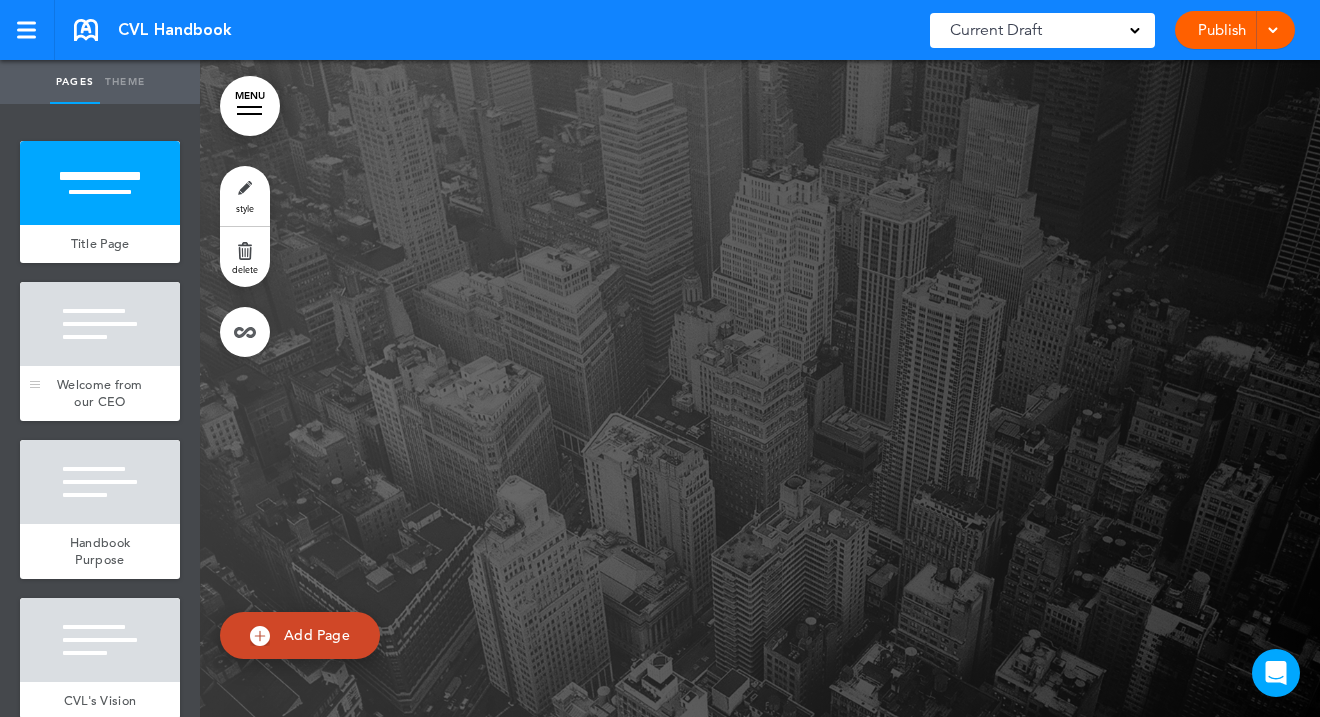 scroll, scrollTop: 0, scrollLeft: 0, axis: both 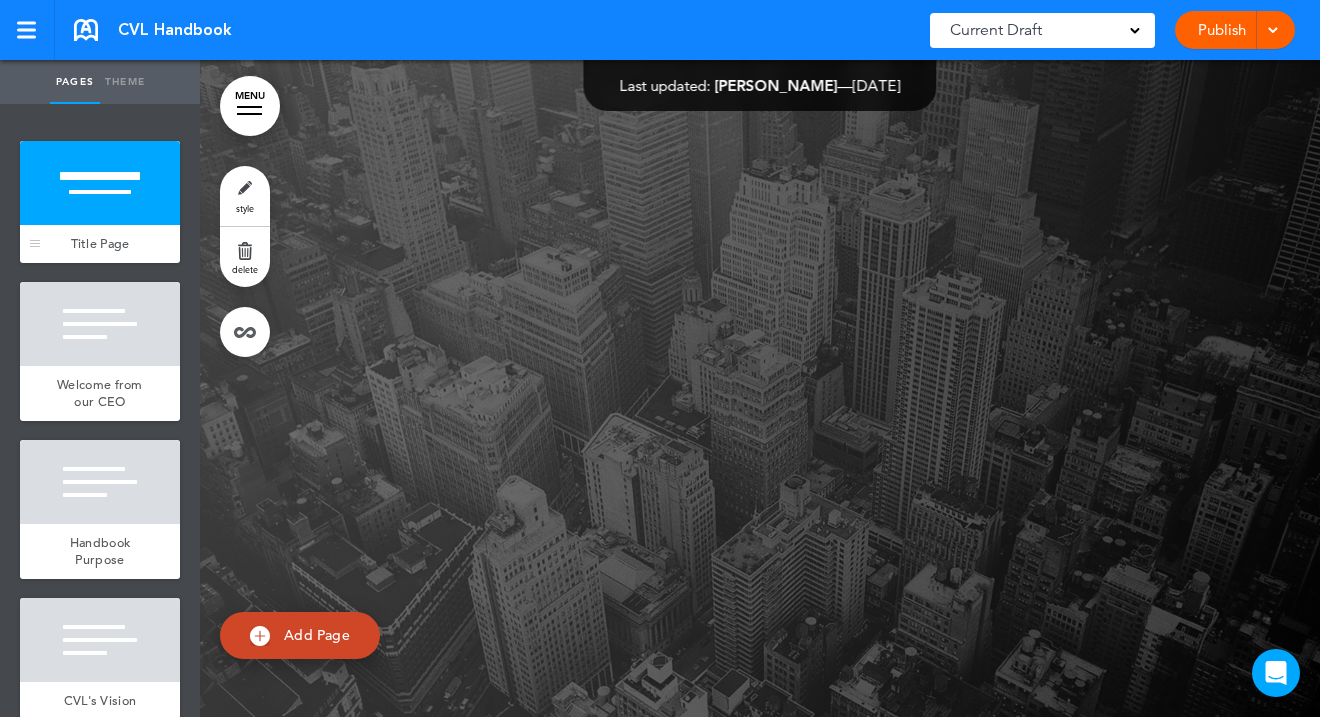 click on "Title Page" at bounding box center (100, 244) 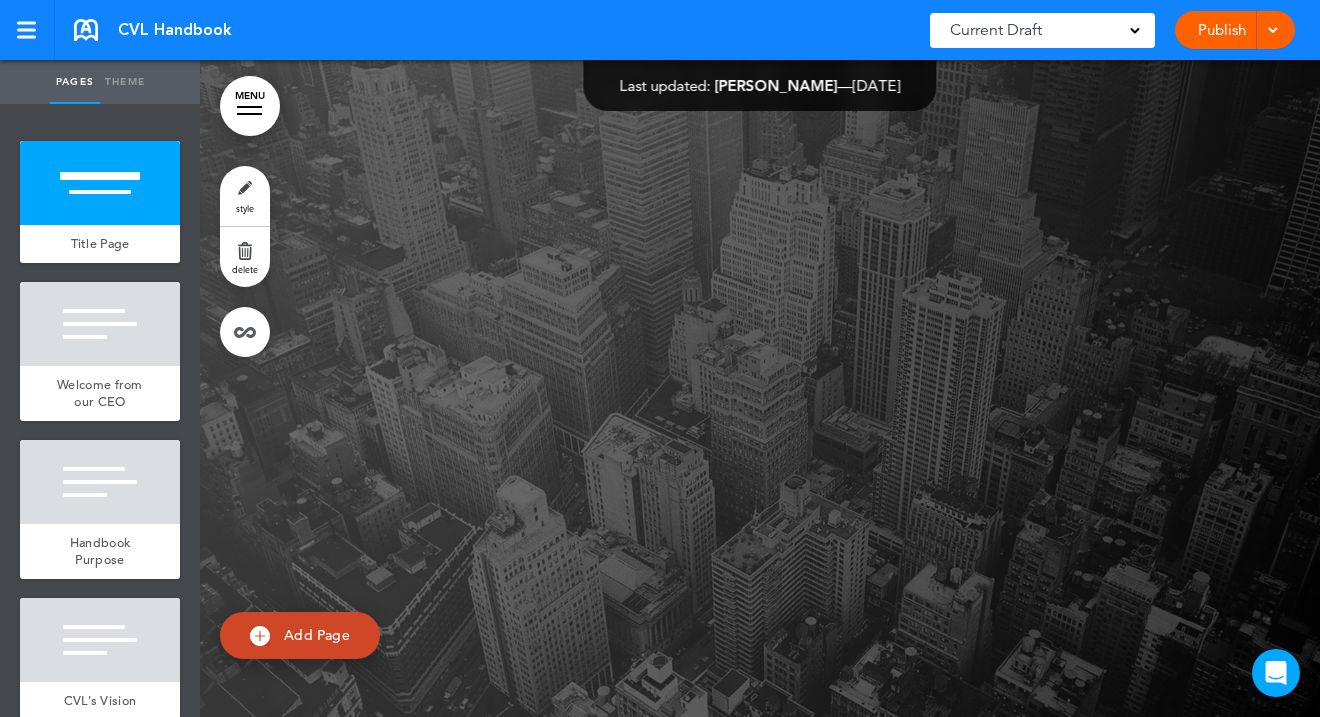 click at bounding box center [260, 636] 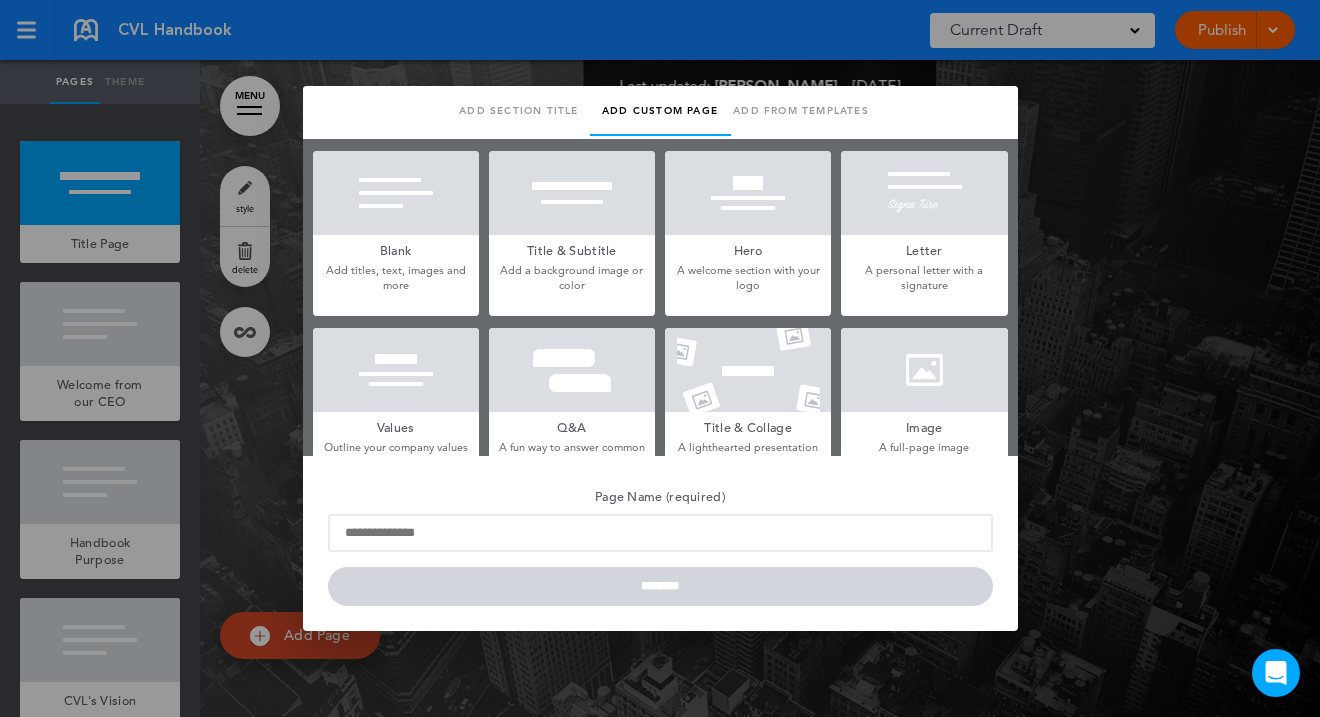 scroll, scrollTop: 0, scrollLeft: 0, axis: both 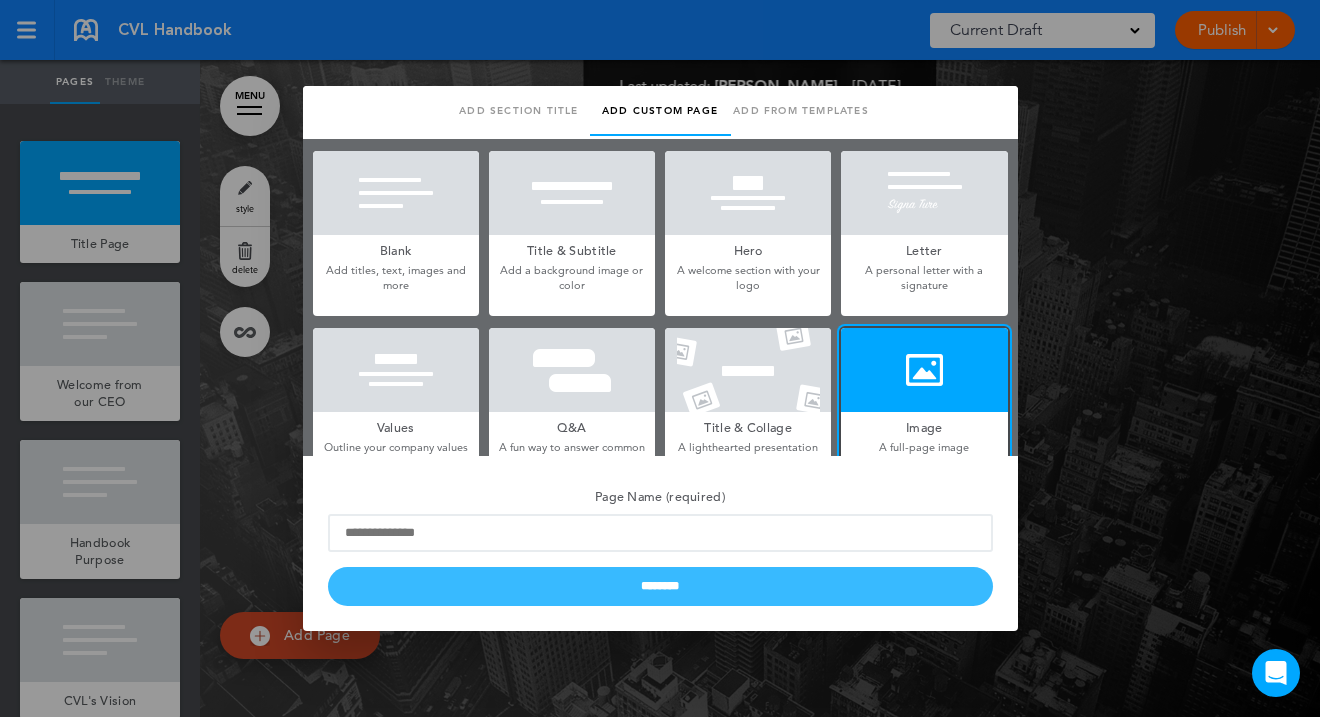 click on "********" at bounding box center [660, 586] 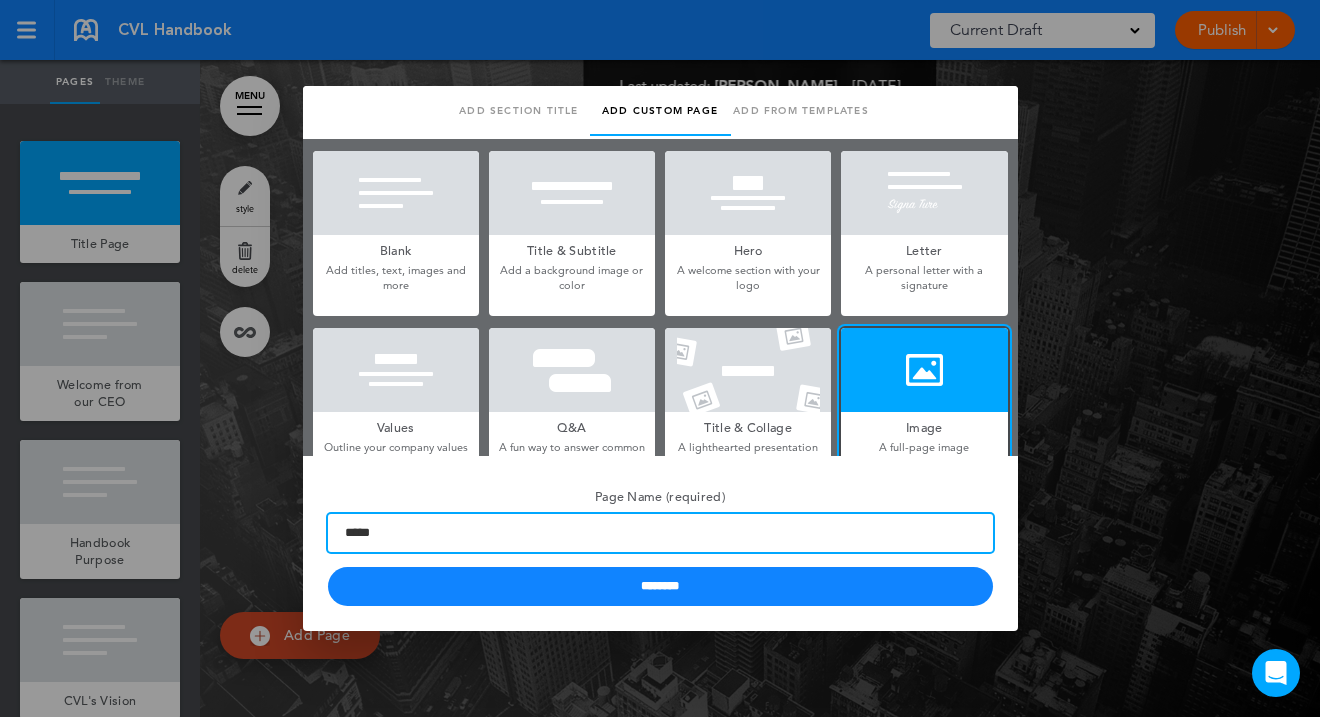 type on "*****" 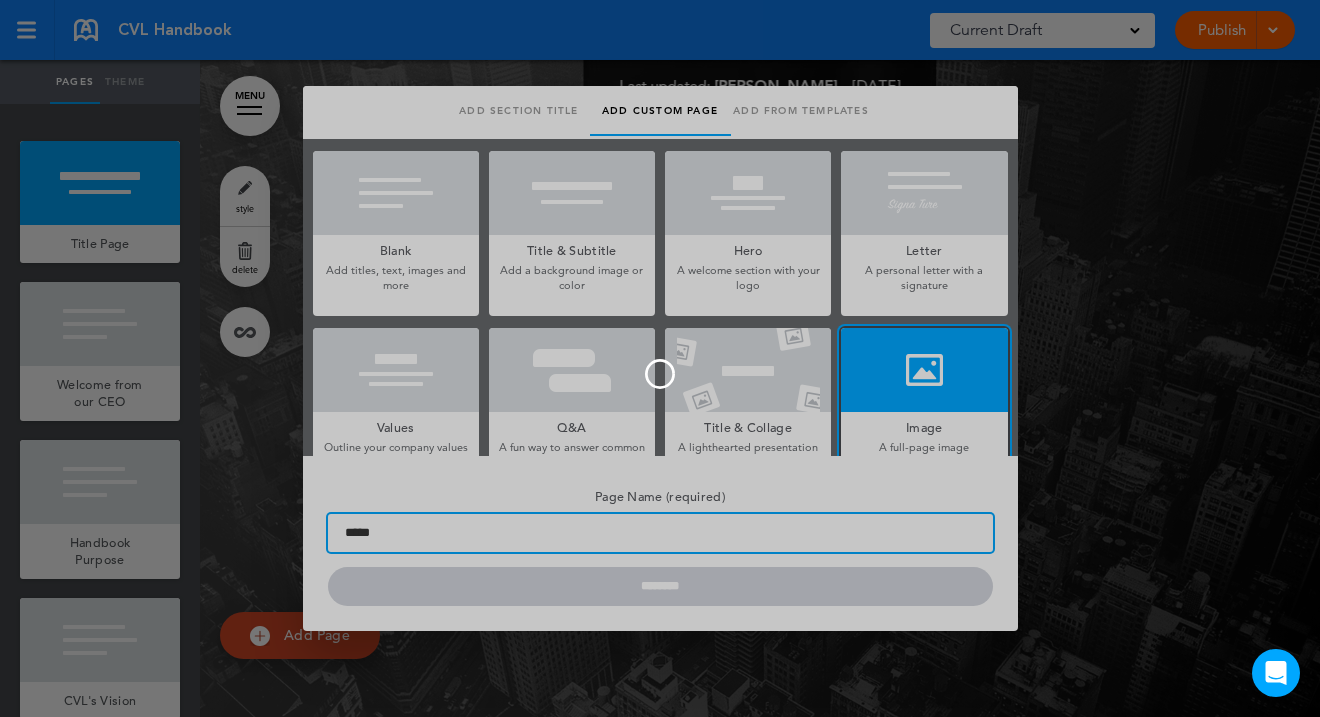 type 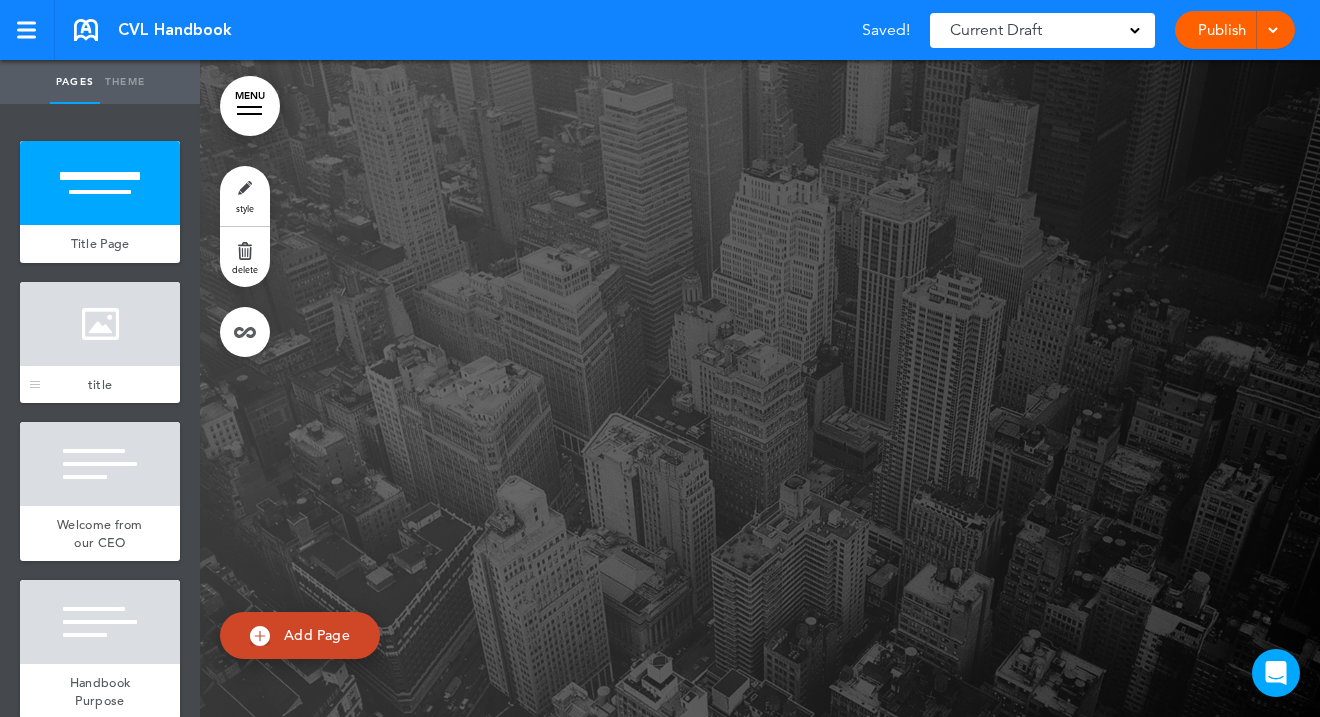 click at bounding box center (100, 324) 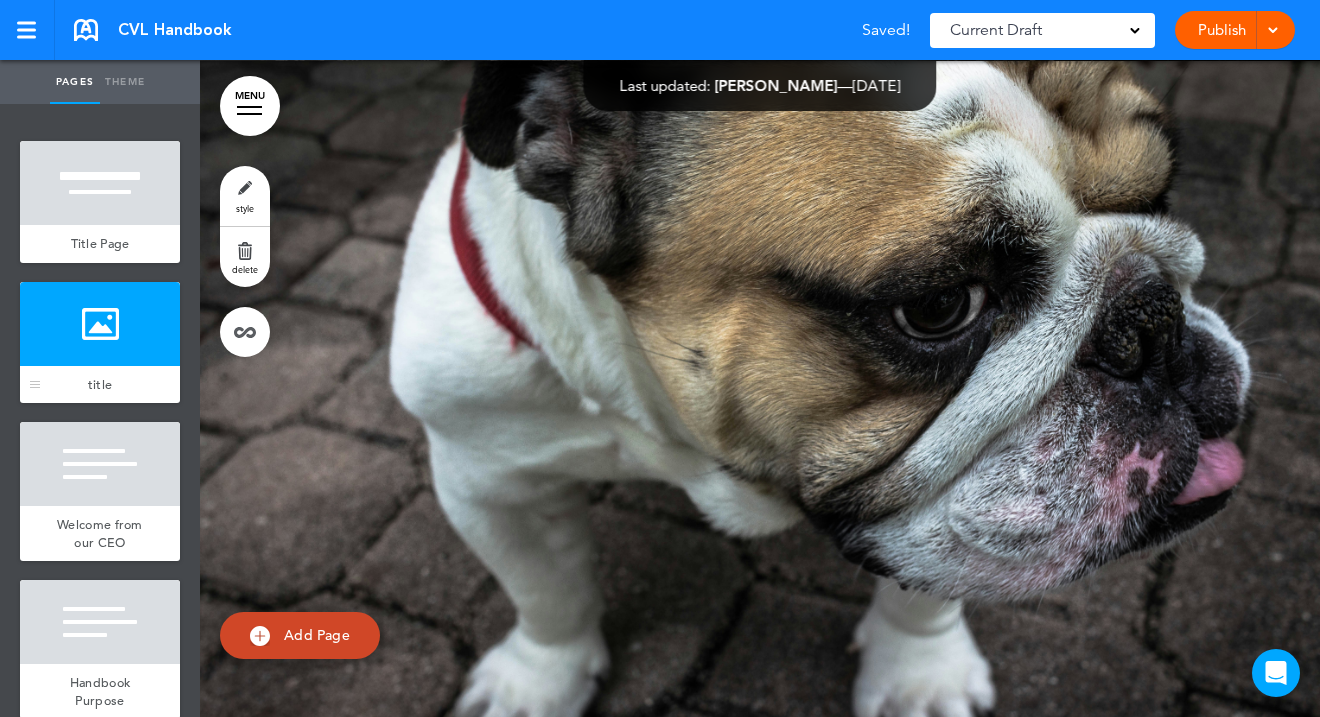 scroll, scrollTop: 720, scrollLeft: 0, axis: vertical 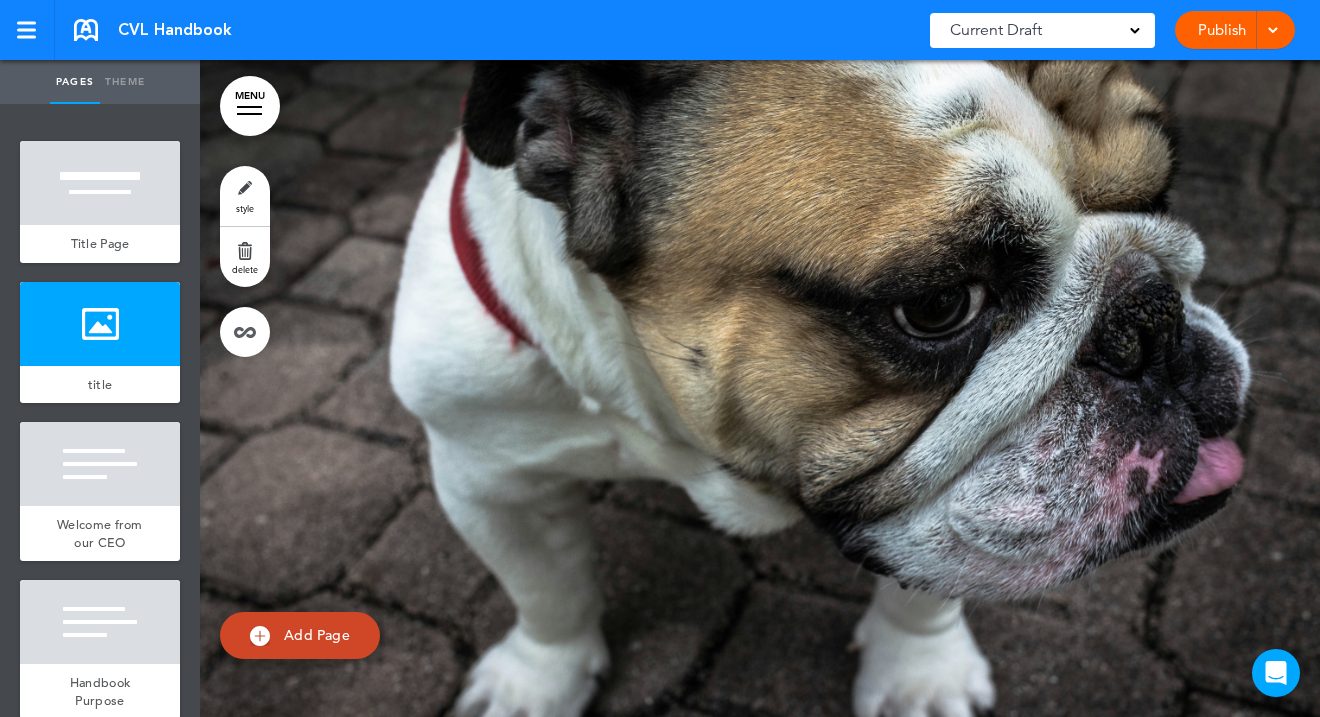 click on "style" at bounding box center (245, 196) 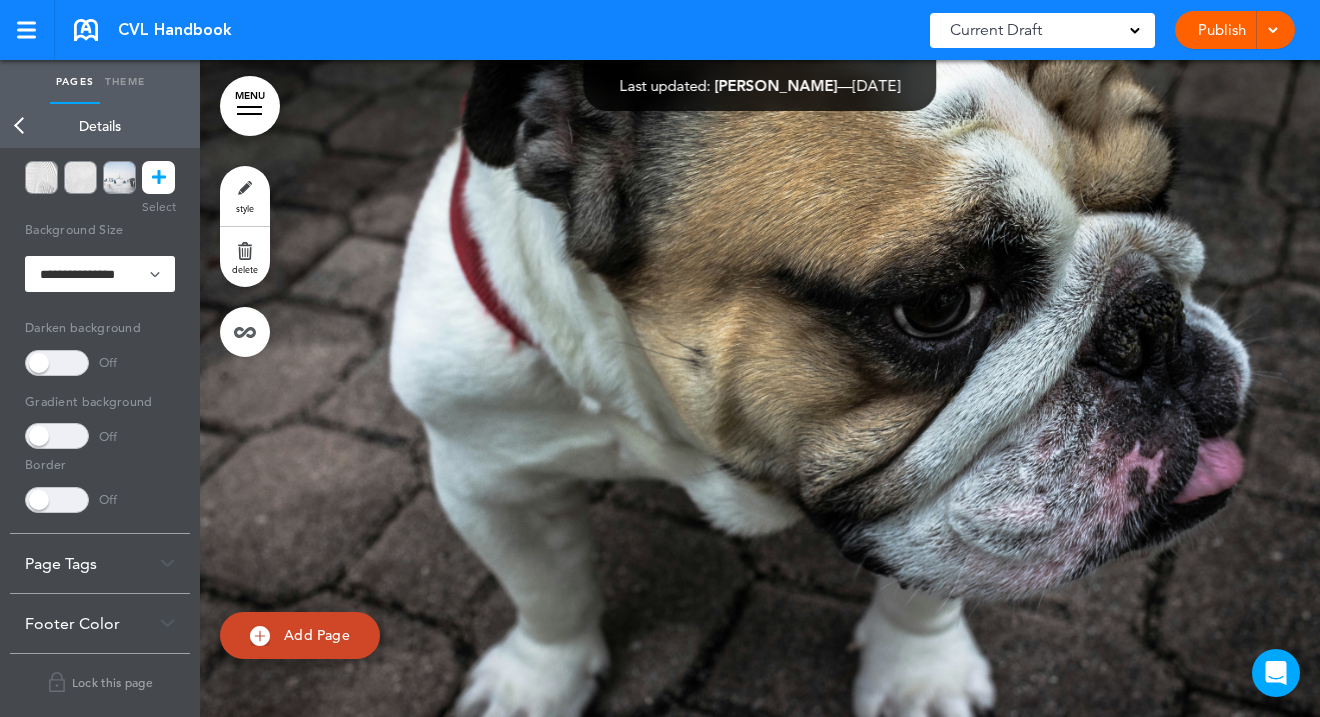 scroll, scrollTop: 322, scrollLeft: 0, axis: vertical 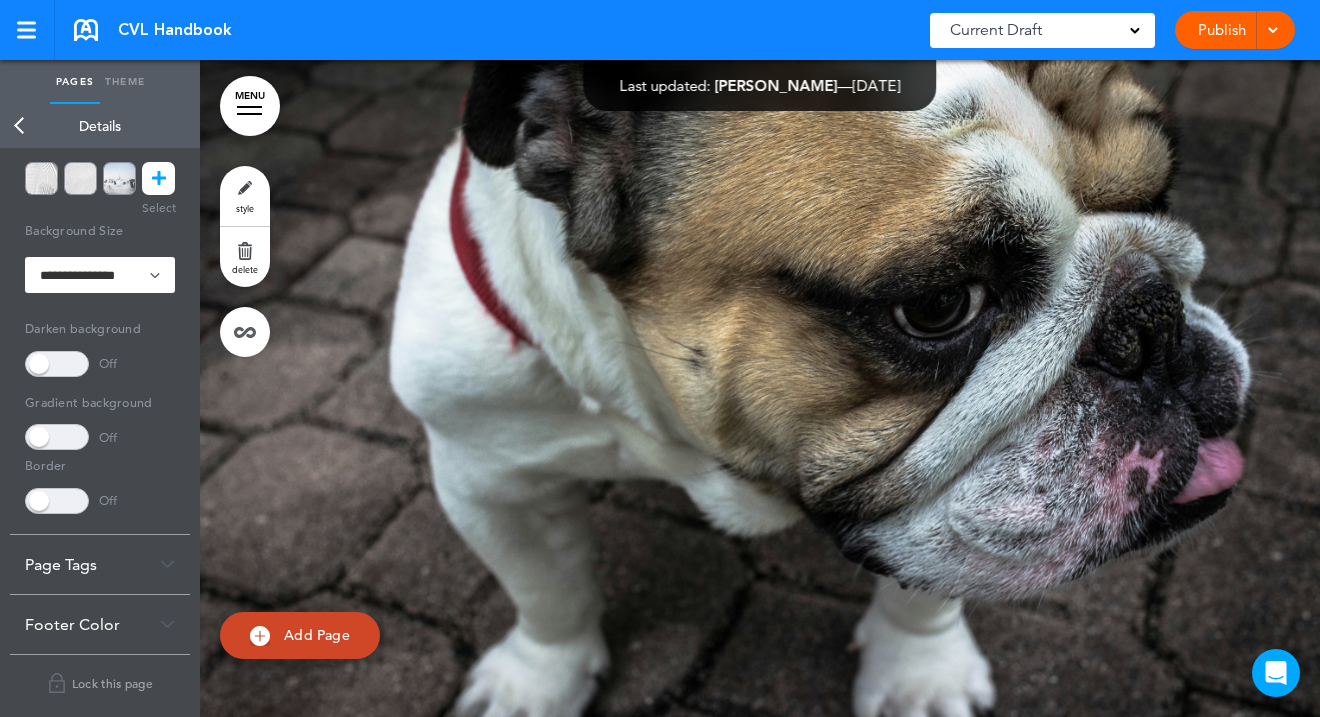 click at bounding box center (57, 364) 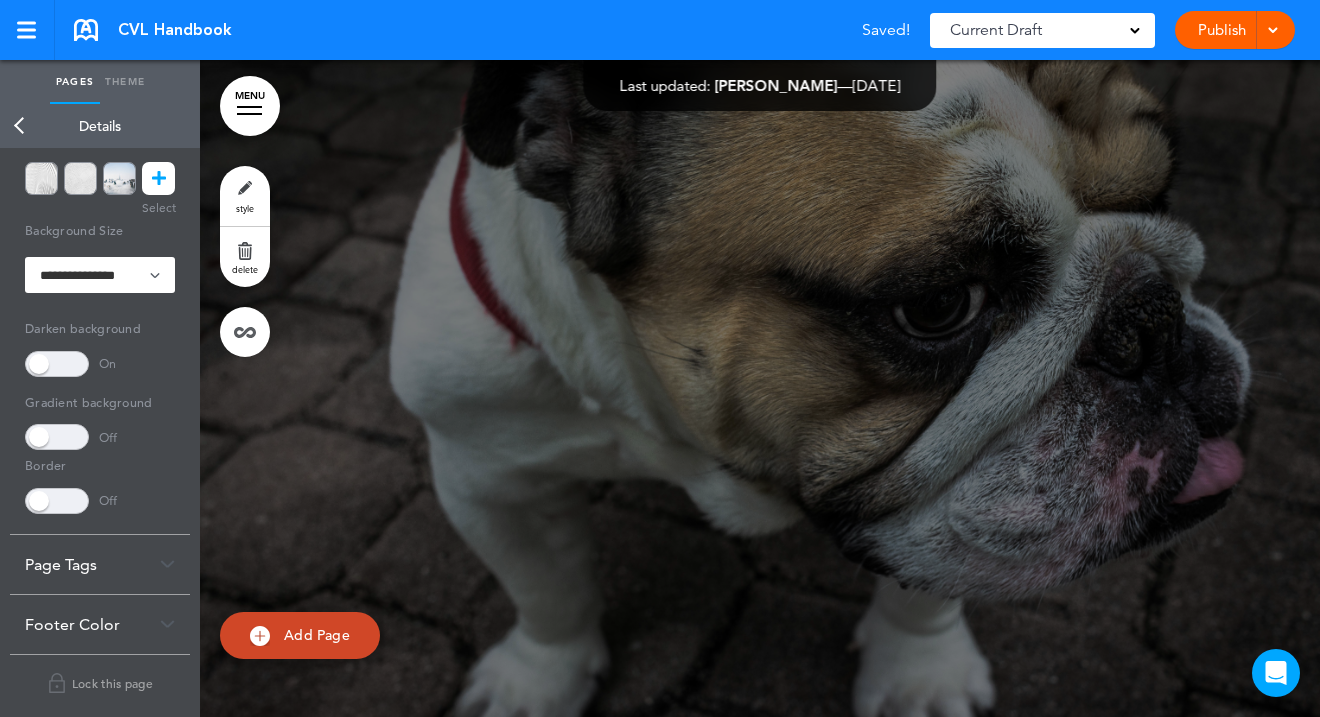 click at bounding box center (57, 437) 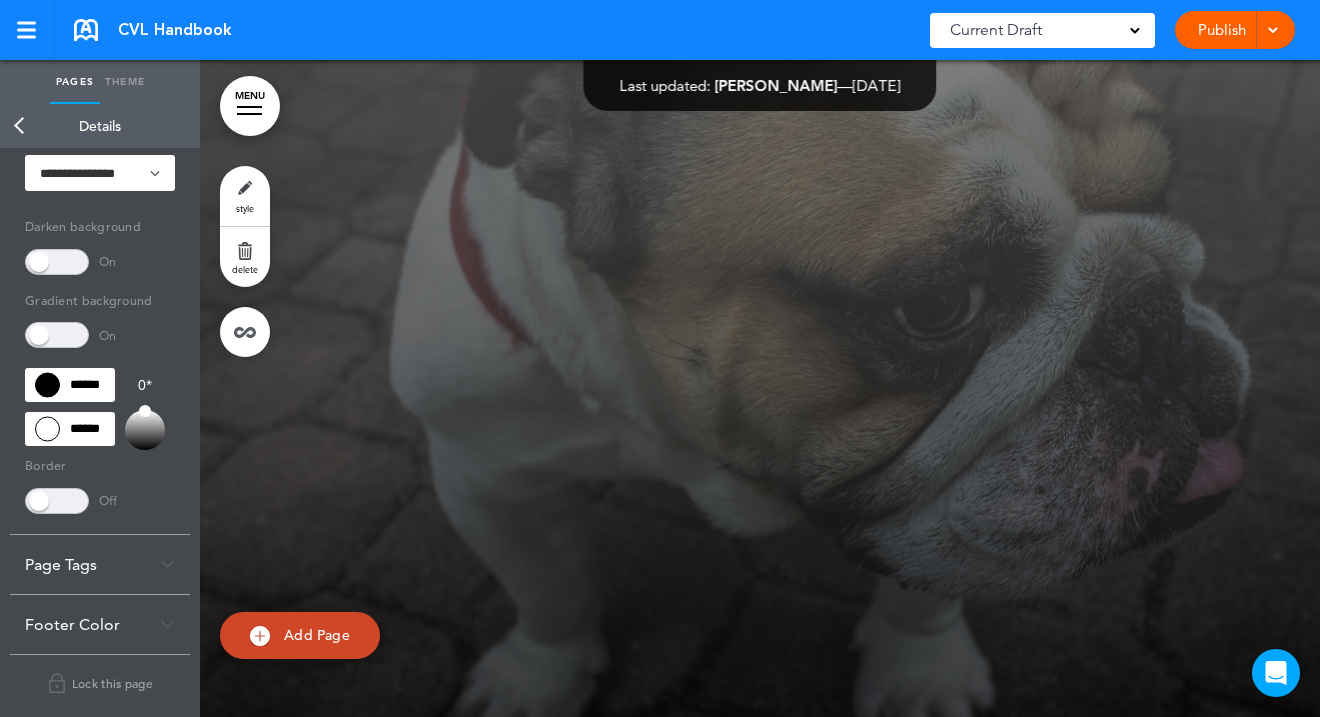 click on "Footer Color" at bounding box center (100, 624) 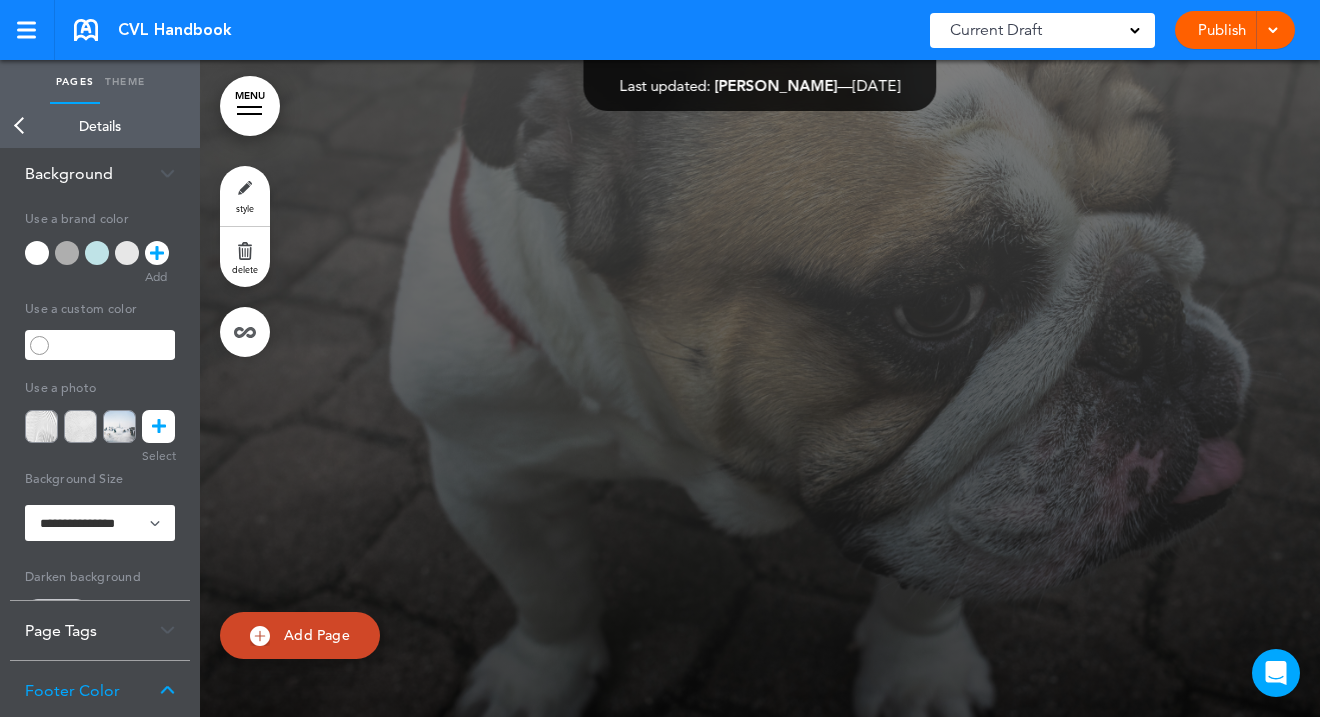 scroll, scrollTop: 0, scrollLeft: 0, axis: both 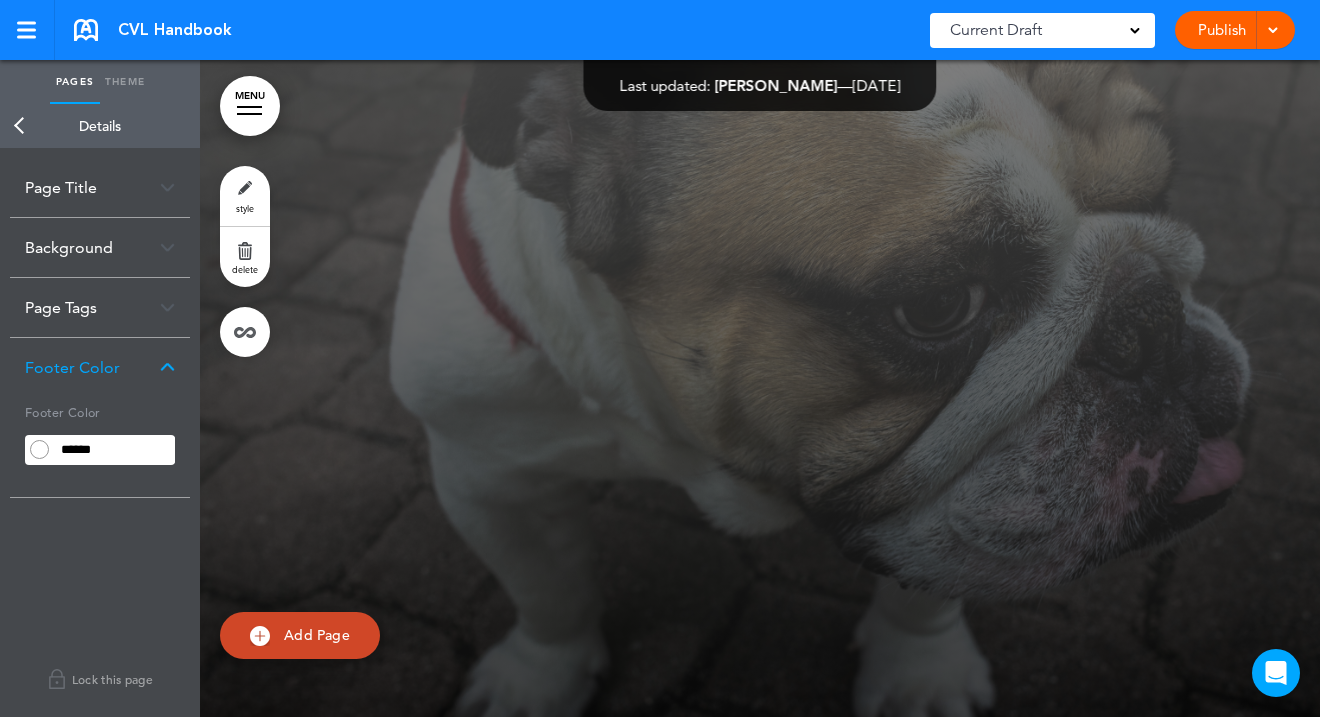 click on "Footer Color" at bounding box center [100, 367] 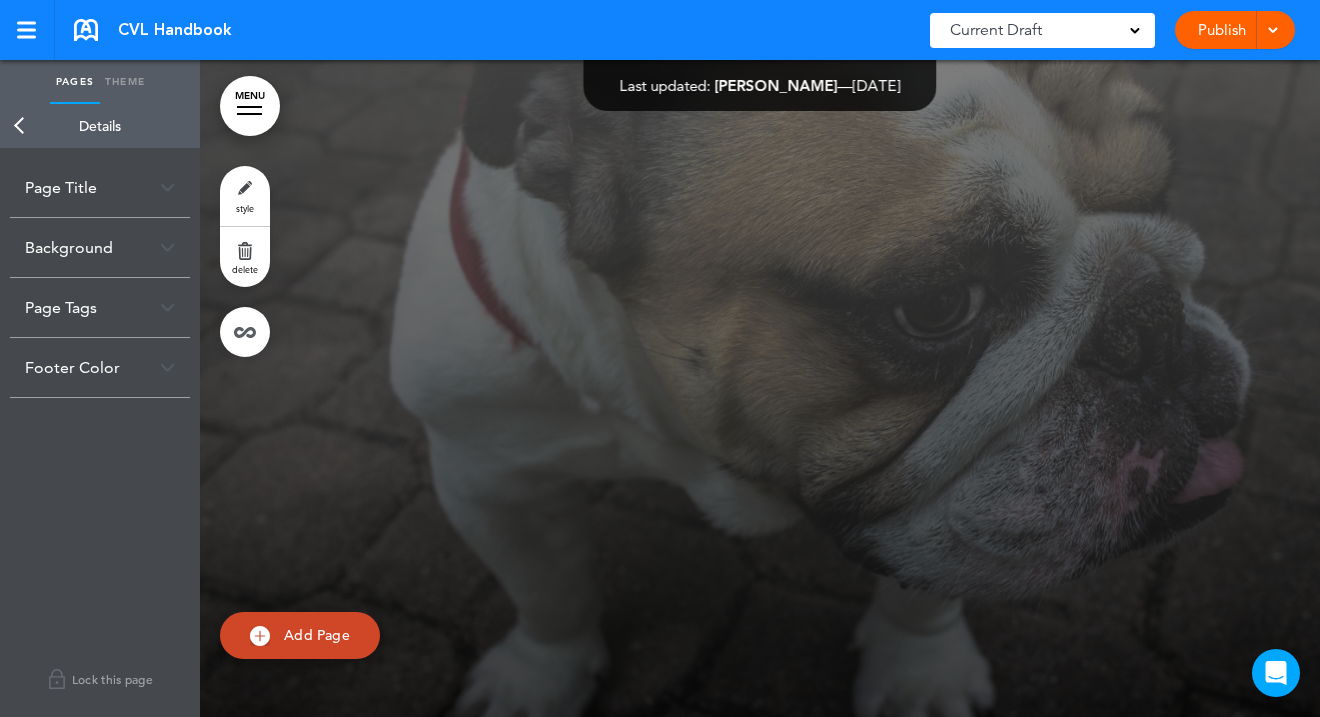 click on "Background" at bounding box center [100, 247] 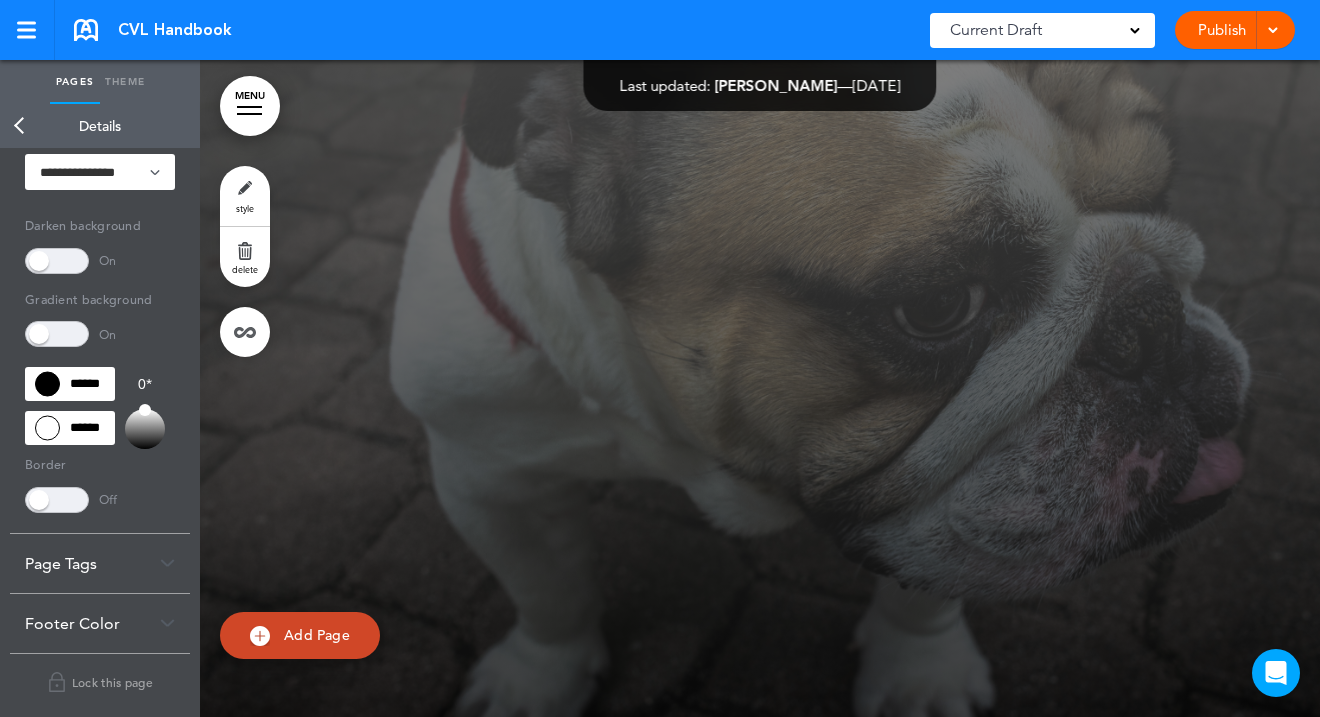 scroll, scrollTop: 424, scrollLeft: 0, axis: vertical 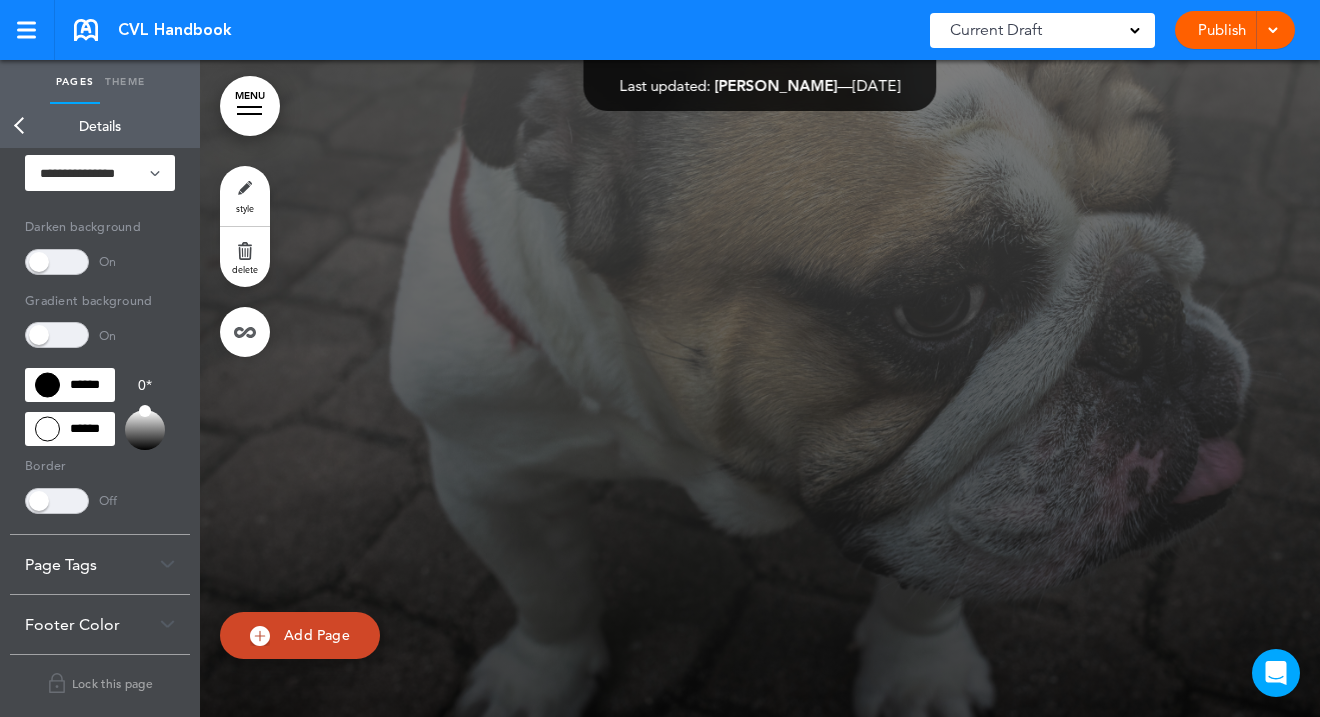 click at bounding box center [760, 420] 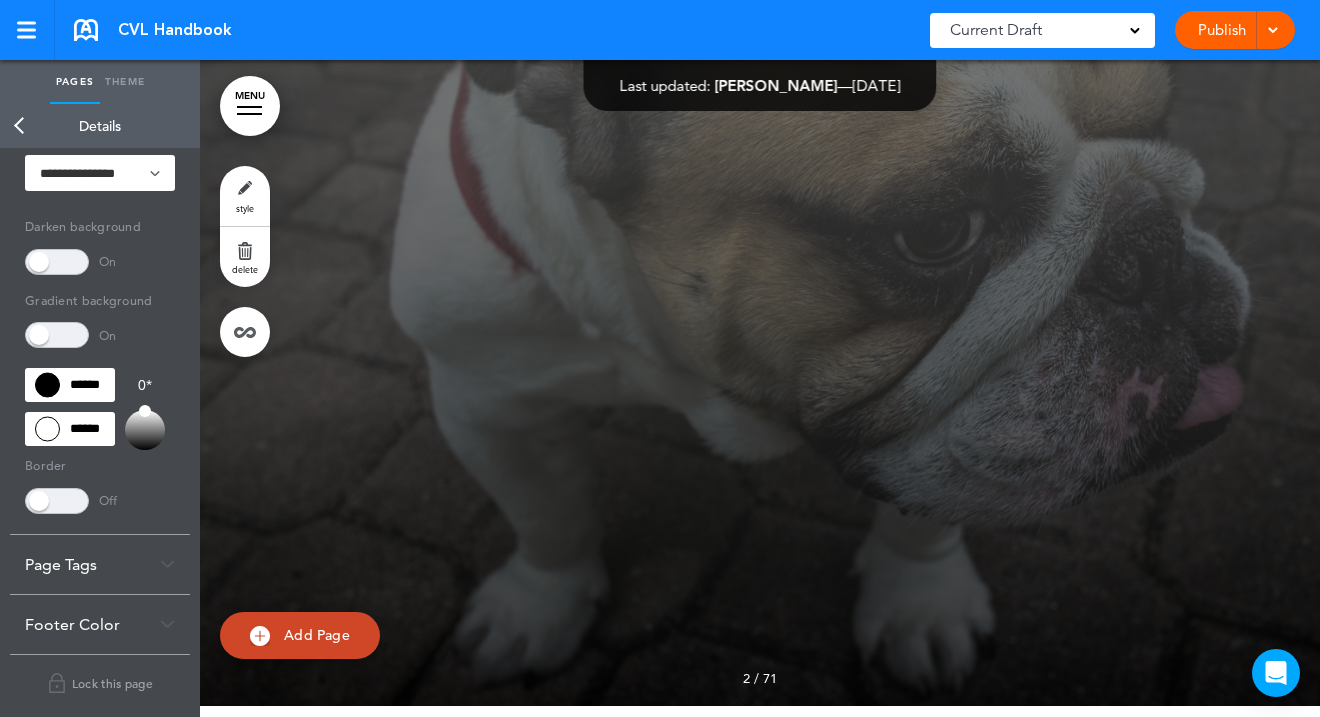 scroll, scrollTop: 804, scrollLeft: 0, axis: vertical 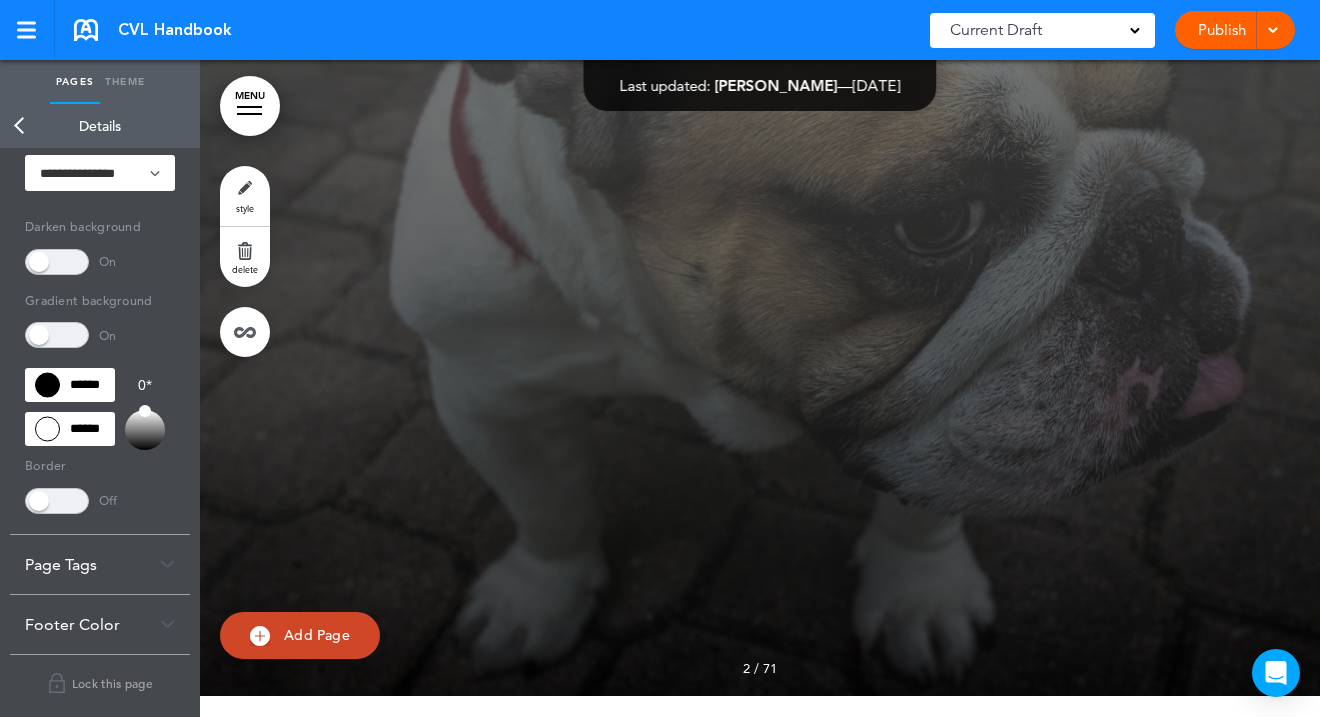click at bounding box center (760, 336) 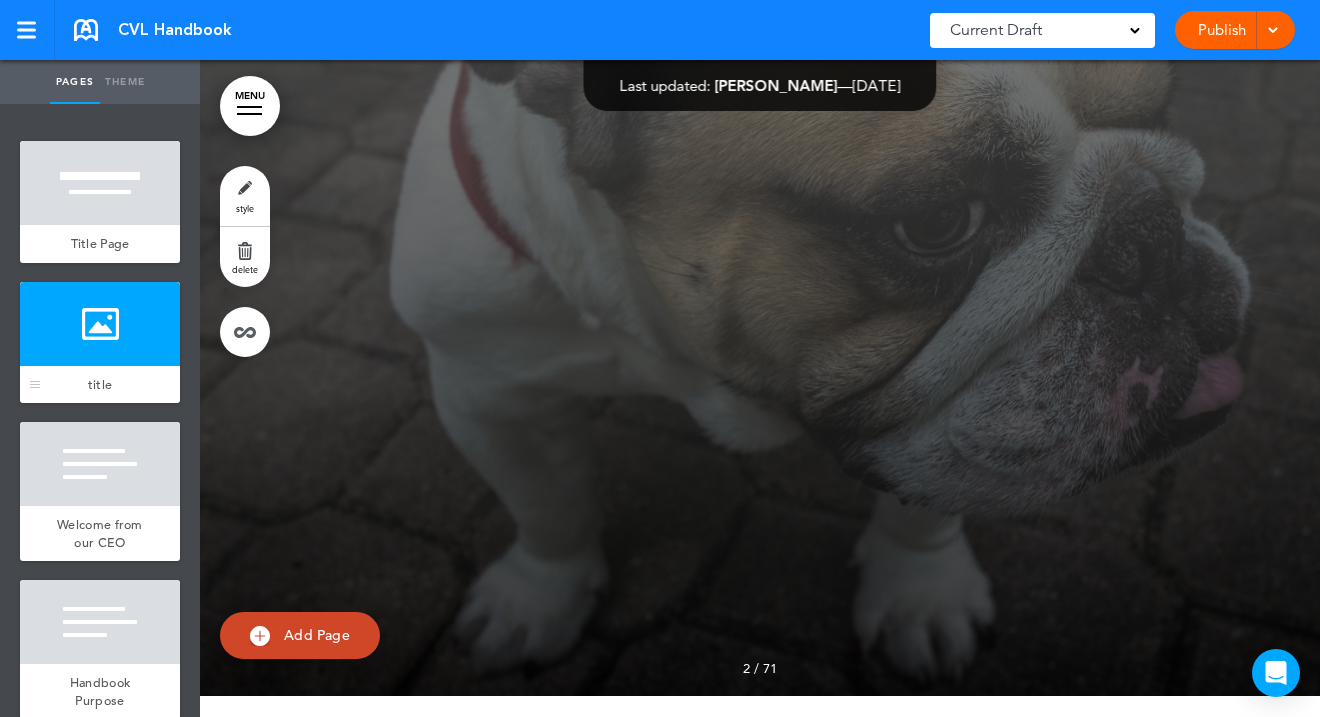 click on "title" at bounding box center [100, 385] 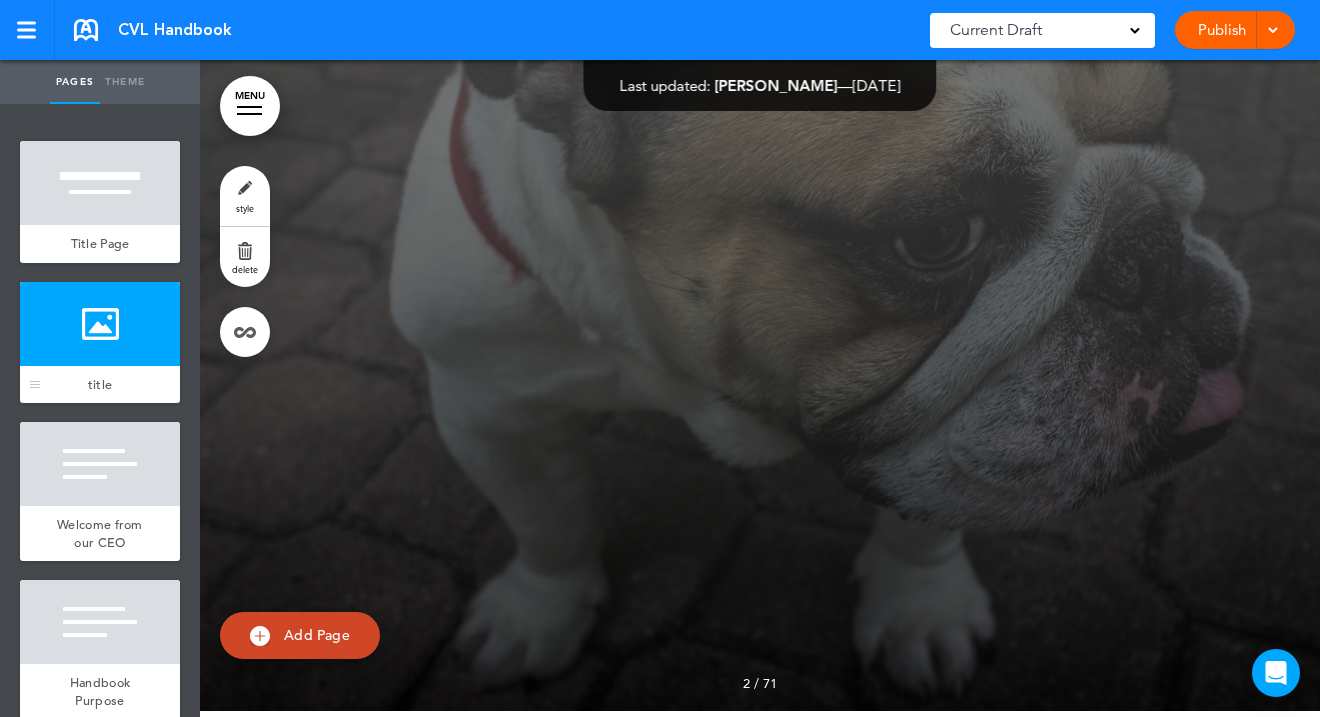 scroll, scrollTop: 720, scrollLeft: 0, axis: vertical 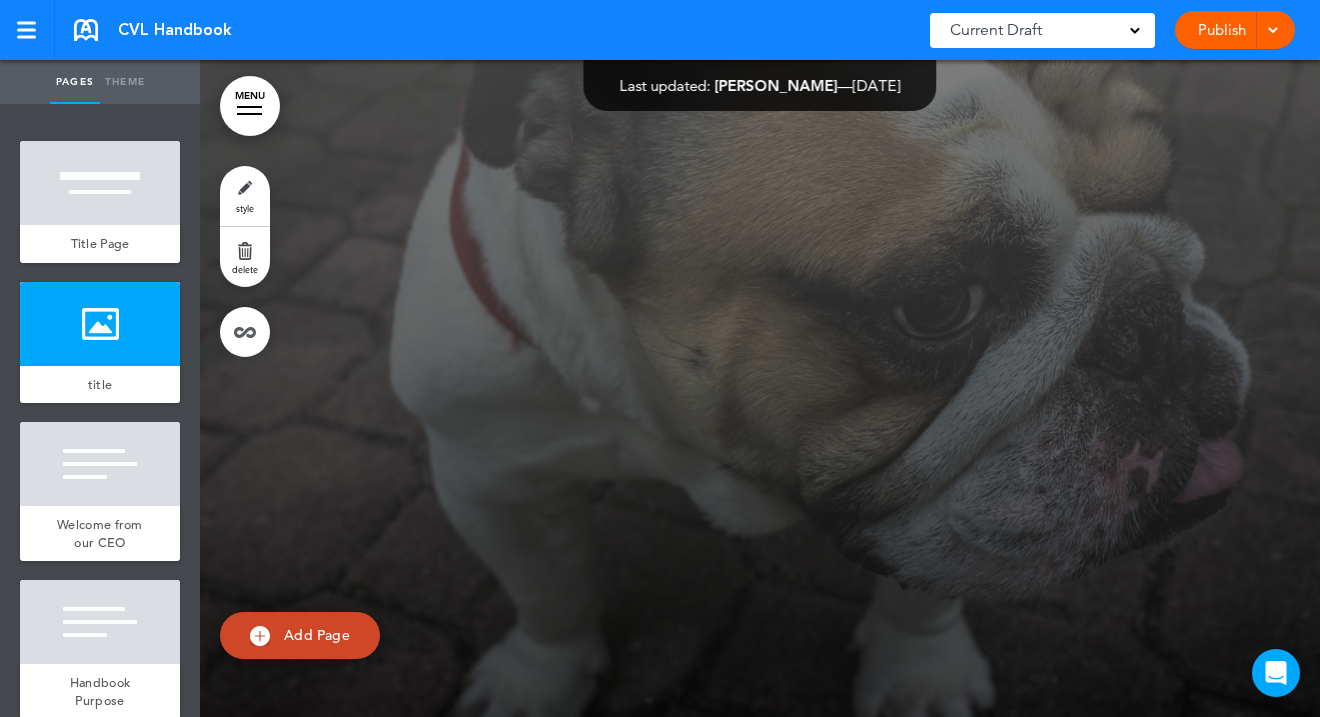 click on "delete" at bounding box center (245, 257) 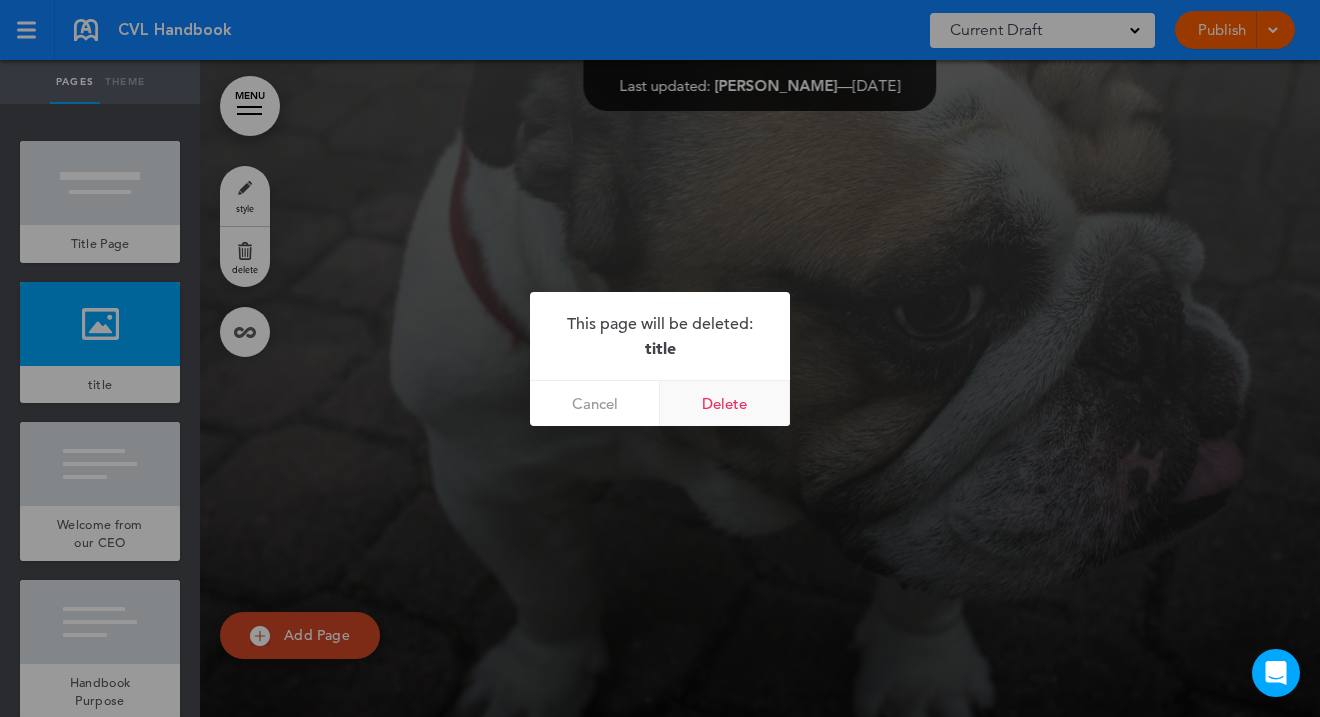 click on "Delete" at bounding box center [725, 403] 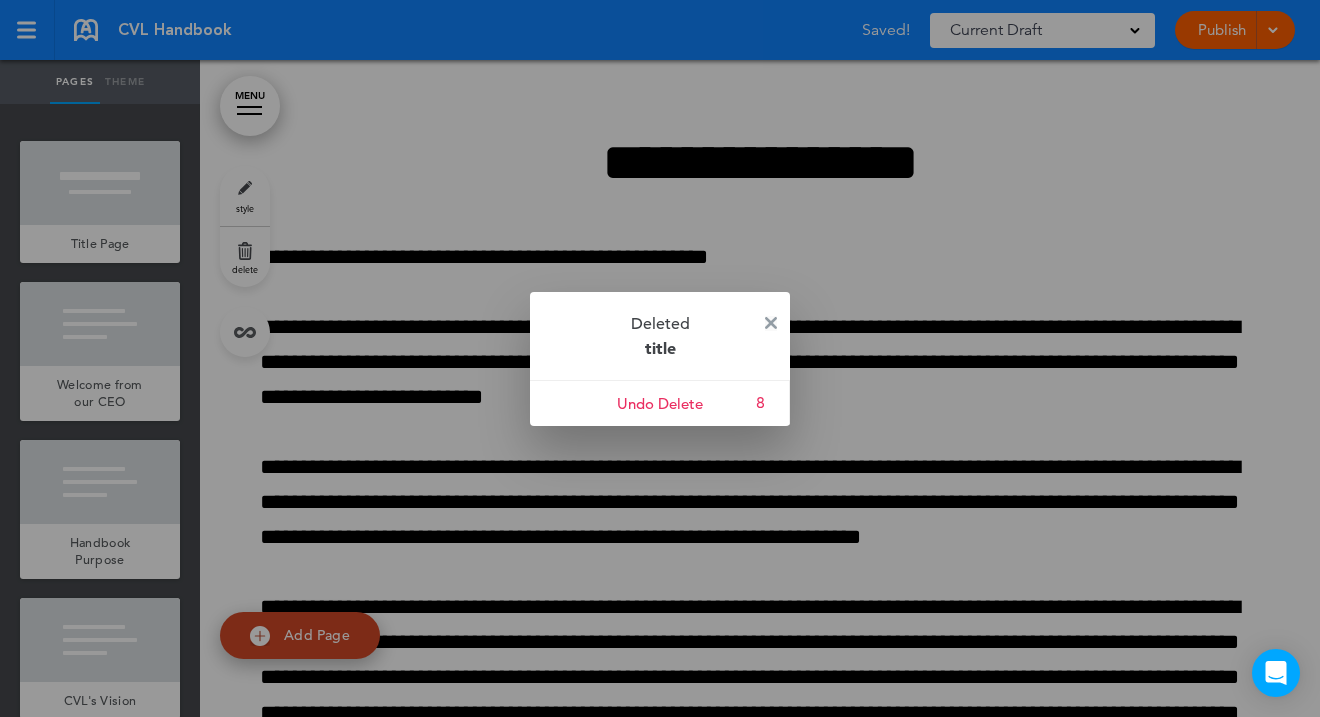 click at bounding box center (771, 323) 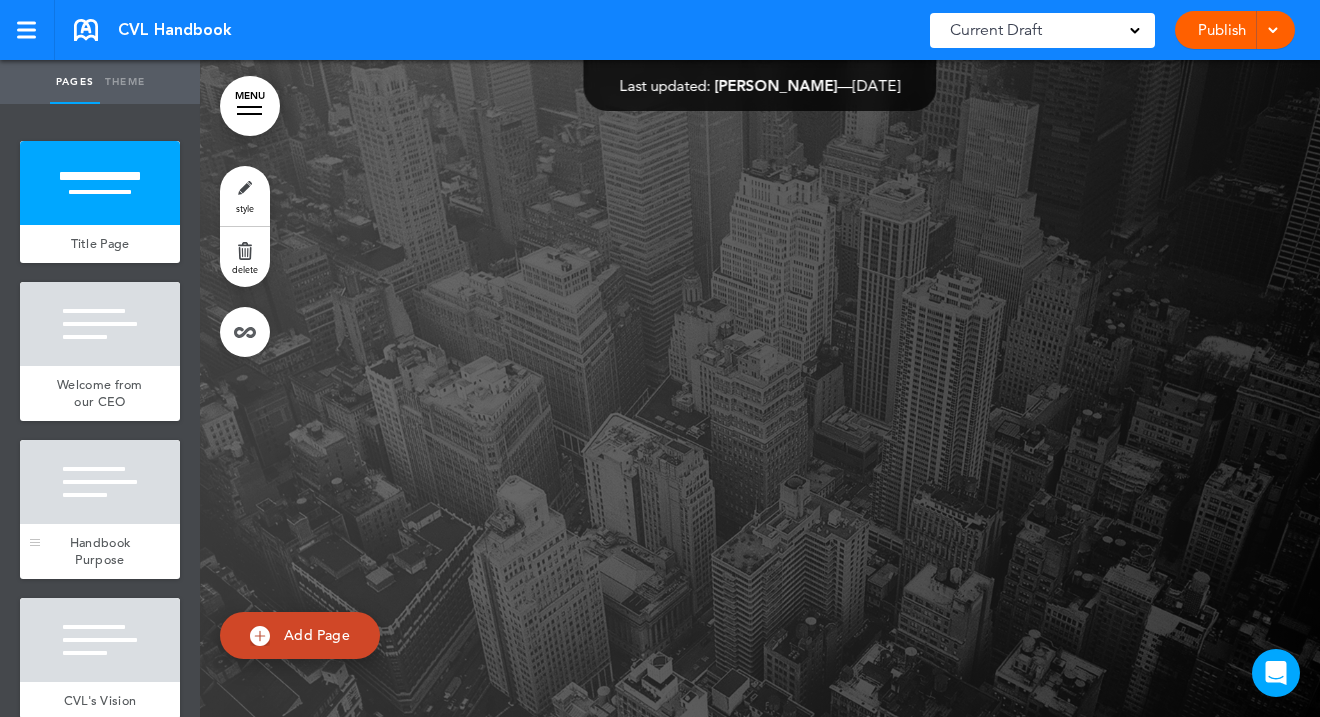 scroll, scrollTop: 0, scrollLeft: 0, axis: both 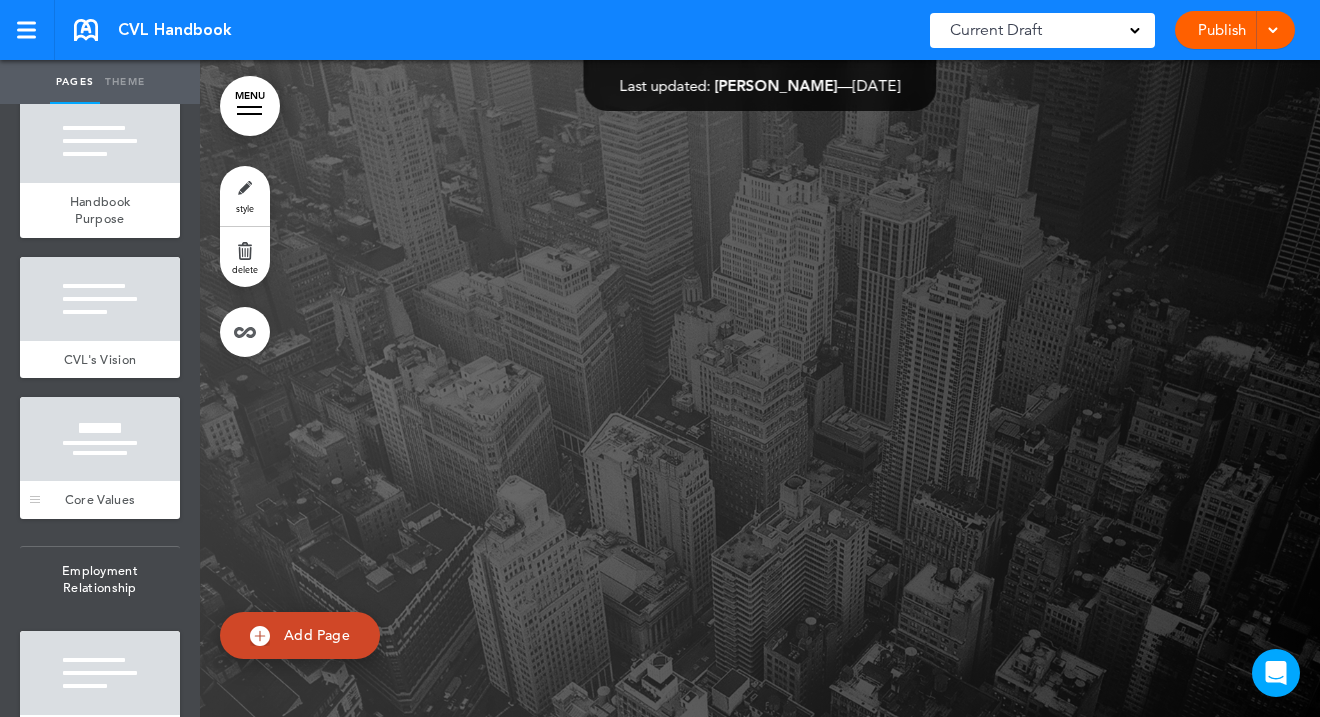 click on "Core Values" at bounding box center (100, 500) 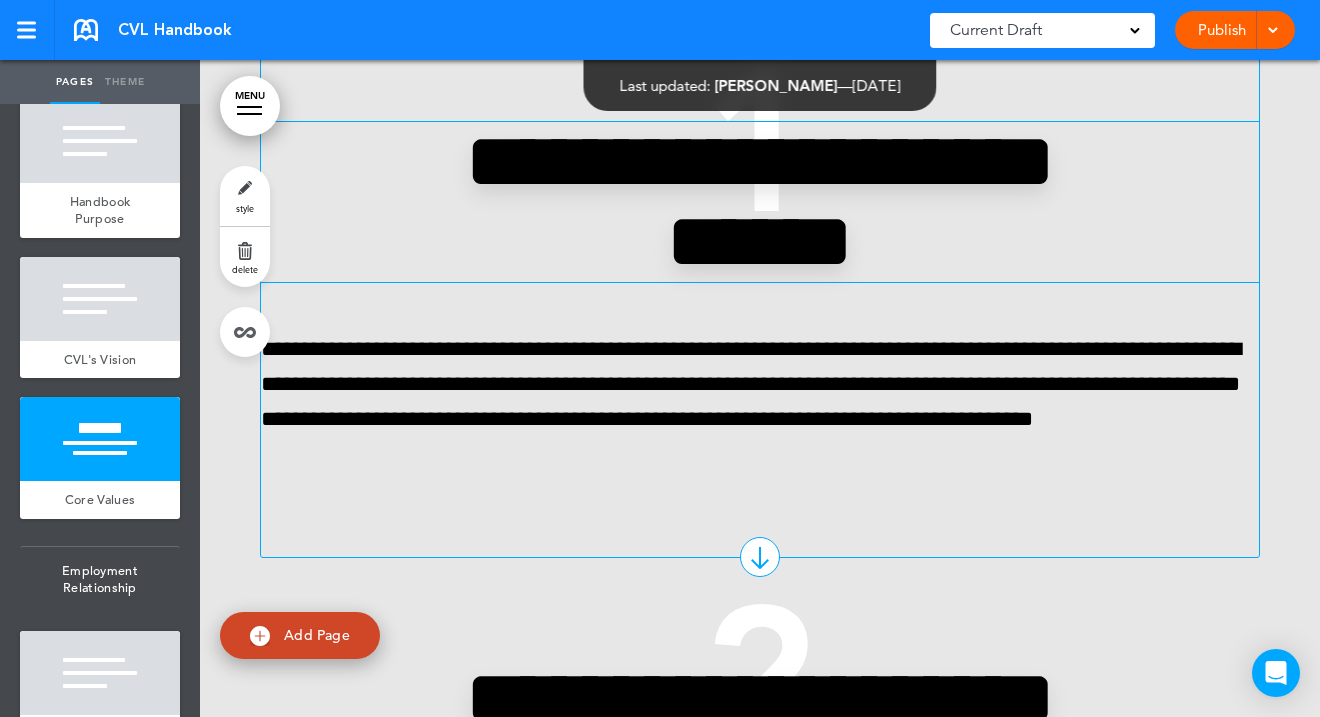 scroll, scrollTop: 4166, scrollLeft: 0, axis: vertical 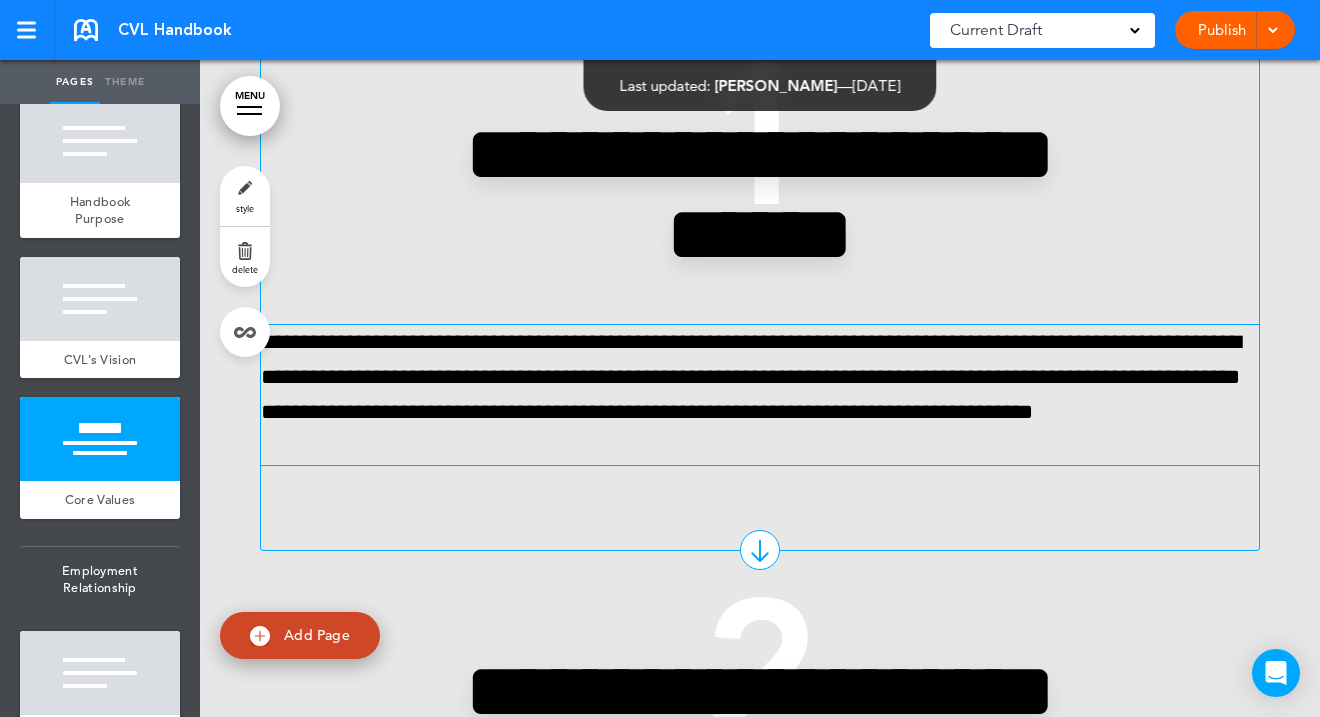 click on "**********" at bounding box center [760, 395] 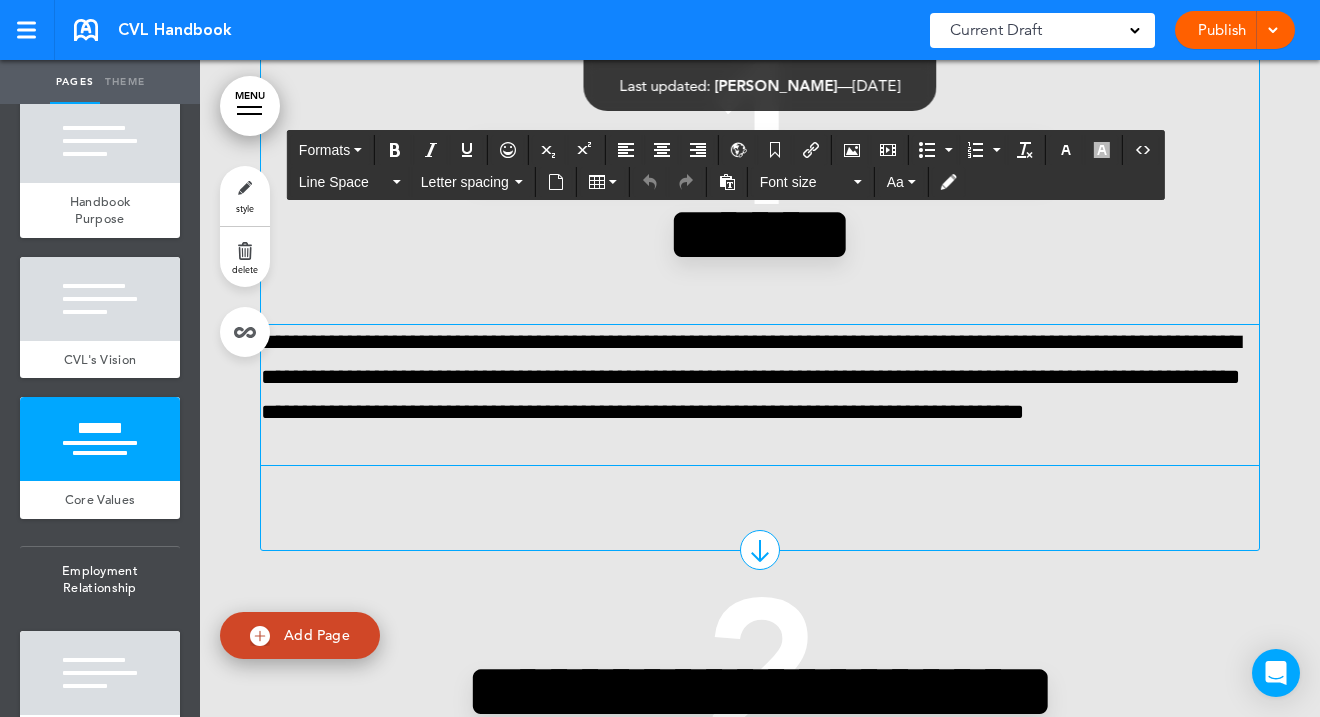 type 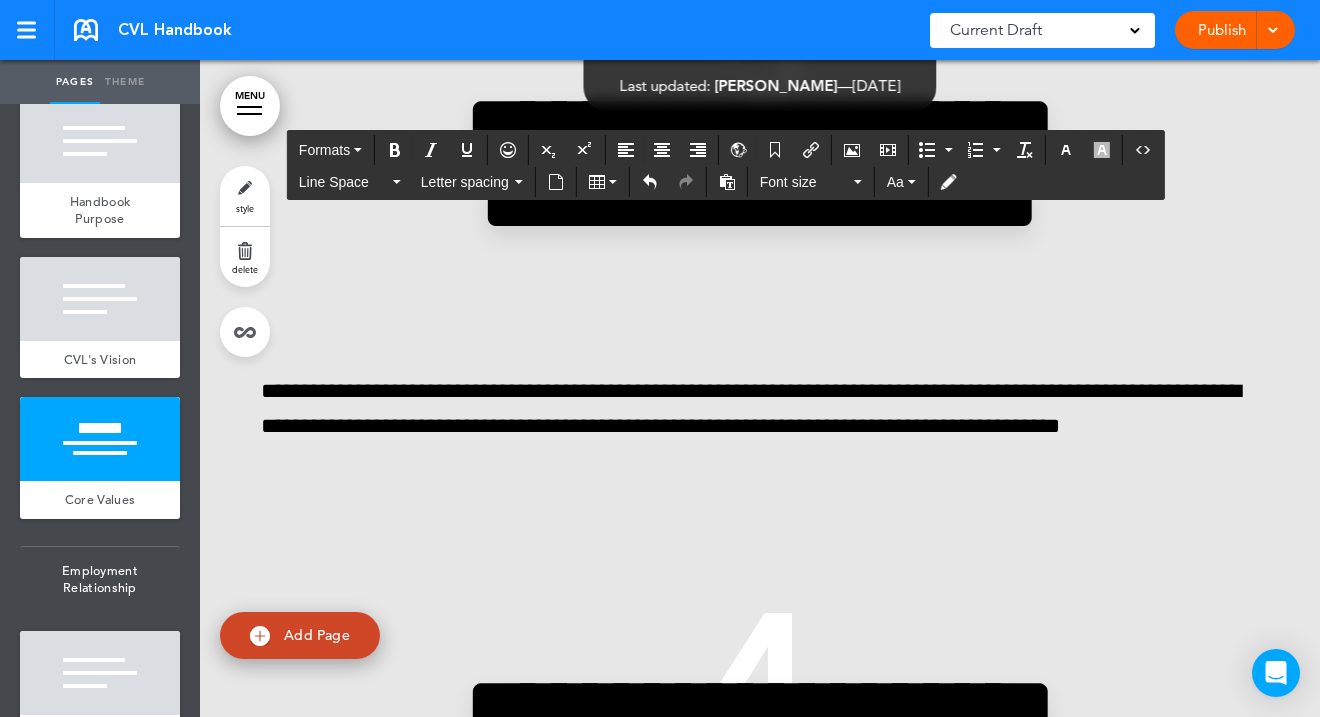 scroll, scrollTop: 5356, scrollLeft: 0, axis: vertical 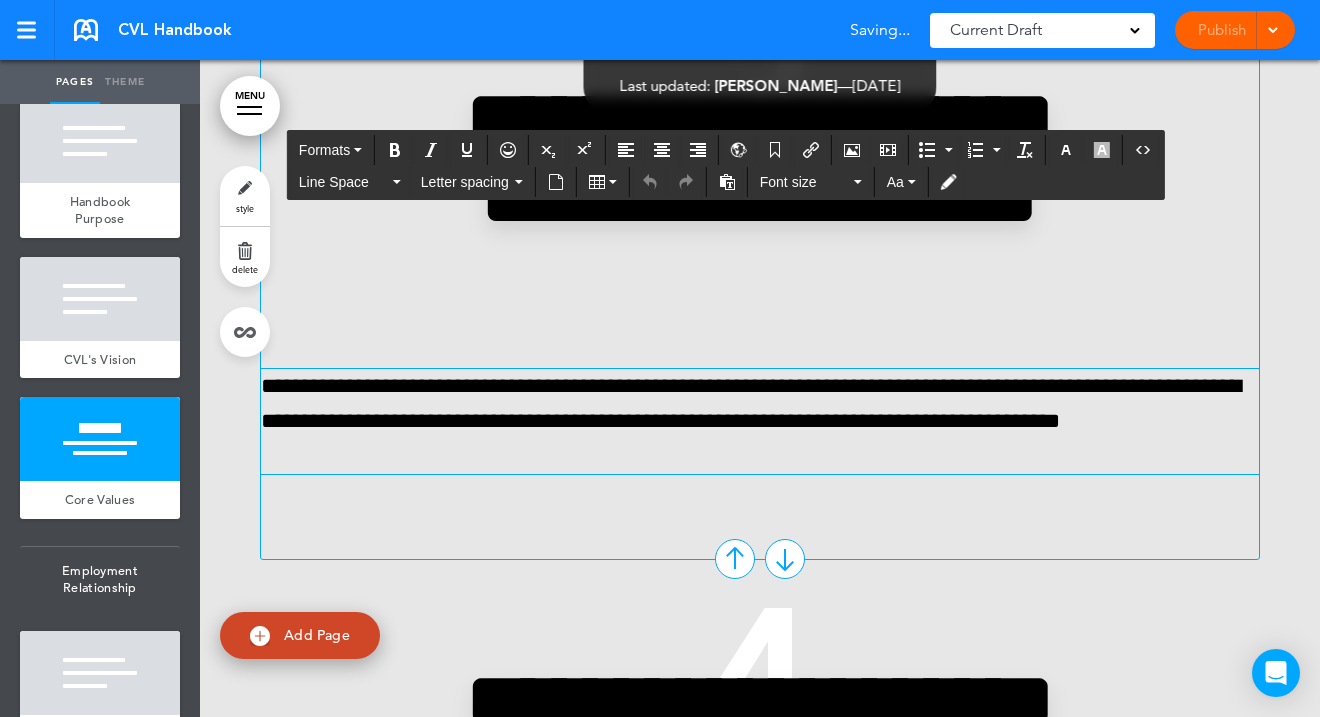 click on "**********" at bounding box center (760, 421) 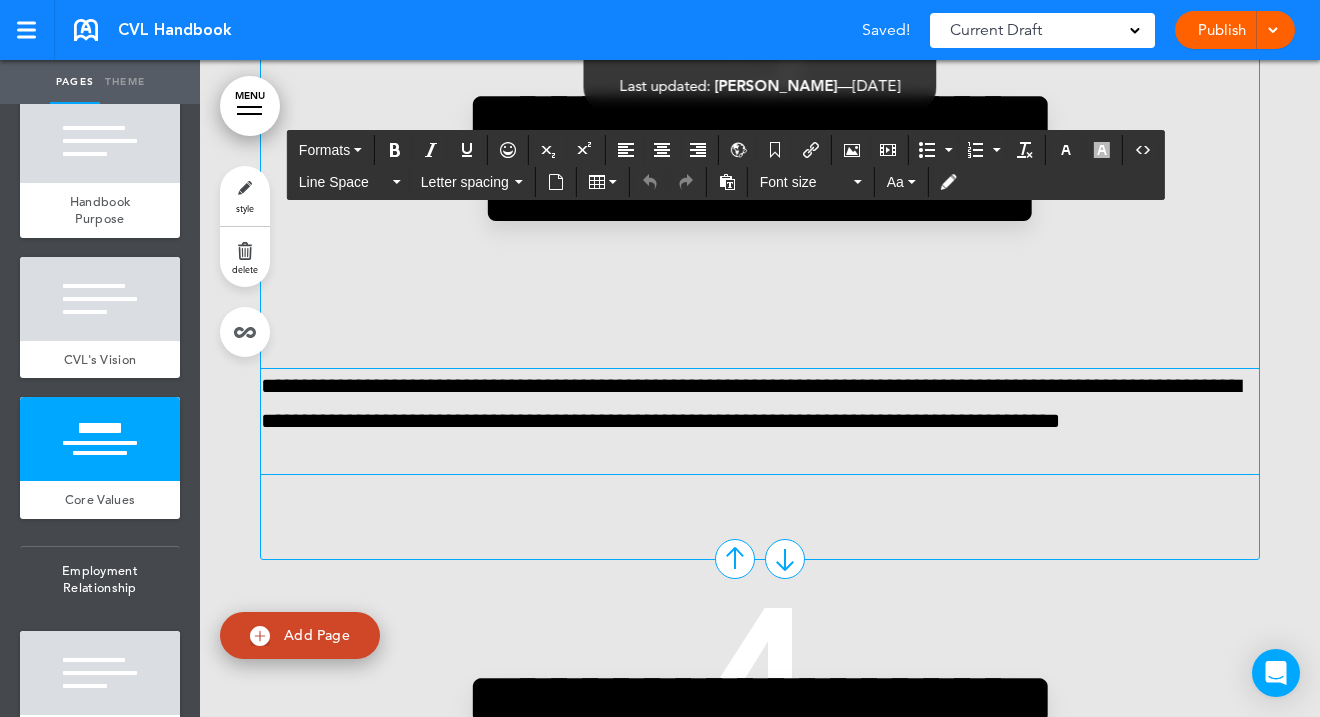 type 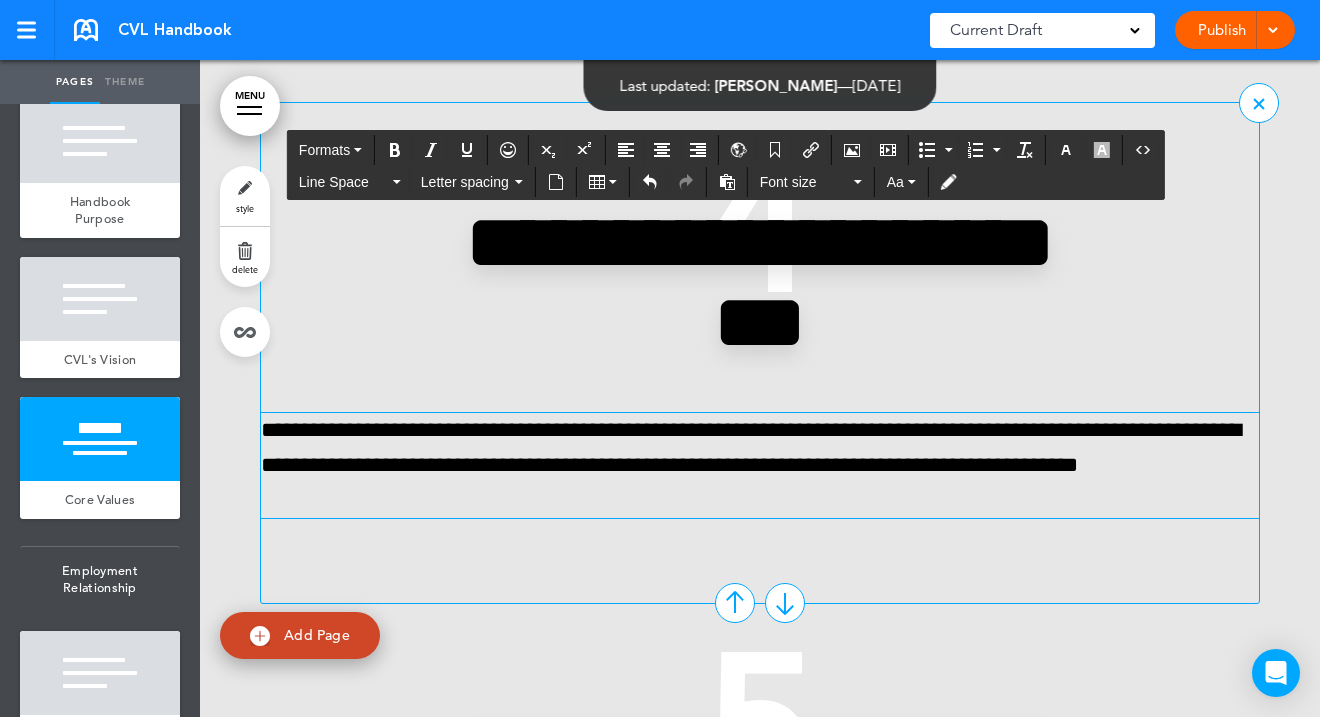 scroll, scrollTop: 5817, scrollLeft: 0, axis: vertical 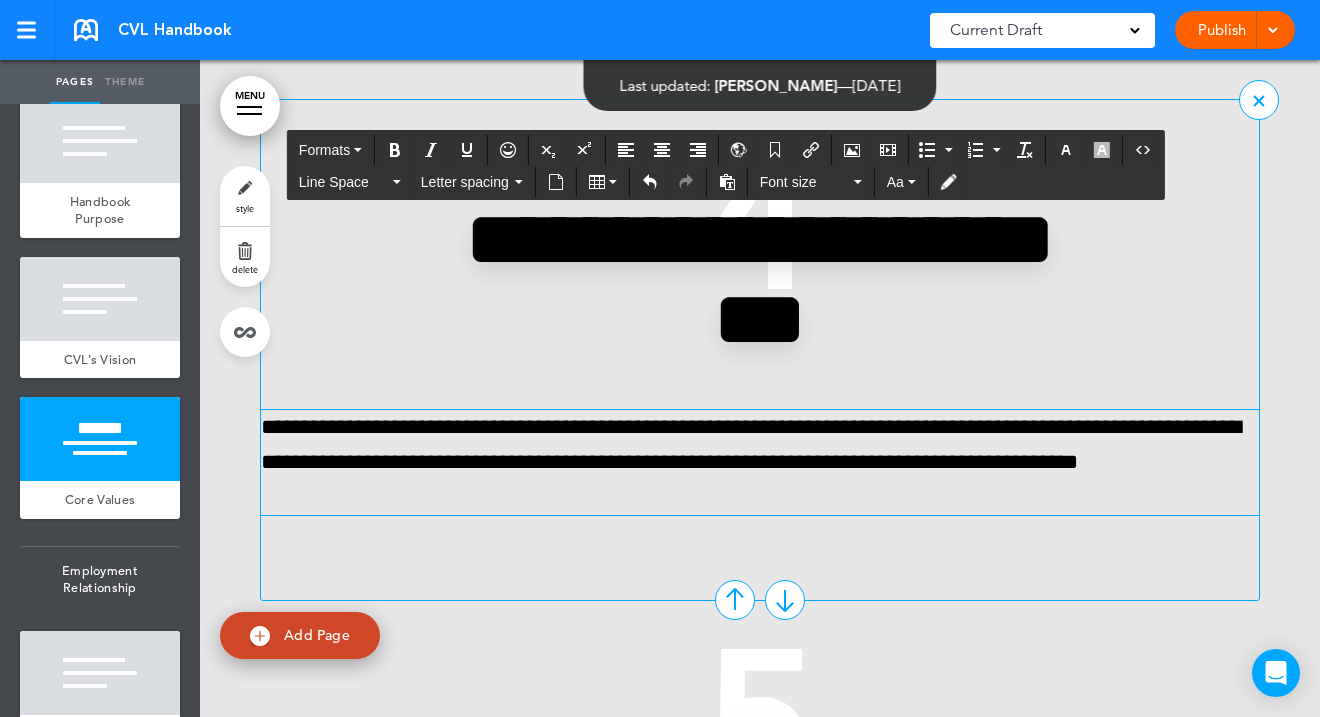 click on "**********" at bounding box center (760, 462) 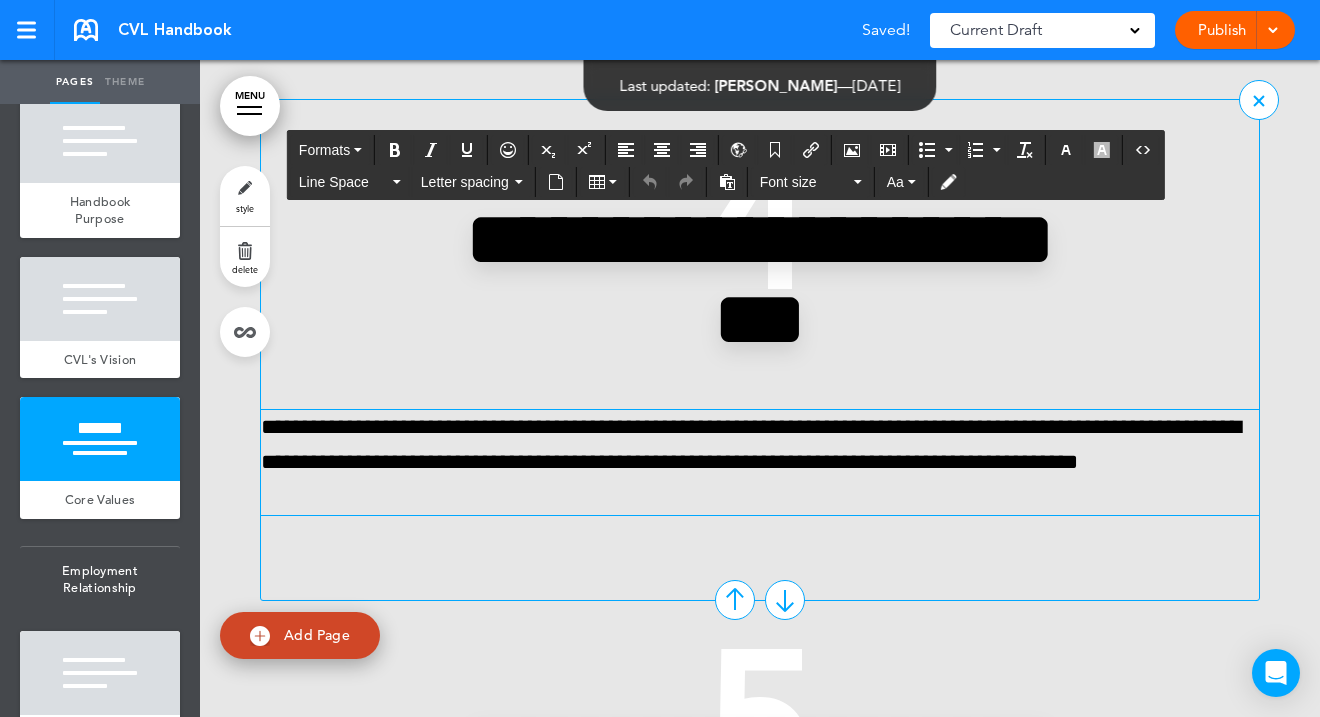 type 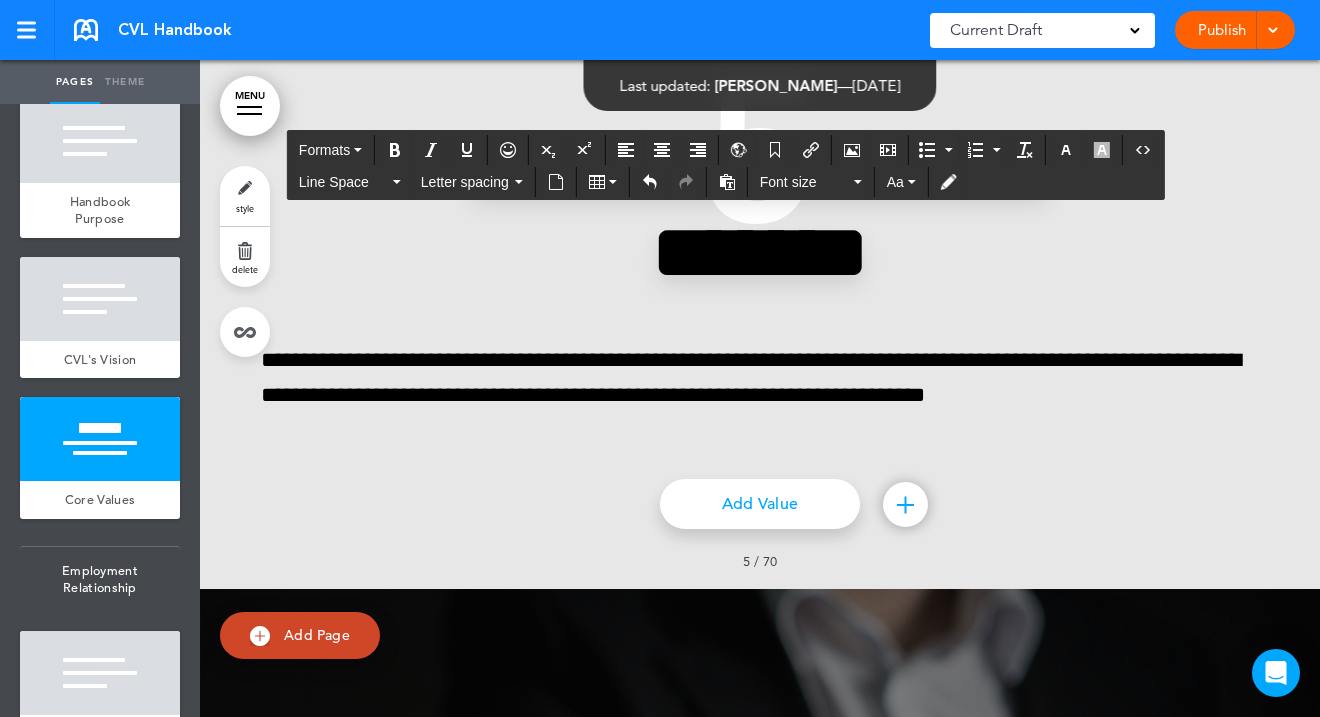 scroll, scrollTop: 6388, scrollLeft: 0, axis: vertical 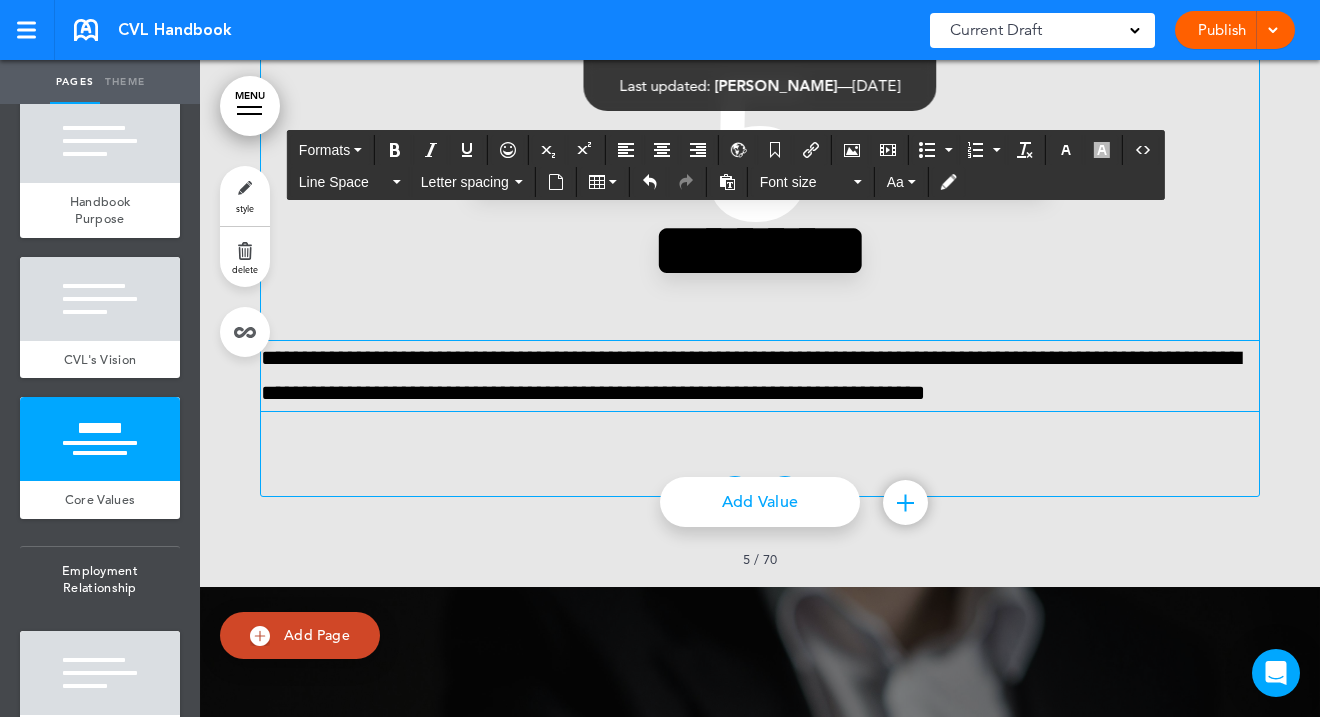click on "**********" at bounding box center [760, 376] 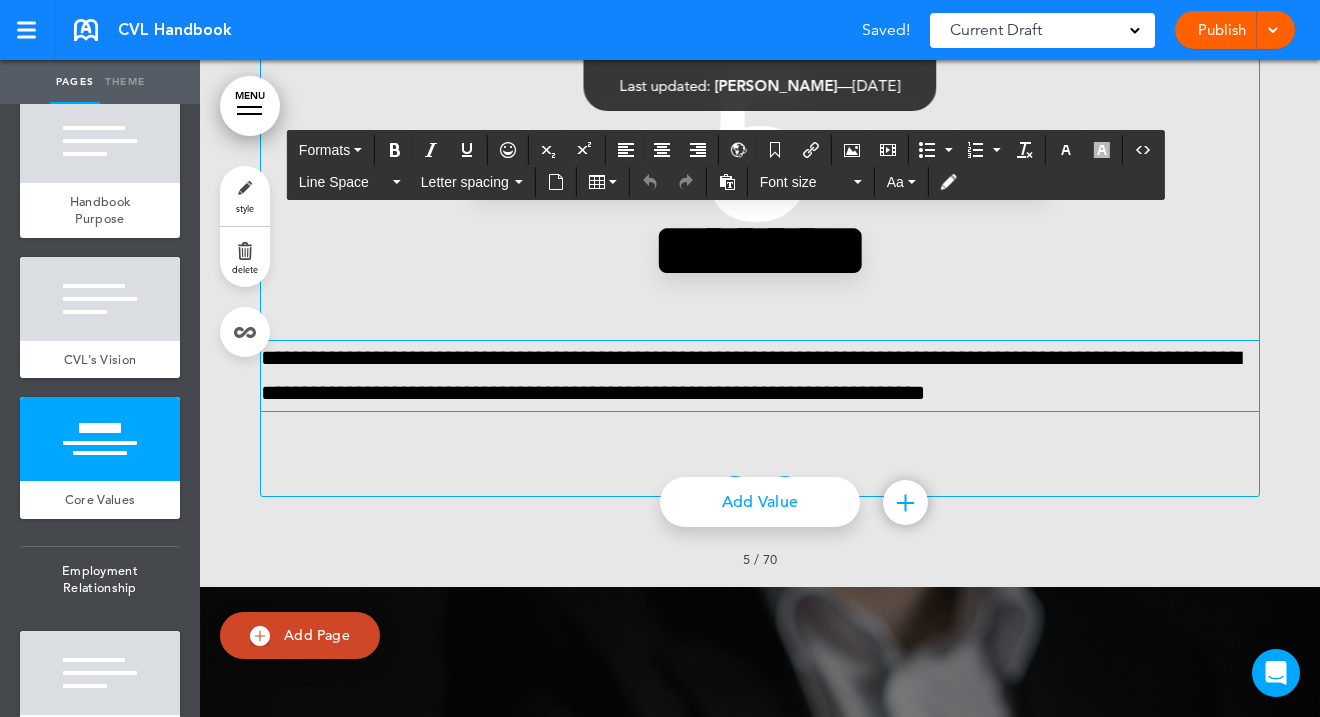 type 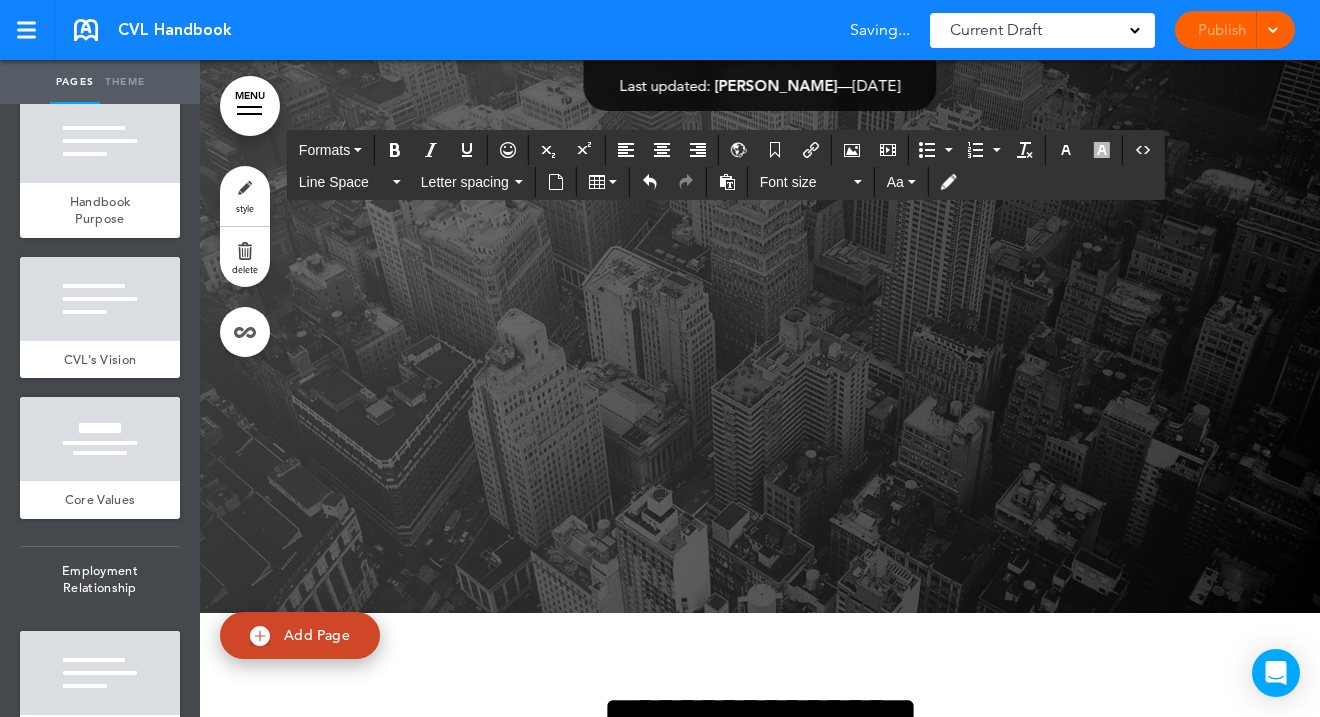 scroll, scrollTop: 6389, scrollLeft: 0, axis: vertical 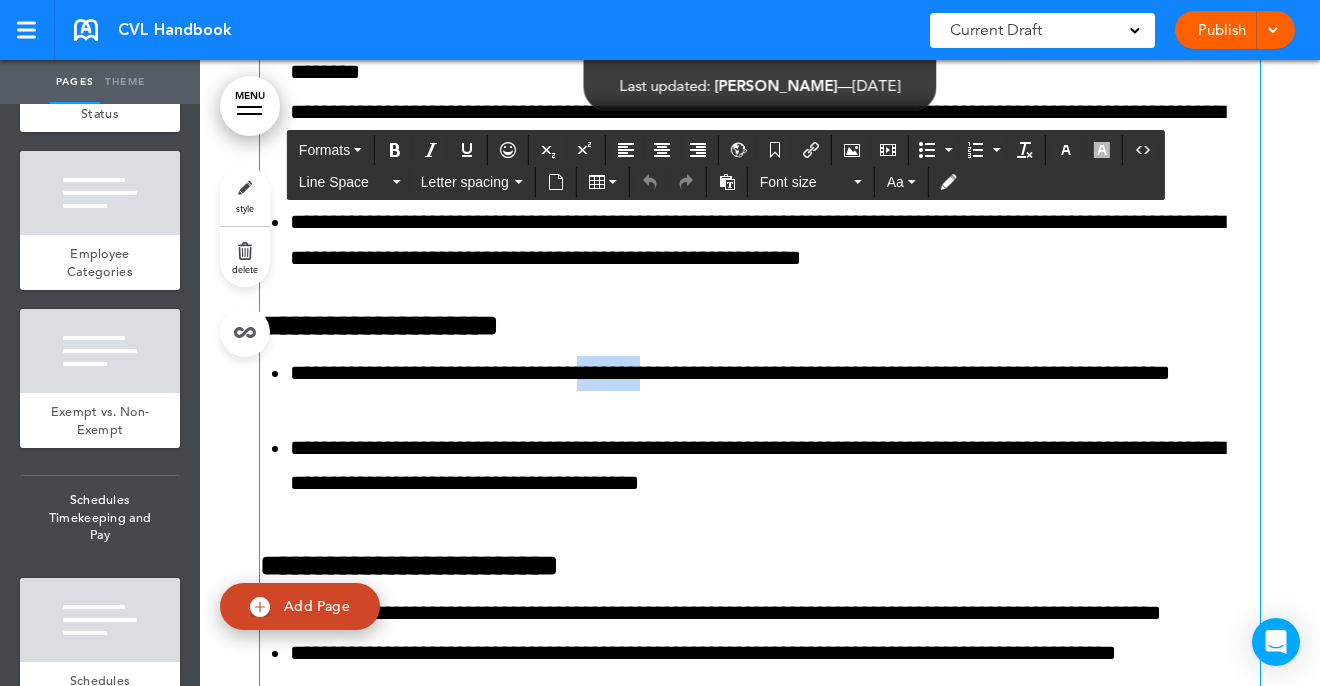 click on "**********" at bounding box center [775, 391] 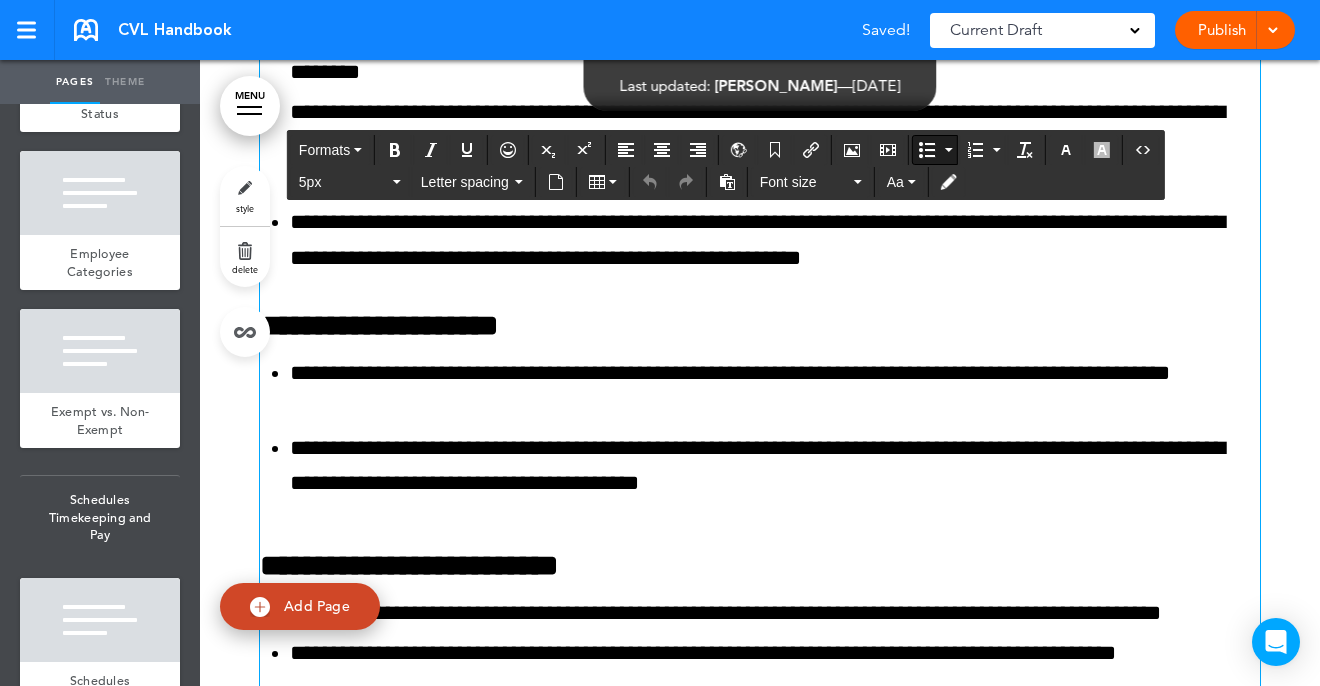 type 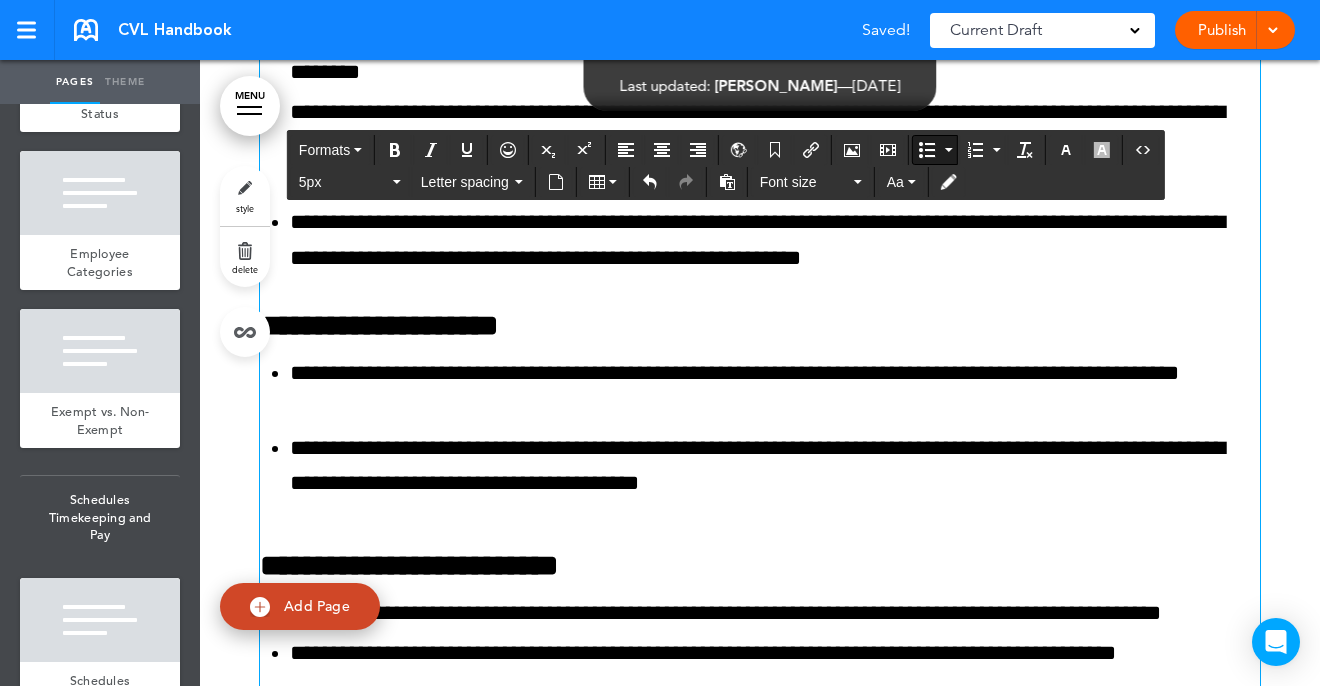 scroll, scrollTop: 4682, scrollLeft: 0, axis: vertical 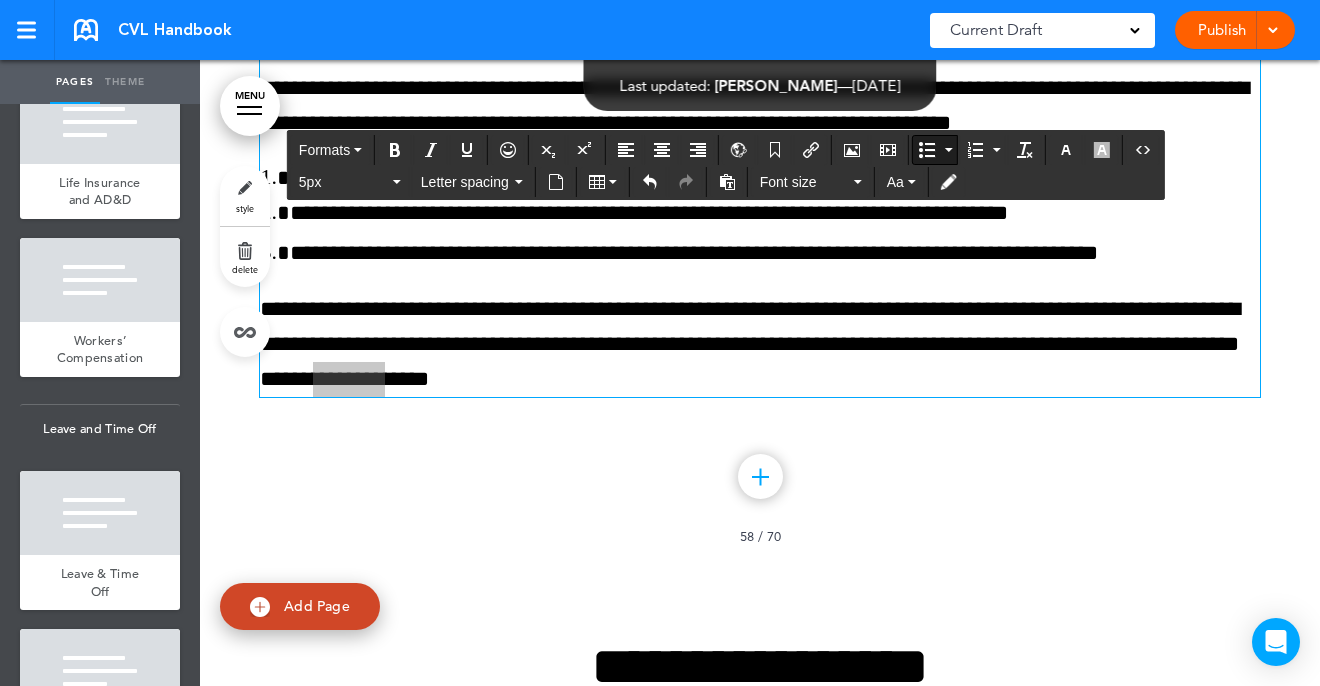 click on "**********" at bounding box center [750, 344] 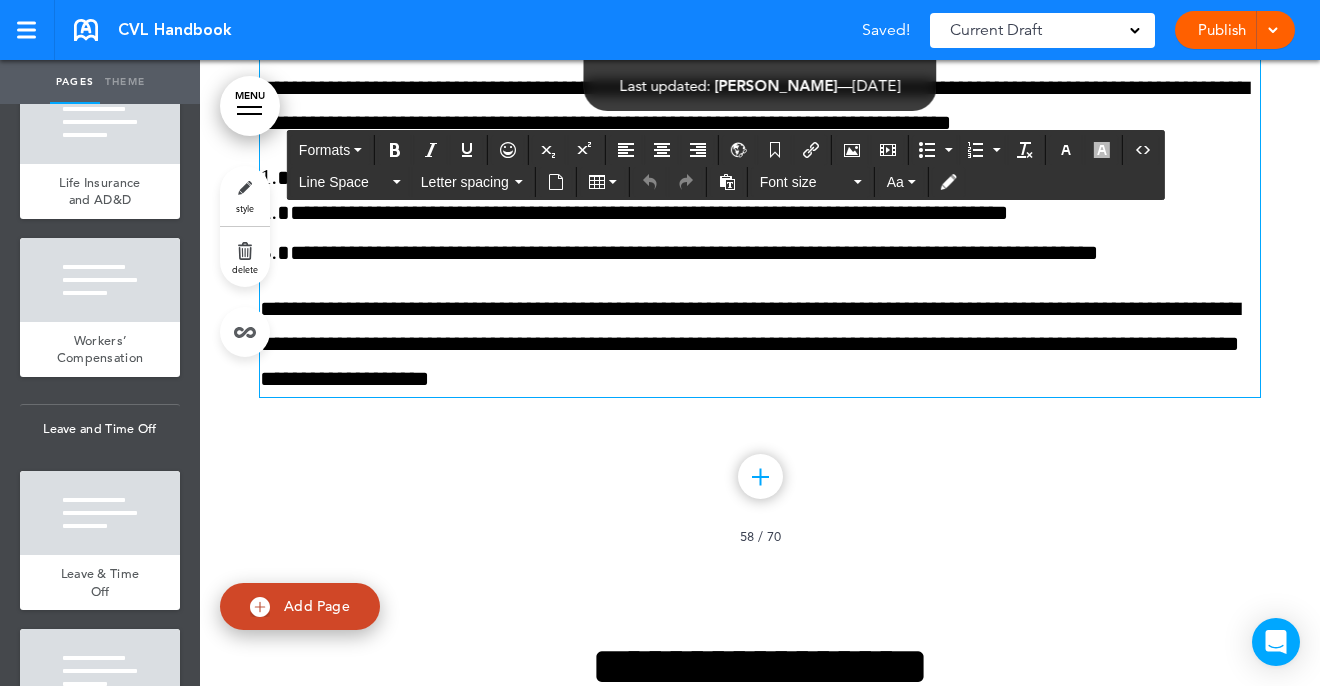 click on "**********" at bounding box center (750, 344) 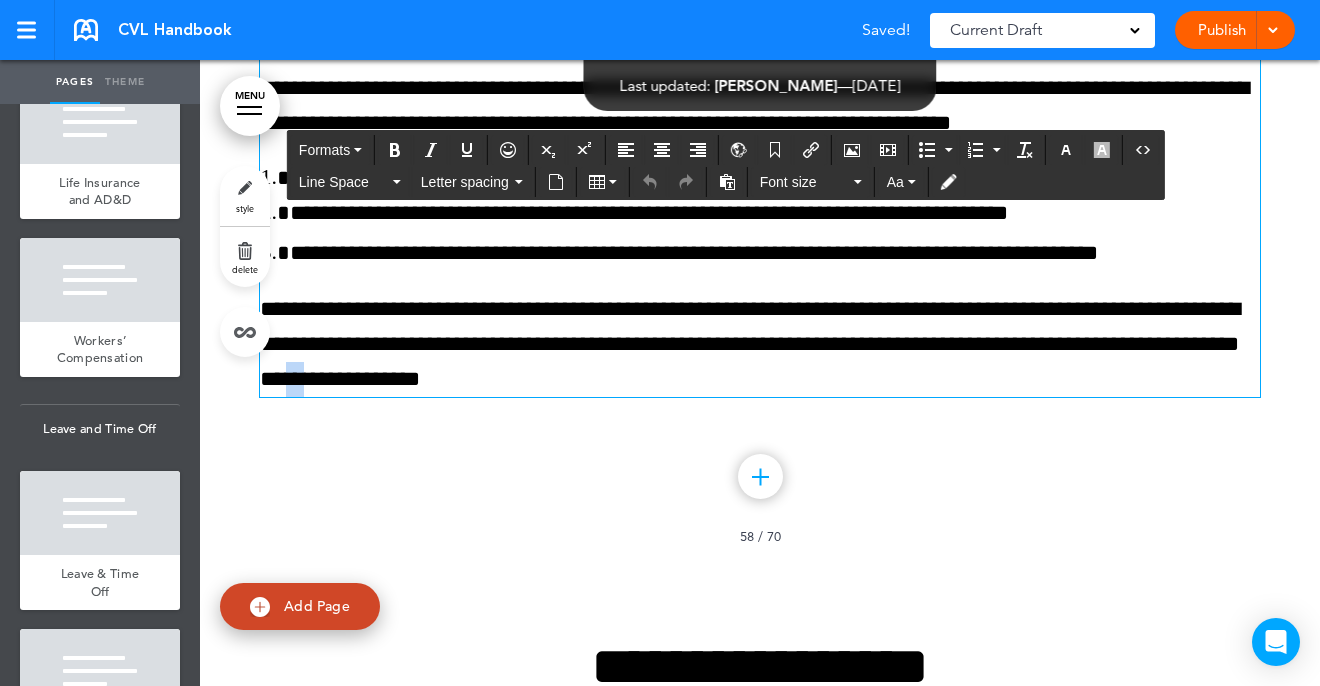 type 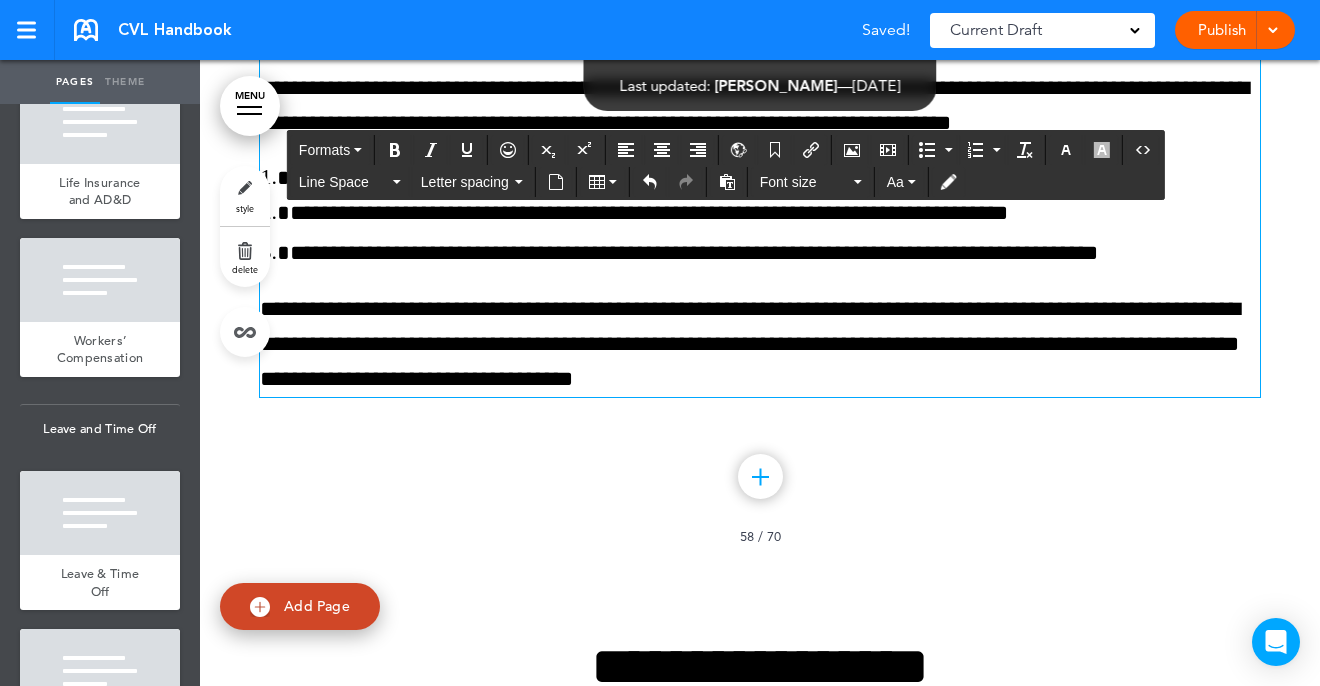 scroll, scrollTop: 2230, scrollLeft: 0, axis: vertical 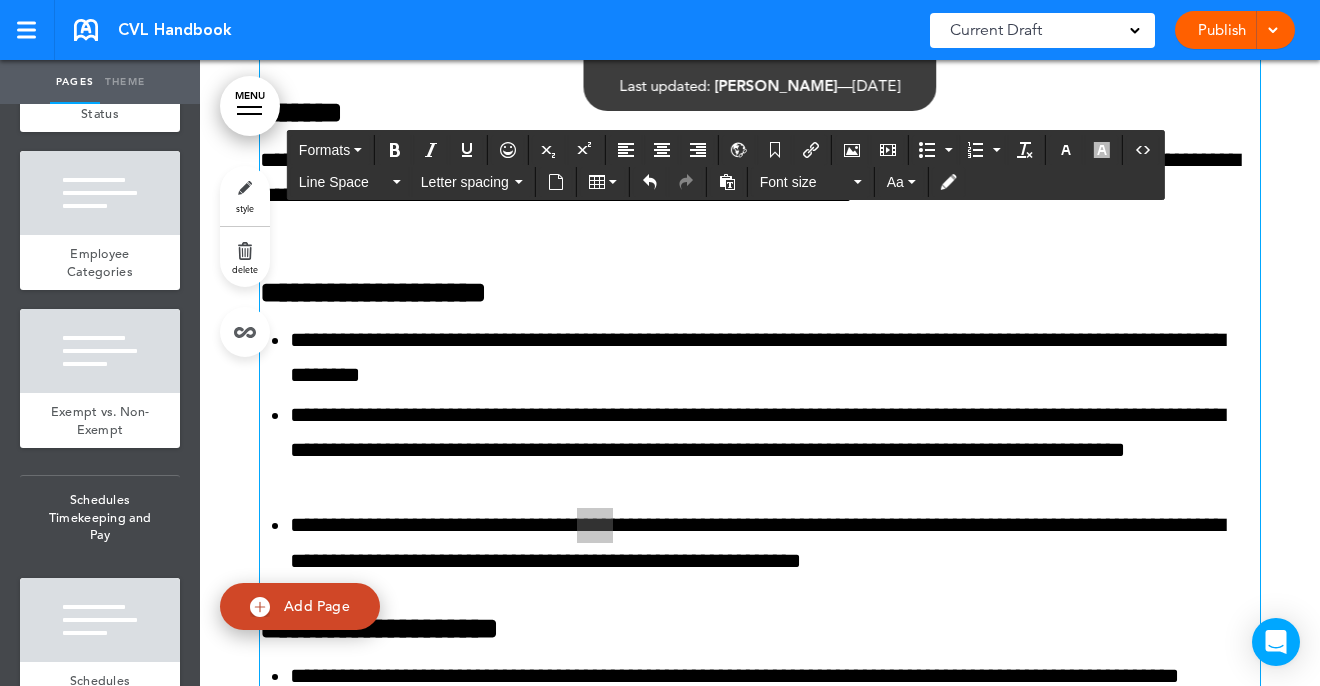 click on "**********" at bounding box center (775, 543) 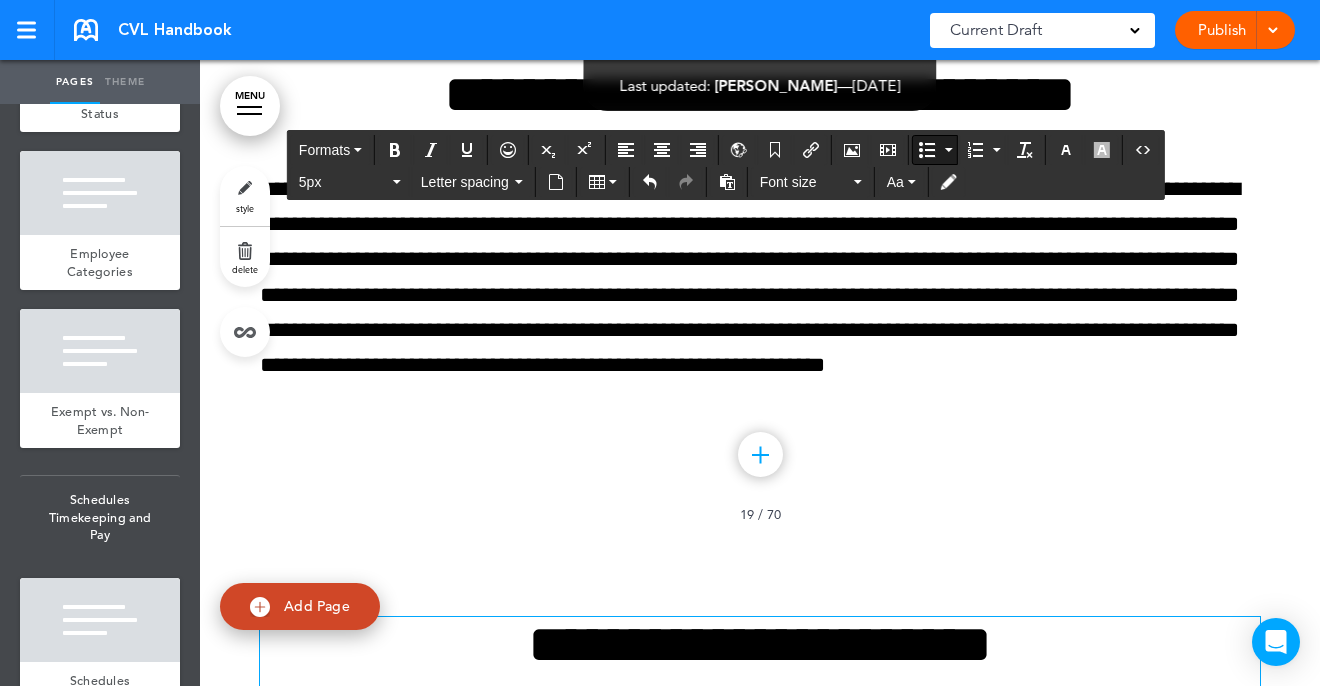 scroll, scrollTop: 19290, scrollLeft: 0, axis: vertical 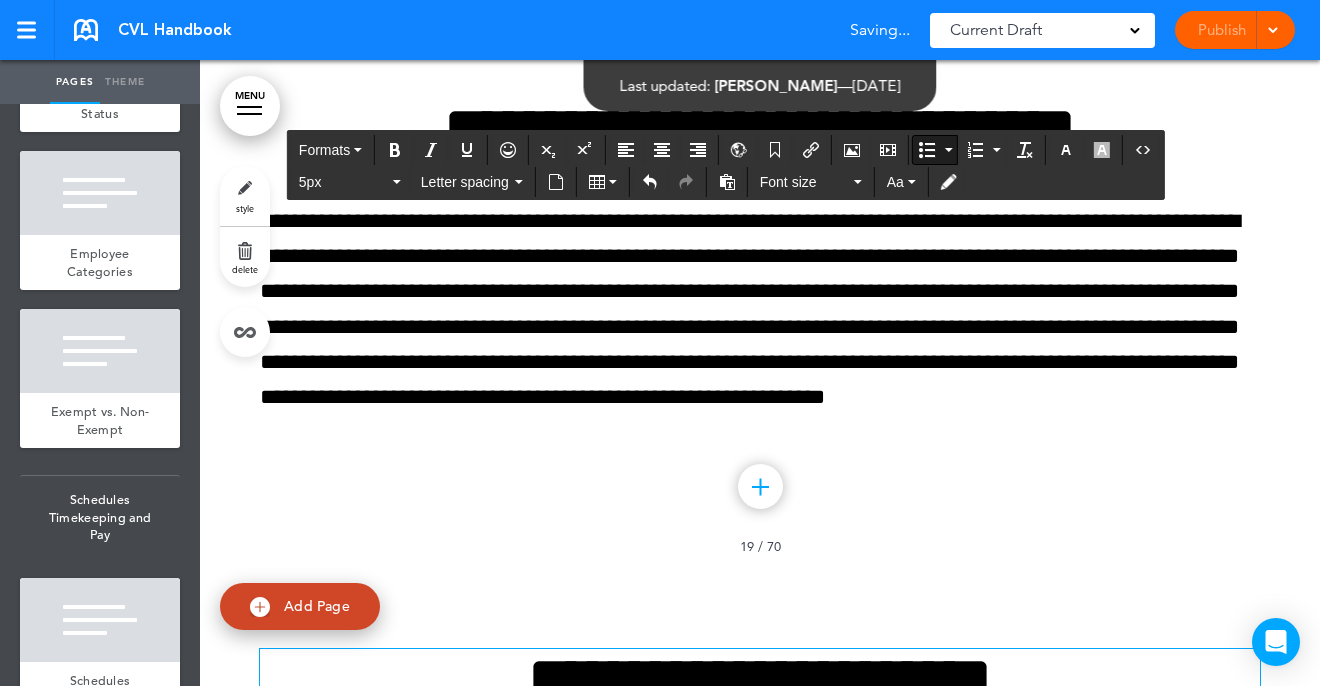 click on "MENU" at bounding box center (250, 106) 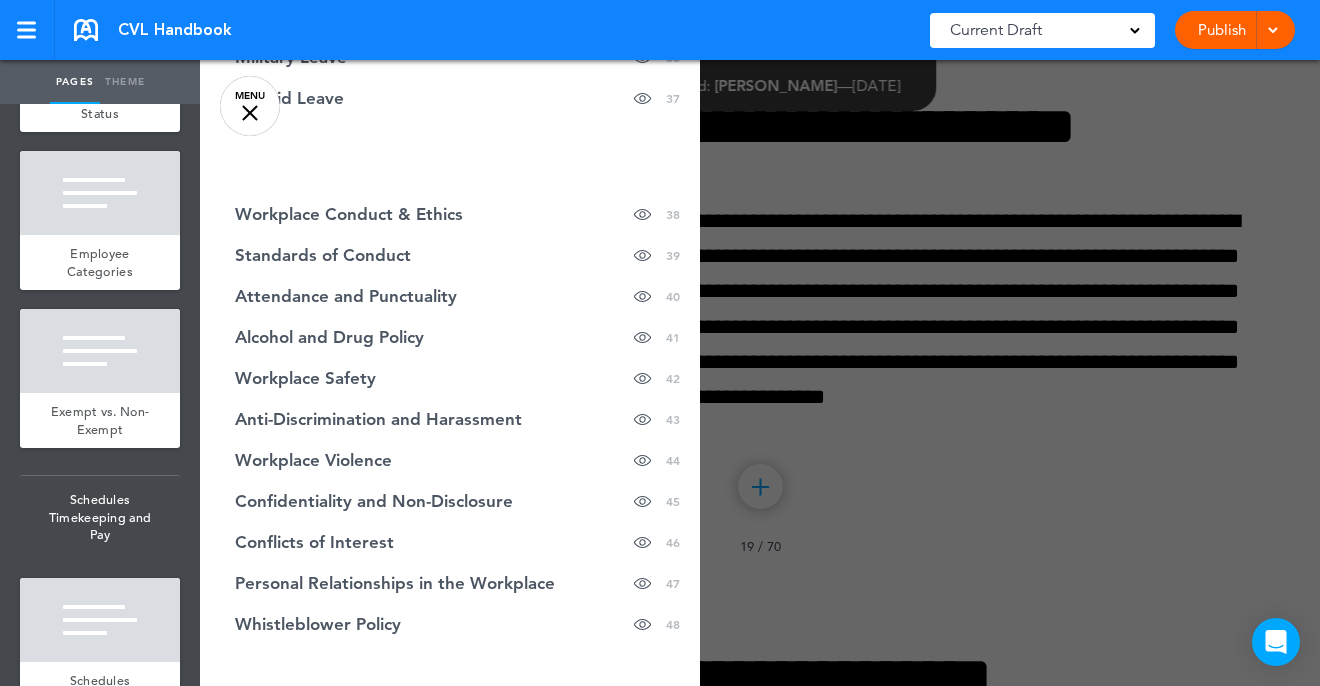 scroll, scrollTop: 1934, scrollLeft: 0, axis: vertical 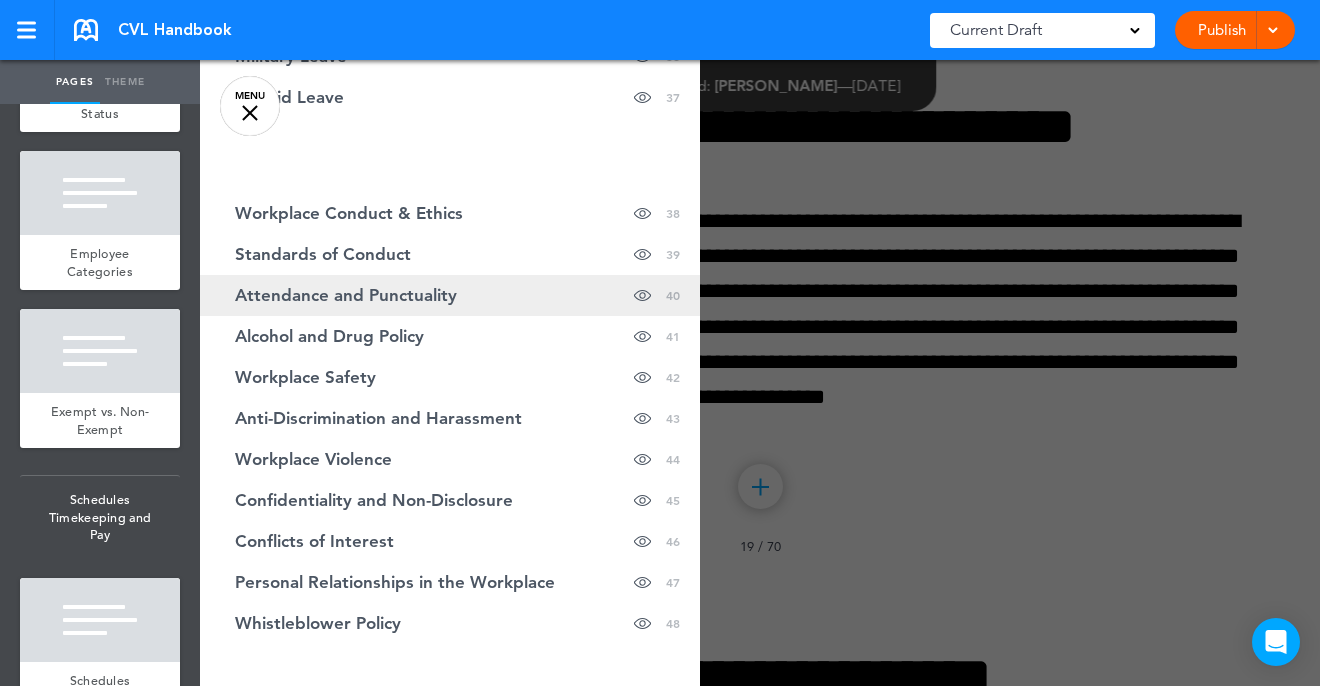 click on "Attendance and Punctuality" at bounding box center [346, 295] 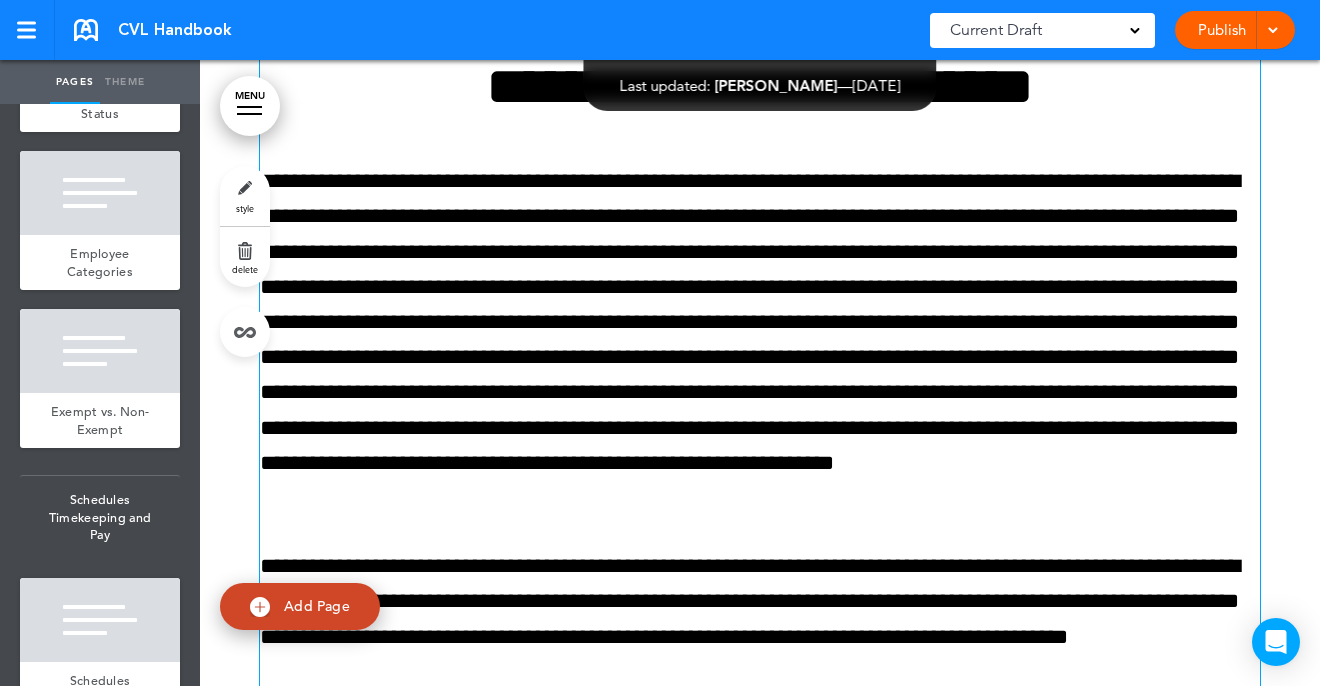scroll, scrollTop: 41007, scrollLeft: 0, axis: vertical 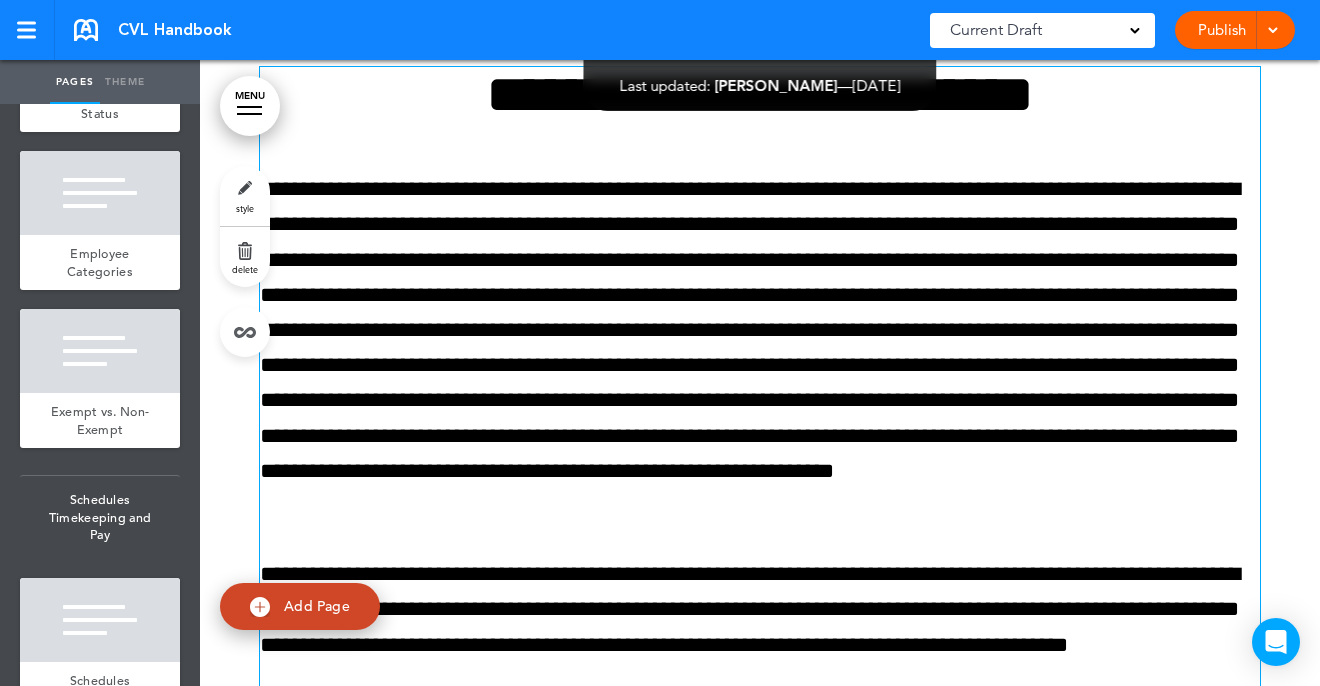 click on "**********" at bounding box center (760, 347) 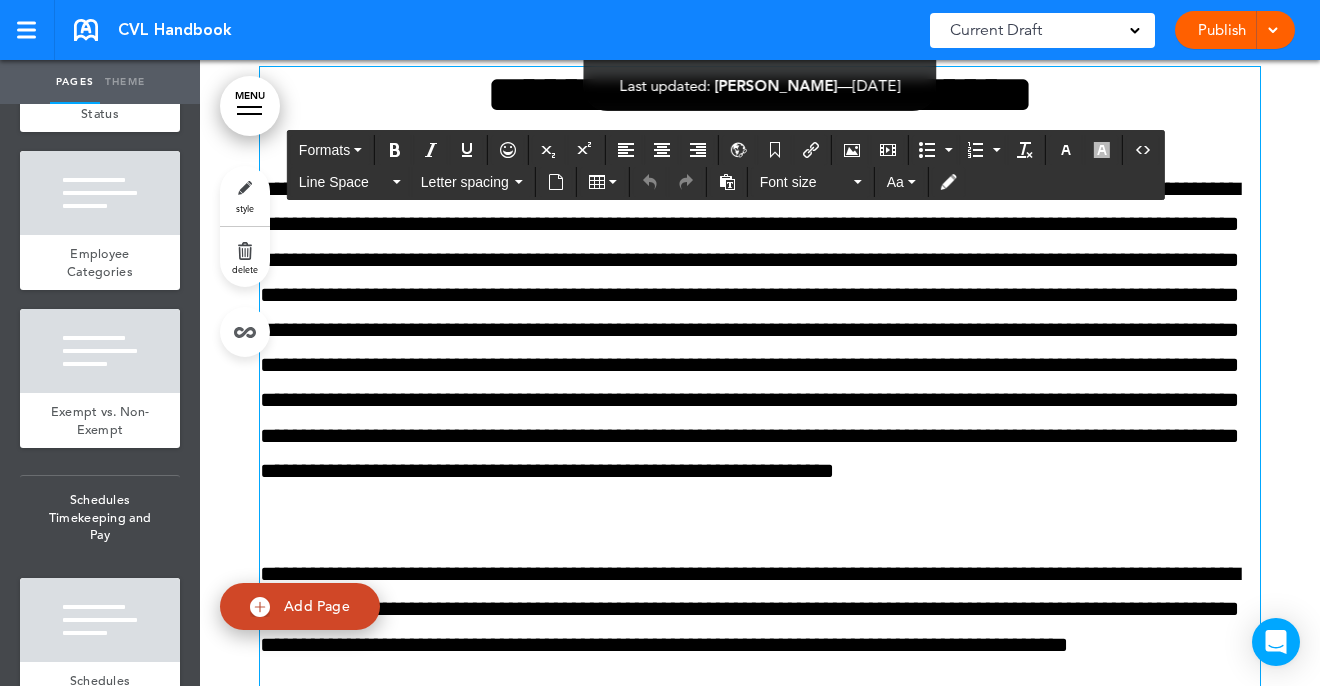 type 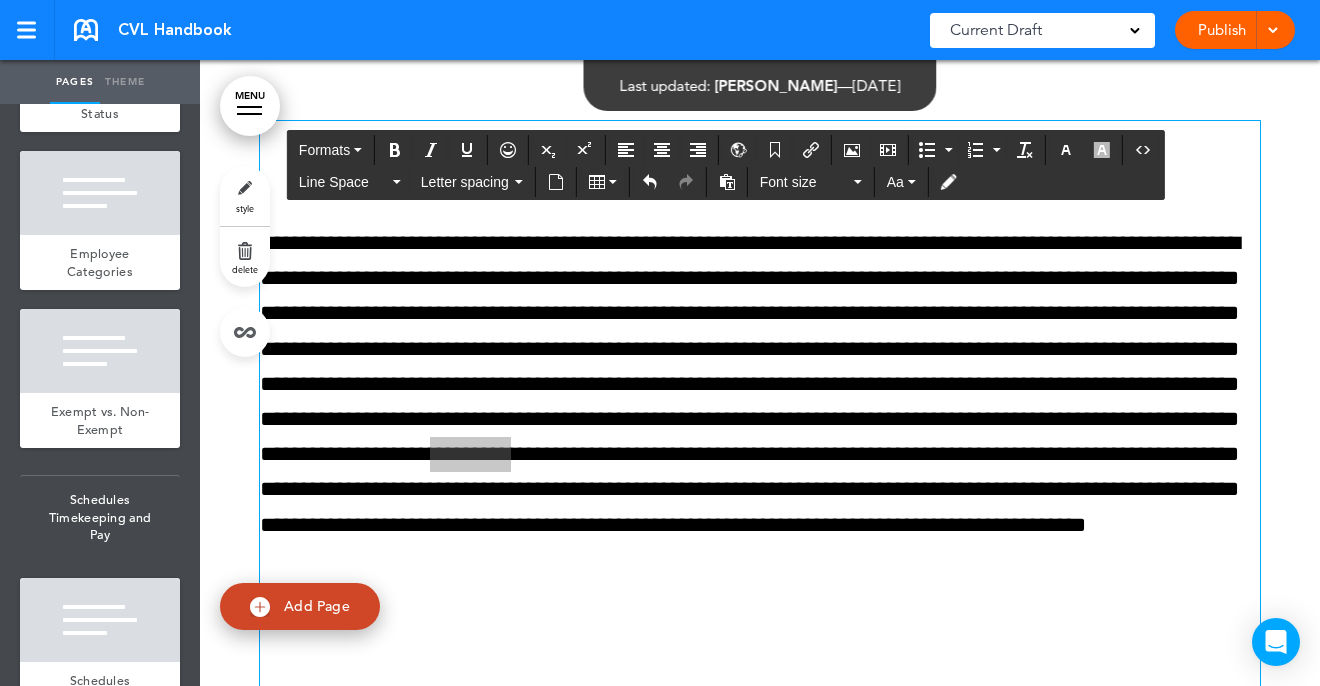 scroll, scrollTop: 29627, scrollLeft: 0, axis: vertical 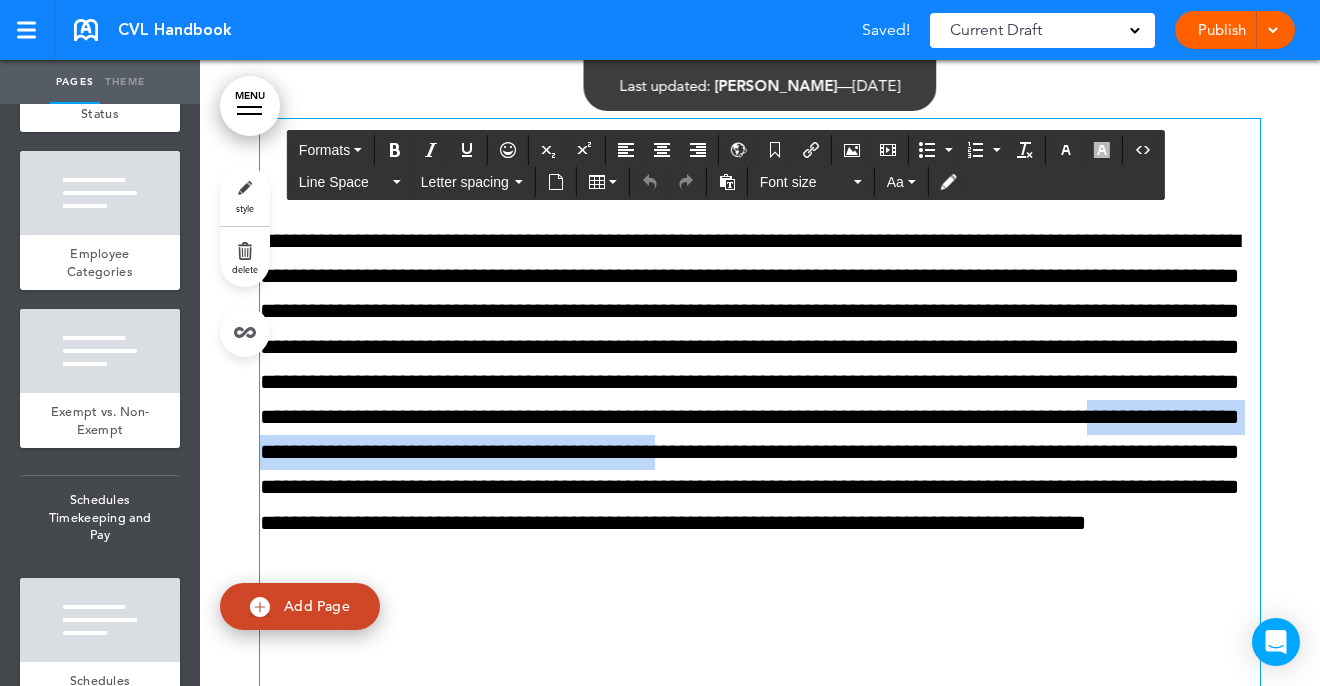 drag, startPoint x: 423, startPoint y: 489, endPoint x: 756, endPoint y: 452, distance: 335.04926 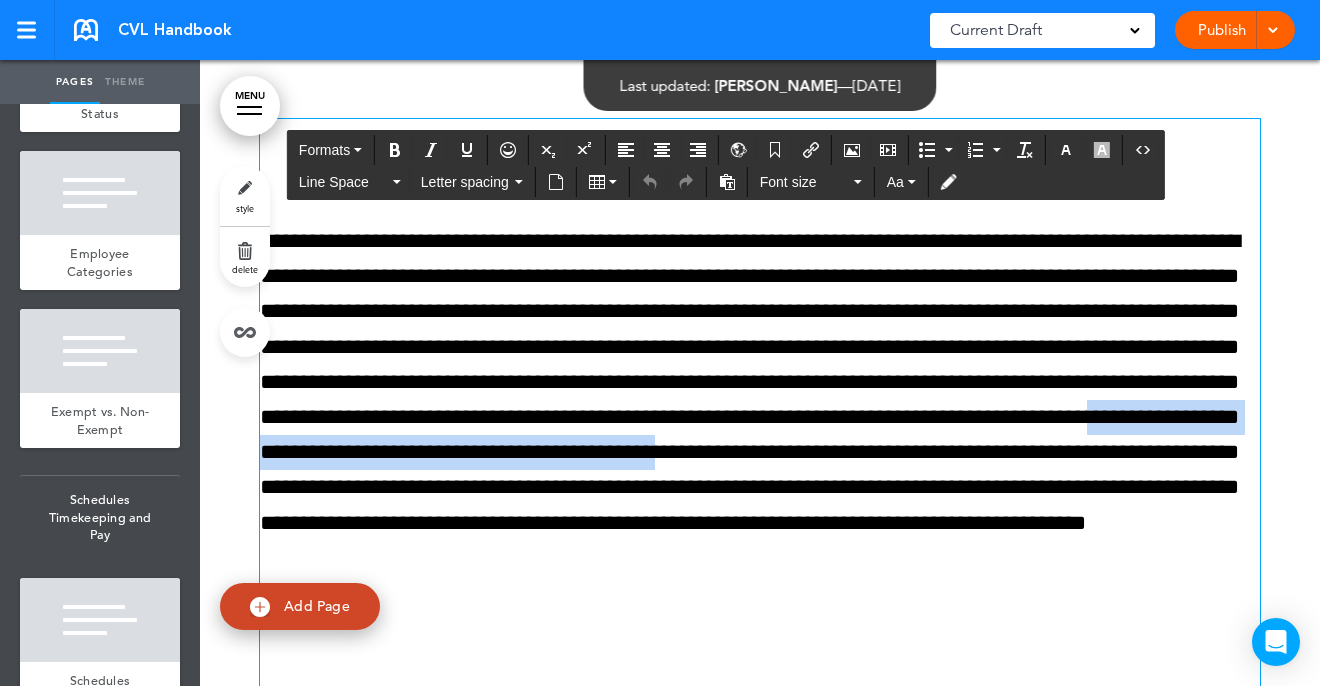 type 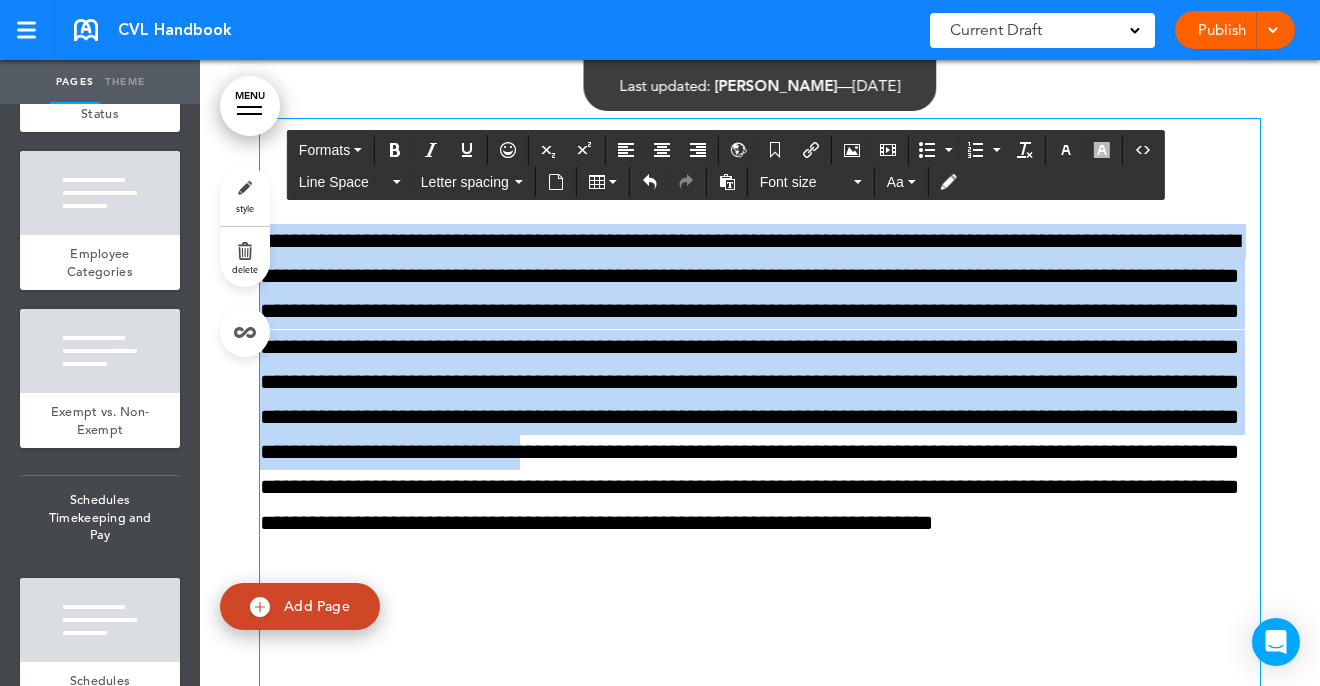 drag, startPoint x: 1211, startPoint y: 452, endPoint x: 240, endPoint y: 220, distance: 998.3311 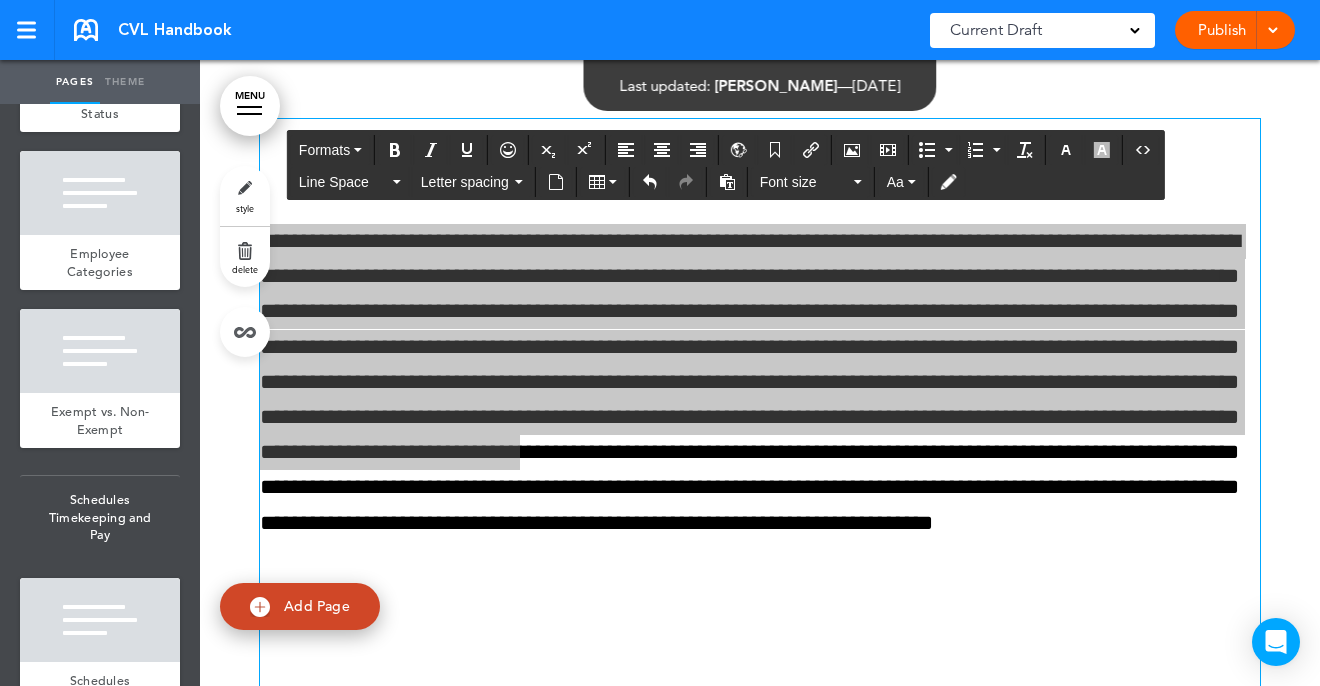 click on "**********" at bounding box center [760, 399] 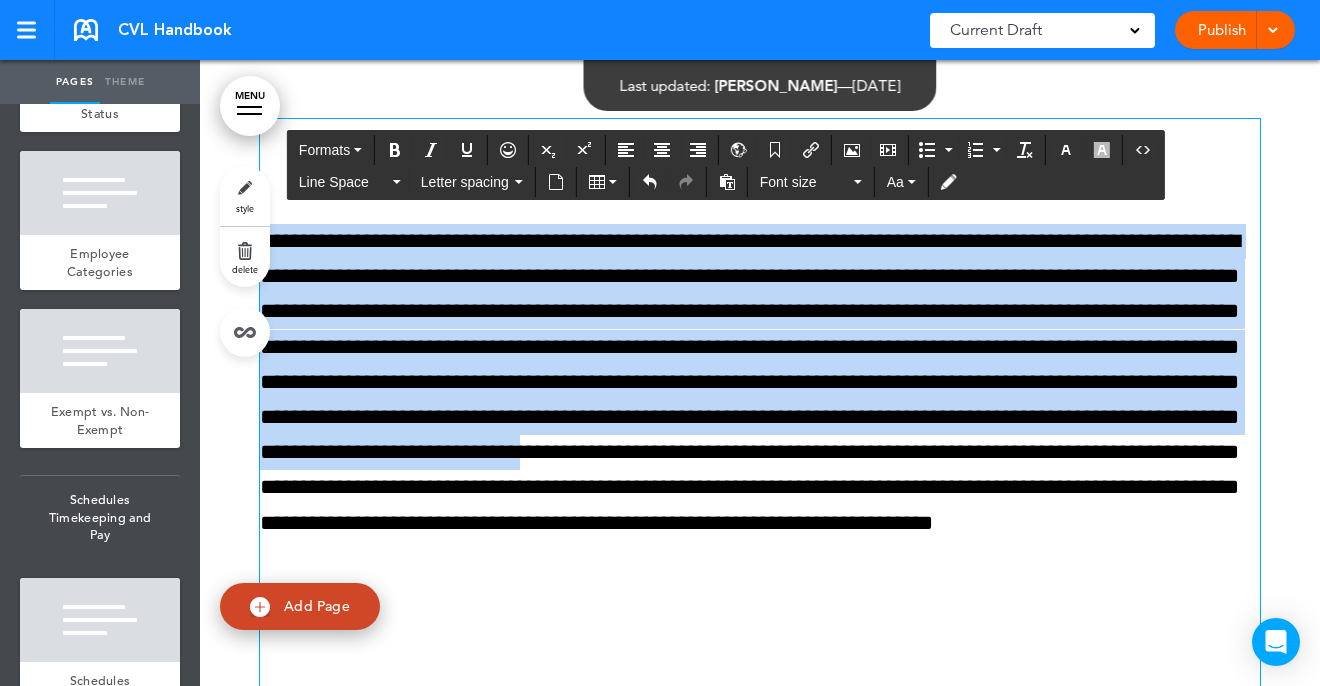 click on "**********" at bounding box center [760, 399] 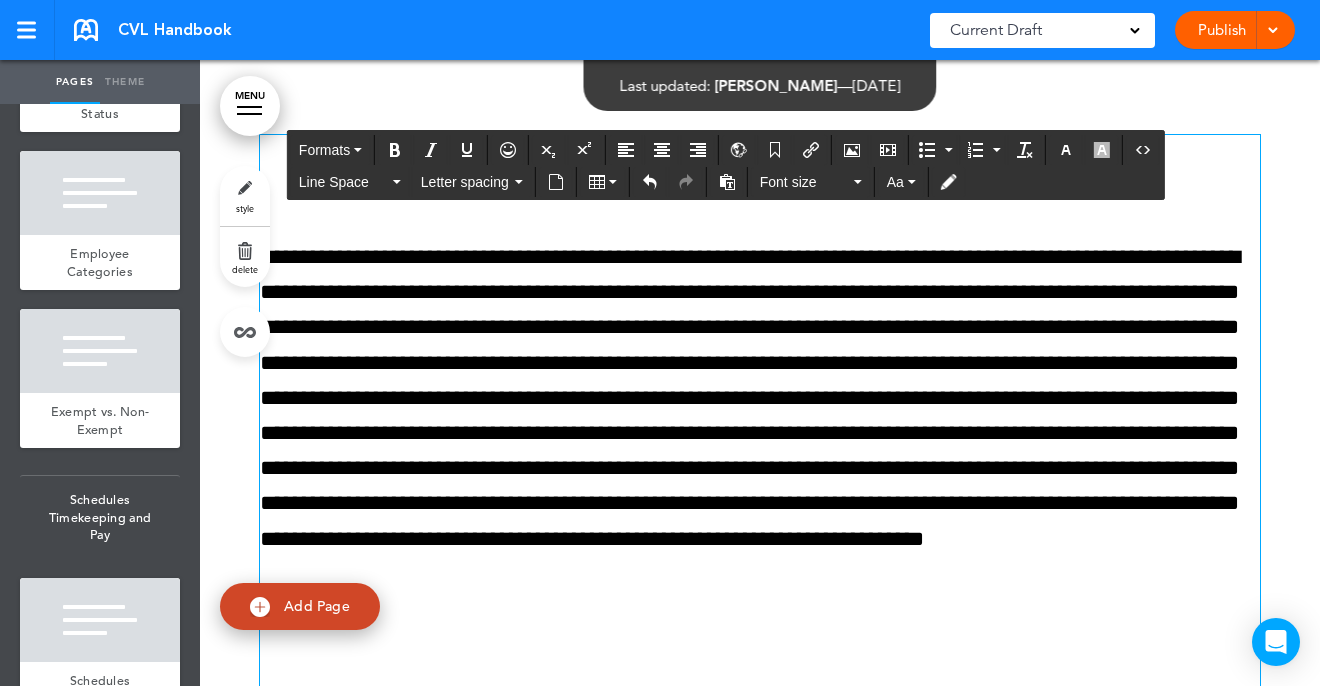 scroll, scrollTop: 29610, scrollLeft: 0, axis: vertical 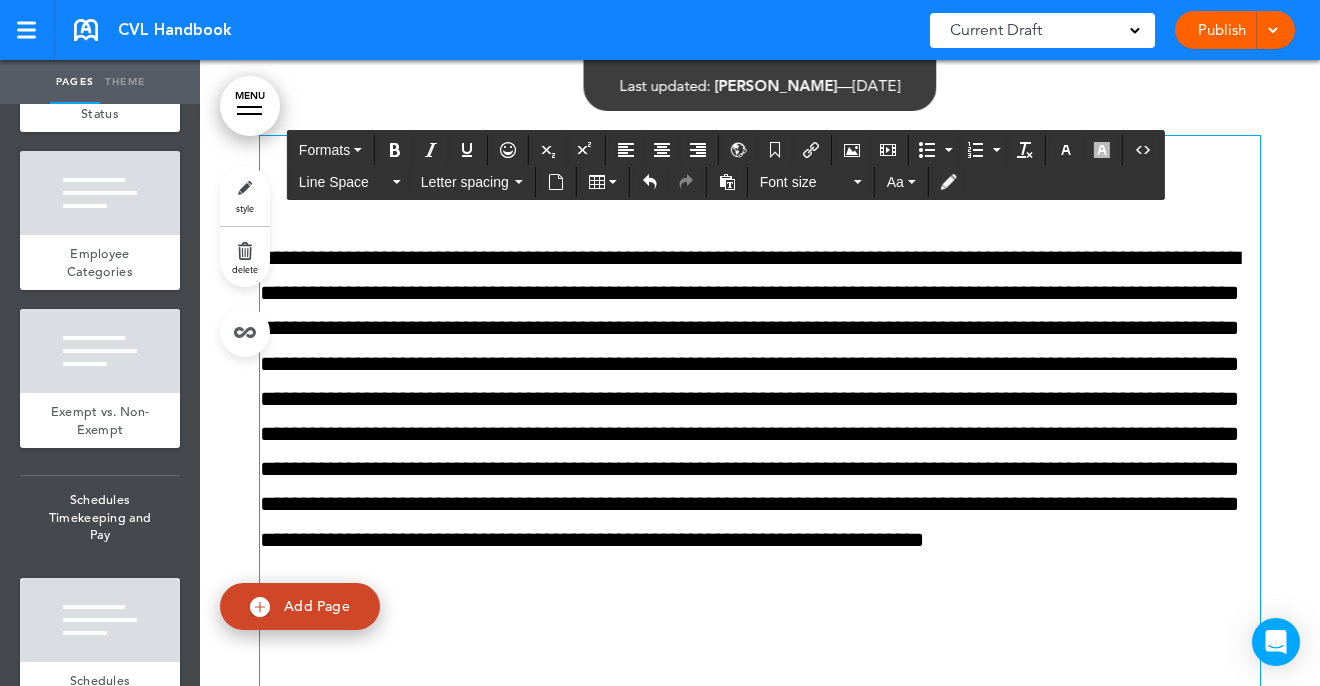 click on "**********" at bounding box center (760, 416) 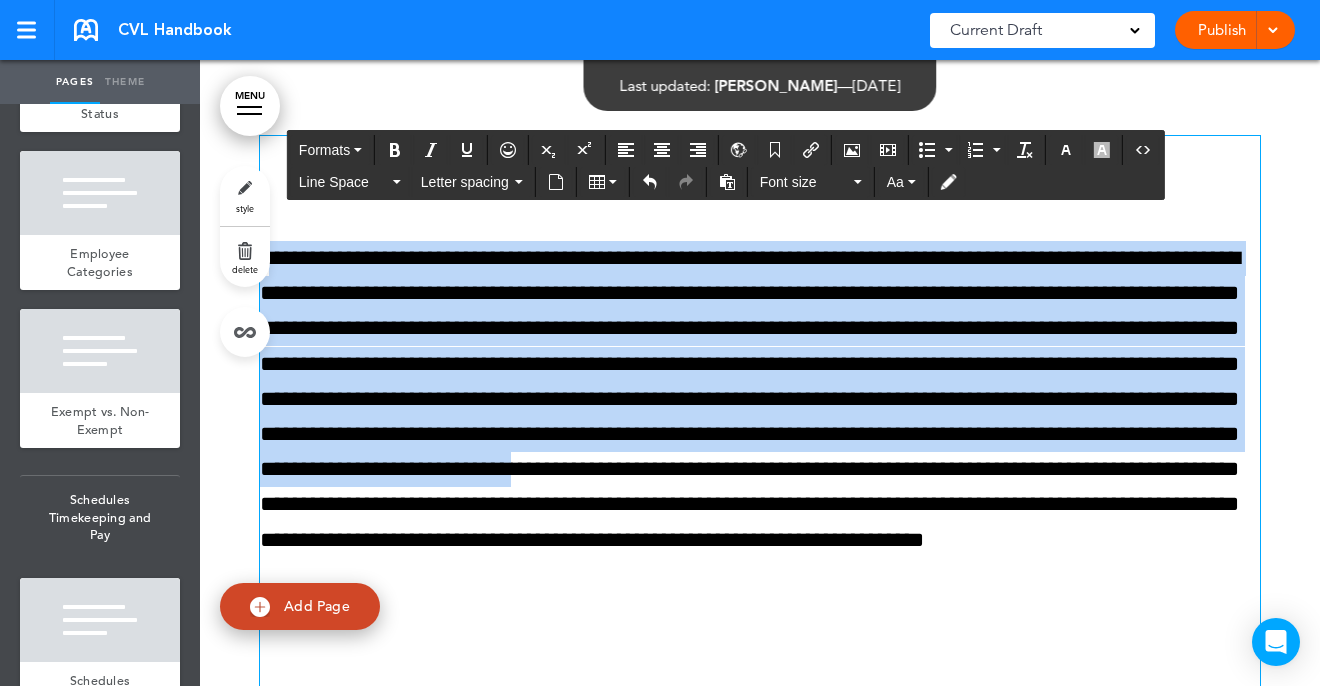 drag, startPoint x: 1208, startPoint y: 468, endPoint x: 267, endPoint y: 253, distance: 965.2492 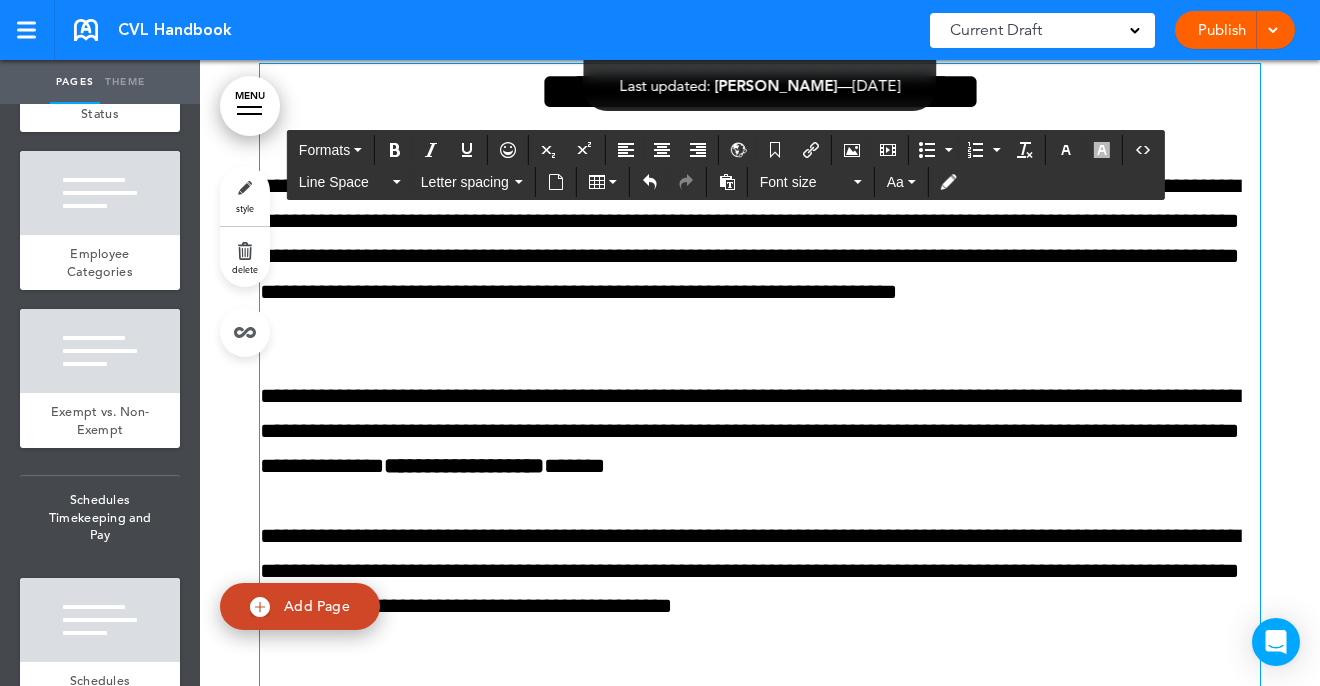 scroll, scrollTop: 29685, scrollLeft: 0, axis: vertical 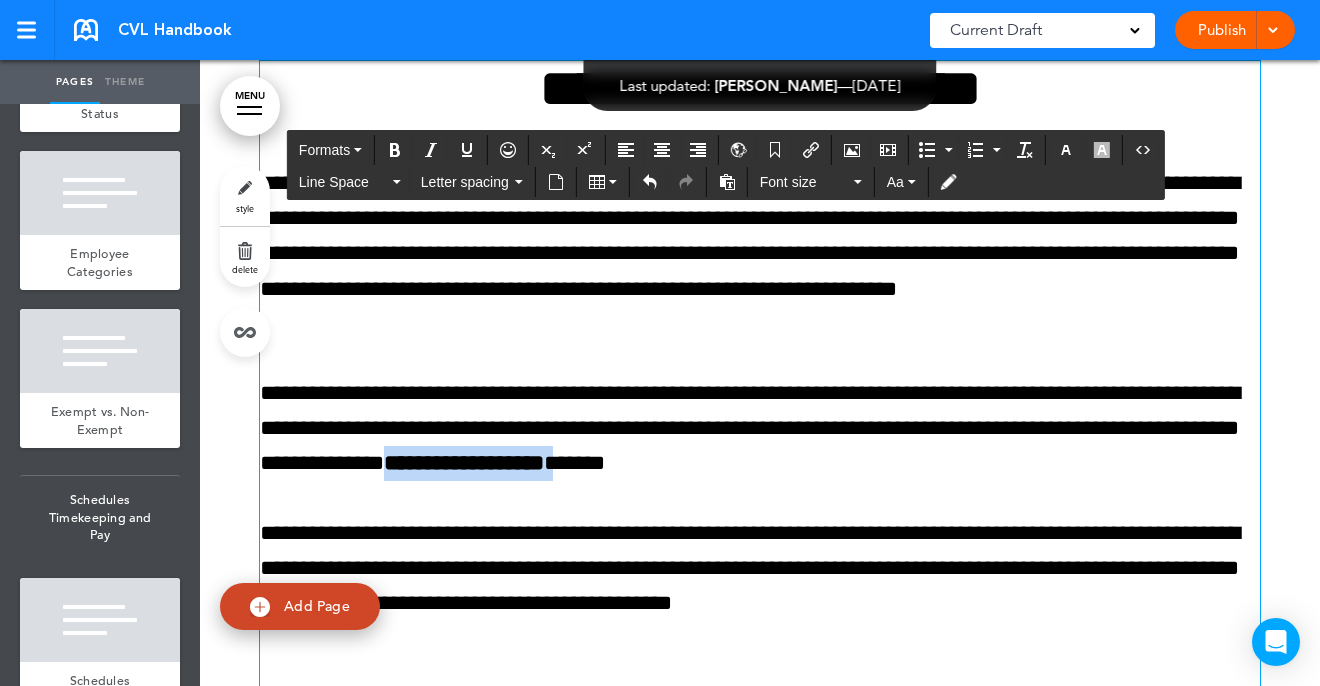 drag, startPoint x: 845, startPoint y: 463, endPoint x: 644, endPoint y: 461, distance: 201.00995 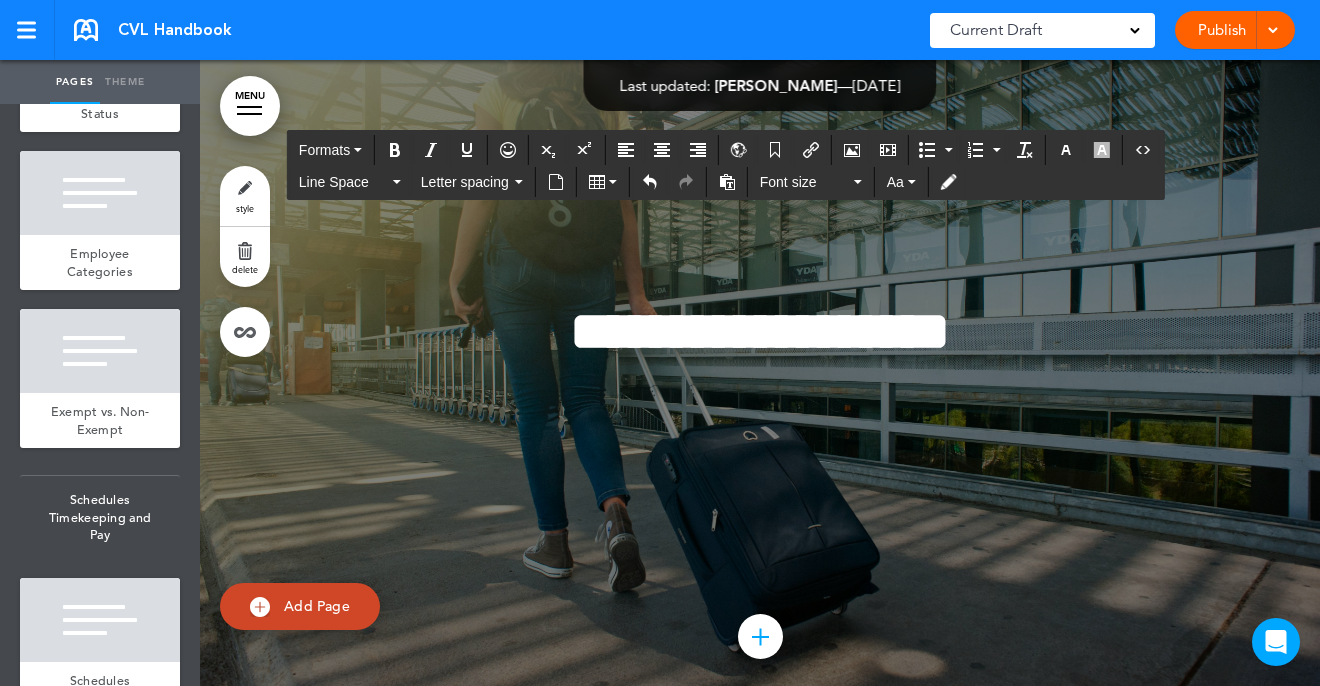 scroll, scrollTop: 30929, scrollLeft: 0, axis: vertical 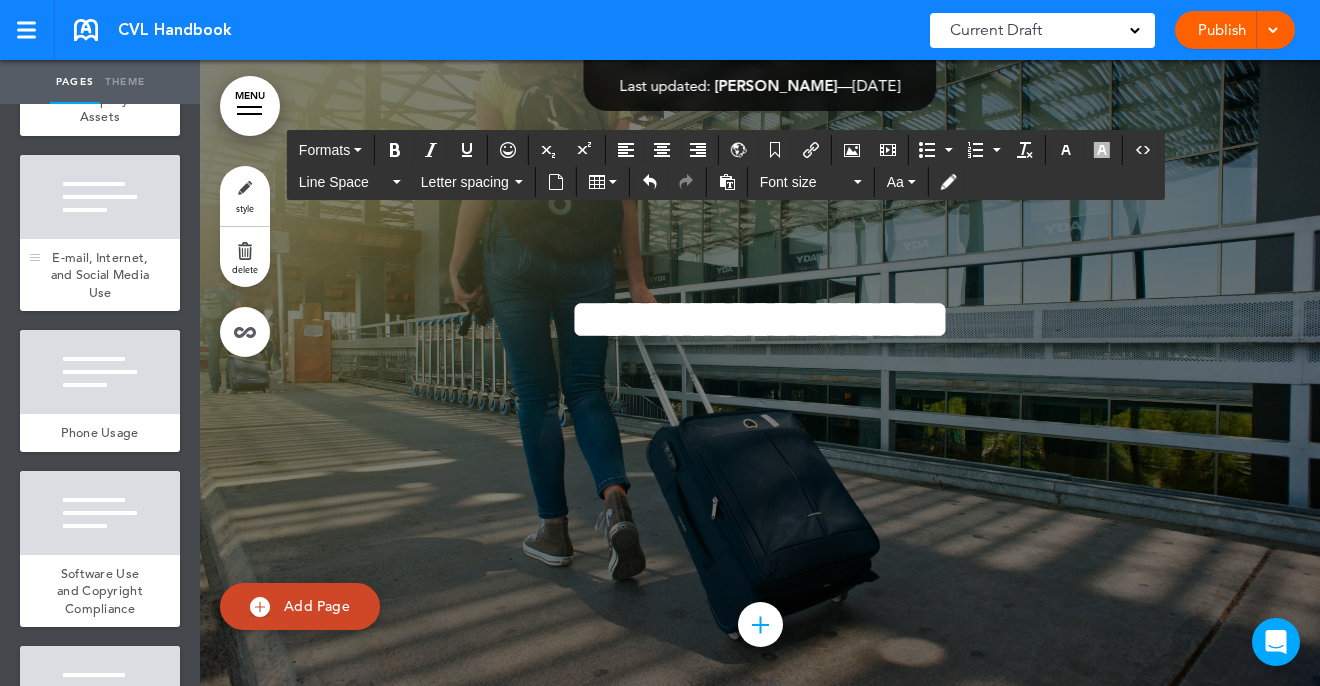 click on "E-mail, Internet, and Social Media Use" at bounding box center [100, 275] 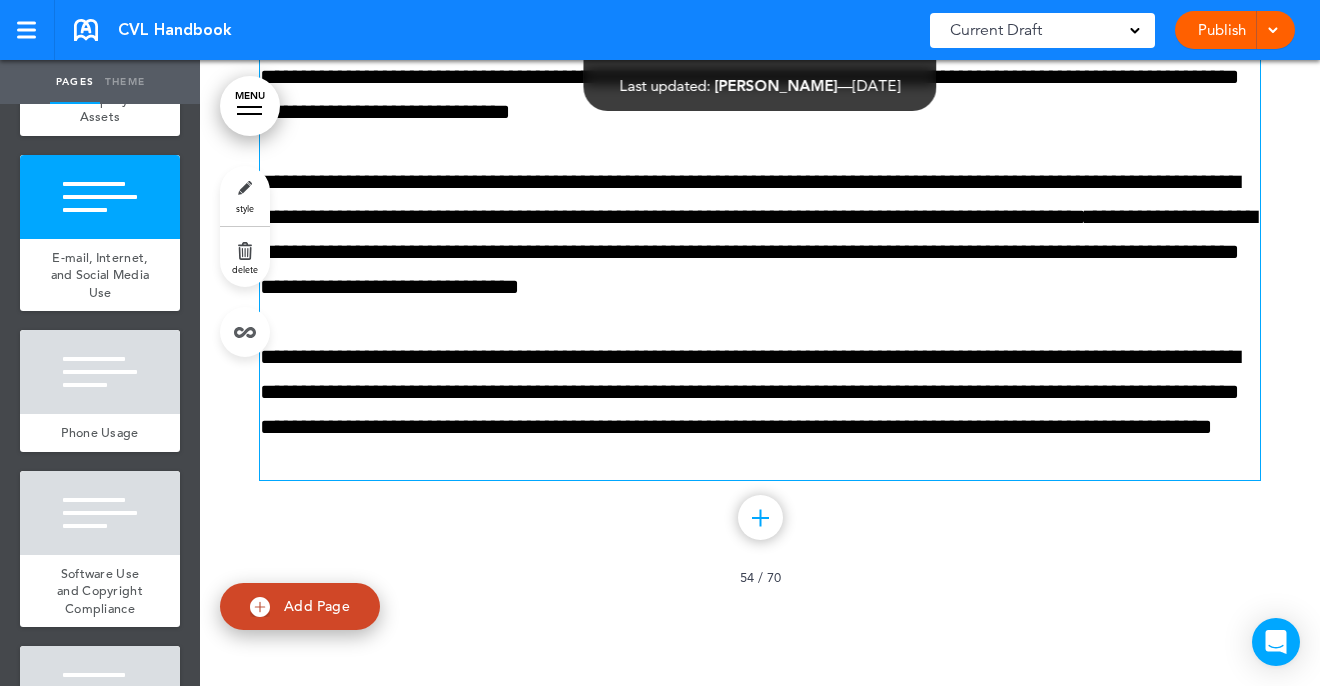 scroll, scrollTop: 59562, scrollLeft: 0, axis: vertical 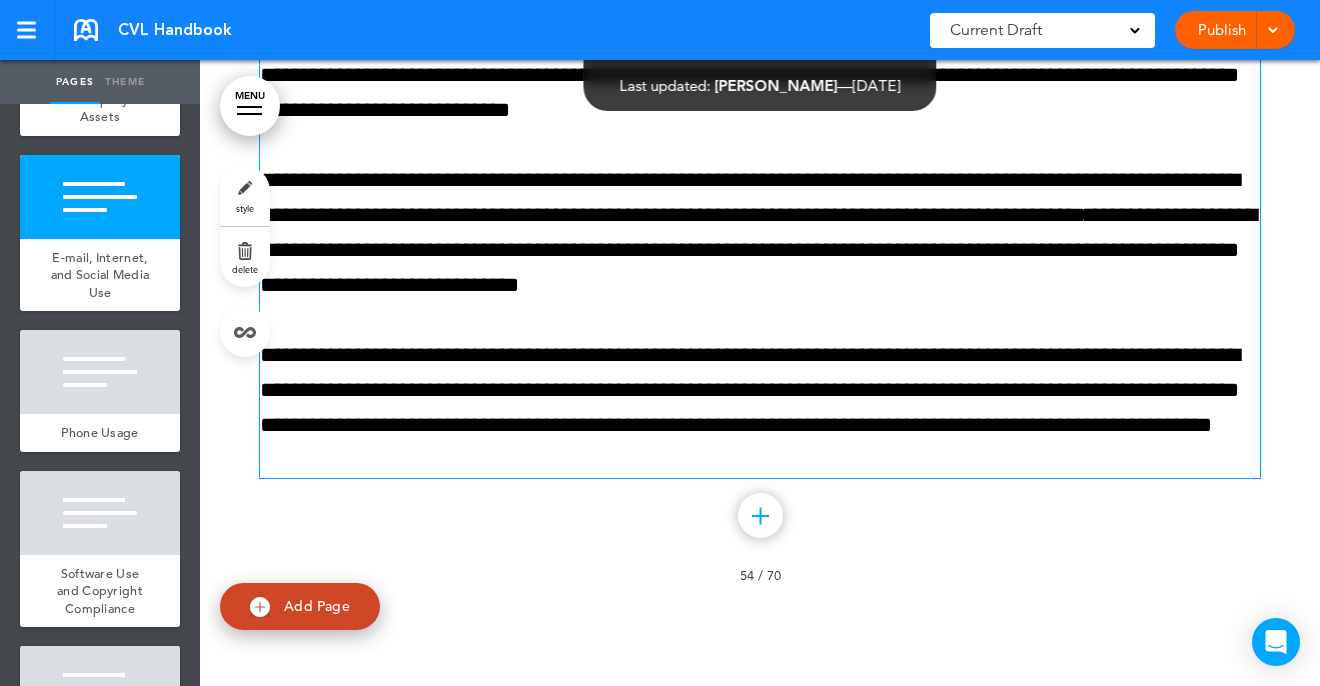 click on "**********" at bounding box center (760, 408) 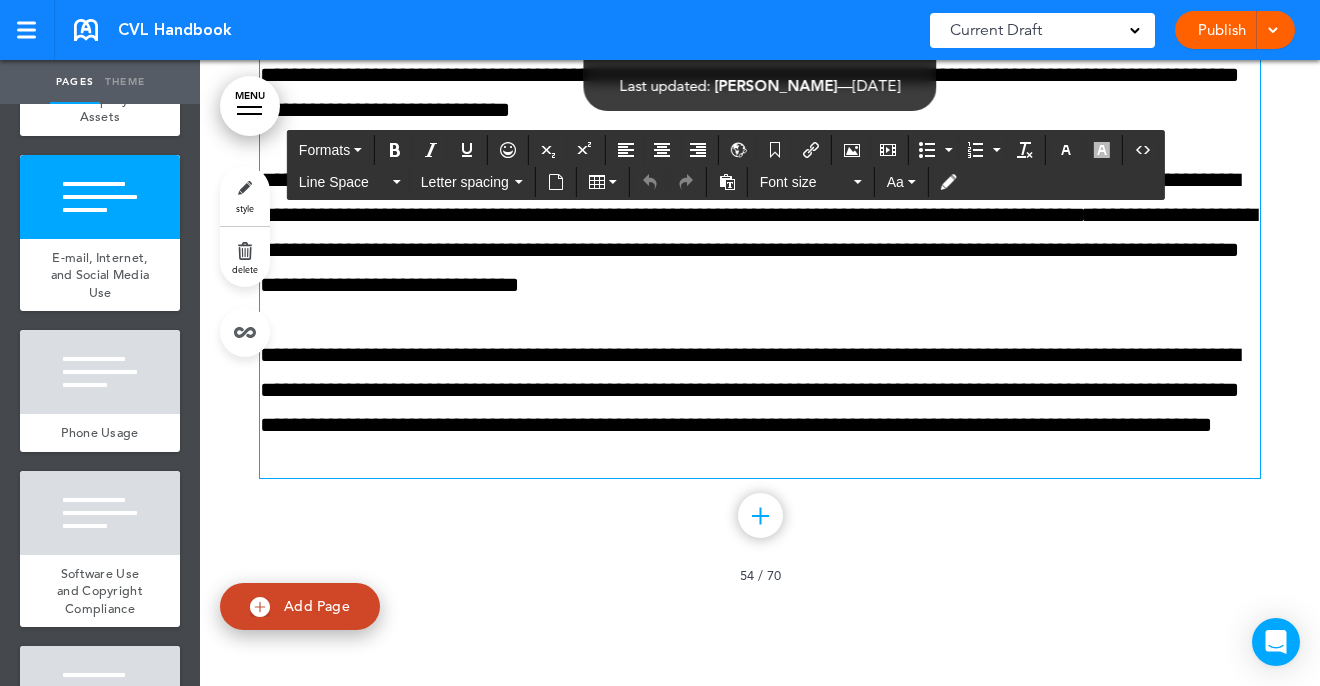 click on "**********" at bounding box center [760, 408] 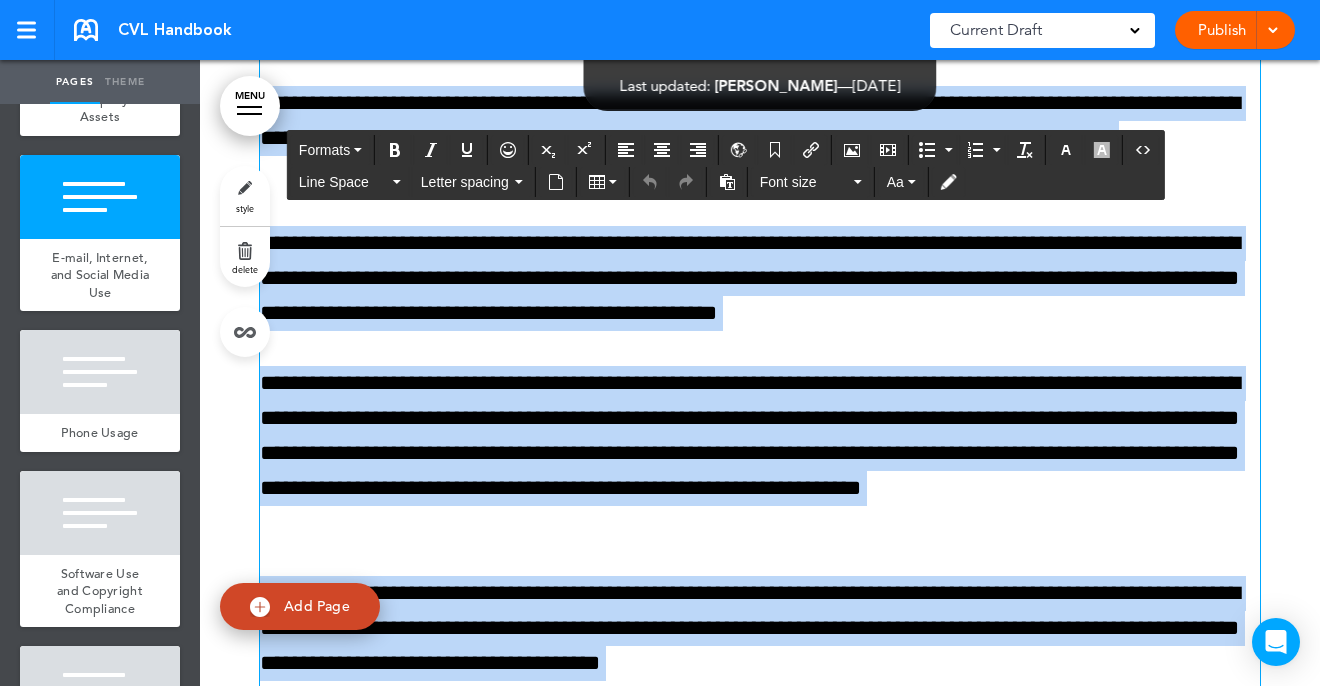 scroll, scrollTop: 58796, scrollLeft: 0, axis: vertical 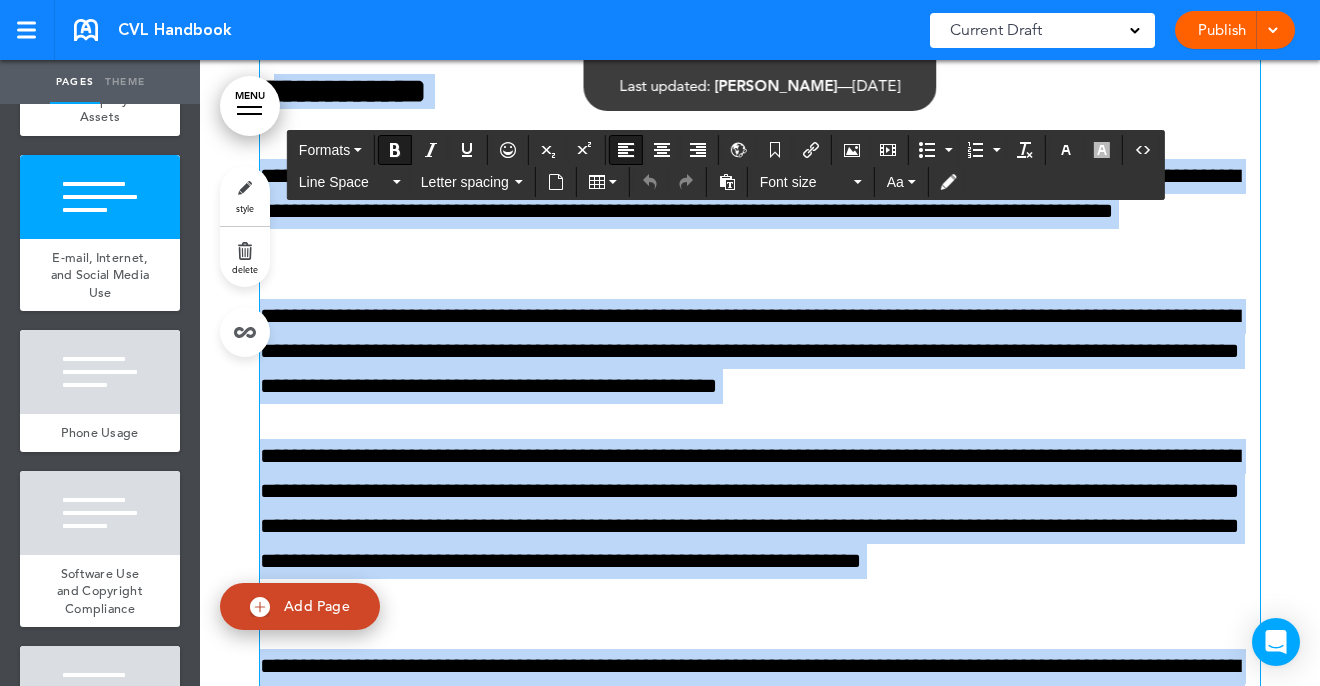 drag, startPoint x: 516, startPoint y: 458, endPoint x: 273, endPoint y: 82, distance: 447.6885 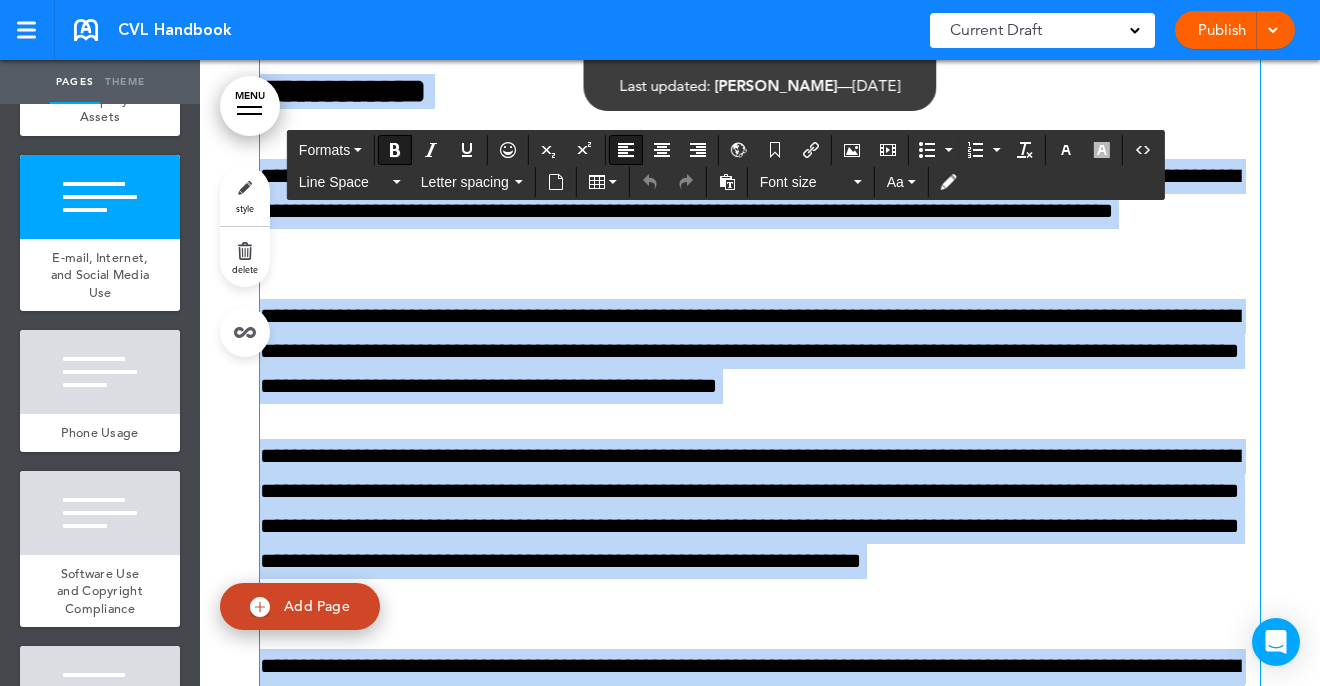 copy on "**********" 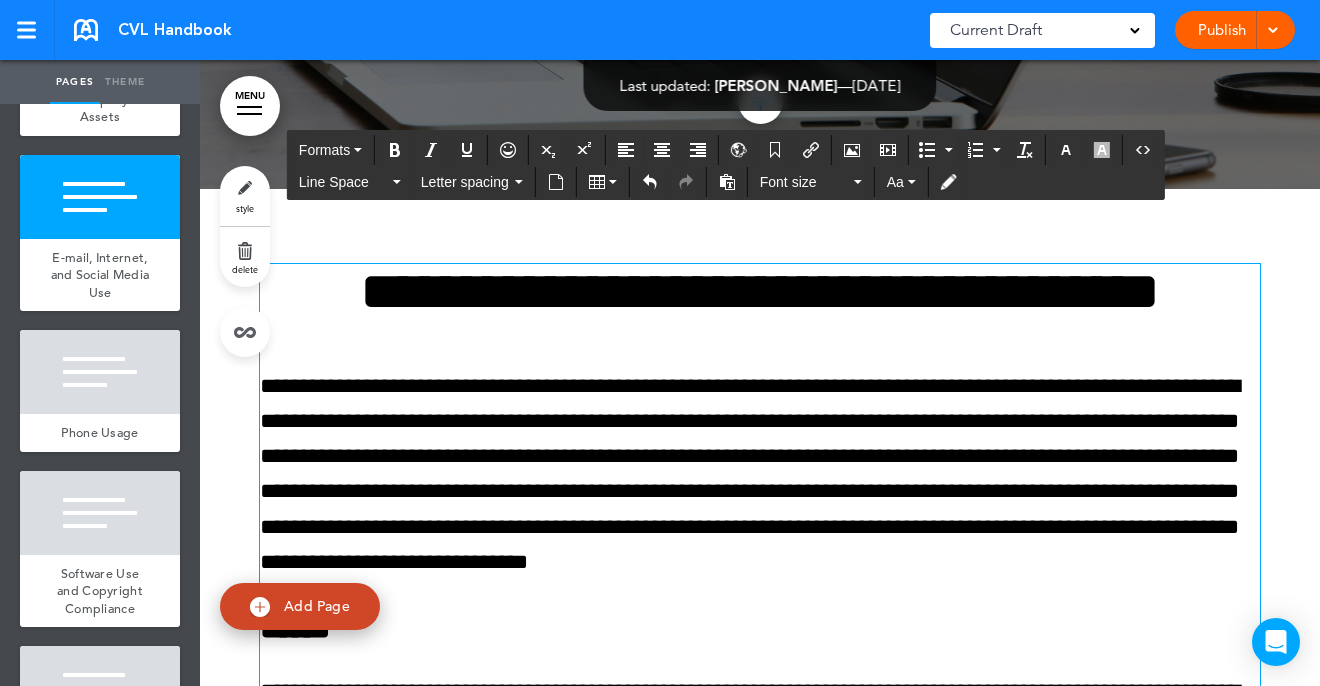 scroll, scrollTop: 56877, scrollLeft: 0, axis: vertical 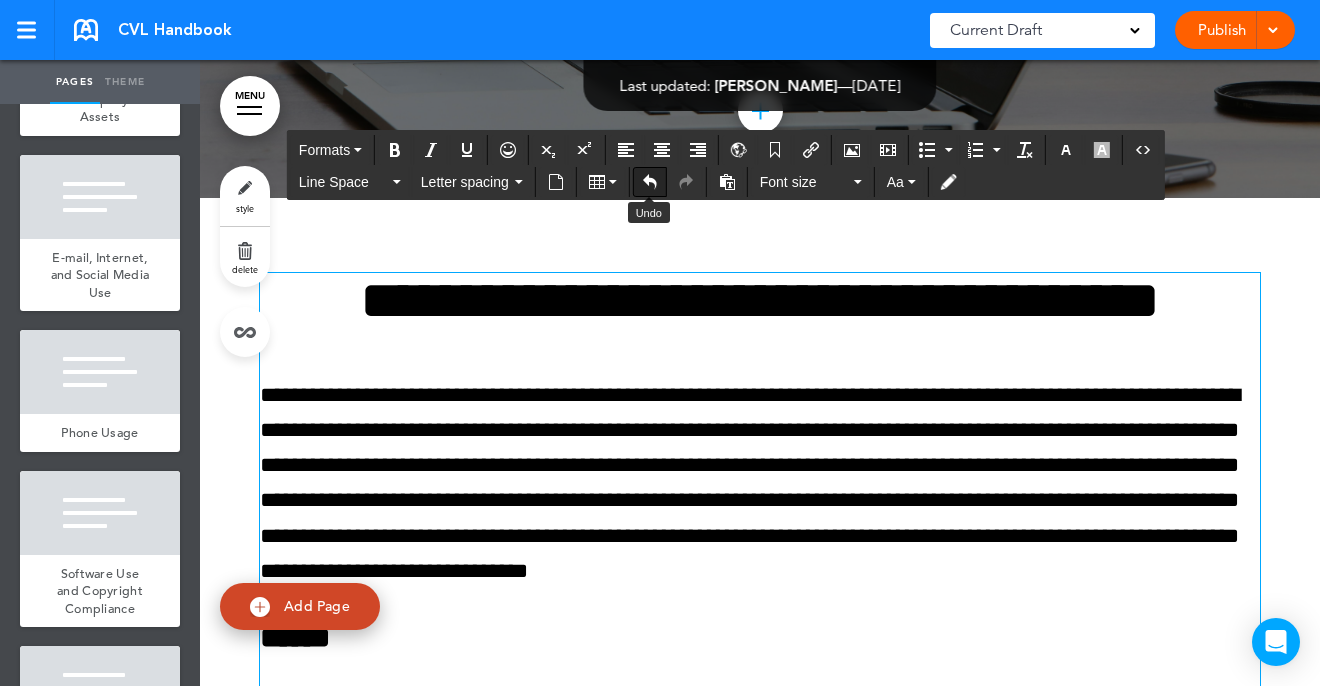 click at bounding box center [650, 182] 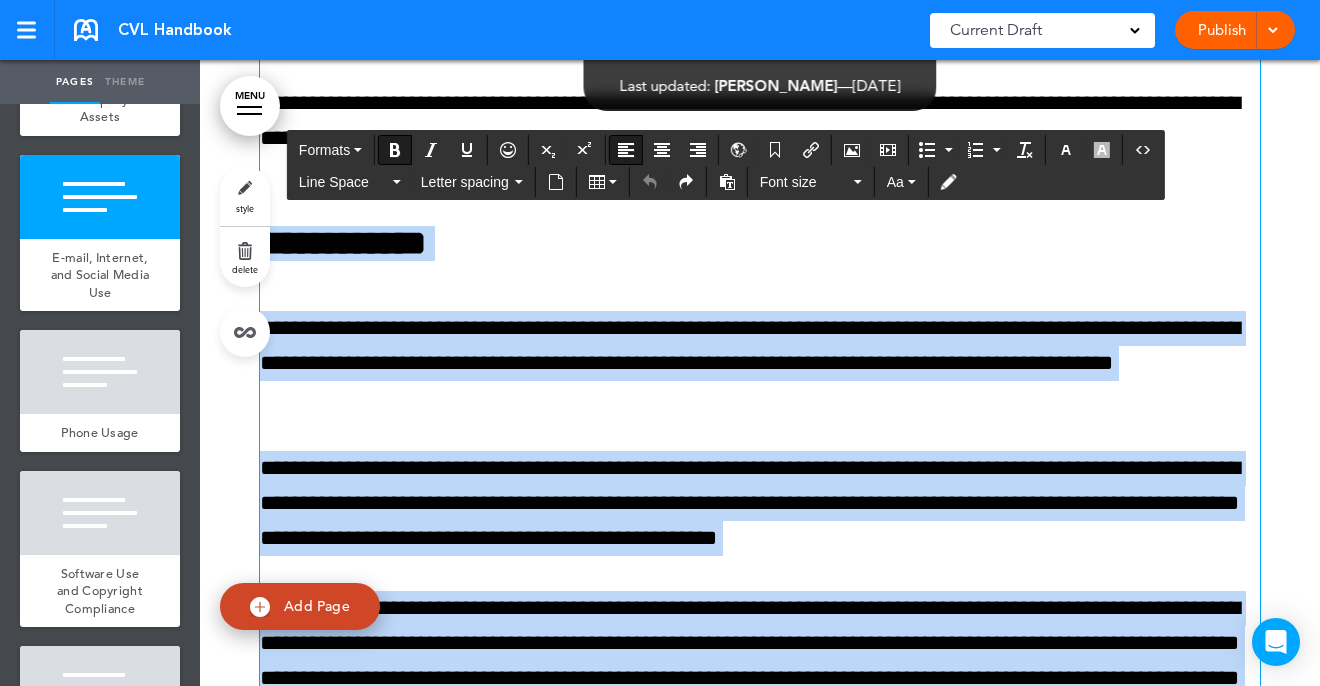 scroll, scrollTop: 58668, scrollLeft: 0, axis: vertical 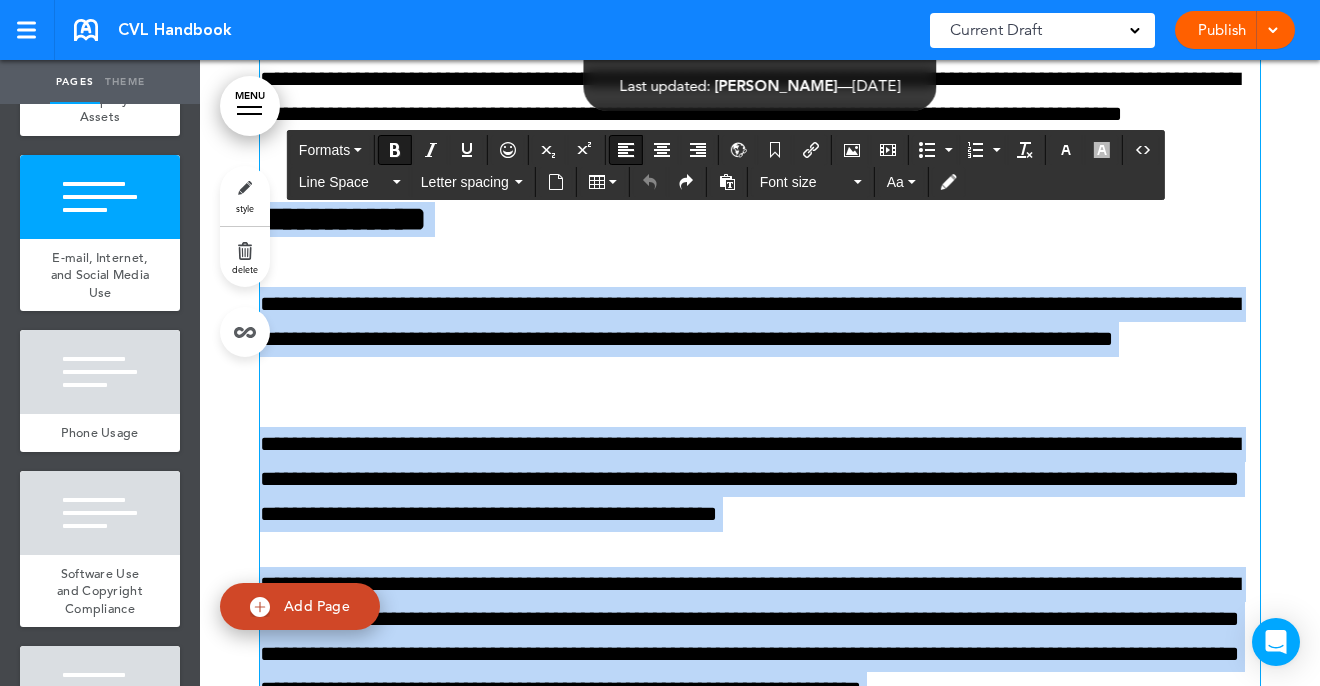 copy on "**********" 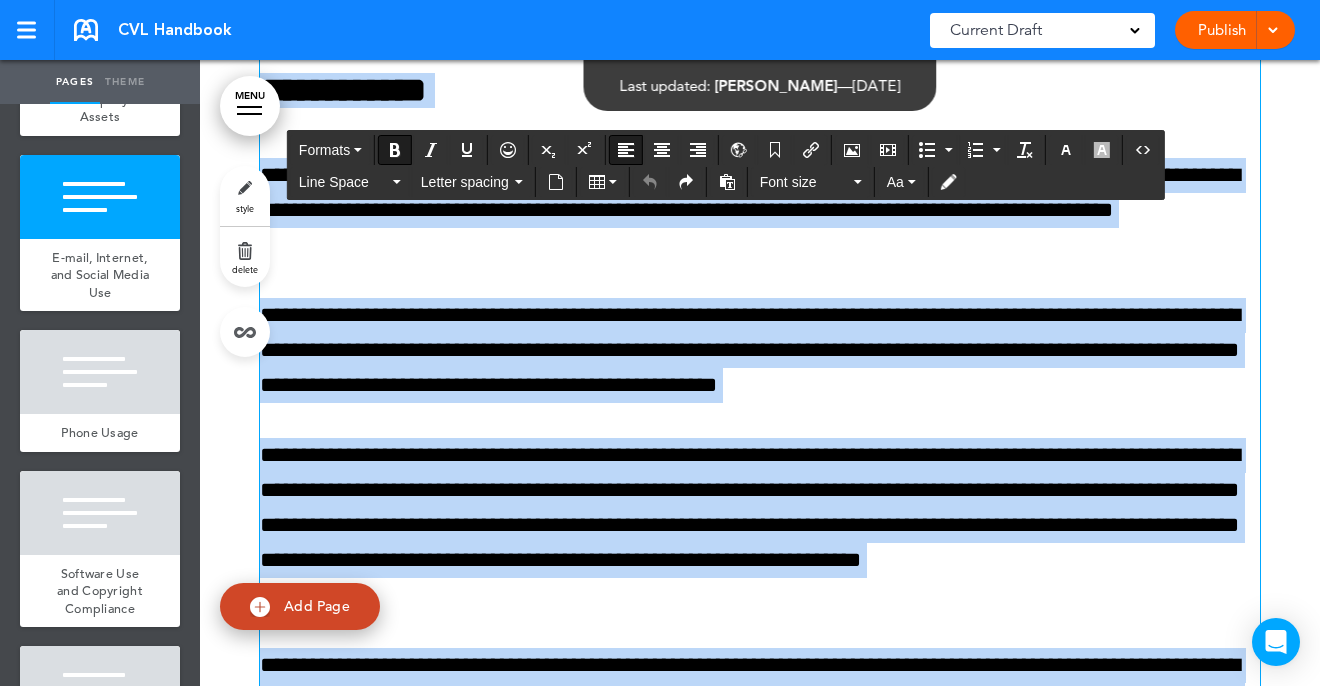 click on "**********" at bounding box center [760, 350] 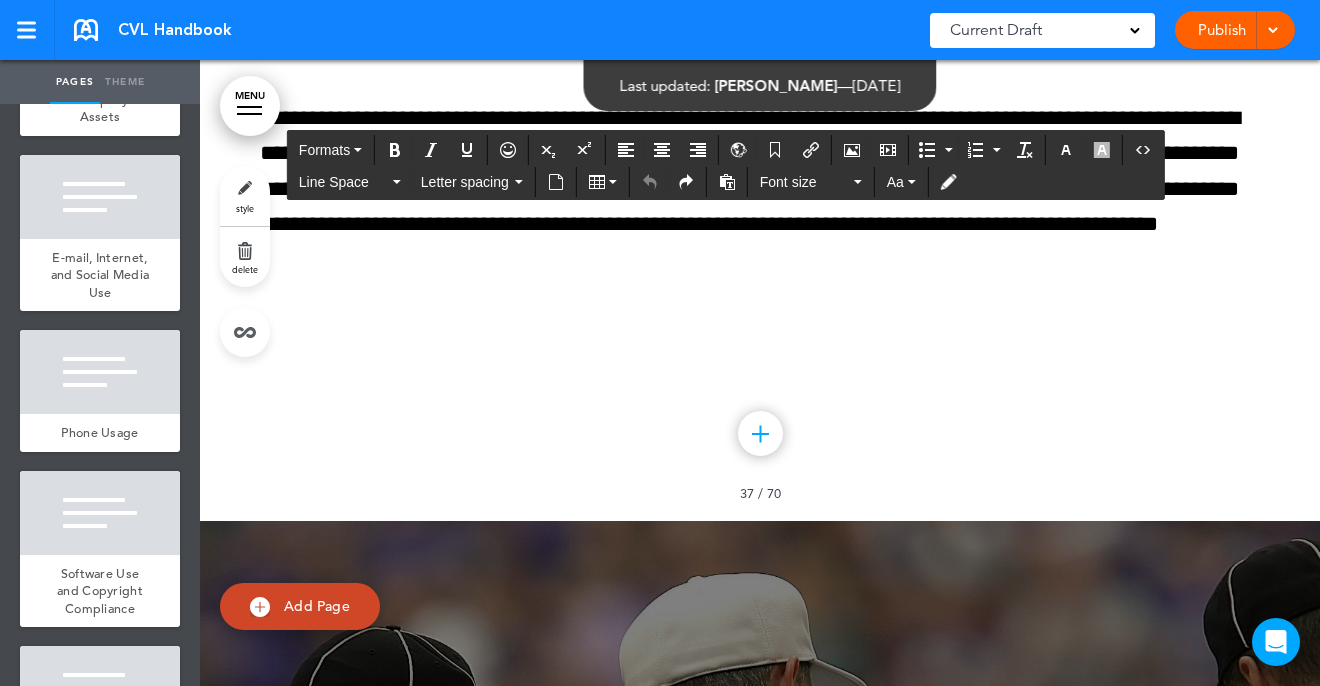 scroll, scrollTop: 37851, scrollLeft: 0, axis: vertical 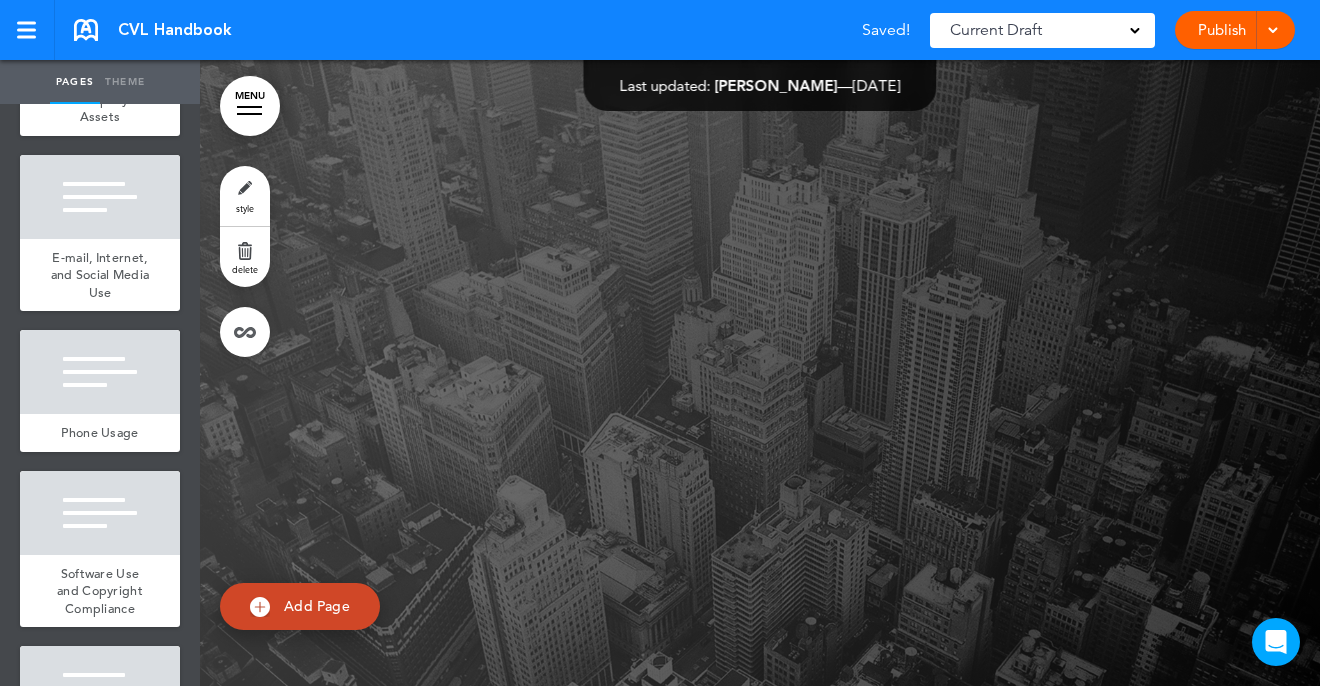 click at bounding box center [760, 420] 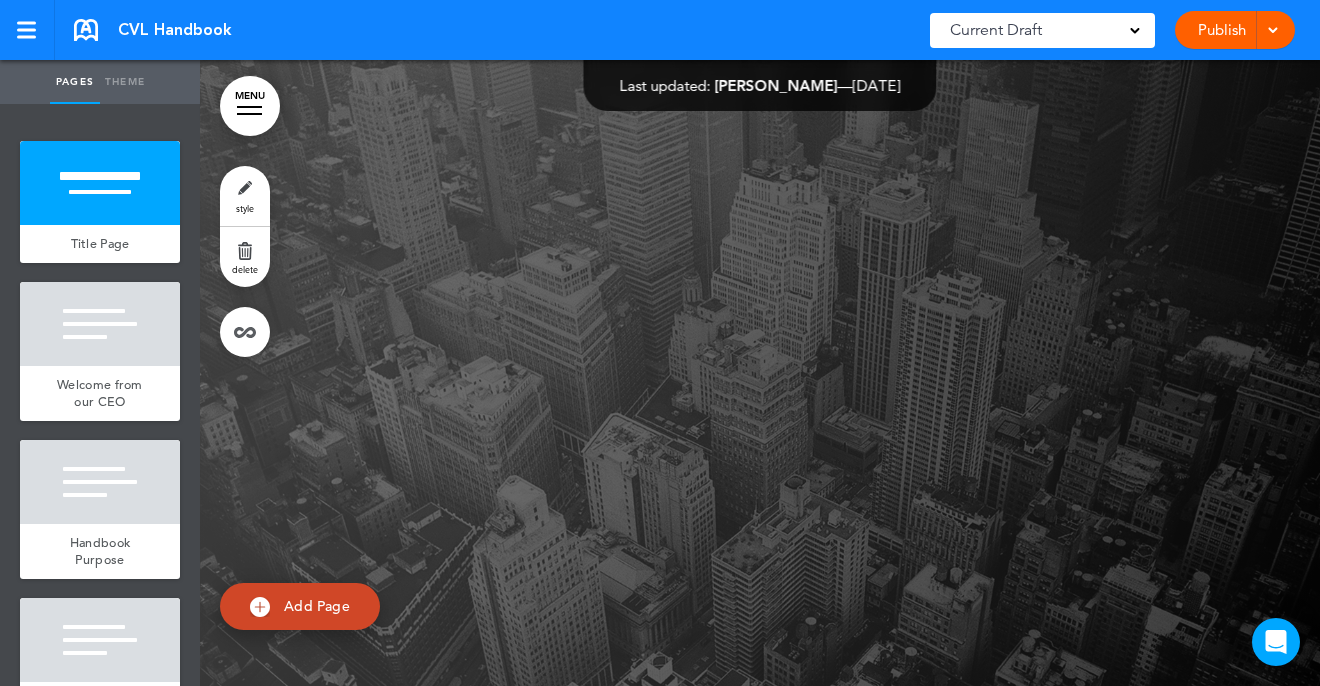 scroll, scrollTop: 0, scrollLeft: 0, axis: both 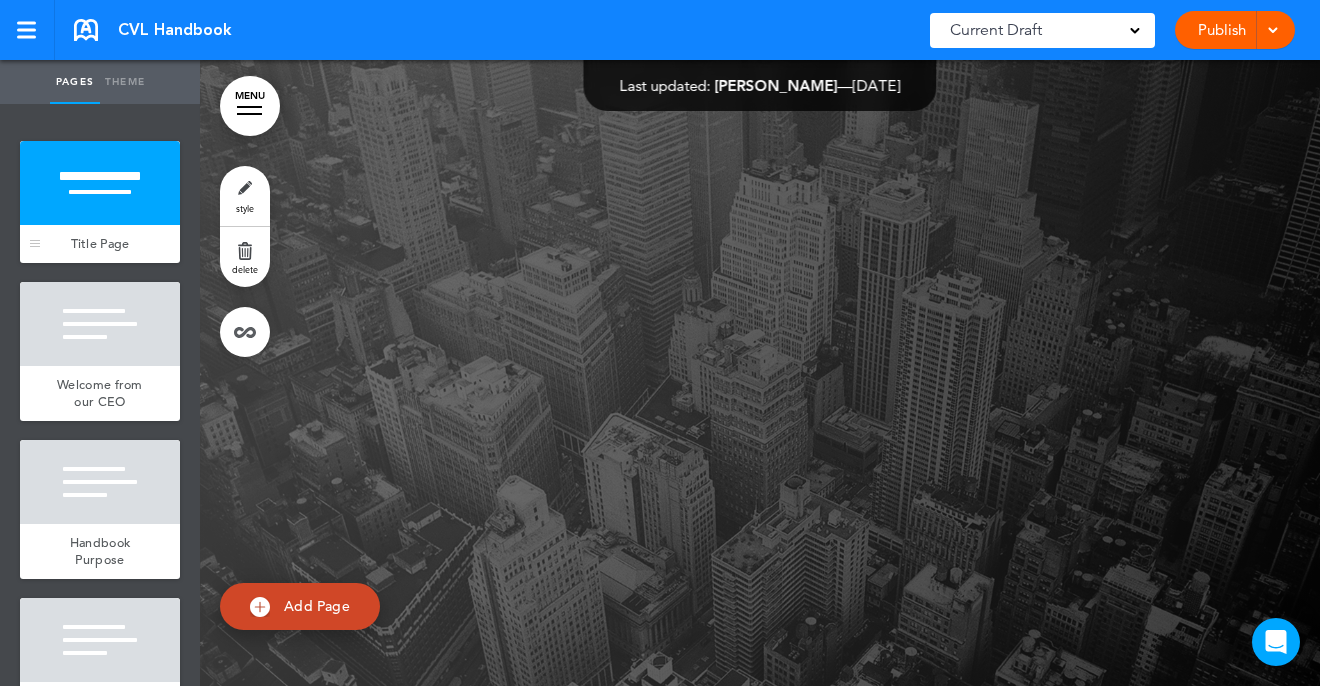 click on "Title Page" at bounding box center (100, 243) 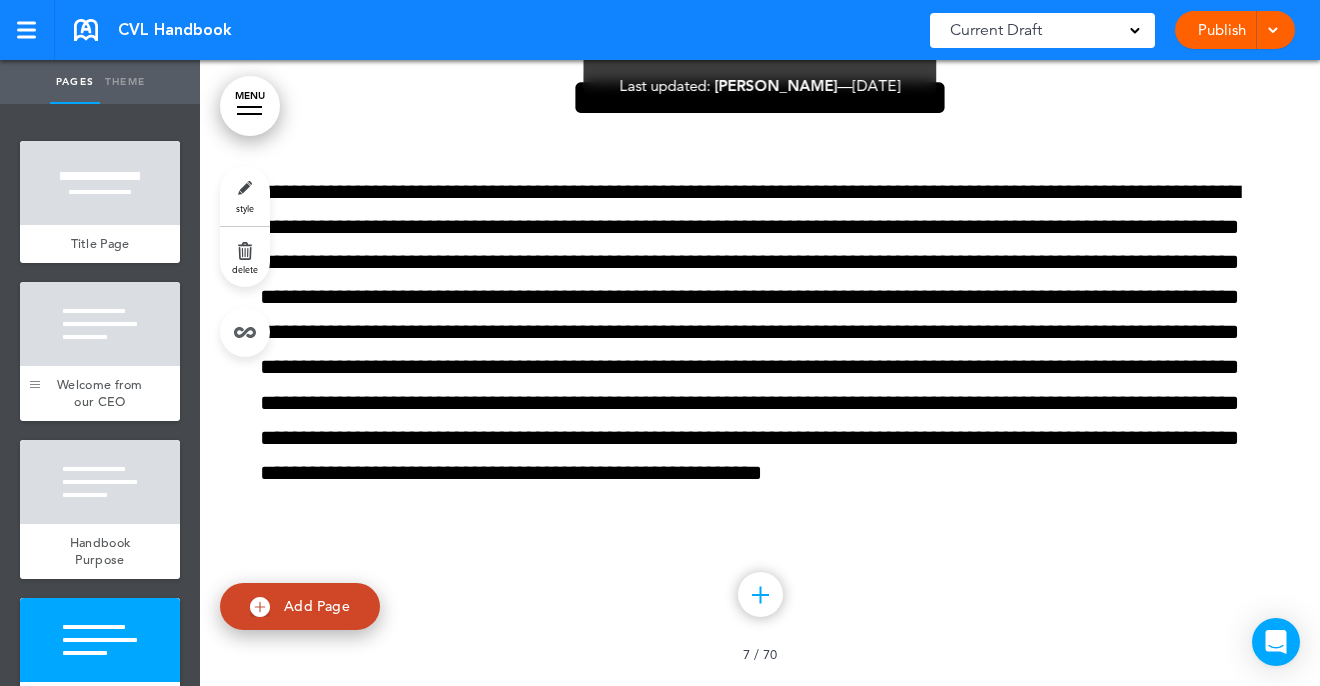 scroll, scrollTop: 7735, scrollLeft: 0, axis: vertical 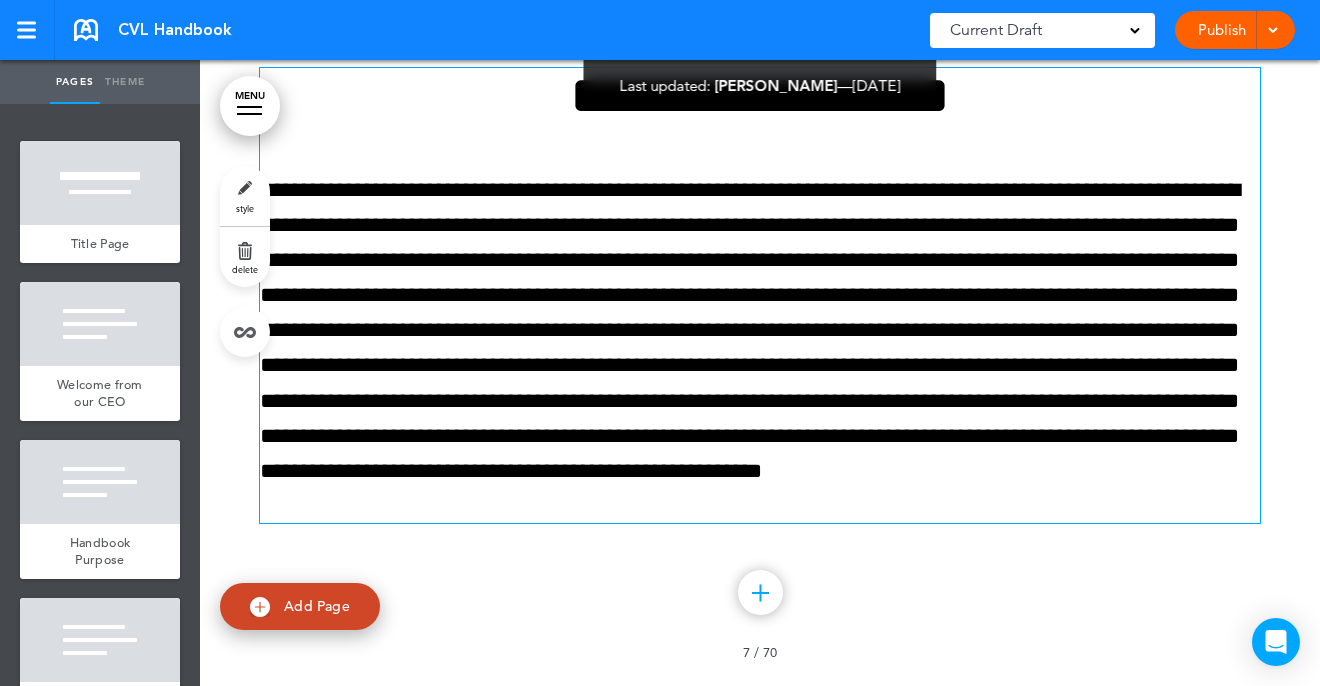 click on "**********" at bounding box center [760, 348] 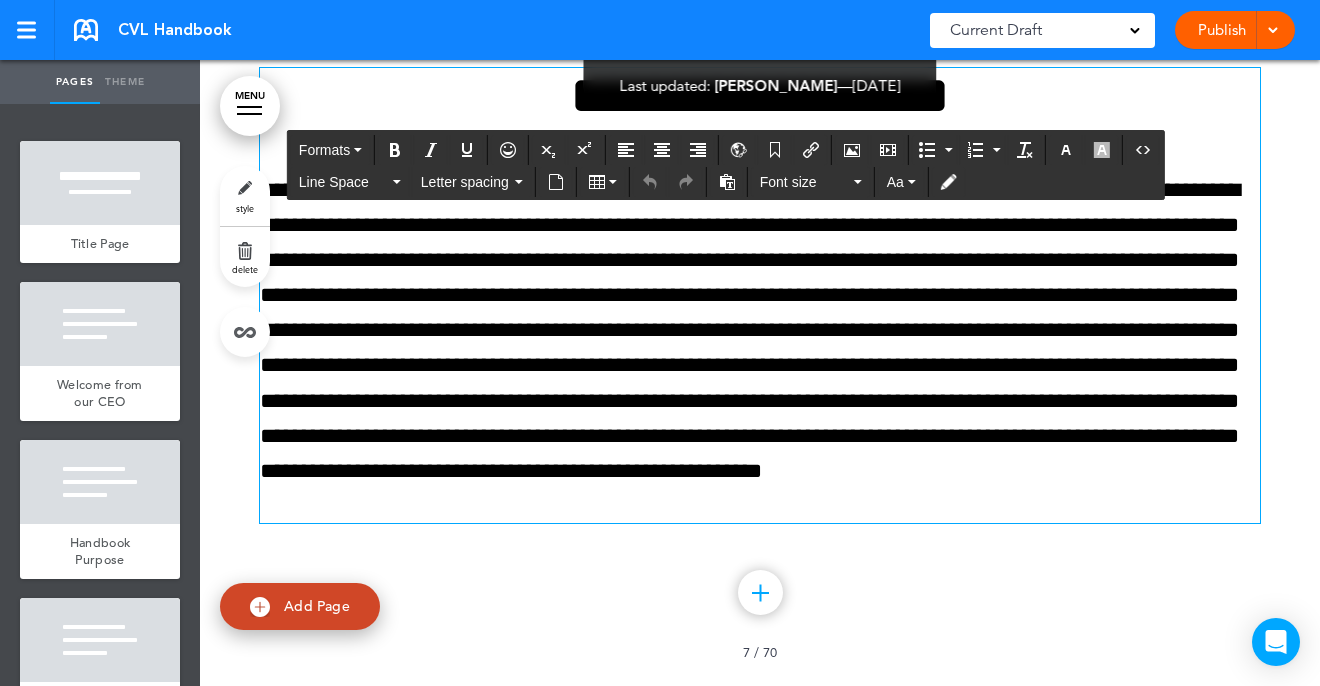 click on "**********" at bounding box center (760, 348) 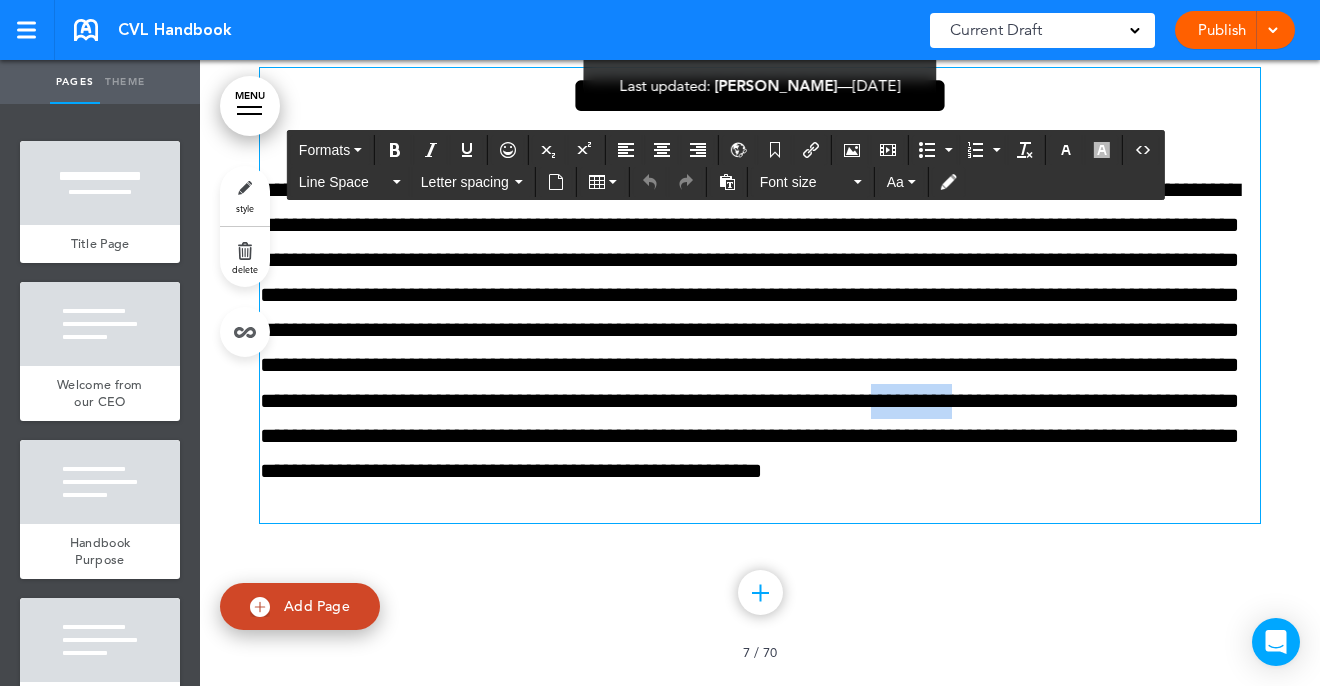 type 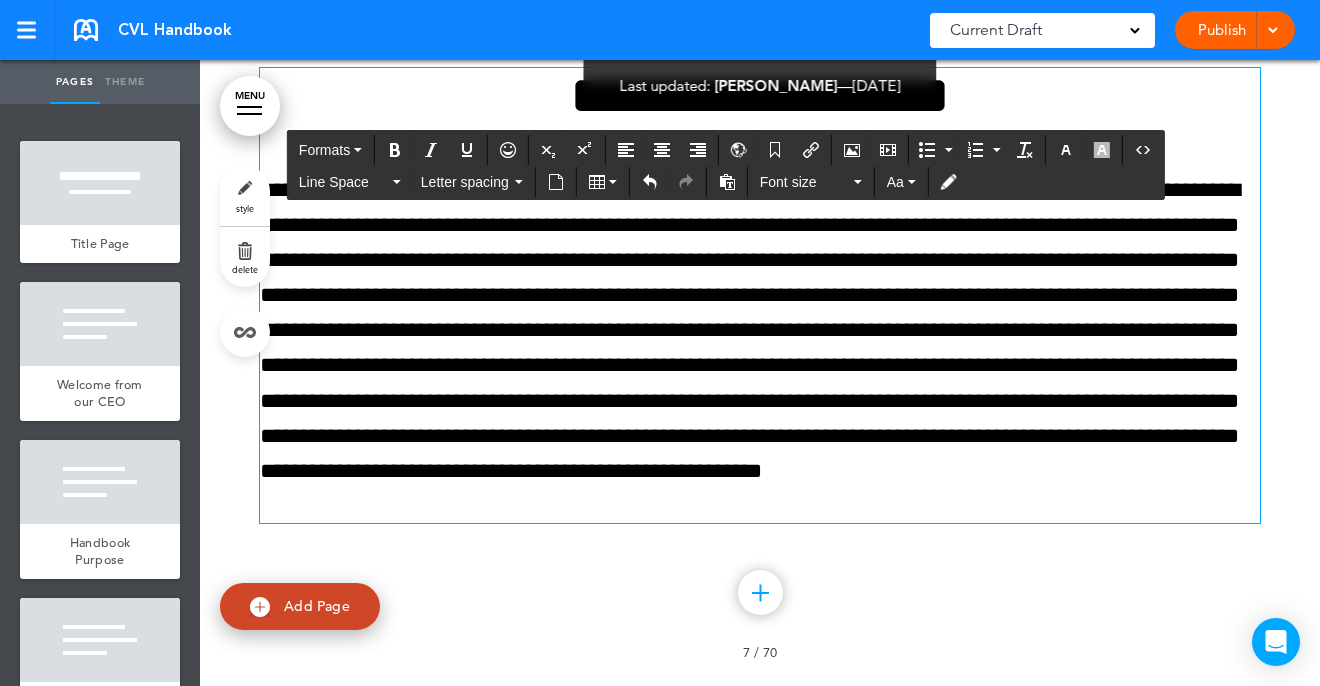 click on "**********" at bounding box center (760, 348) 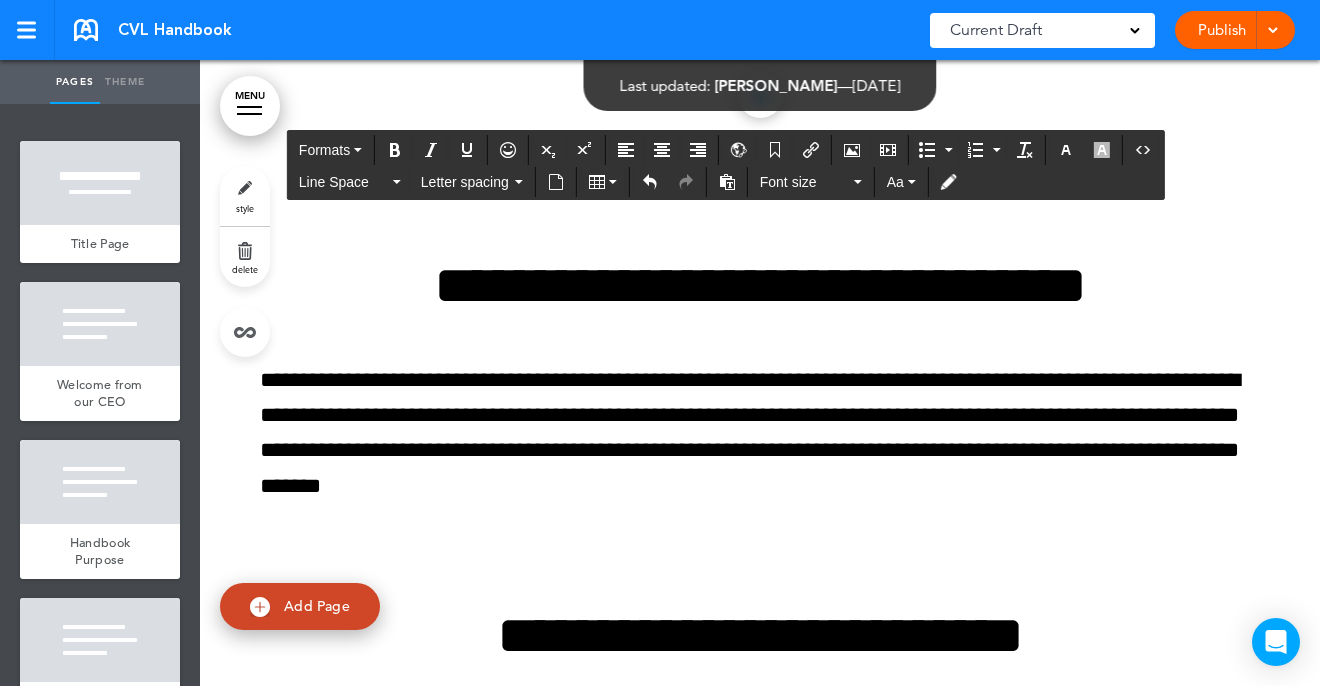 scroll, scrollTop: 8953, scrollLeft: 0, axis: vertical 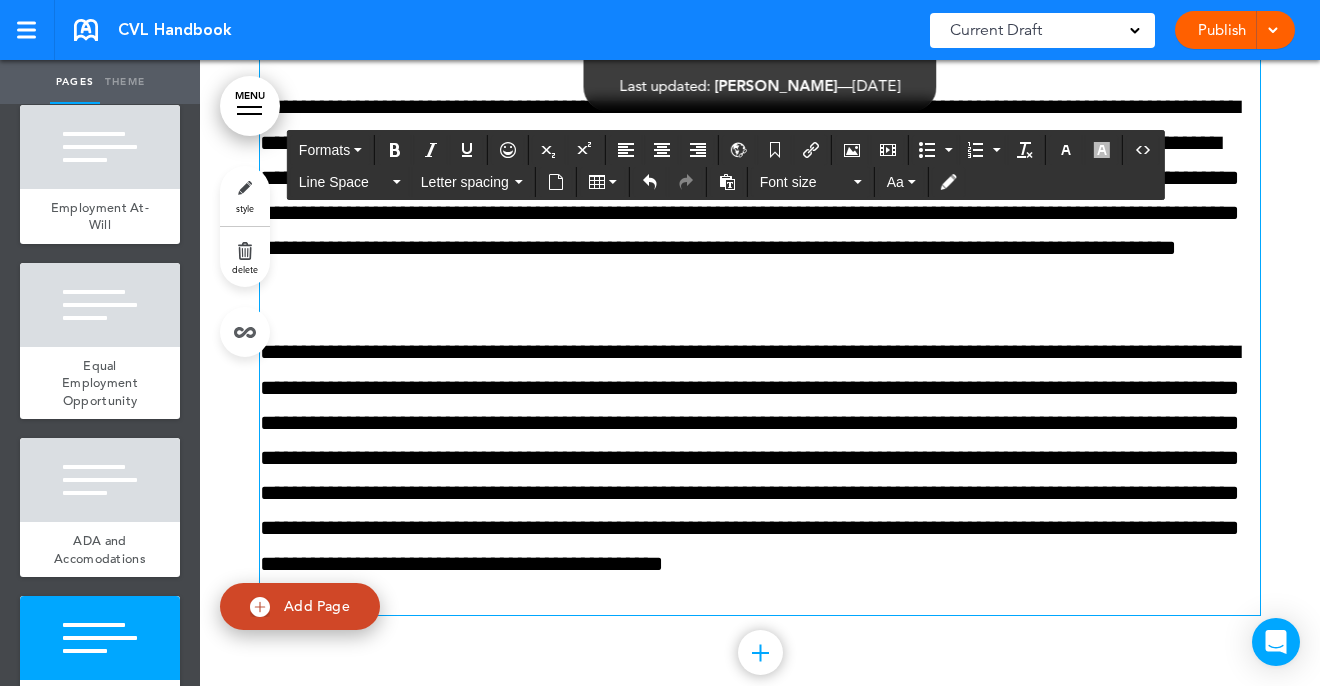 click on "**********" at bounding box center [760, 475] 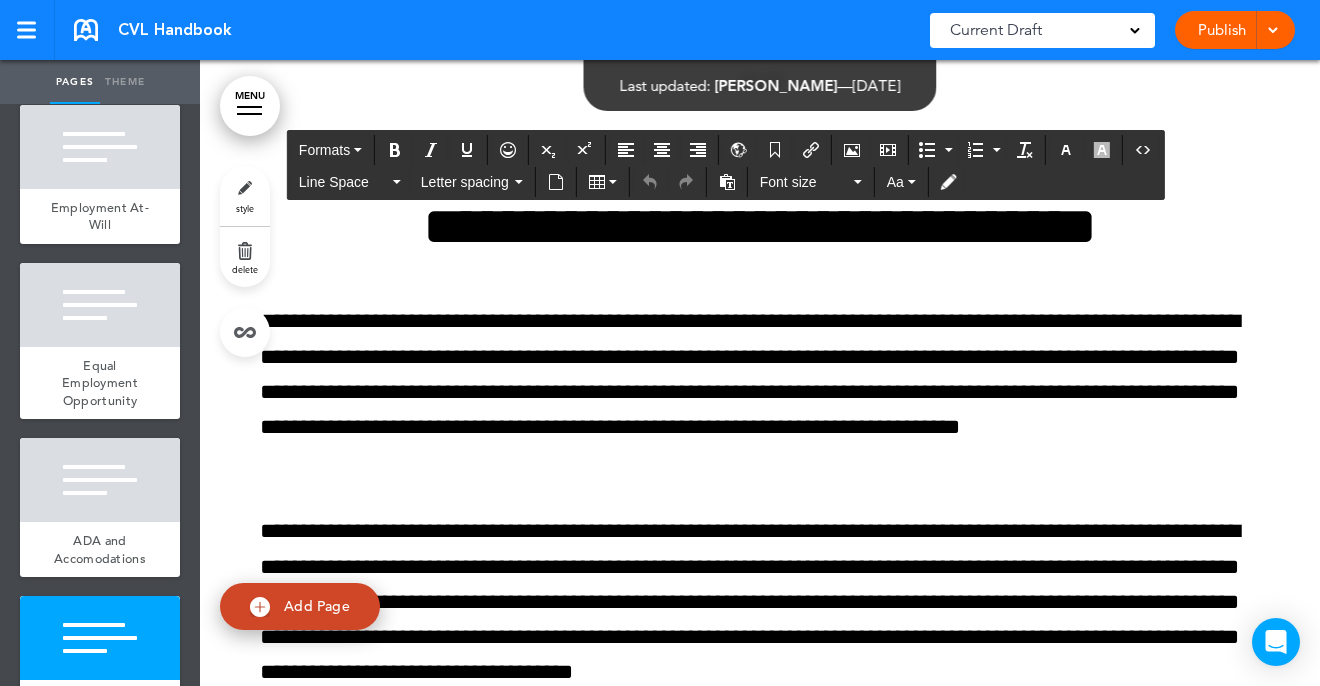 scroll, scrollTop: 11317, scrollLeft: 0, axis: vertical 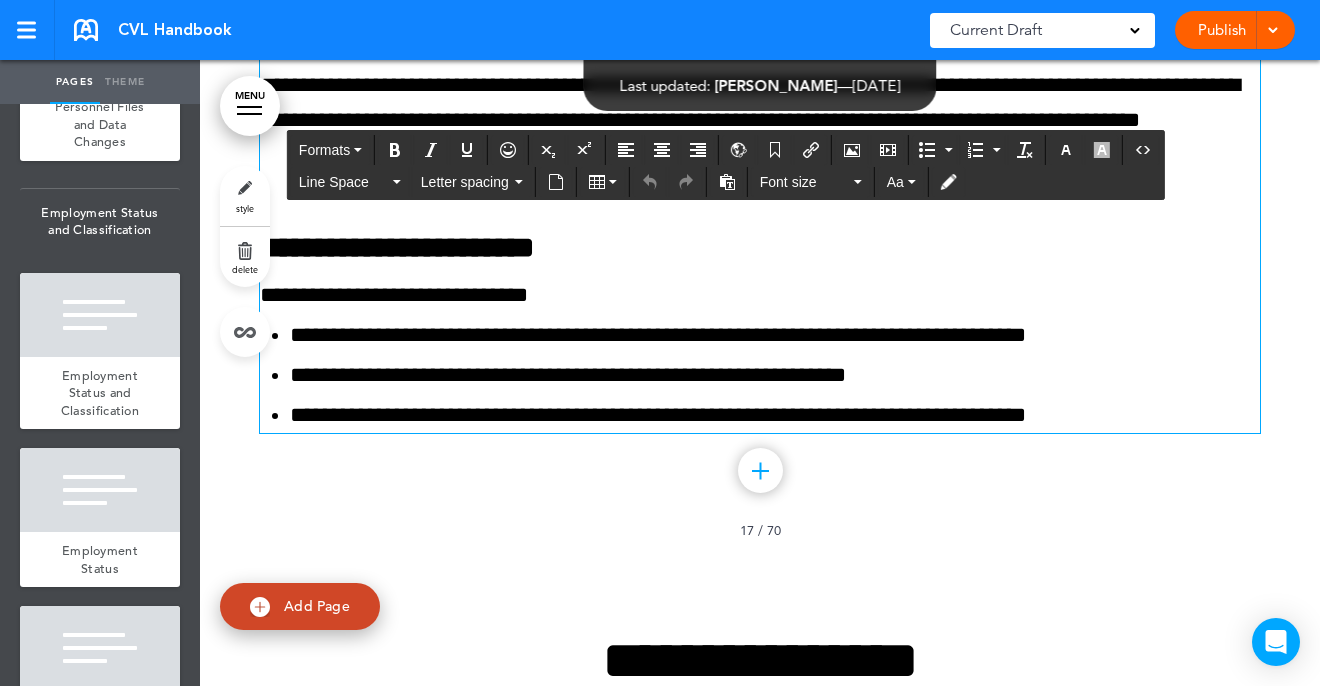 click on "**********" at bounding box center [775, 415] 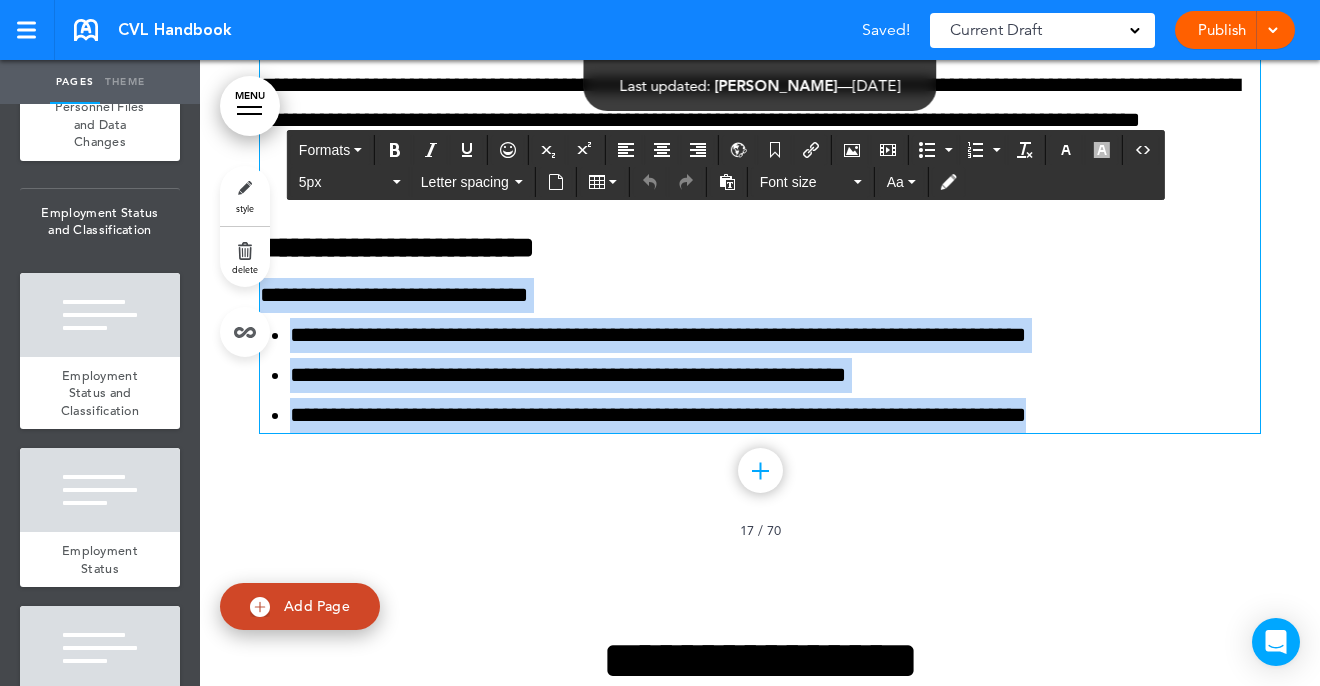 drag, startPoint x: 1124, startPoint y: 417, endPoint x: 206, endPoint y: 278, distance: 928.4638 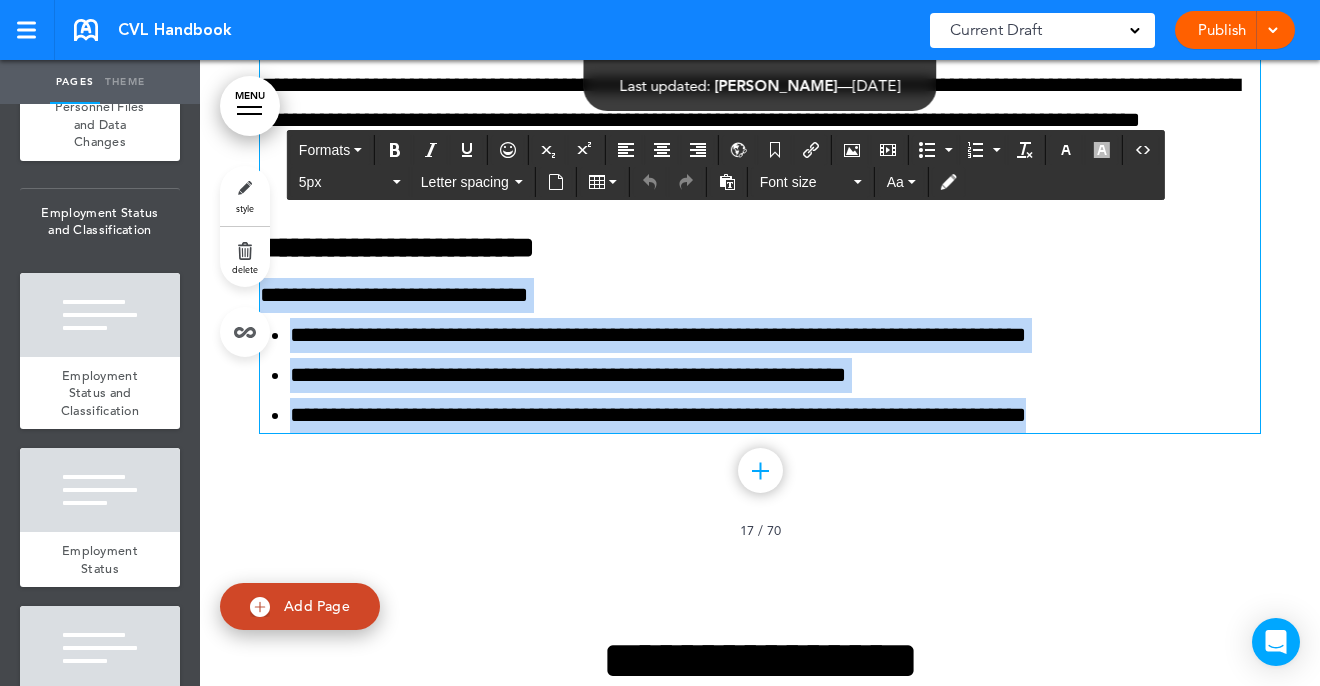 click on "**********" at bounding box center [775, 415] 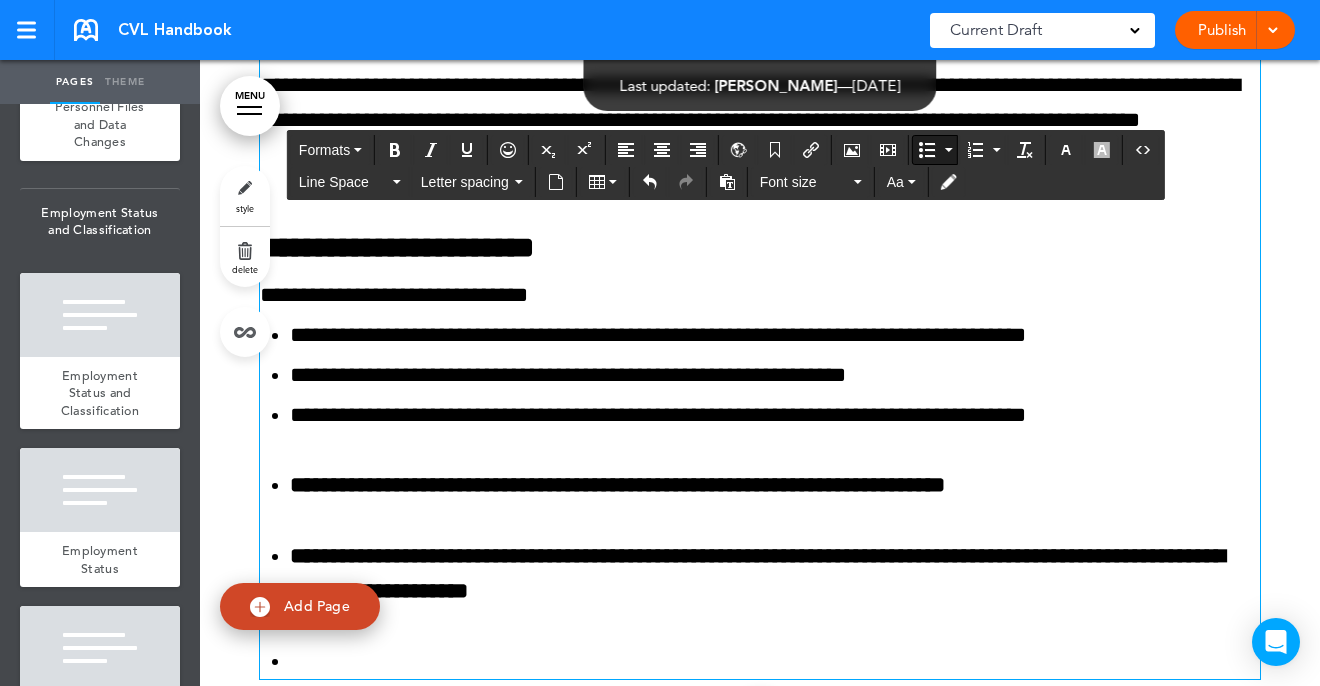 scroll, scrollTop: 17216, scrollLeft: 0, axis: vertical 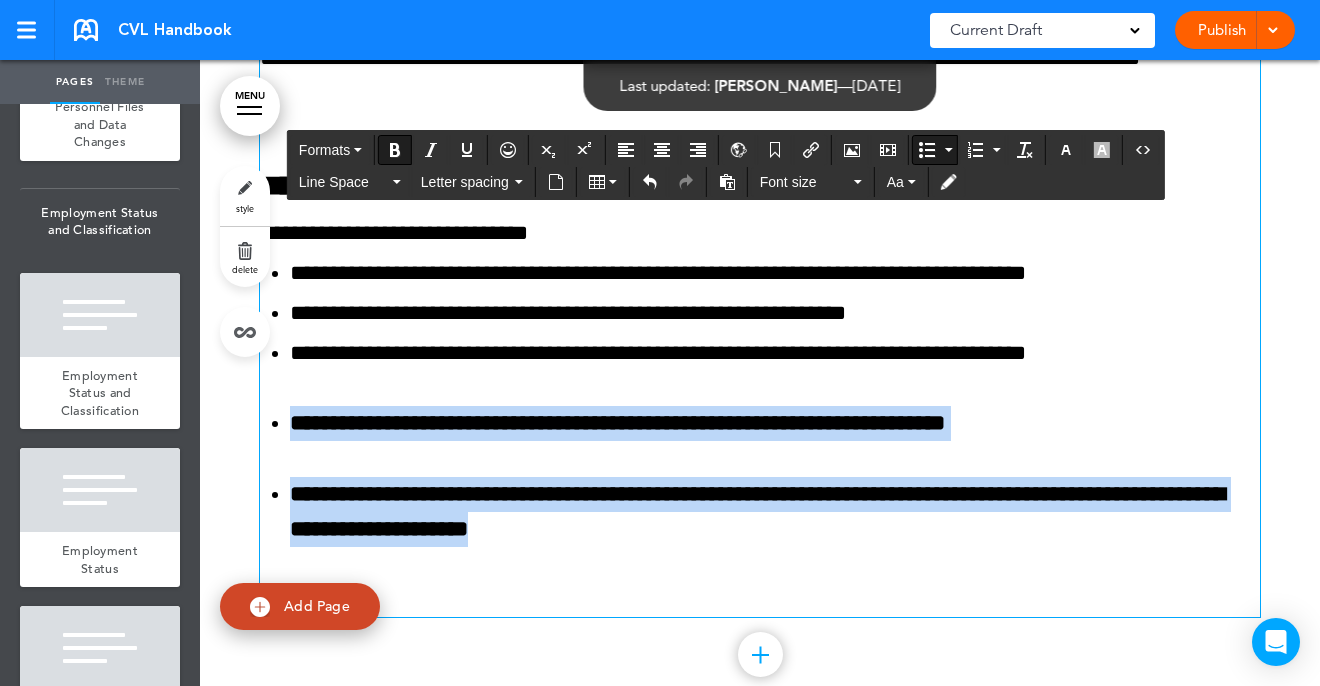 drag, startPoint x: 601, startPoint y: 534, endPoint x: 242, endPoint y: 382, distance: 389.85254 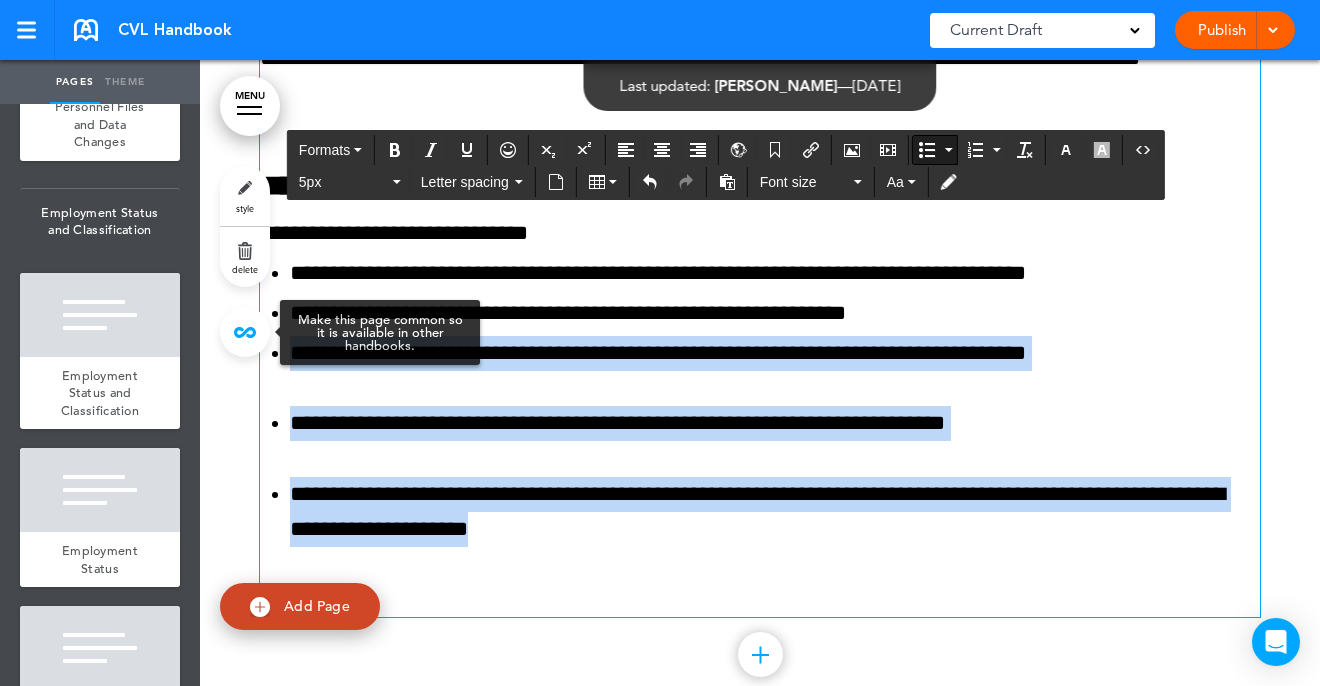 drag, startPoint x: 566, startPoint y: 528, endPoint x: 236, endPoint y: 334, distance: 382.8002 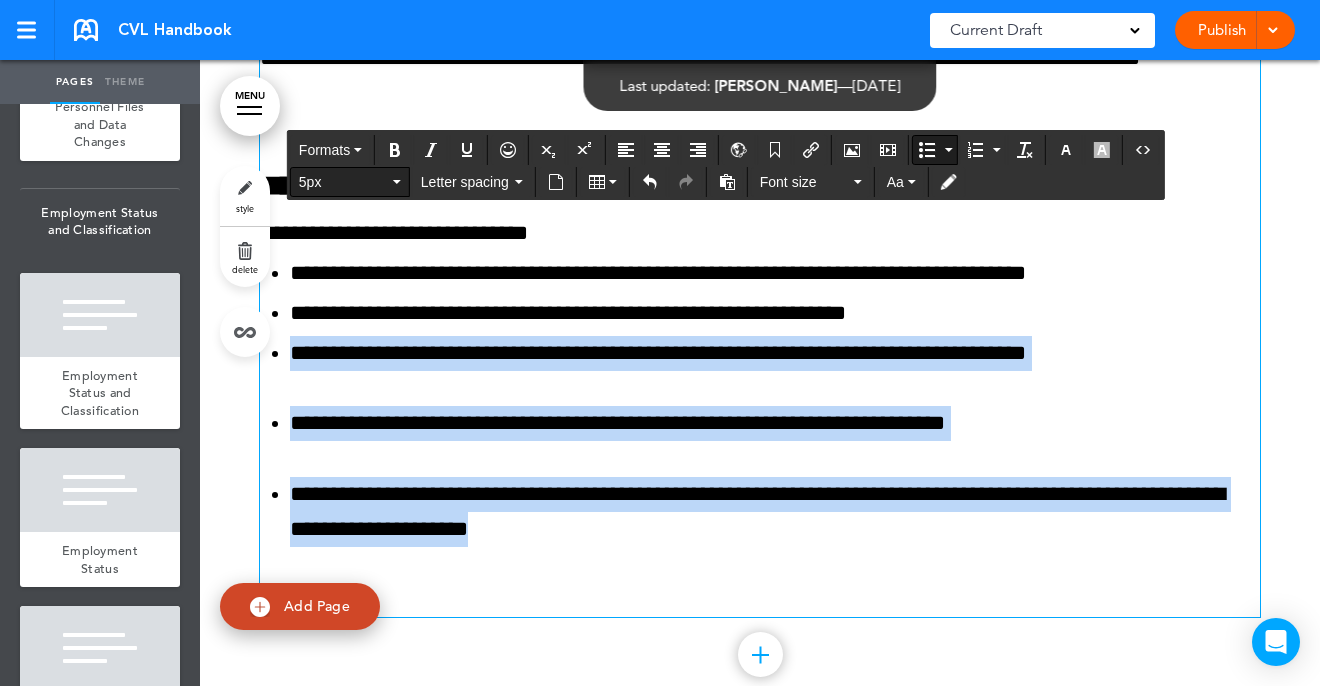 click at bounding box center (397, 182) 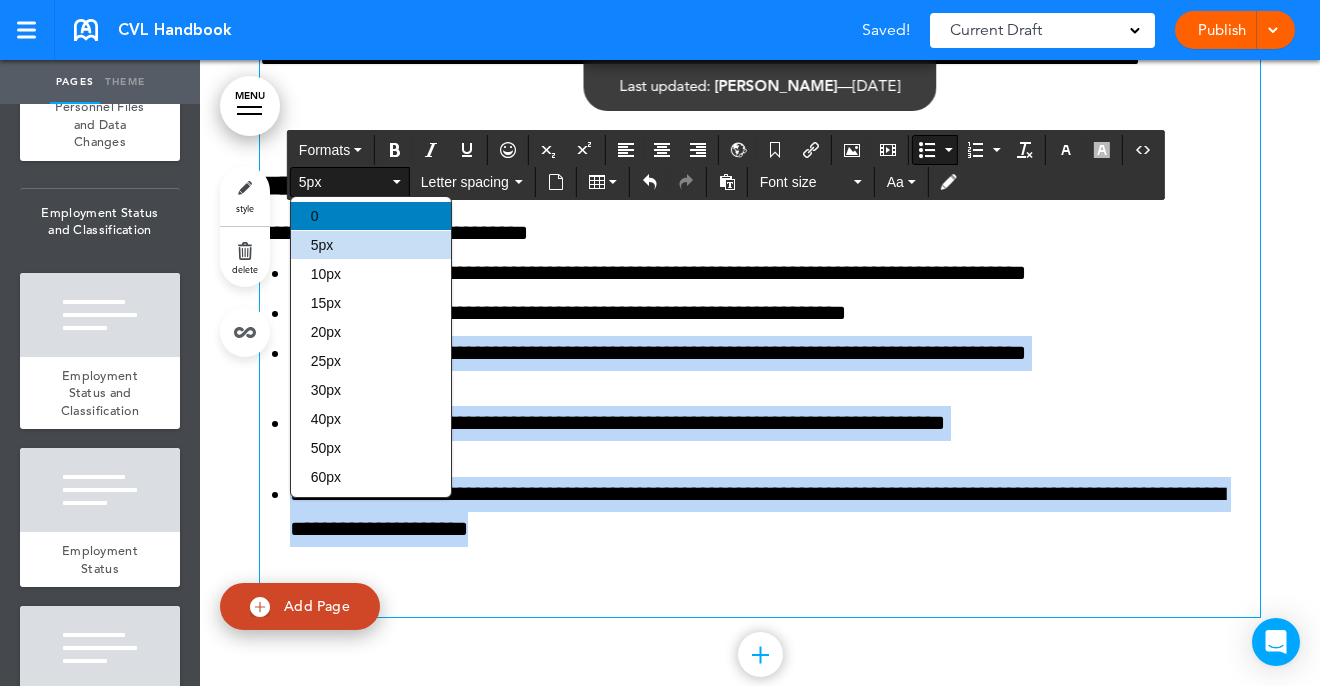 click on "0" at bounding box center (371, 216) 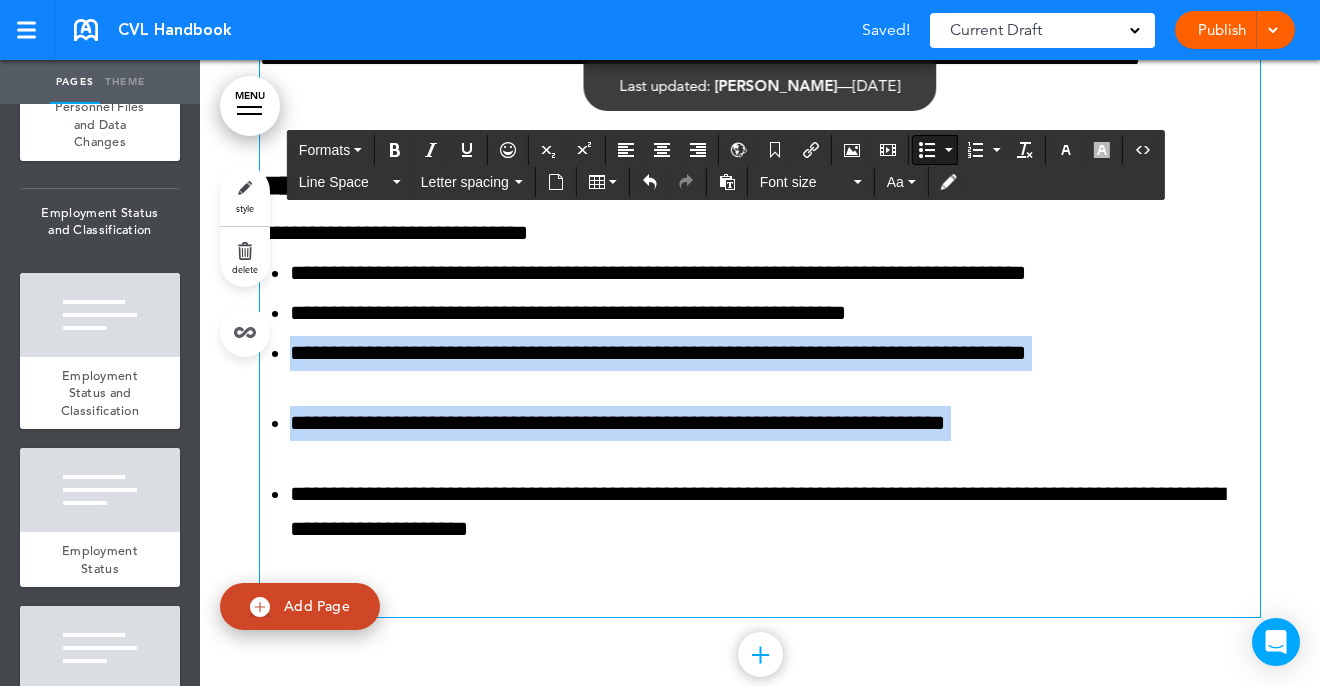 click on "**********" at bounding box center [760, 436] 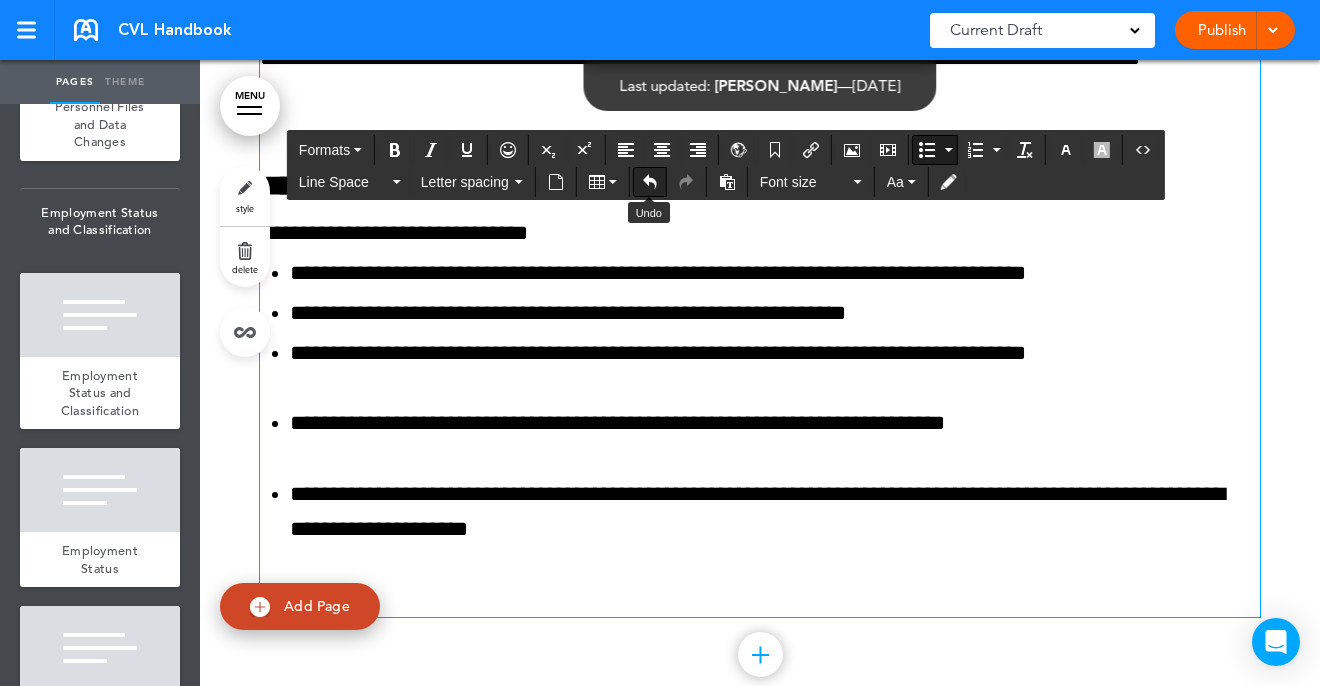 click at bounding box center (650, 182) 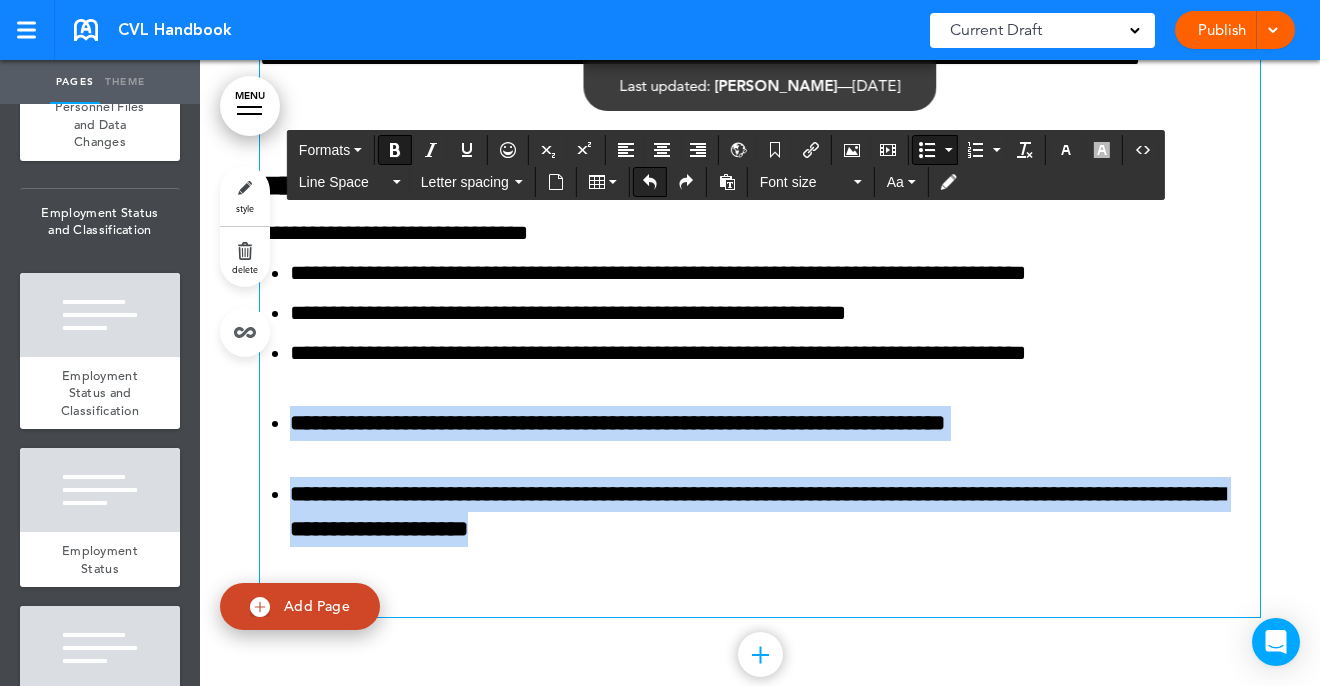 click at bounding box center (650, 182) 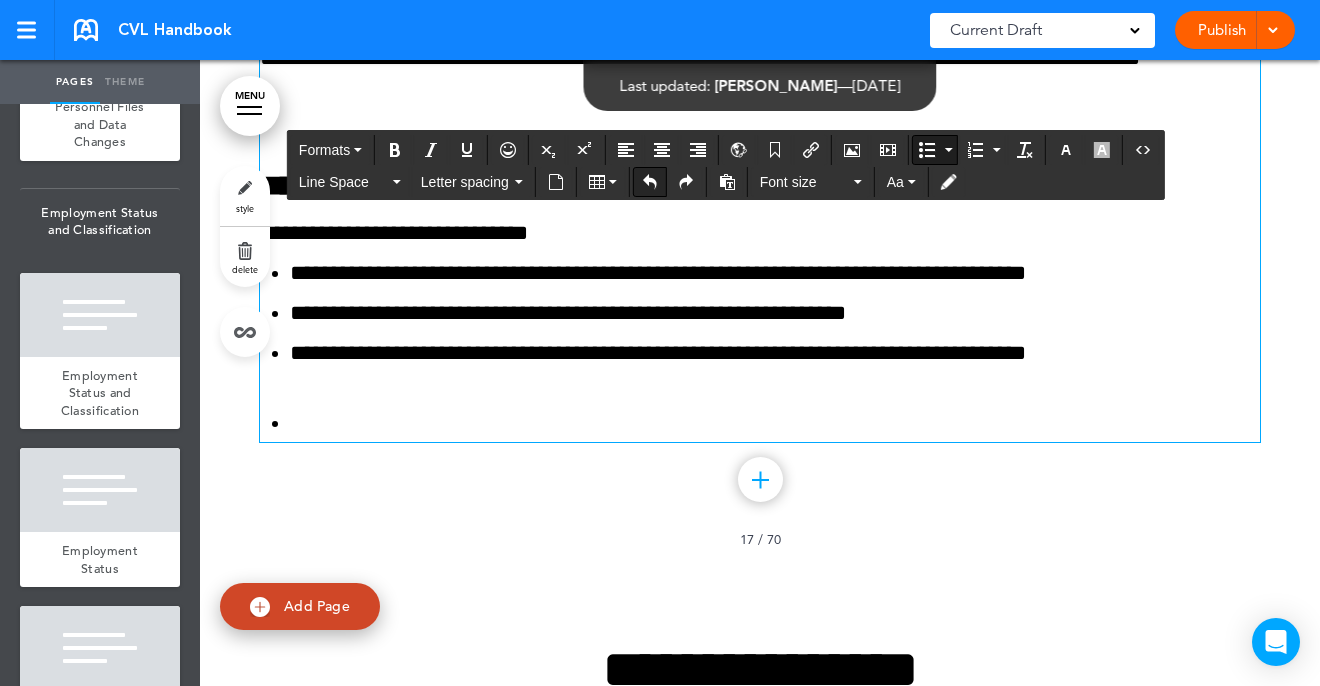 click at bounding box center [650, 182] 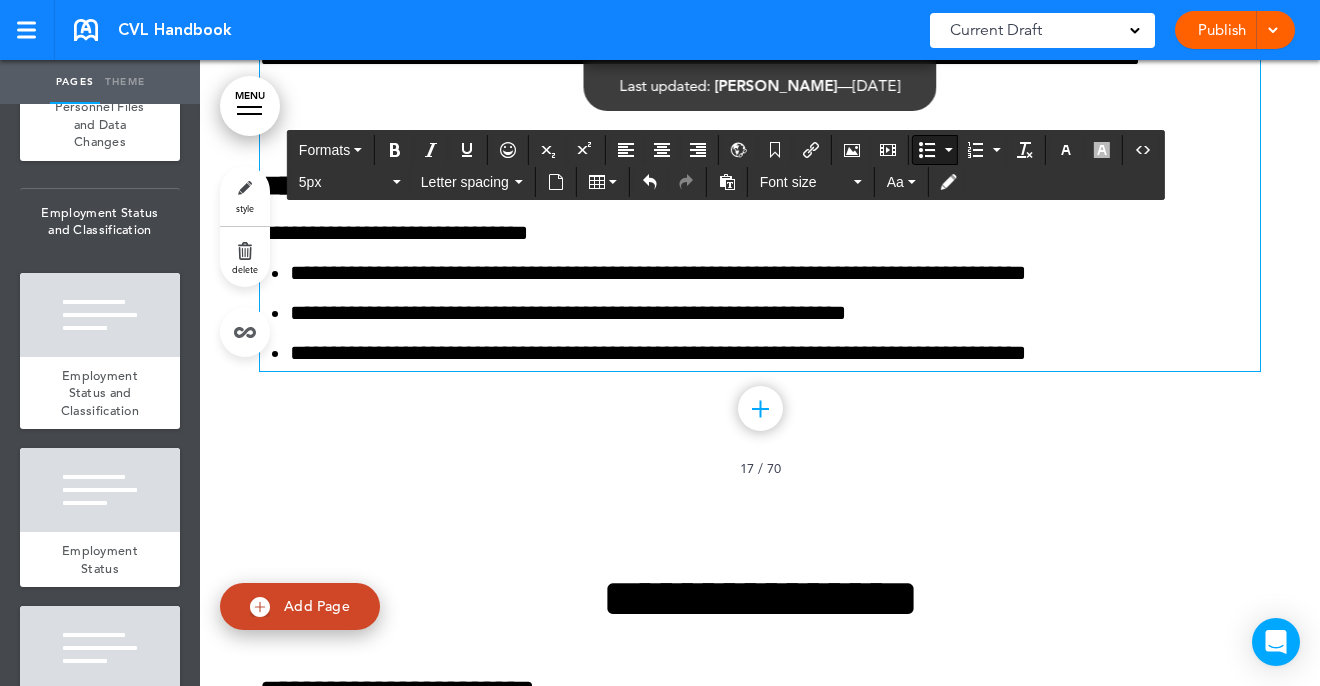 click on "**********" at bounding box center [775, 313] 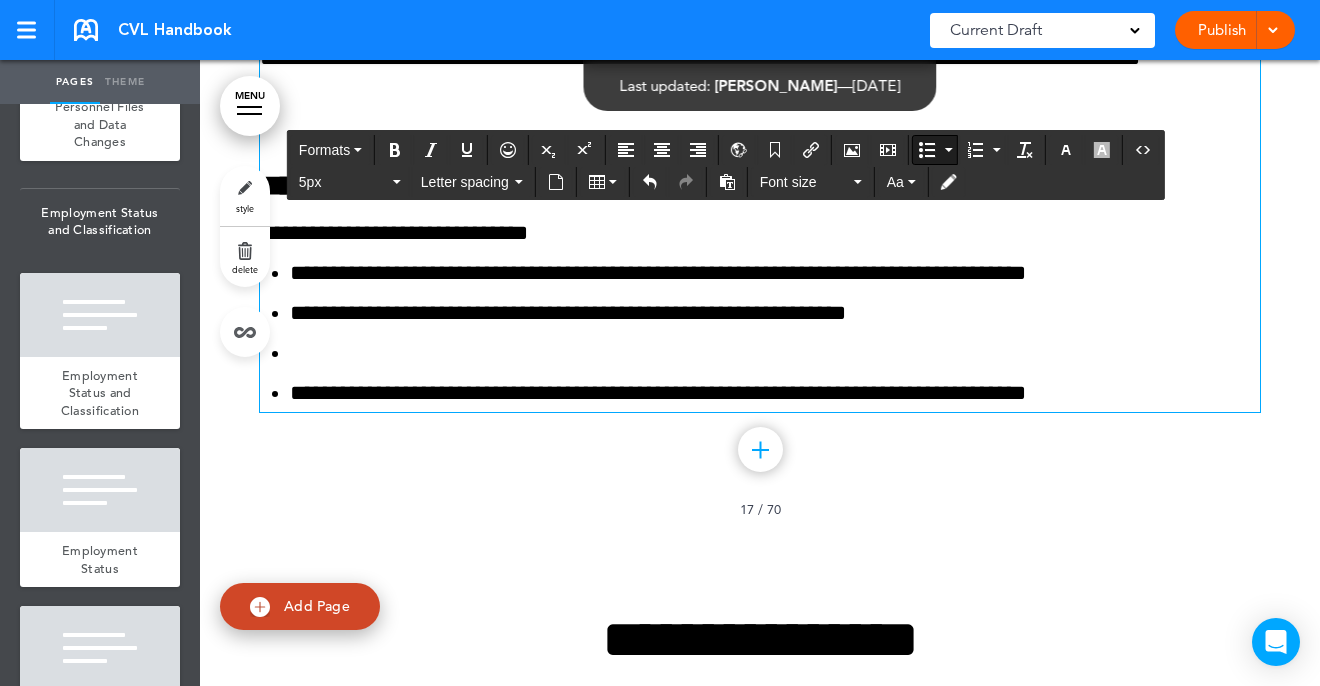 type 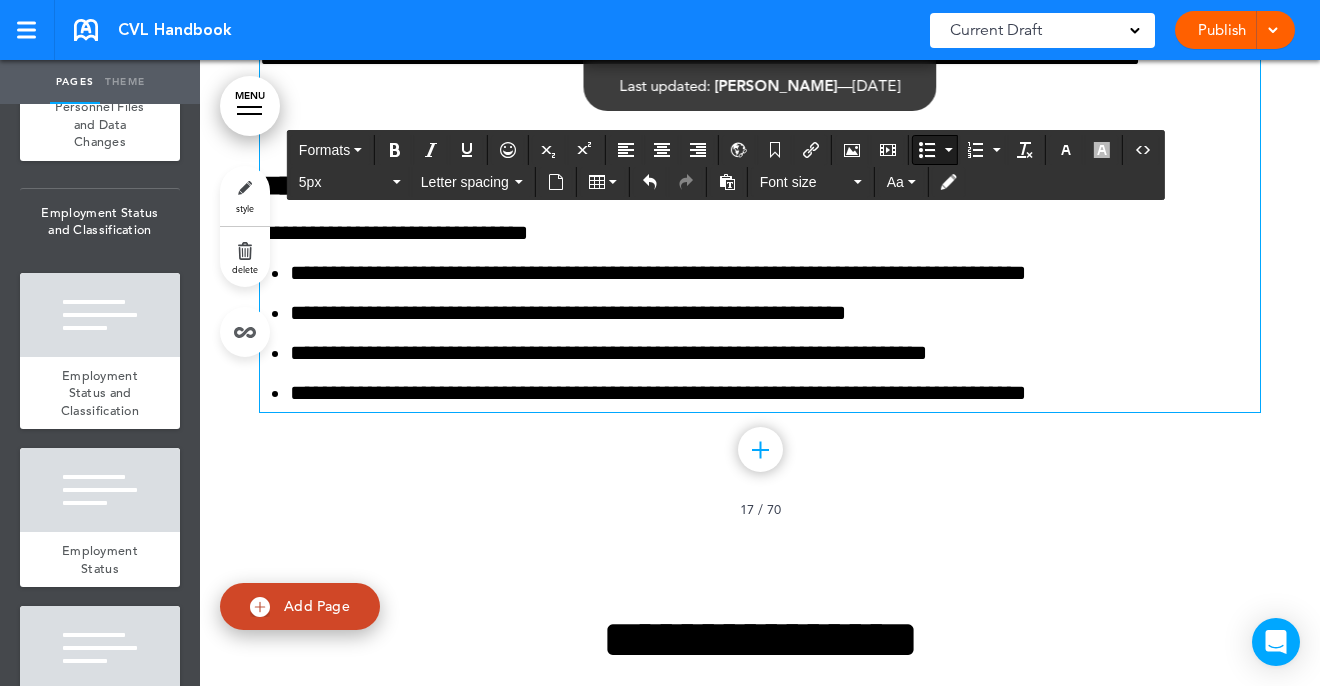 click on "**********" at bounding box center [775, 393] 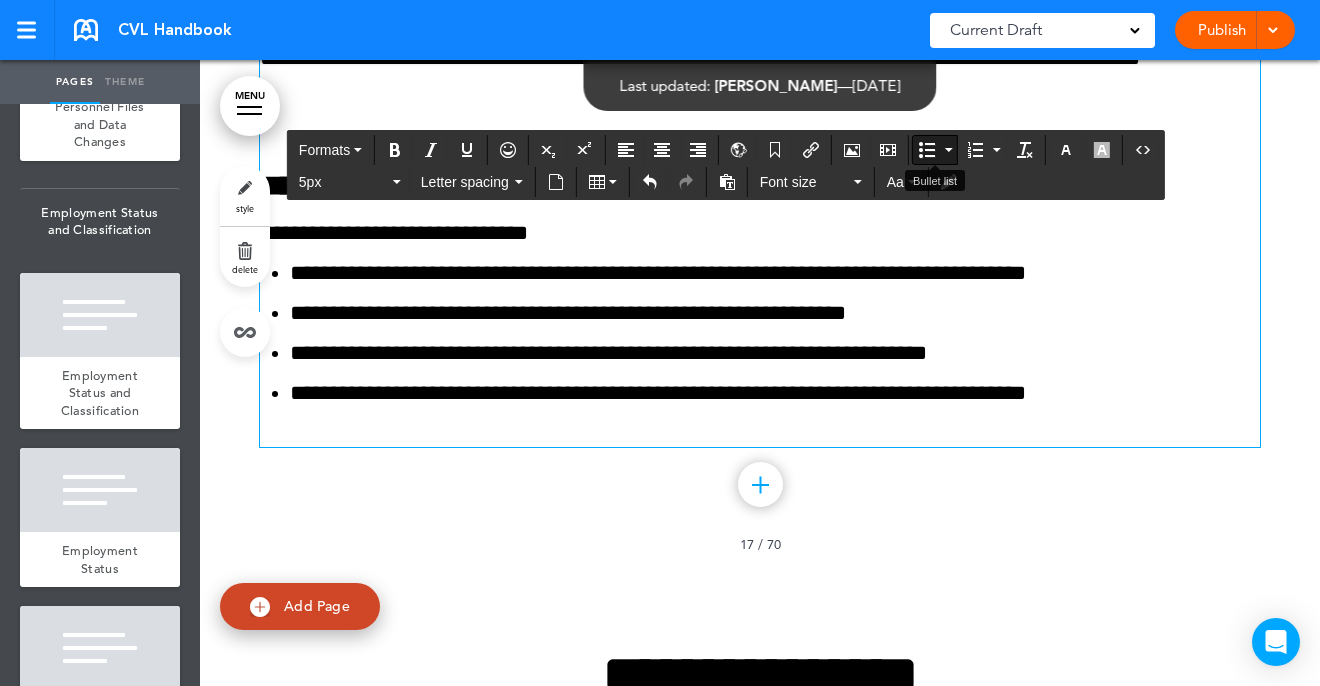 click at bounding box center [927, 150] 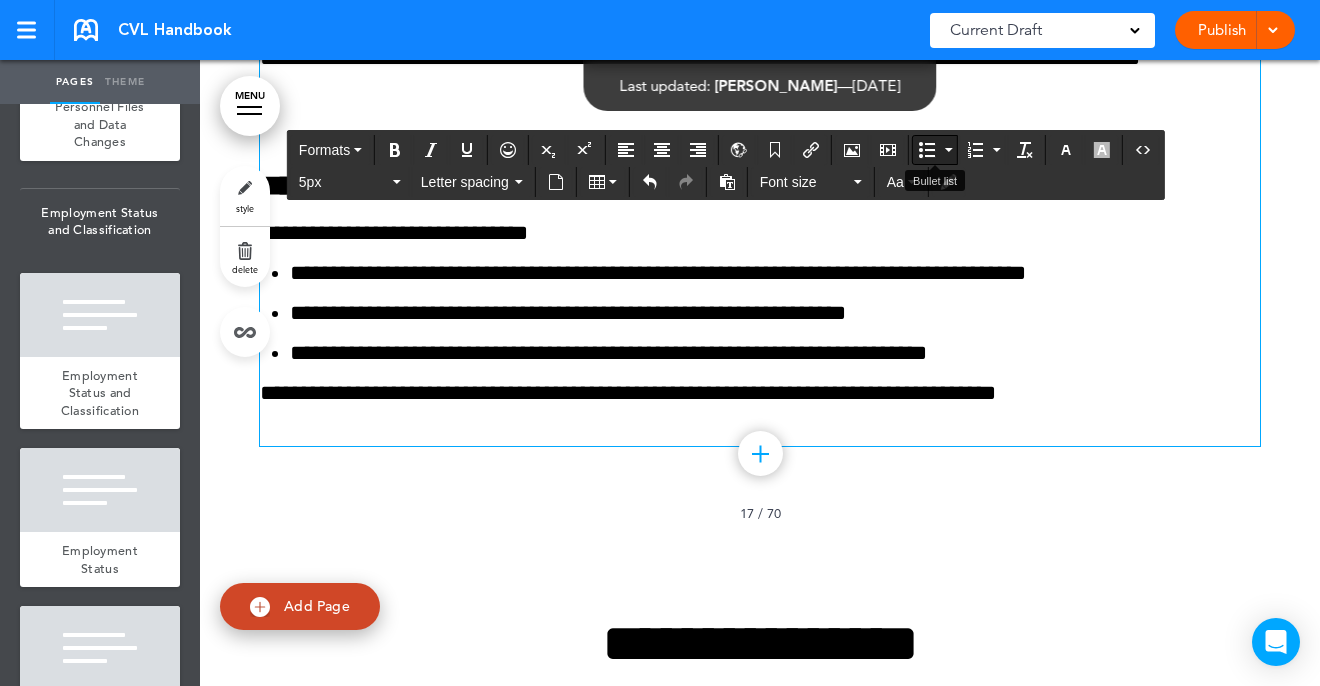 click at bounding box center [927, 150] 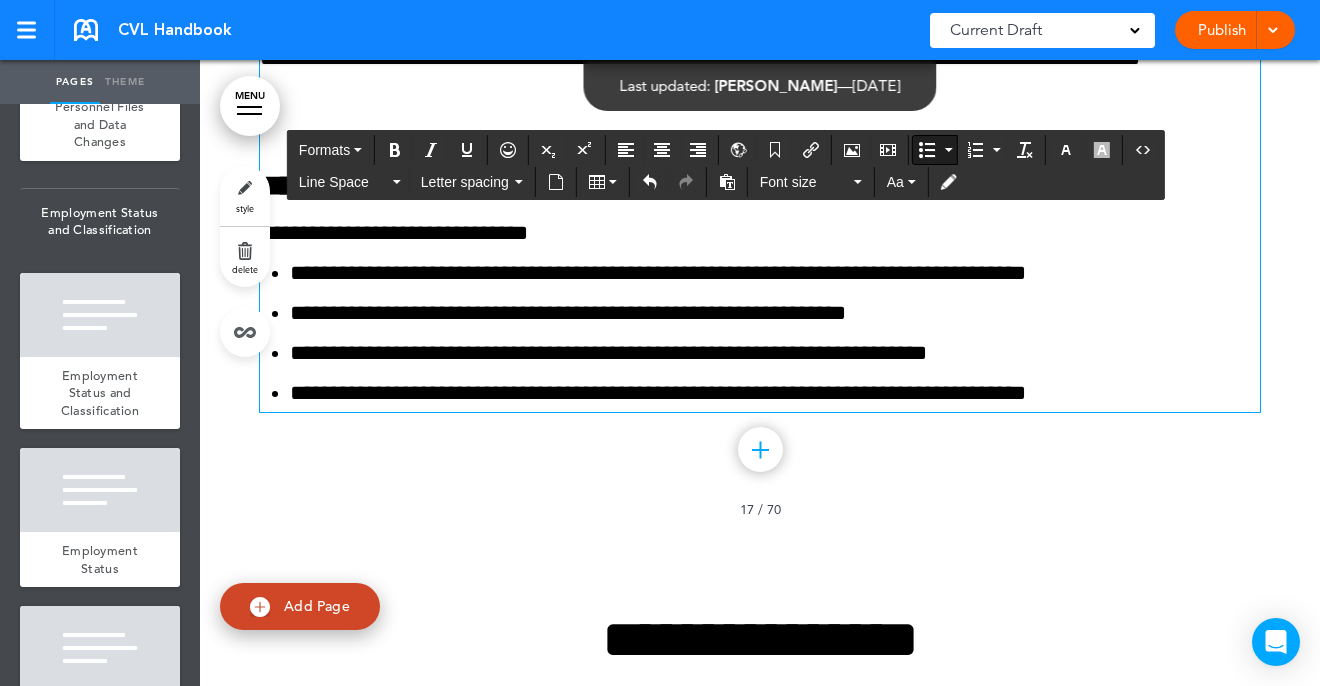click on "**********" at bounding box center (775, 353) 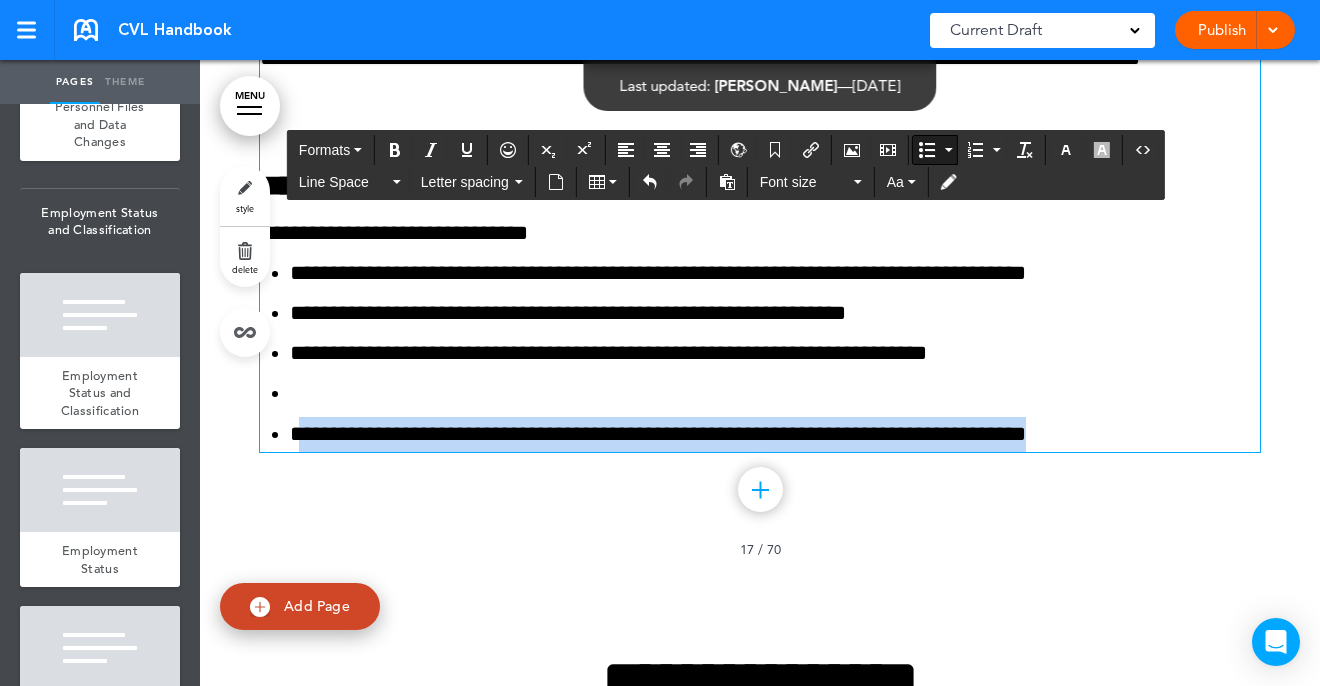 drag, startPoint x: 1114, startPoint y: 435, endPoint x: 304, endPoint y: 423, distance: 810.08887 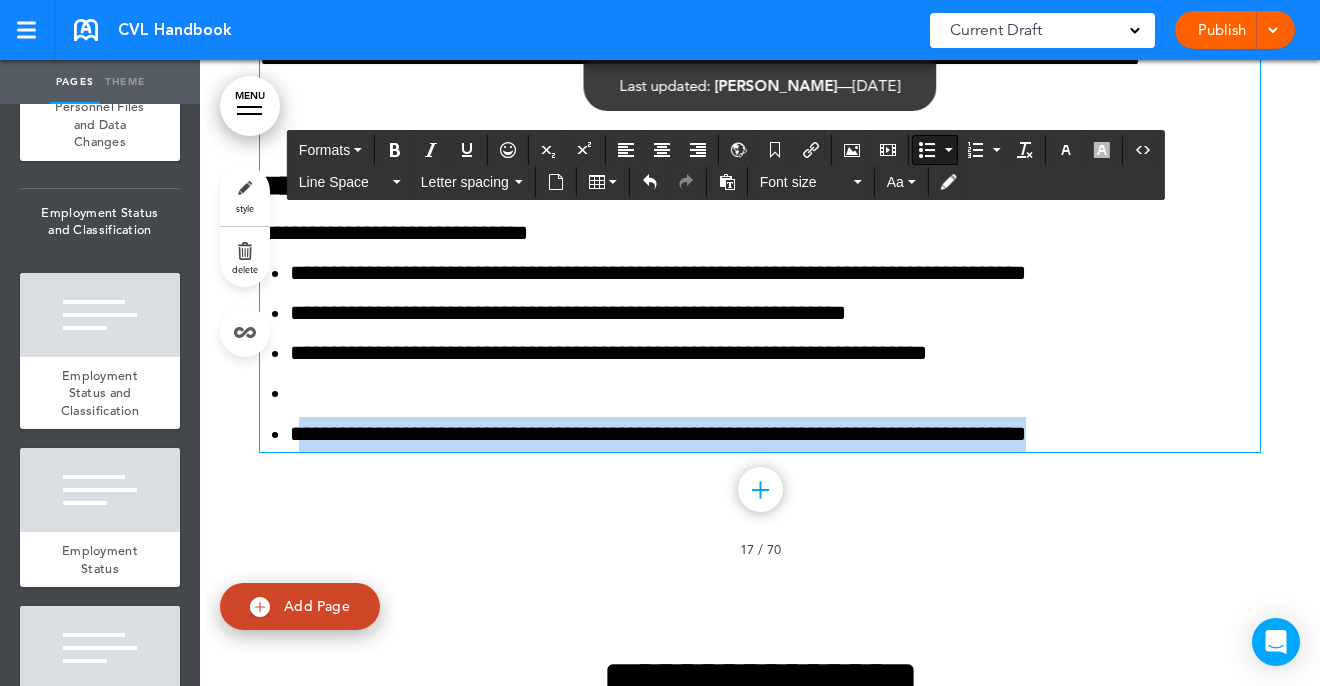 click at bounding box center (775, 393) 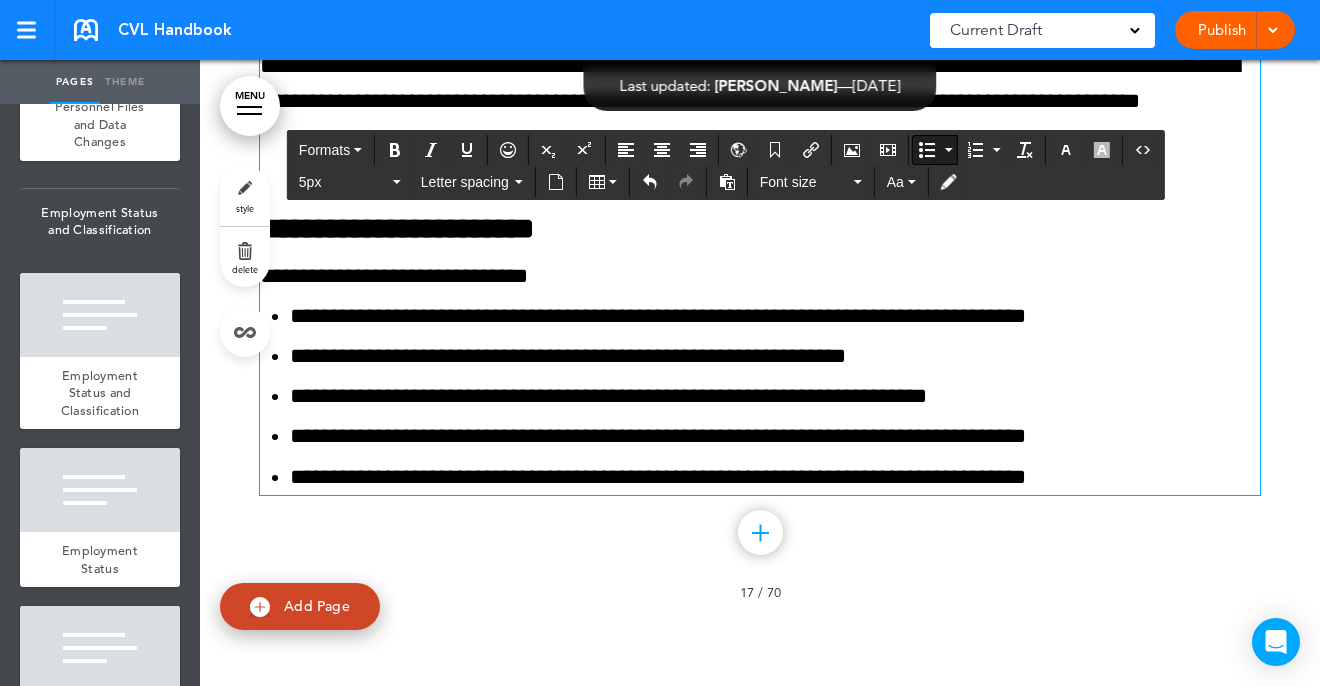 scroll, scrollTop: 17170, scrollLeft: 0, axis: vertical 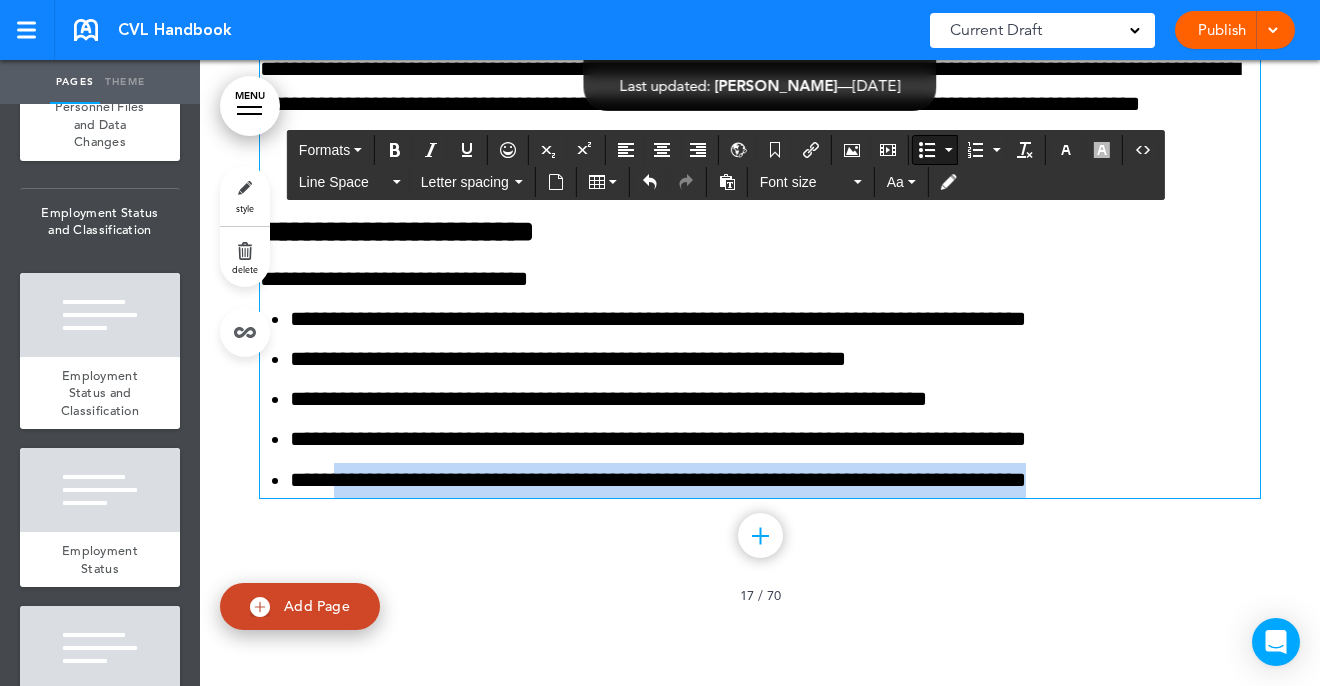 drag, startPoint x: 1115, startPoint y: 477, endPoint x: 344, endPoint y: 472, distance: 771.01624 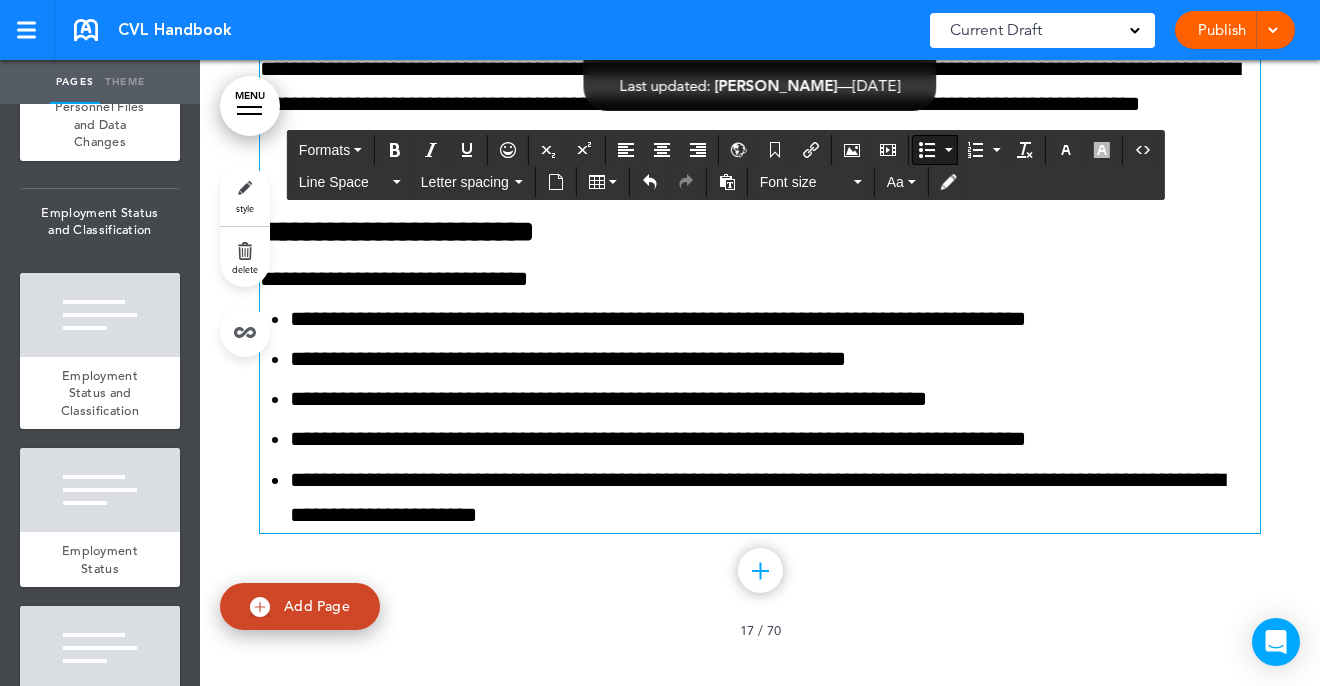scroll, scrollTop: 17147, scrollLeft: 0, axis: vertical 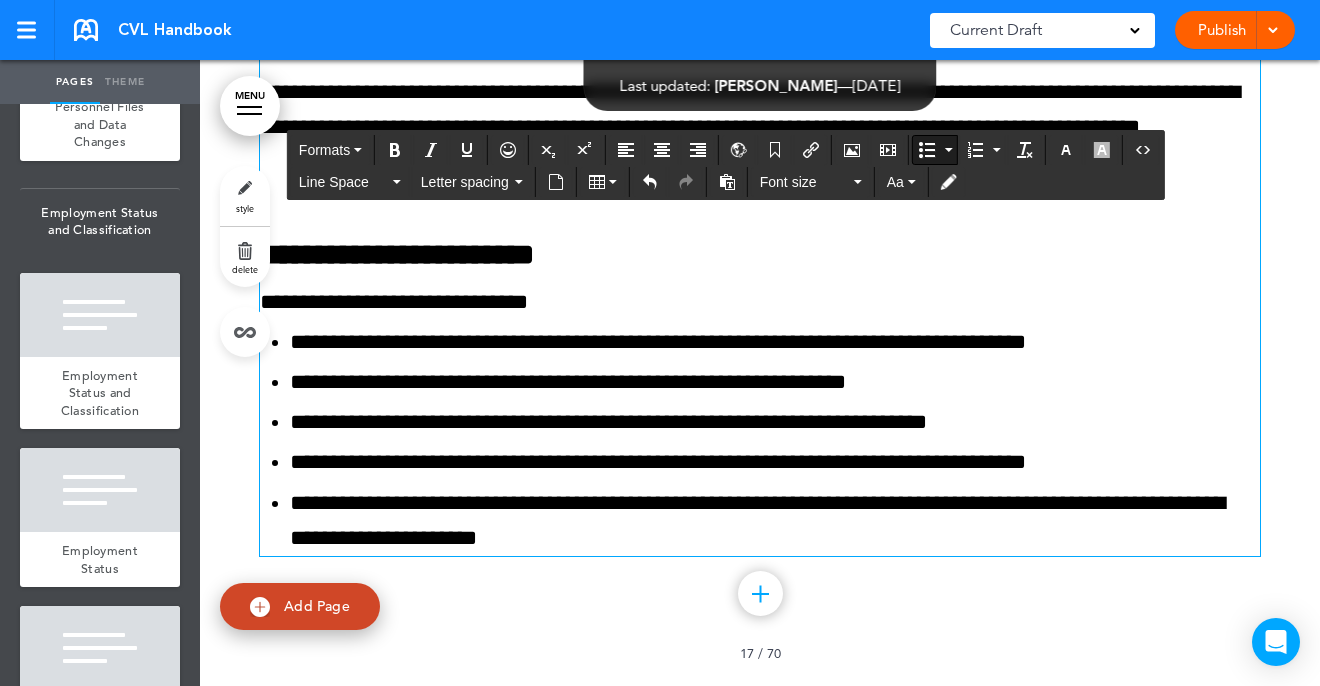 click on "**********" at bounding box center (775, 422) 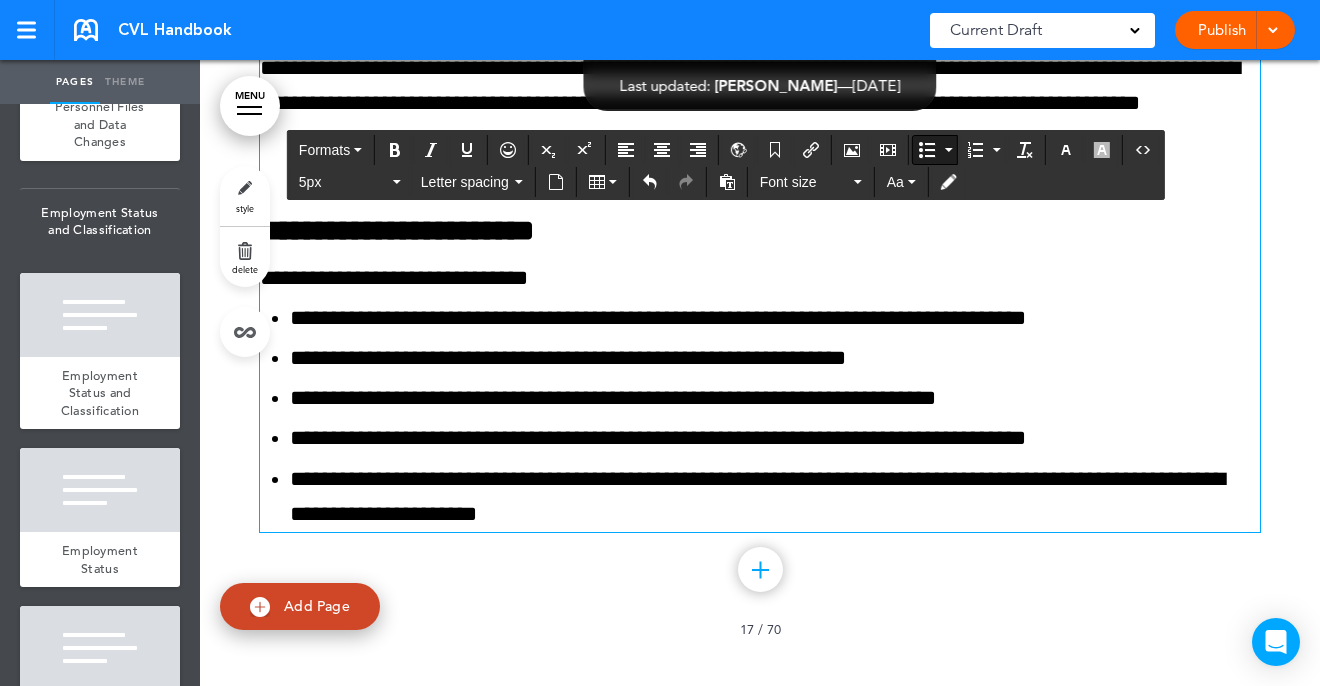 scroll, scrollTop: 17175, scrollLeft: 0, axis: vertical 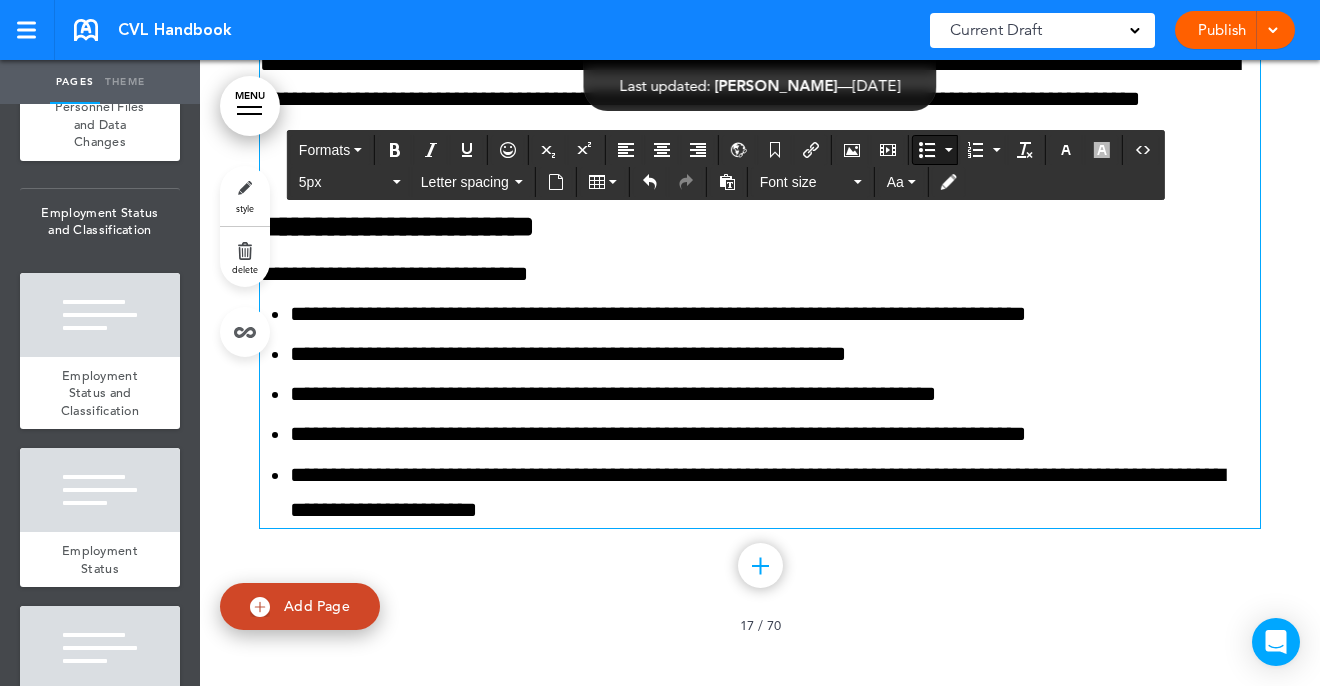 click on "**********" at bounding box center [775, 493] 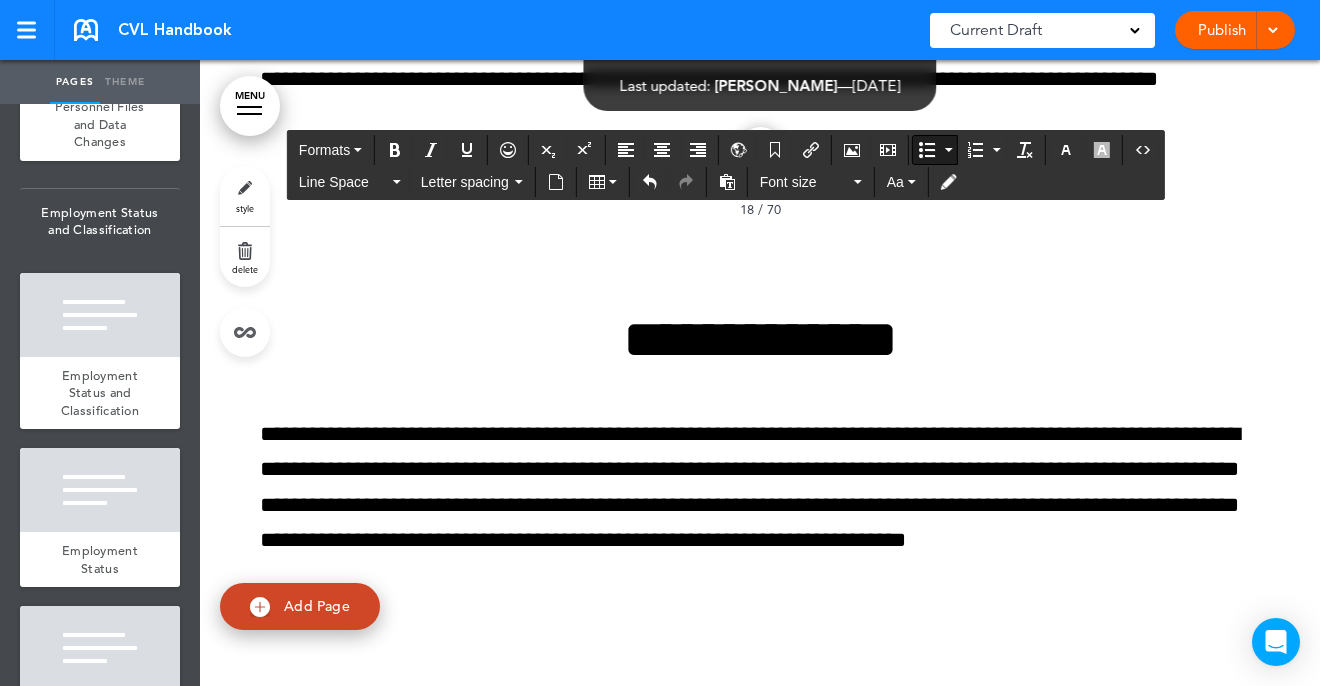 scroll, scrollTop: 18810, scrollLeft: 0, axis: vertical 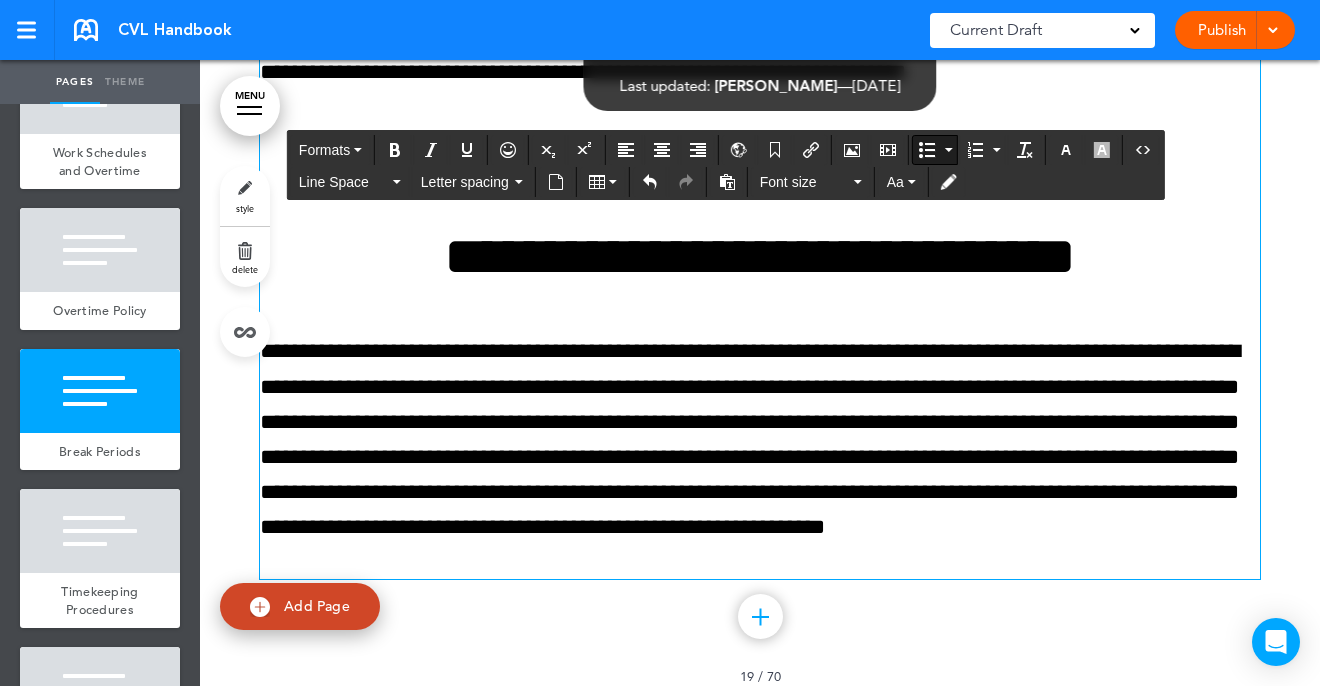 click on "**********" at bounding box center (760, 456) 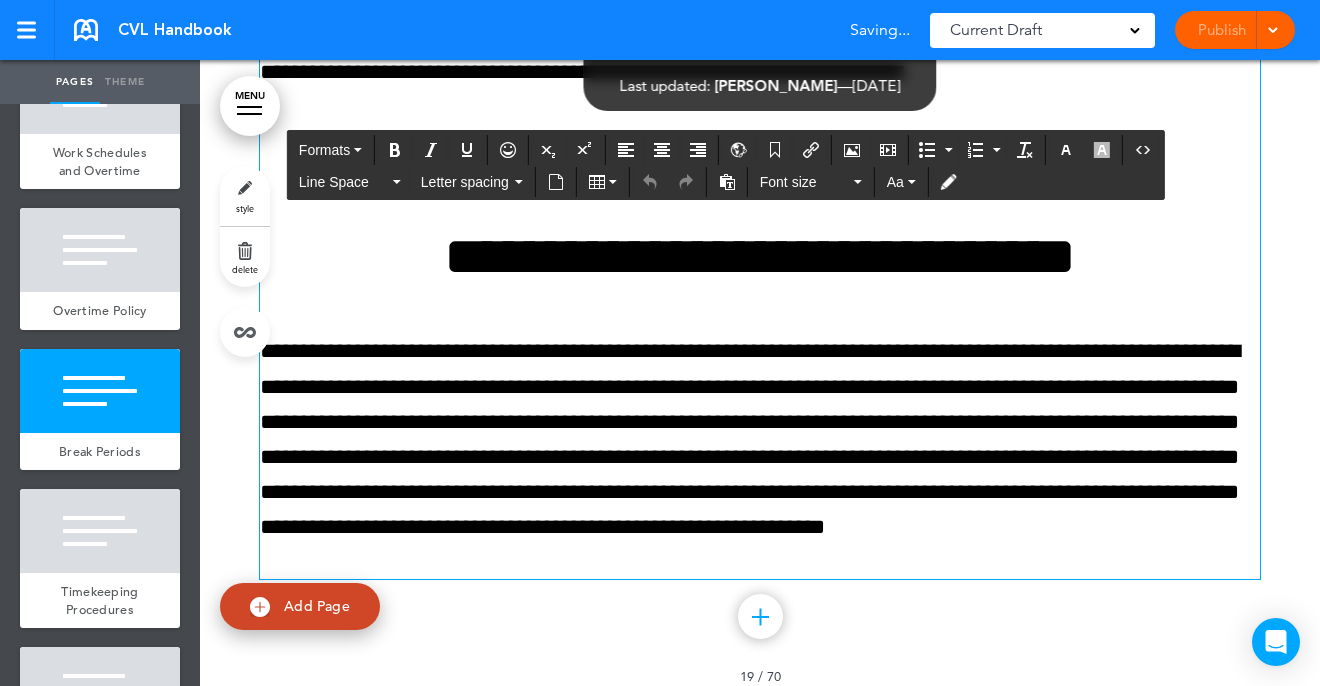 click on "**********" at bounding box center (760, 456) 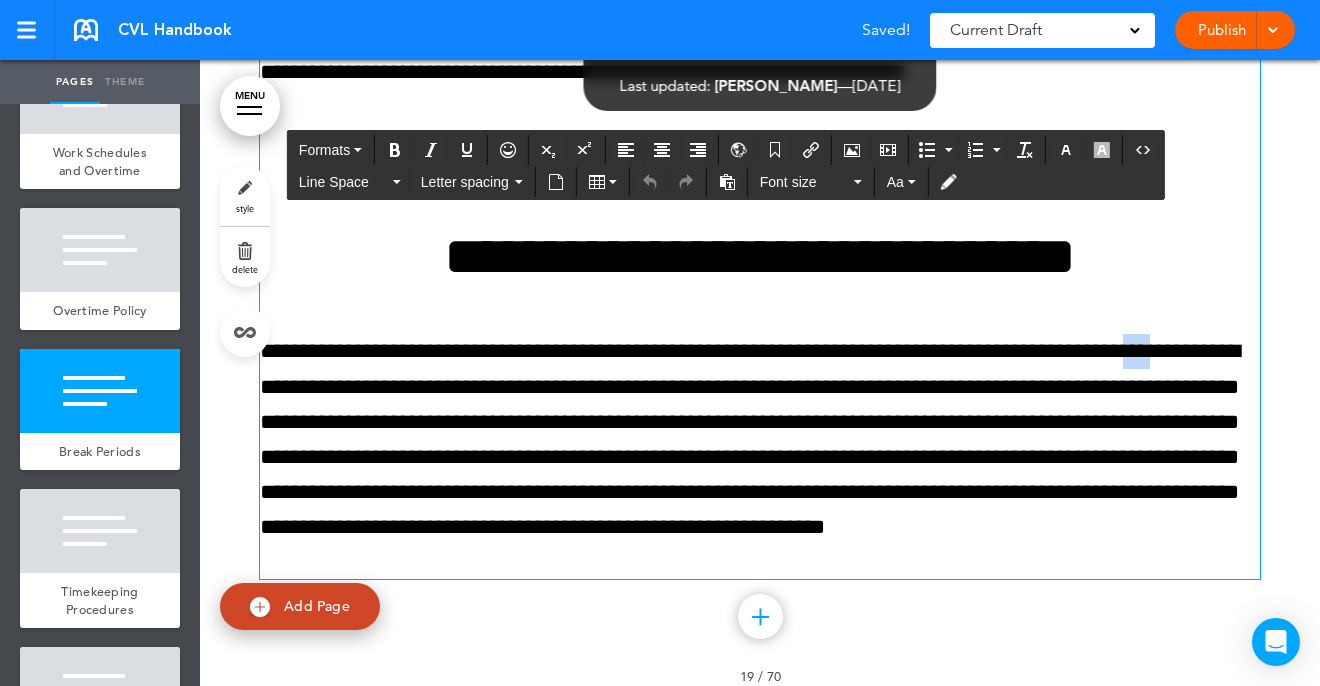 type 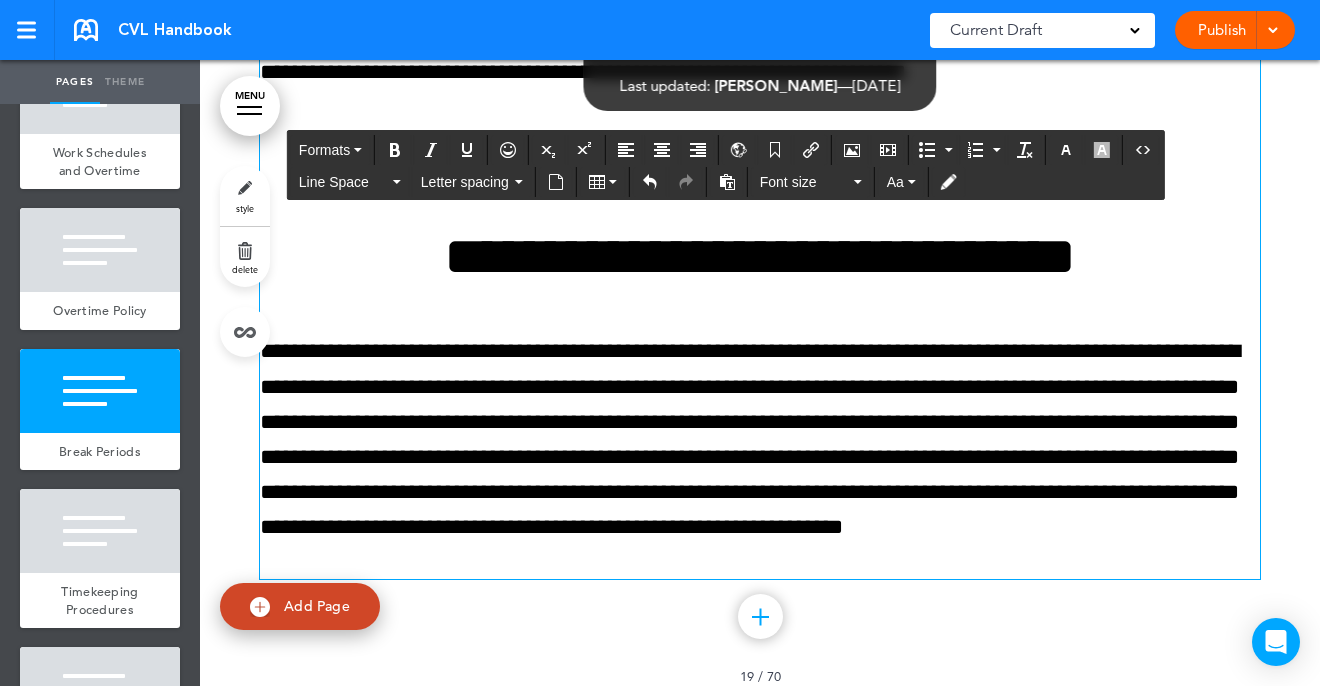 click on "**********" at bounding box center [760, 456] 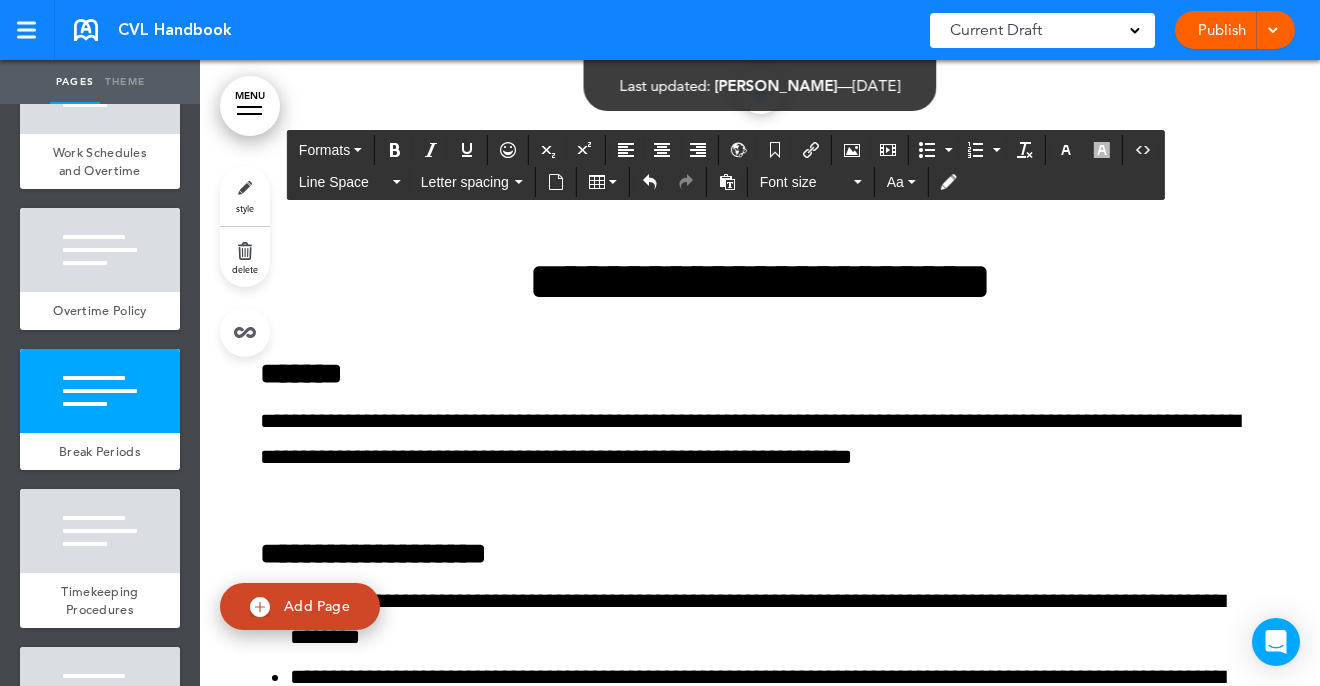 scroll, scrollTop: 19813, scrollLeft: 0, axis: vertical 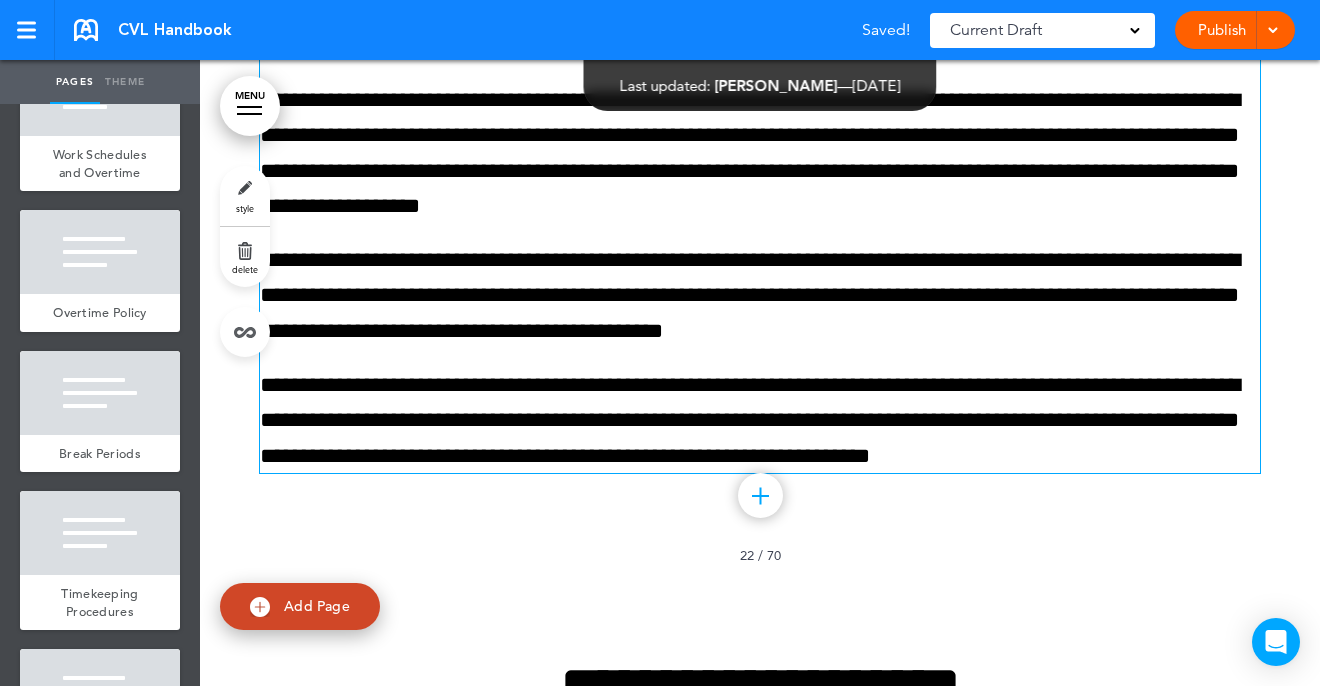 drag, startPoint x: 1270, startPoint y: 458, endPoint x: 864, endPoint y: 333, distance: 424.807 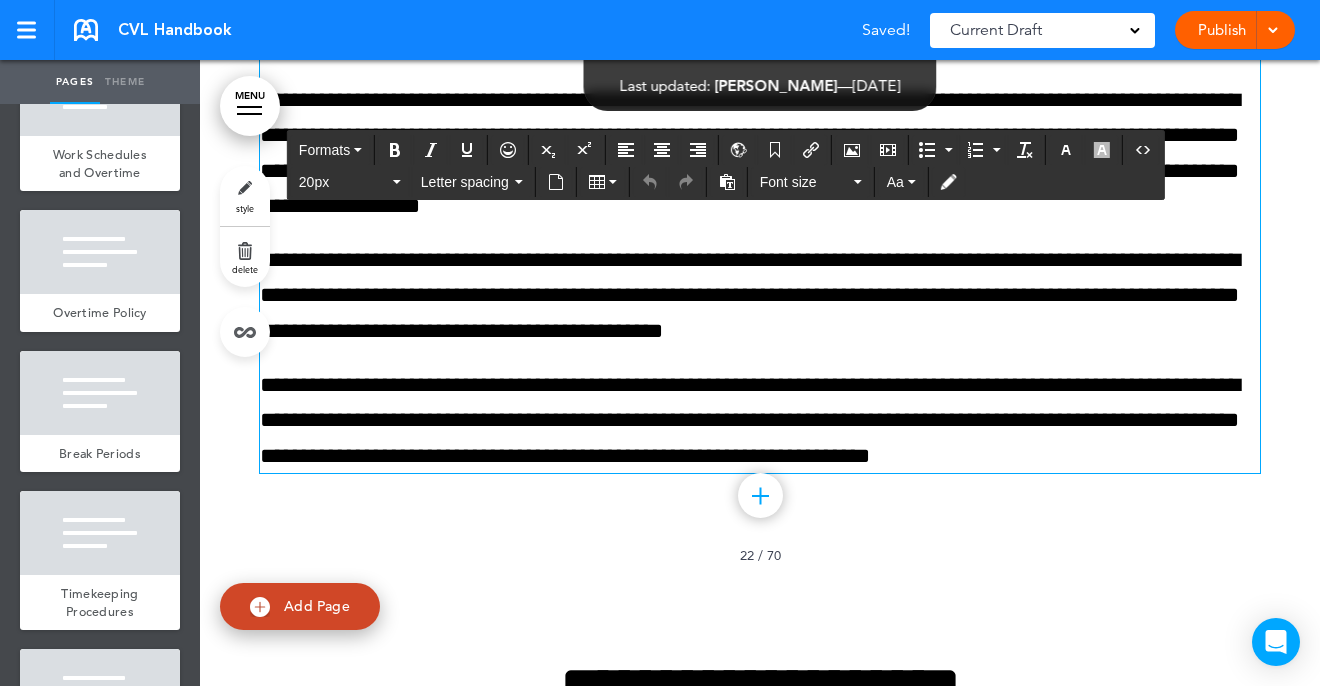 click on "**********" at bounding box center (760, 420) 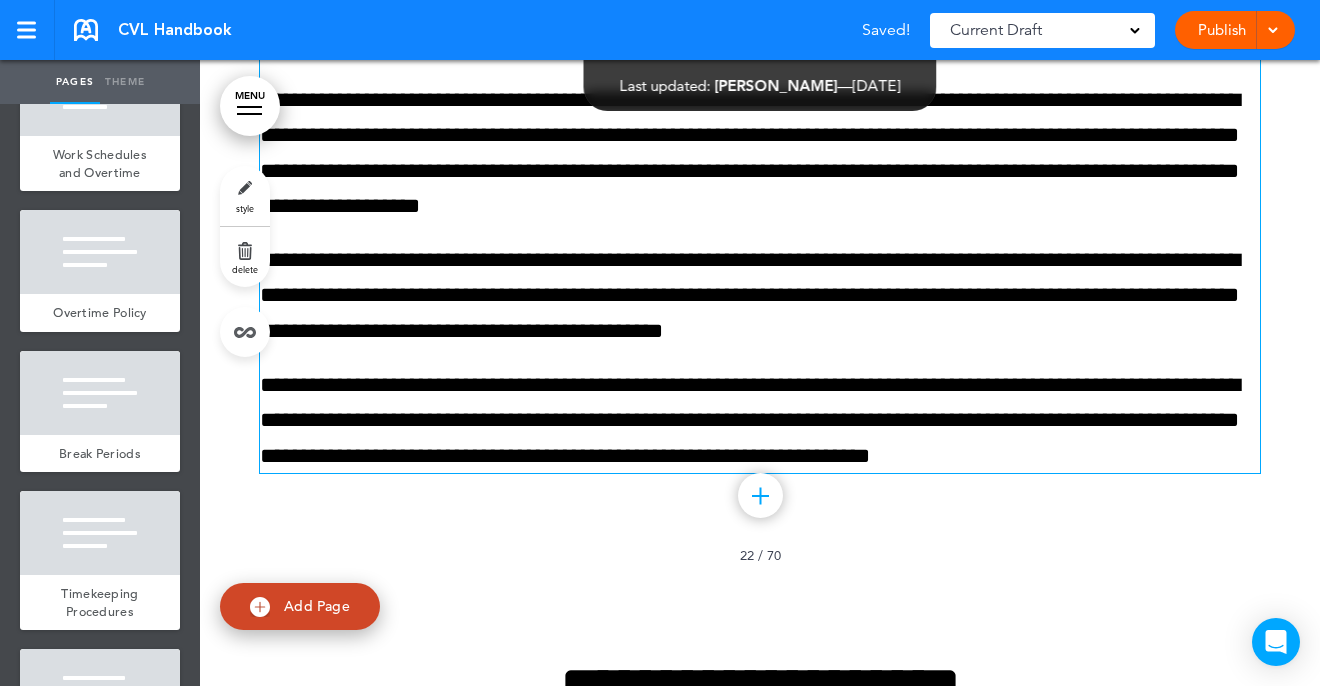 drag, startPoint x: 1260, startPoint y: 458, endPoint x: 1106, endPoint y: 379, distance: 173.0809 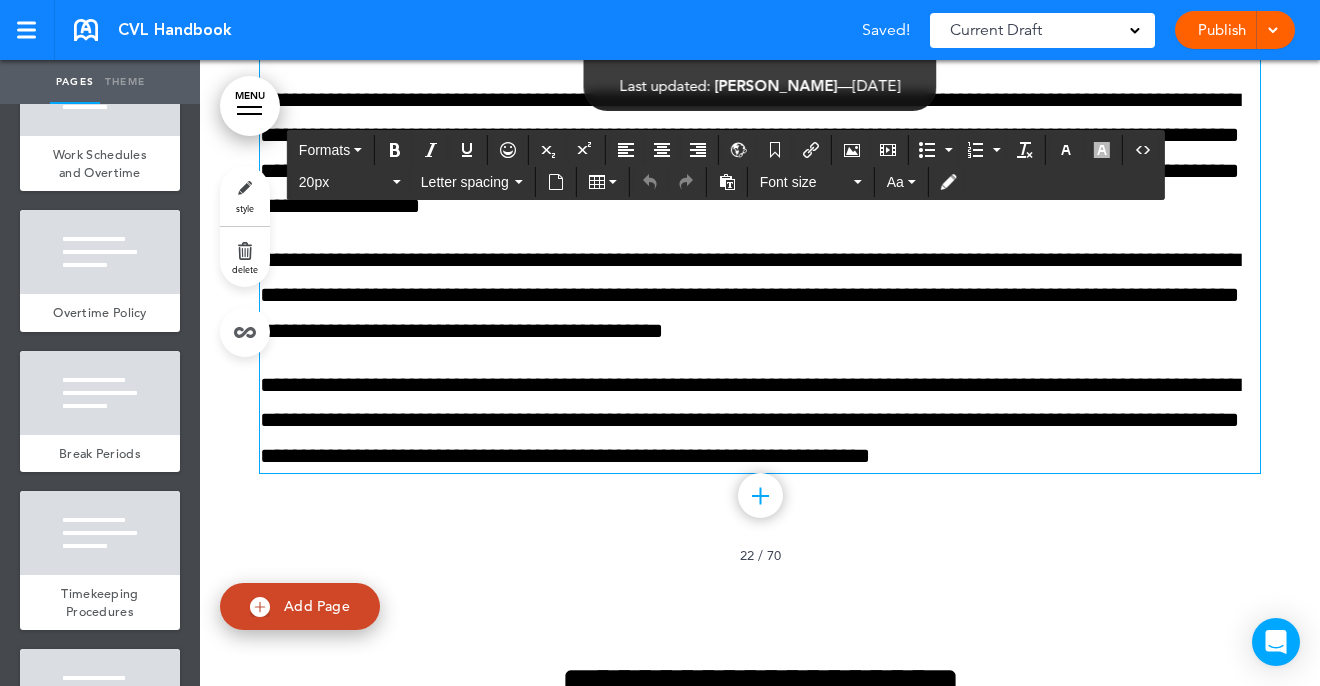 click on "**********" at bounding box center (760, 420) 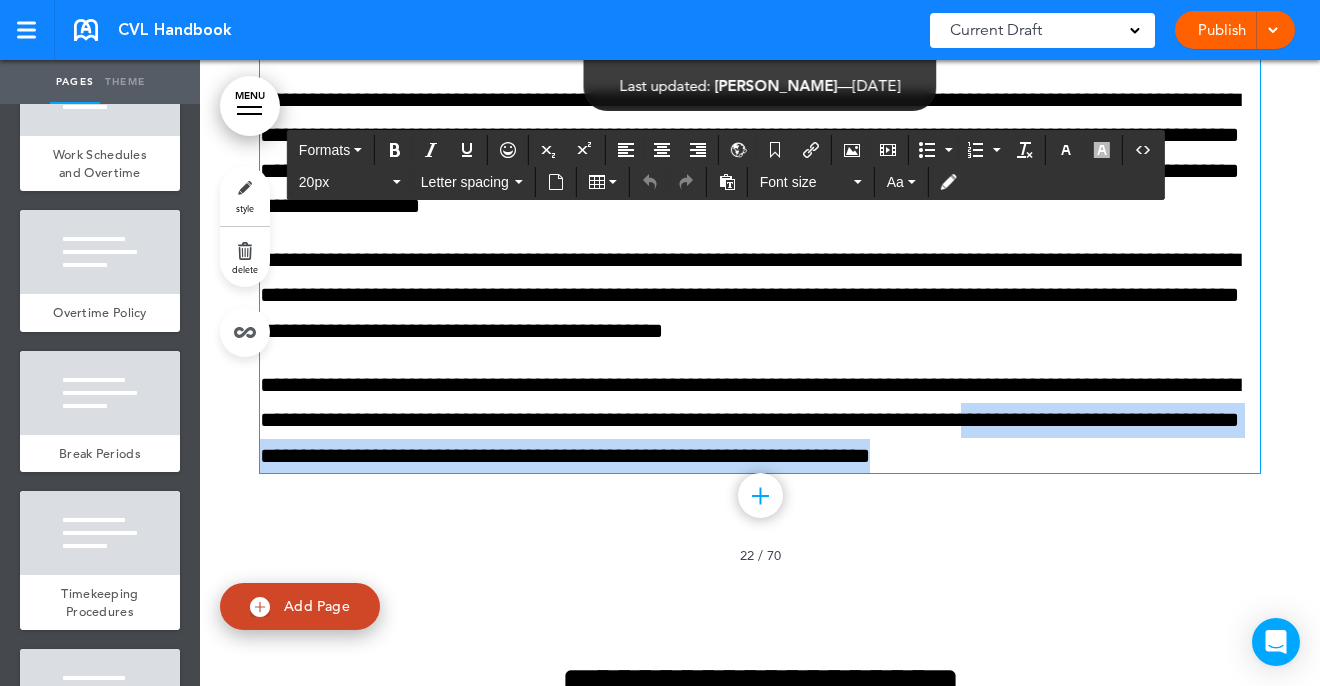 click on "**********" at bounding box center (760, 420) 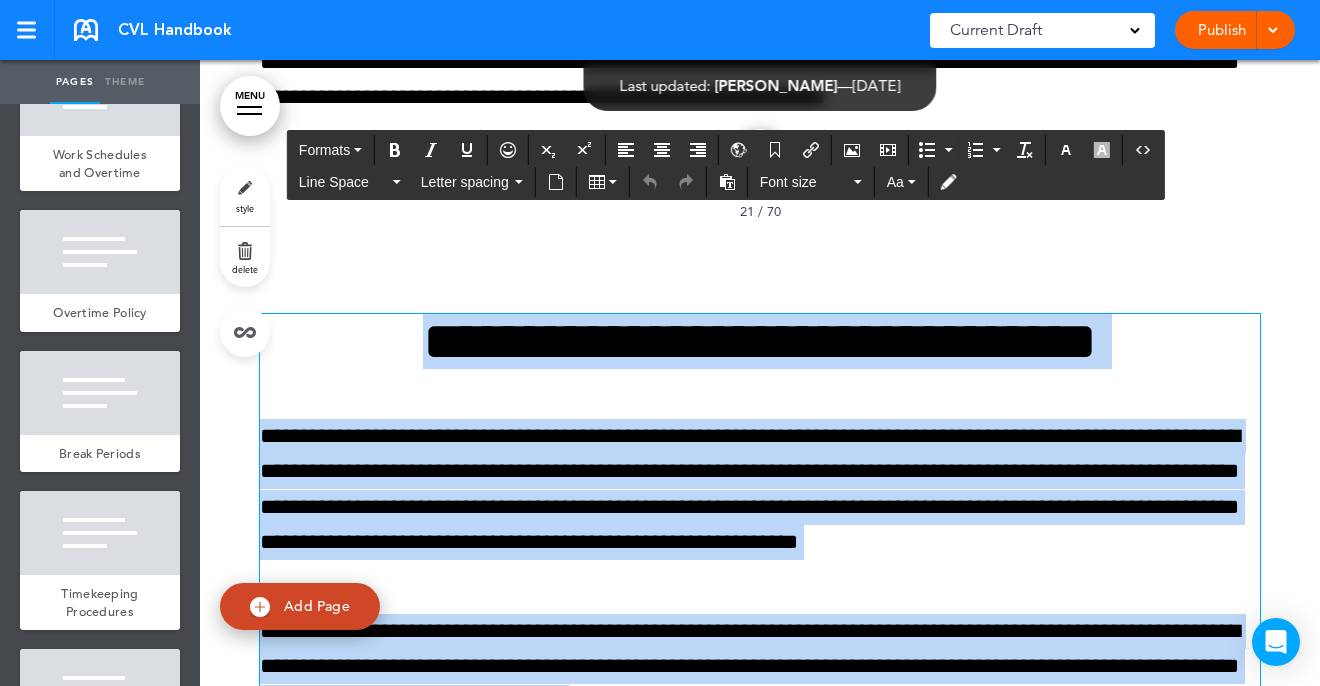 scroll, scrollTop: 21970, scrollLeft: 0, axis: vertical 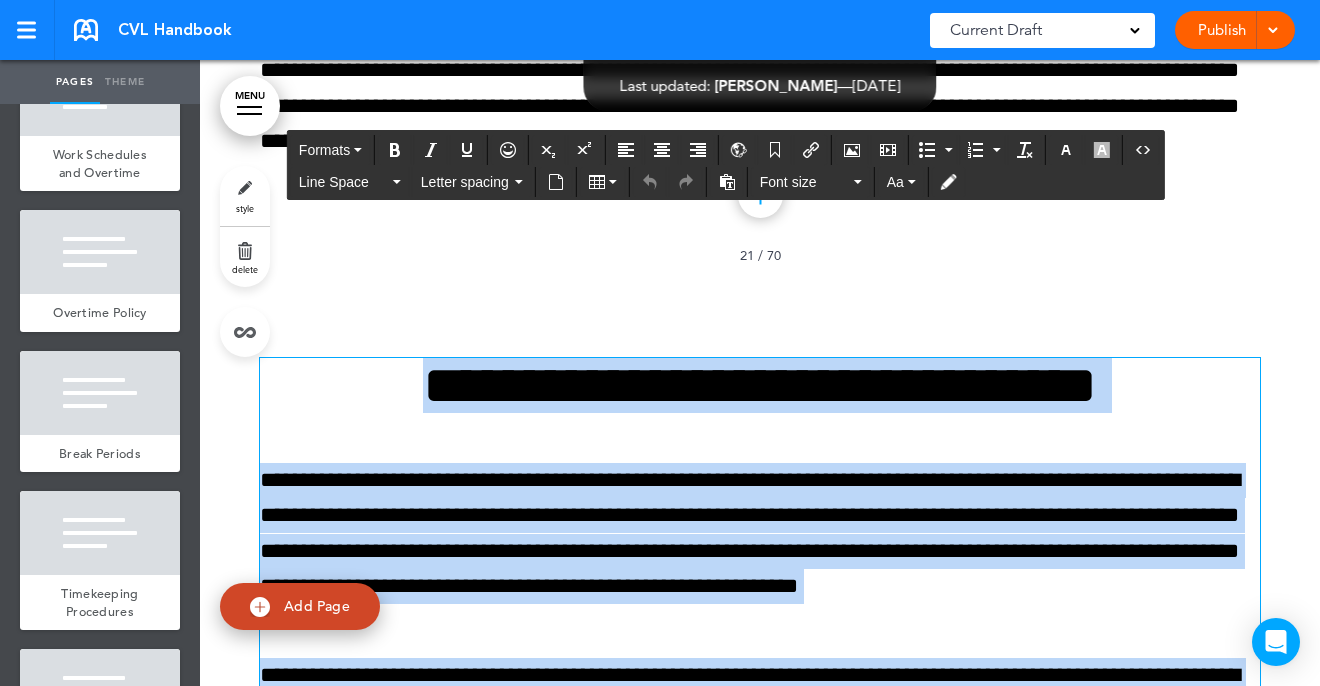 drag, startPoint x: 1257, startPoint y: 457, endPoint x: 313, endPoint y: 388, distance: 946.5184 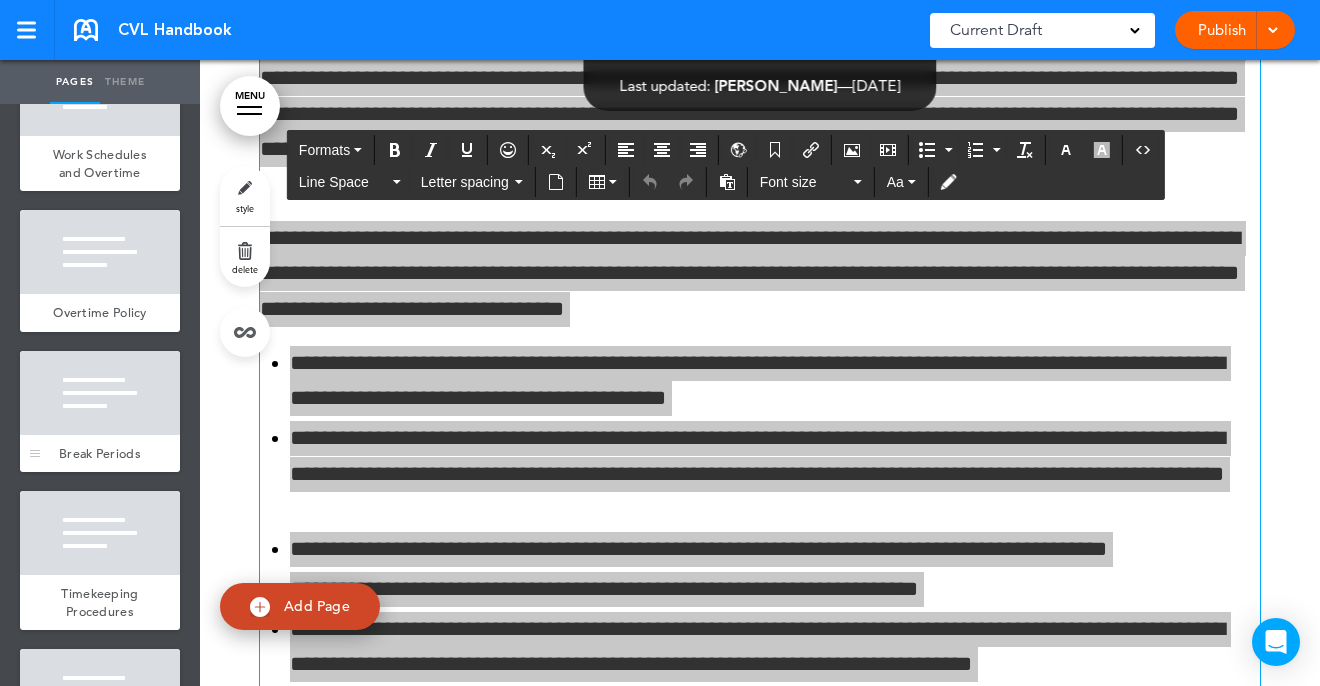 scroll, scrollTop: 22411, scrollLeft: 0, axis: vertical 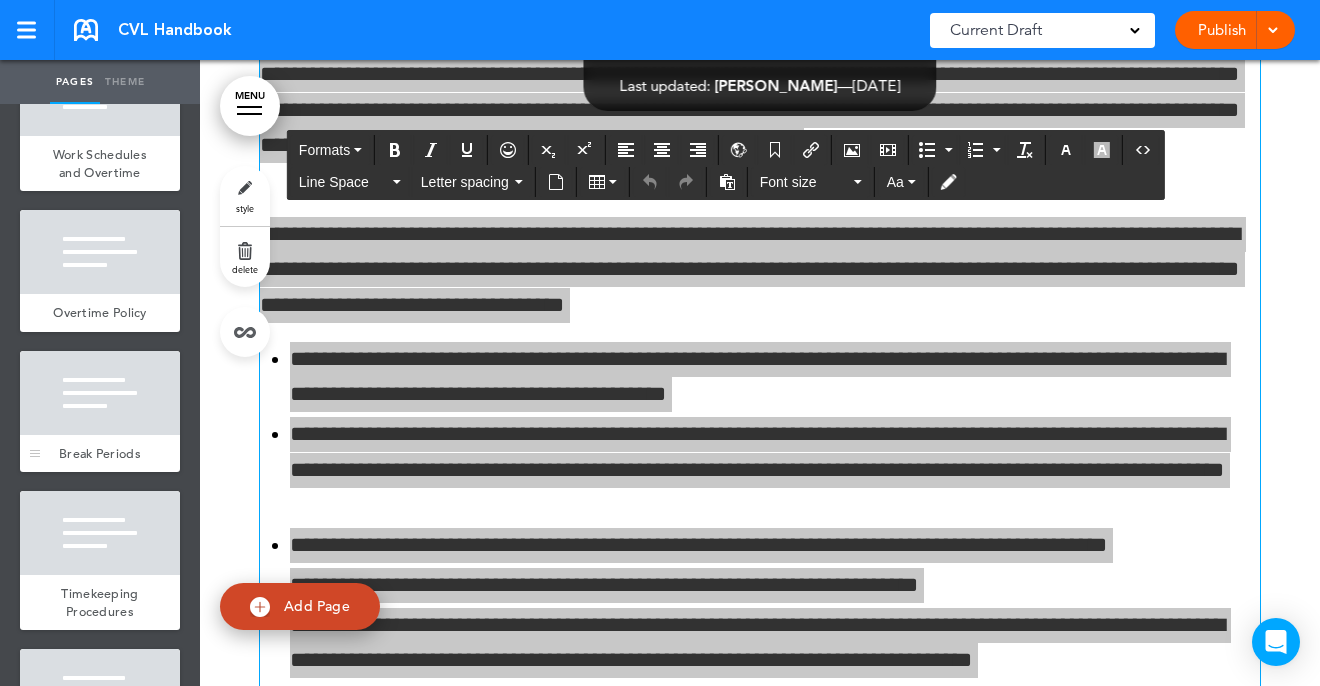 click on "**********" at bounding box center [775, 469] 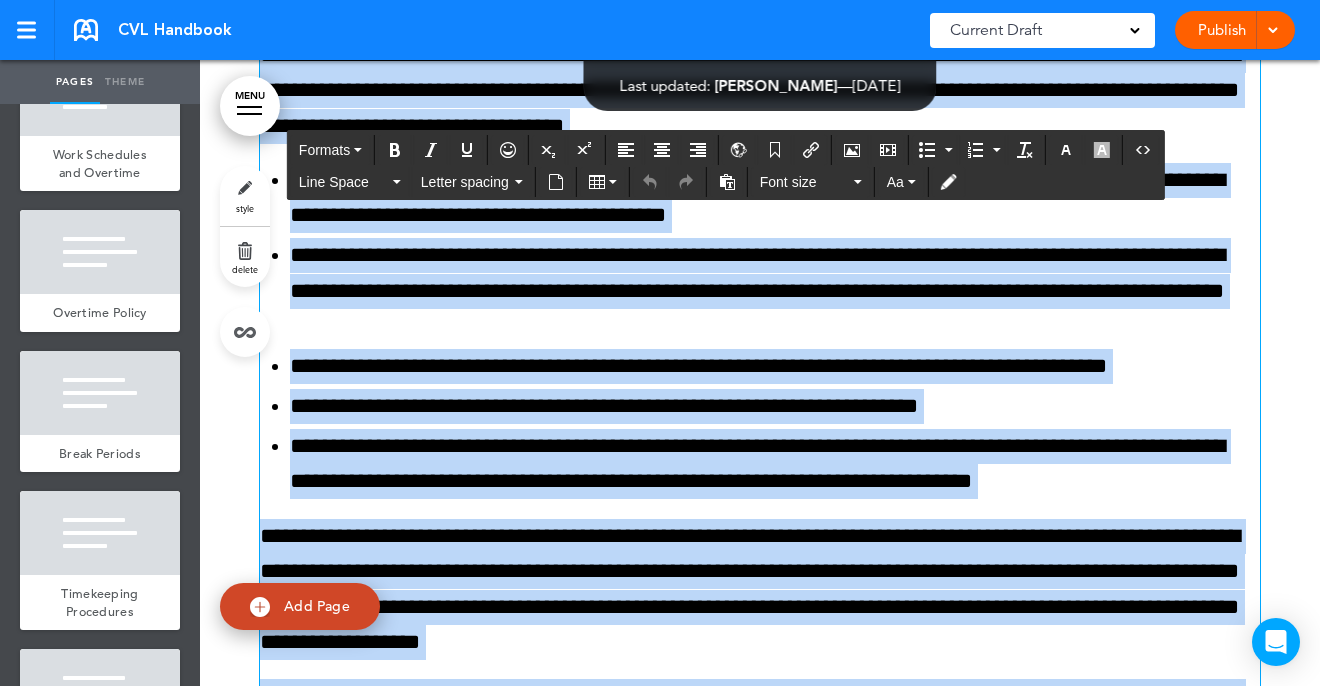 scroll, scrollTop: 22594, scrollLeft: 0, axis: vertical 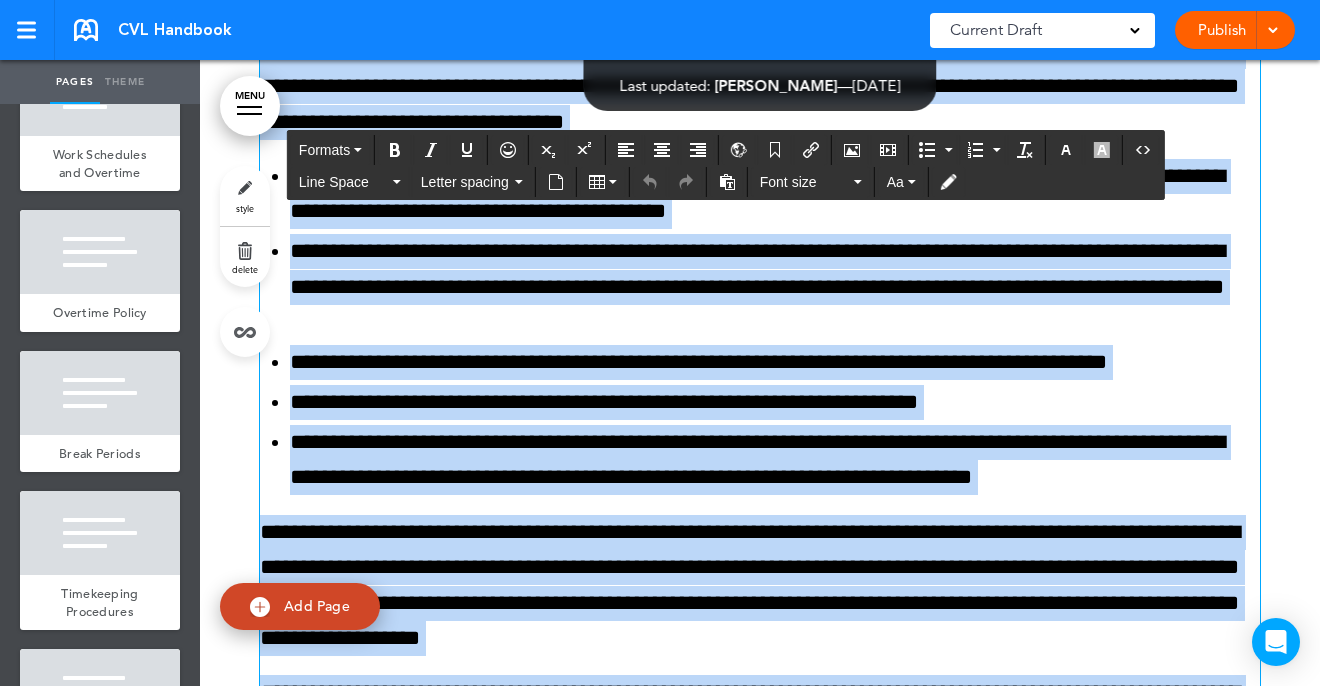 click on "**********" at bounding box center [760, 585] 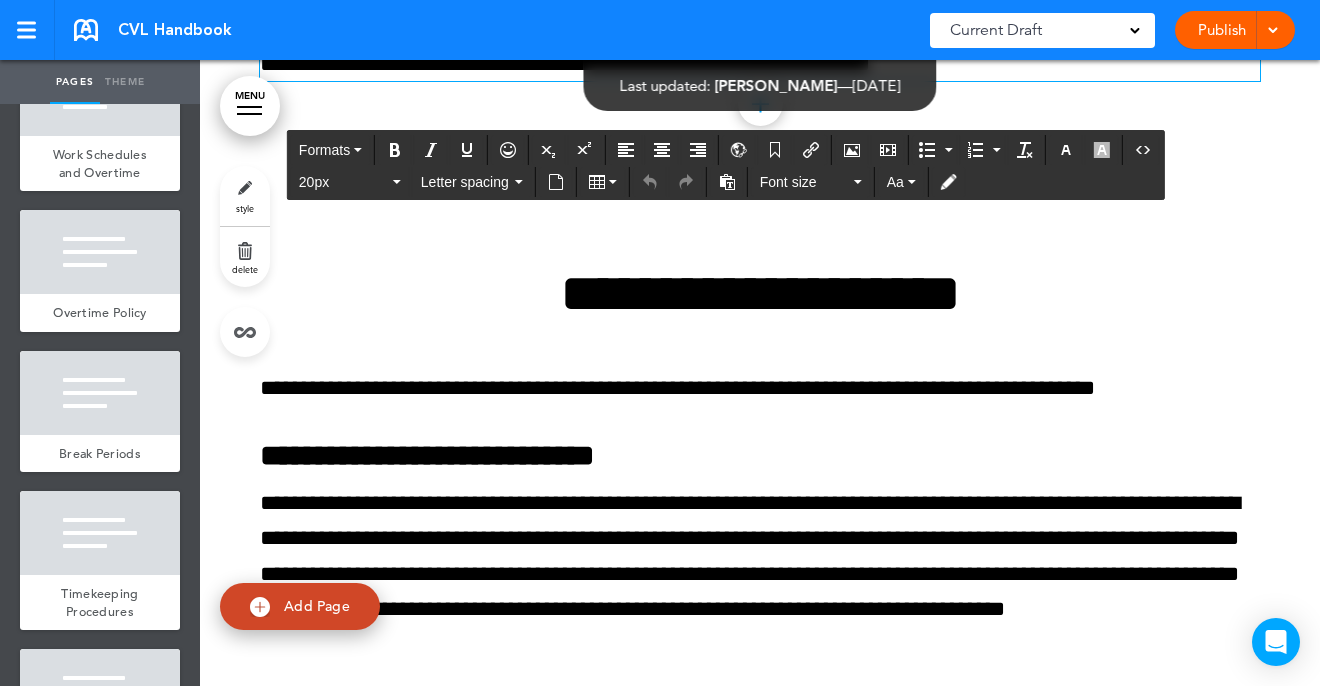 scroll, scrollTop: 23386, scrollLeft: 0, axis: vertical 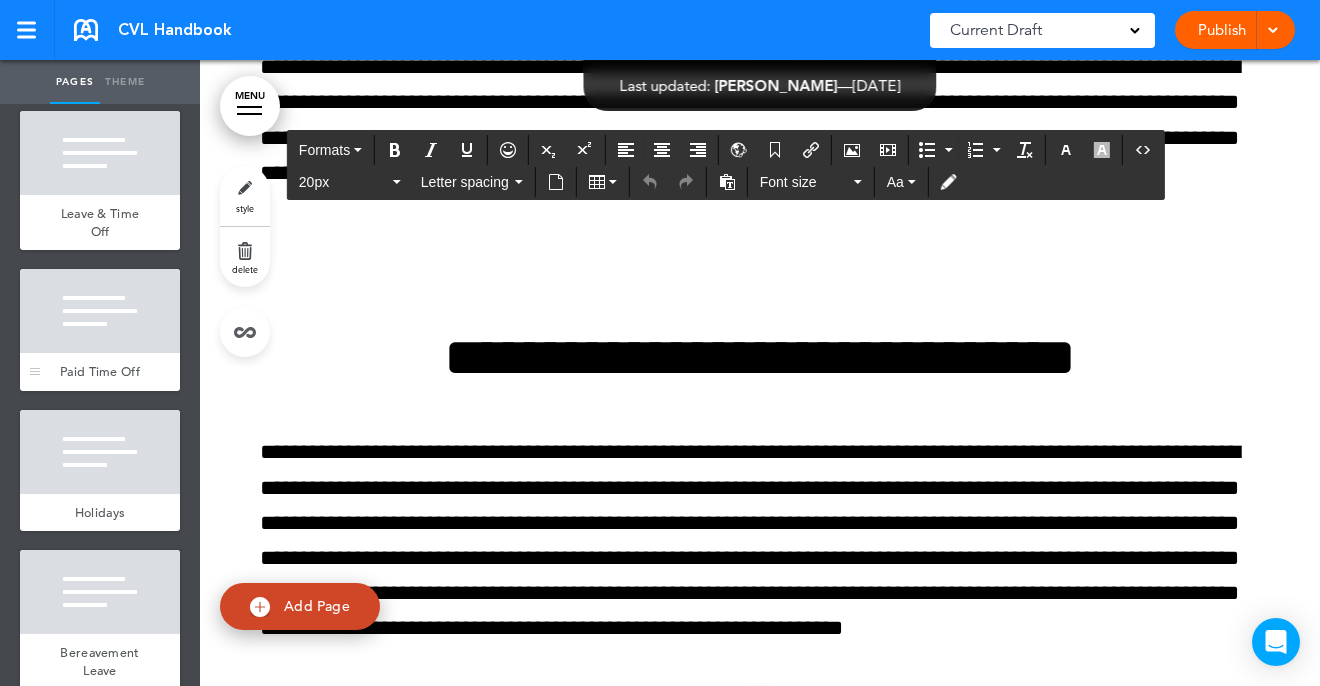 click at bounding box center (100, 311) 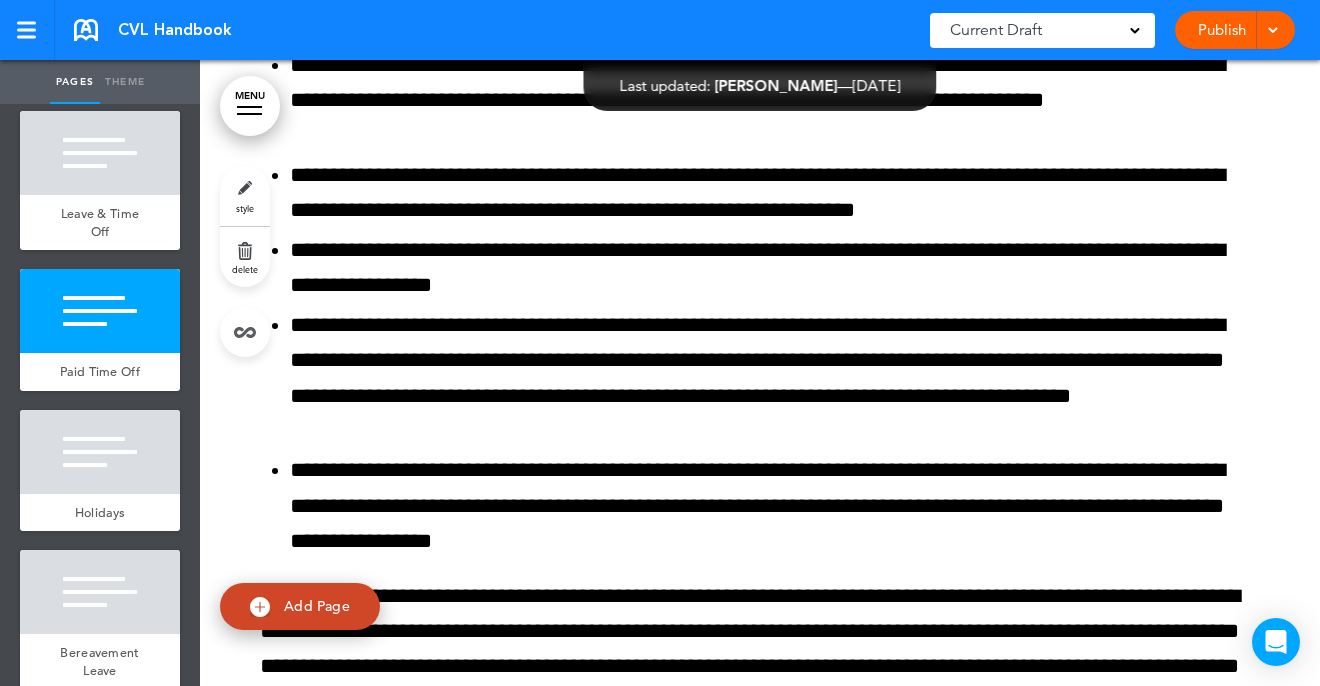 scroll, scrollTop: 37934, scrollLeft: 0, axis: vertical 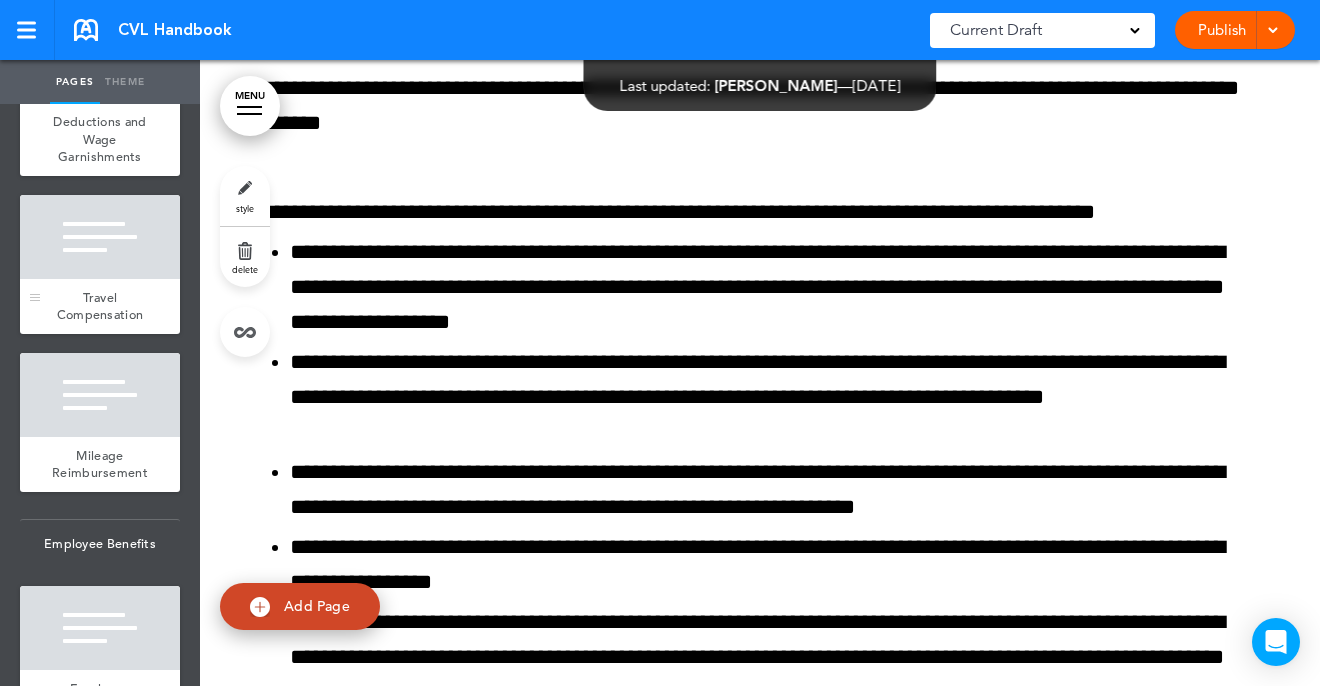 click on "Travel Compensation" at bounding box center (100, 306) 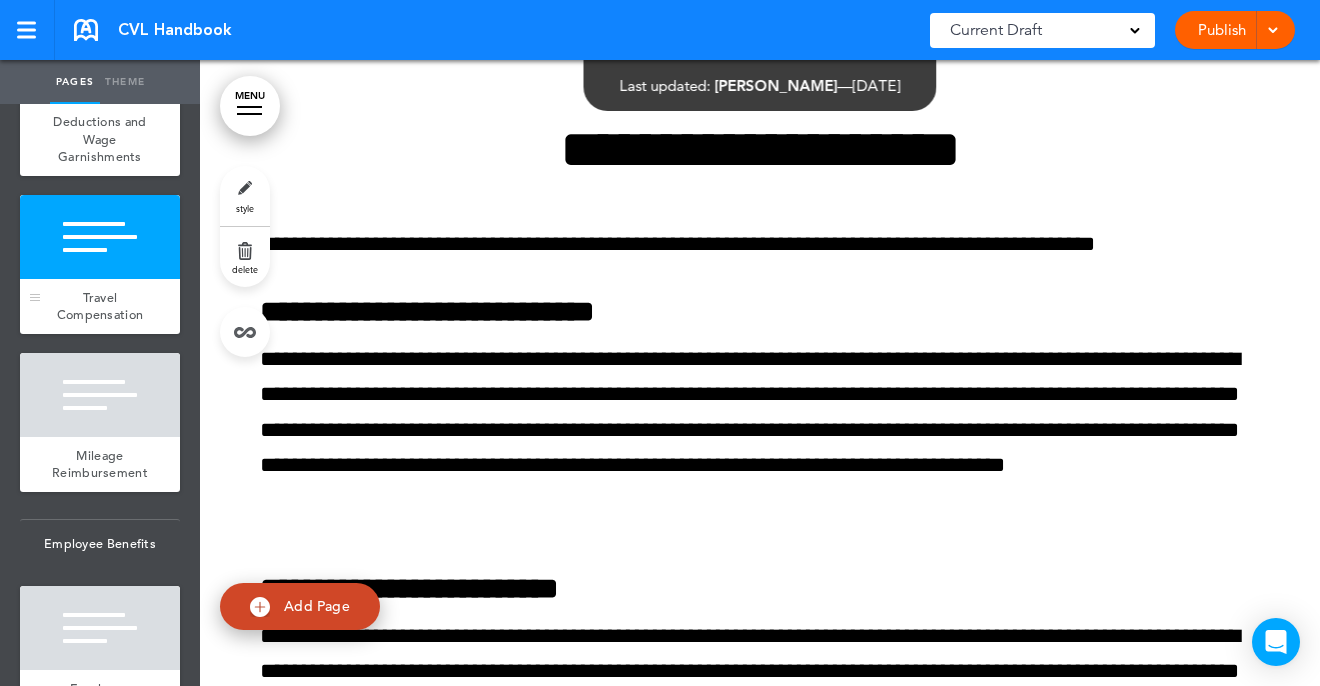 scroll, scrollTop: 23548, scrollLeft: 0, axis: vertical 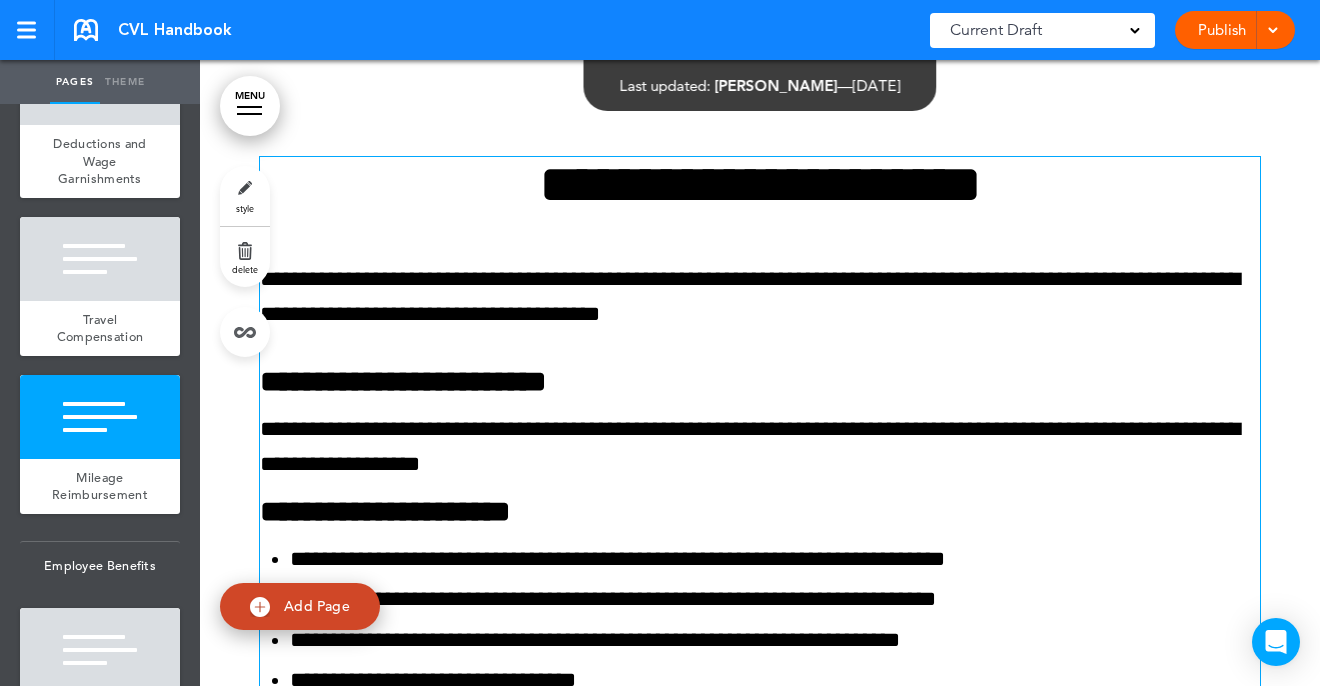 click on "**********" at bounding box center (760, 795) 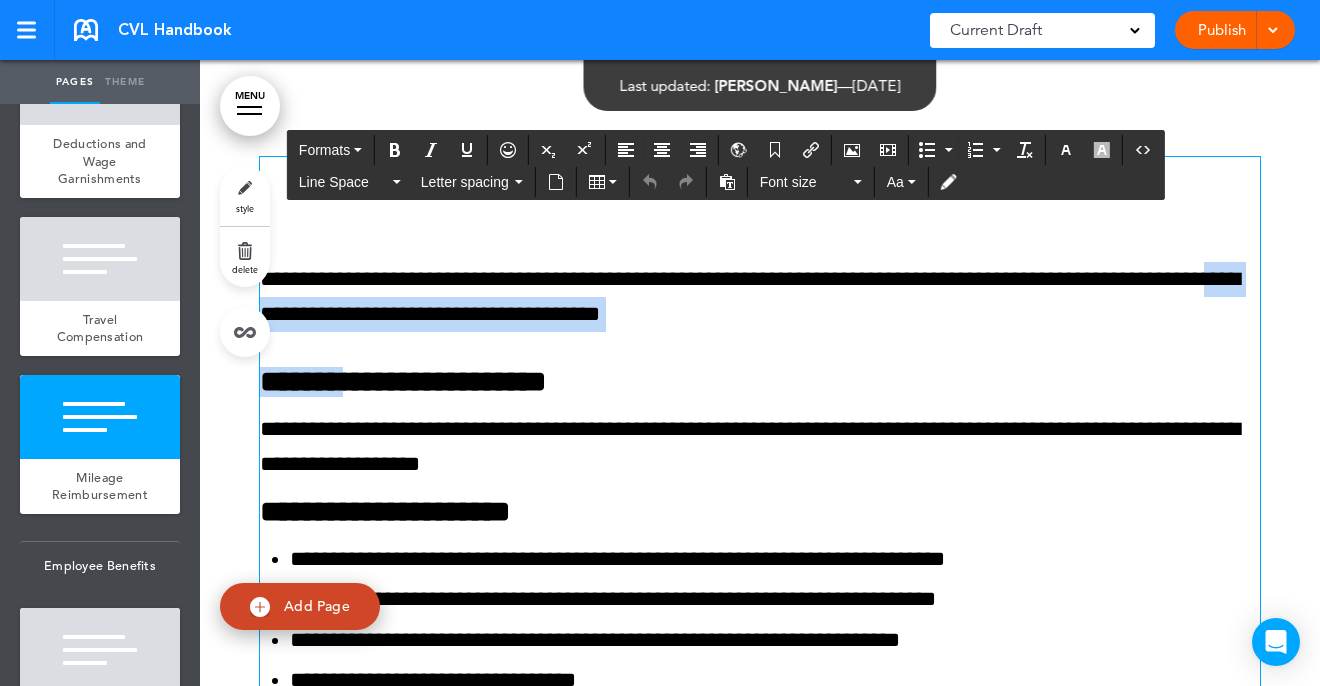 drag, startPoint x: 364, startPoint y: 386, endPoint x: 303, endPoint y: 325, distance: 86.26703 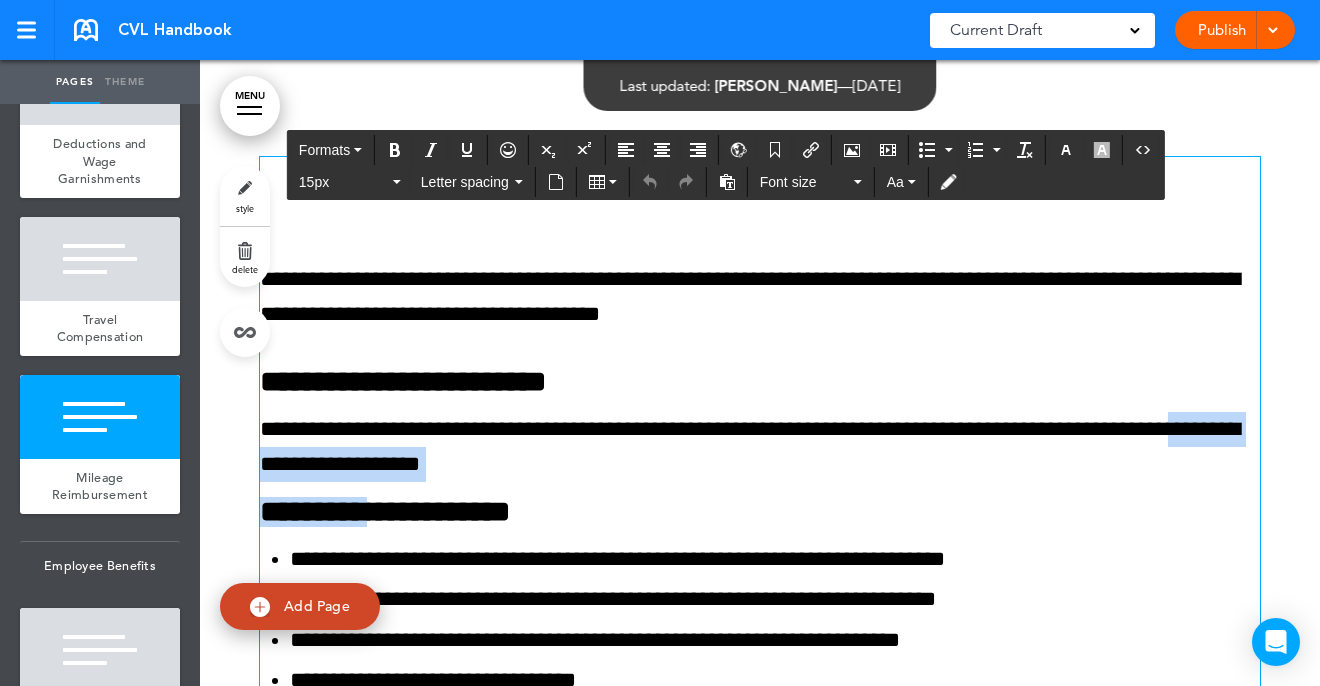 drag, startPoint x: 400, startPoint y: 505, endPoint x: 319, endPoint y: 467, distance: 89.470665 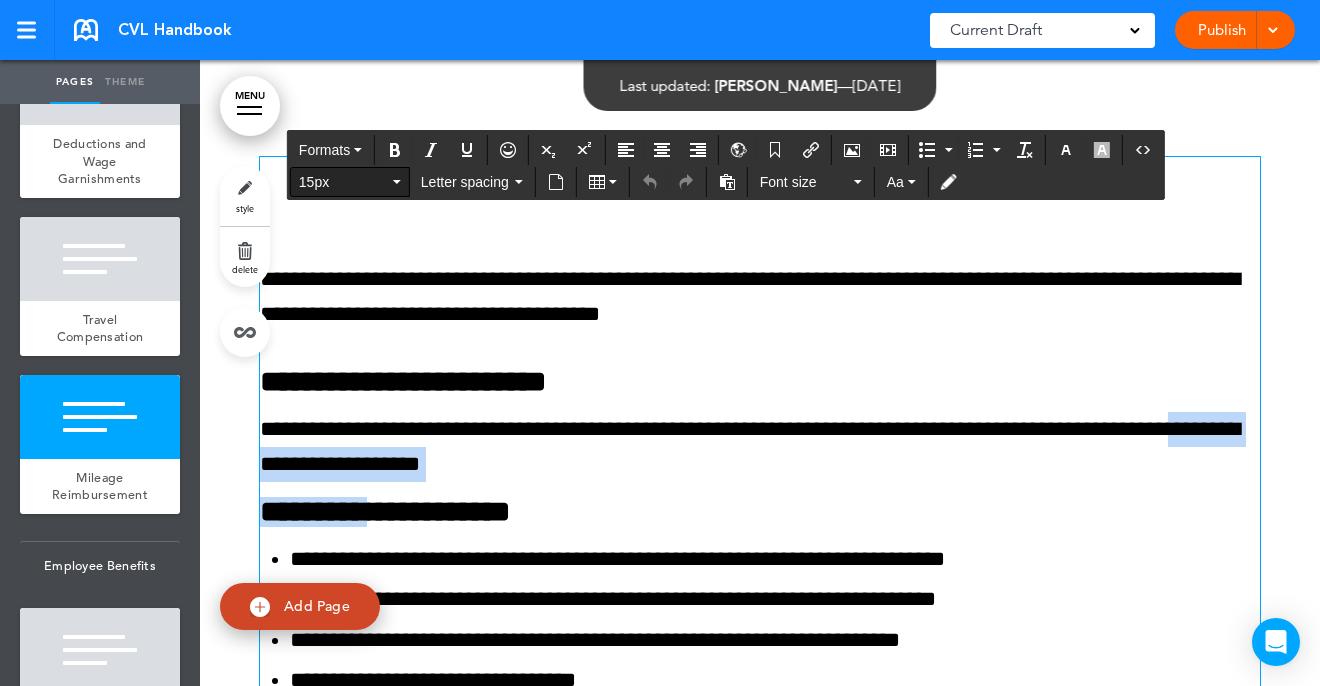 click on "15px" at bounding box center (350, 182) 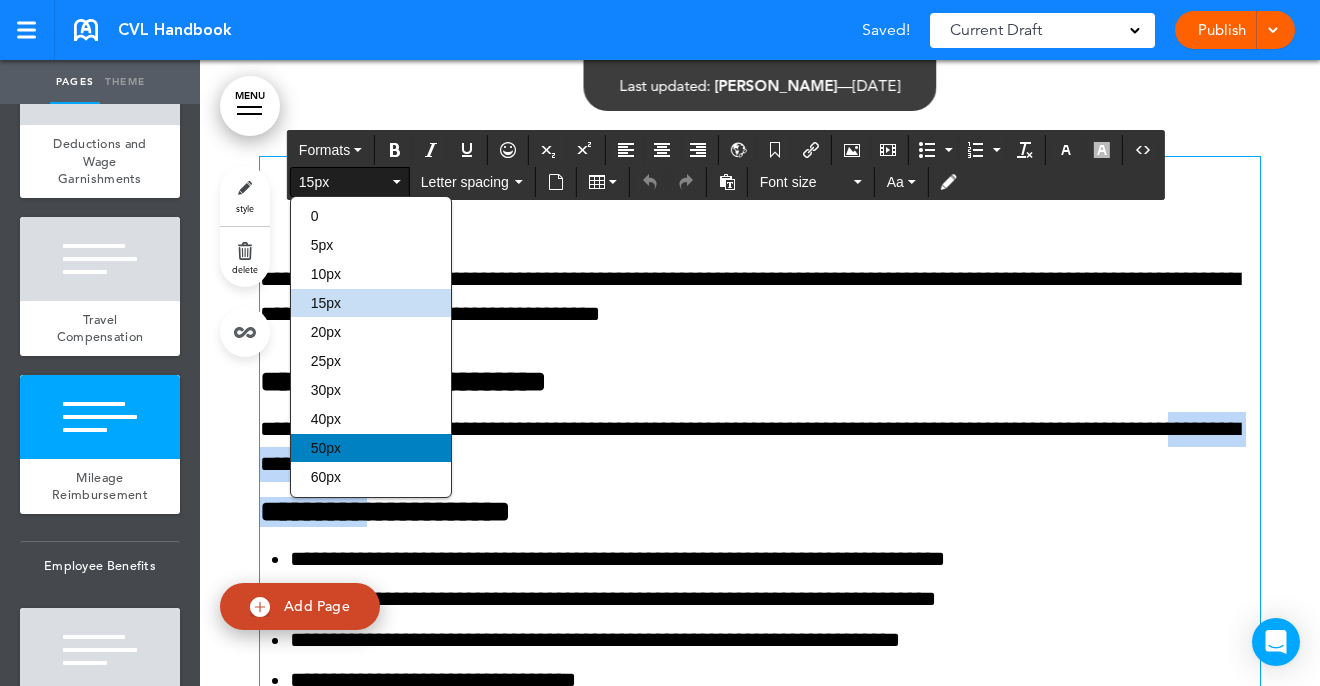 click on "50px" at bounding box center (371, 448) 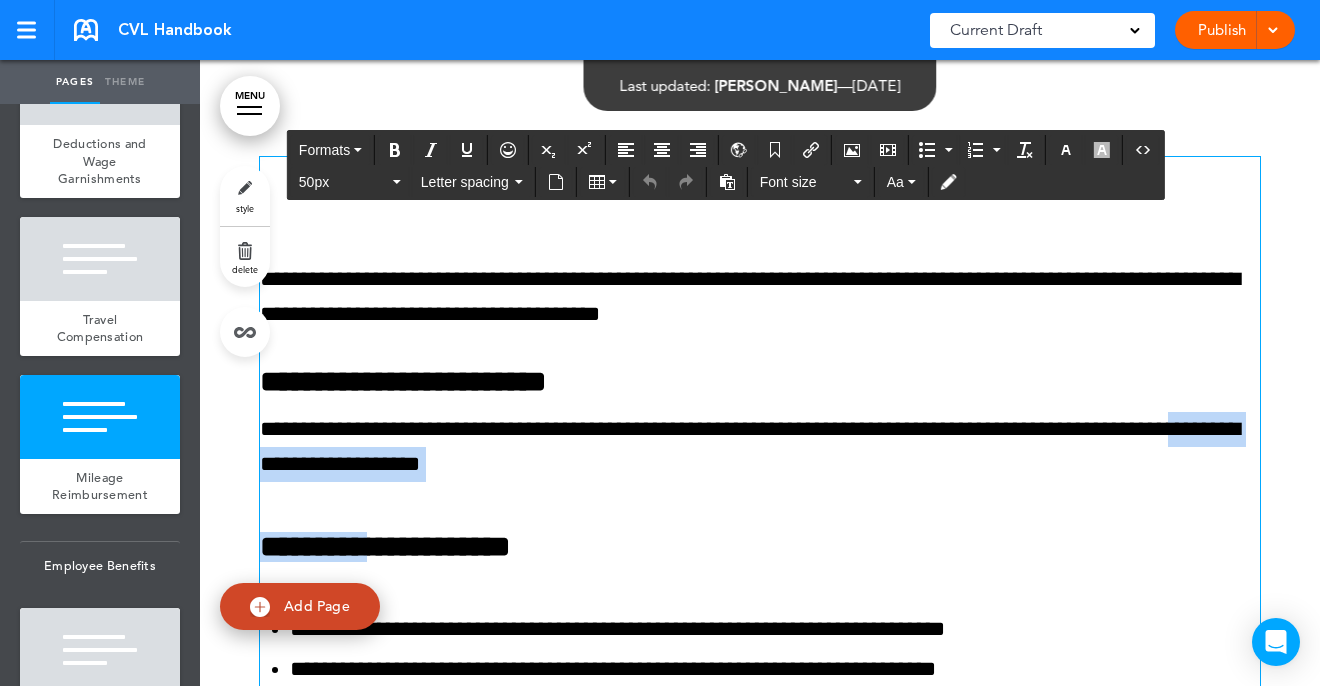 click on "**********" at bounding box center [760, 830] 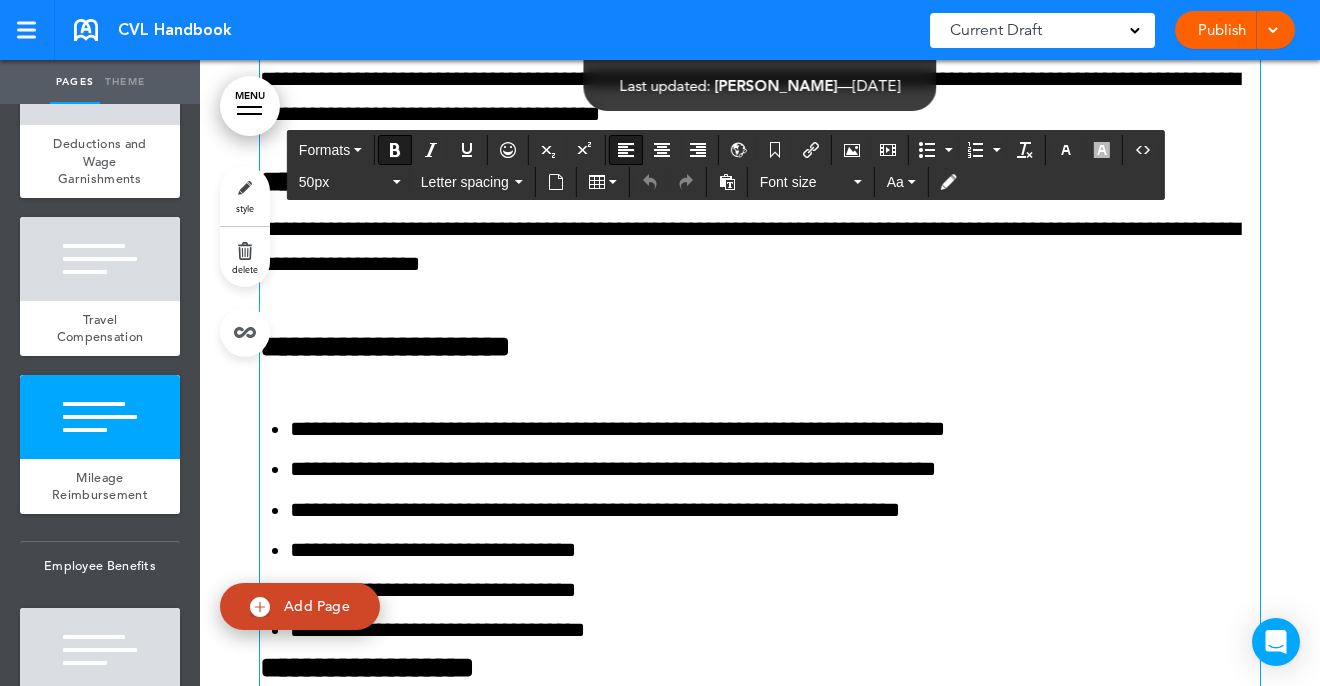 scroll, scrollTop: 25157, scrollLeft: 0, axis: vertical 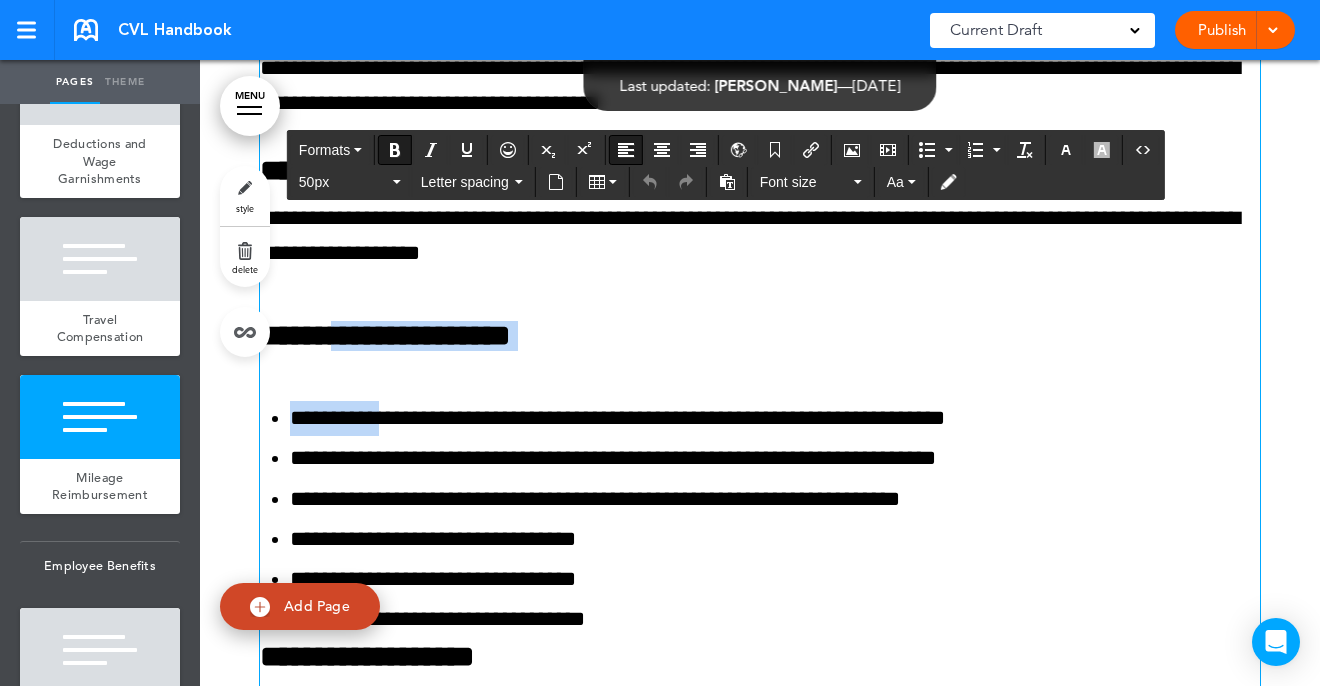 drag, startPoint x: 398, startPoint y: 413, endPoint x: 347, endPoint y: 347, distance: 83.40863 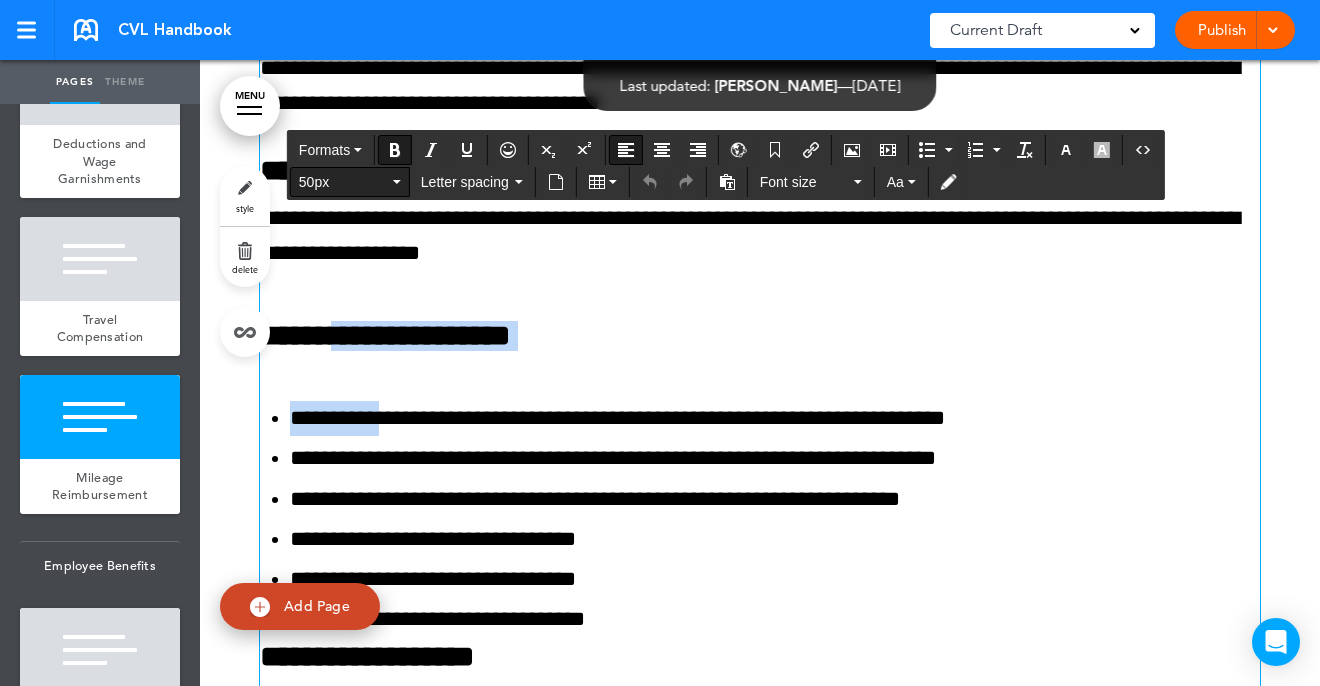 click at bounding box center (397, 182) 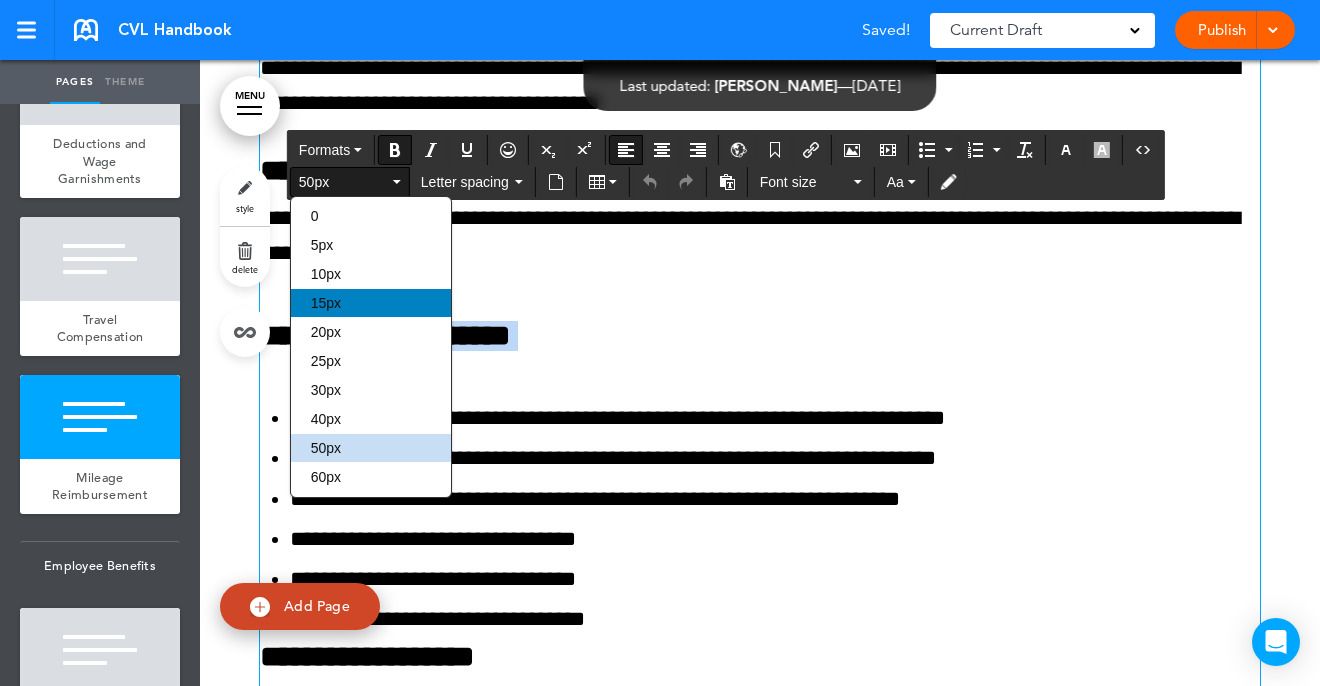 click on "15px" at bounding box center (371, 303) 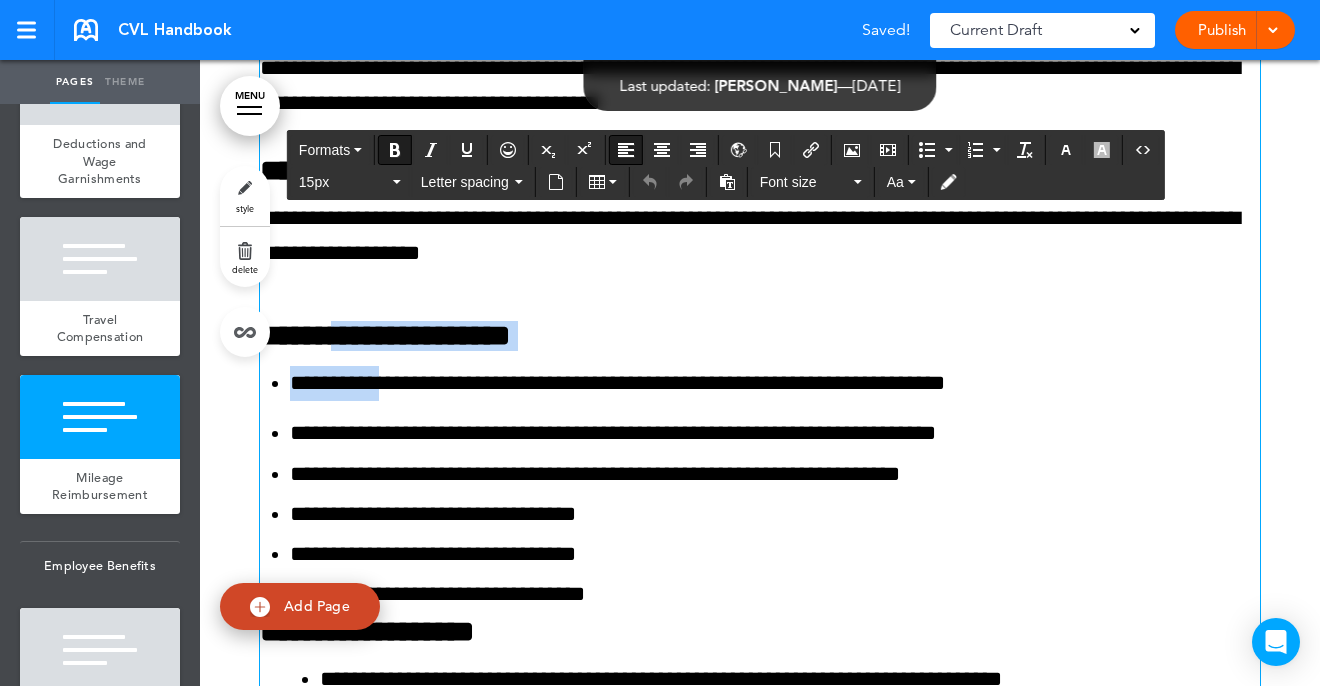 click on "**********" at bounding box center [760, 489] 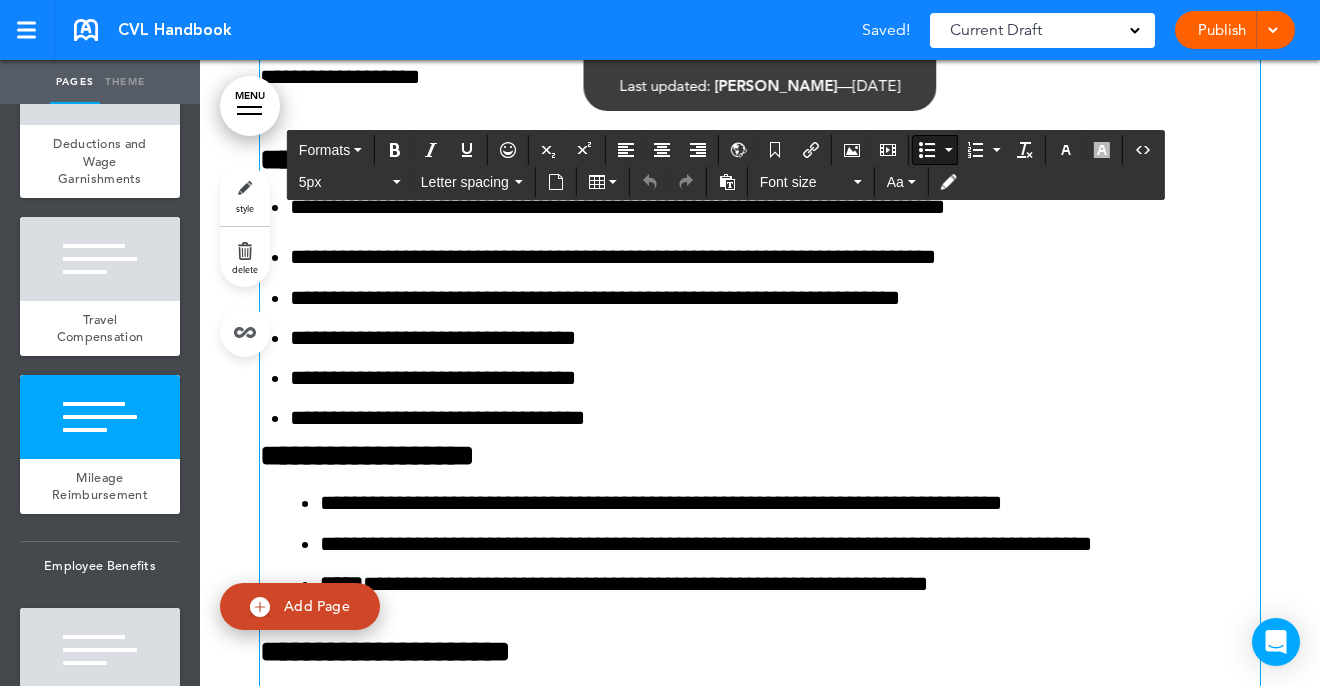 scroll, scrollTop: 25337, scrollLeft: 0, axis: vertical 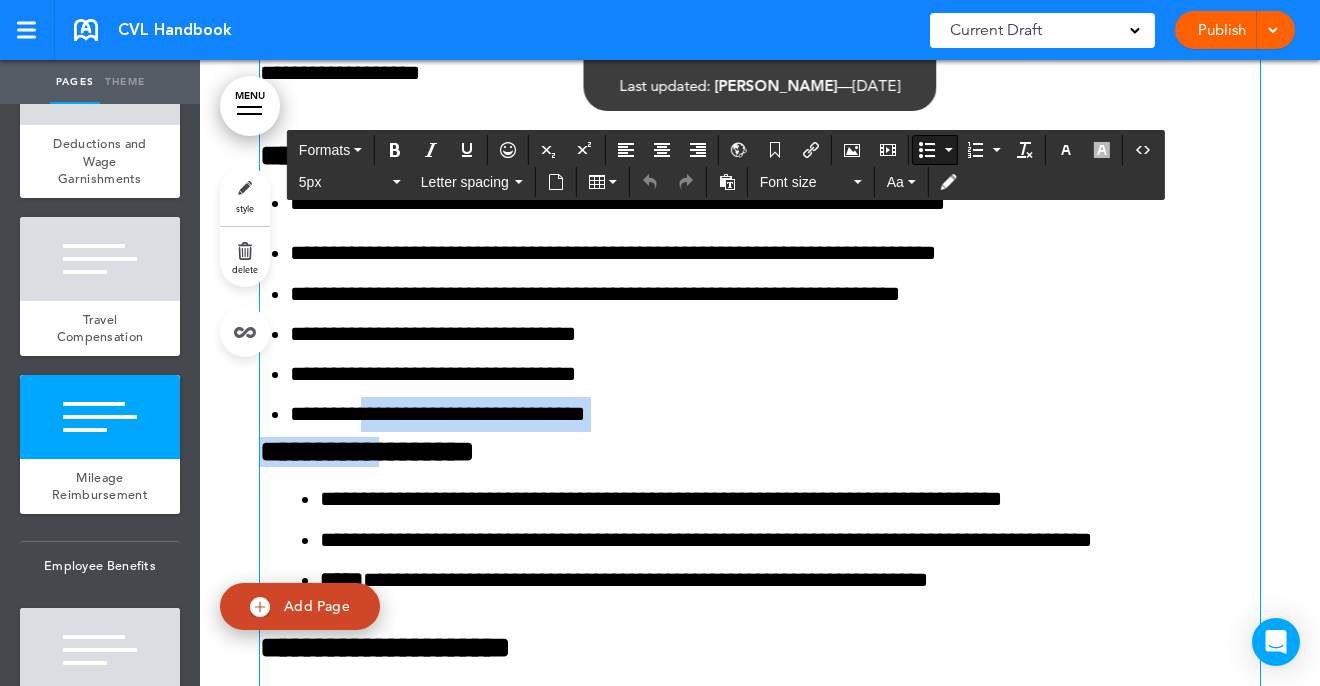 drag, startPoint x: 385, startPoint y: 441, endPoint x: 377, endPoint y: 418, distance: 24.351591 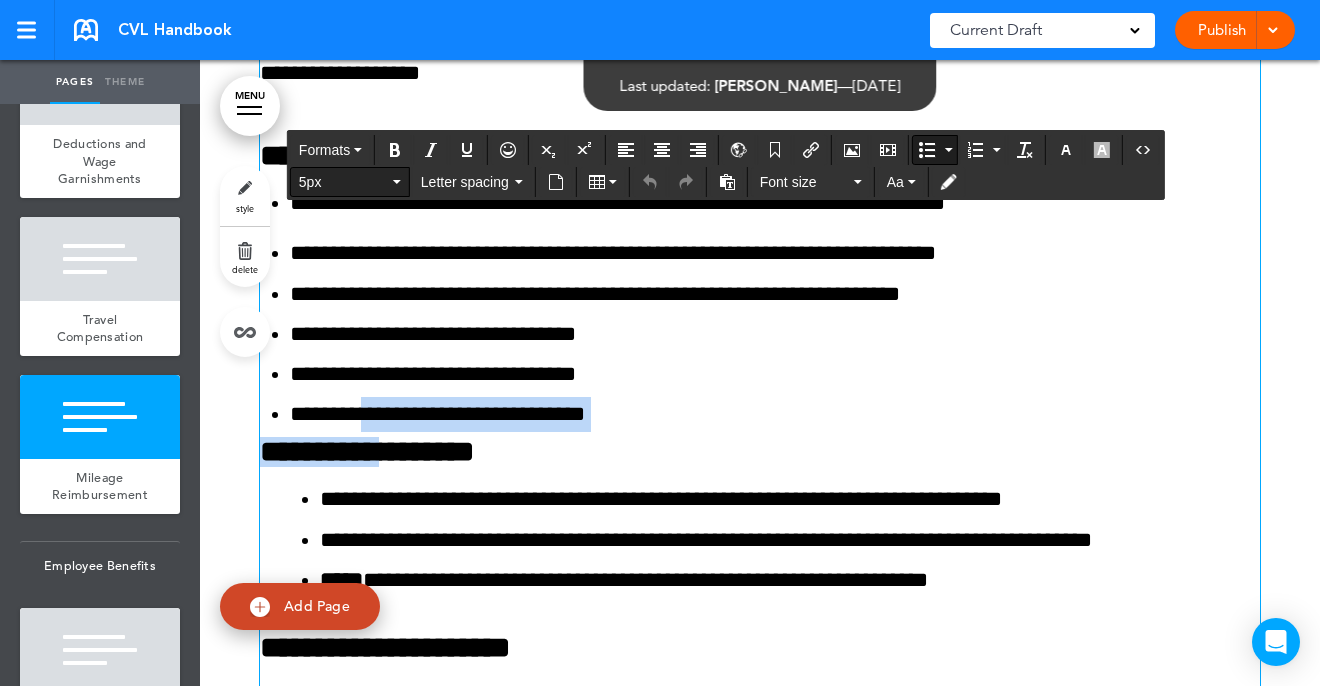 click on "5px" at bounding box center [350, 182] 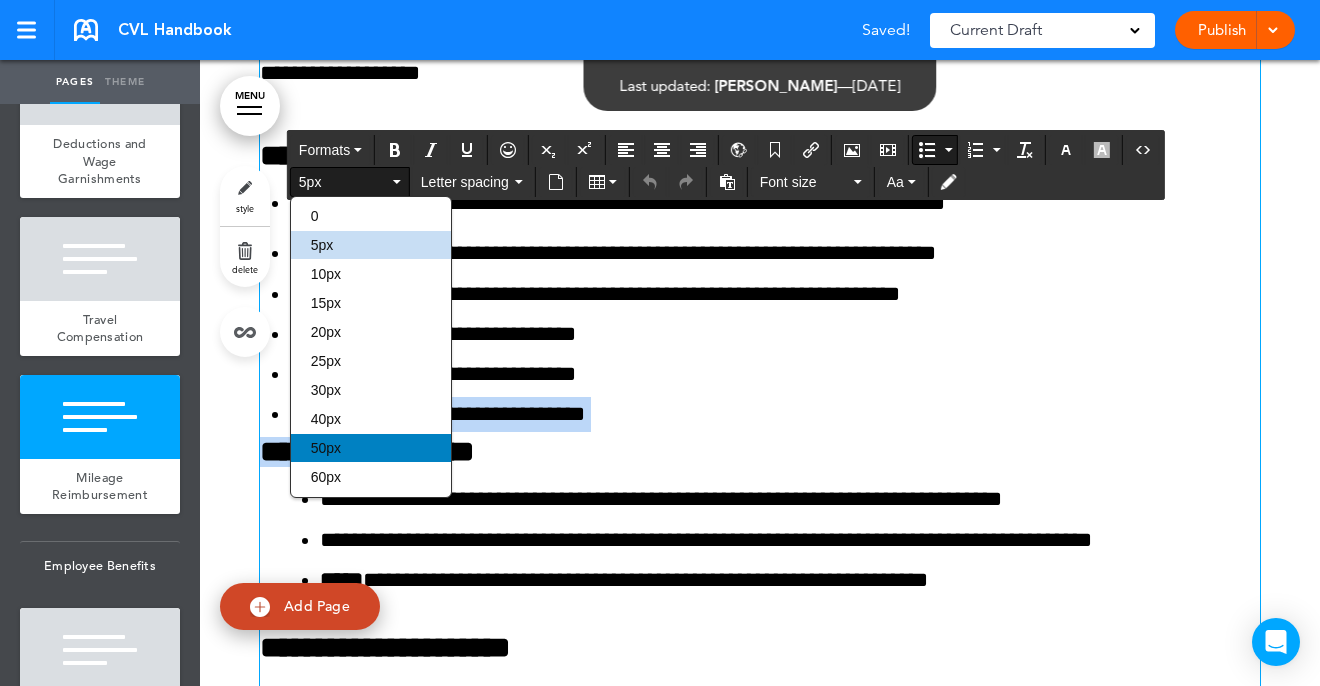 click on "50px" at bounding box center [371, 448] 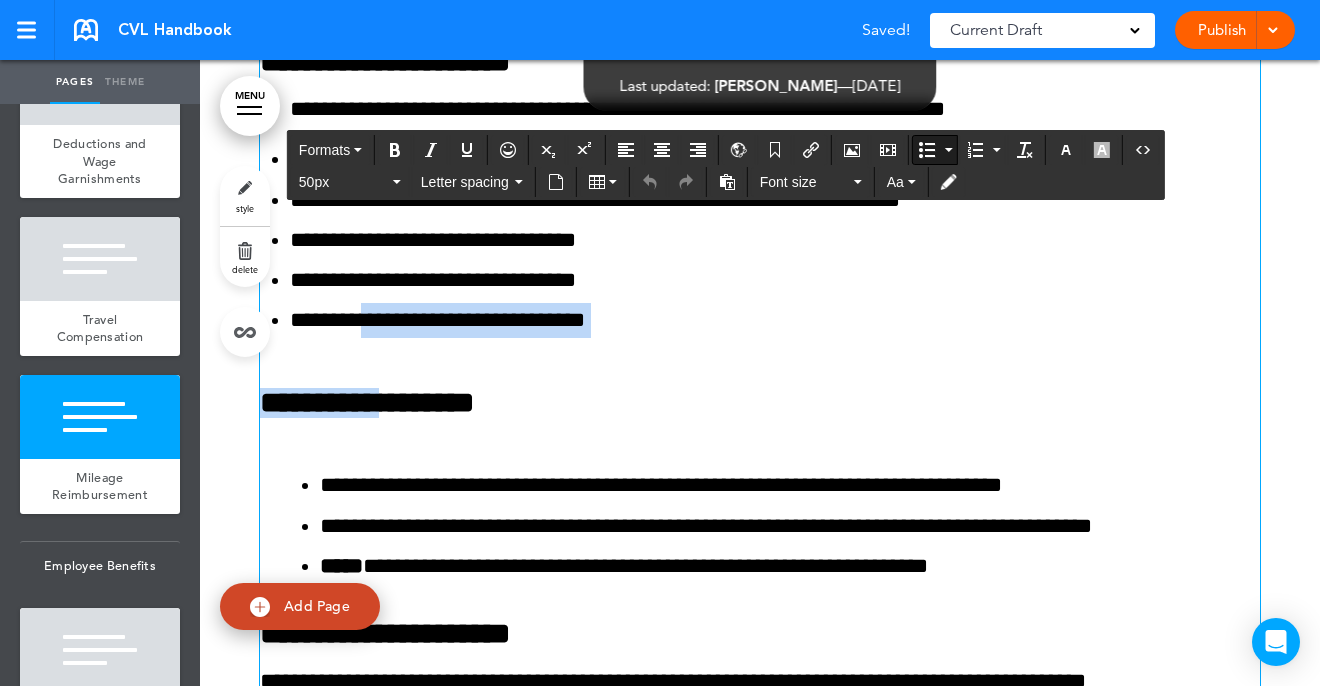 scroll, scrollTop: 25435, scrollLeft: 0, axis: vertical 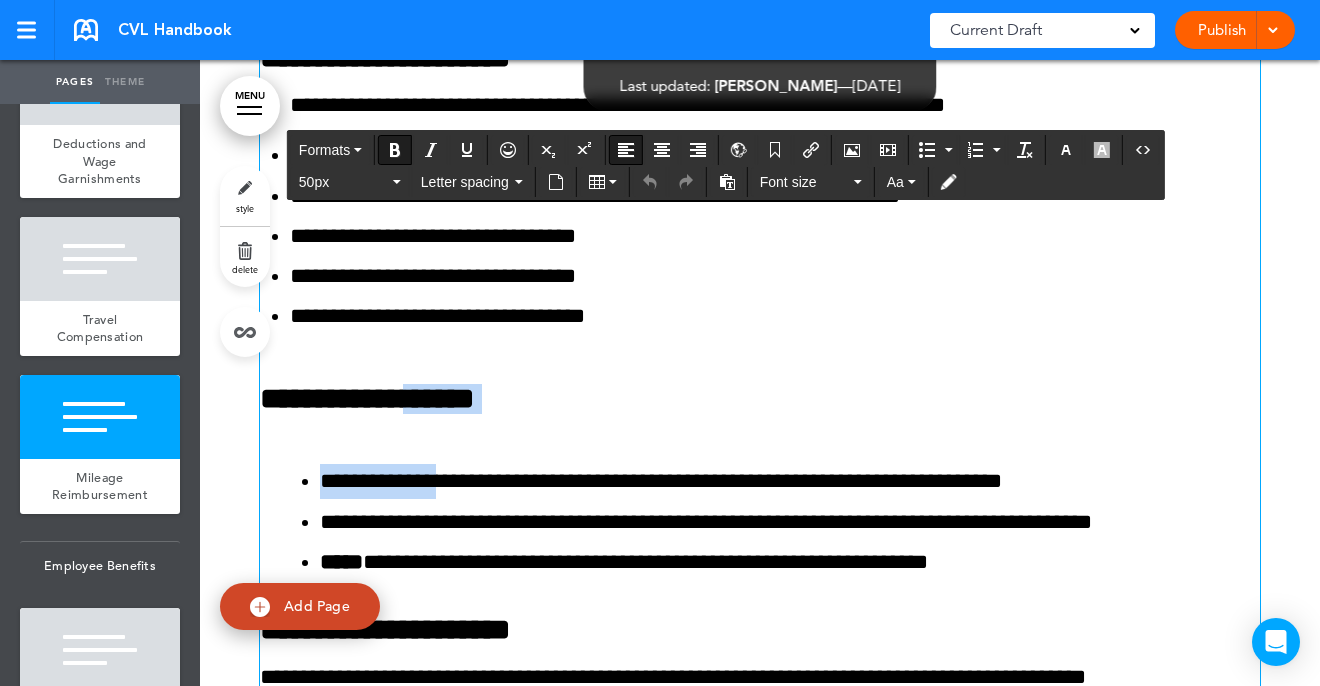 drag, startPoint x: 457, startPoint y: 479, endPoint x: 411, endPoint y: 407, distance: 85.44004 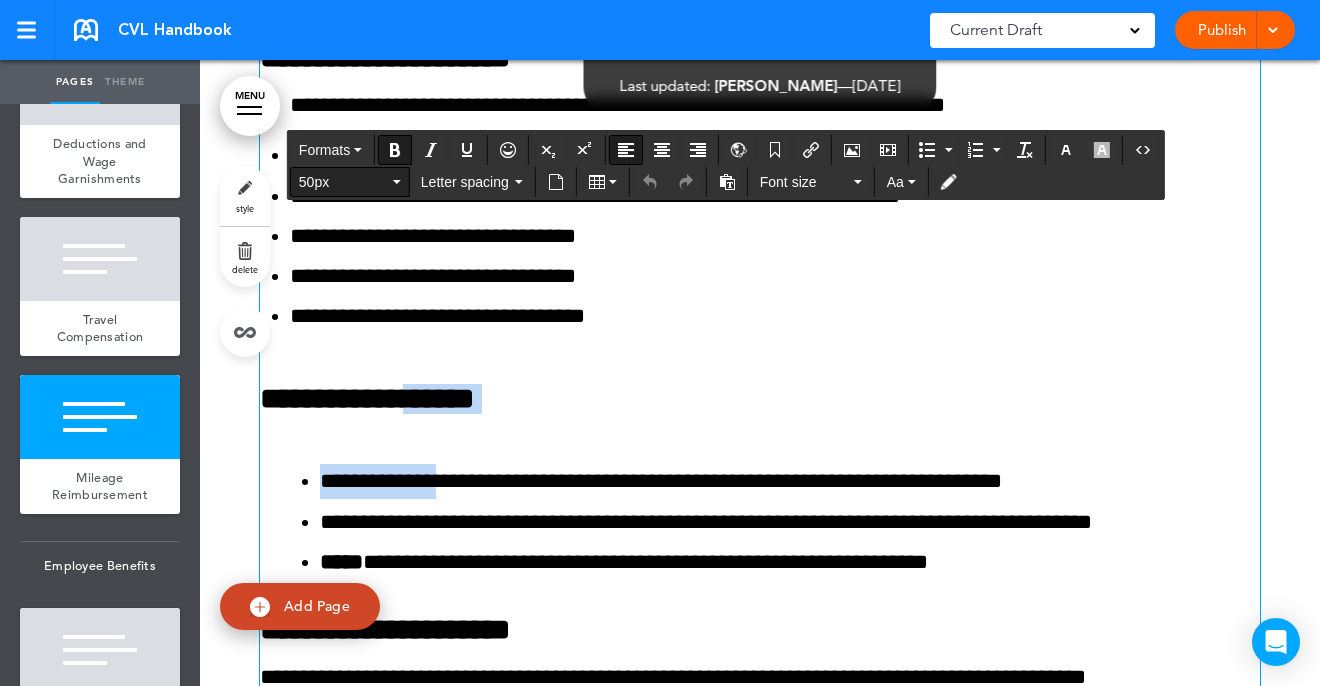click on "50px" at bounding box center [350, 182] 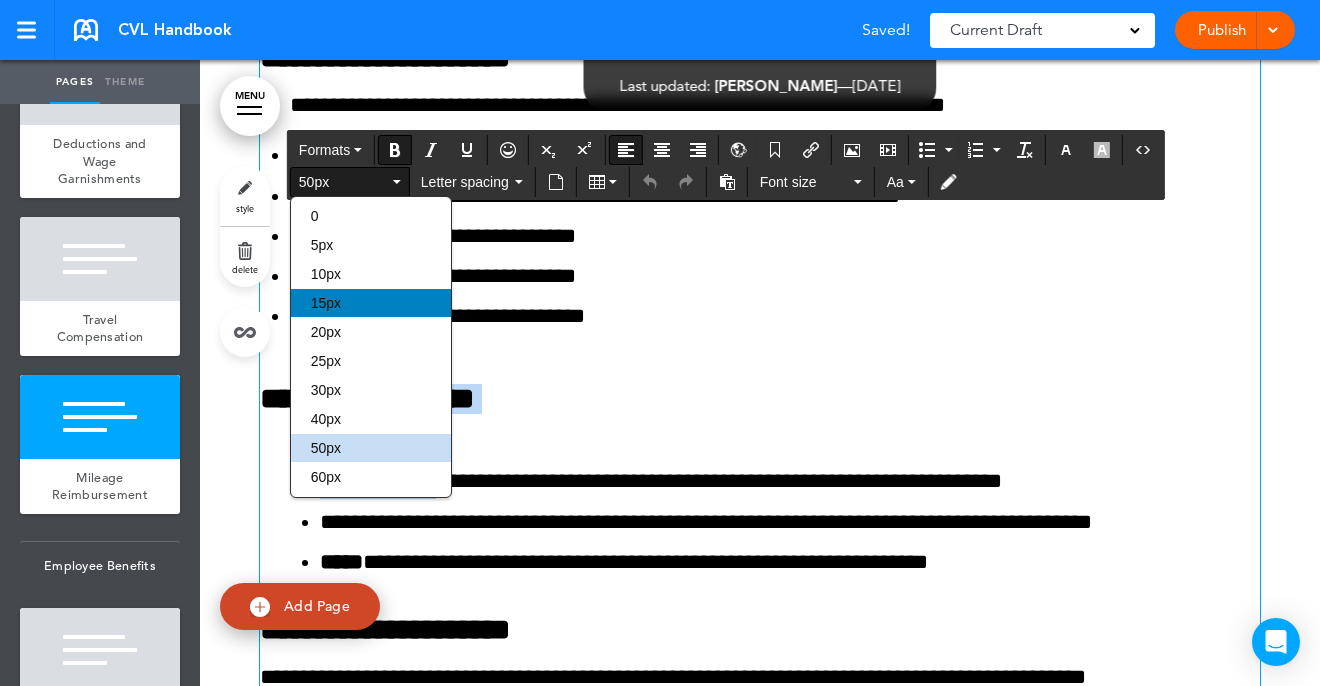 click on "15px" at bounding box center [371, 303] 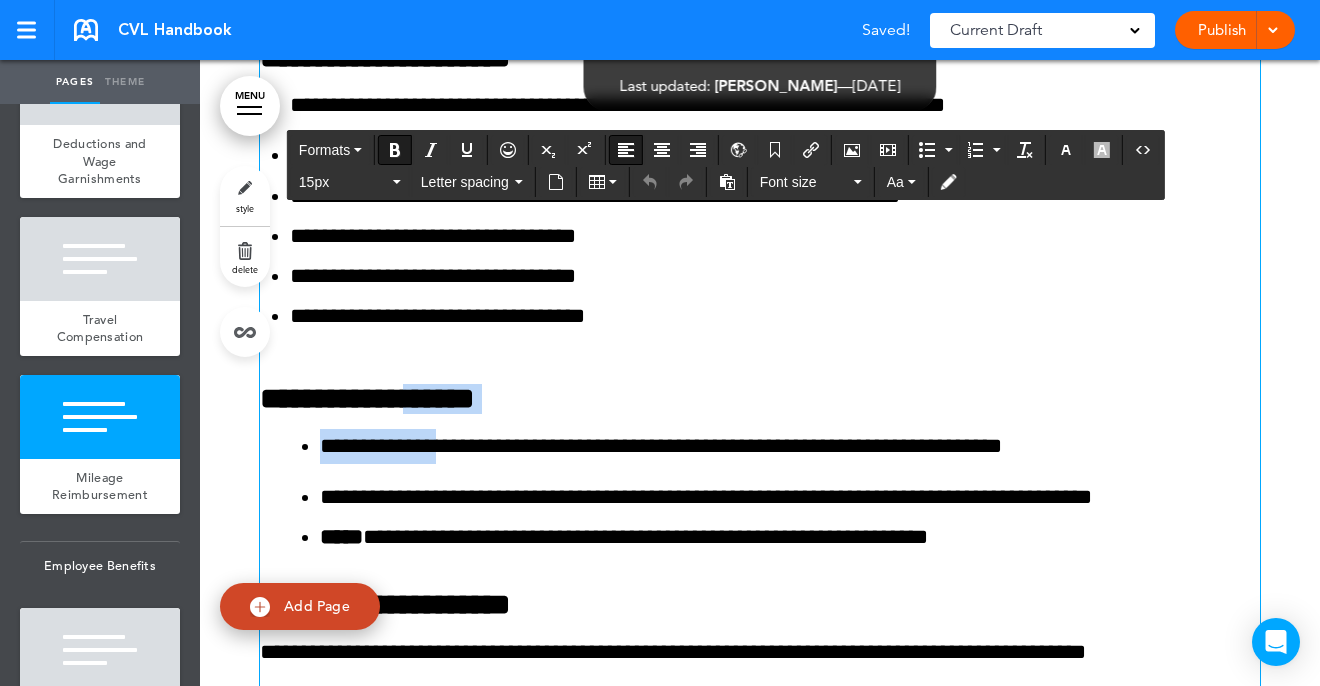 click on "**********" at bounding box center [790, 497] 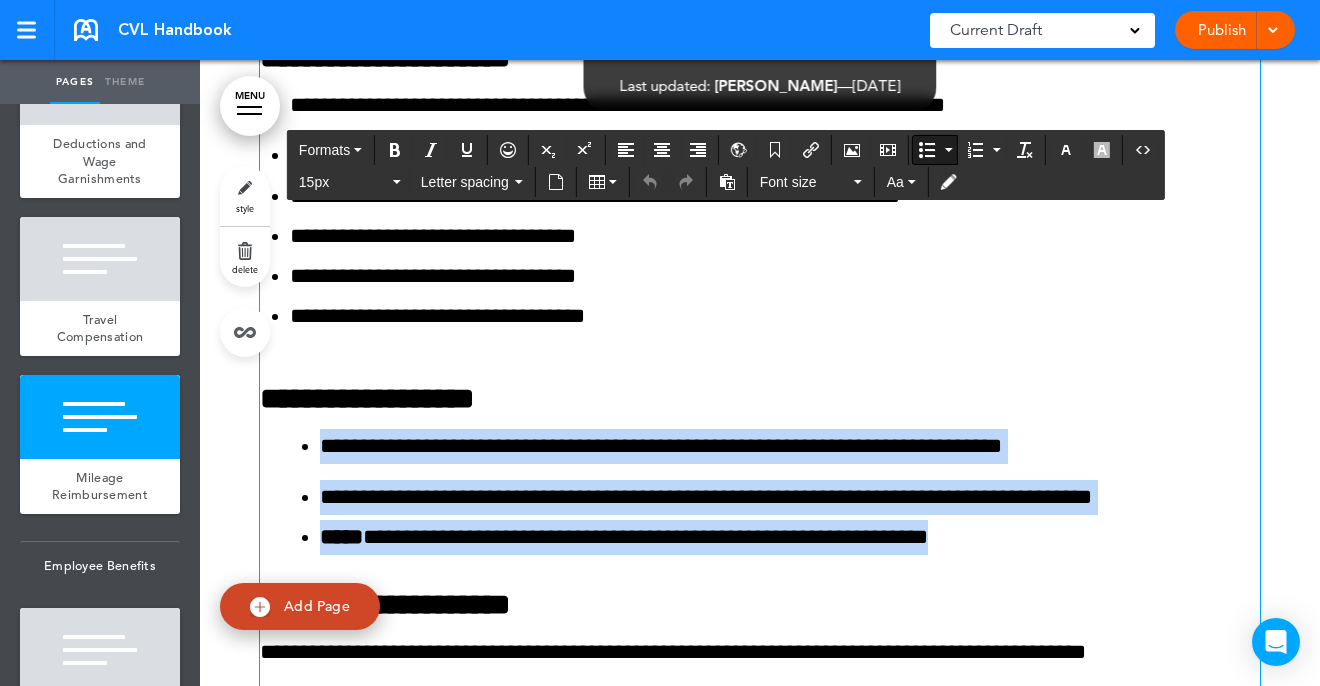 drag, startPoint x: 1045, startPoint y: 549, endPoint x: 229, endPoint y: 449, distance: 822.1046 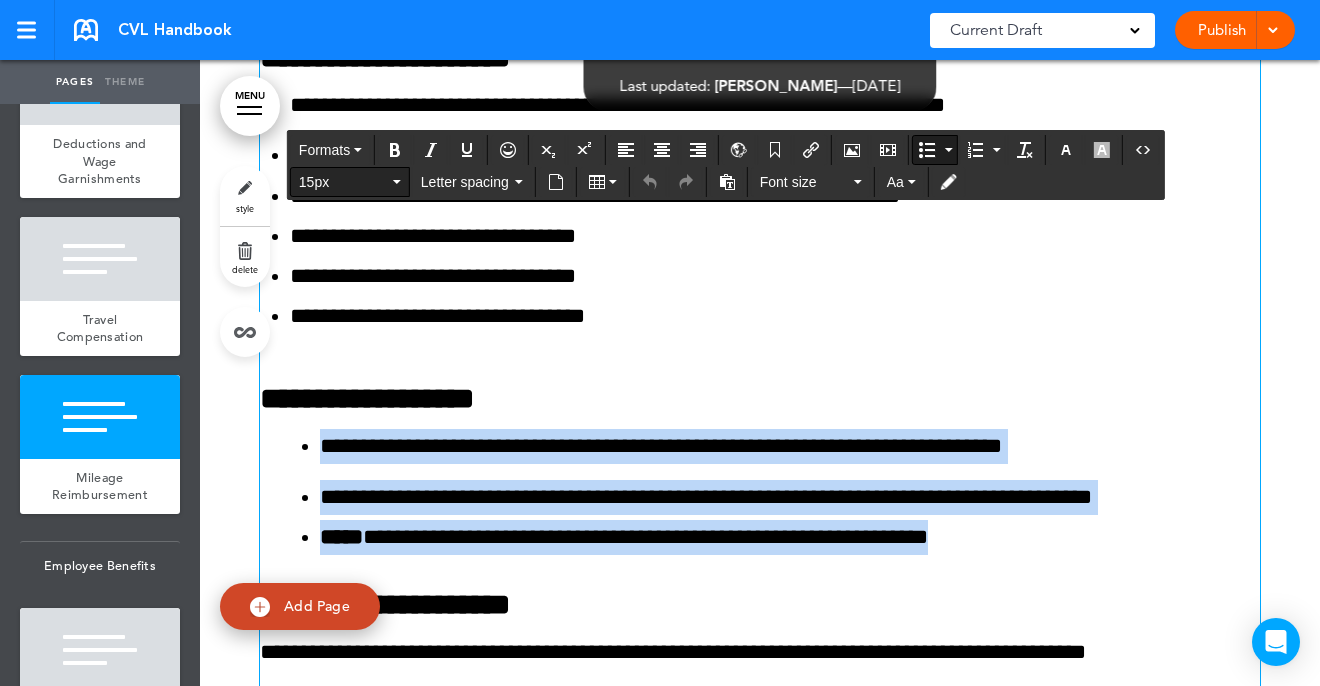 click on "15px" at bounding box center (350, 182) 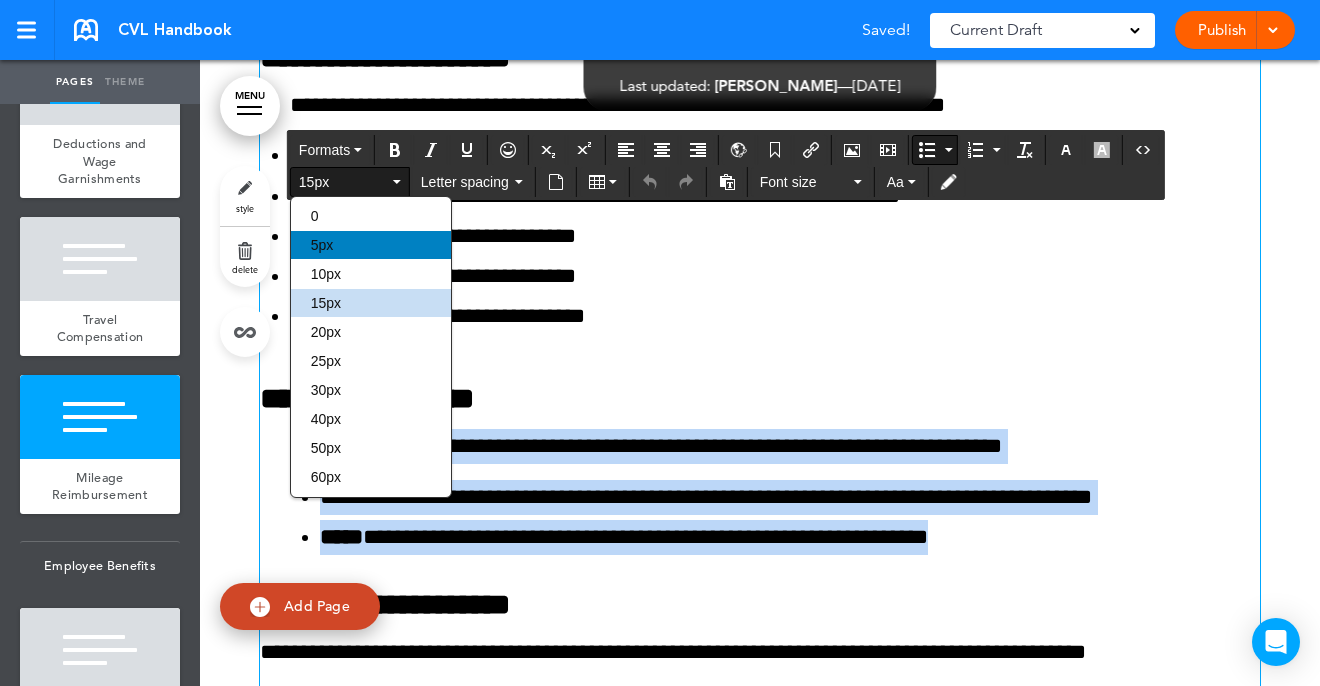 click on "5px" at bounding box center (371, 245) 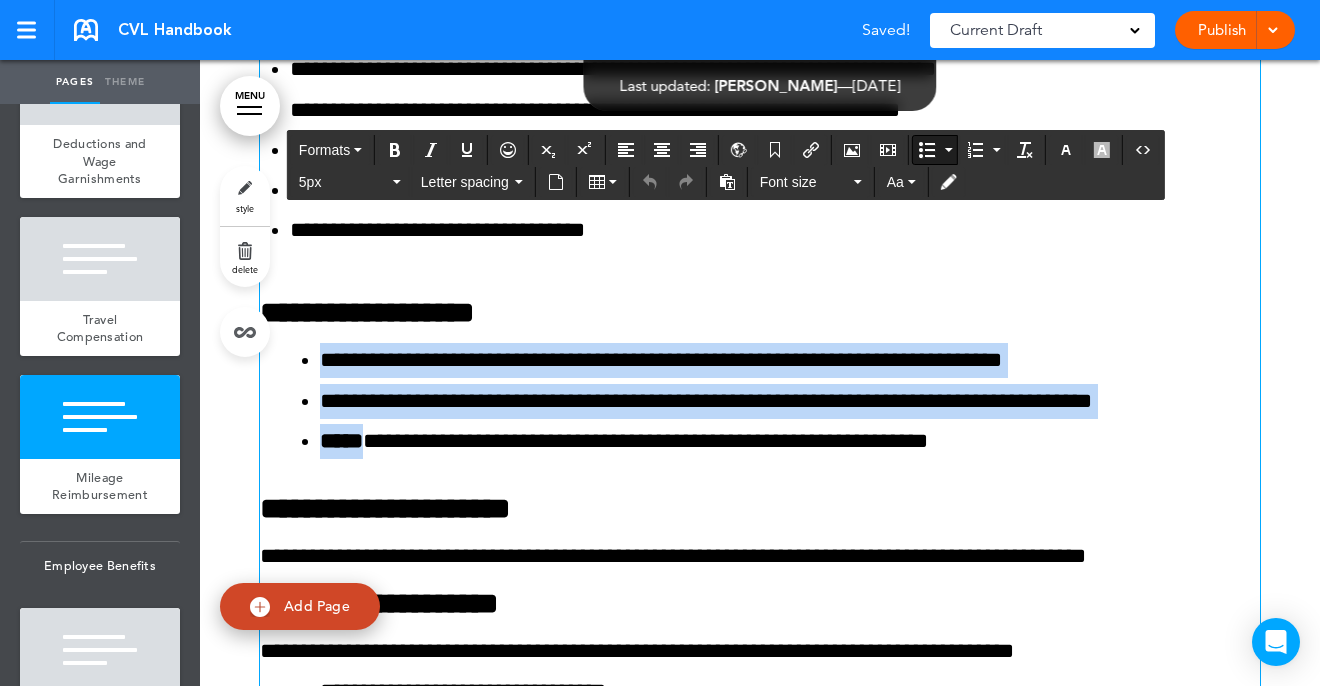 scroll, scrollTop: 25551, scrollLeft: 0, axis: vertical 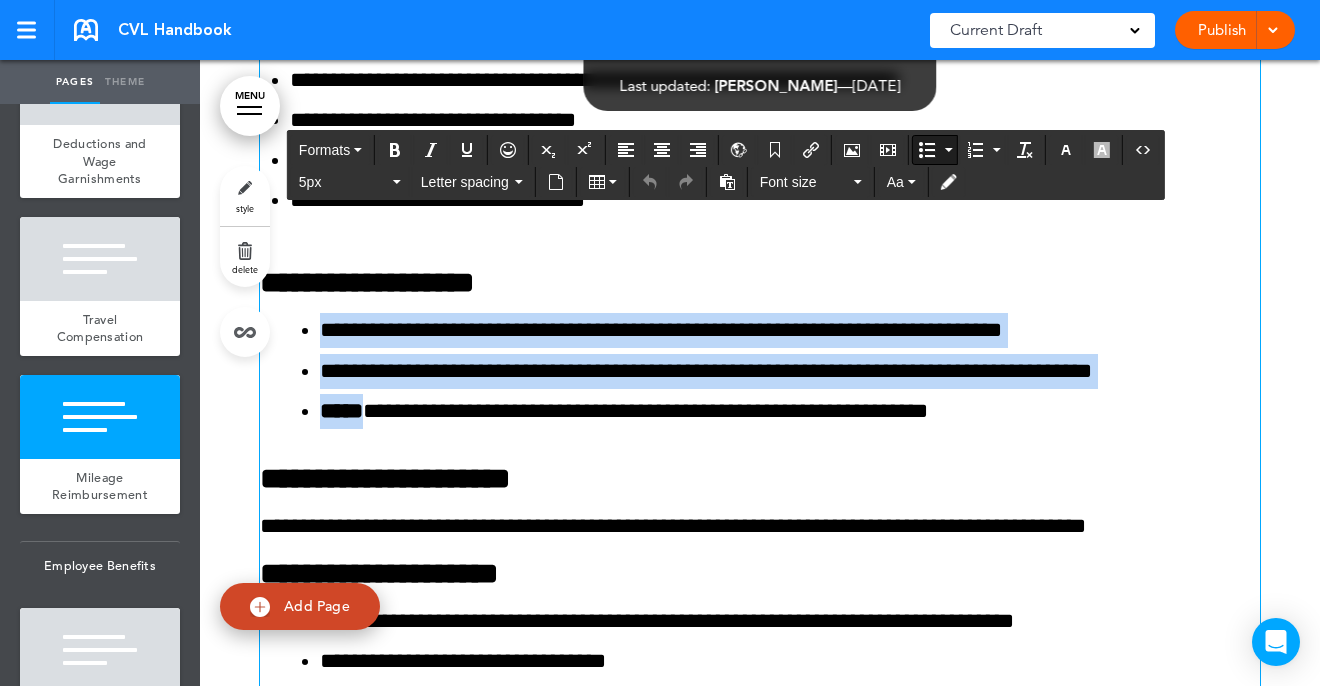click on "**********" at bounding box center [385, 478] 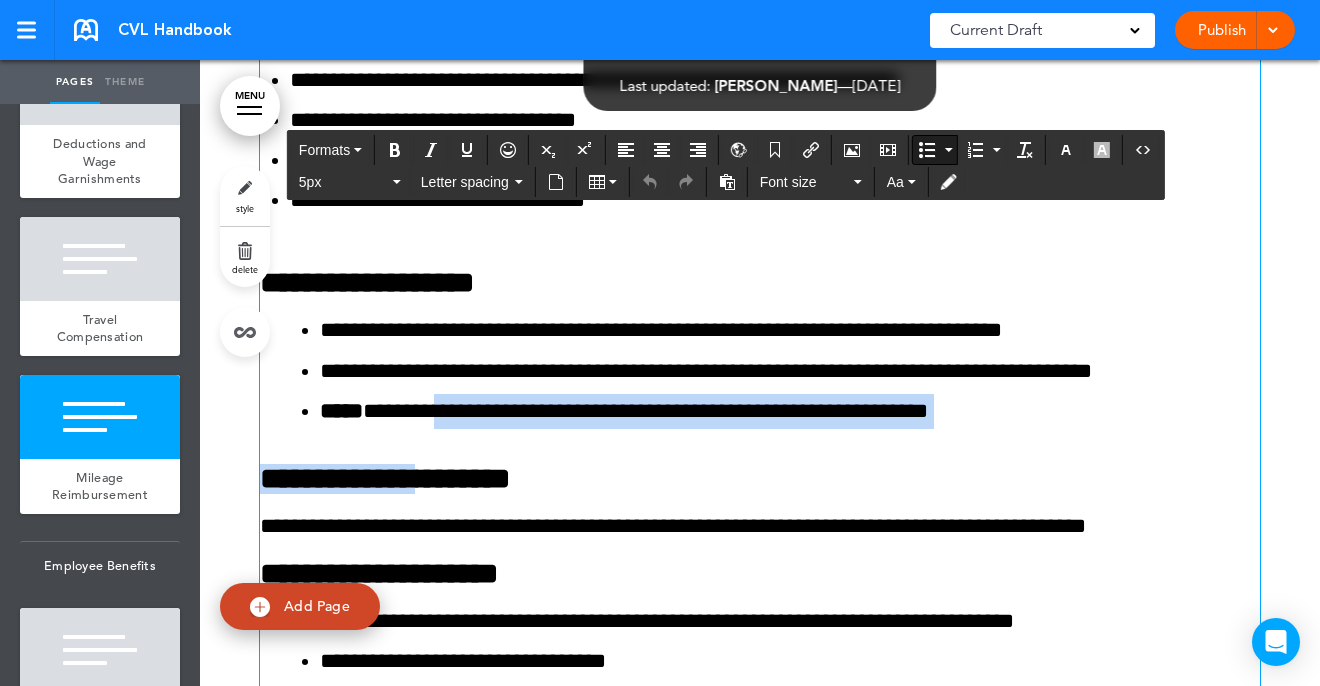drag, startPoint x: 479, startPoint y: 479, endPoint x: 475, endPoint y: 418, distance: 61.13101 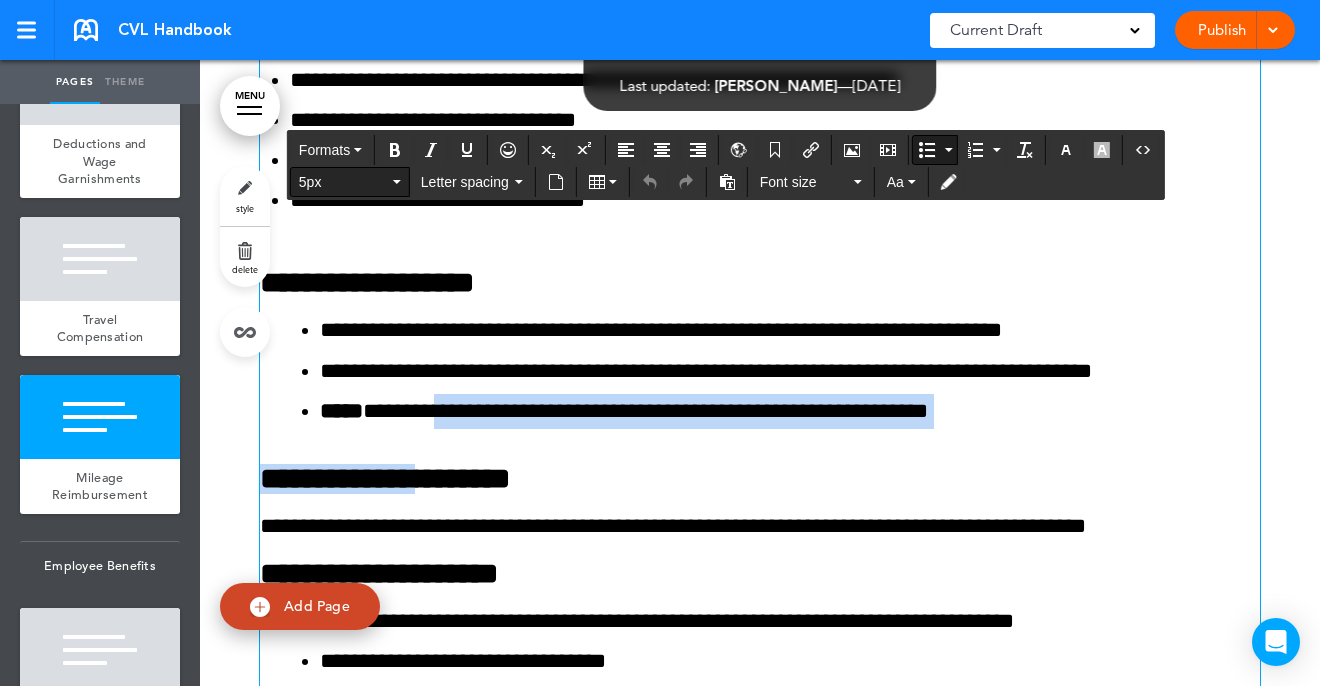 click on "5px" at bounding box center [350, 182] 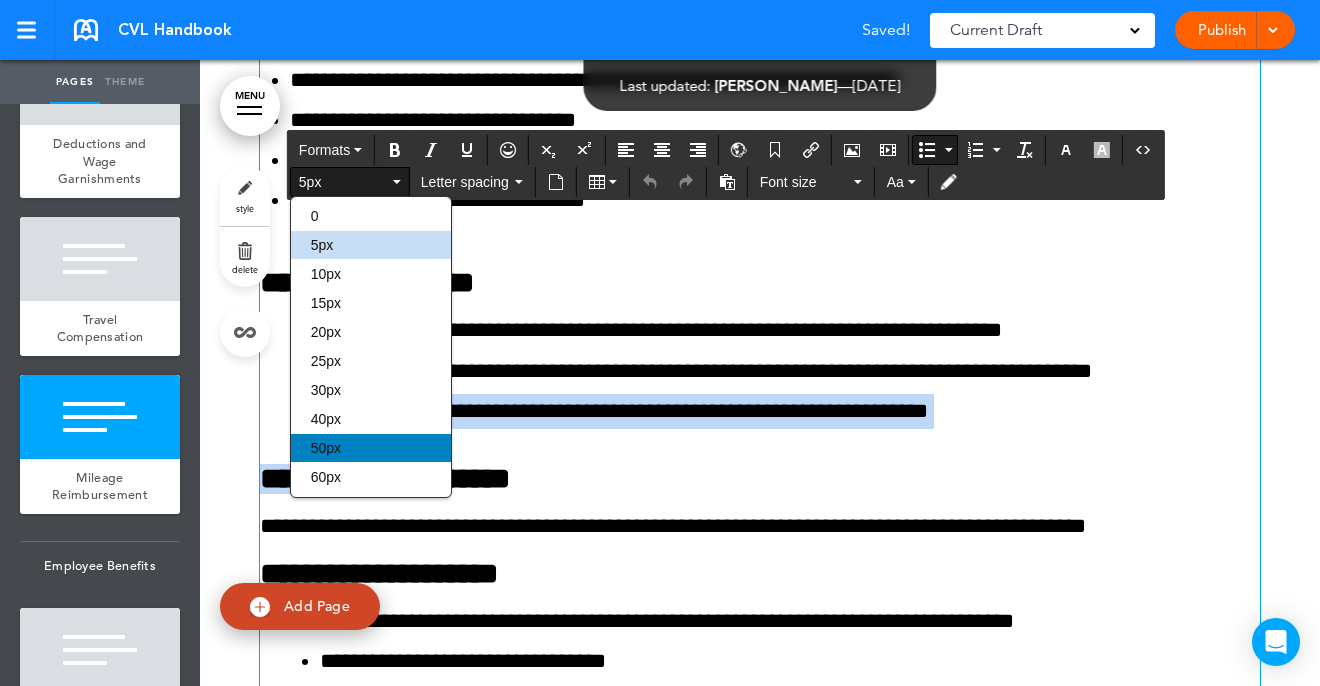 click on "50px" at bounding box center (371, 448) 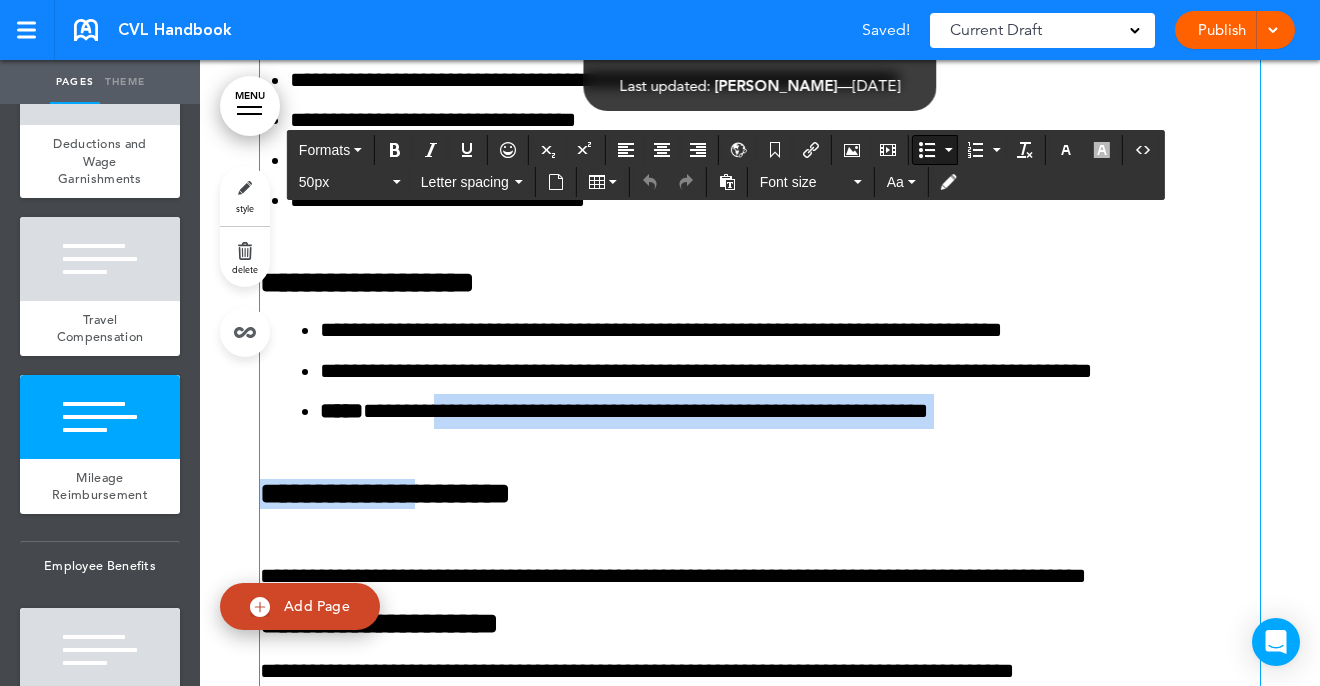 click on "**********" at bounding box center (760, 260) 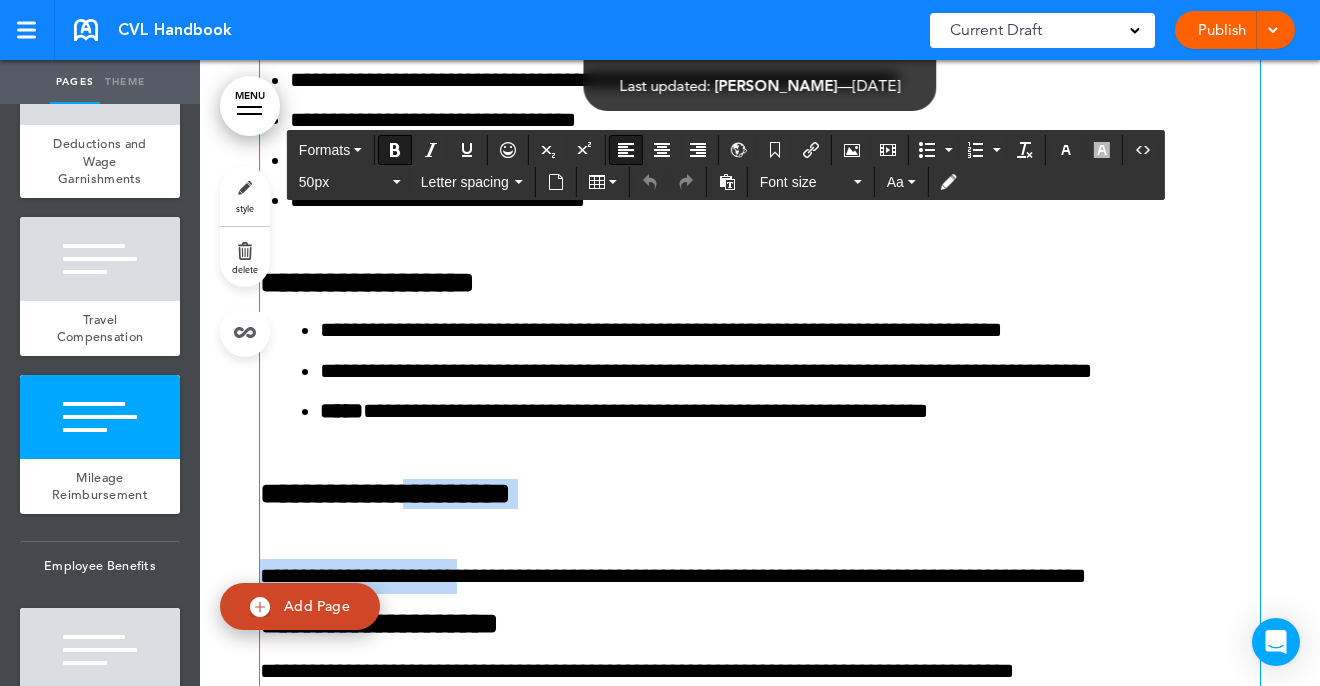 drag, startPoint x: 496, startPoint y: 571, endPoint x: 458, endPoint y: 499, distance: 81.41253 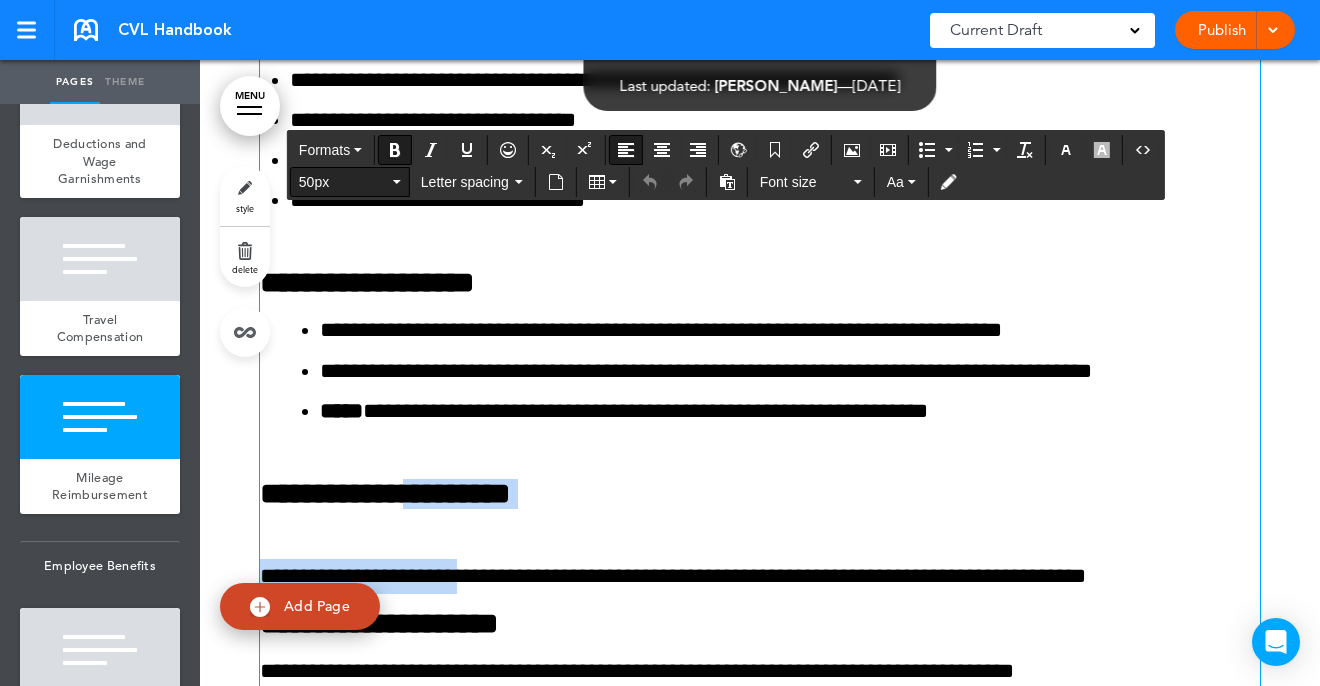 click on "50px" at bounding box center [350, 182] 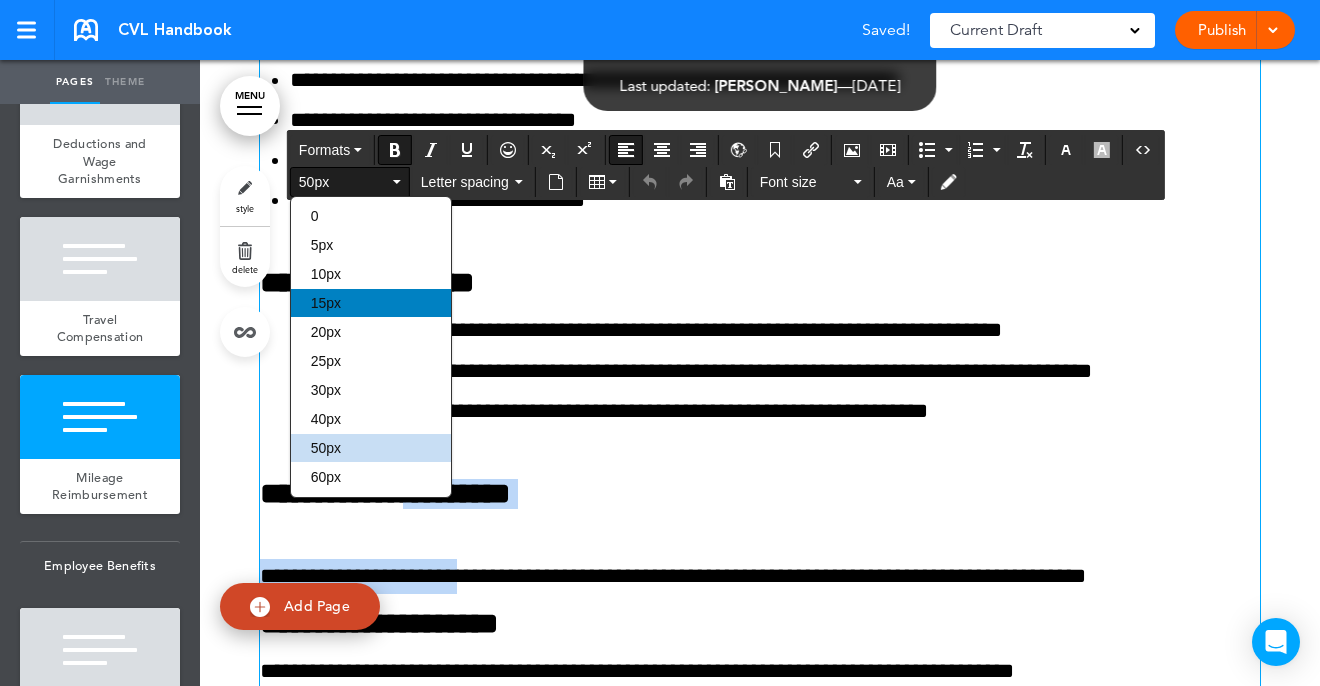 click on "15px" at bounding box center [371, 303] 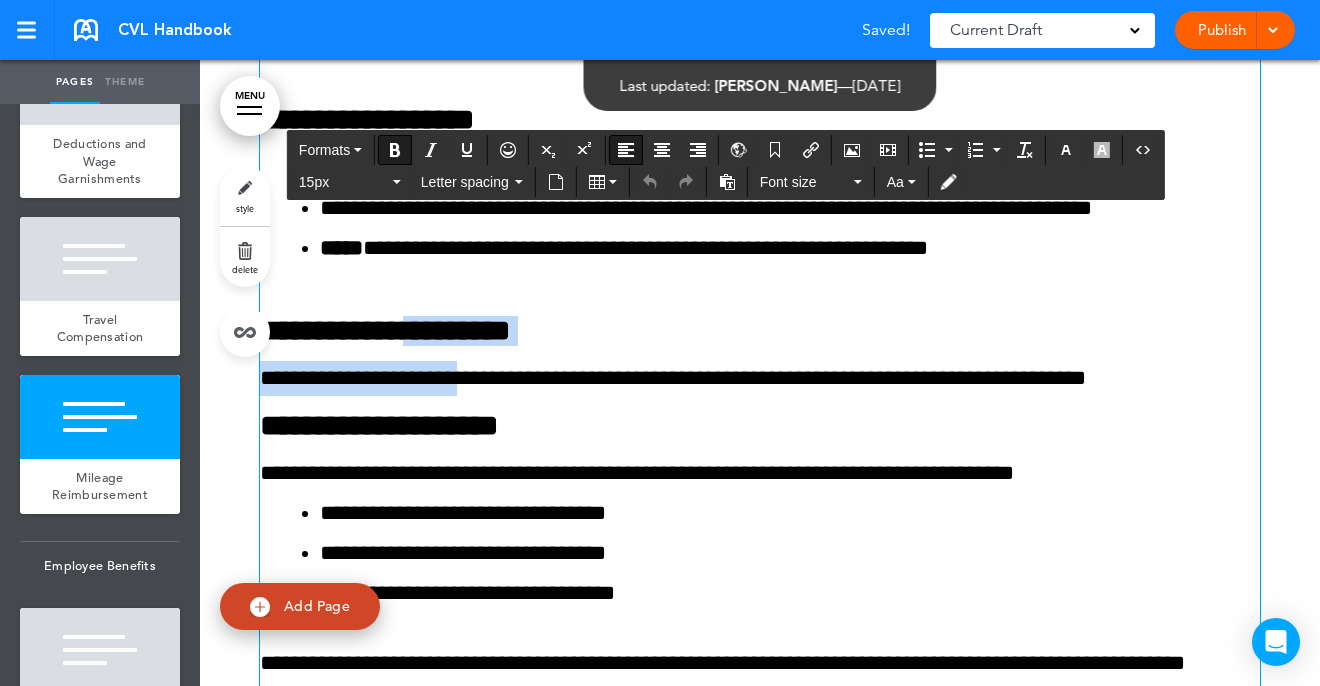 scroll, scrollTop: 25716, scrollLeft: 0, axis: vertical 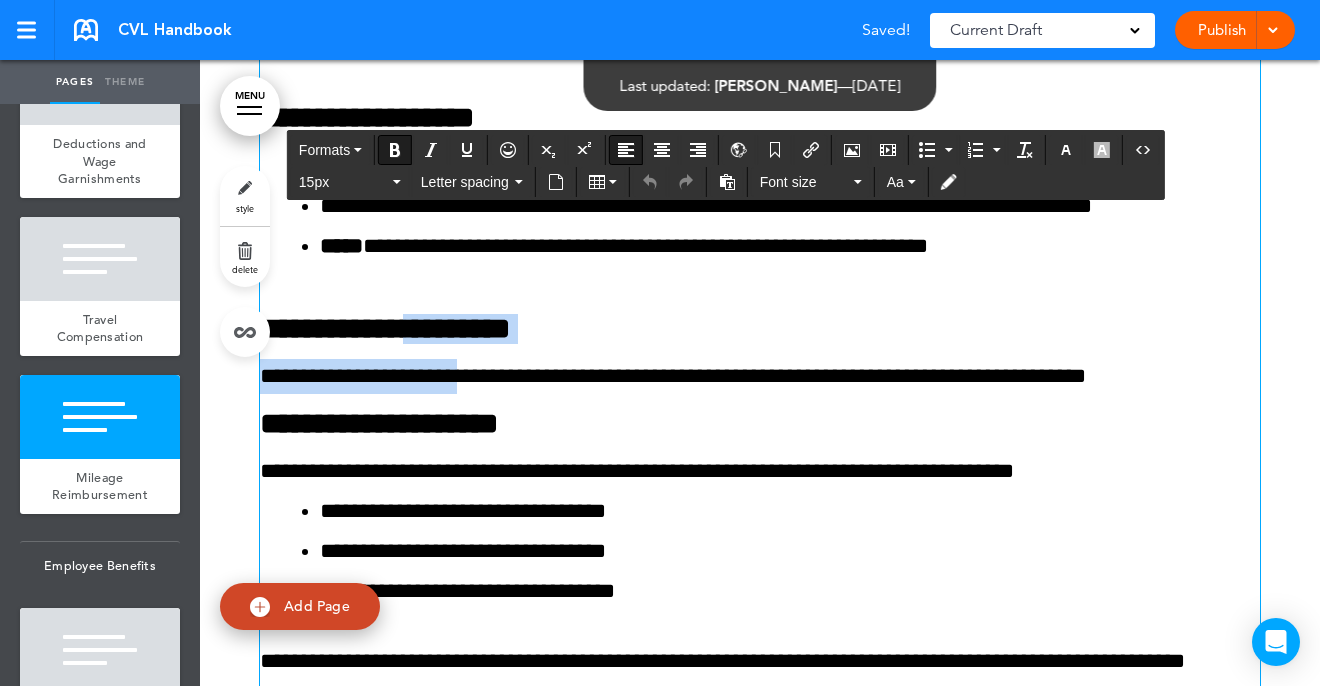 click on "**********" at bounding box center [379, 423] 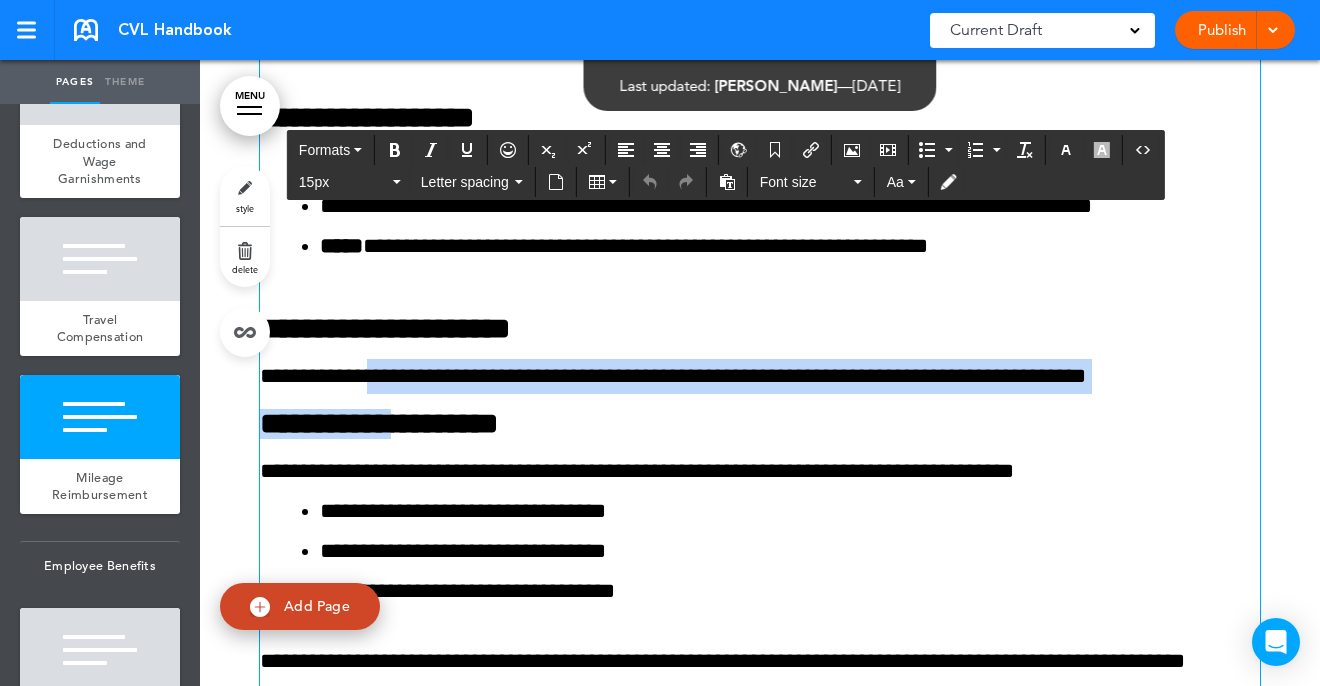 drag, startPoint x: 445, startPoint y: 424, endPoint x: 407, endPoint y: 381, distance: 57.384666 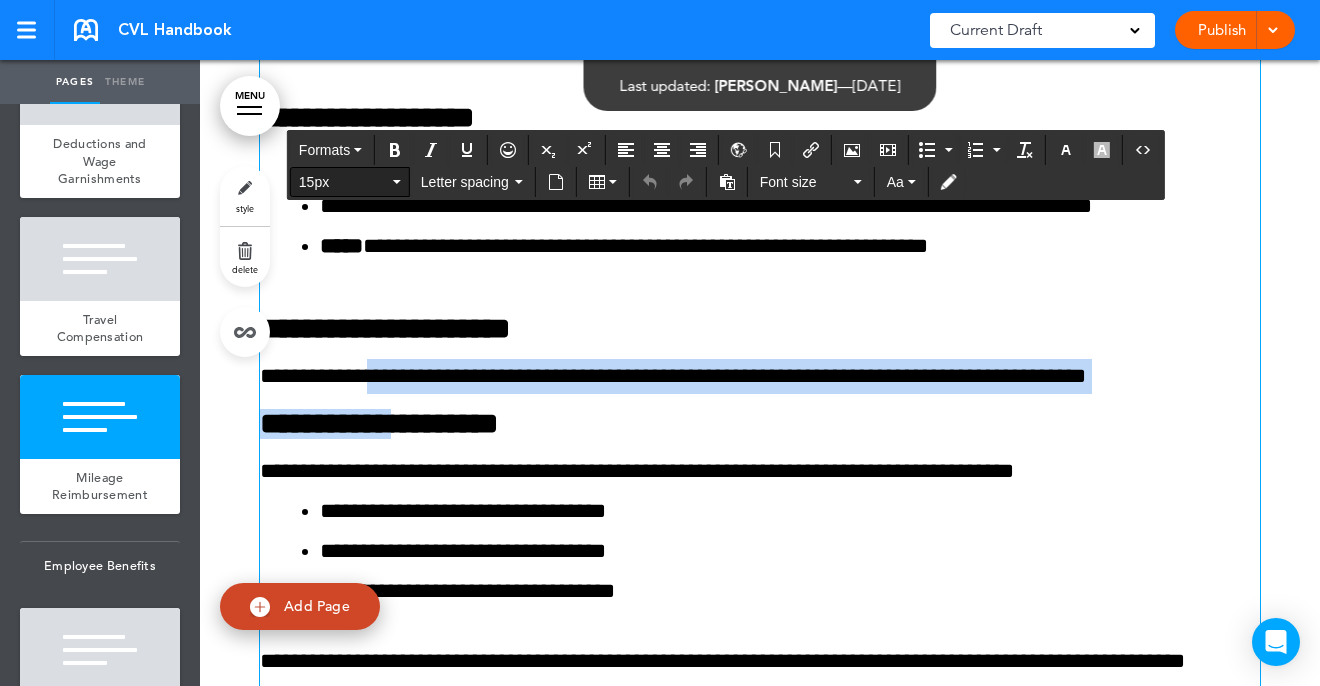 click on "15px" at bounding box center (350, 182) 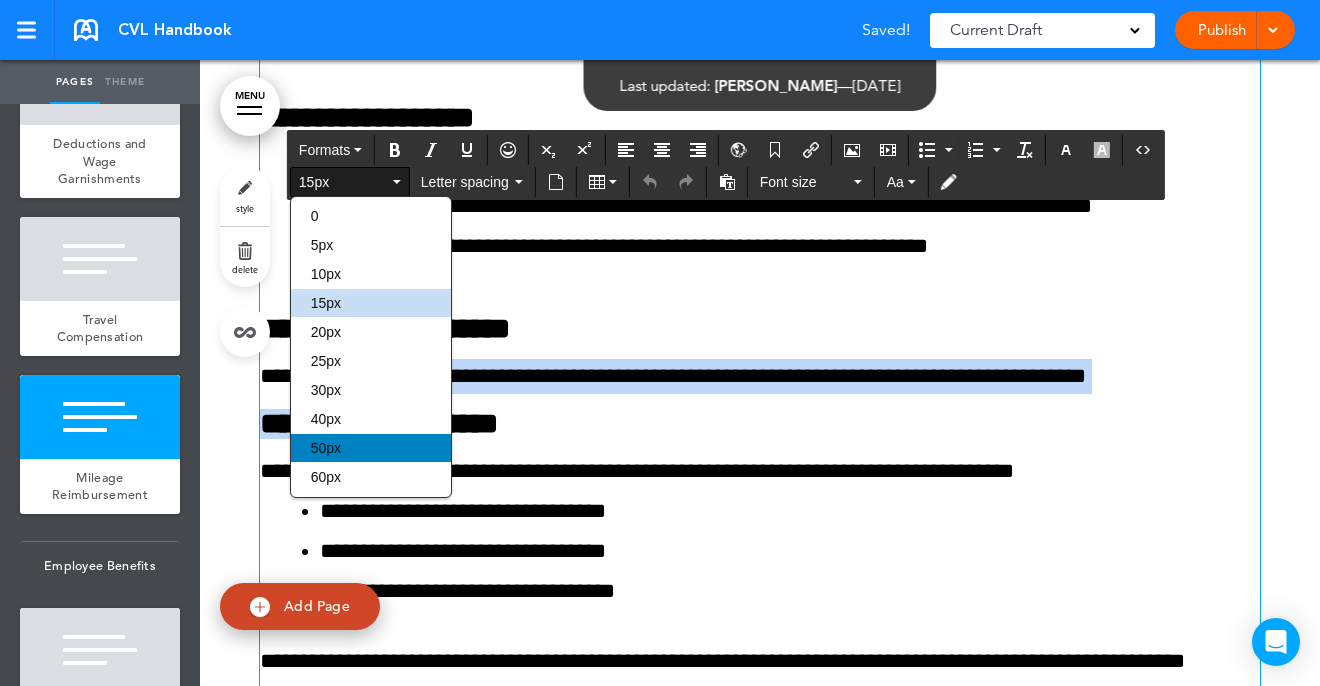 click on "50px" at bounding box center (371, 448) 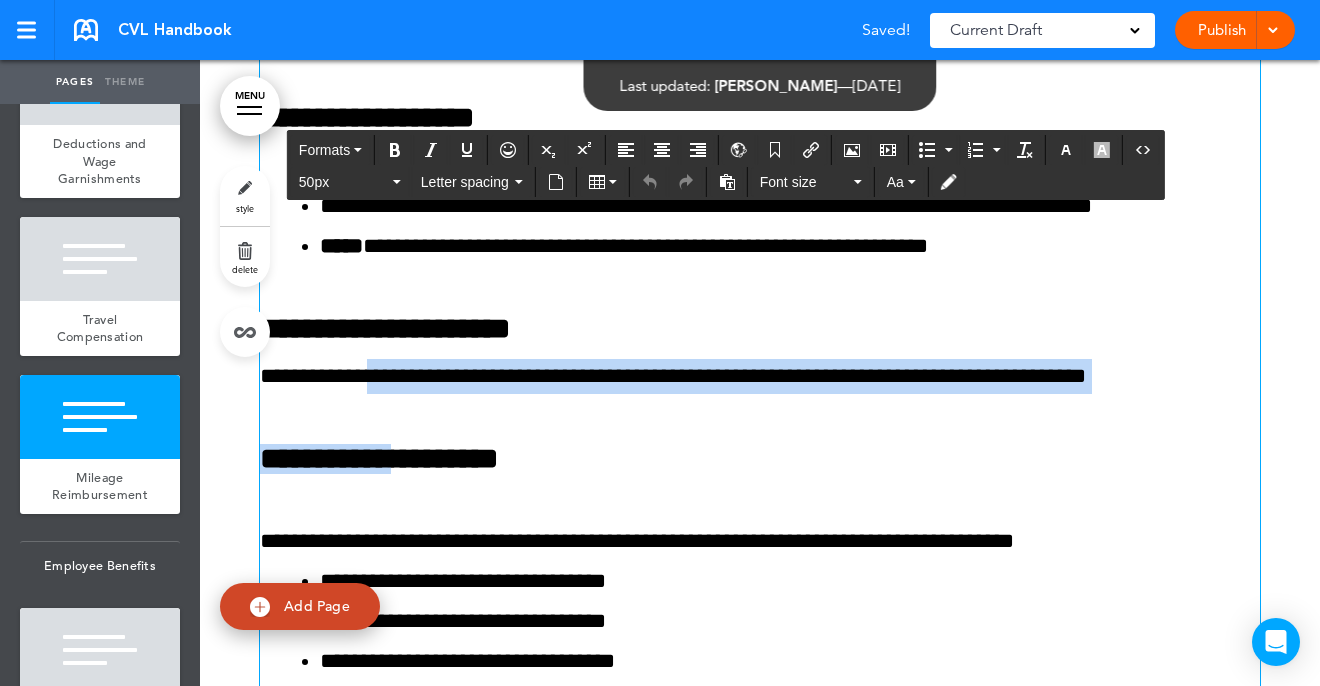click on "**********" at bounding box center (379, 458) 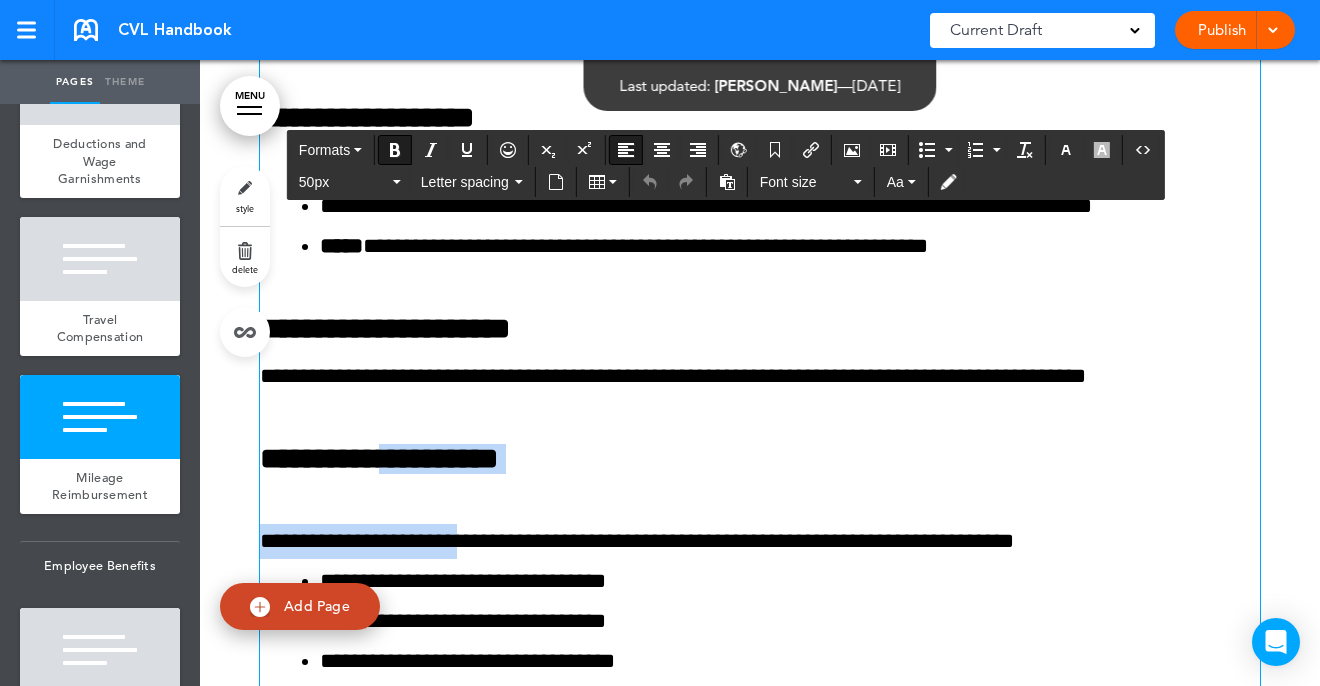 drag, startPoint x: 476, startPoint y: 531, endPoint x: 433, endPoint y: 464, distance: 79.61156 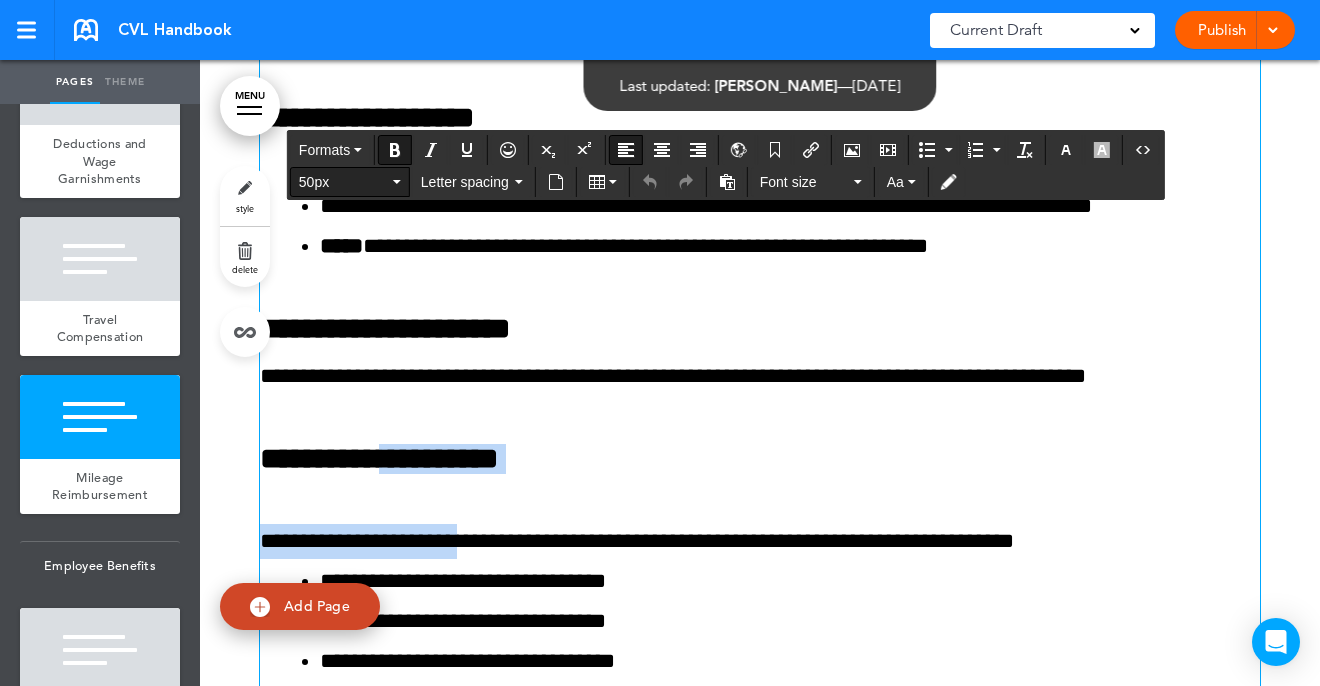 click on "50px" at bounding box center (350, 182) 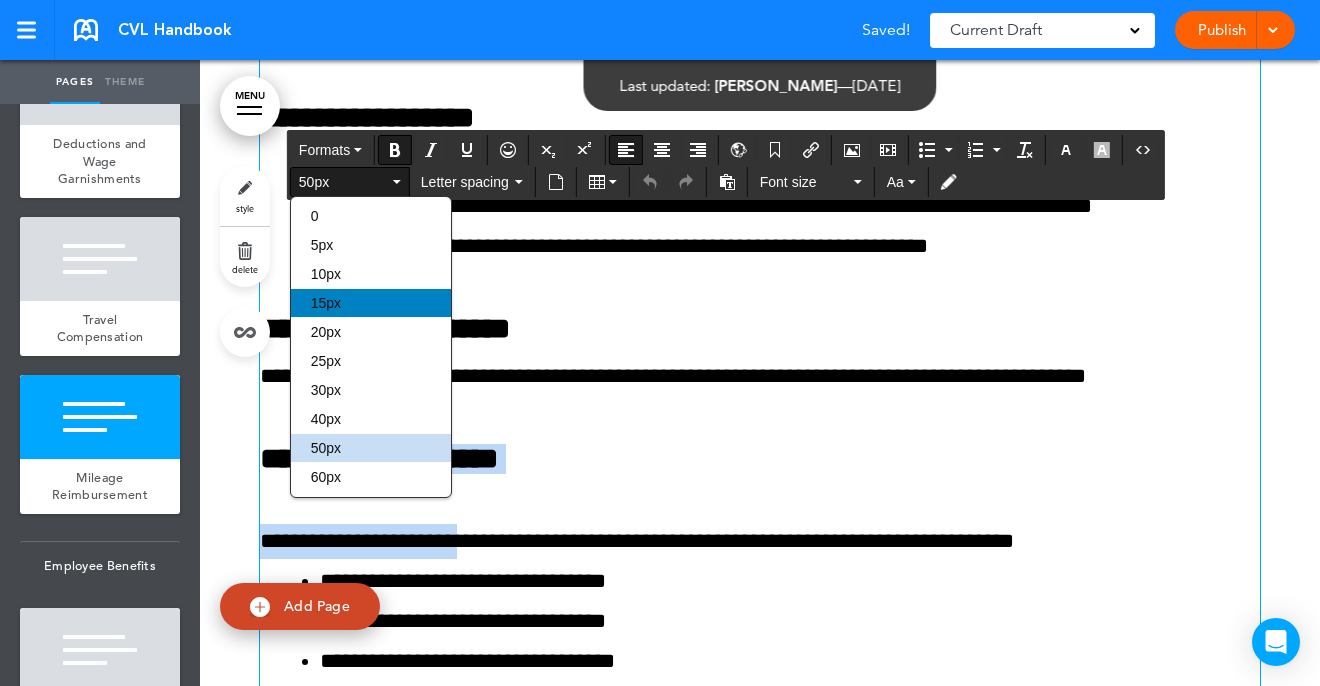 click on "15px" at bounding box center [371, 303] 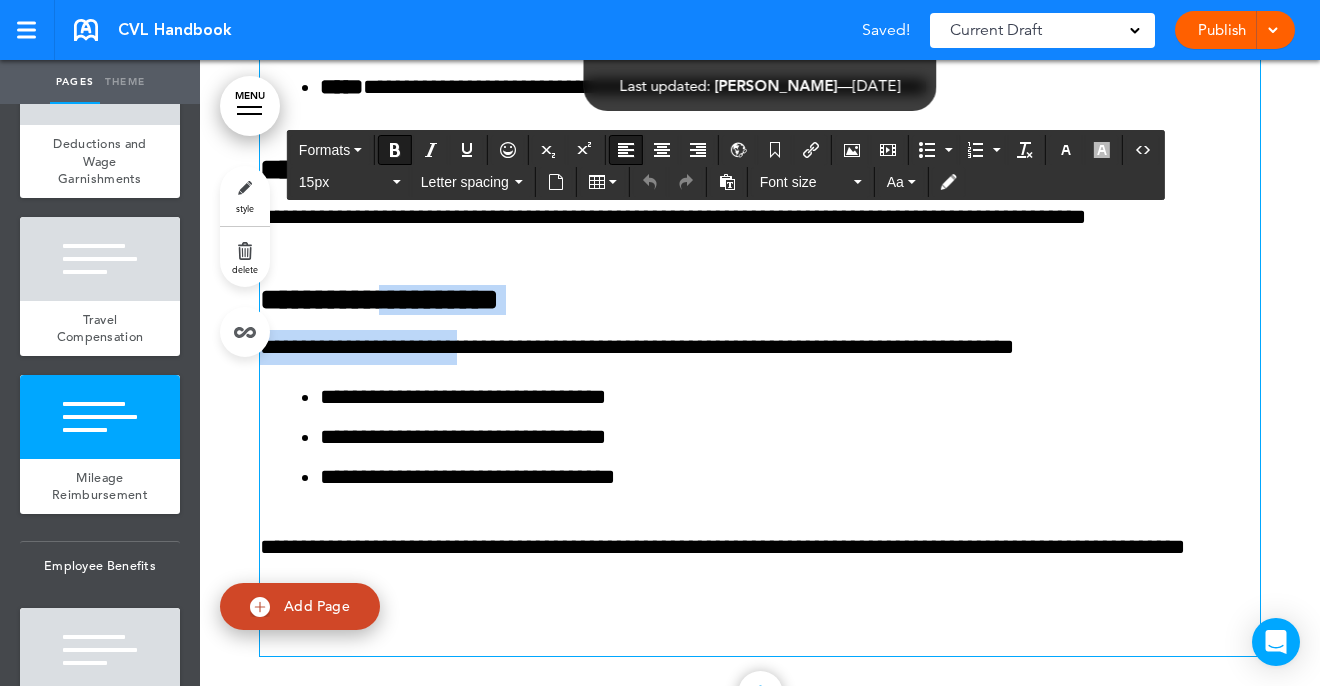 scroll, scrollTop: 25891, scrollLeft: 0, axis: vertical 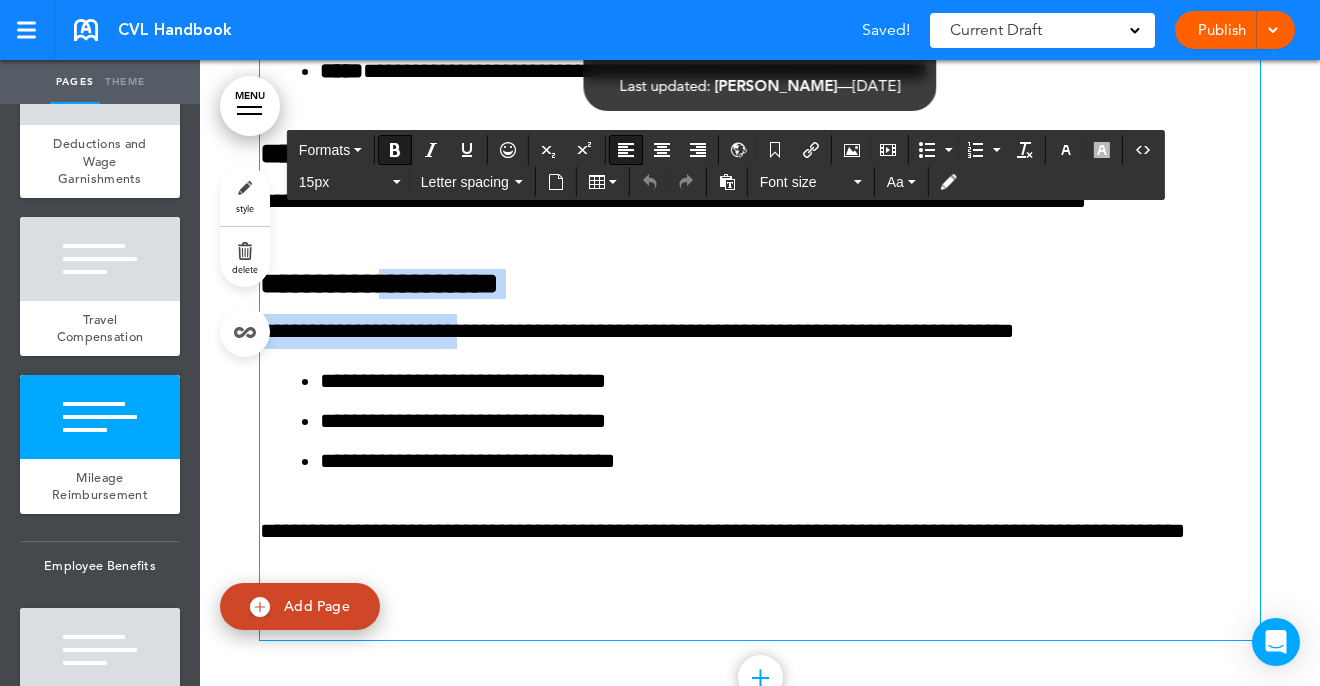 click on "**********" at bounding box center [790, 421] 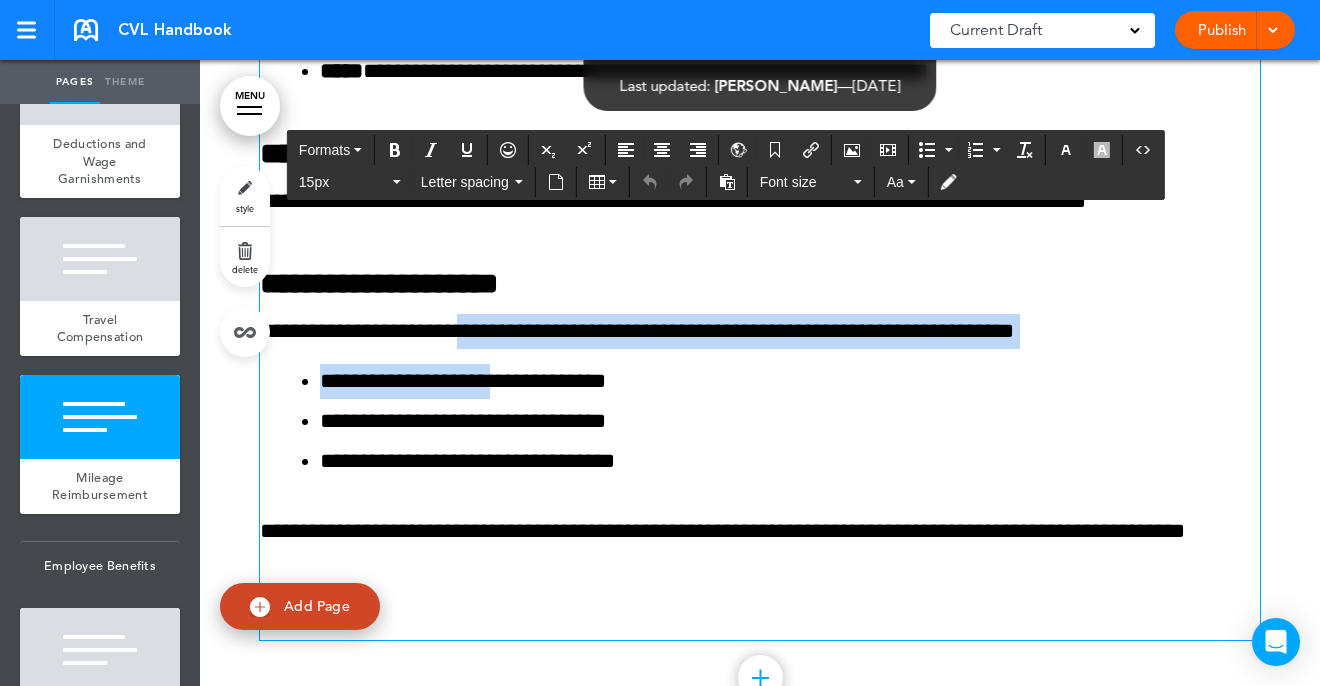 drag, startPoint x: 521, startPoint y: 376, endPoint x: 477, endPoint y: 341, distance: 56.22277 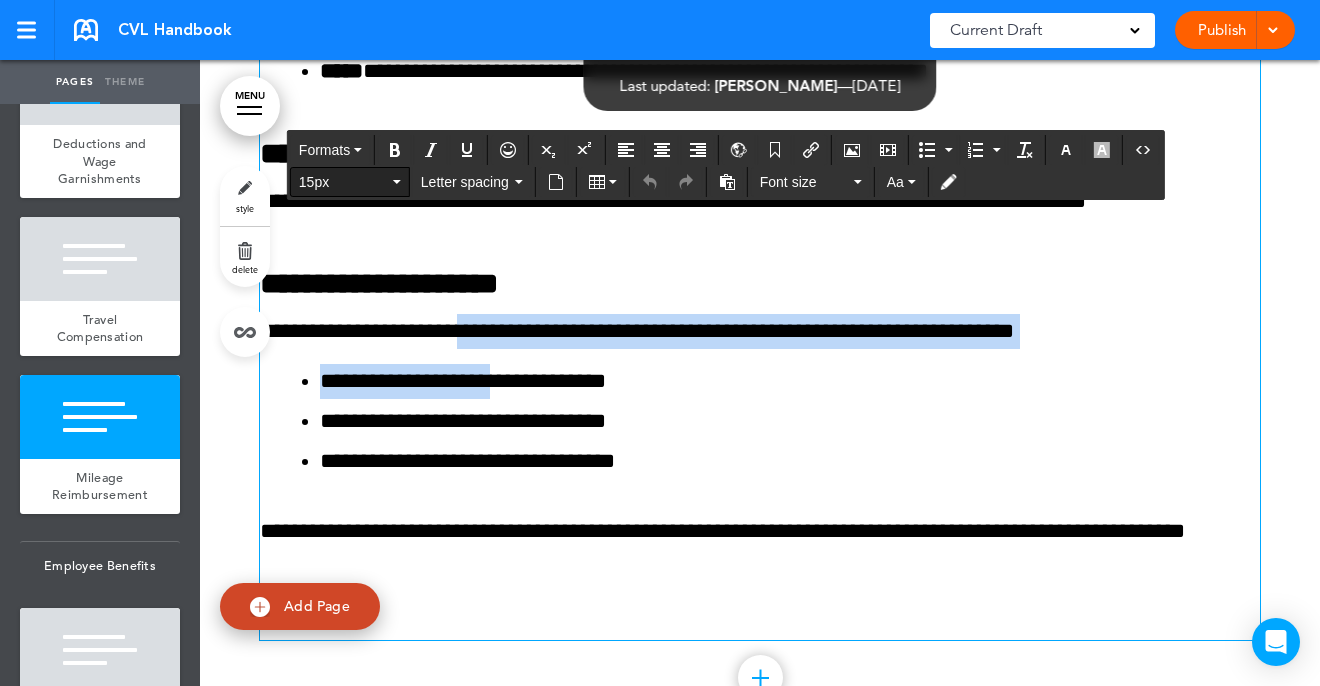 click on "15px" at bounding box center [350, 182] 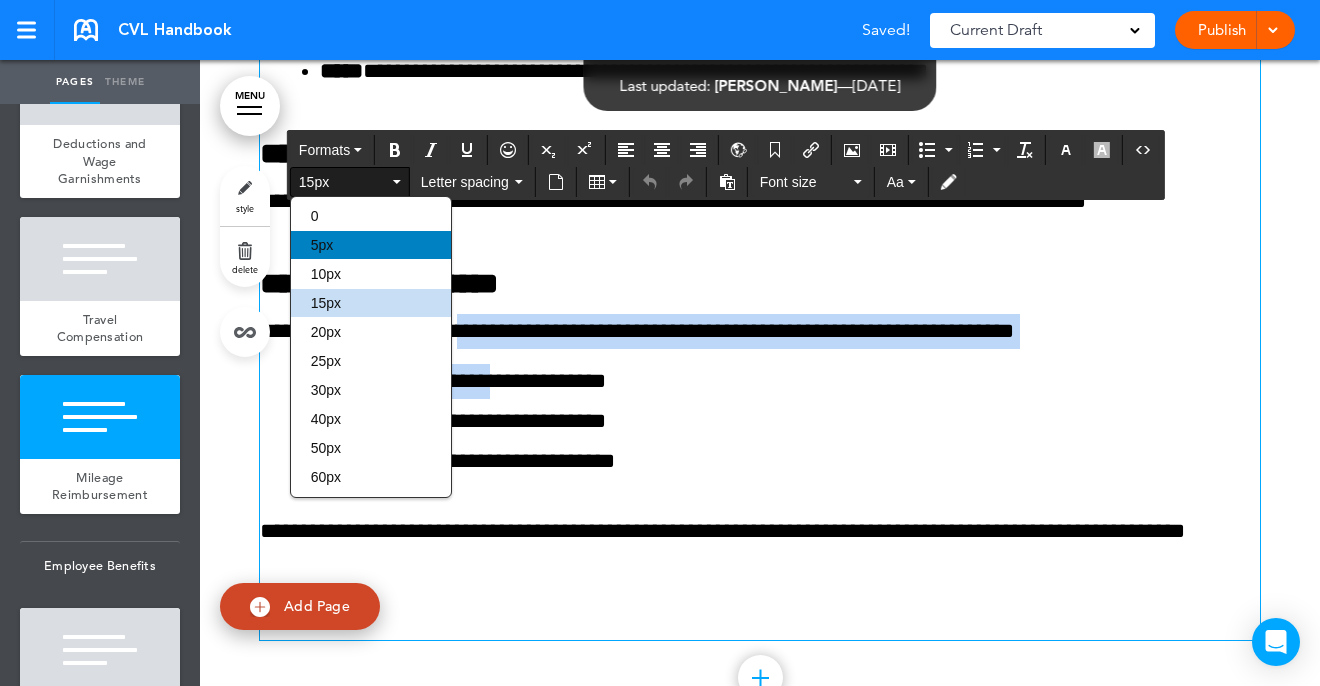 click on "5px" at bounding box center (371, 245) 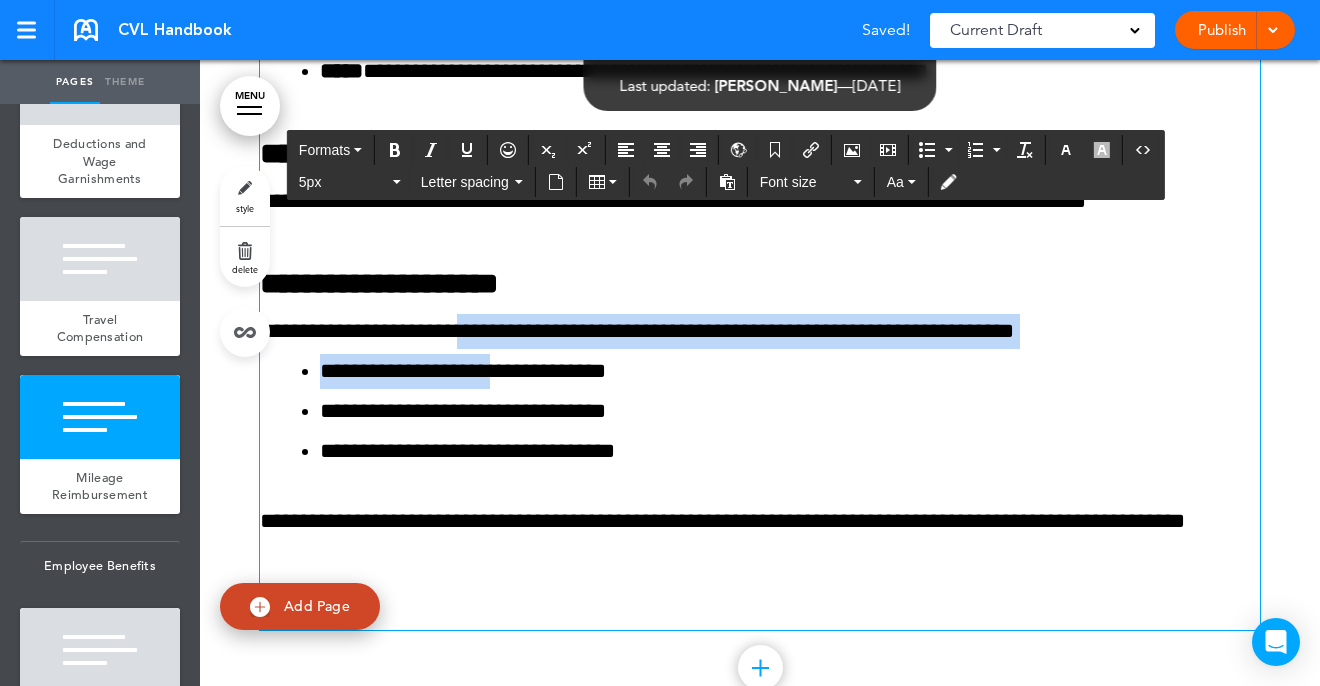 click on "**********" at bounding box center (790, 451) 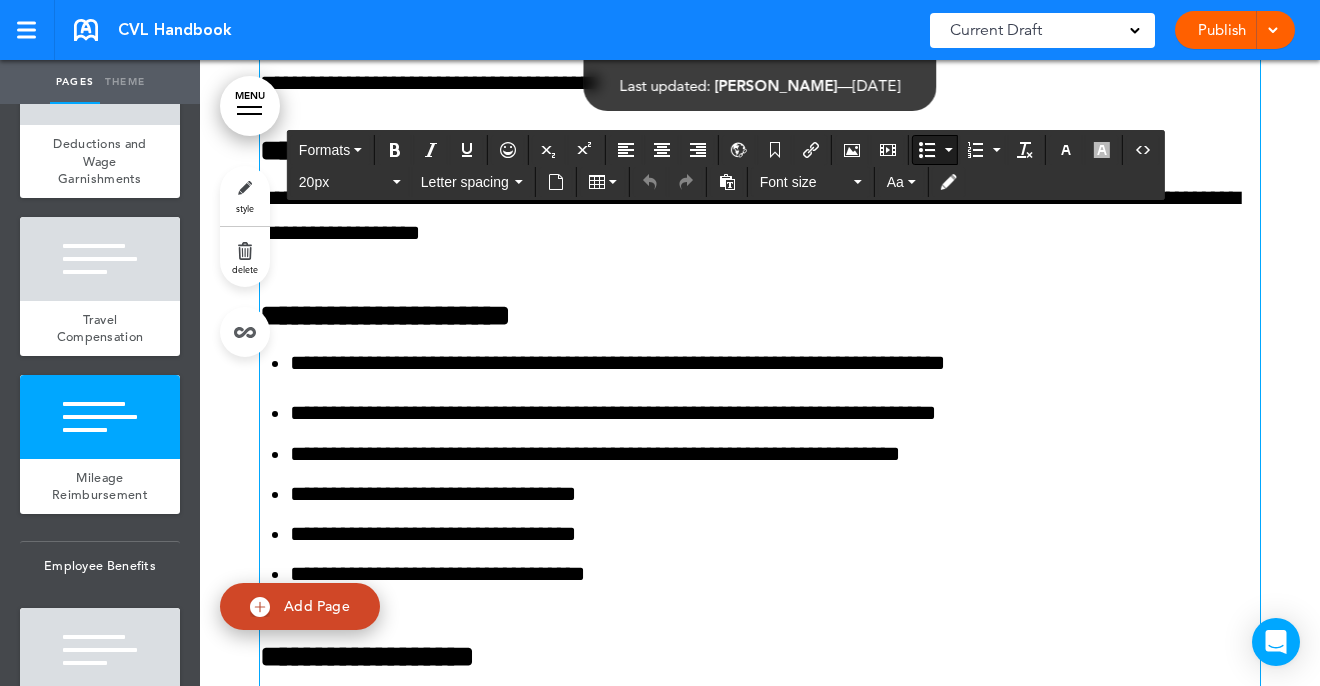 scroll, scrollTop: 25195, scrollLeft: 0, axis: vertical 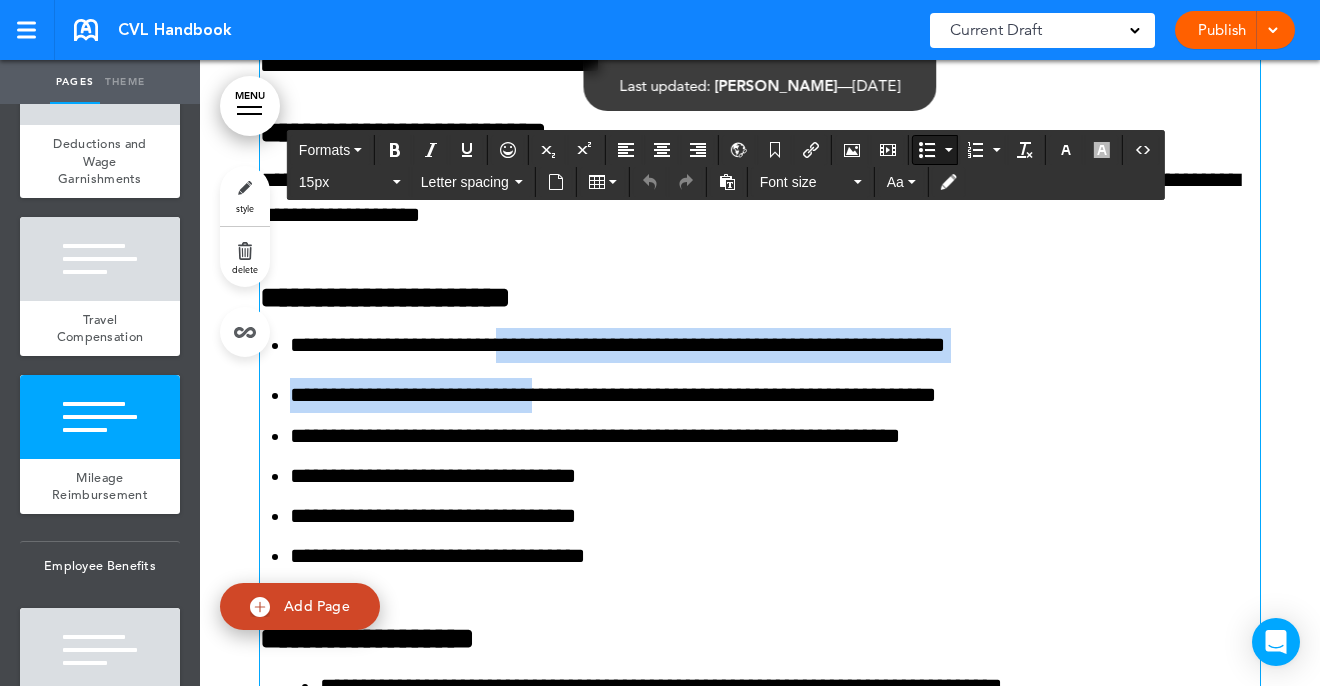 drag, startPoint x: 575, startPoint y: 394, endPoint x: 544, endPoint y: 356, distance: 49.0408 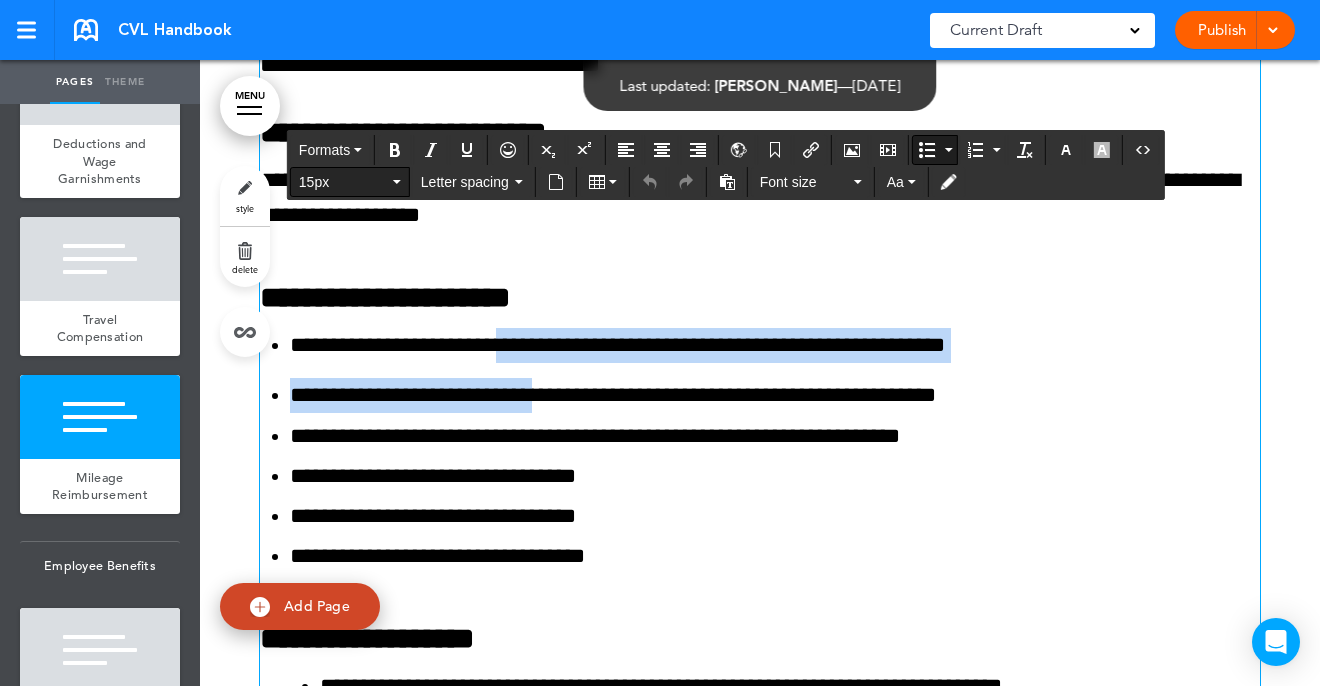 click on "15px" at bounding box center [350, 182] 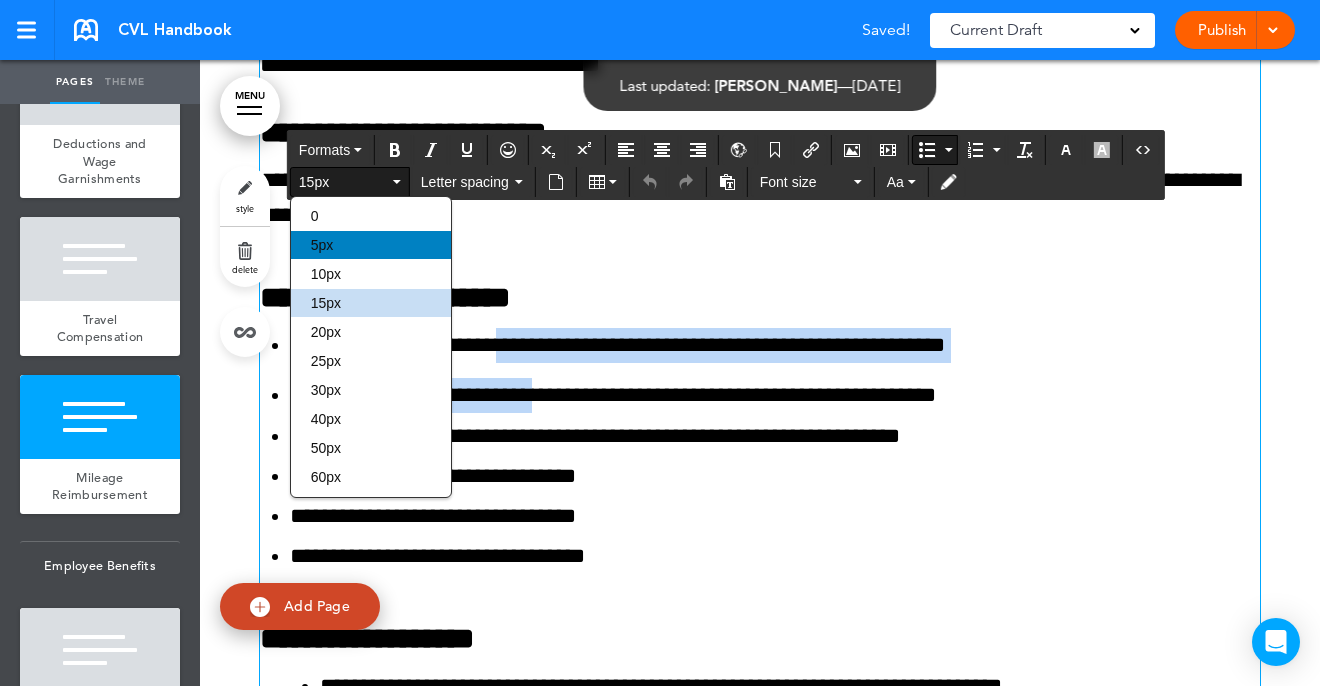 click on "5px" at bounding box center (371, 245) 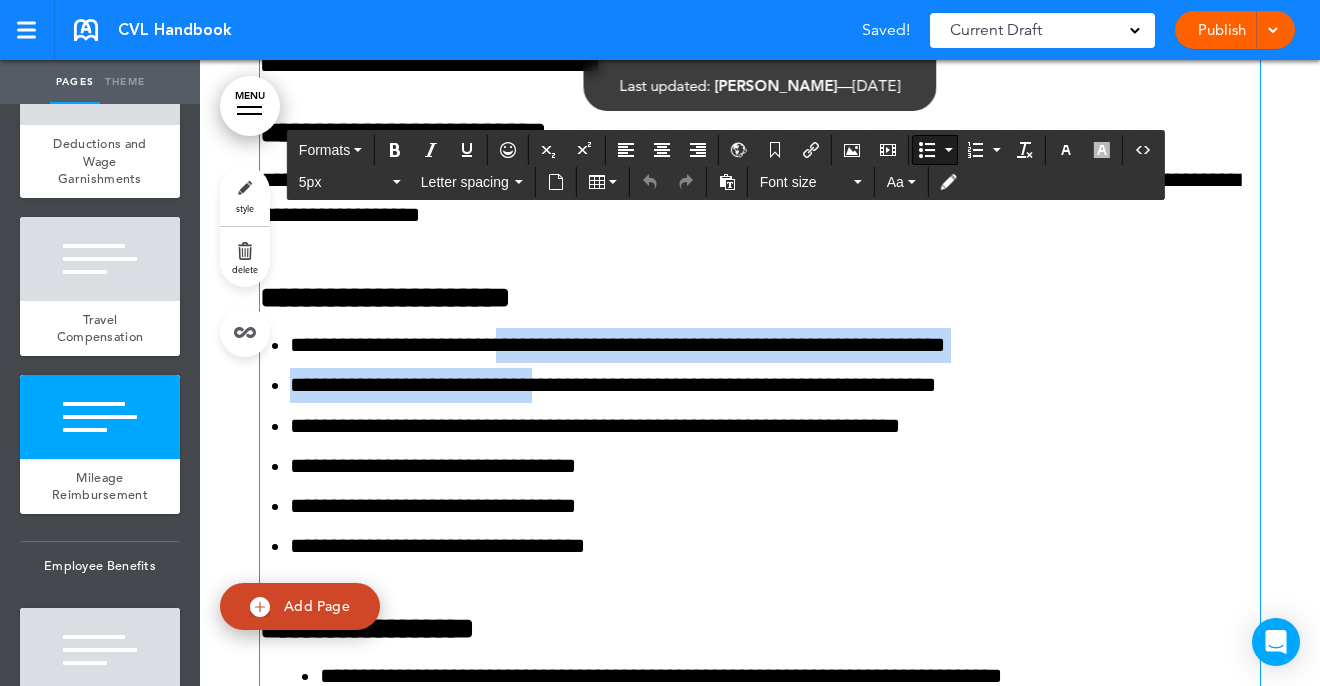 click on "**********" at bounding box center (775, 426) 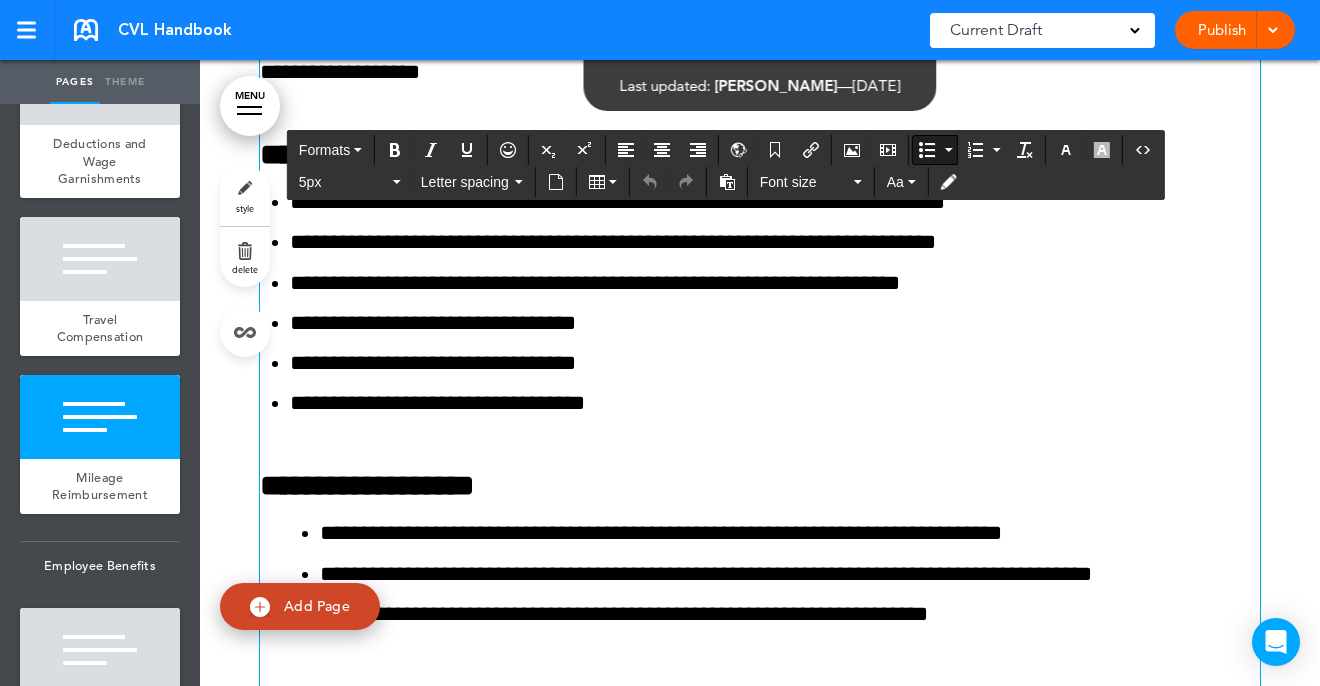 scroll, scrollTop: 25315, scrollLeft: 0, axis: vertical 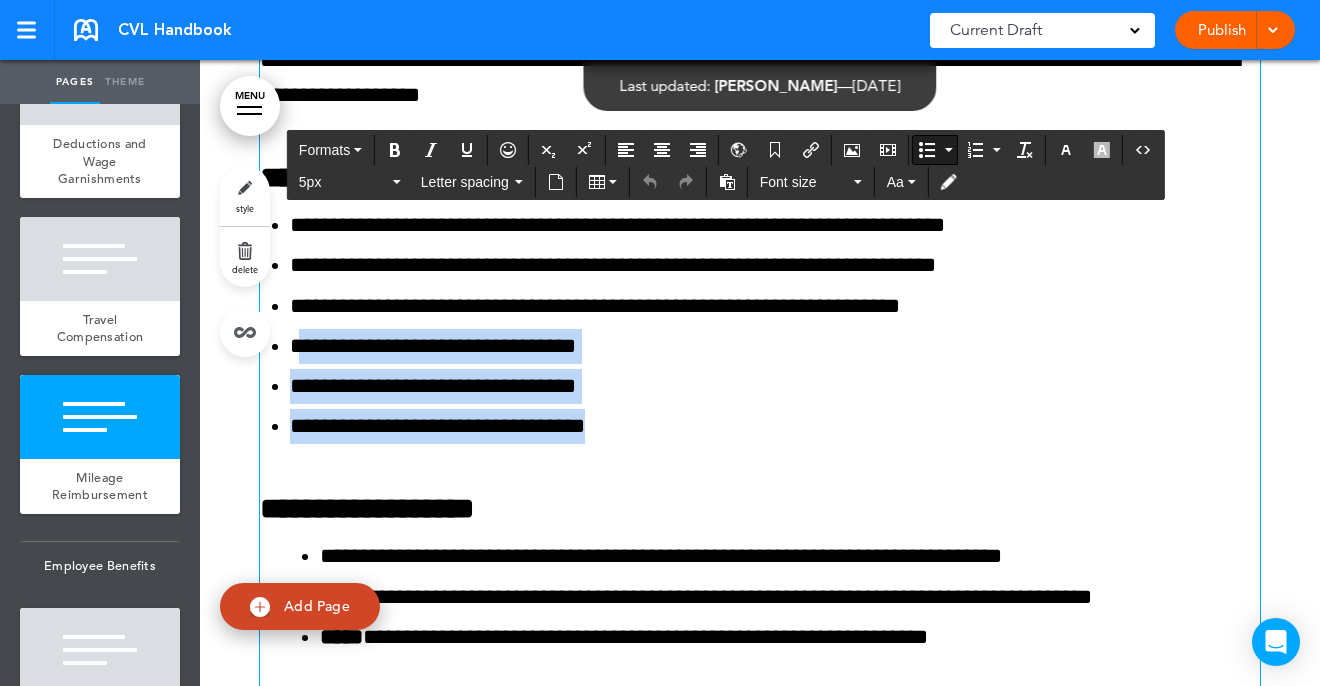 drag, startPoint x: 670, startPoint y: 423, endPoint x: 297, endPoint y: 346, distance: 380.8648 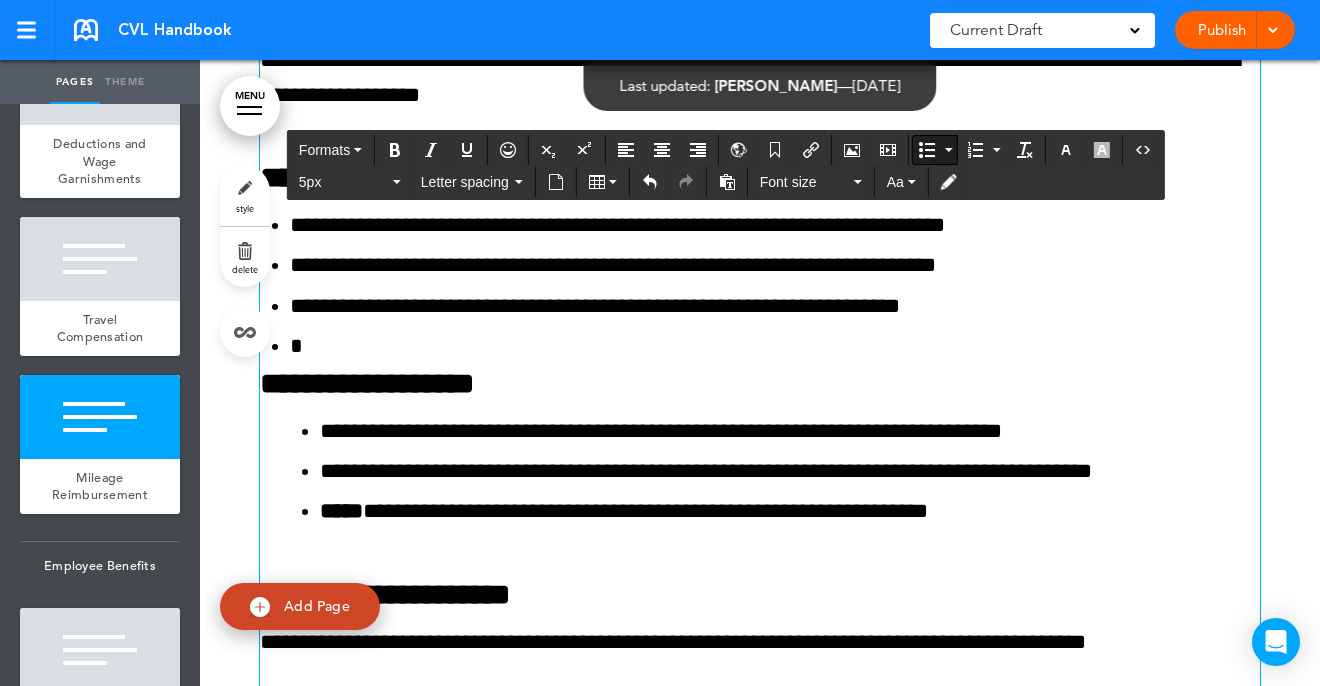 type 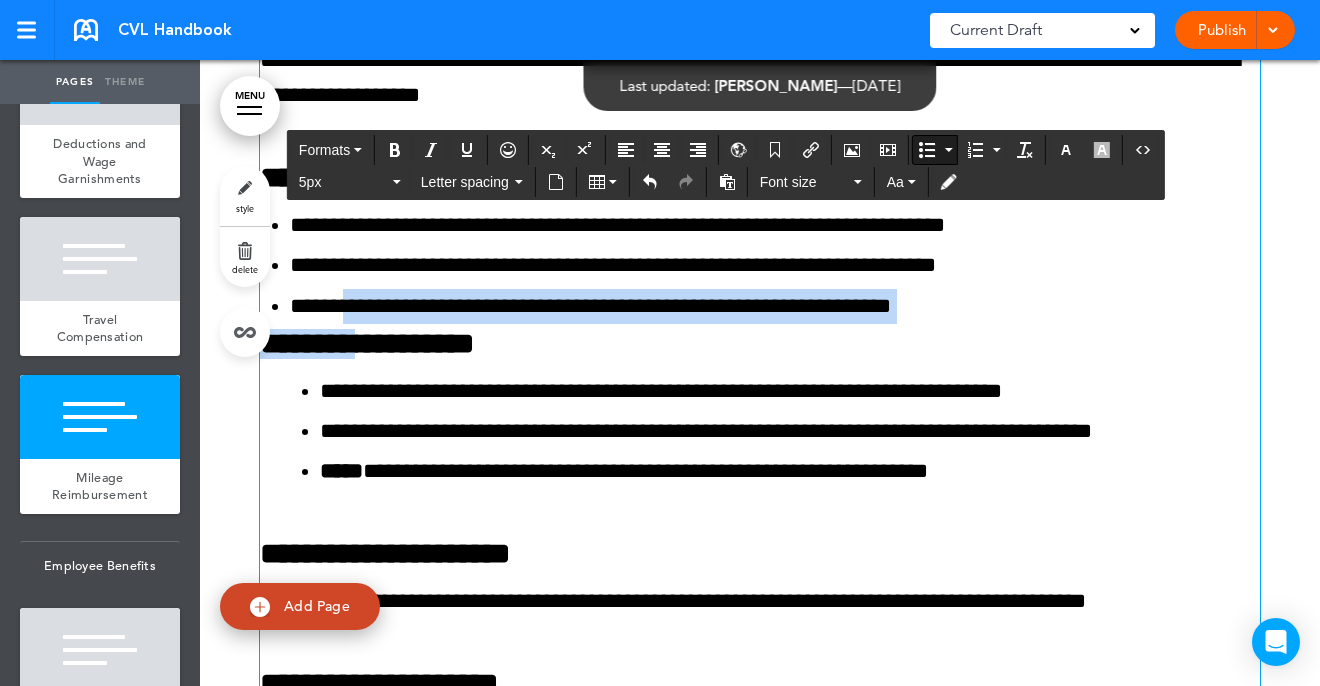 drag, startPoint x: 359, startPoint y: 344, endPoint x: 349, endPoint y: 315, distance: 30.675724 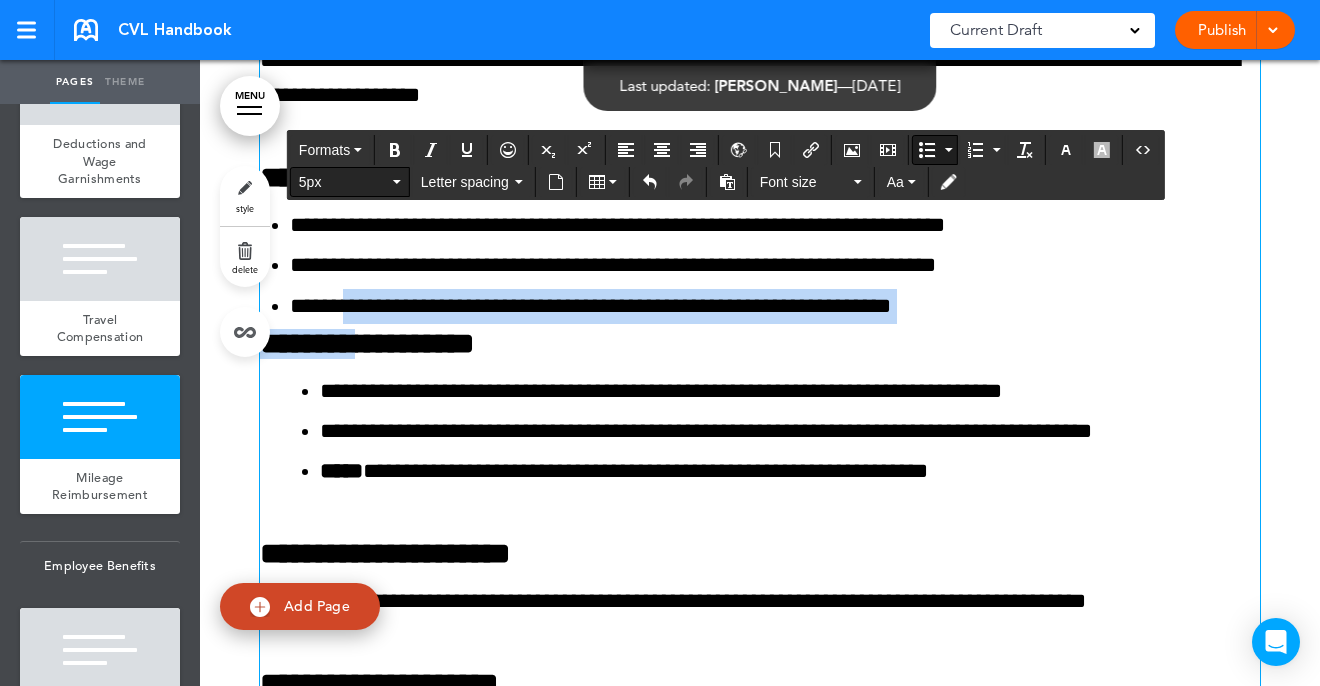 click at bounding box center (397, 182) 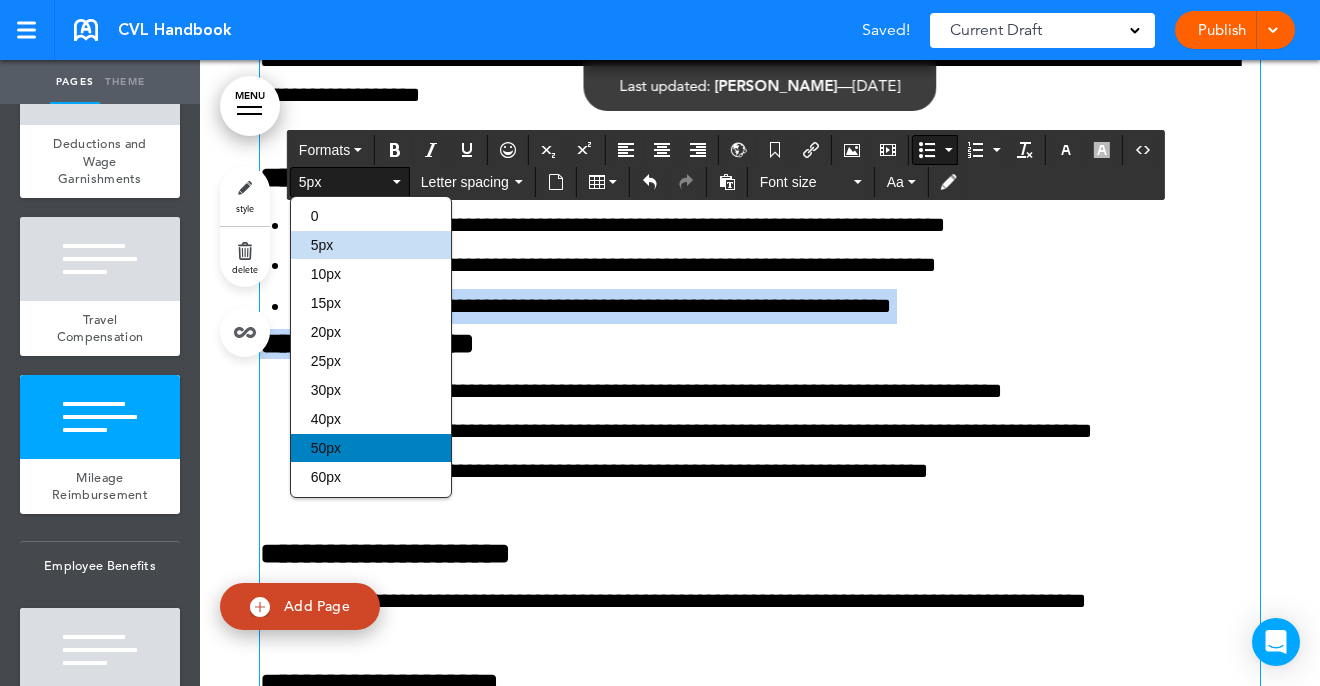 click on "50px" at bounding box center (371, 448) 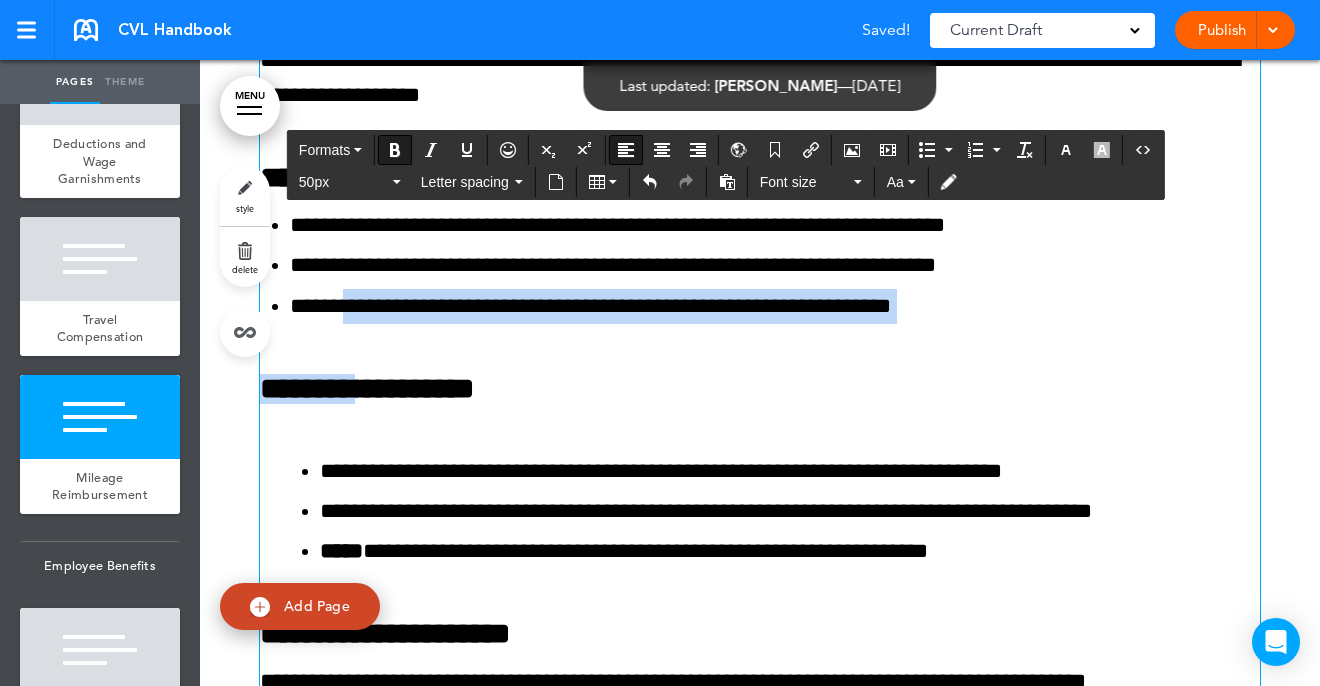 click on "**********" at bounding box center [367, 388] 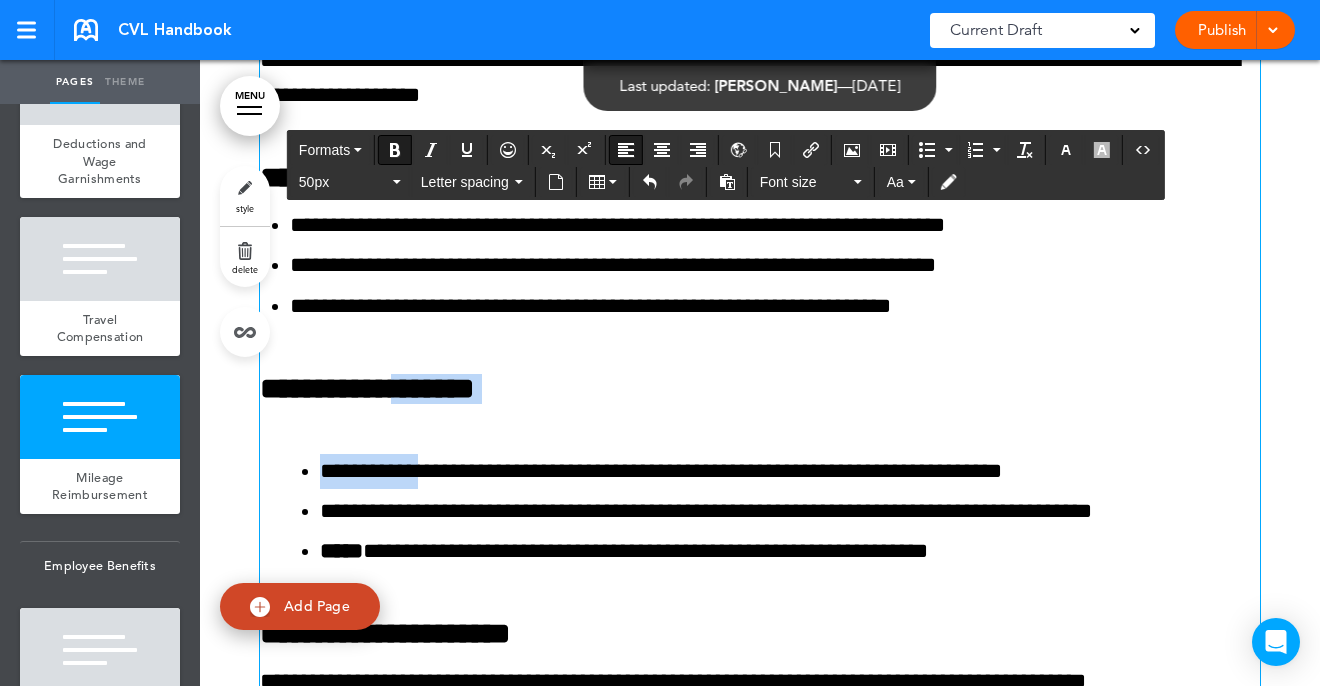 drag, startPoint x: 432, startPoint y: 471, endPoint x: 398, endPoint y: 398, distance: 80.529495 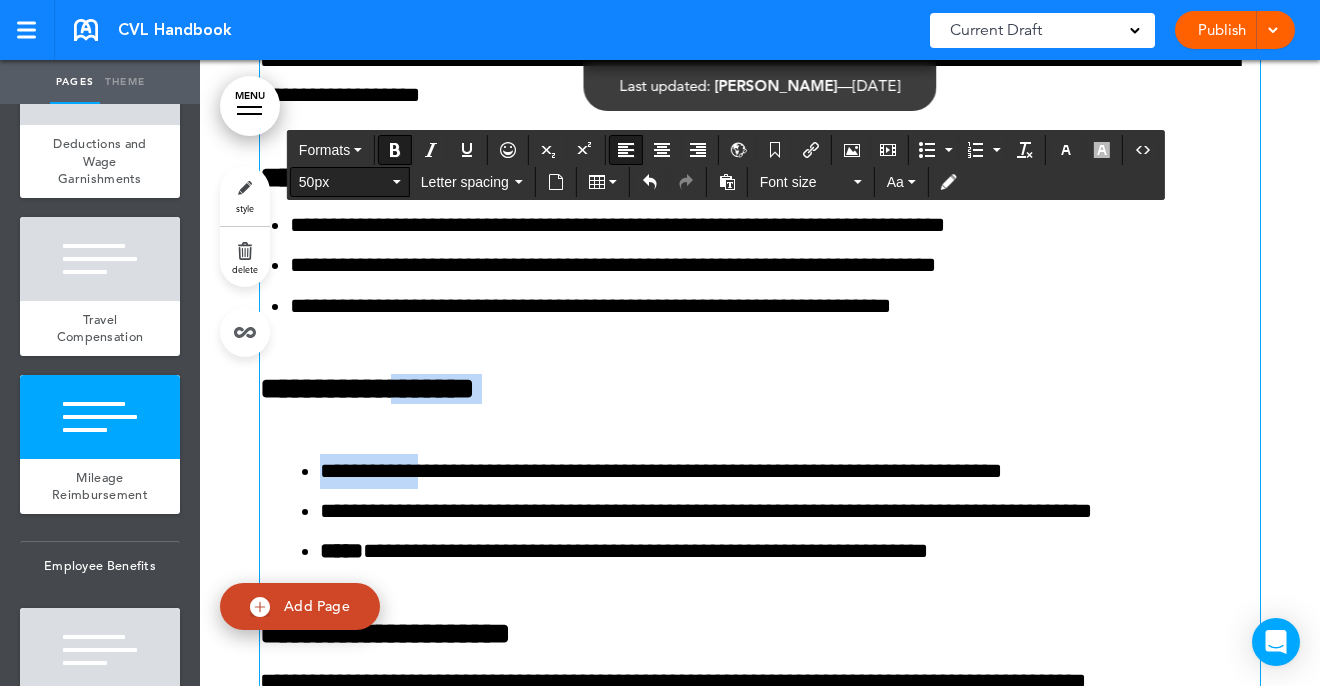 click on "50px" at bounding box center [350, 182] 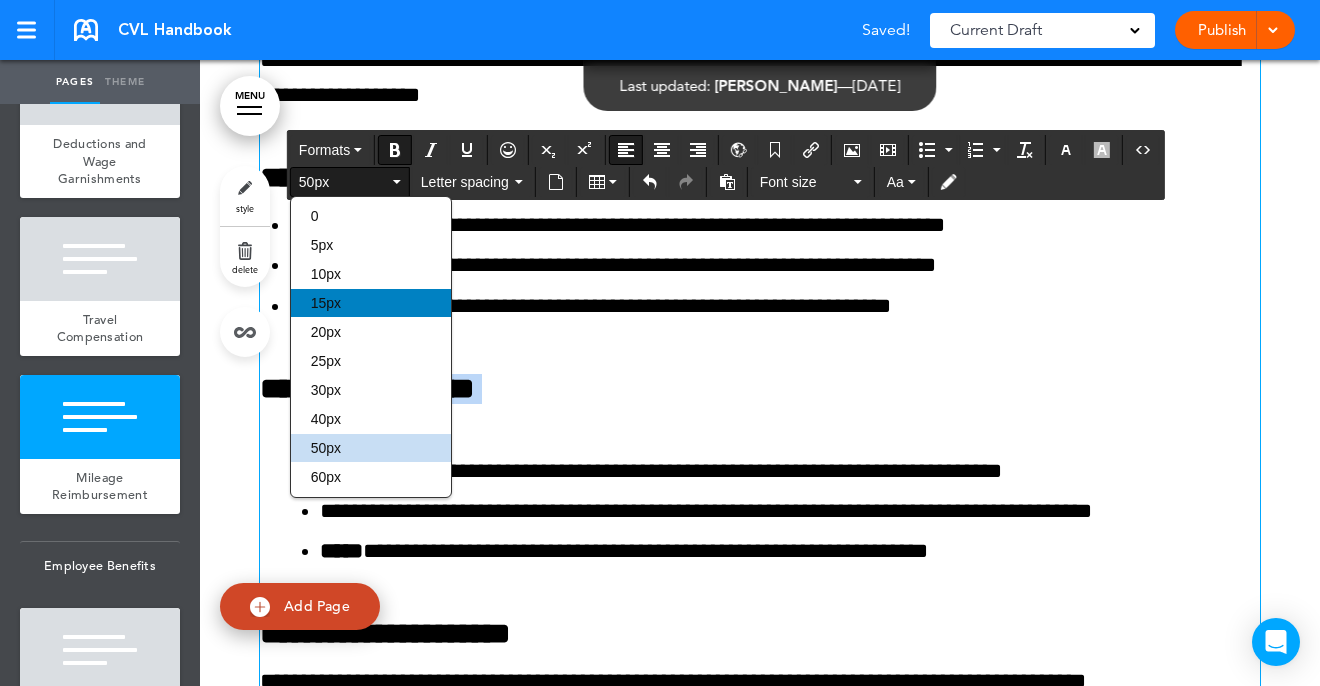 click on "15px" at bounding box center (371, 303) 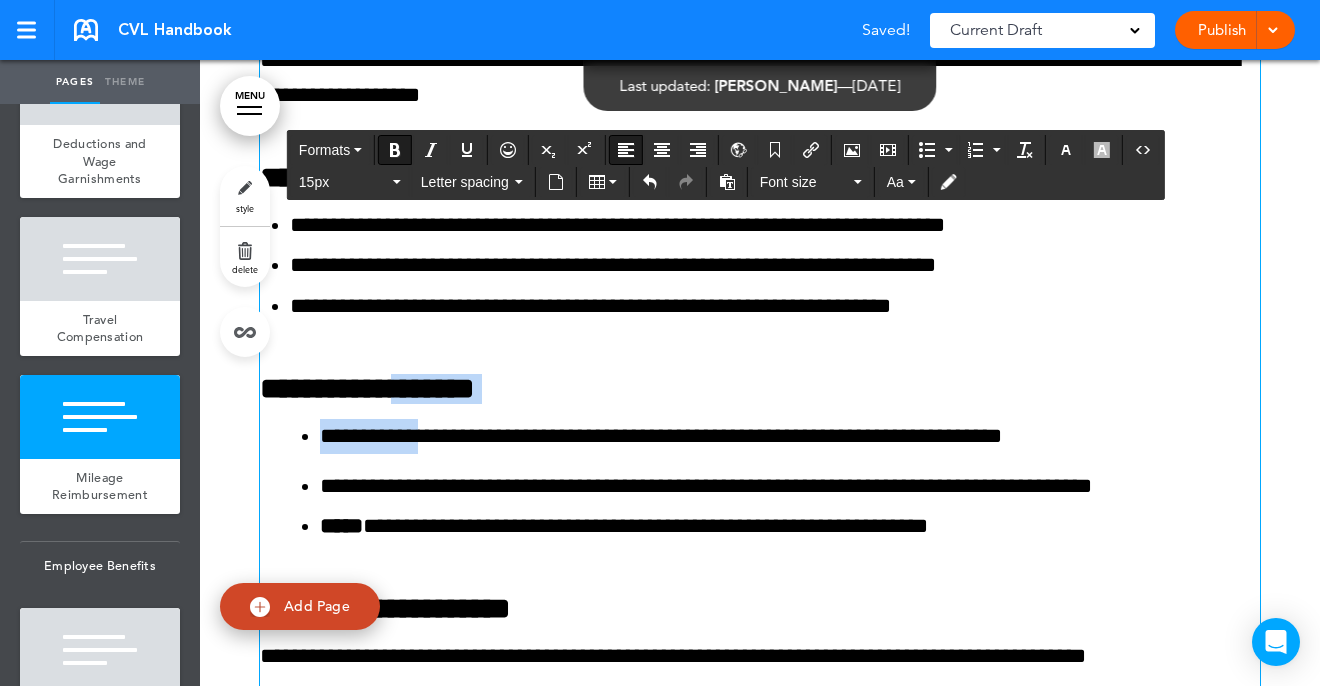 click on "**********" at bounding box center [790, 486] 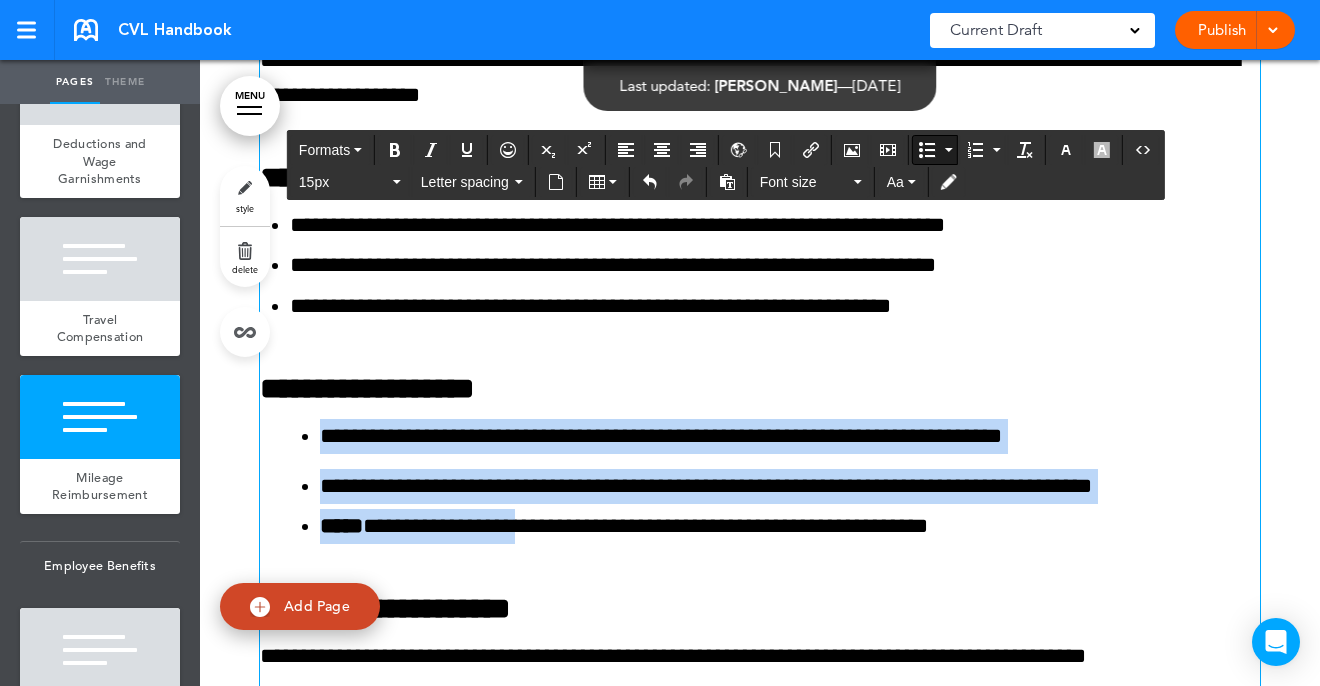 drag, startPoint x: 570, startPoint y: 533, endPoint x: 312, endPoint y: 435, distance: 275.9855 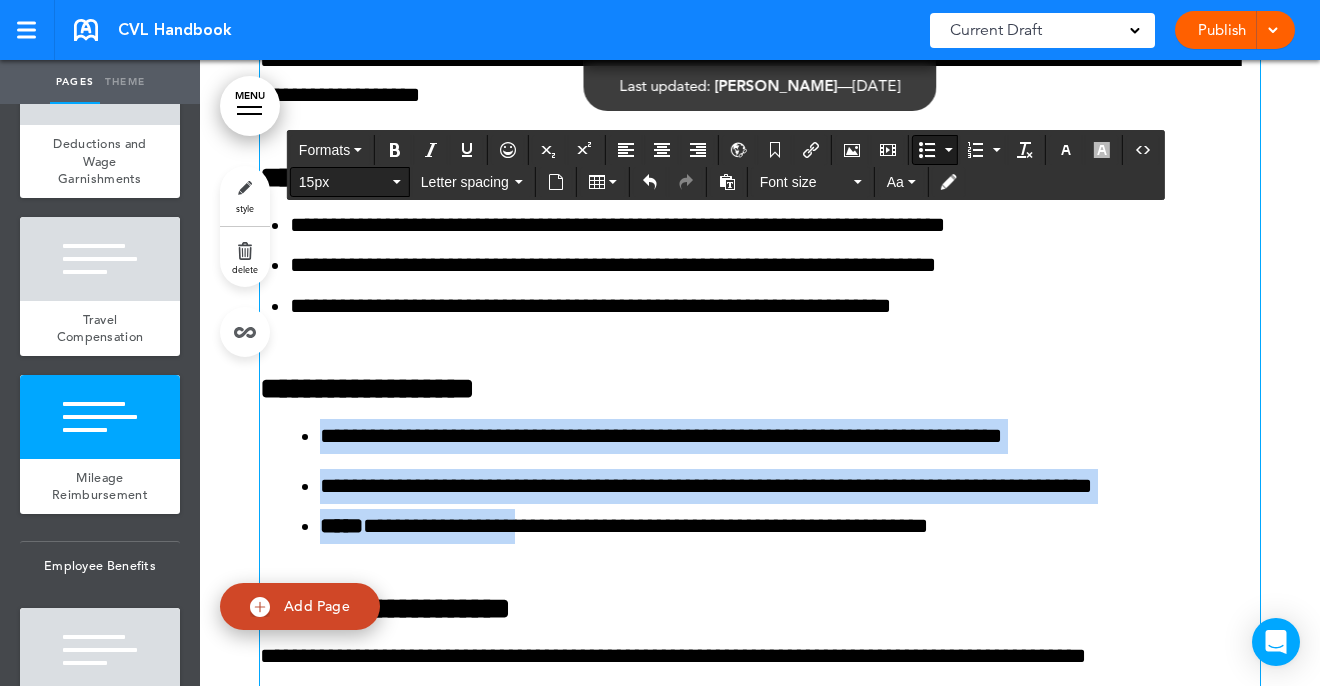 click on "15px" at bounding box center [350, 182] 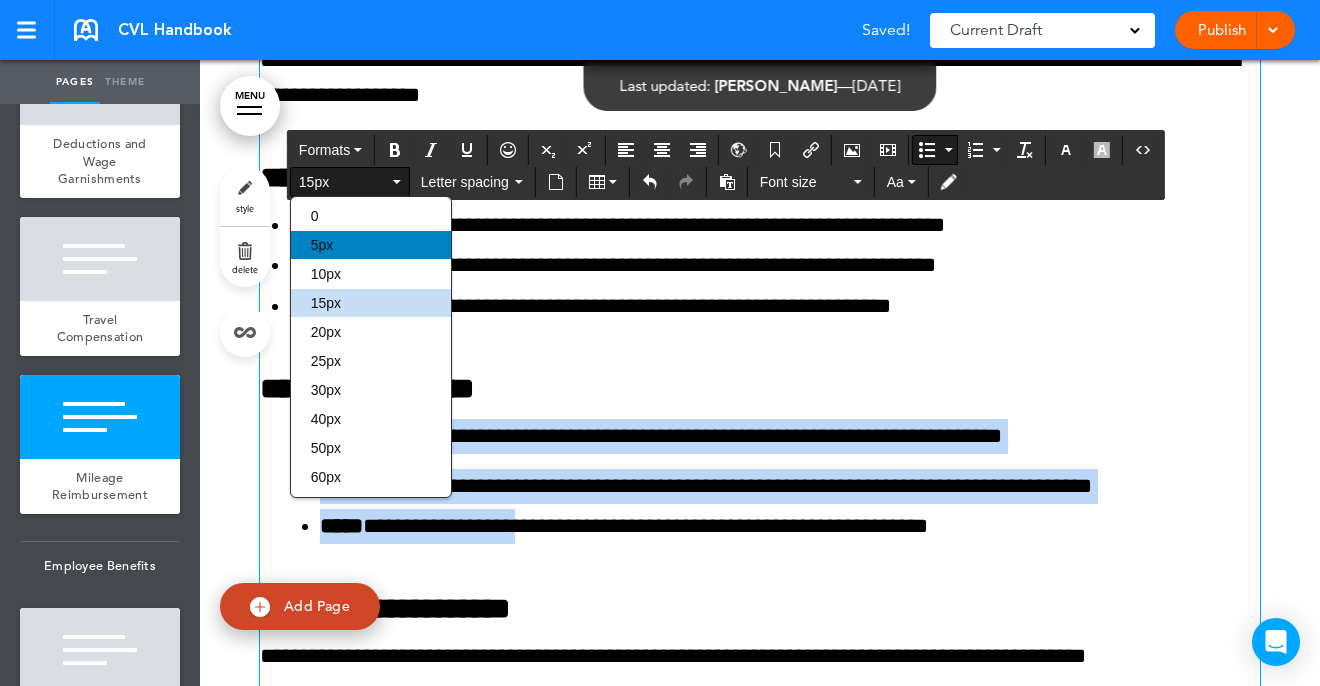click on "5px" at bounding box center (371, 245) 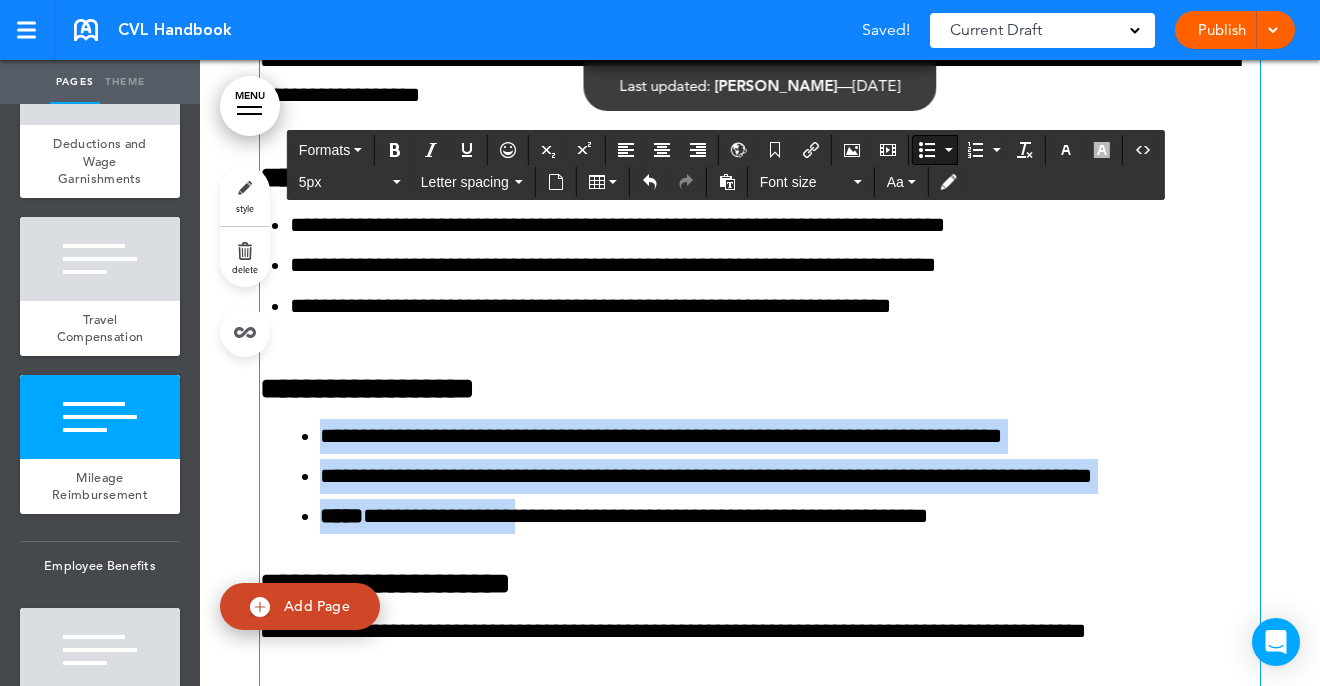 click on "**********" at bounding box center [775, 477] 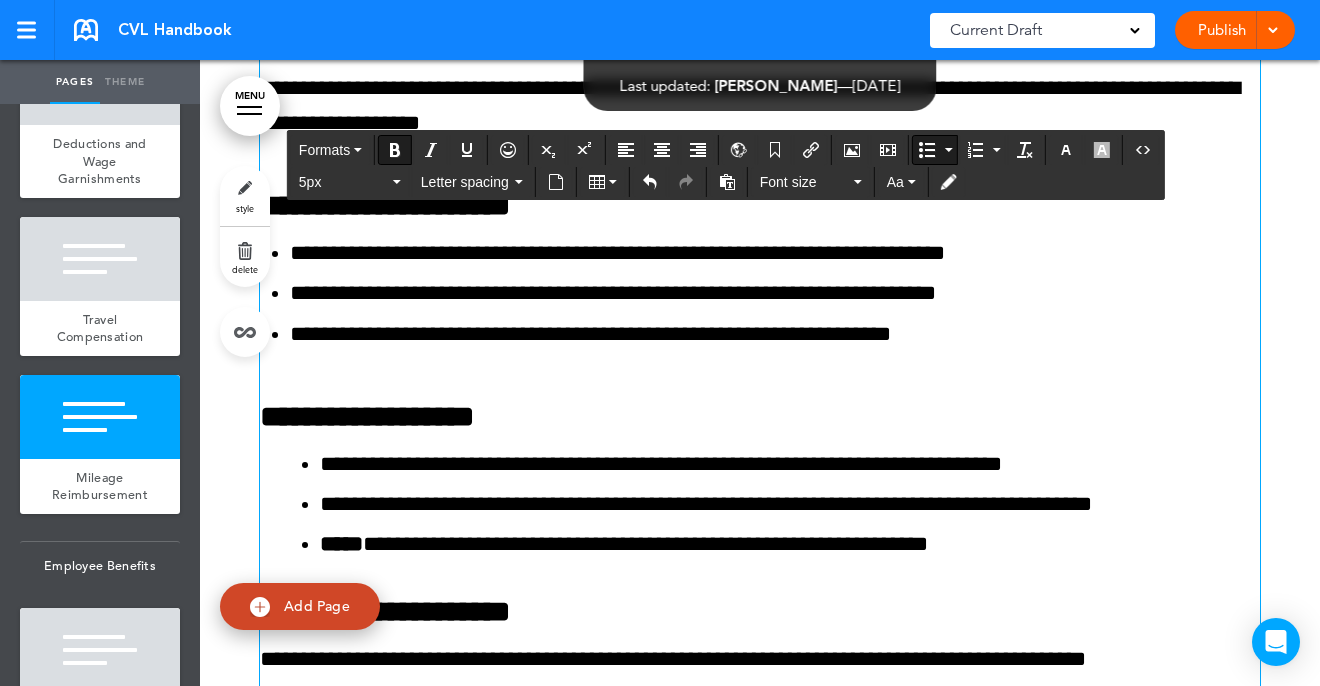 scroll, scrollTop: 25274, scrollLeft: 0, axis: vertical 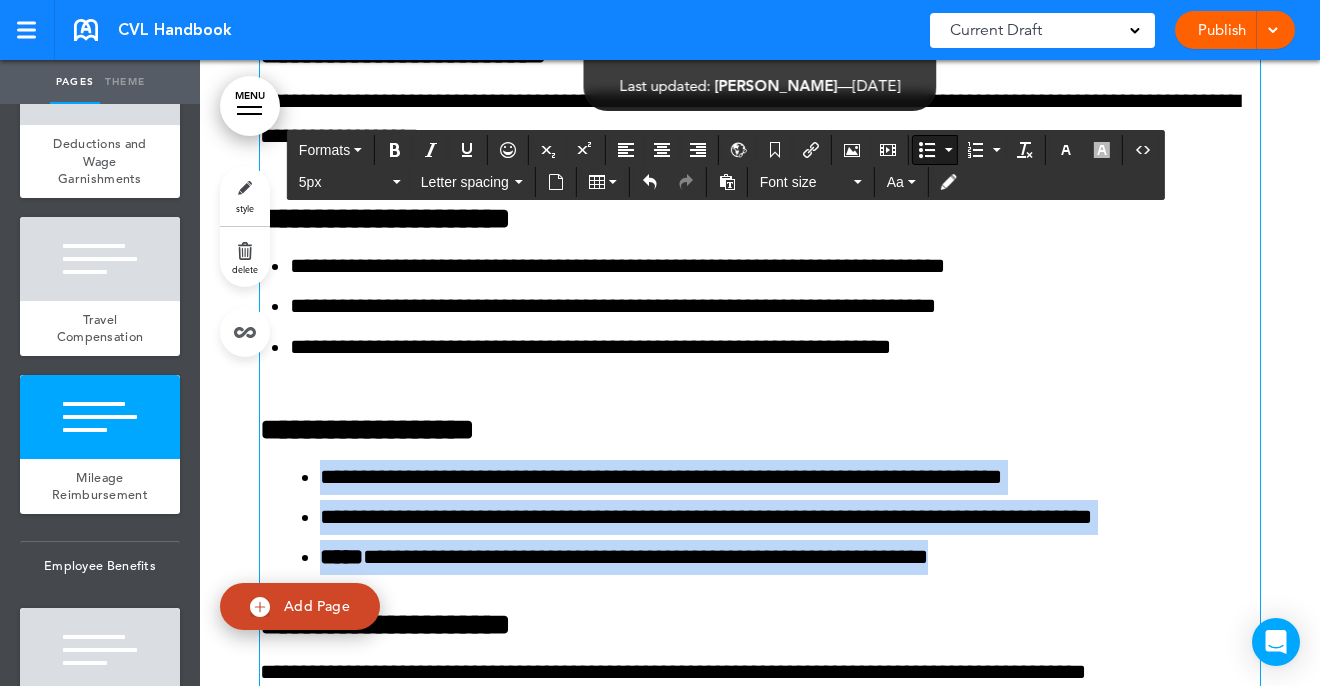 drag, startPoint x: 1046, startPoint y: 564, endPoint x: 224, endPoint y: 456, distance: 829.0645 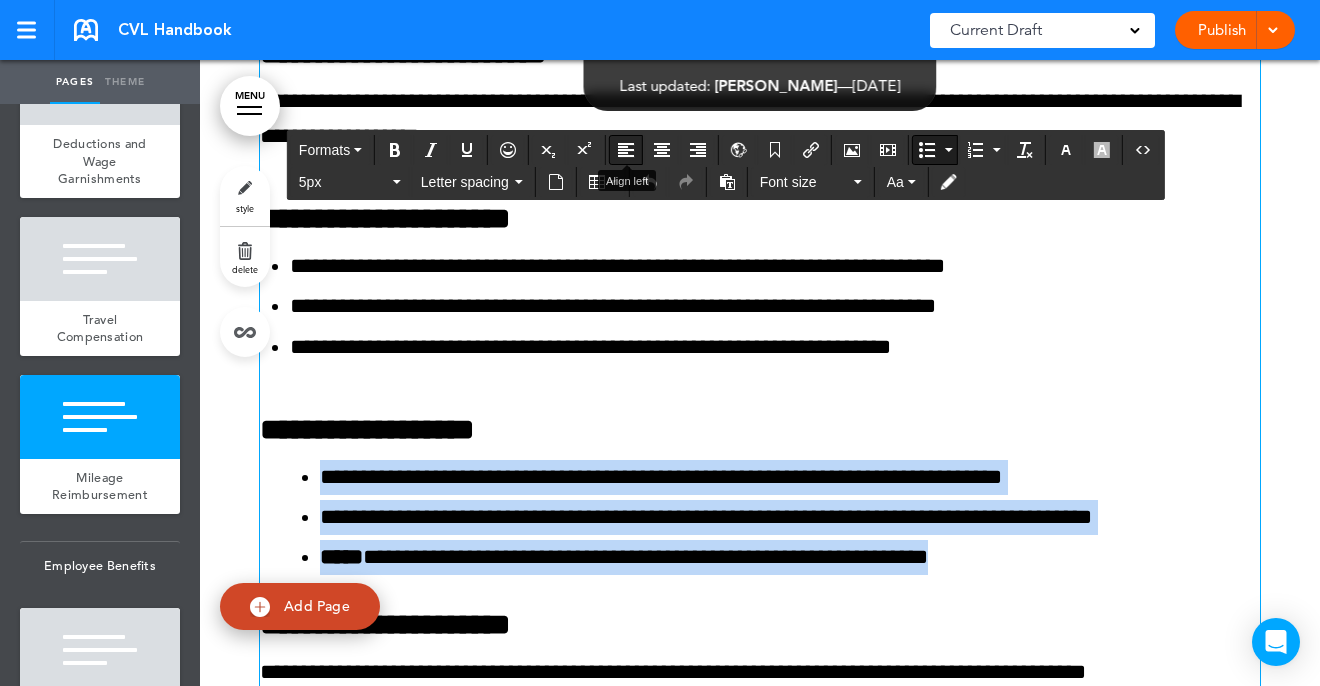 click at bounding box center (626, 150) 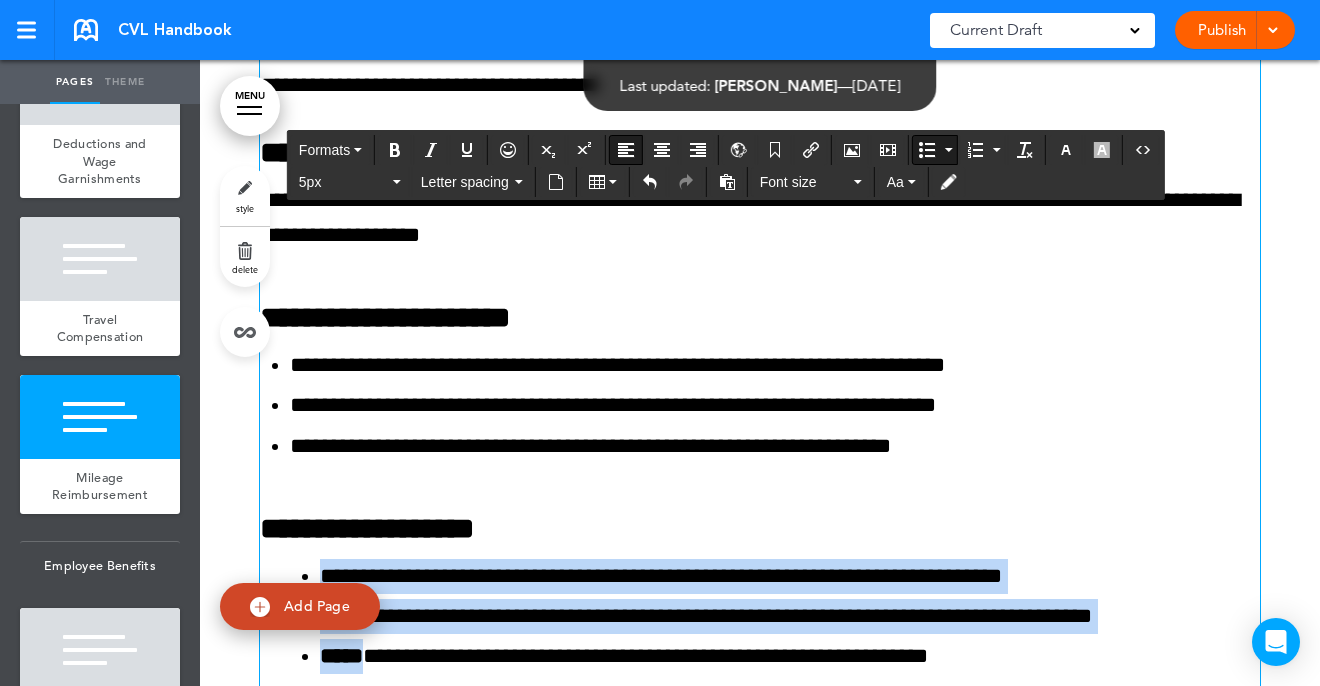 scroll, scrollTop: 25130, scrollLeft: 0, axis: vertical 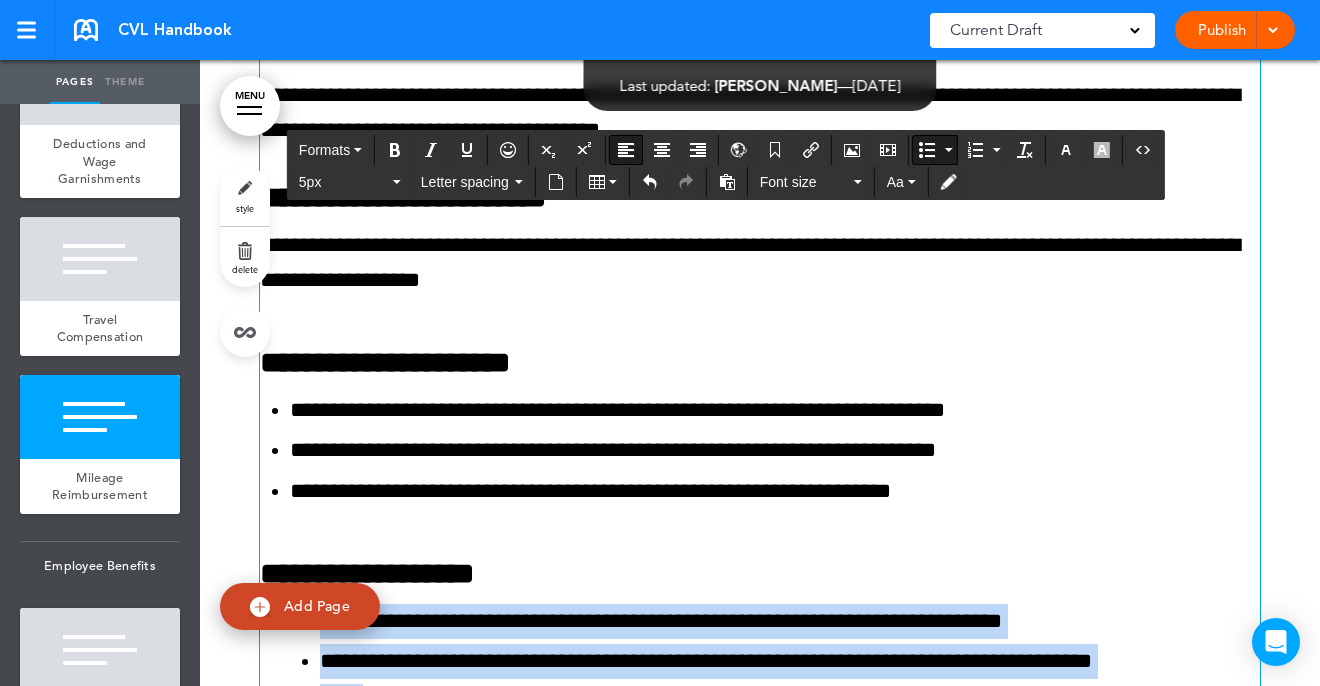 click on "**********" at bounding box center [775, 491] 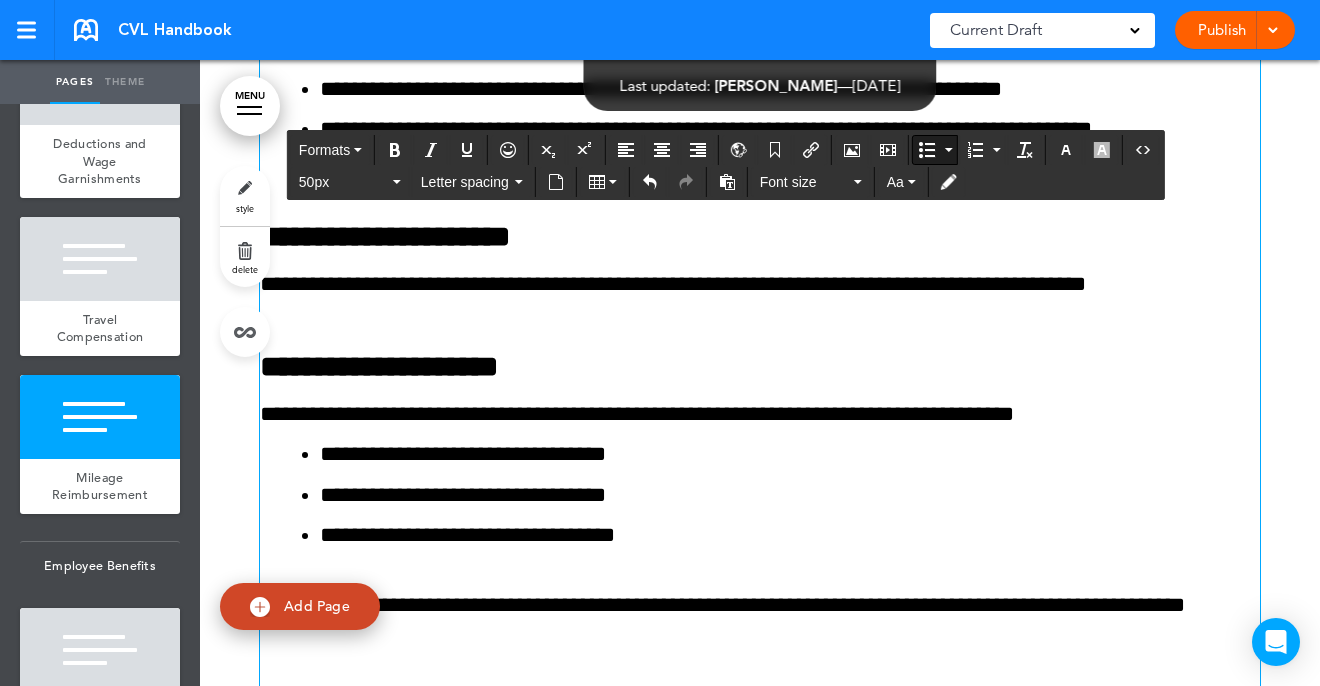 scroll, scrollTop: 25665, scrollLeft: 0, axis: vertical 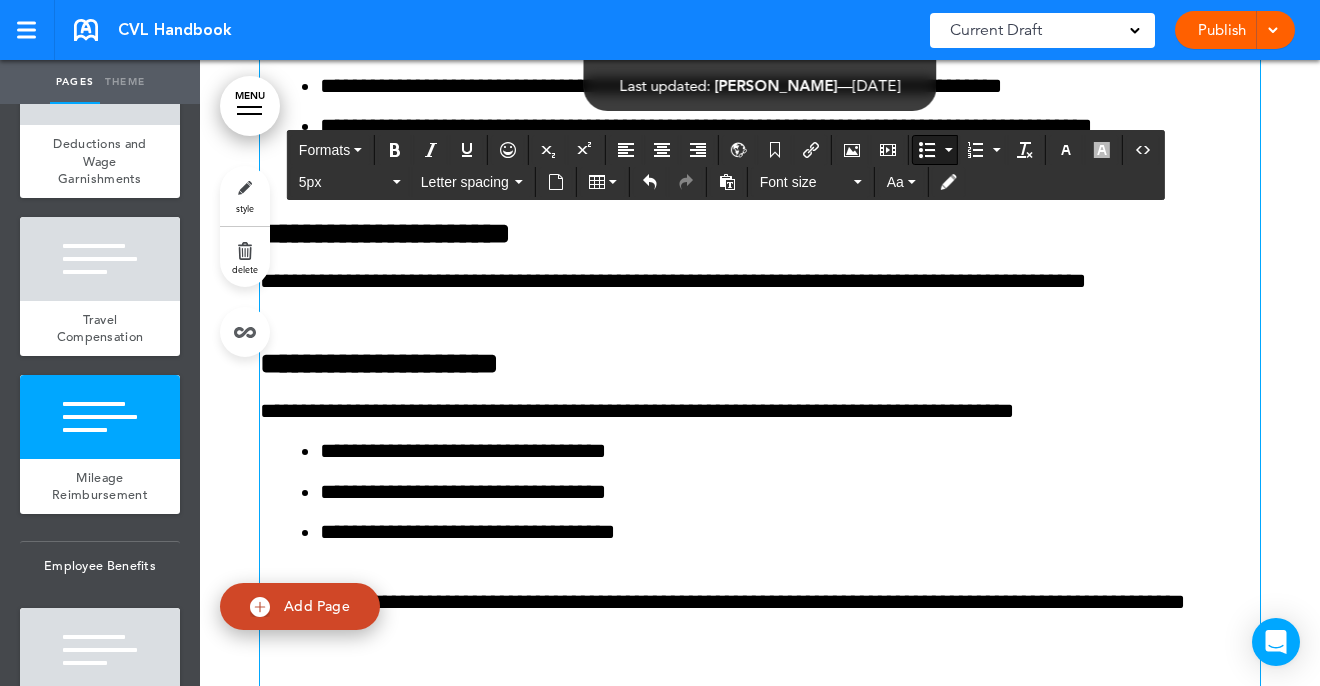 click on "**********" at bounding box center [790, 451] 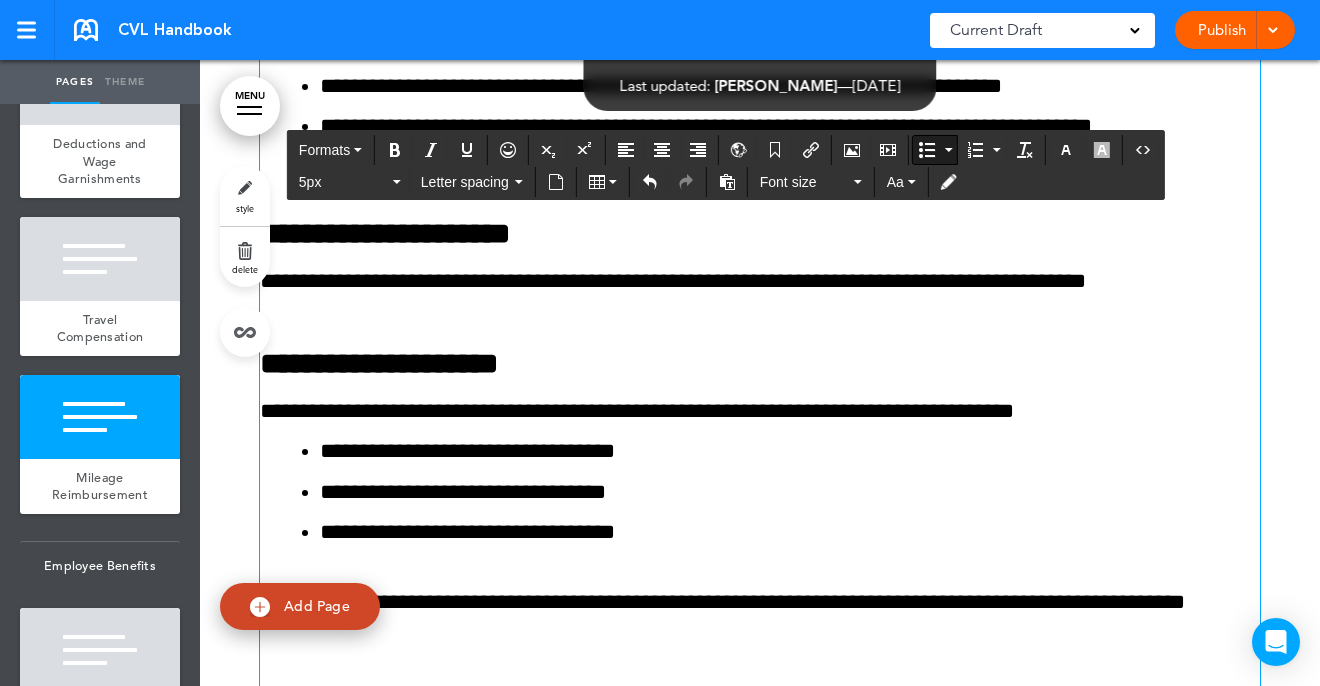 click on "**********" at bounding box center [790, 492] 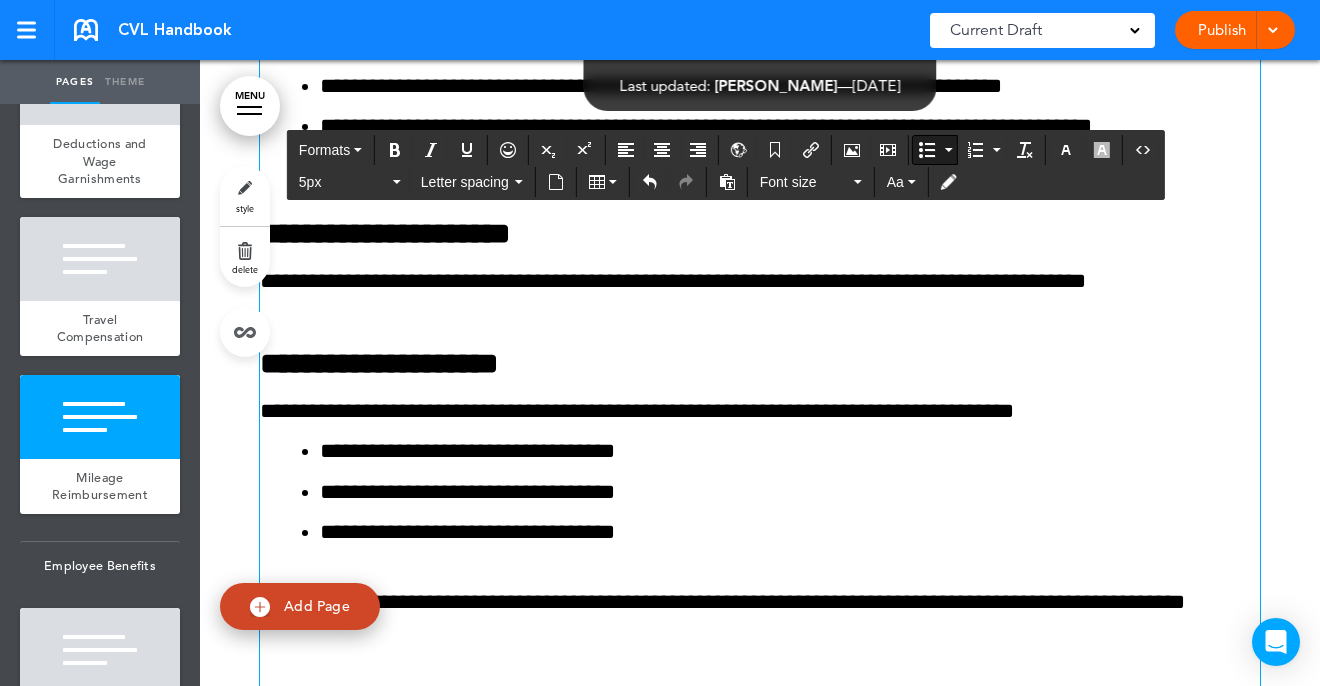 click on "**********" at bounding box center [790, 532] 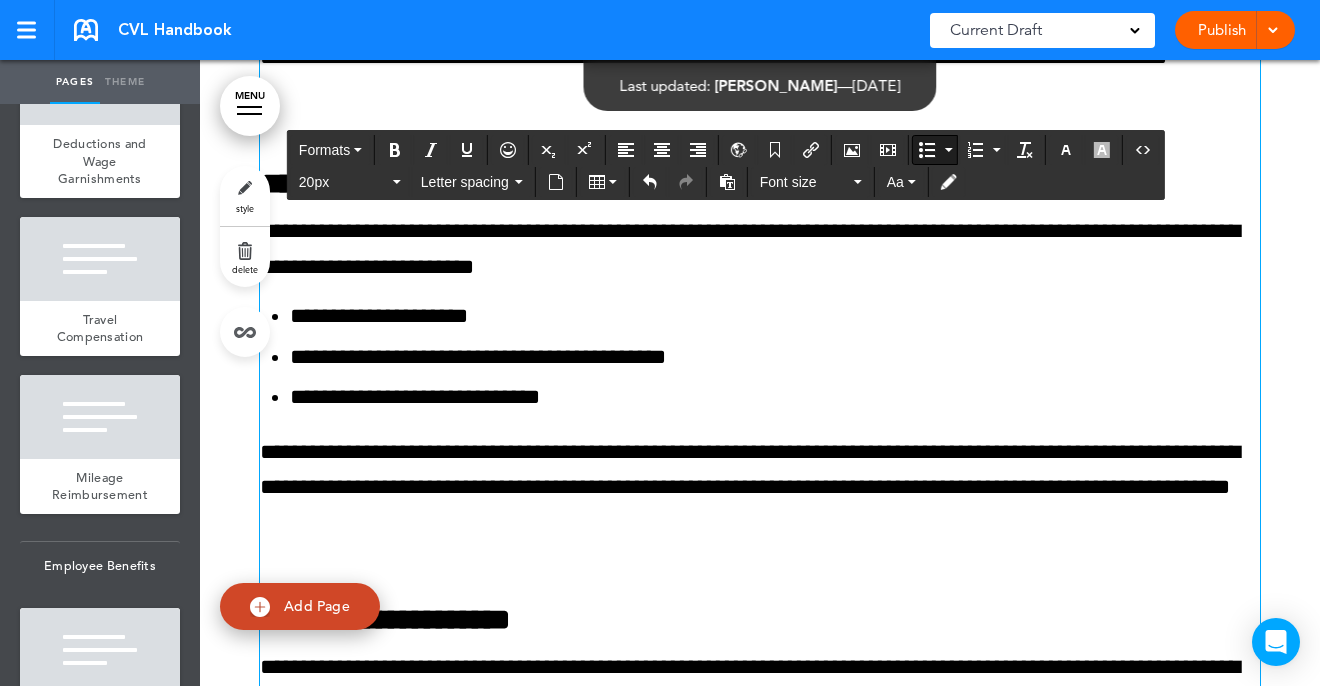 scroll, scrollTop: 16576, scrollLeft: 0, axis: vertical 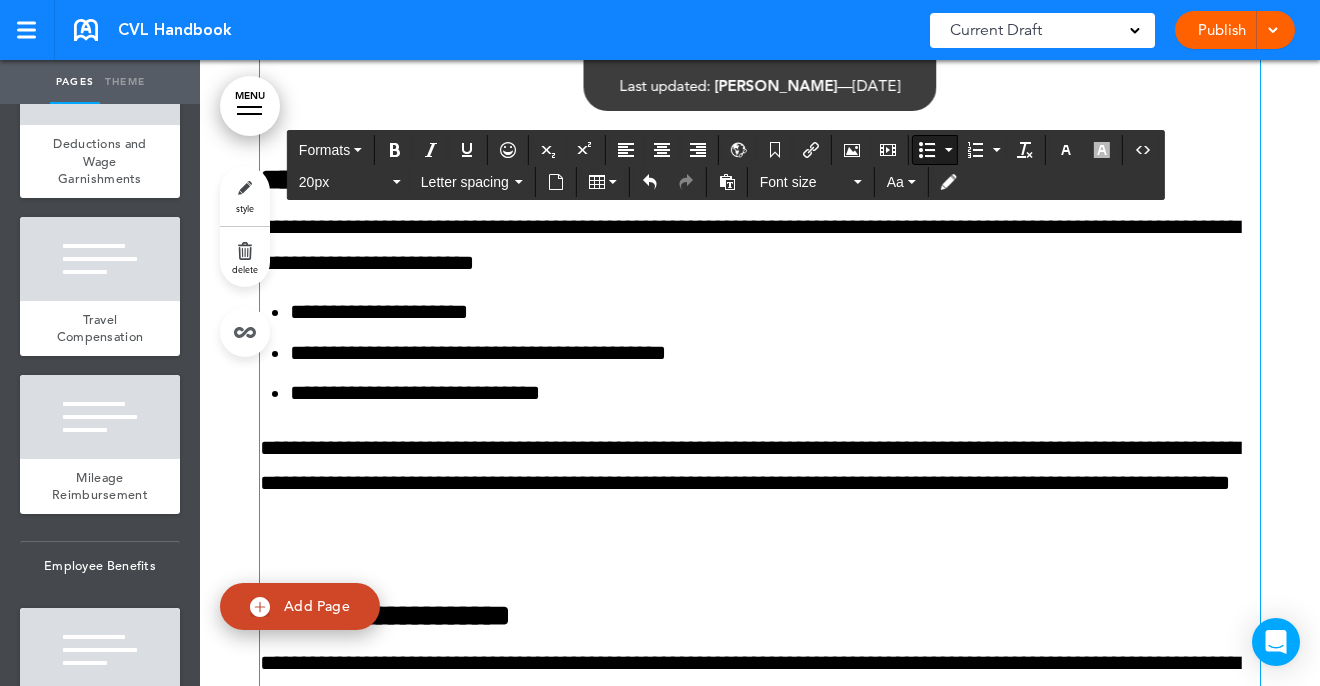 click on "**********" at bounding box center (775, 353) 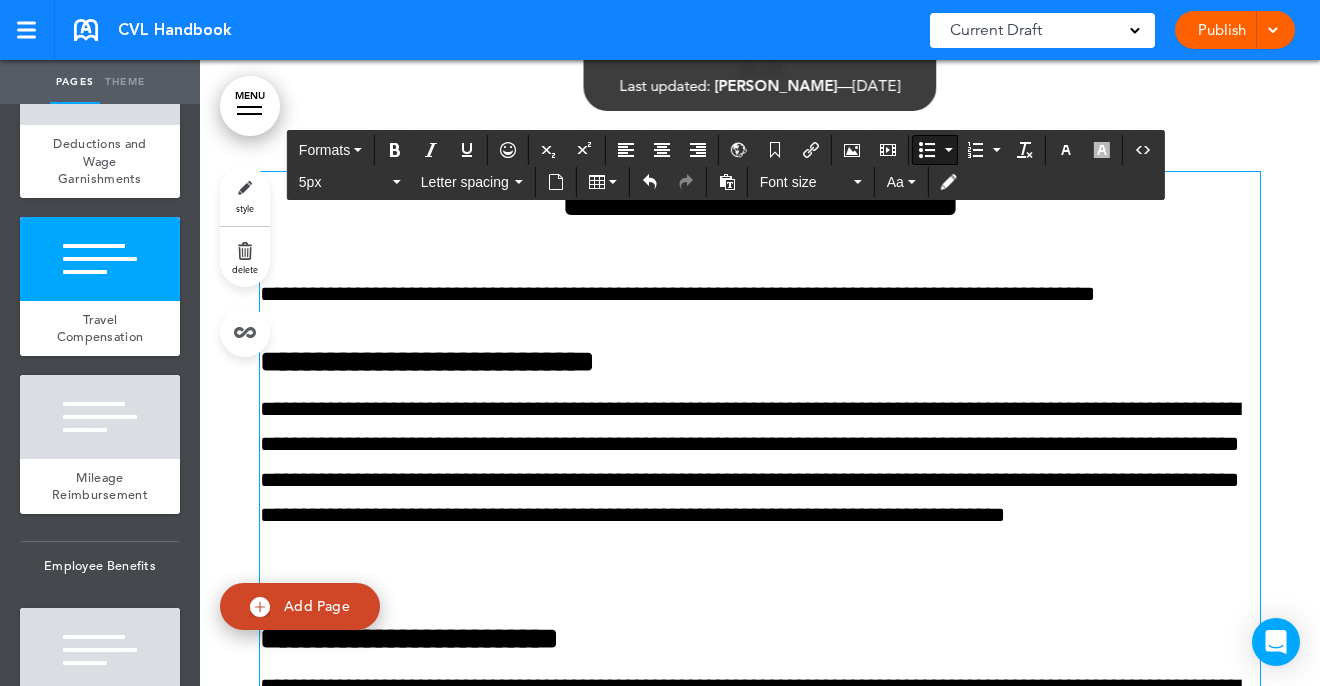 scroll, scrollTop: 23508, scrollLeft: 0, axis: vertical 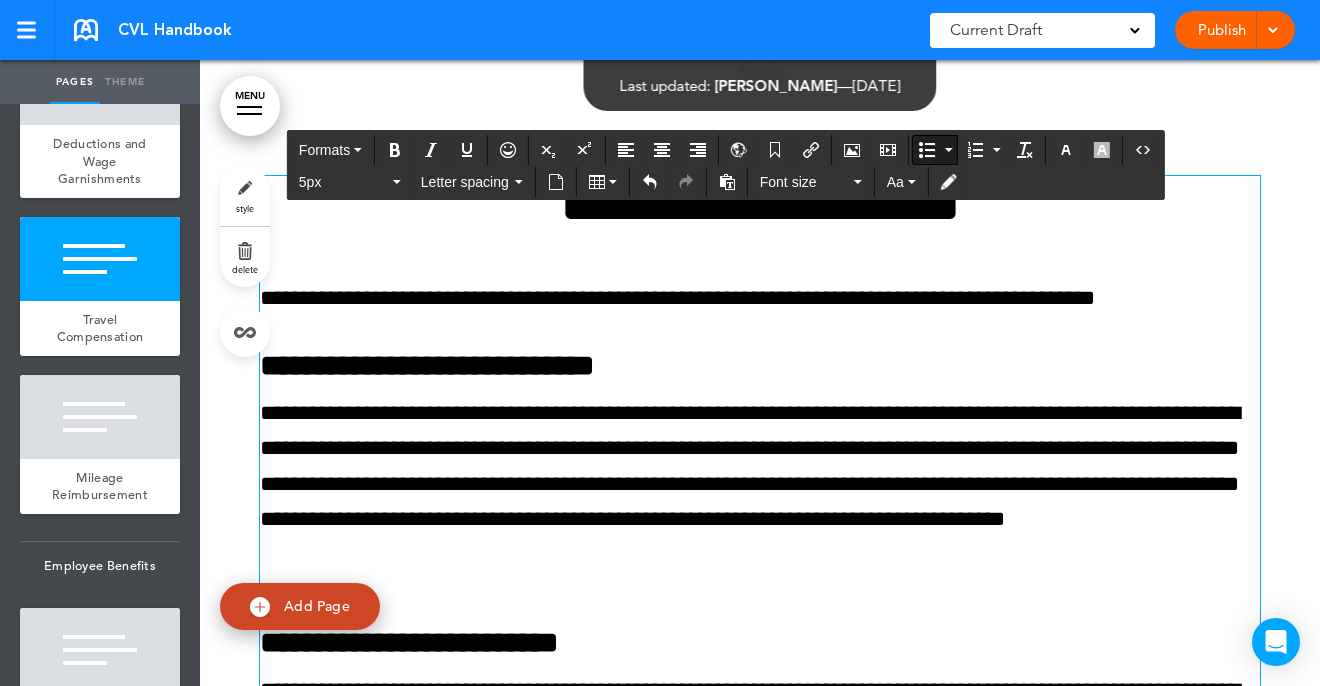 click on "**********" at bounding box center [760, 483] 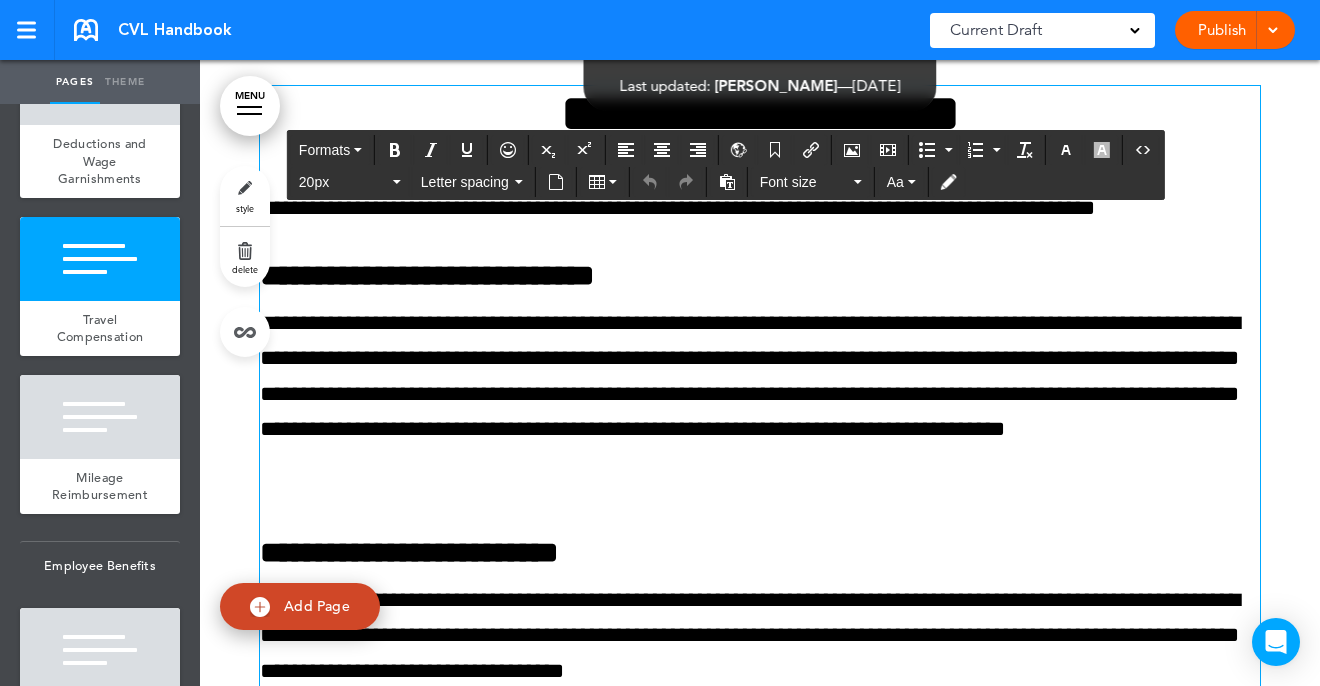 scroll, scrollTop: 23596, scrollLeft: 0, axis: vertical 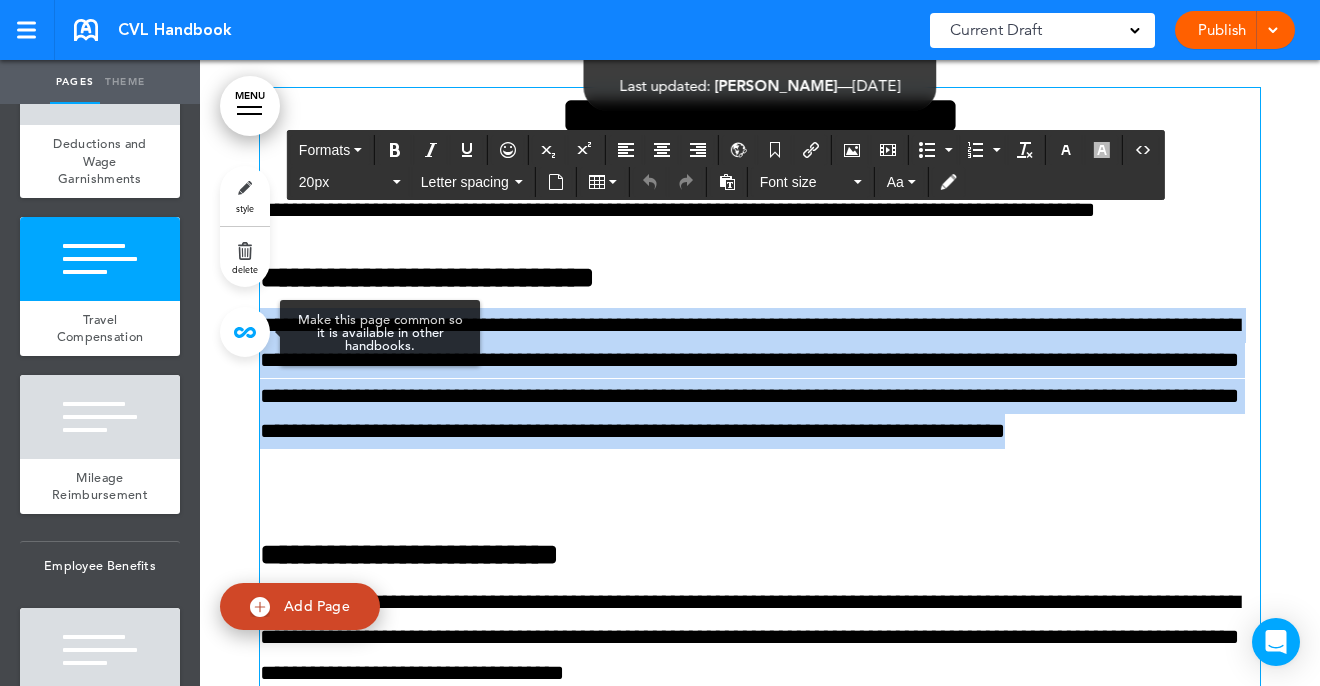 drag, startPoint x: 789, startPoint y: 458, endPoint x: 236, endPoint y: 325, distance: 568.76886 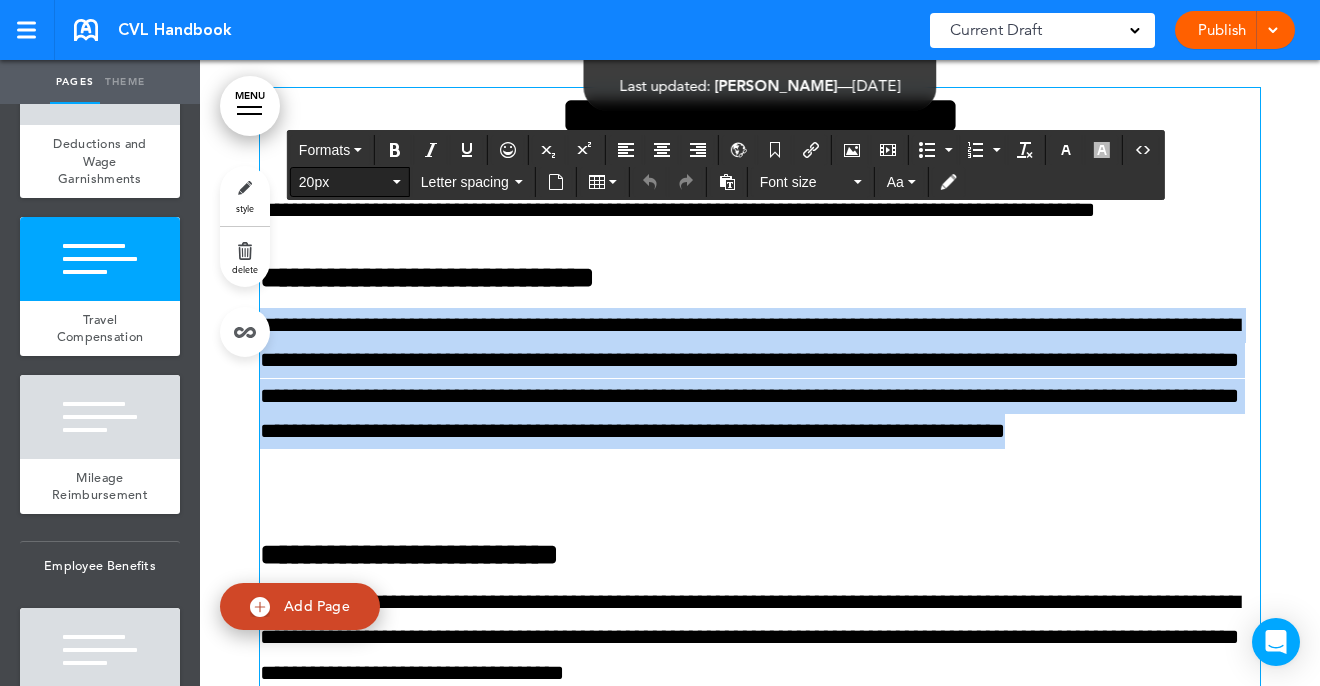 click on "20px" at bounding box center [350, 182] 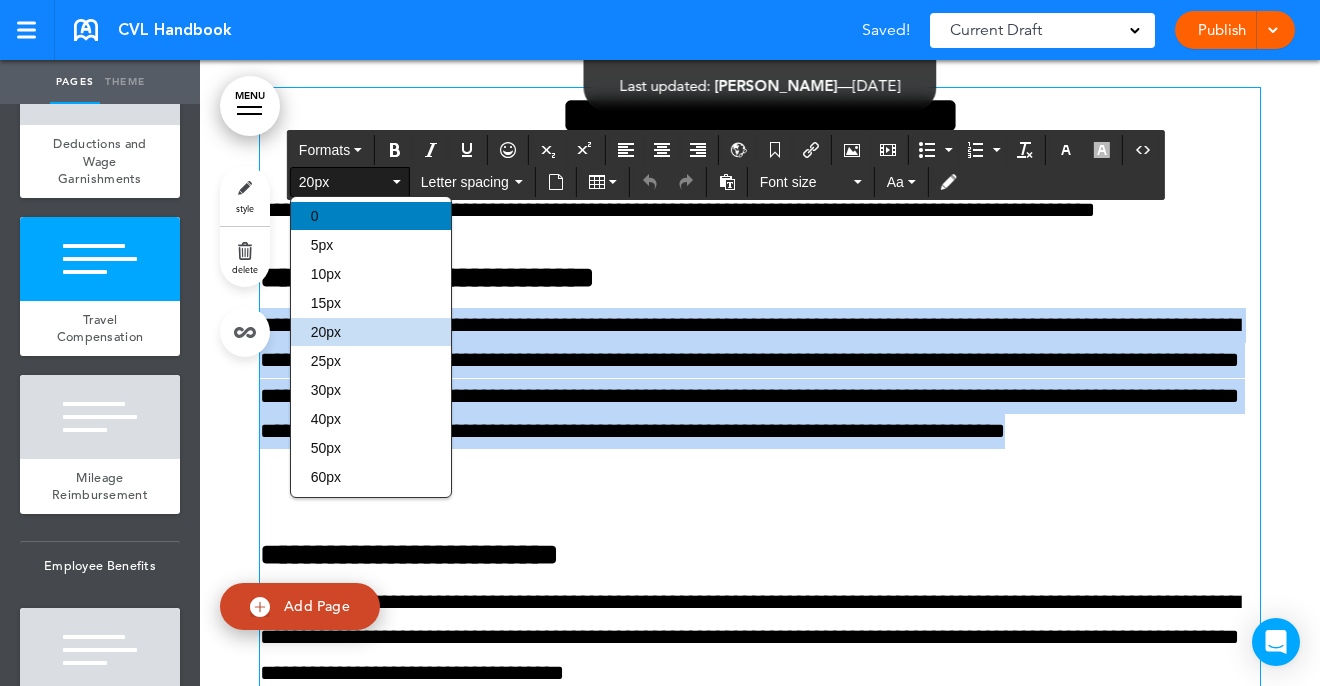 click on "0" at bounding box center (371, 216) 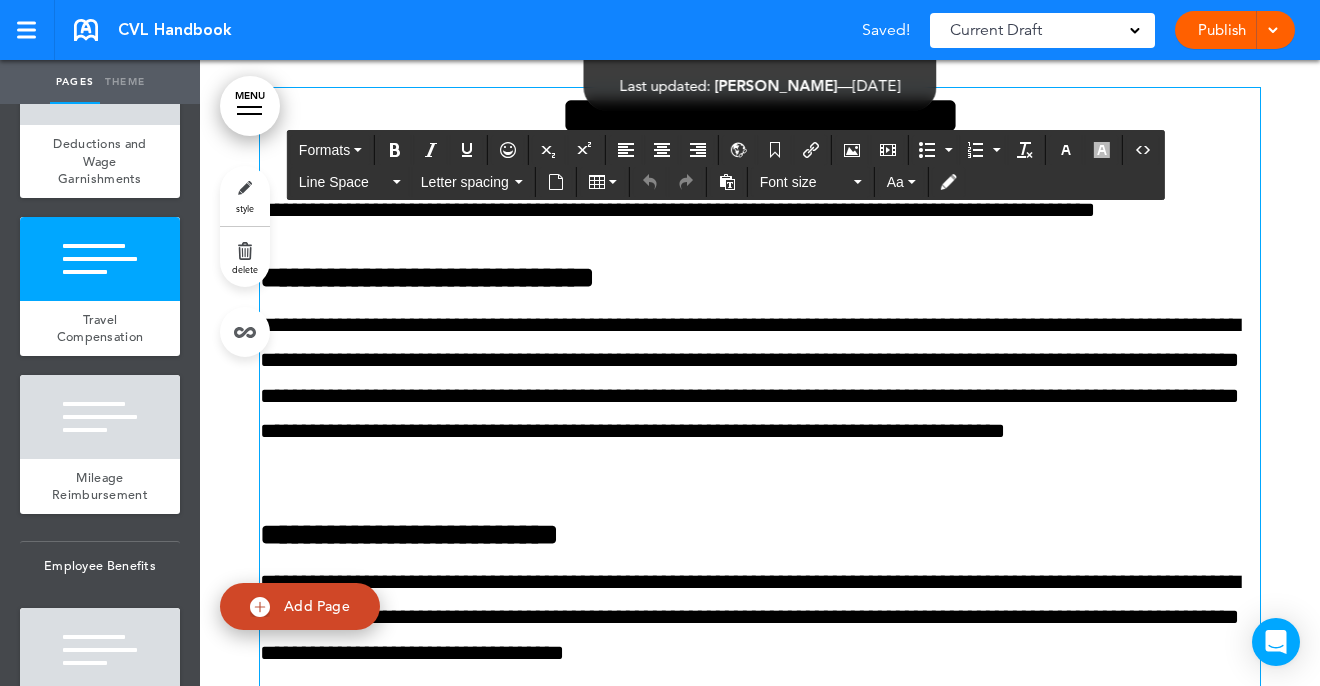 click on "**********" at bounding box center (760, 395) 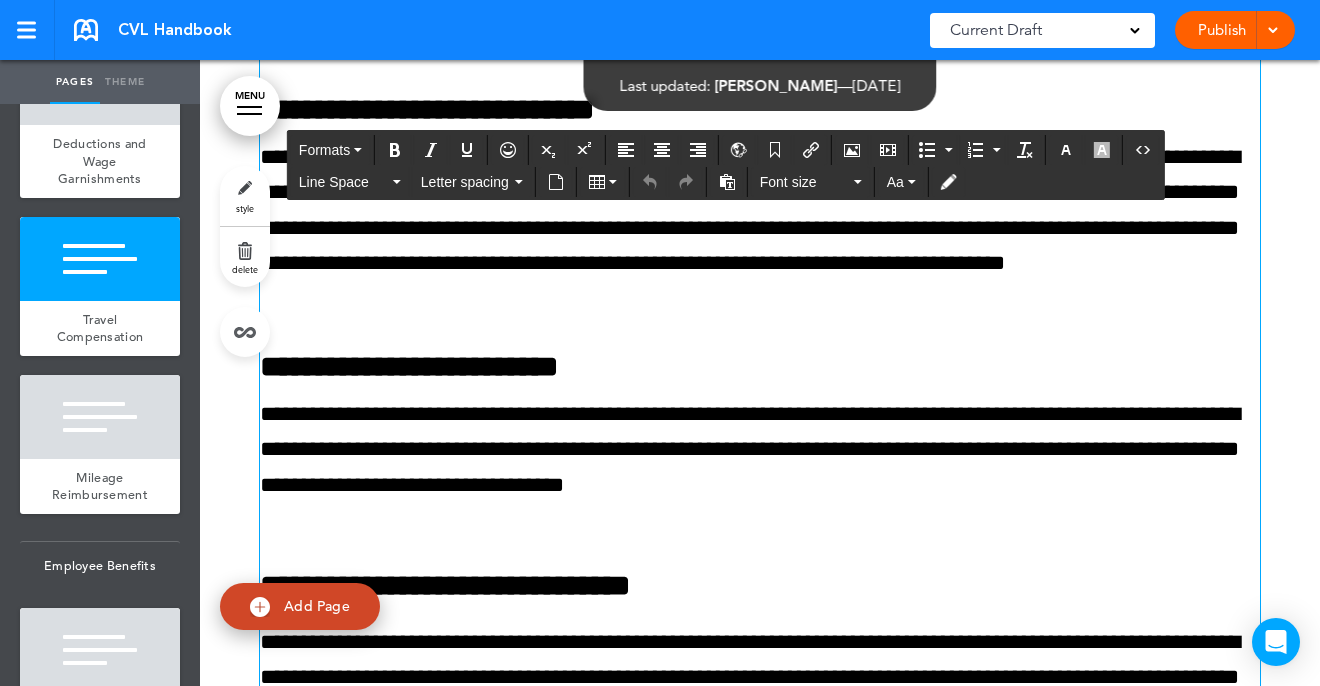 scroll, scrollTop: 23766, scrollLeft: 0, axis: vertical 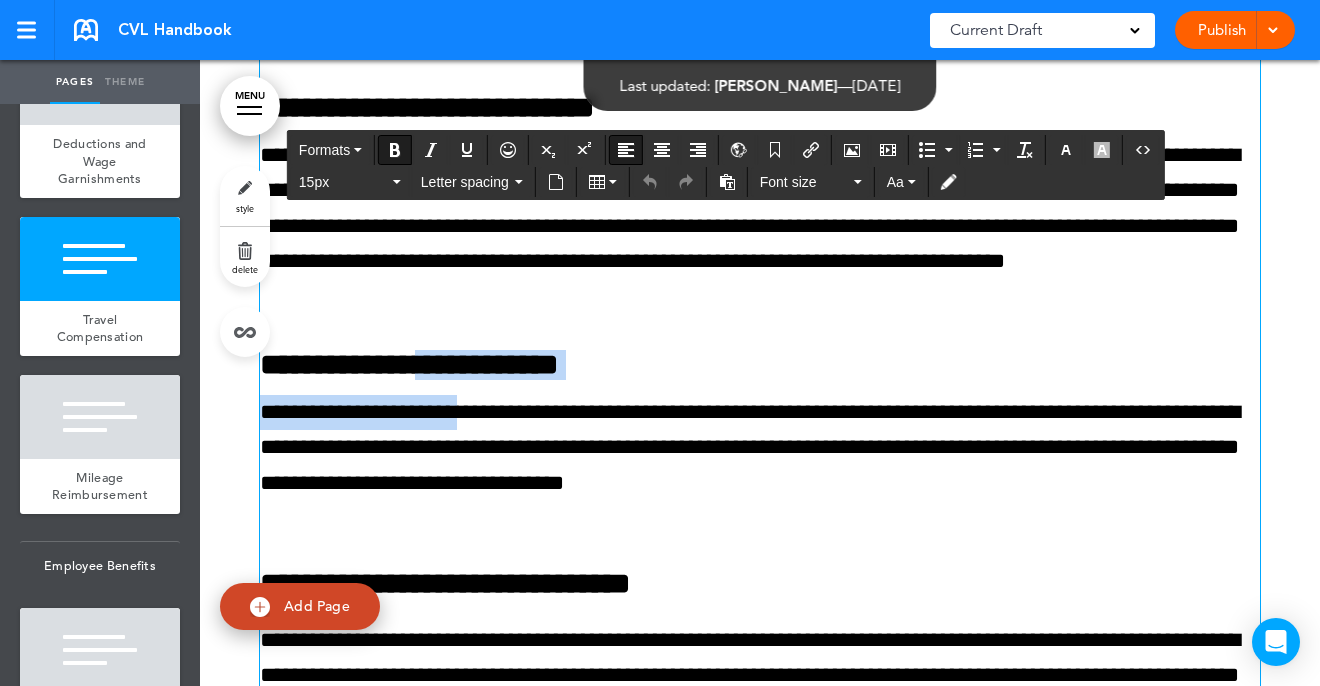 drag, startPoint x: 520, startPoint y: 406, endPoint x: 467, endPoint y: 371, distance: 63.51378 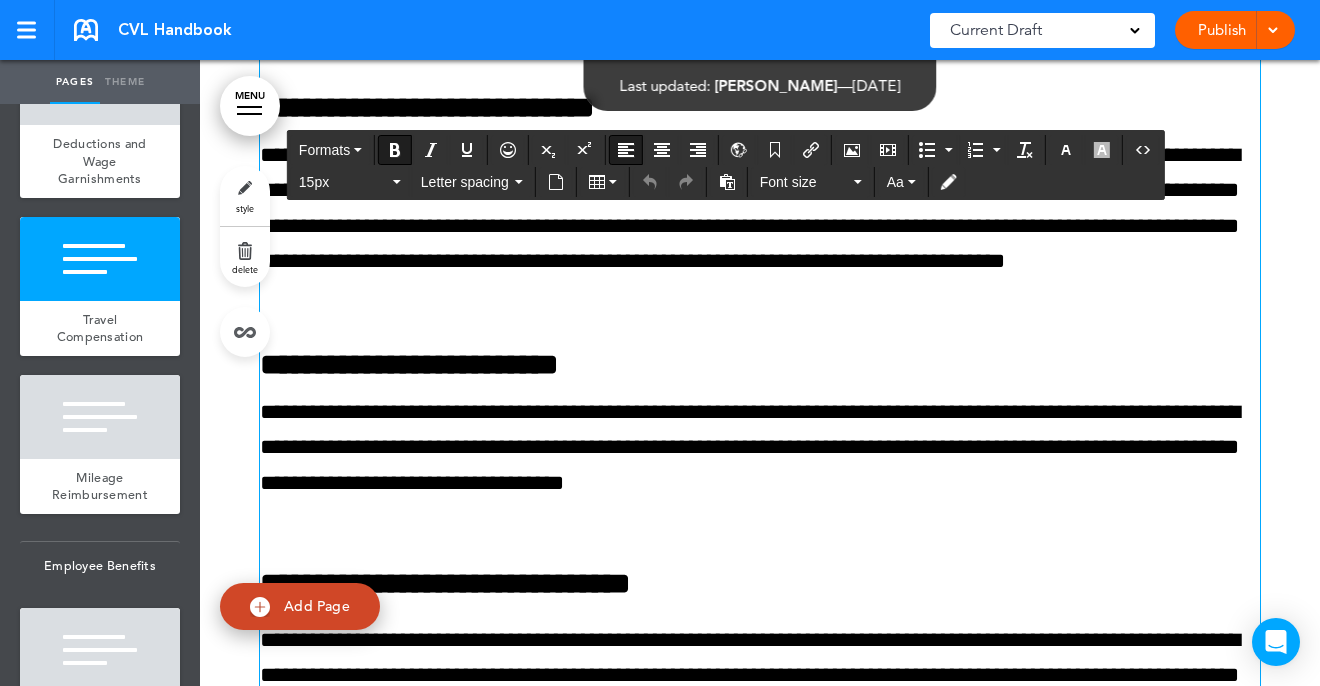 click on "**********" at bounding box center [760, 447] 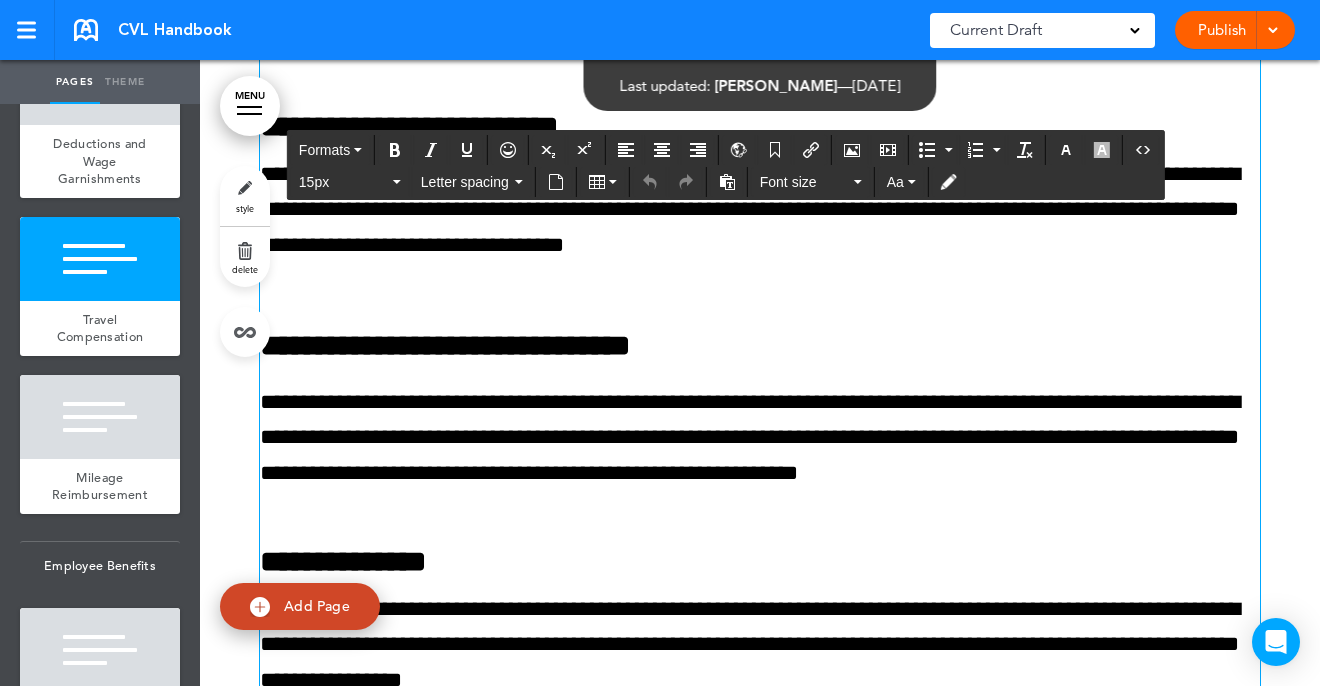 scroll, scrollTop: 24013, scrollLeft: 0, axis: vertical 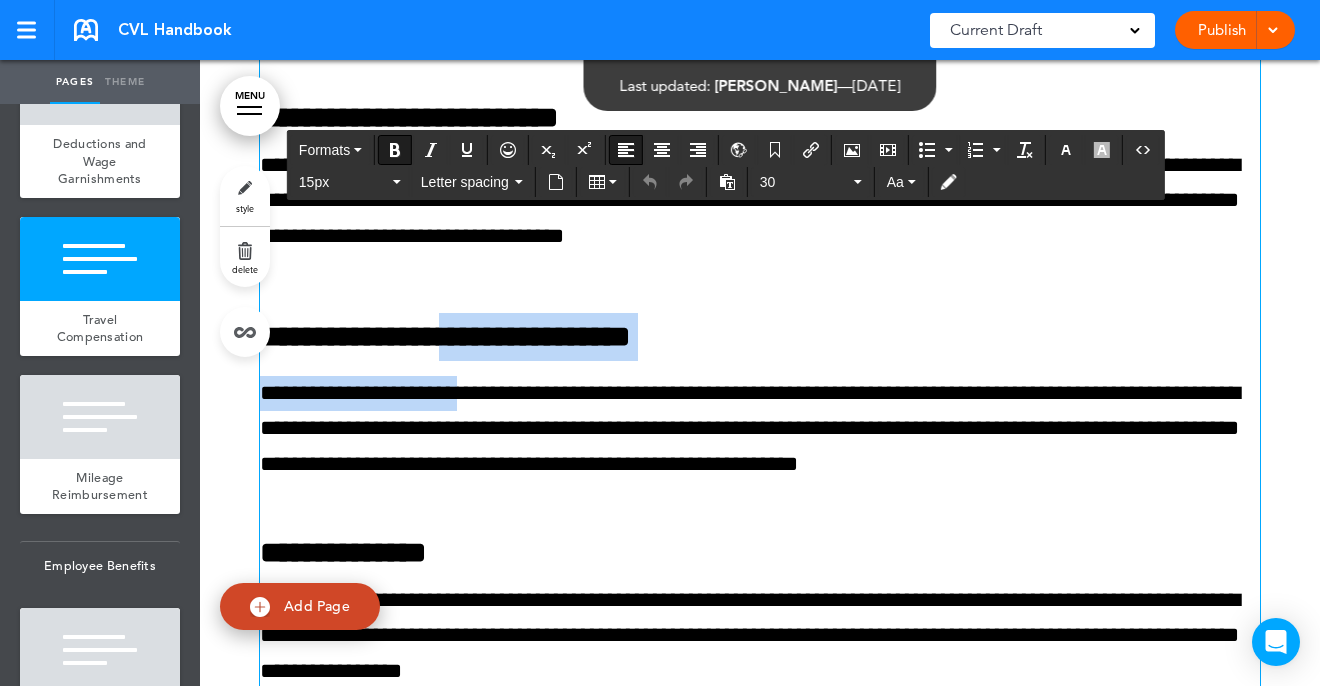 drag, startPoint x: 520, startPoint y: 395, endPoint x: 470, endPoint y: 350, distance: 67.26812 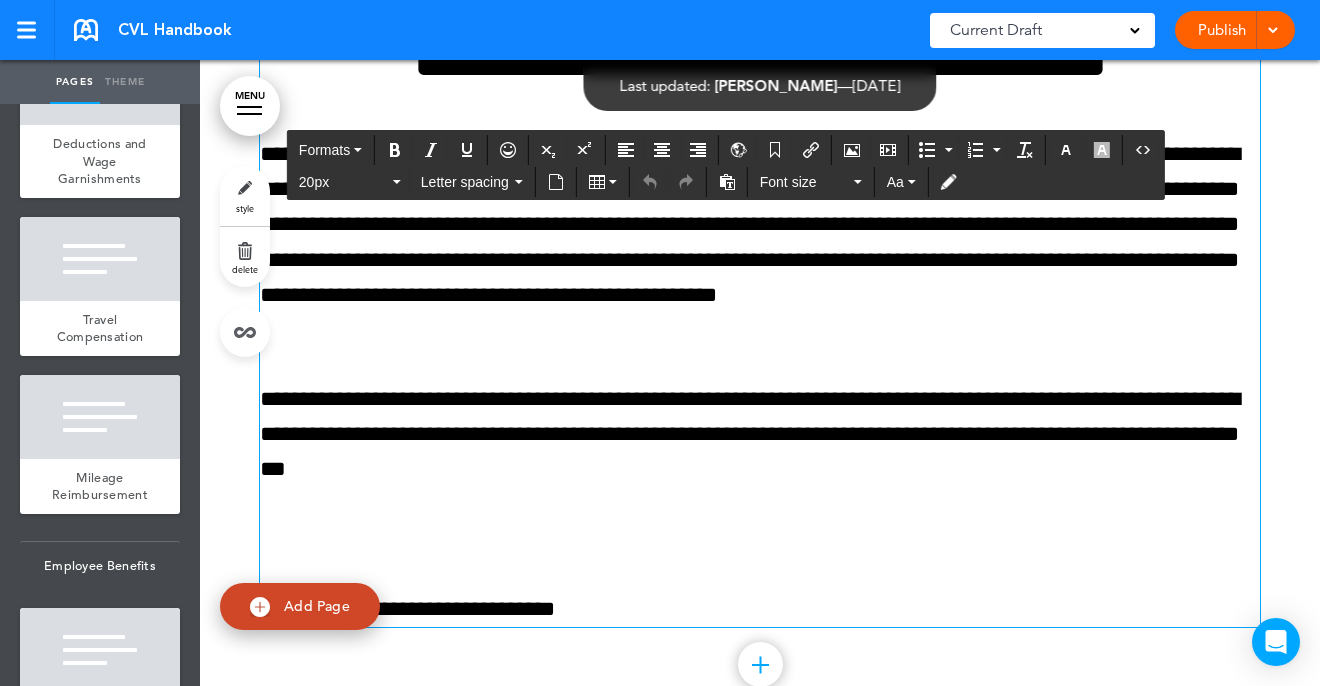scroll, scrollTop: 27245, scrollLeft: 0, axis: vertical 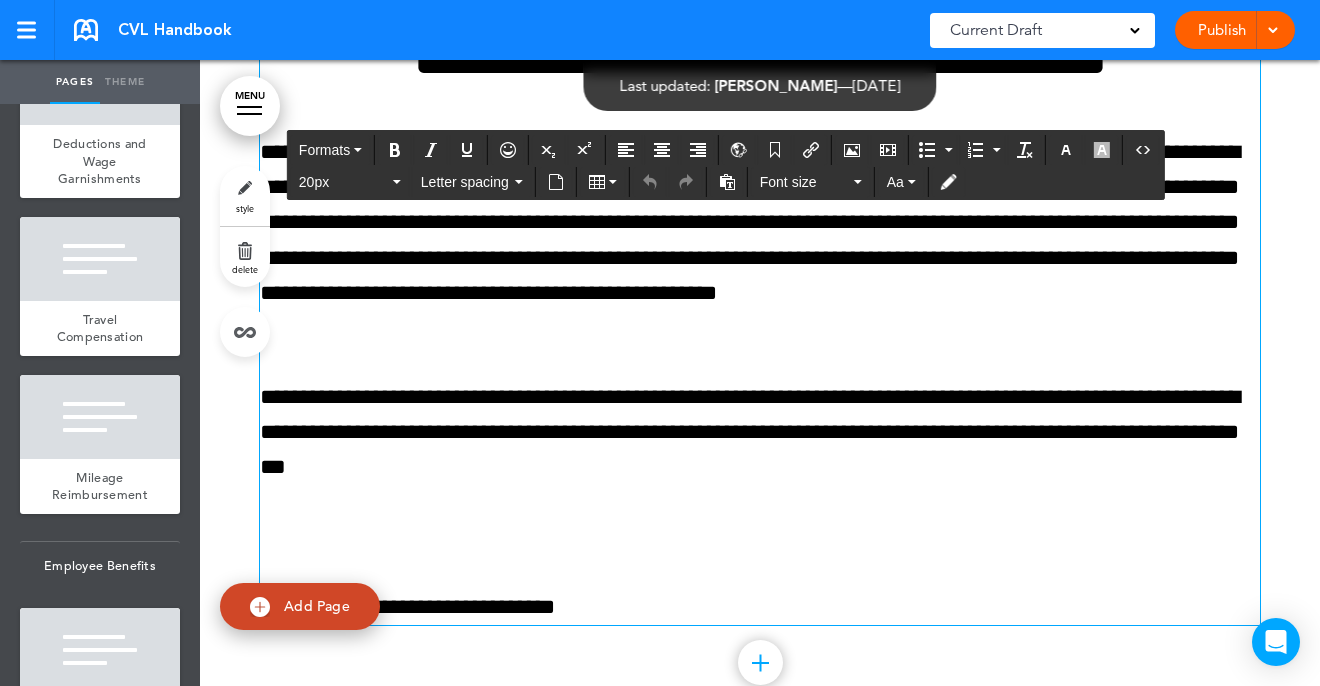 click on "**********" at bounding box center (760, 607) 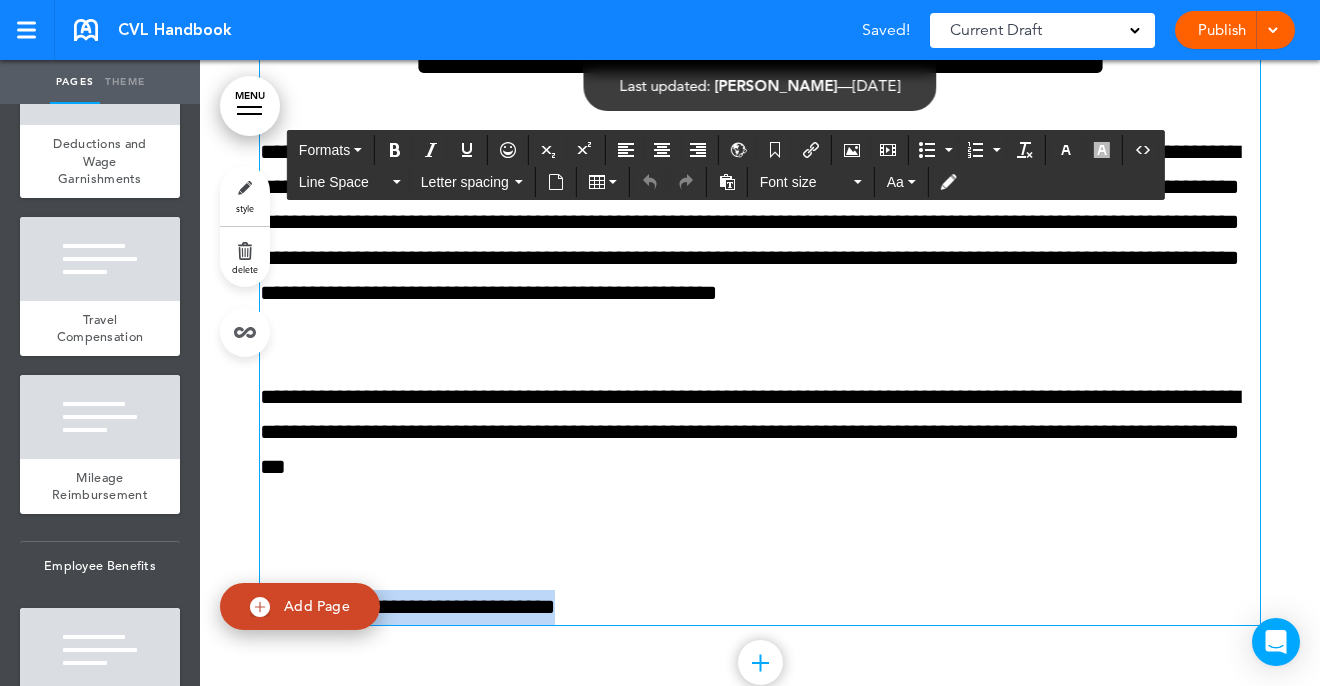 drag, startPoint x: 701, startPoint y: 602, endPoint x: 233, endPoint y: 599, distance: 468.0096 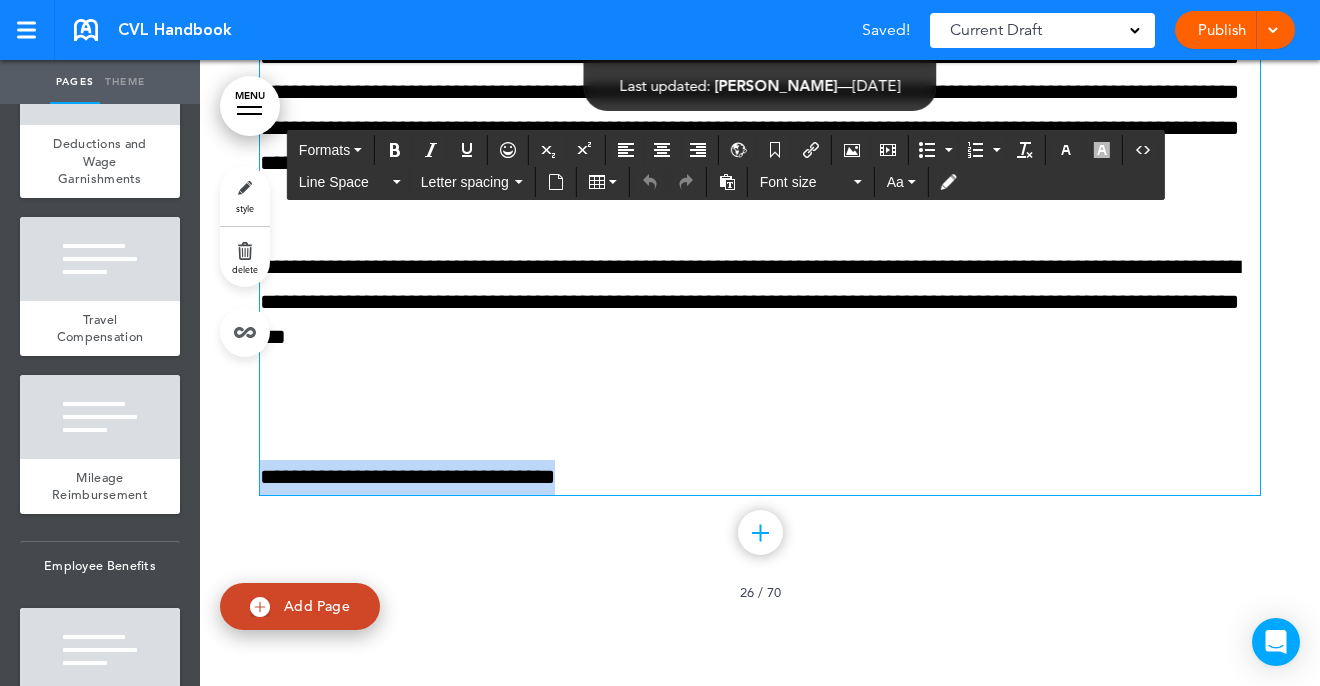 scroll, scrollTop: 27383, scrollLeft: 0, axis: vertical 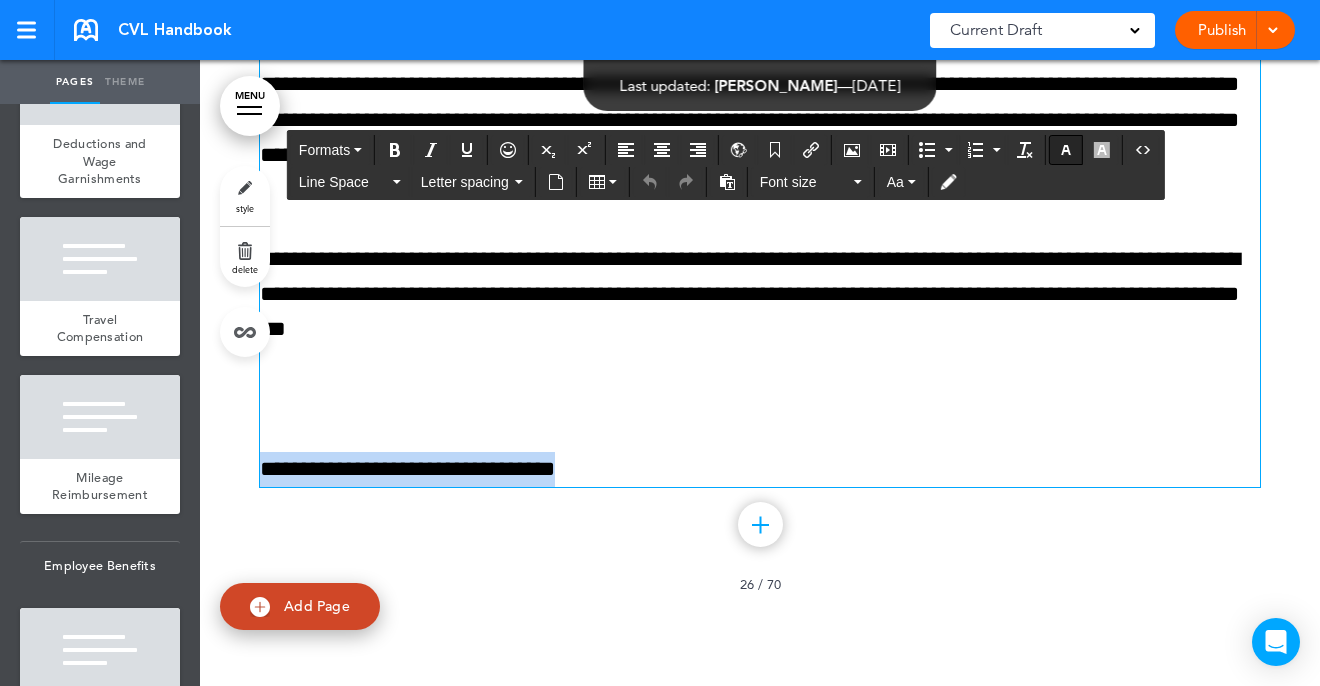 click at bounding box center [1066, 150] 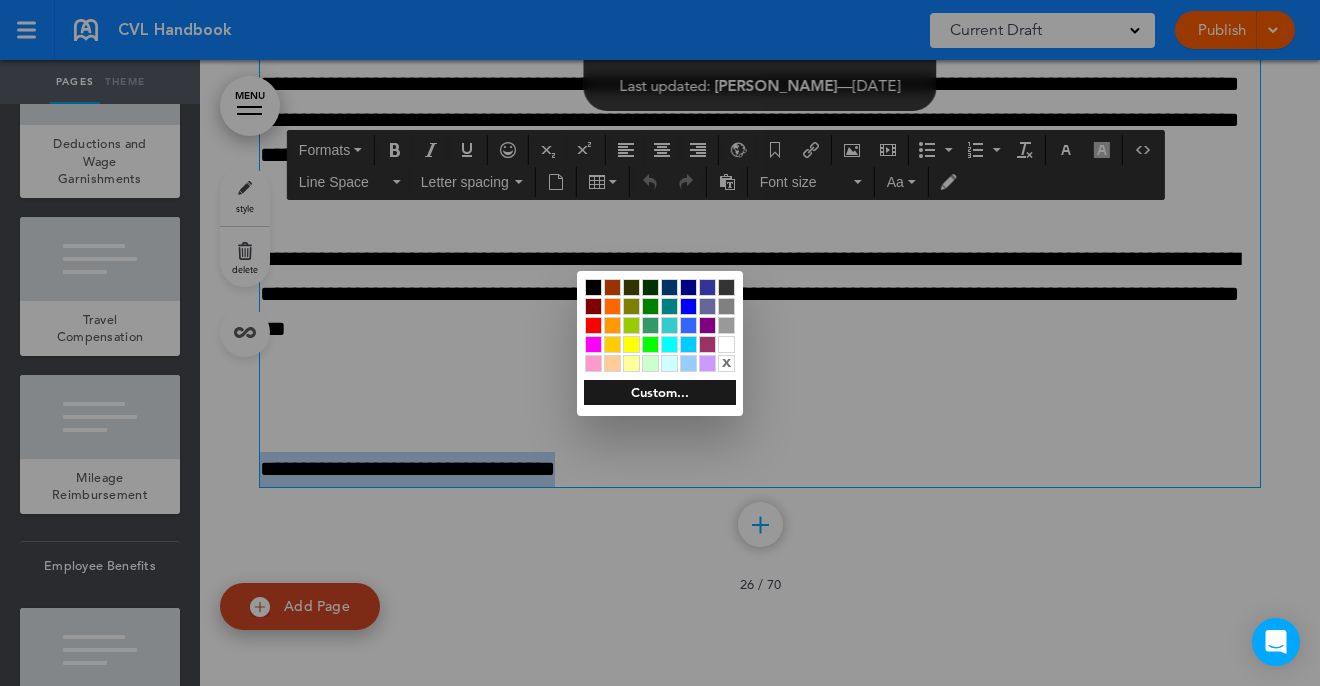 click at bounding box center [593, 325] 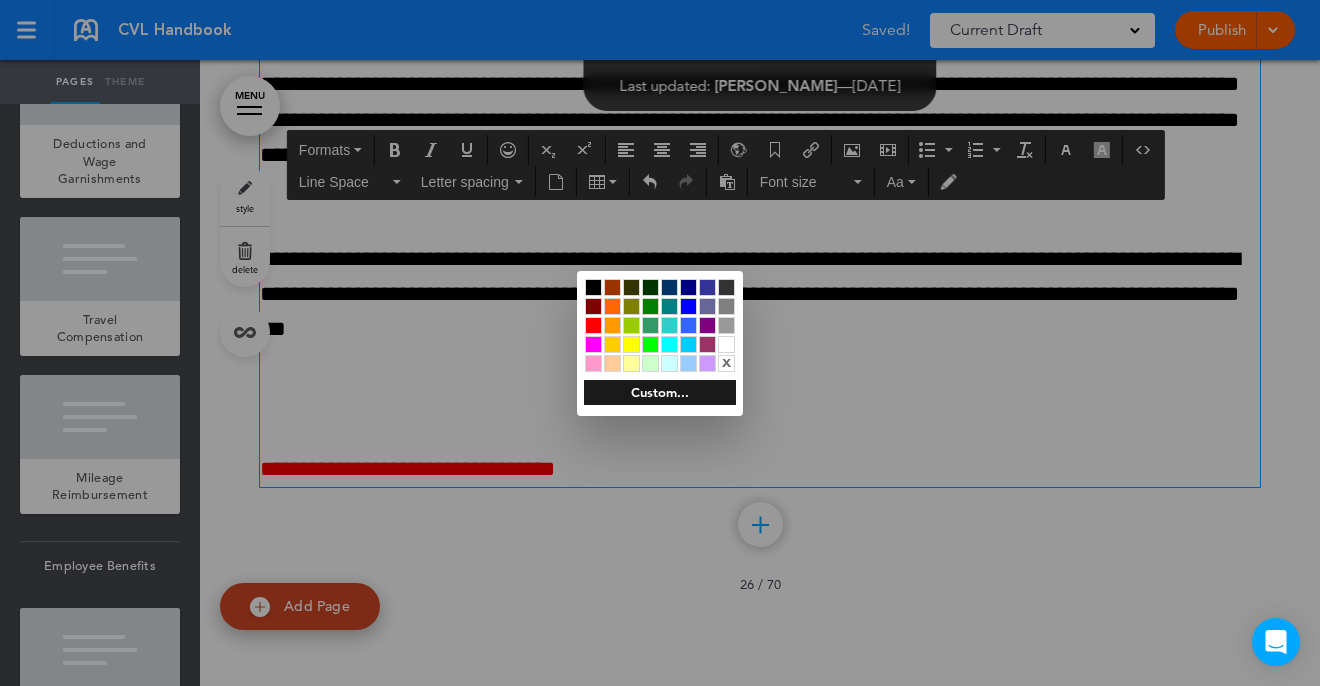 click at bounding box center [660, 343] 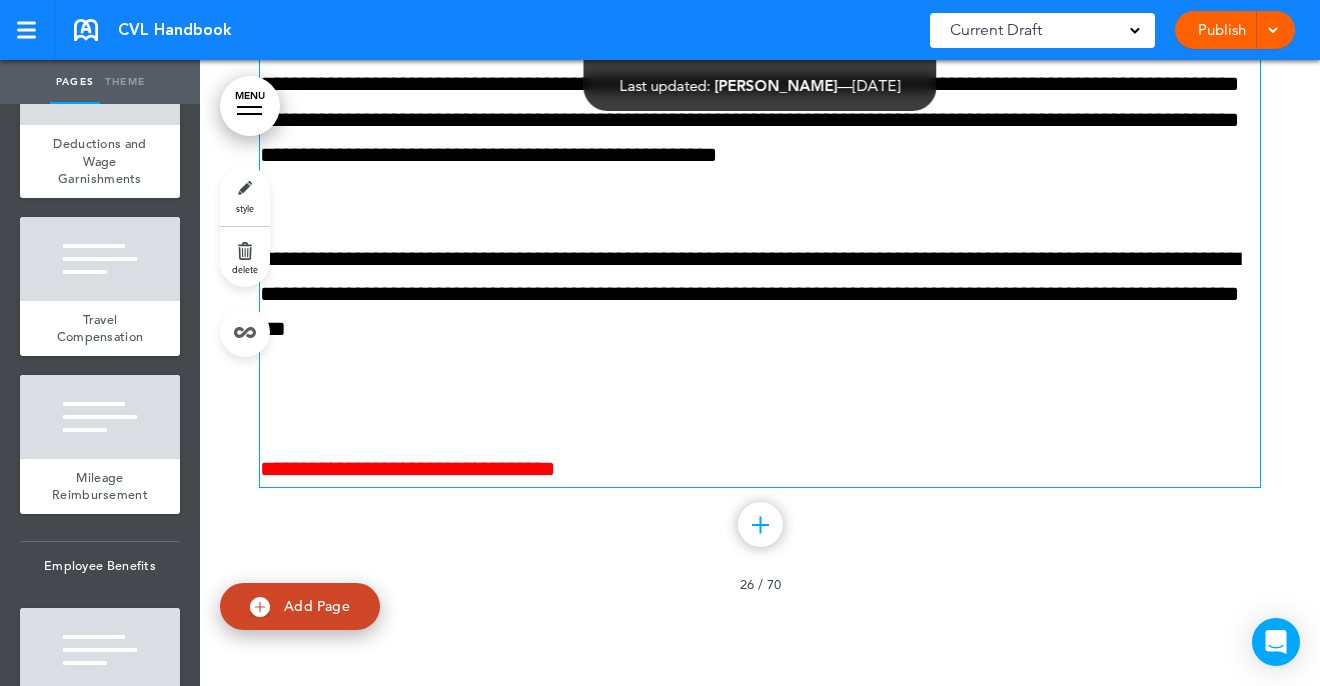 click on "**********" at bounding box center [407, 469] 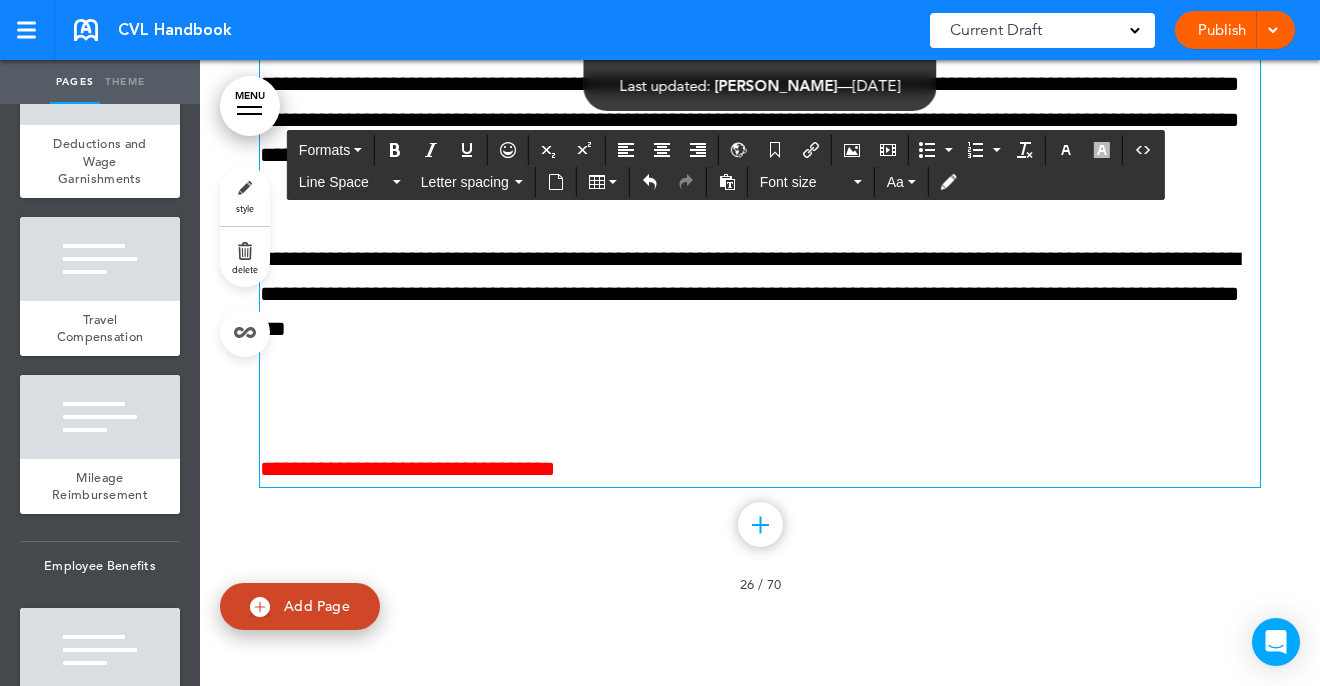 click on "**********" at bounding box center [407, 469] 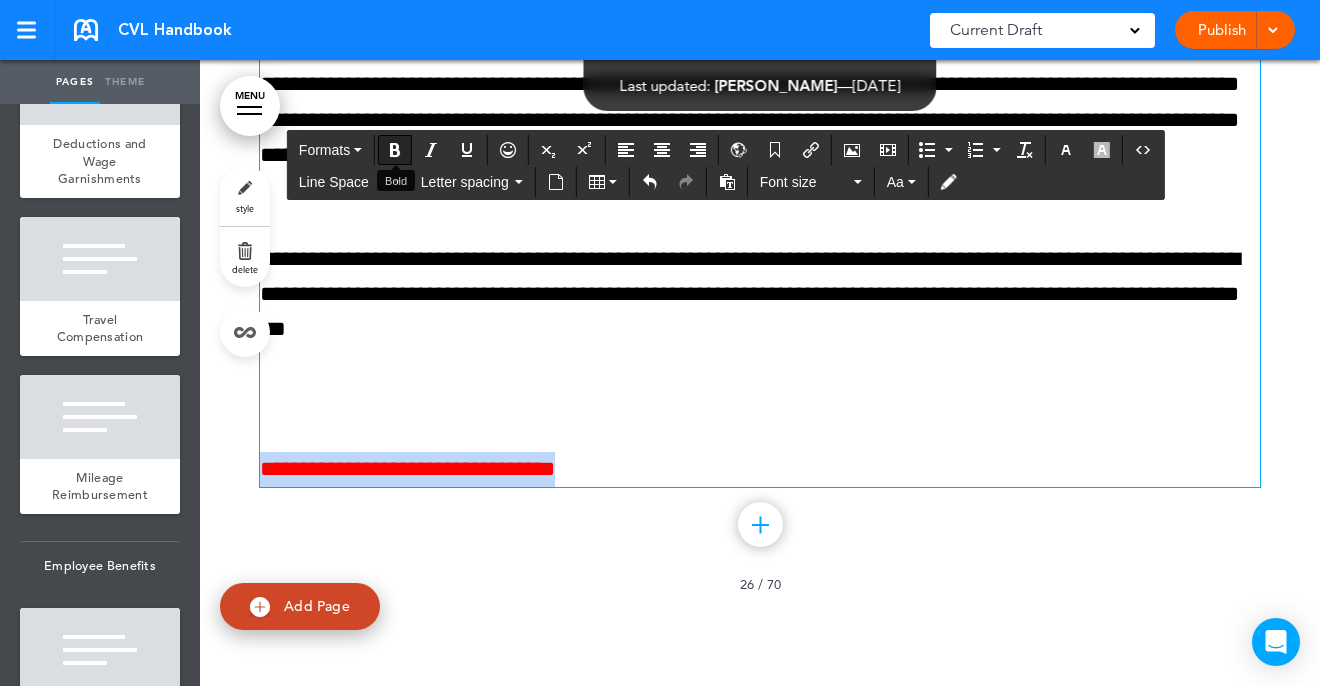 click at bounding box center (395, 150) 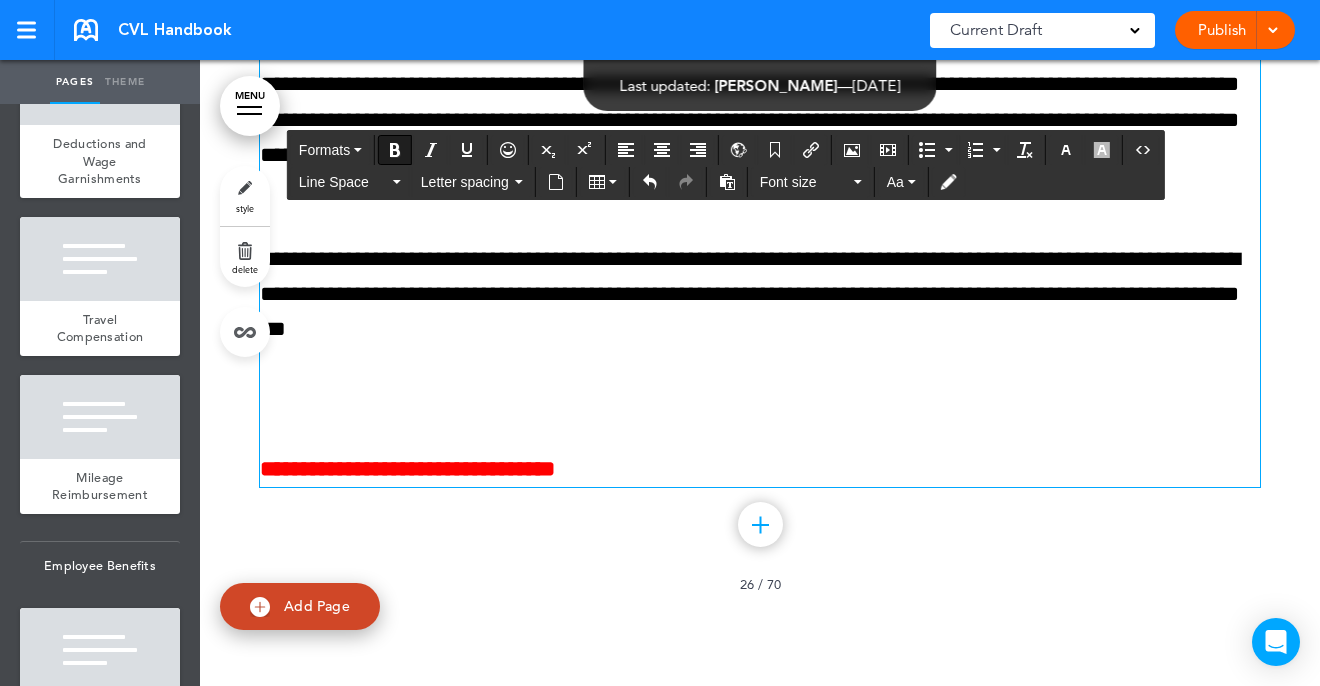 click on "**********" at bounding box center [760, 189] 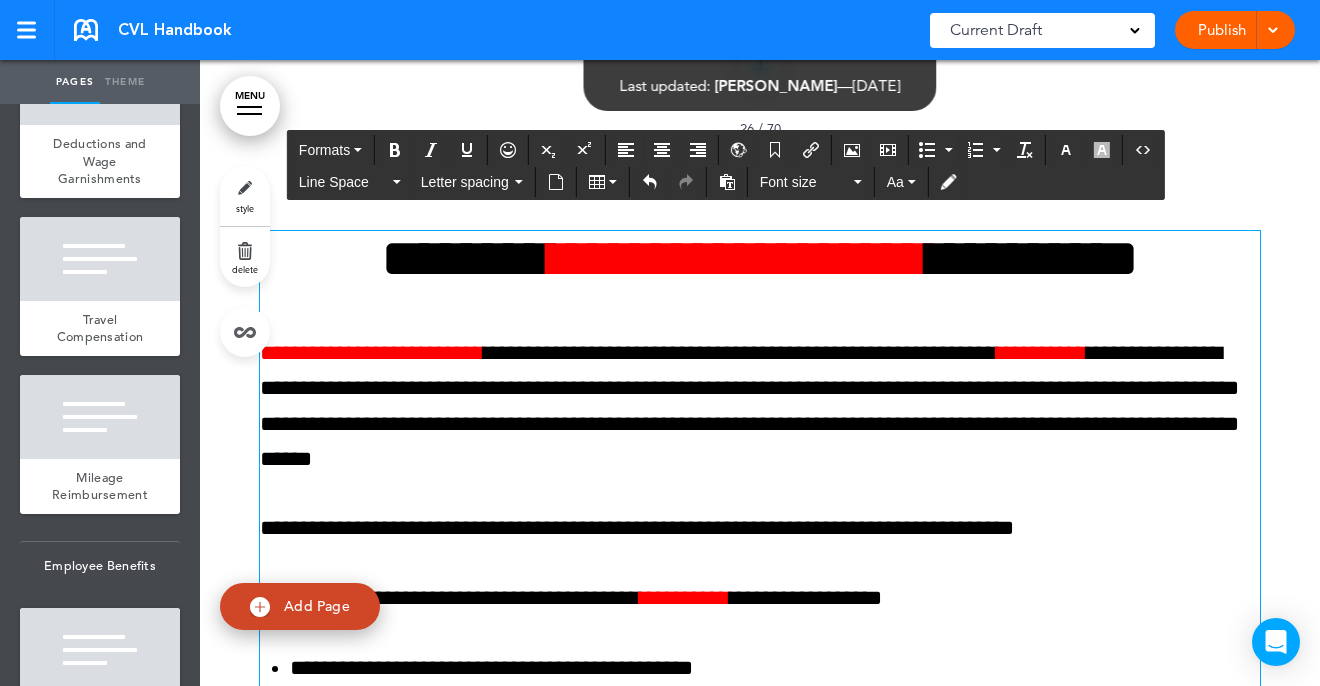 scroll, scrollTop: 27841, scrollLeft: 0, axis: vertical 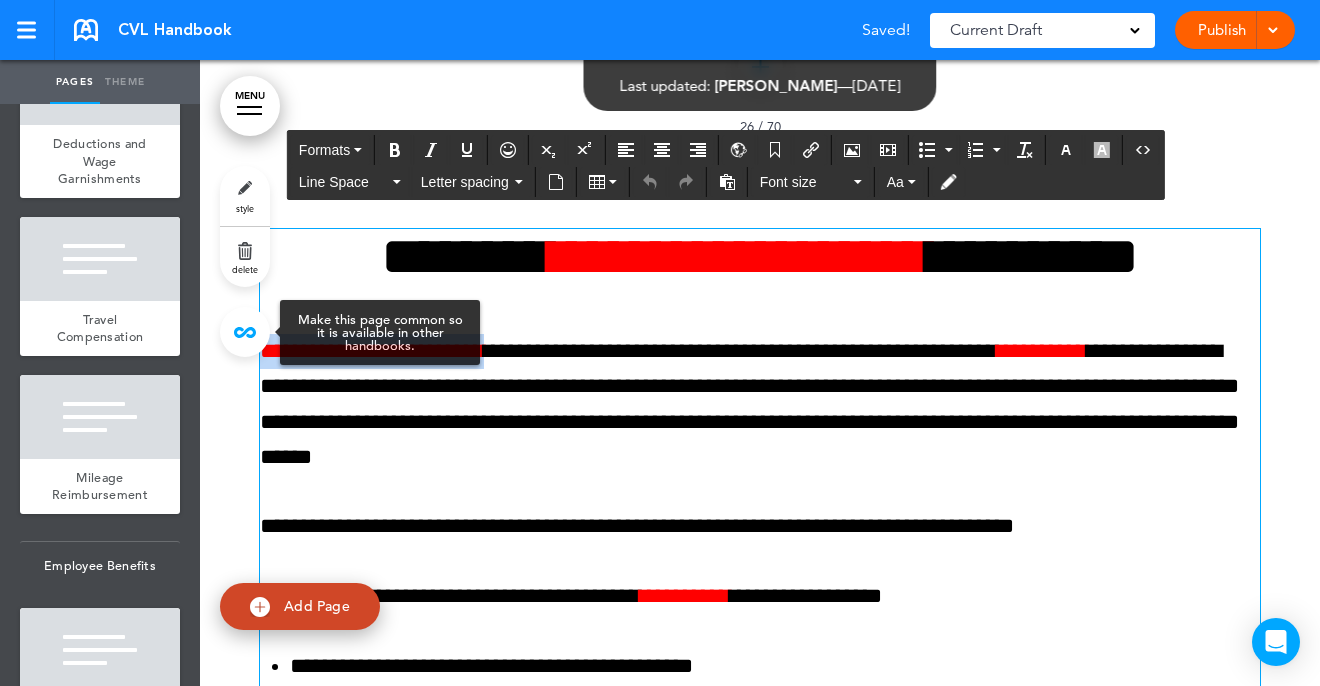 drag, startPoint x: 511, startPoint y: 355, endPoint x: 252, endPoint y: 353, distance: 259.00772 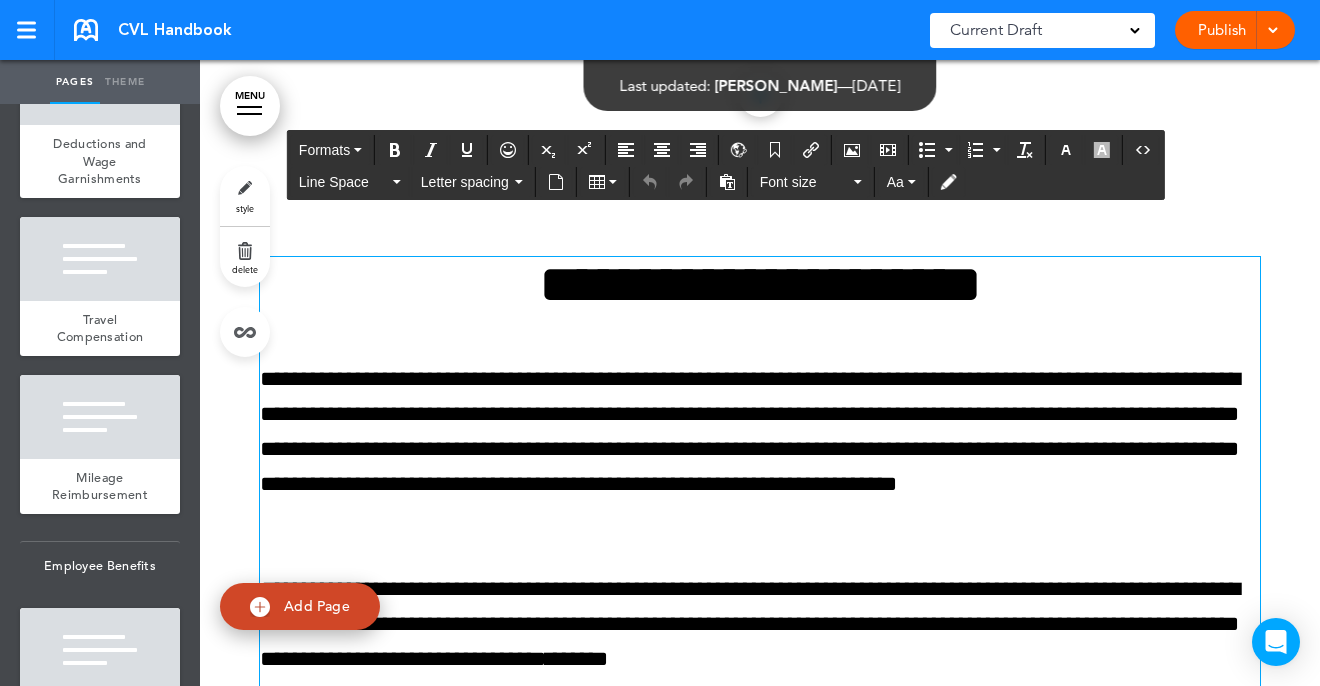 scroll, scrollTop: 29582, scrollLeft: 0, axis: vertical 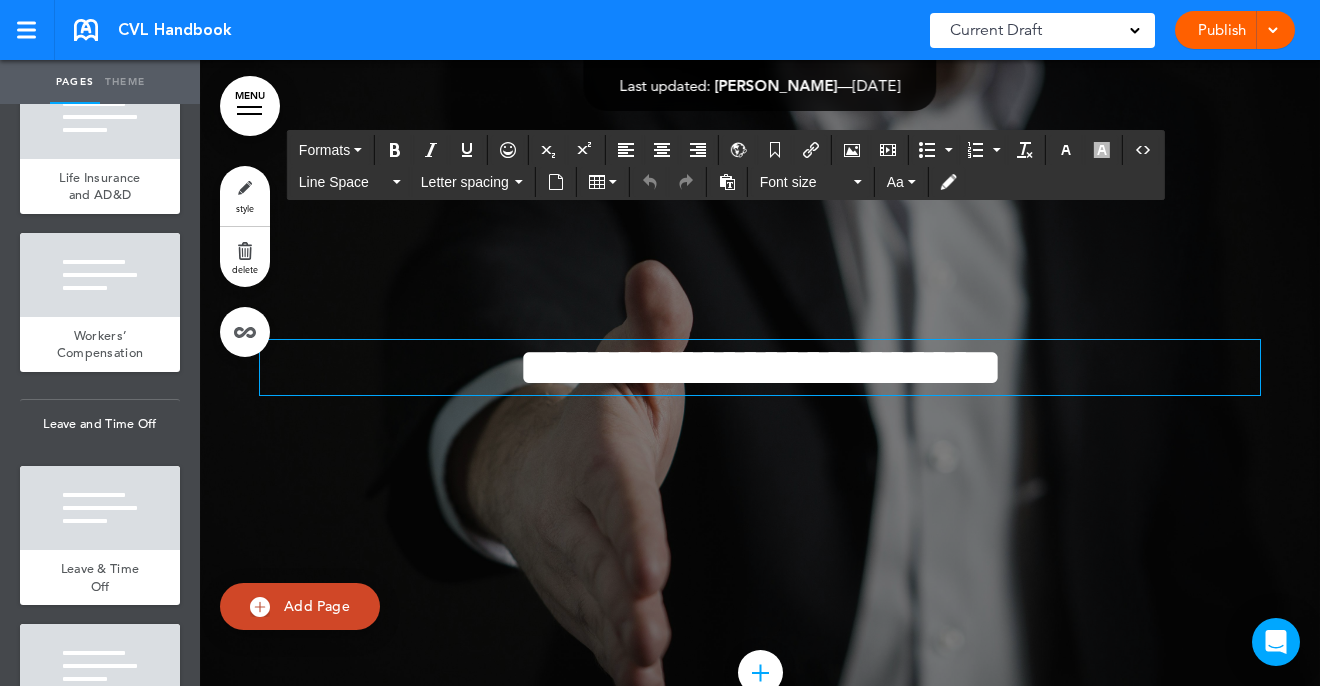 click on "**********" at bounding box center [760, 367] 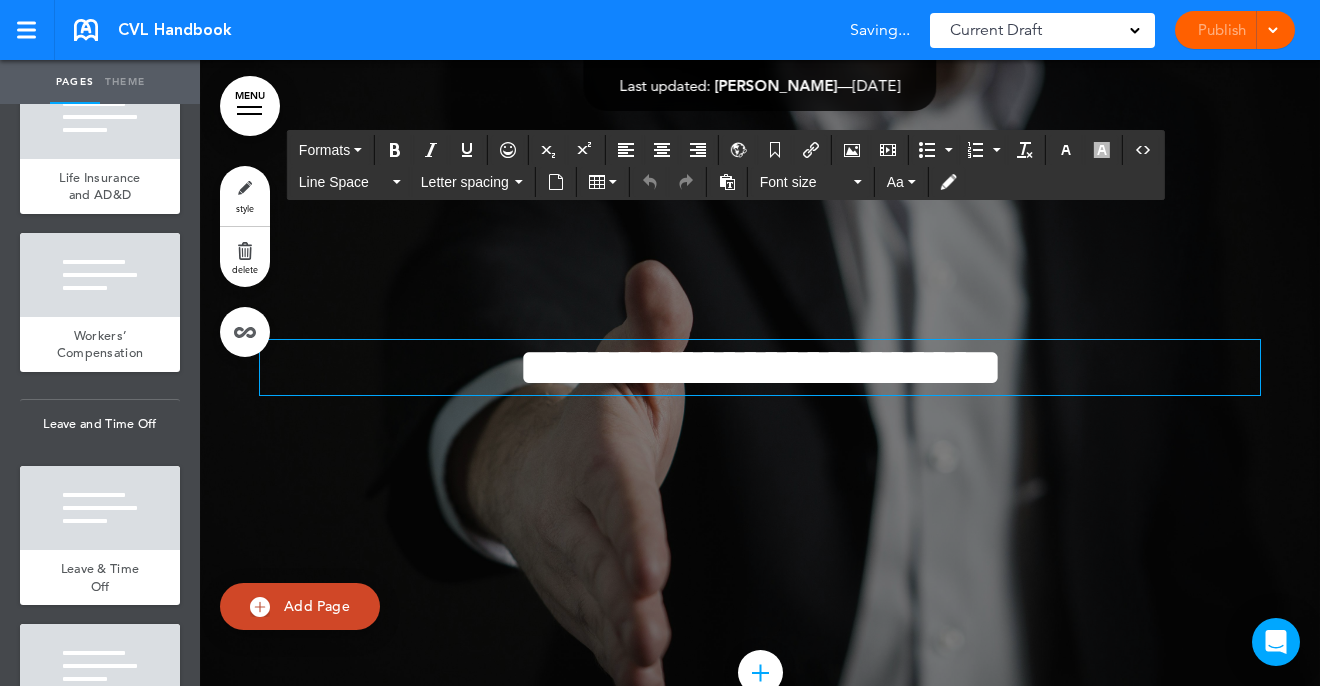 click on "**********" at bounding box center (760, 367) 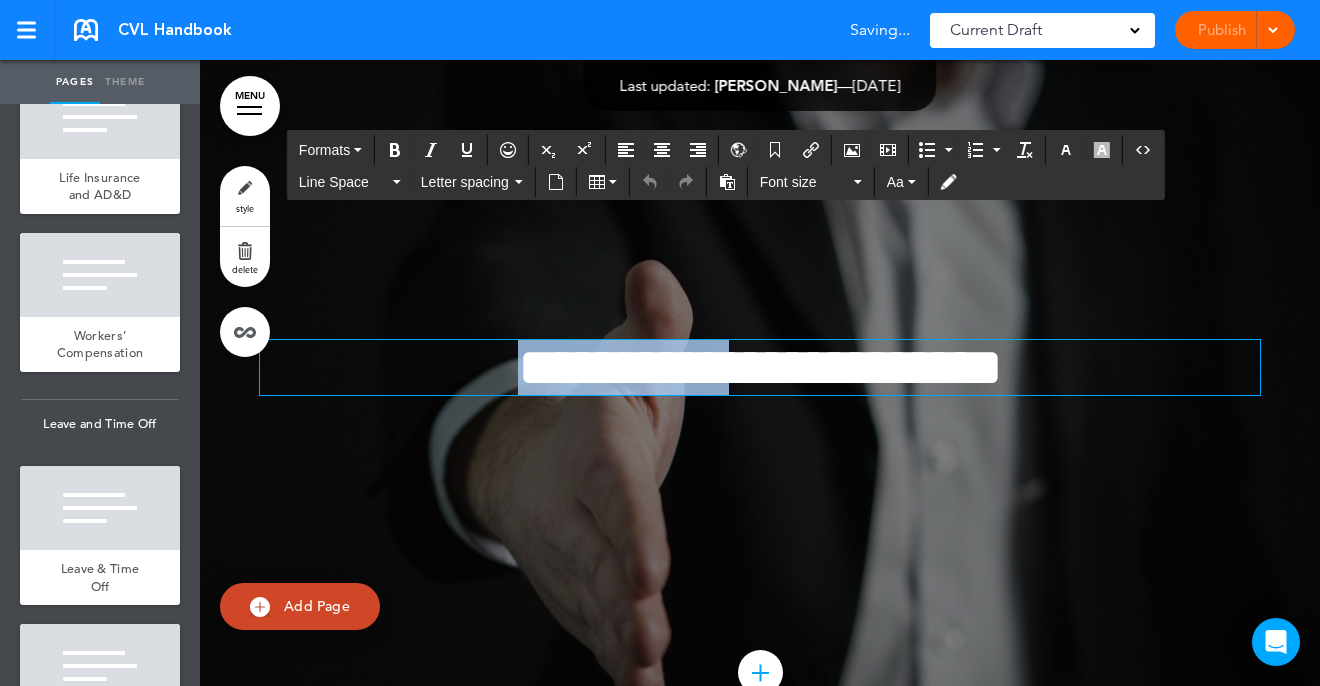 click on "**********" at bounding box center (760, 367) 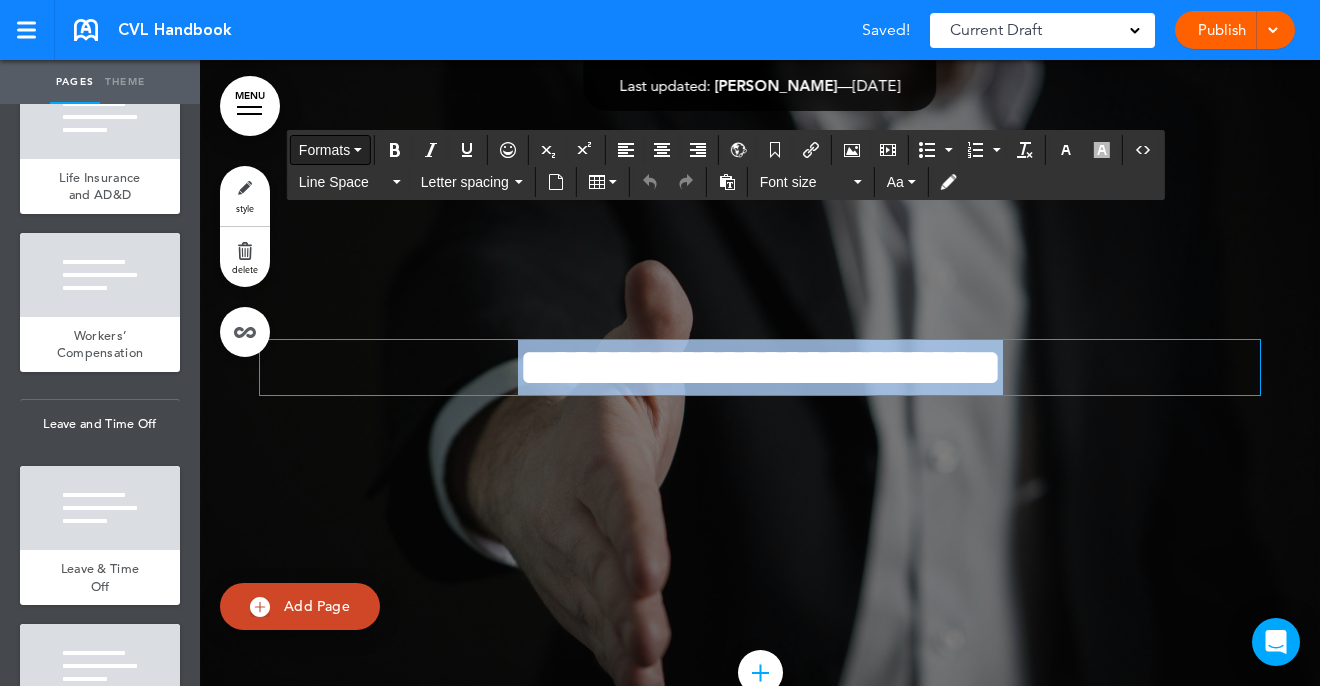 click on "Formats" at bounding box center [330, 150] 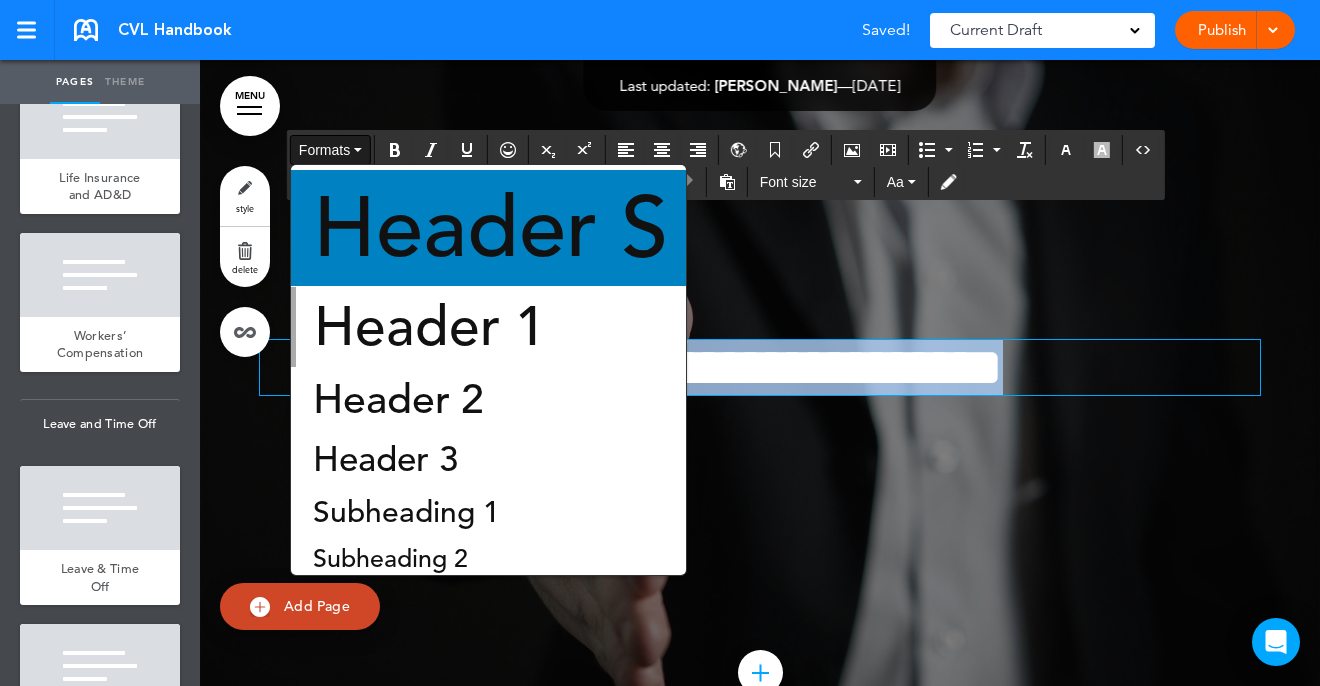 click on "Header S" at bounding box center (490, 228) 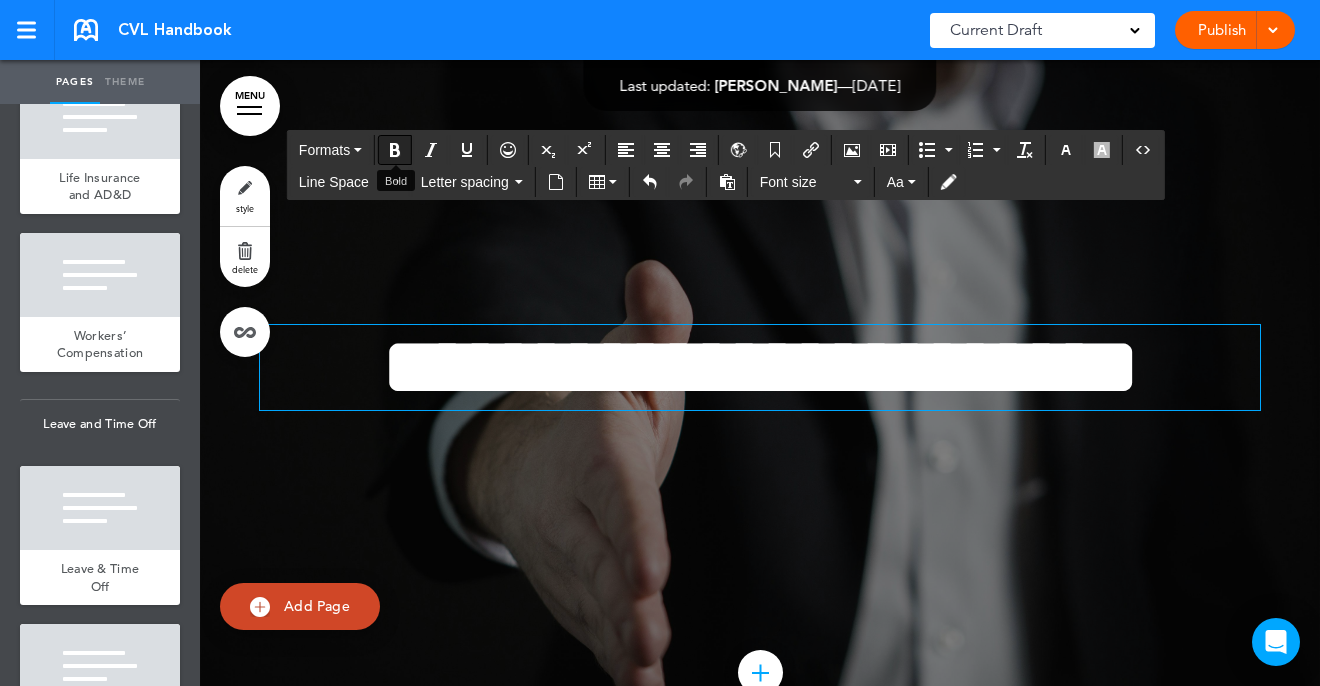click at bounding box center [395, 150] 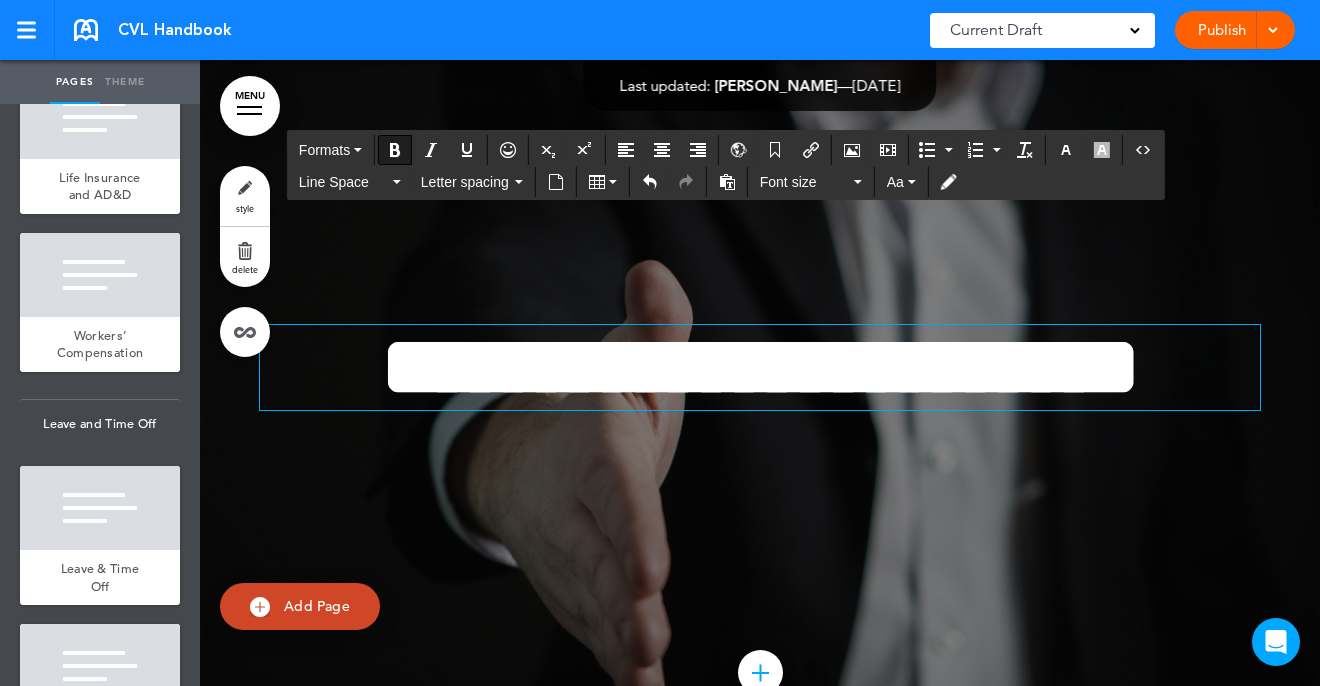 click at bounding box center (395, 150) 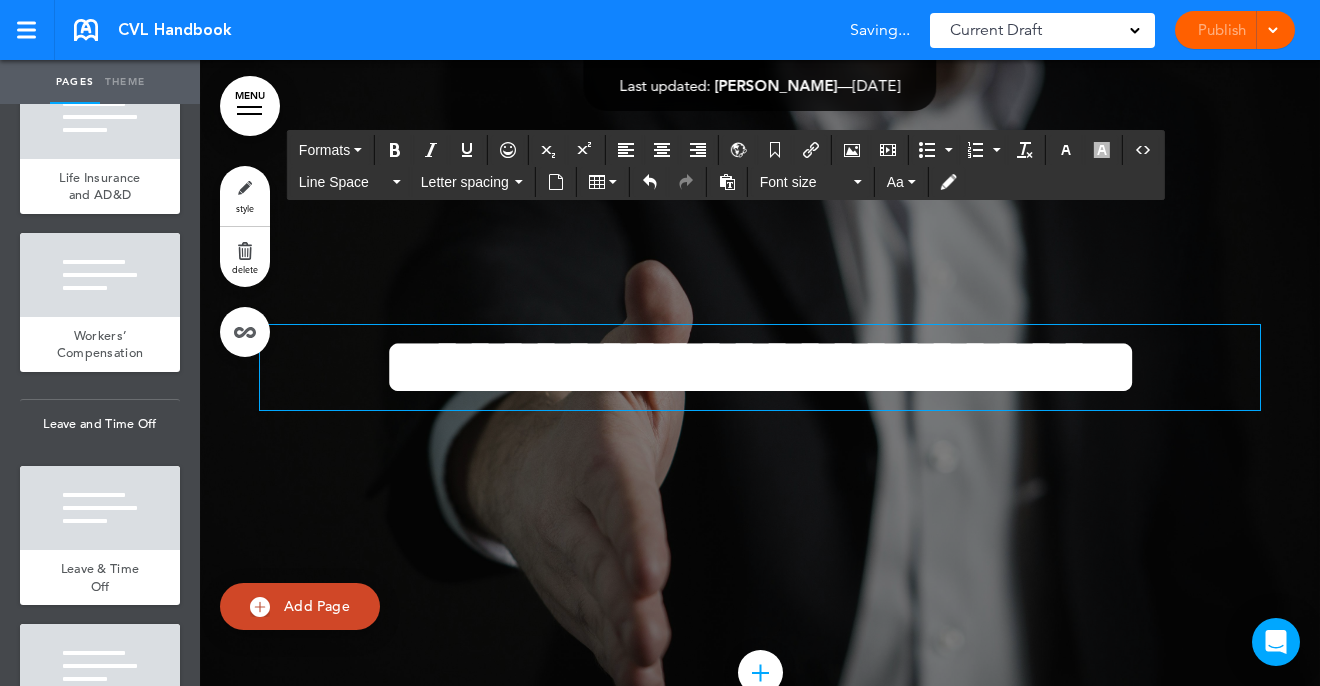click on "**********" at bounding box center [760, 400] 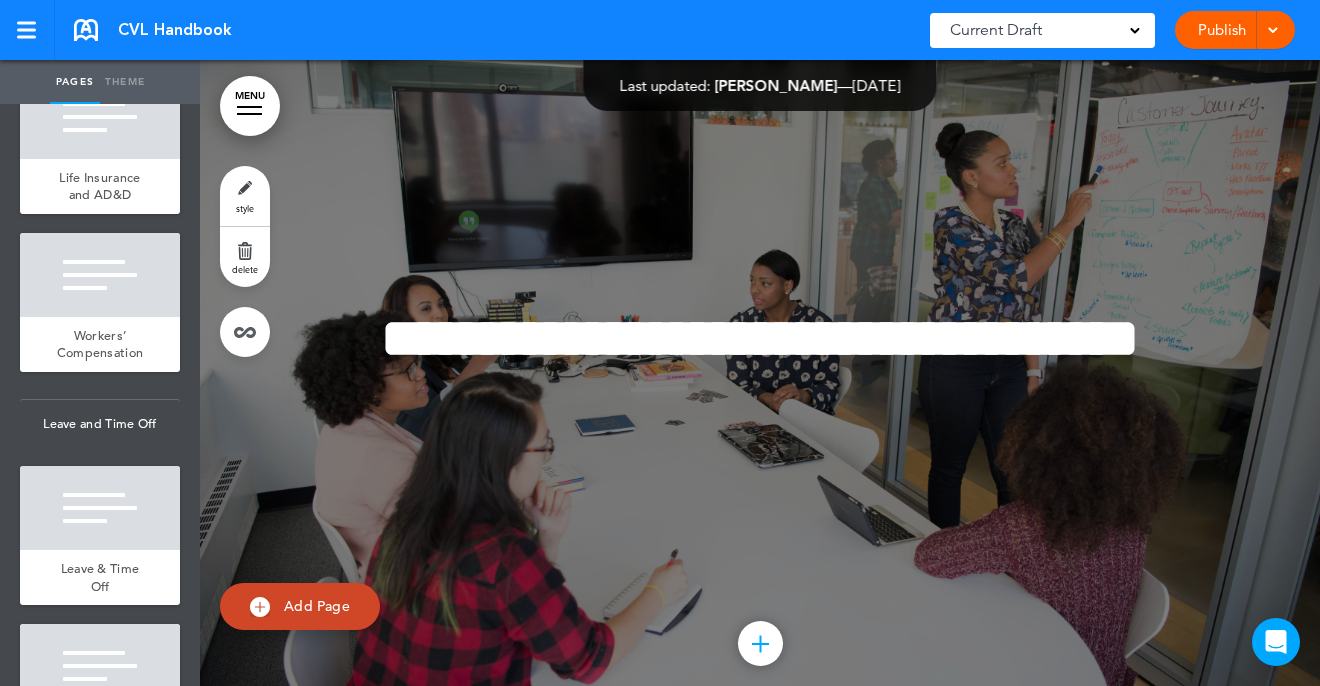 scroll, scrollTop: 12132, scrollLeft: 0, axis: vertical 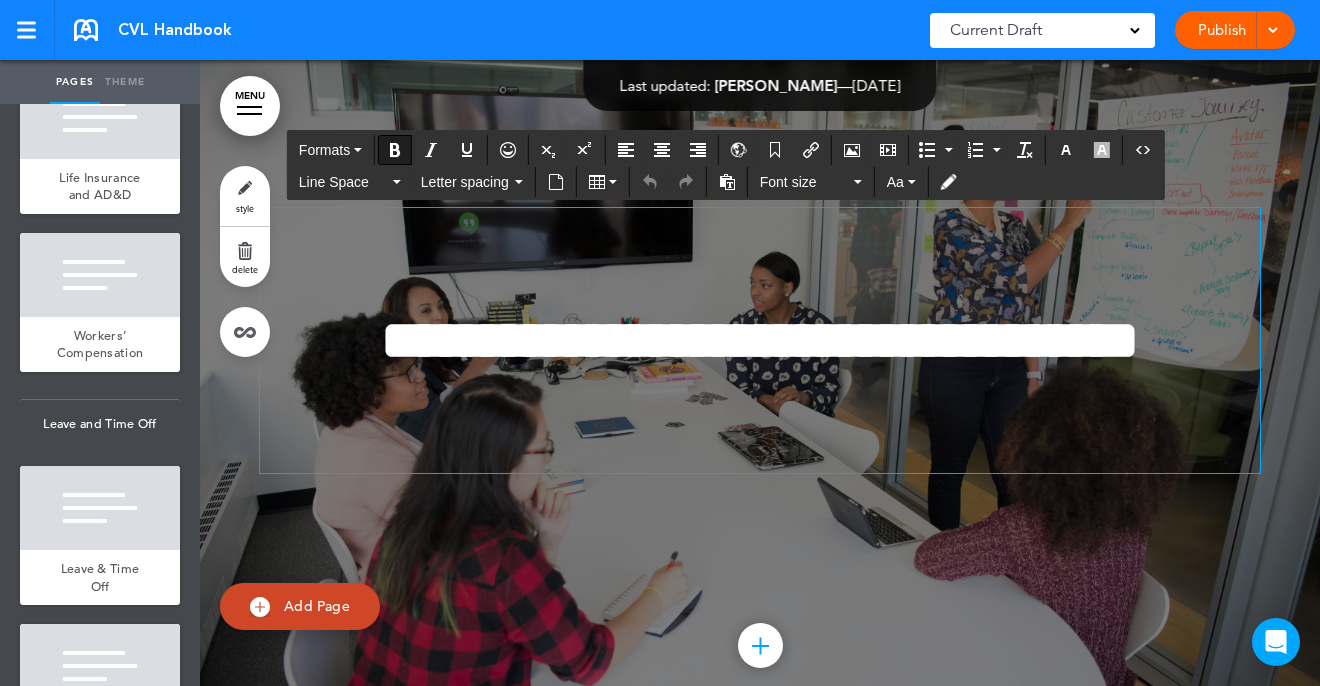 click on "**********" at bounding box center [760, 340] 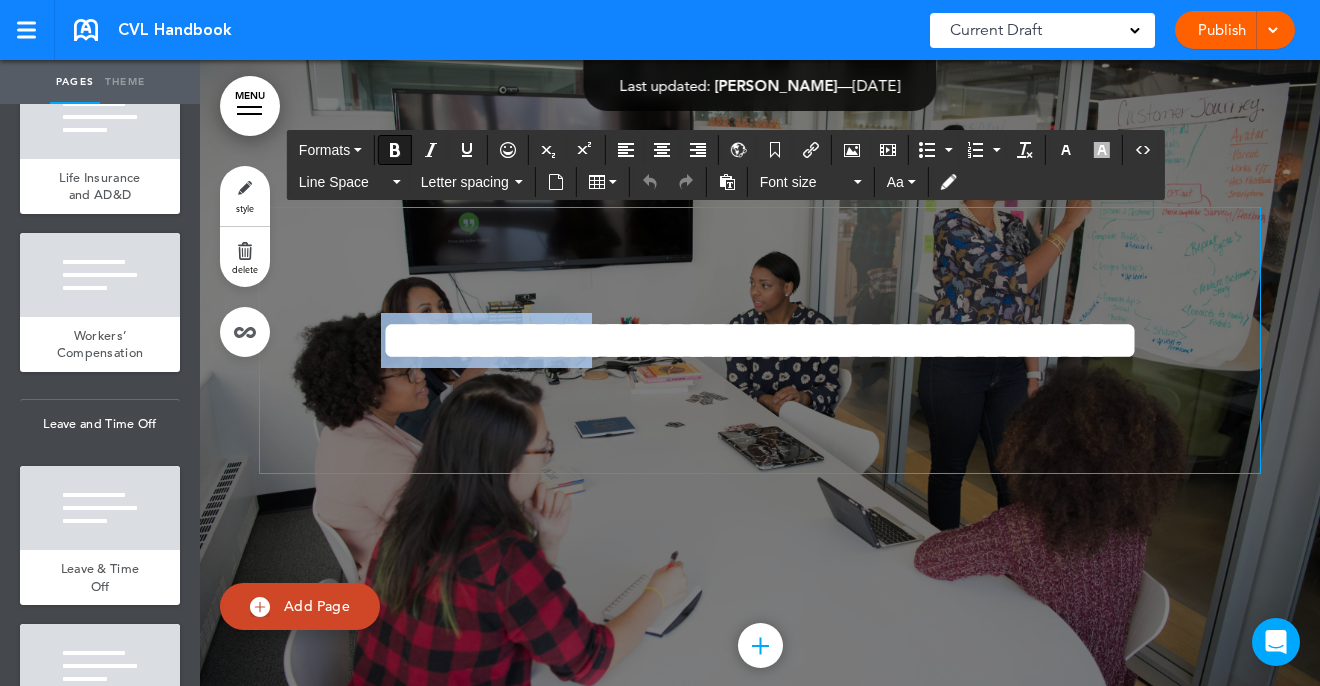 click on "**********" at bounding box center (760, 340) 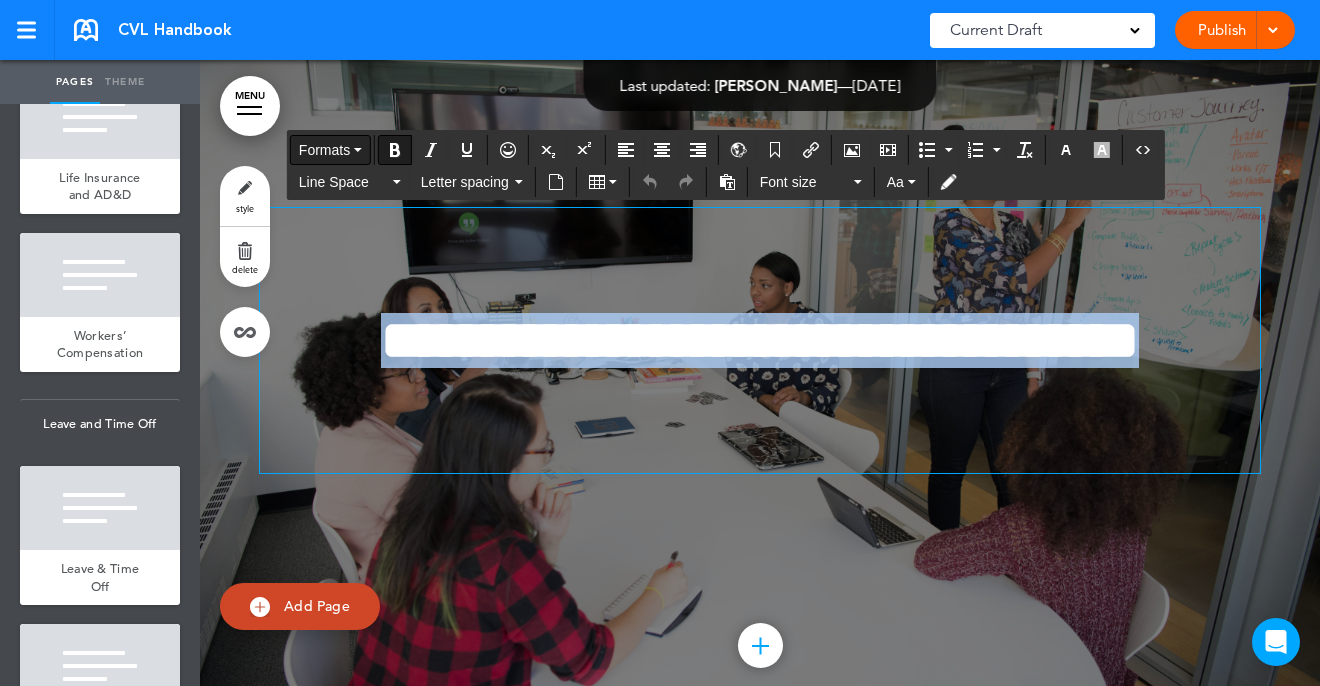 click on "Formats" at bounding box center [330, 150] 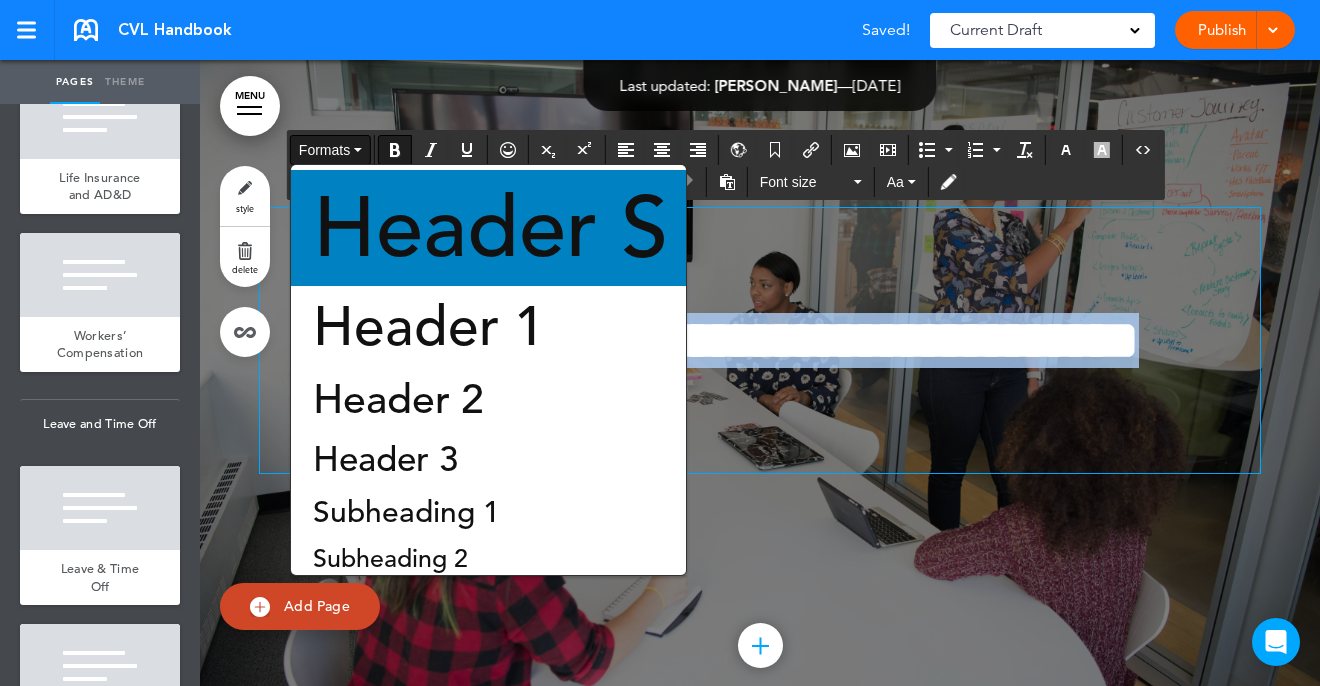 click on "Header S" at bounding box center [490, 228] 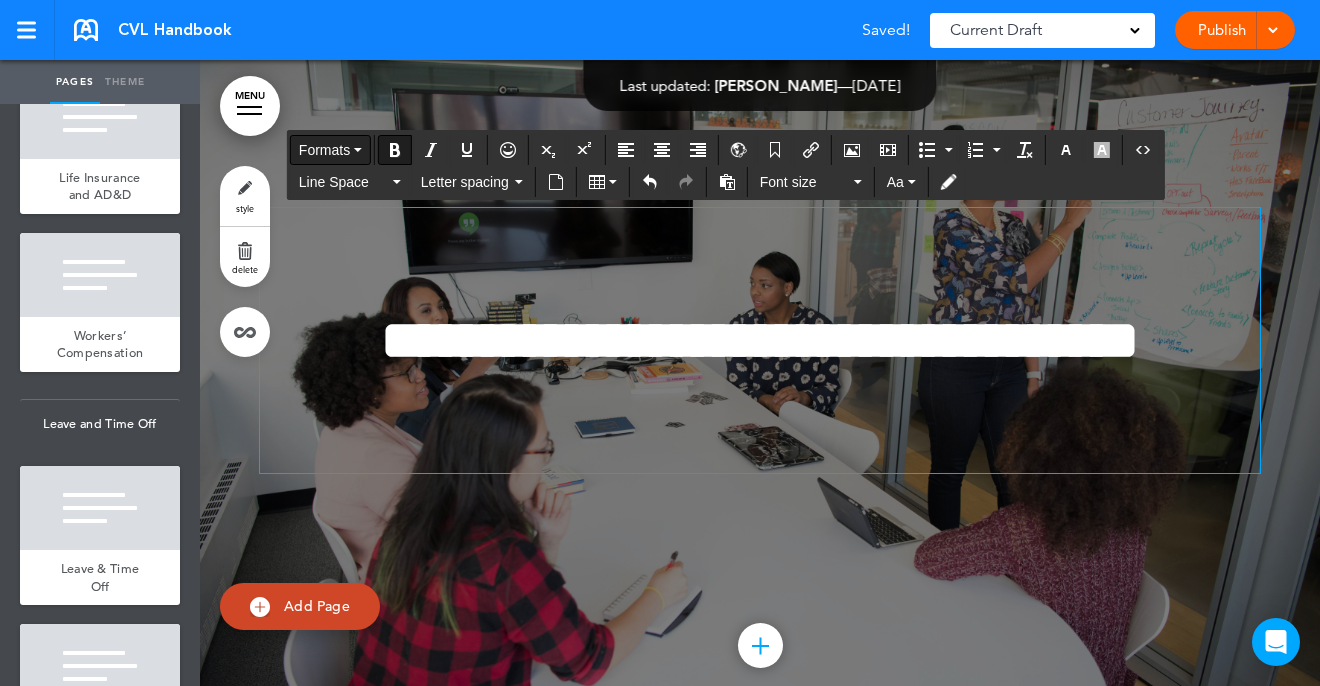 click at bounding box center [358, 150] 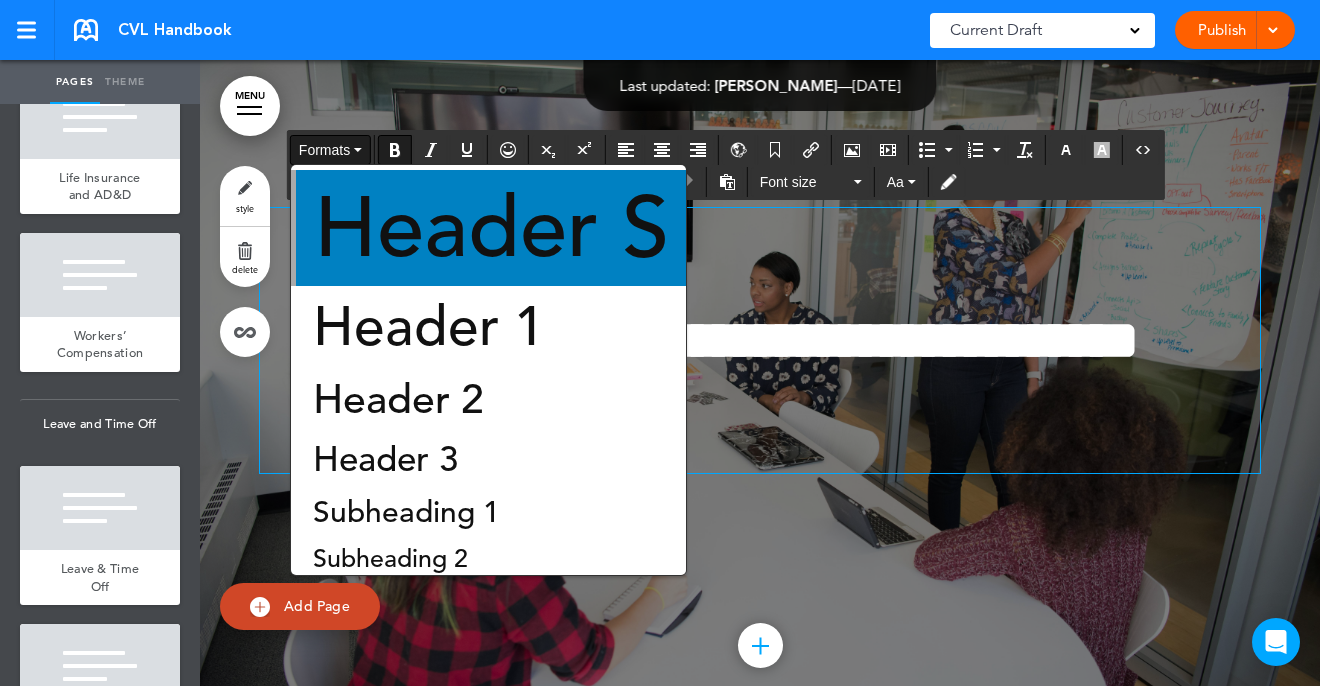 click on "Header S" at bounding box center [491, 228] 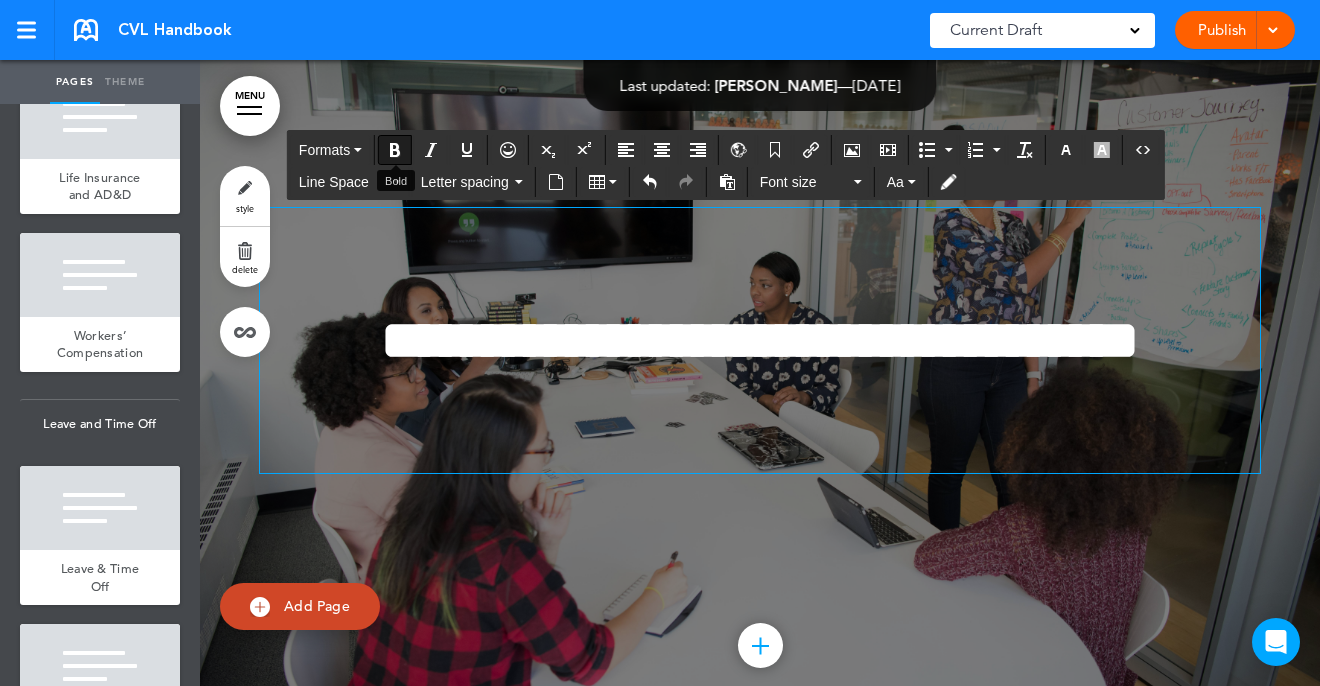 click at bounding box center [395, 150] 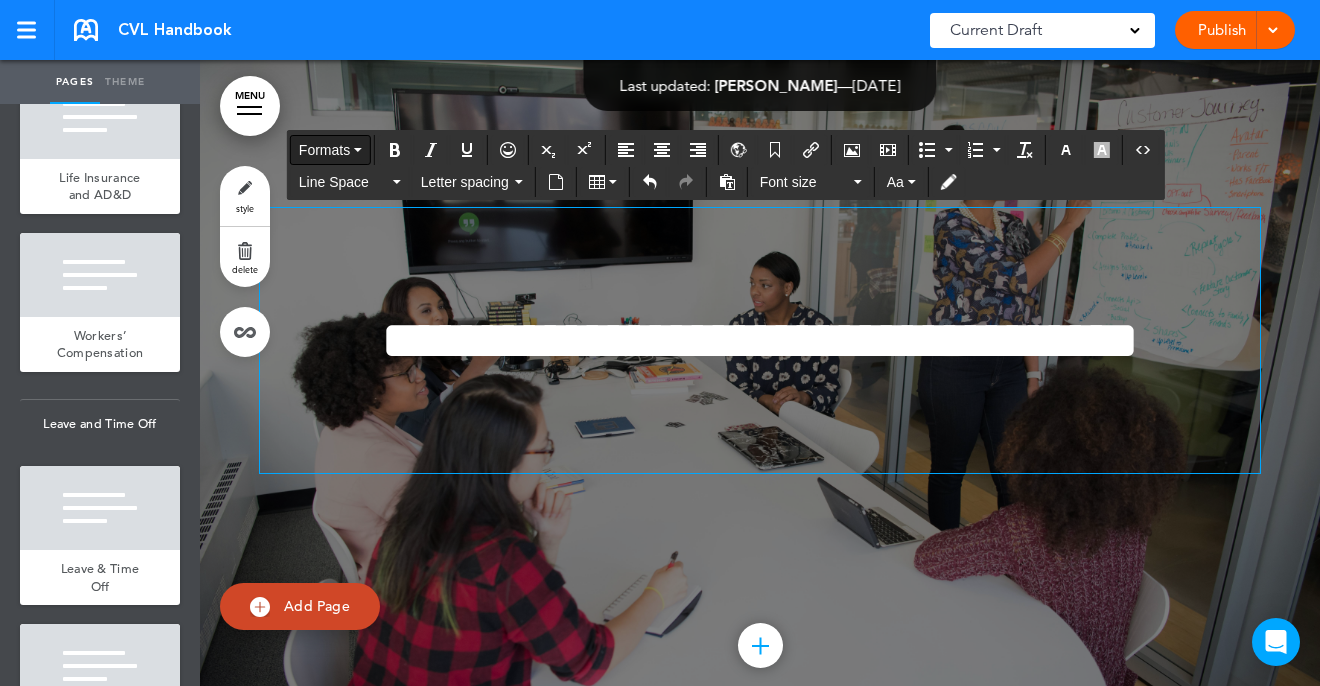 click on "Formats" at bounding box center (324, 150) 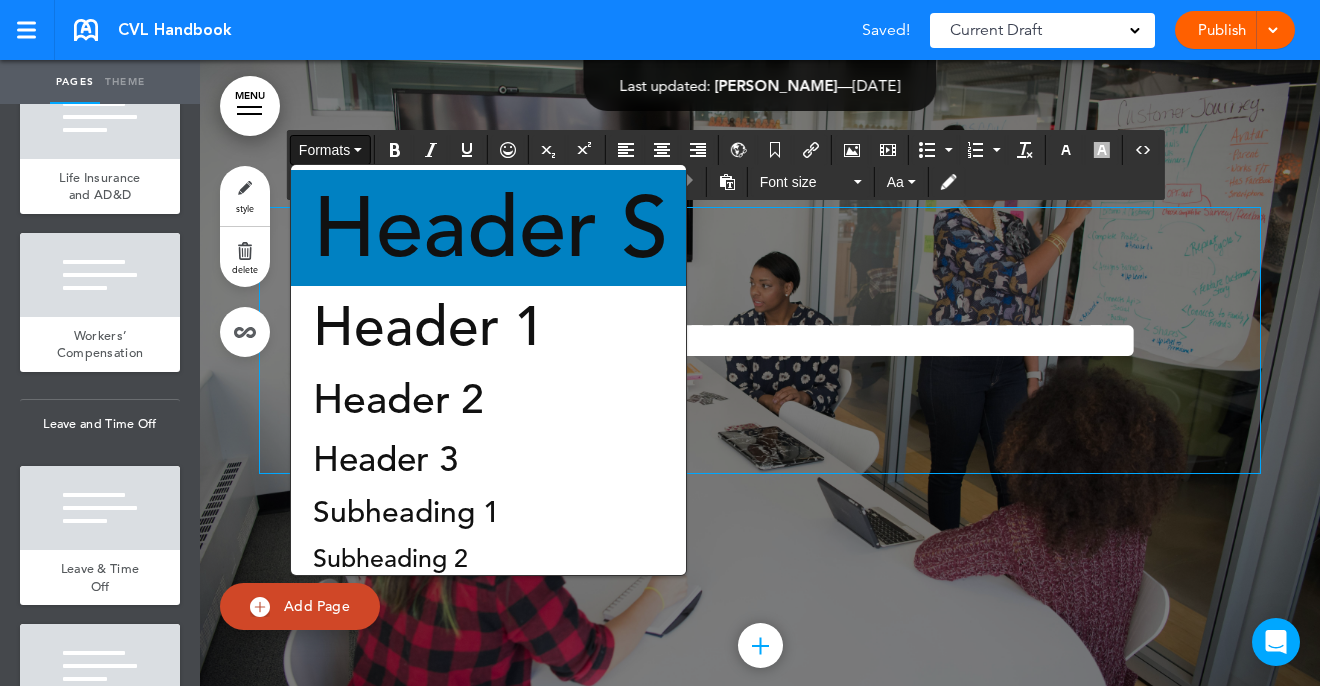 click on "Header S" at bounding box center (490, 228) 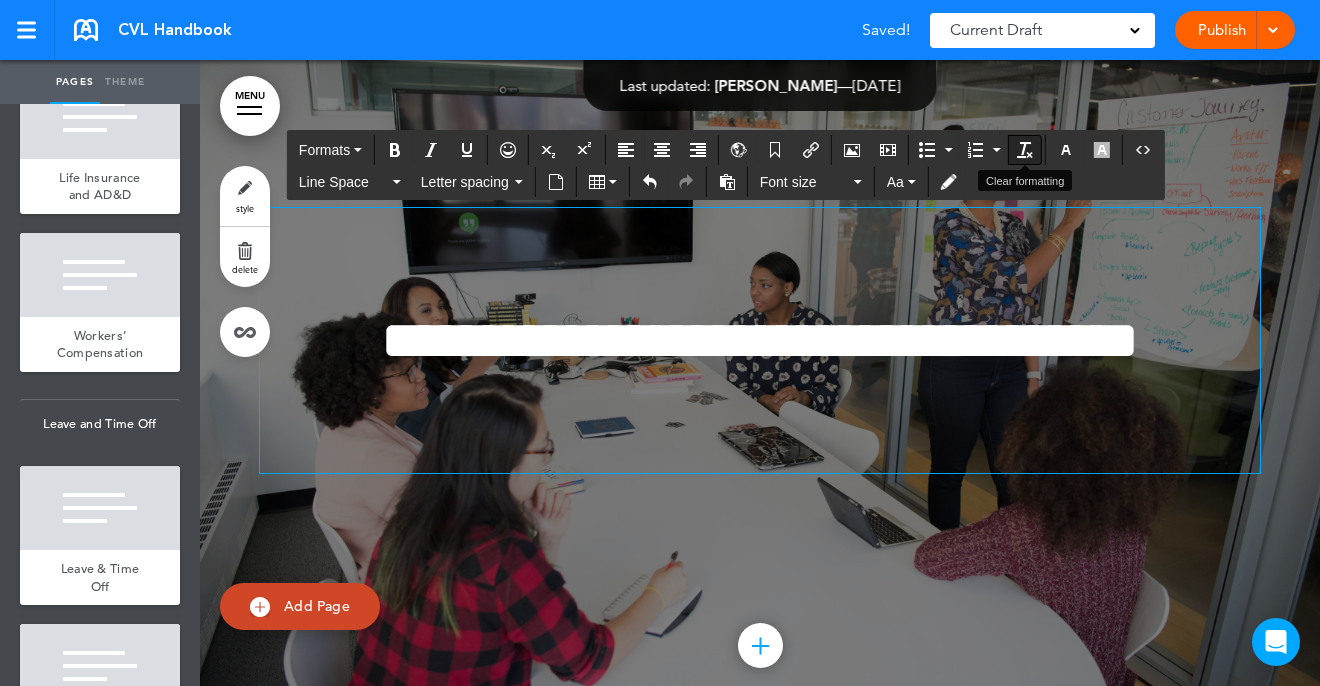 click at bounding box center [1025, 150] 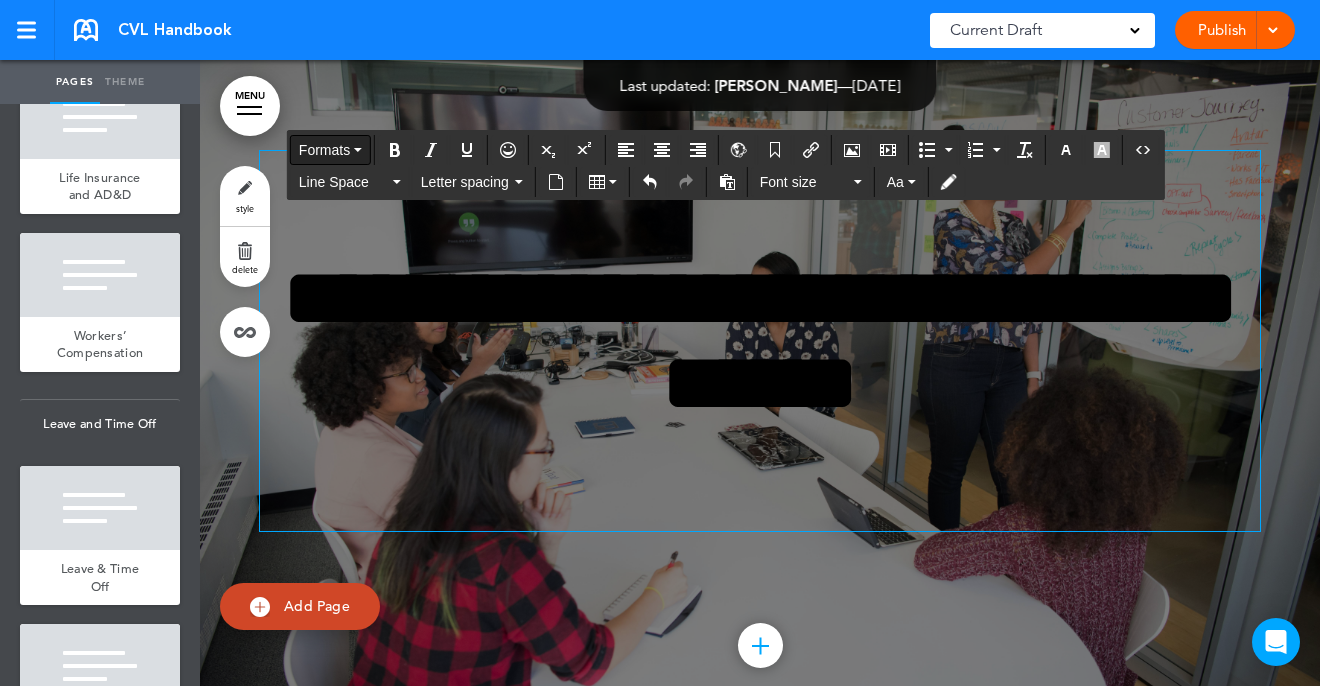click on "Formats" at bounding box center (324, 150) 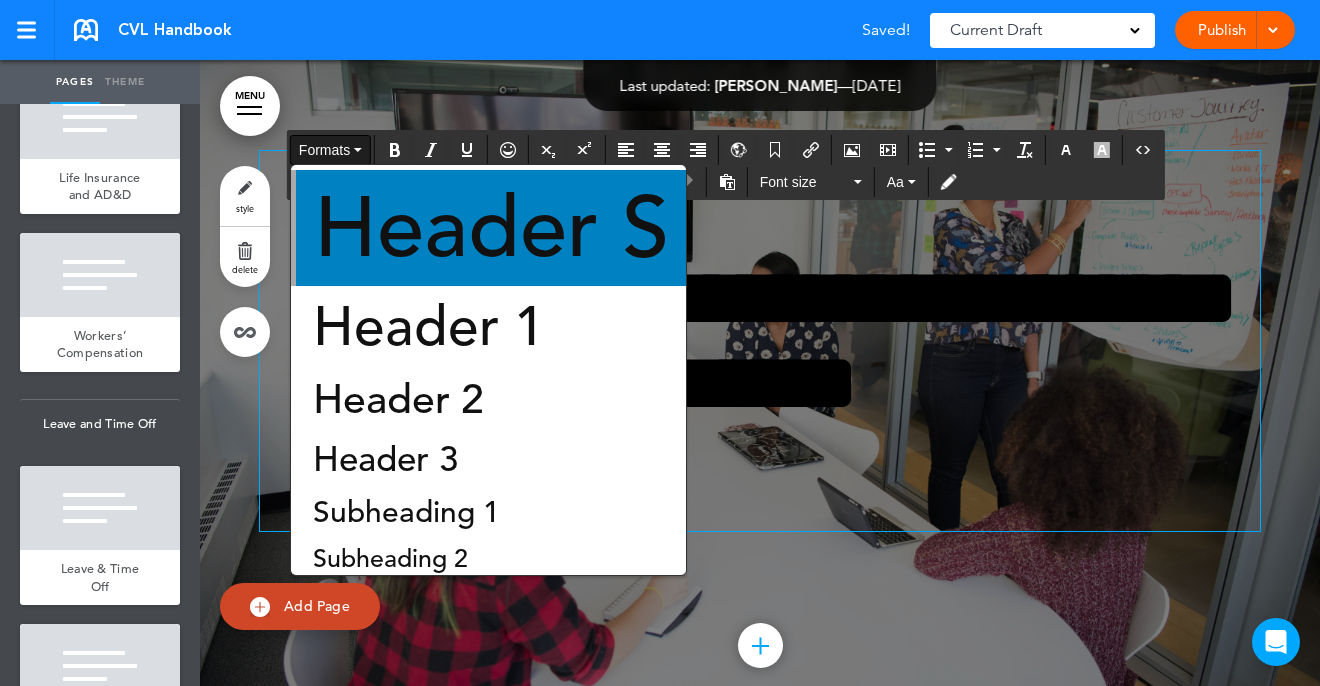 click on "Header S" at bounding box center (491, 228) 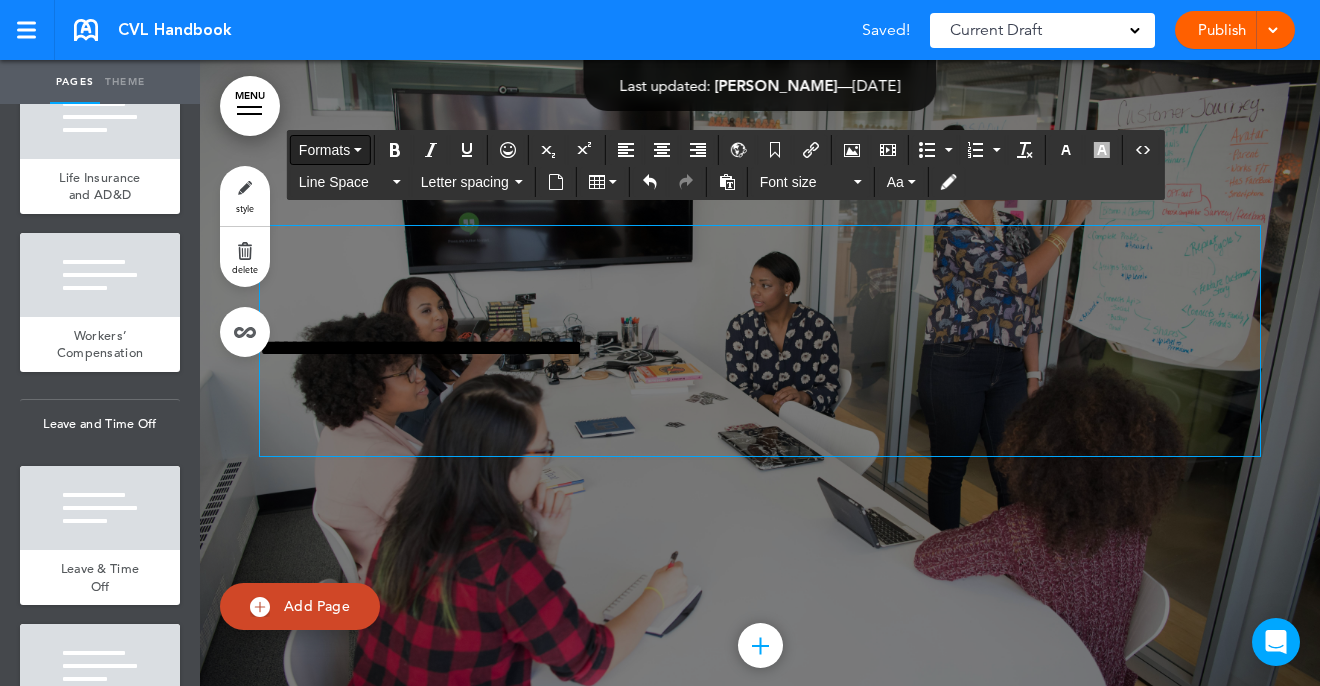 click on "Formats" at bounding box center (324, 150) 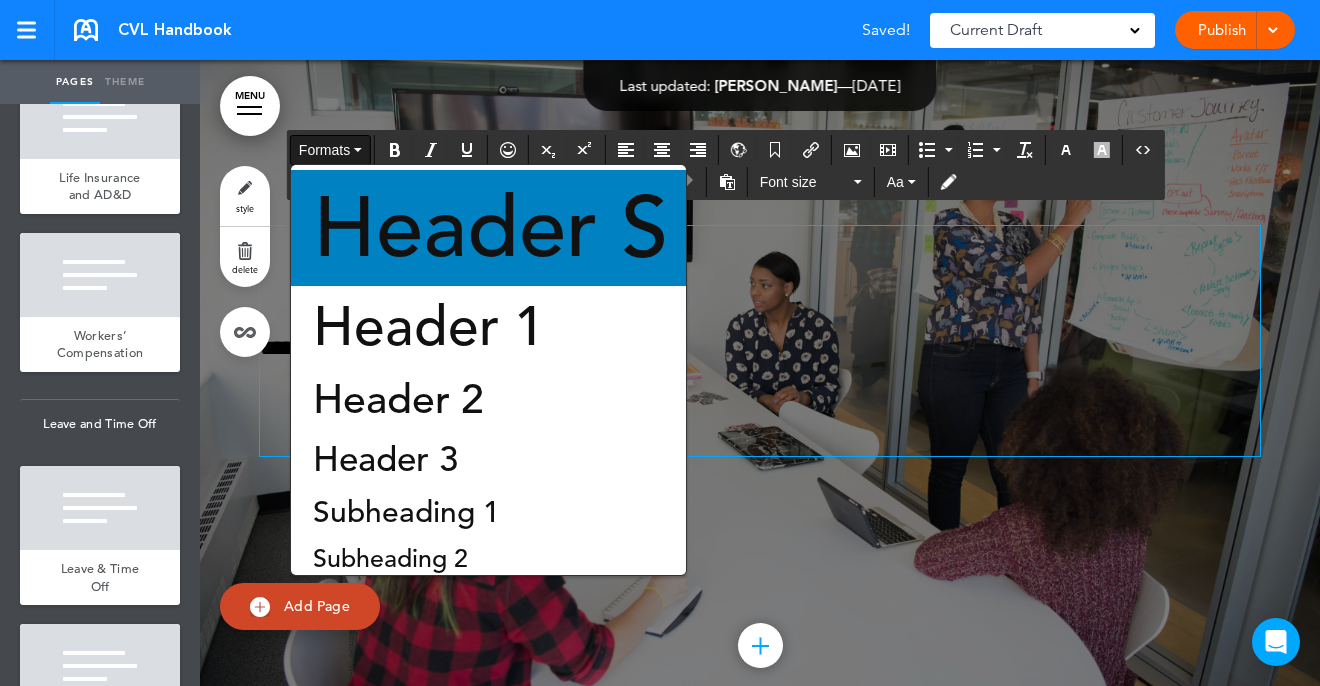 click on "Header S" at bounding box center [490, 228] 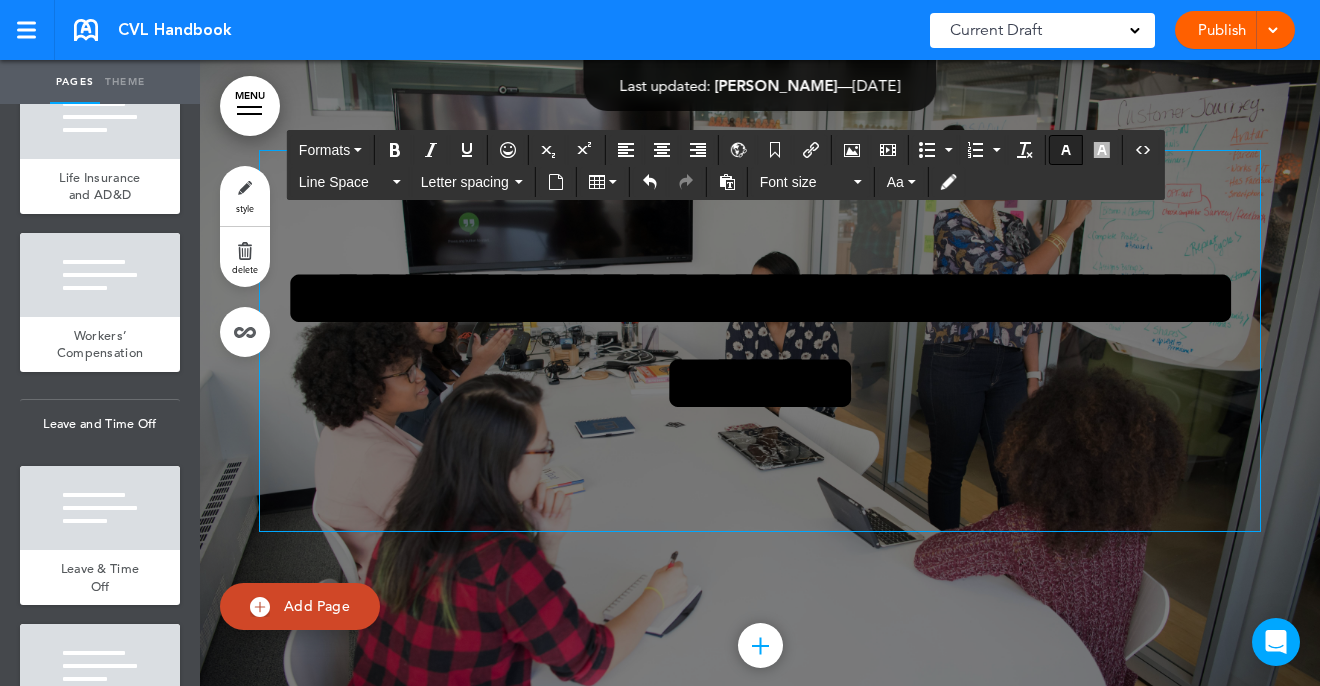 click at bounding box center [1066, 150] 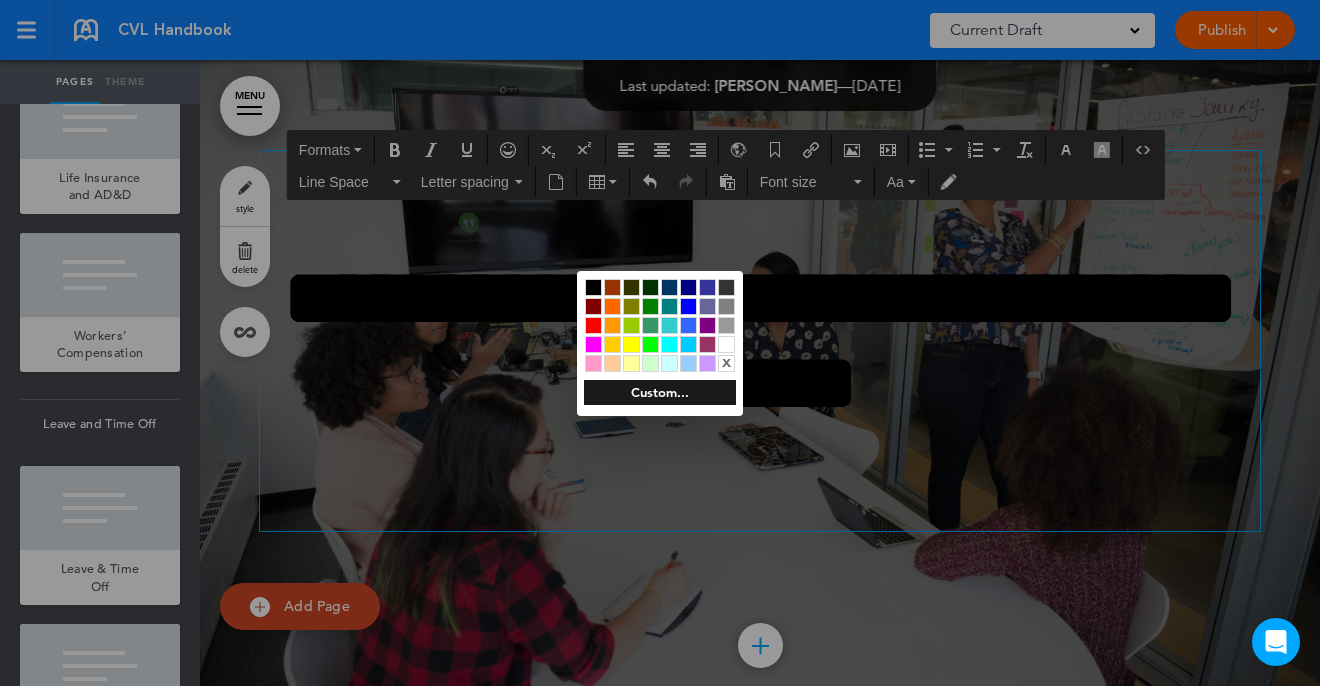 click at bounding box center (726, 344) 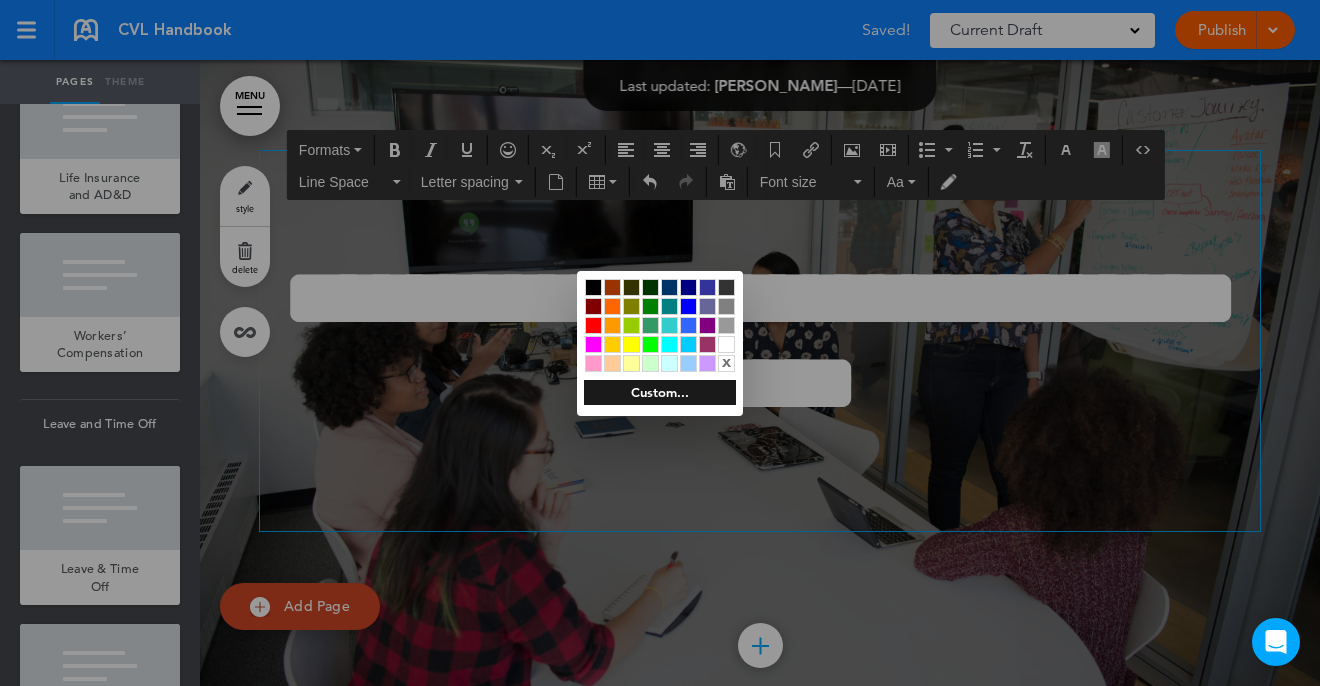 click at bounding box center (660, 343) 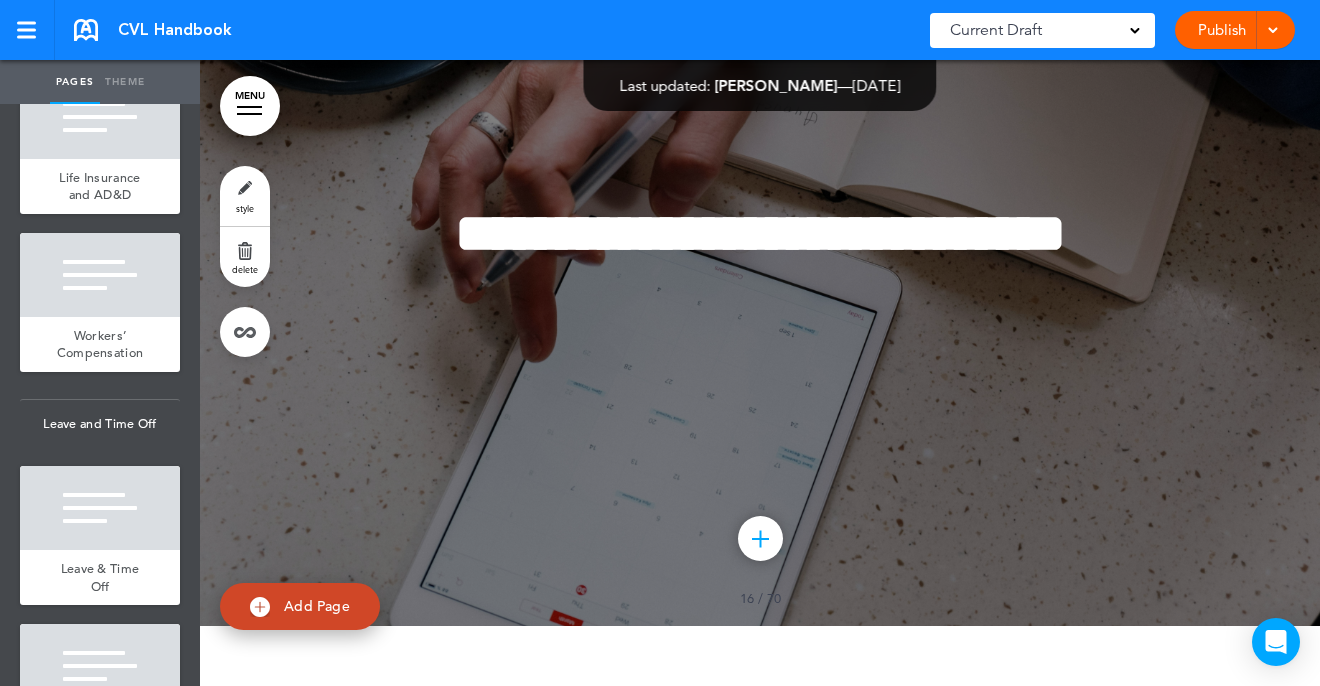 scroll, scrollTop: 15650, scrollLeft: 0, axis: vertical 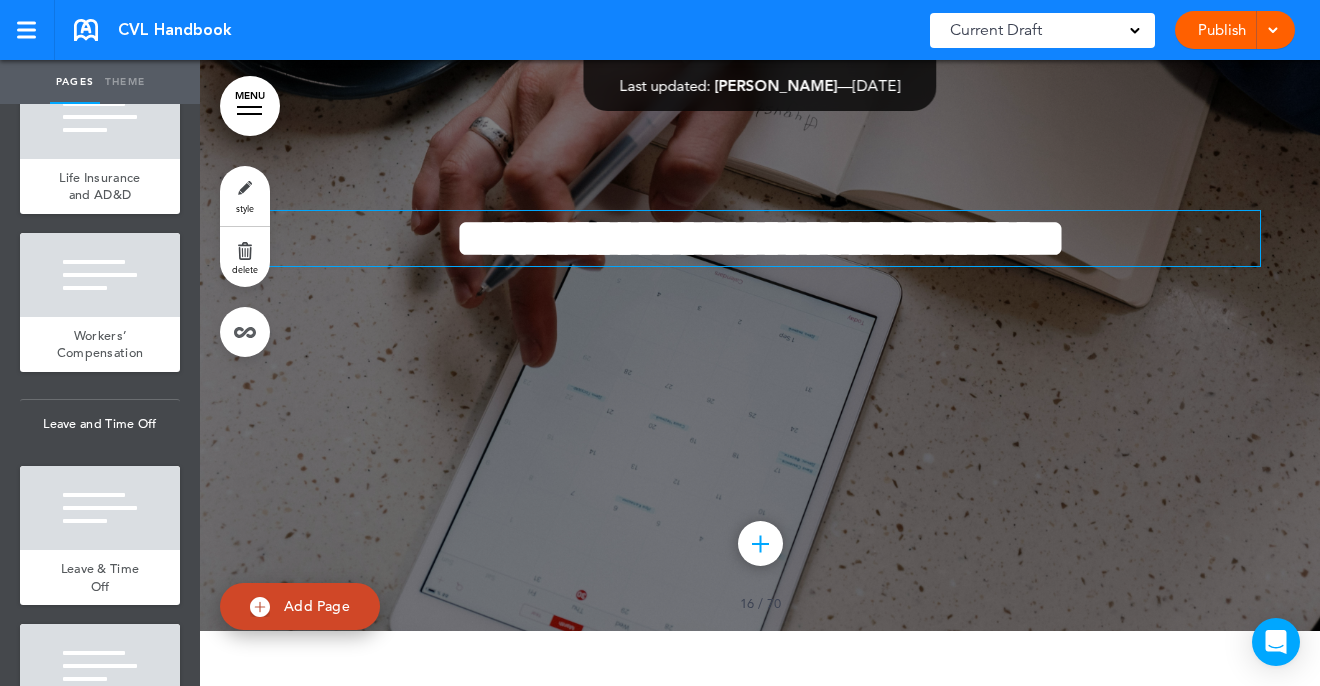 click on "**********" at bounding box center (760, 238) 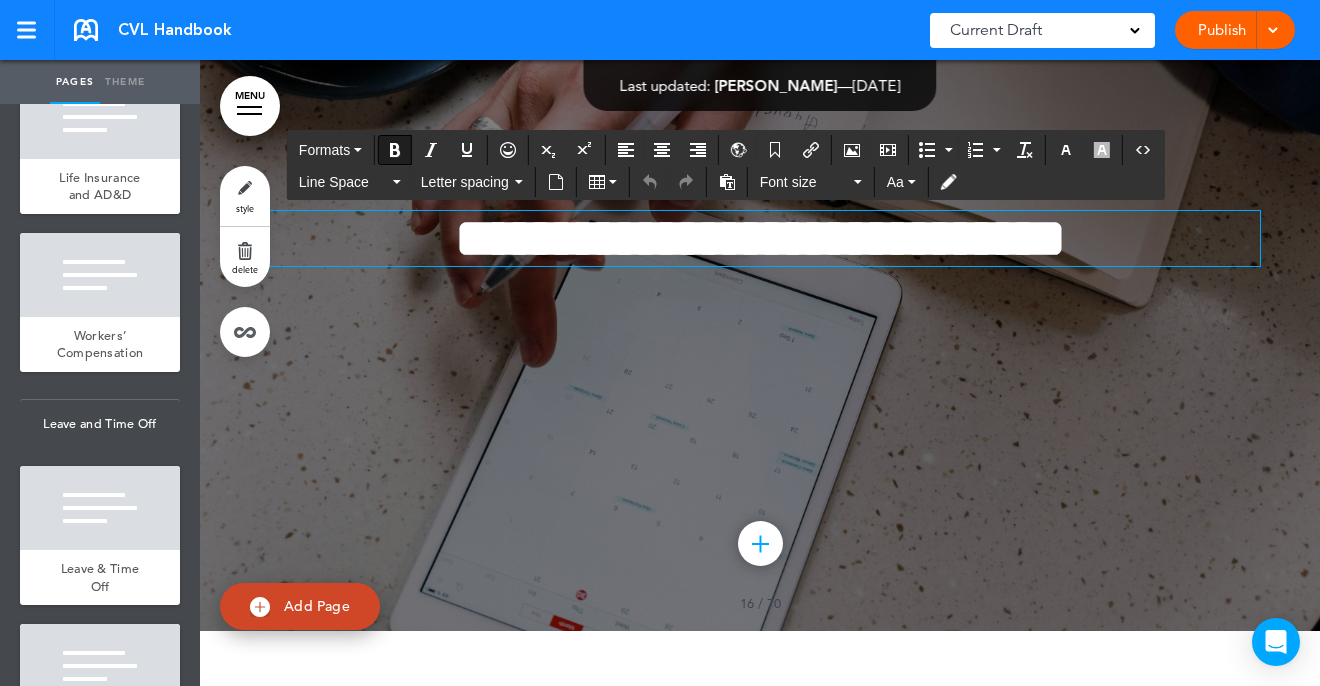 click on "**********" at bounding box center (760, 238) 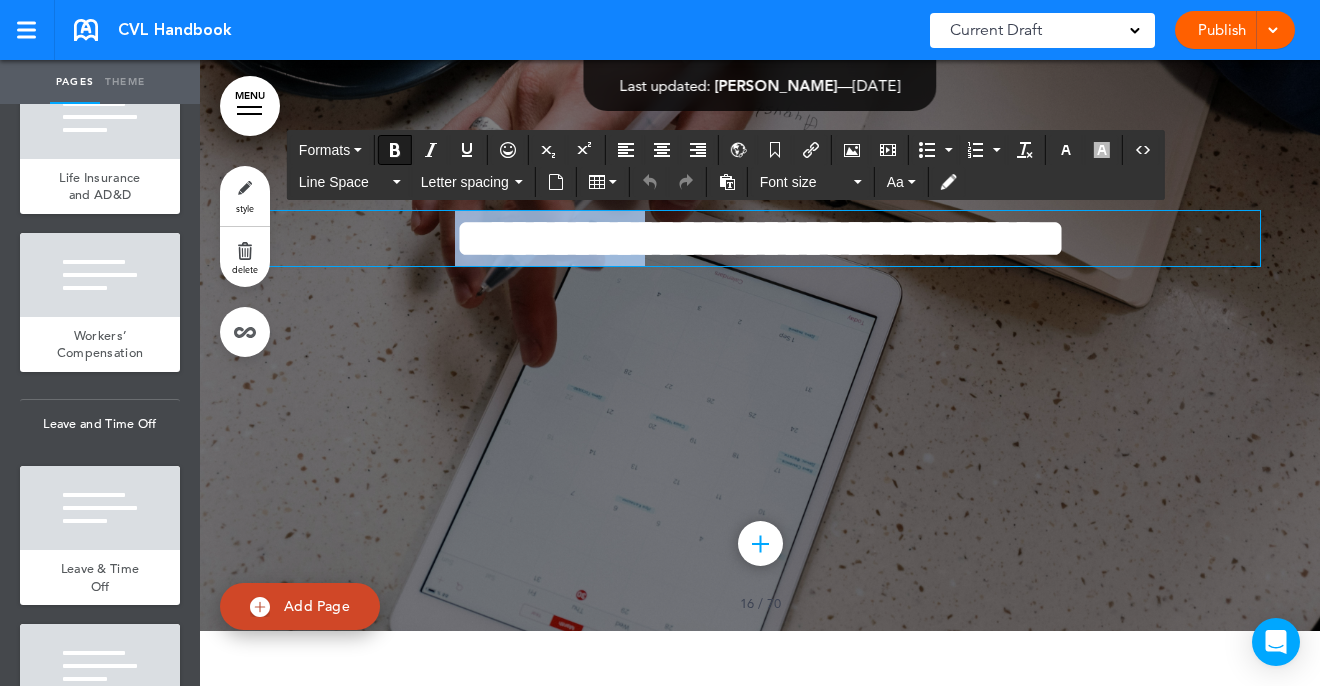 click on "**********" at bounding box center [760, 238] 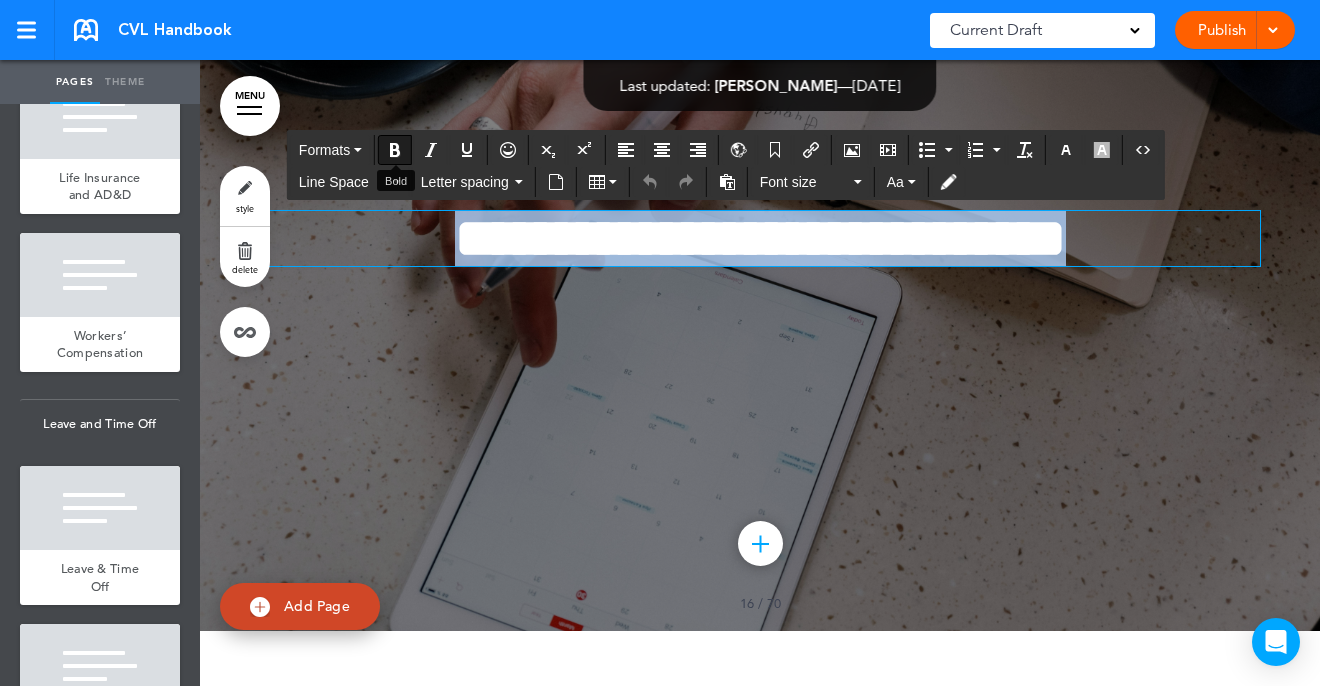 click at bounding box center [395, 150] 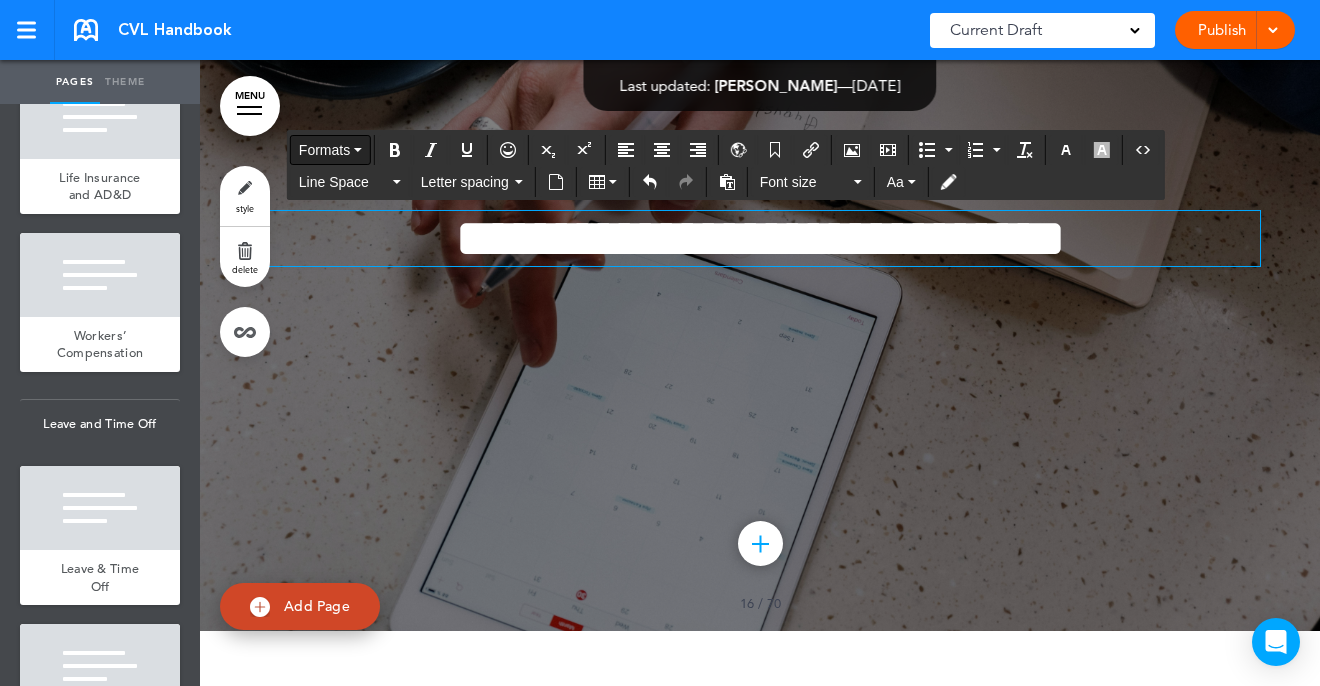 click on "Formats" at bounding box center [324, 150] 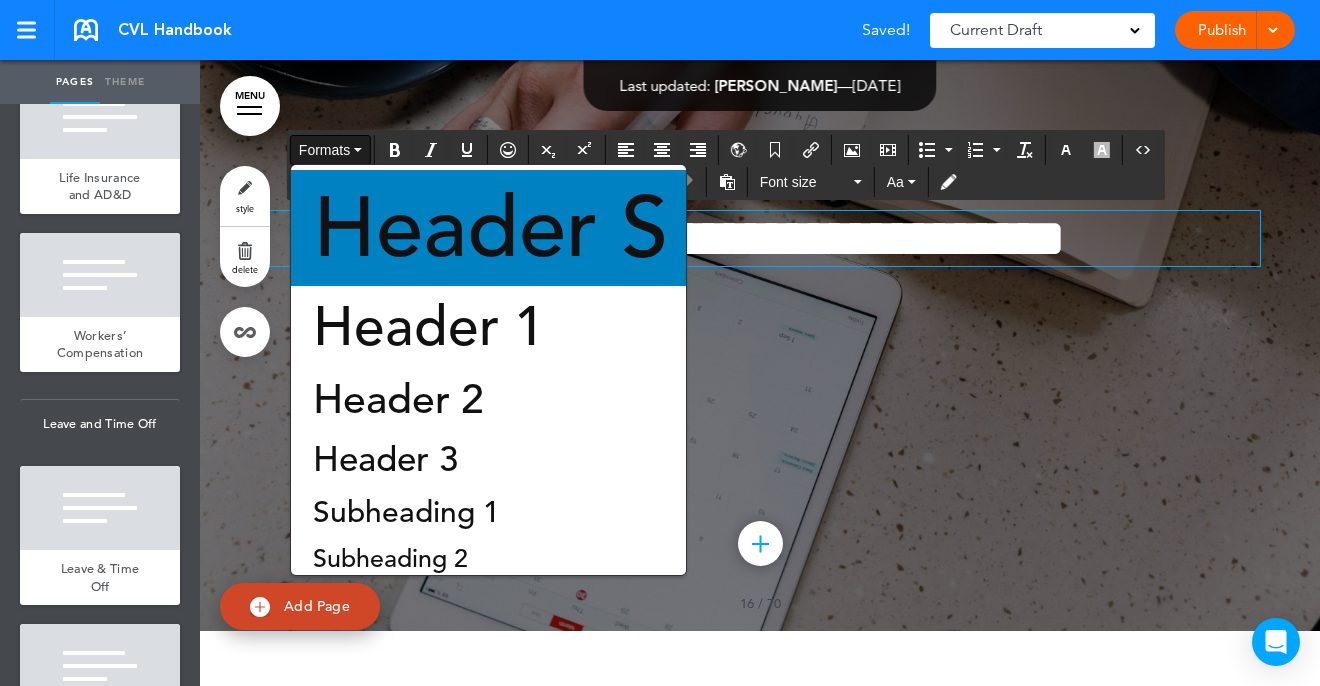 click on "Header S" at bounding box center (490, 228) 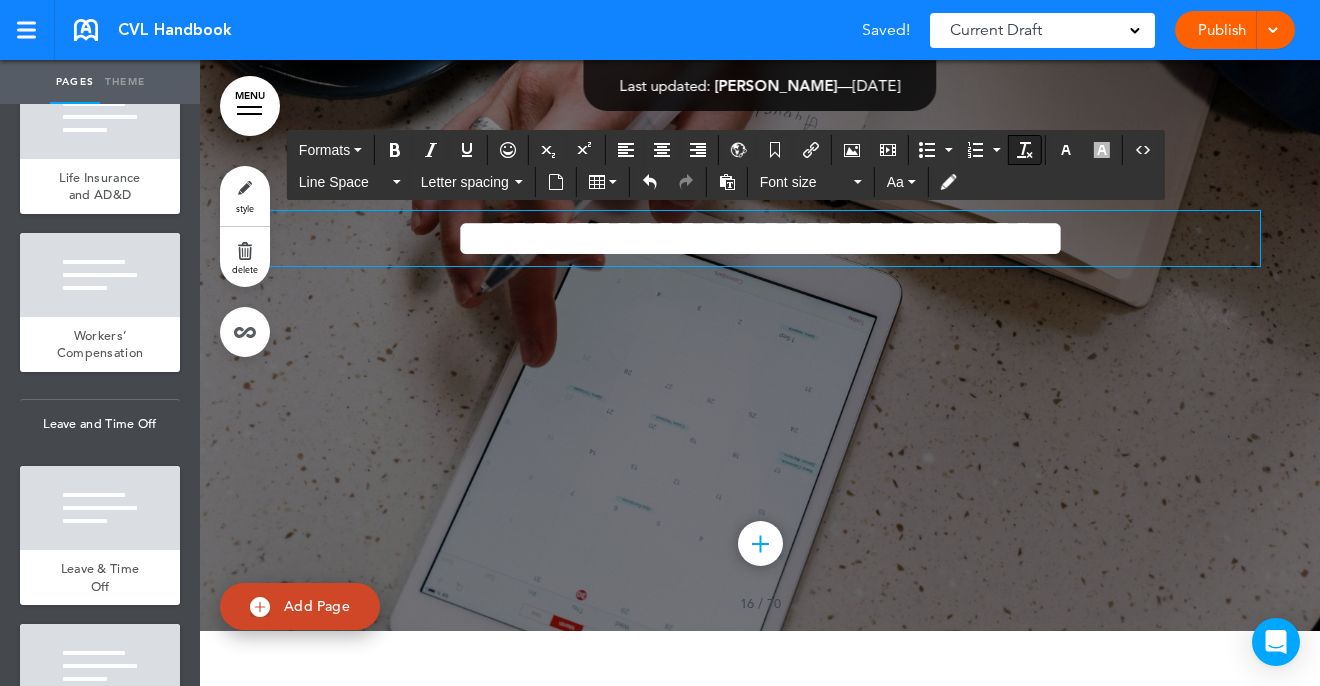 click at bounding box center (1025, 150) 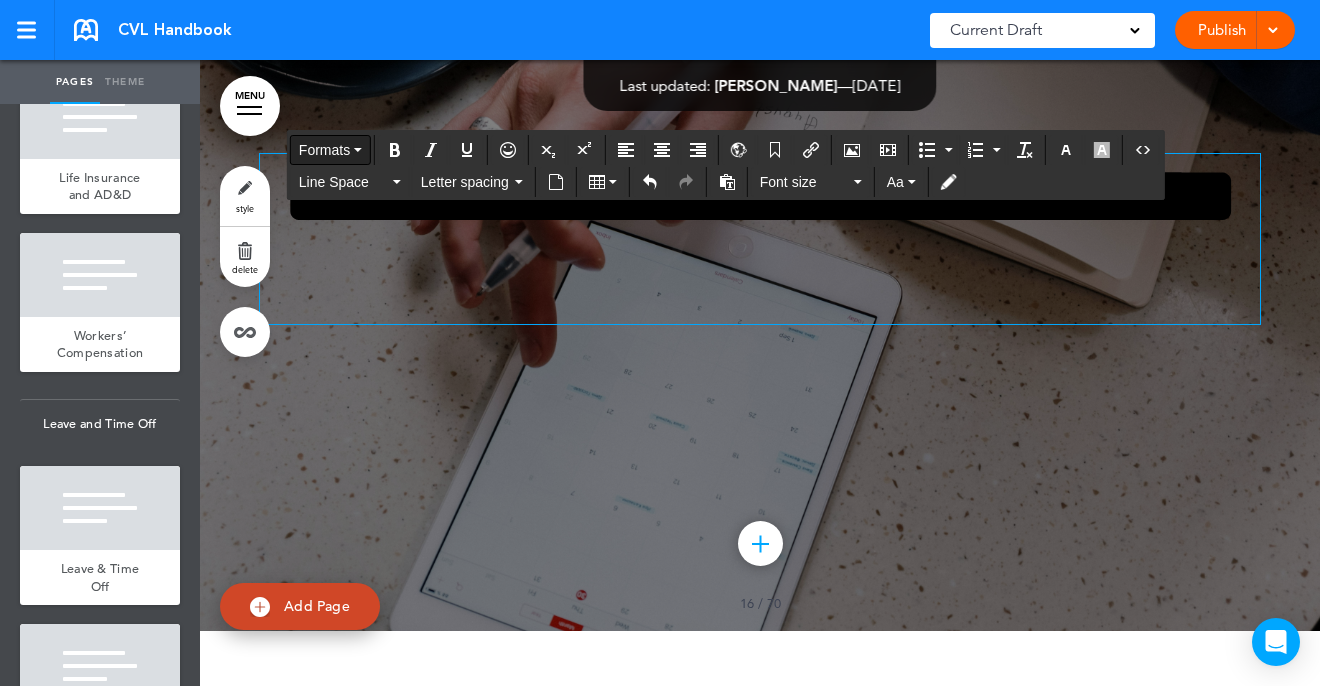 click on "Formats" at bounding box center (324, 150) 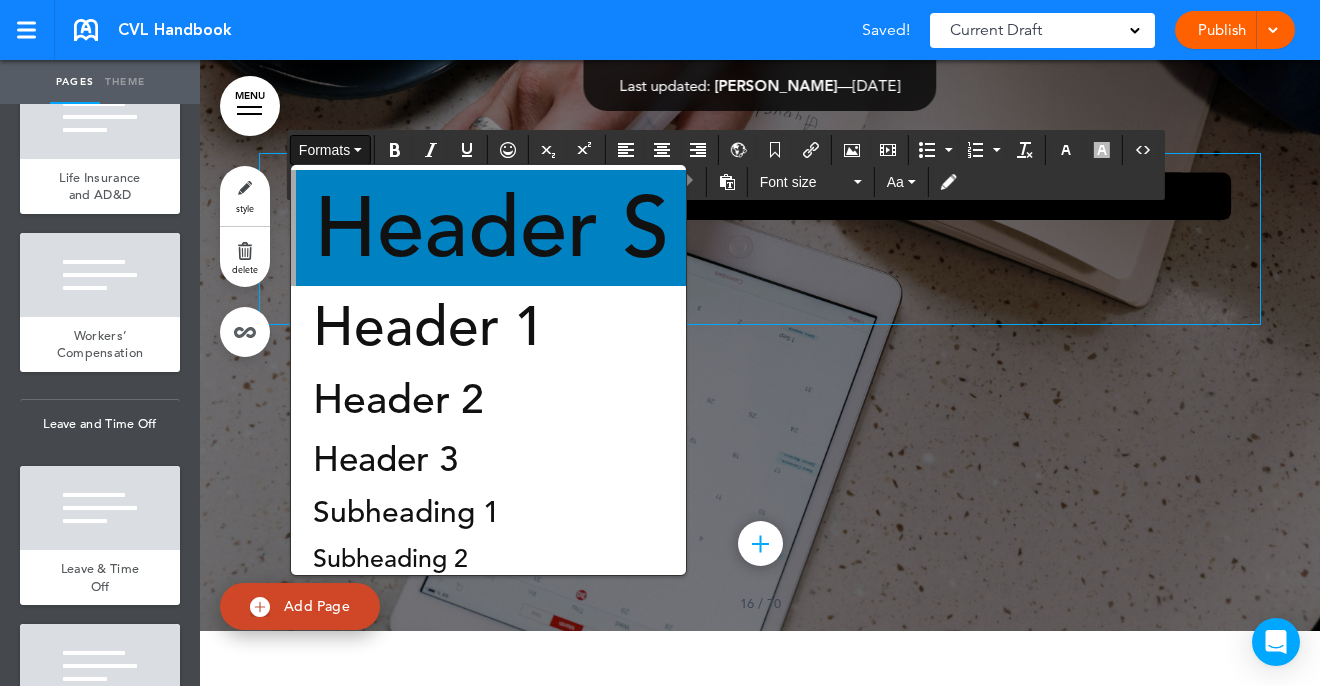 click on "Header S" at bounding box center [491, 228] 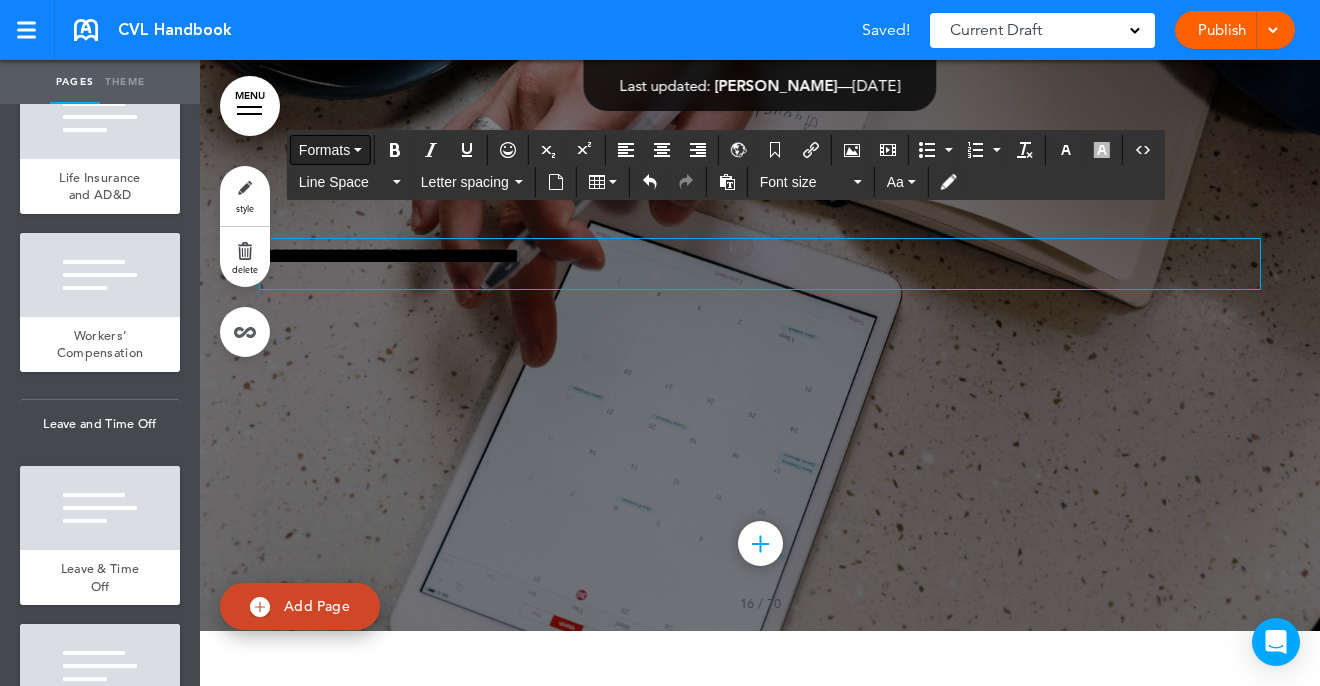 click on "Formats" at bounding box center [324, 150] 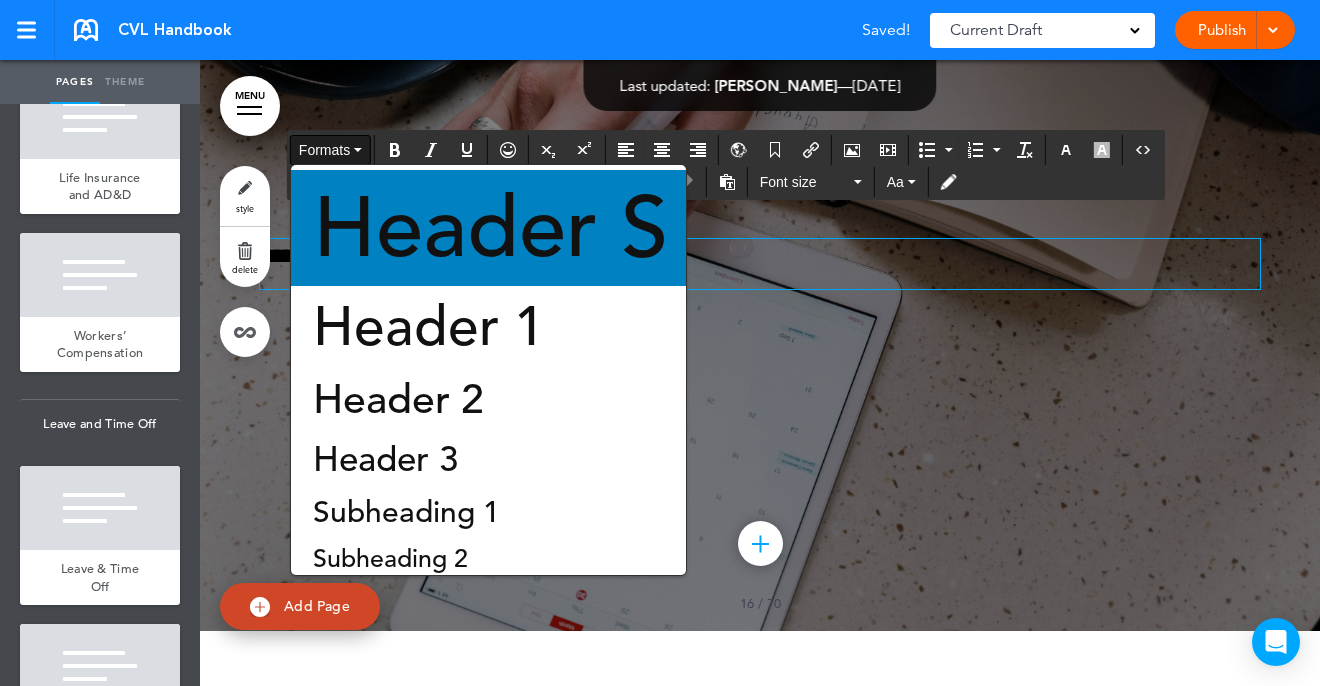 click on "Header S" at bounding box center (490, 228) 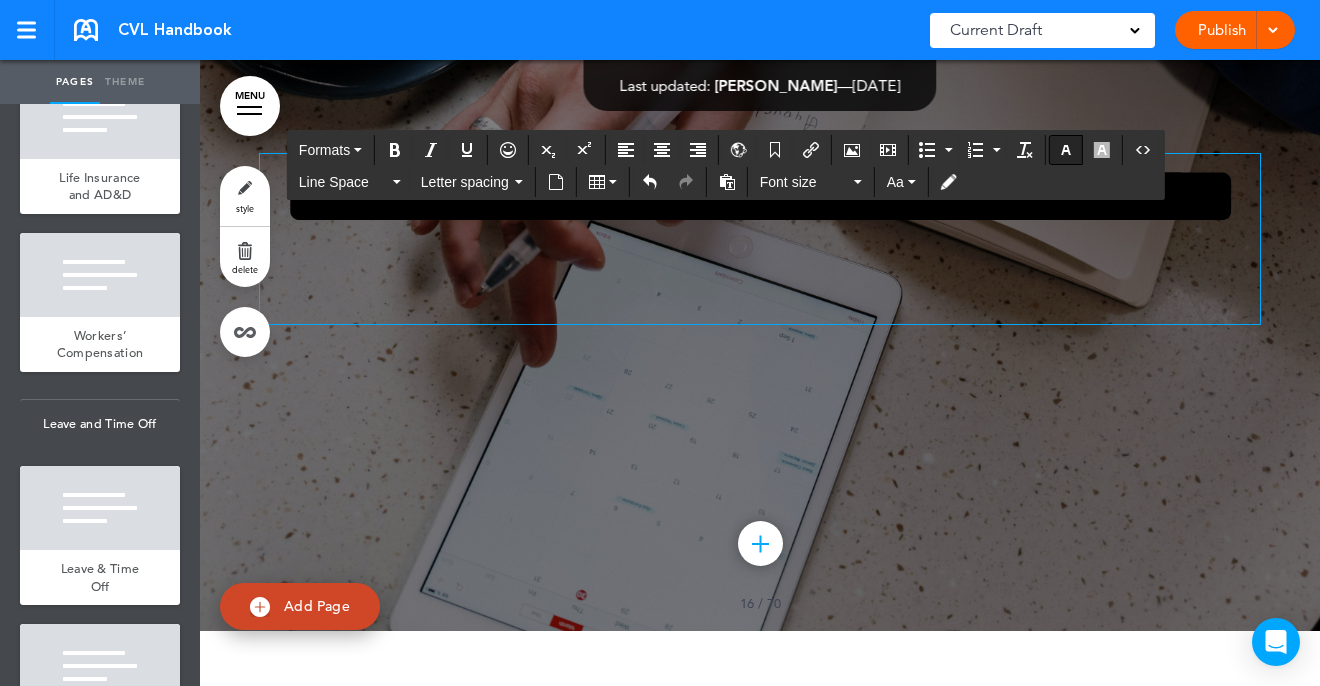 click at bounding box center [1066, 150] 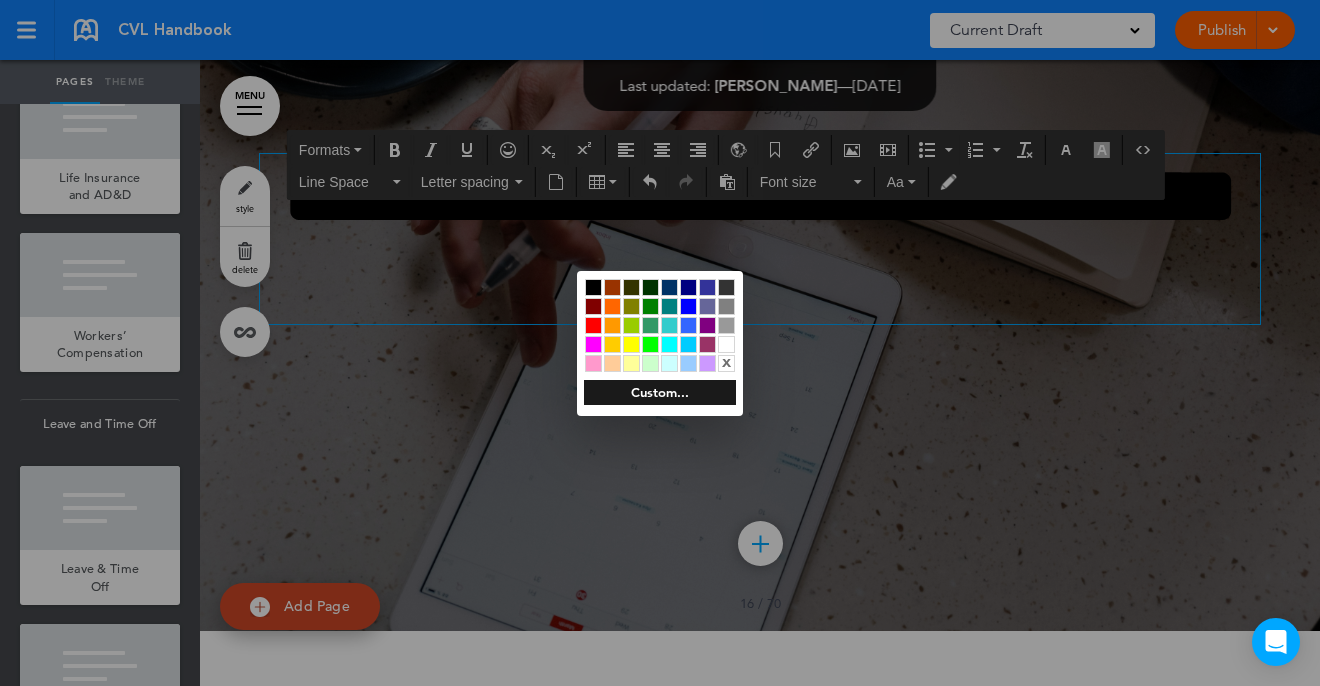 click at bounding box center [726, 344] 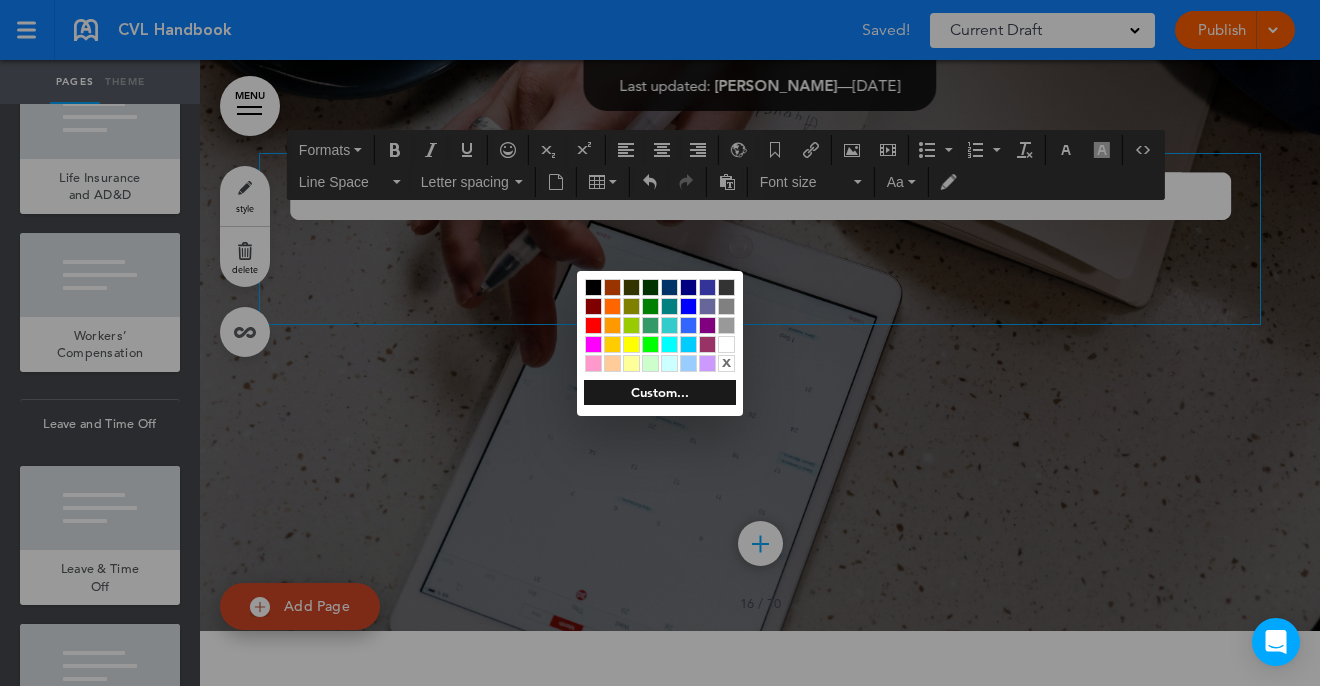 click at bounding box center (660, 343) 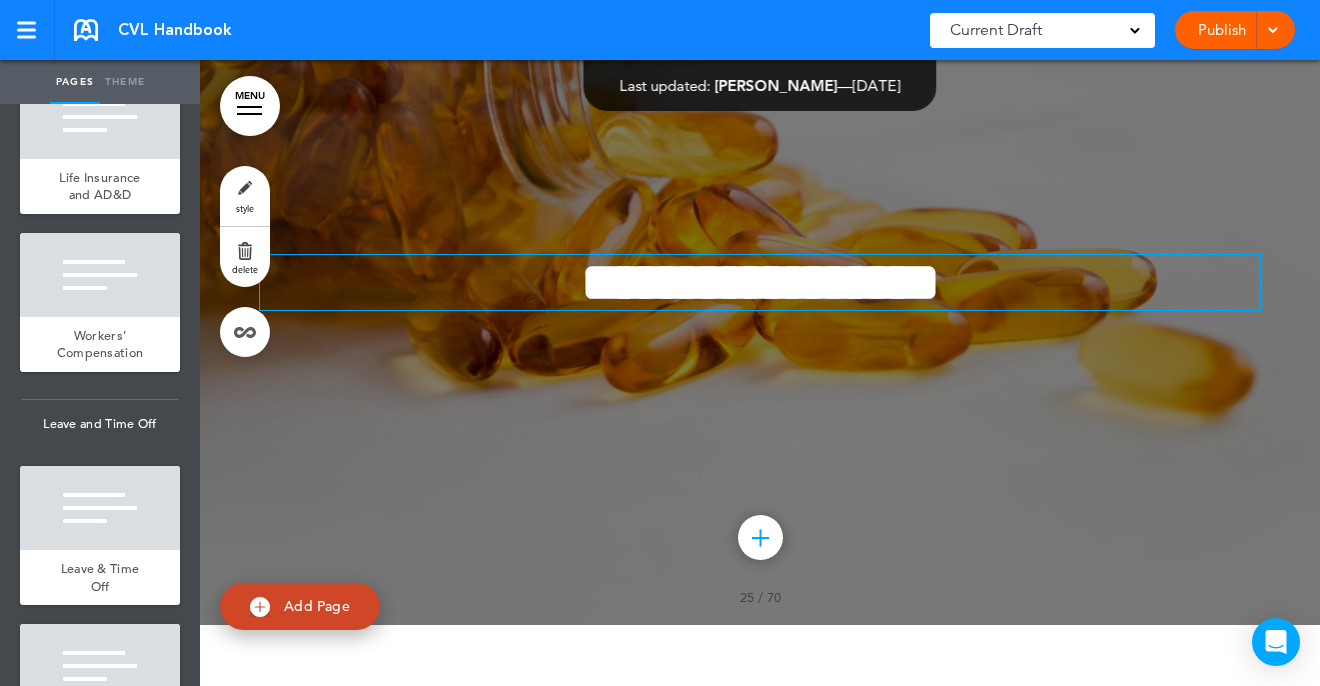 scroll, scrollTop: 26567, scrollLeft: 0, axis: vertical 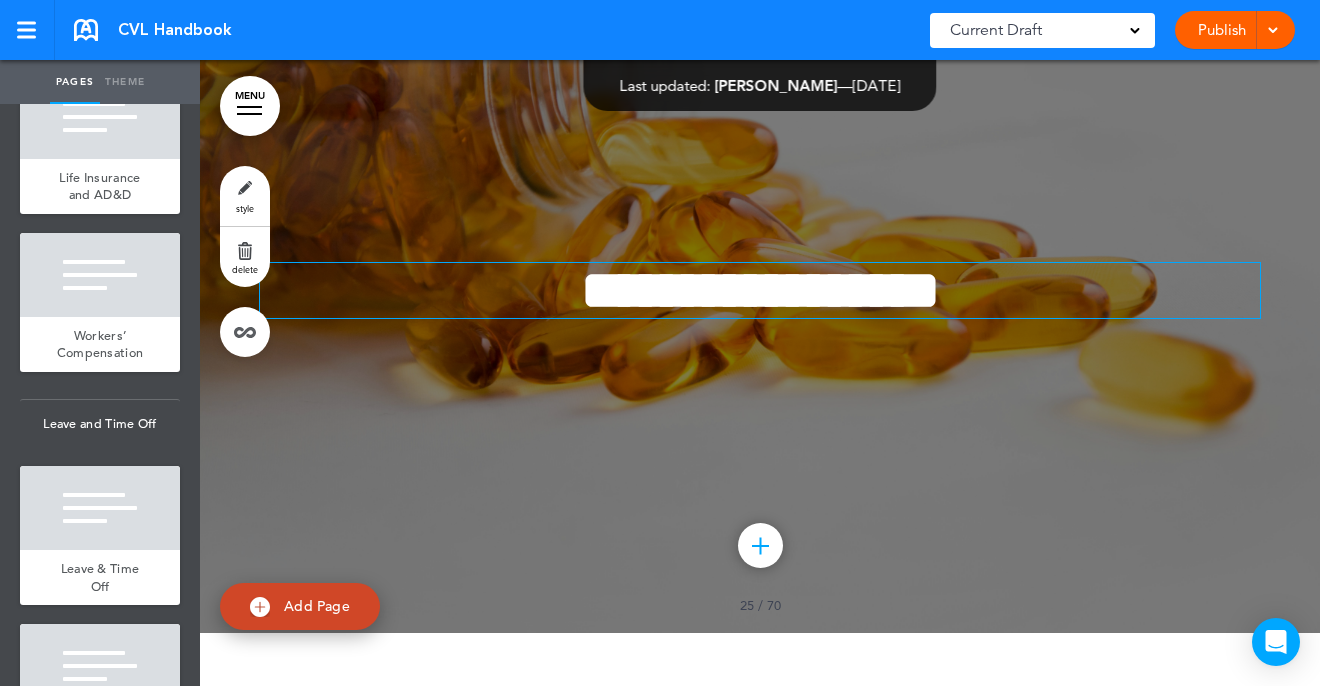 click on "**********" at bounding box center [760, 290] 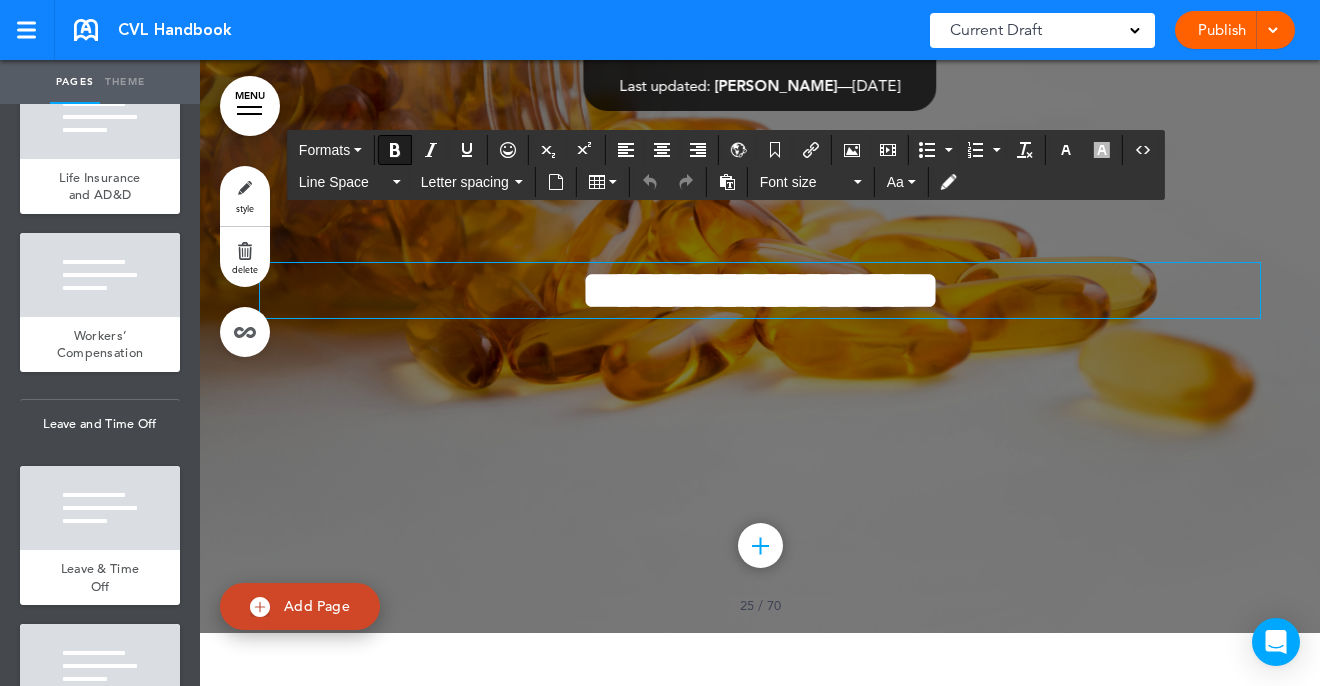 click on "**********" at bounding box center (760, 290) 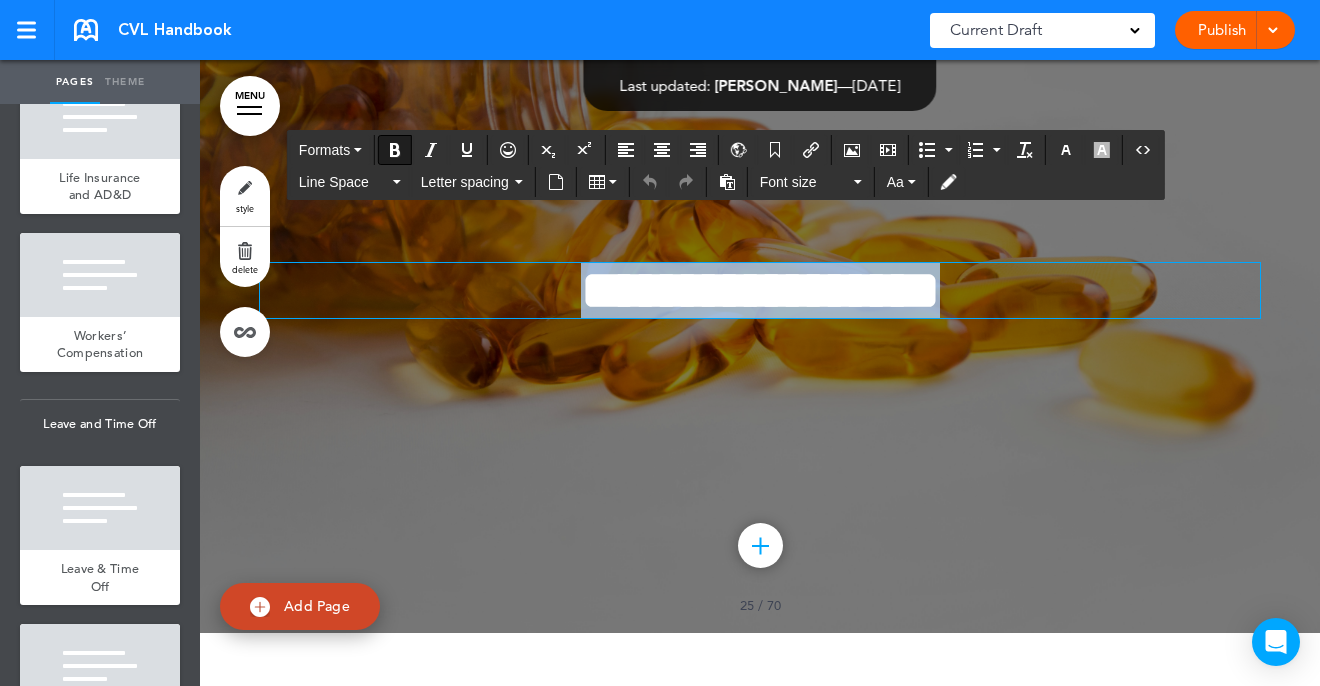 click on "**********" at bounding box center [760, 290] 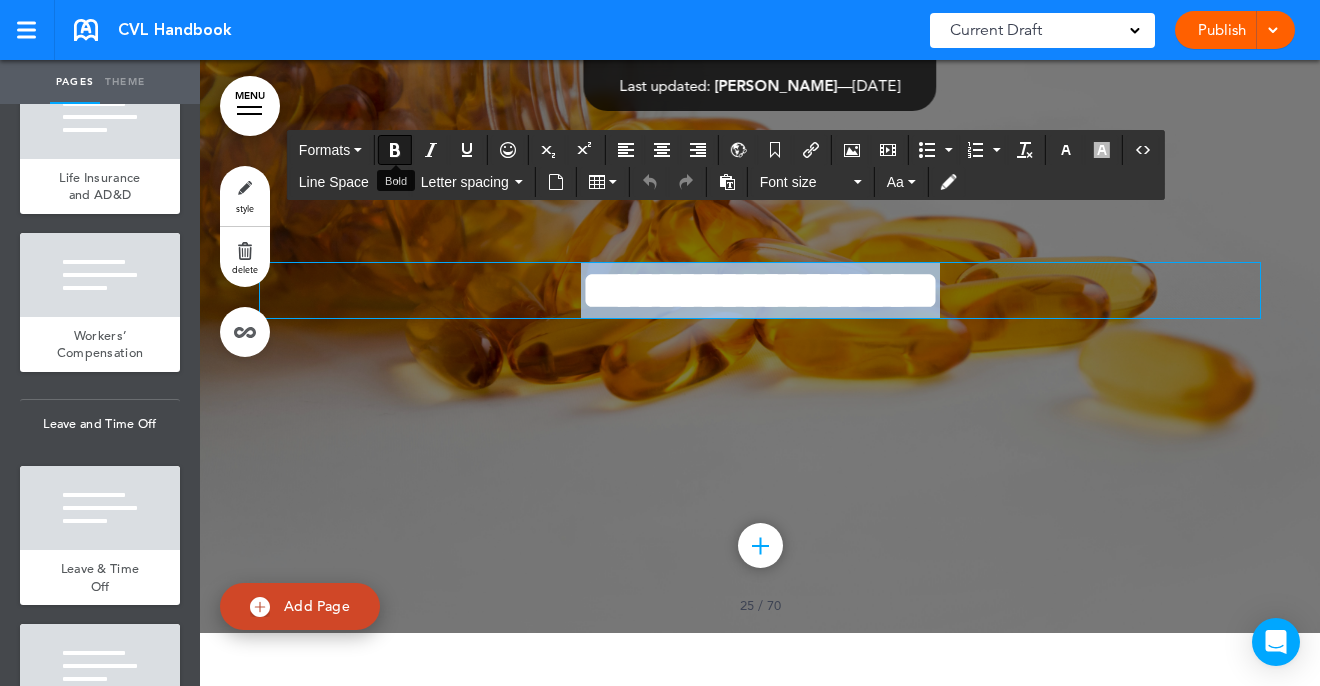 click at bounding box center [395, 150] 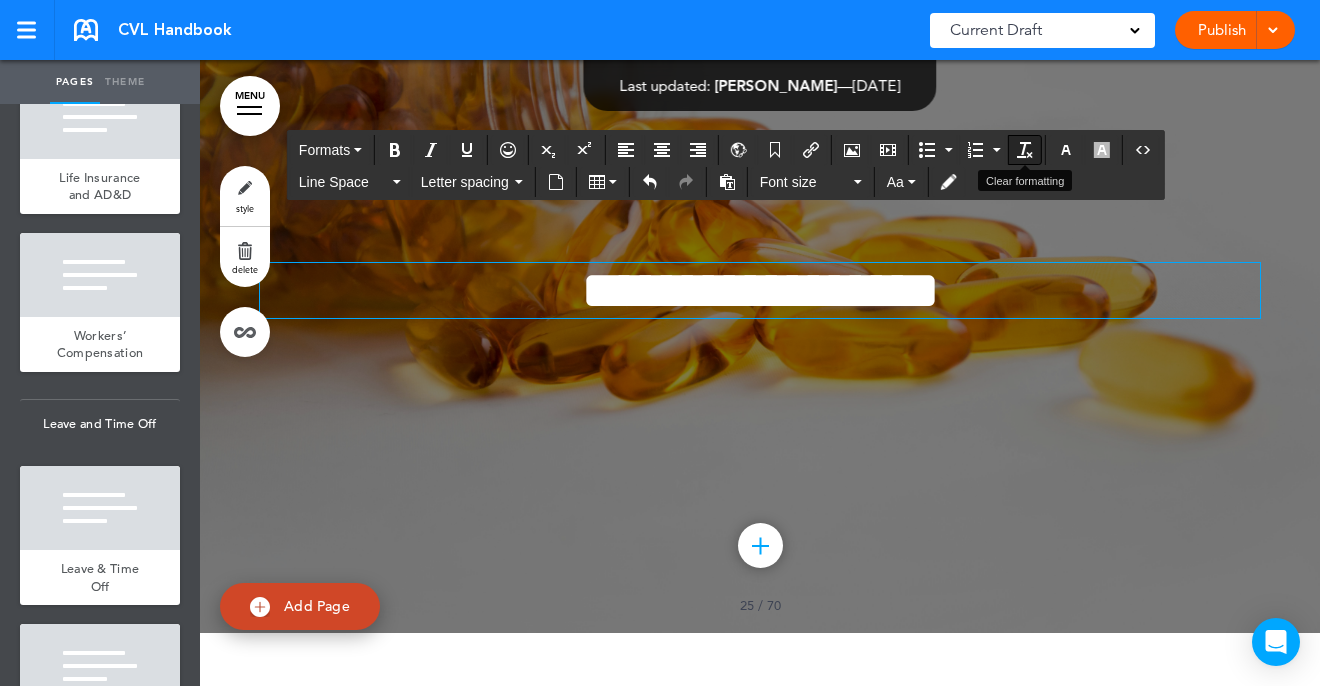 click at bounding box center [1025, 150] 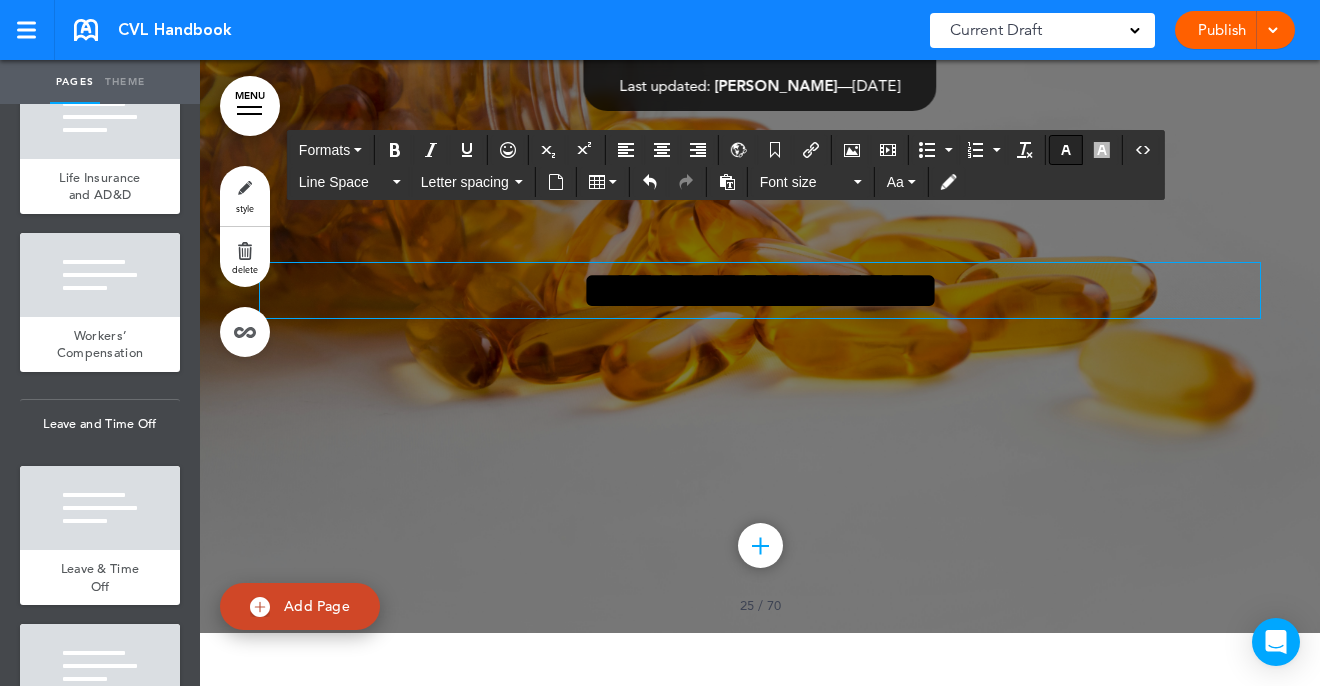 click at bounding box center [1066, 150] 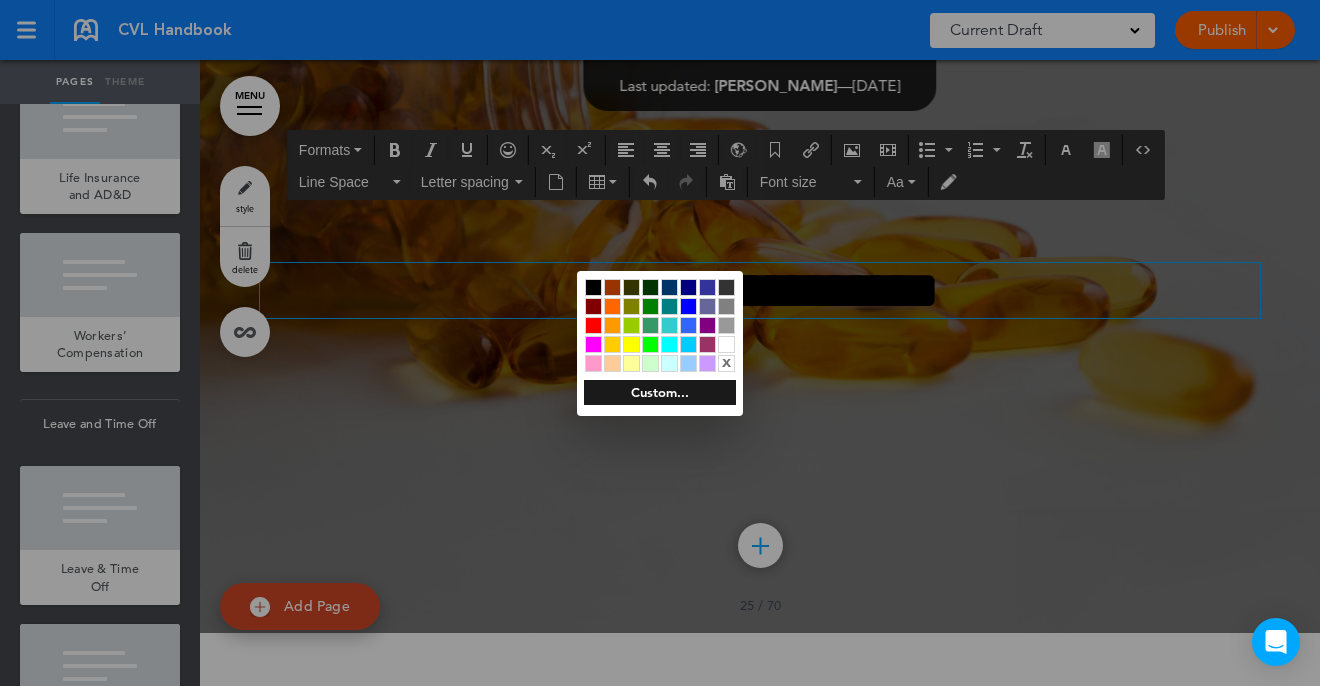 click at bounding box center (726, 344) 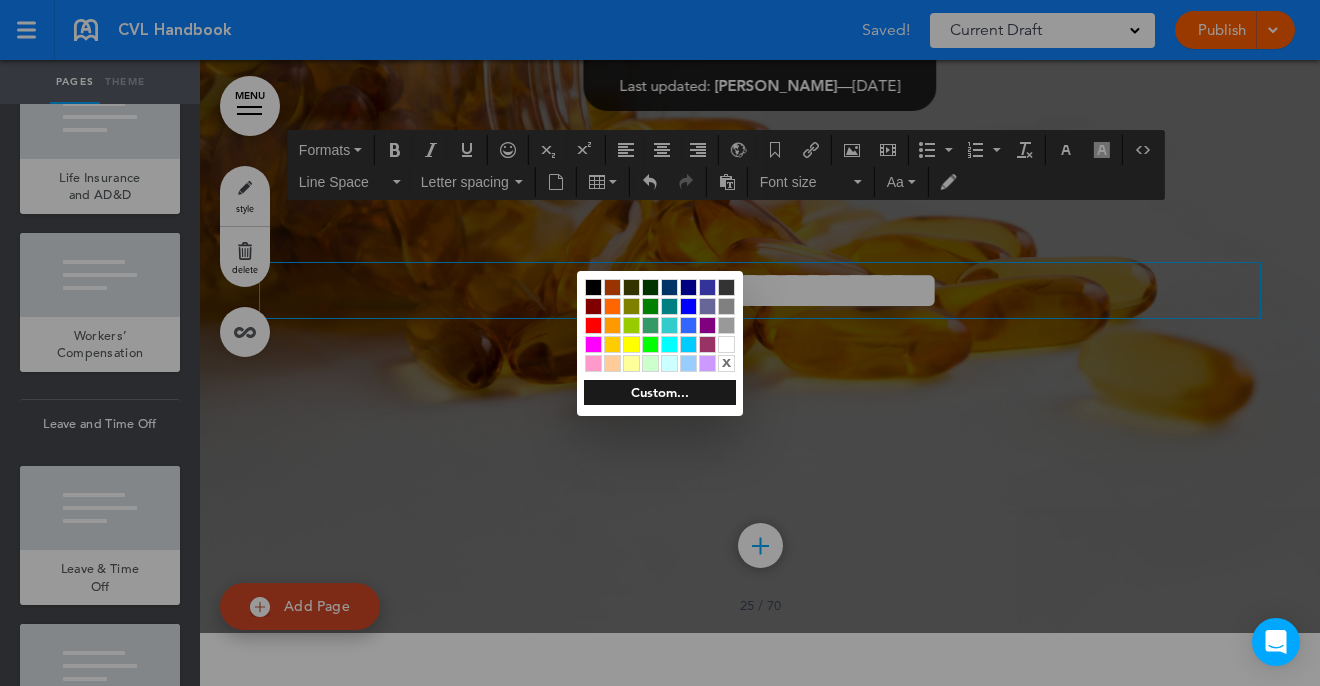 click at bounding box center [660, 343] 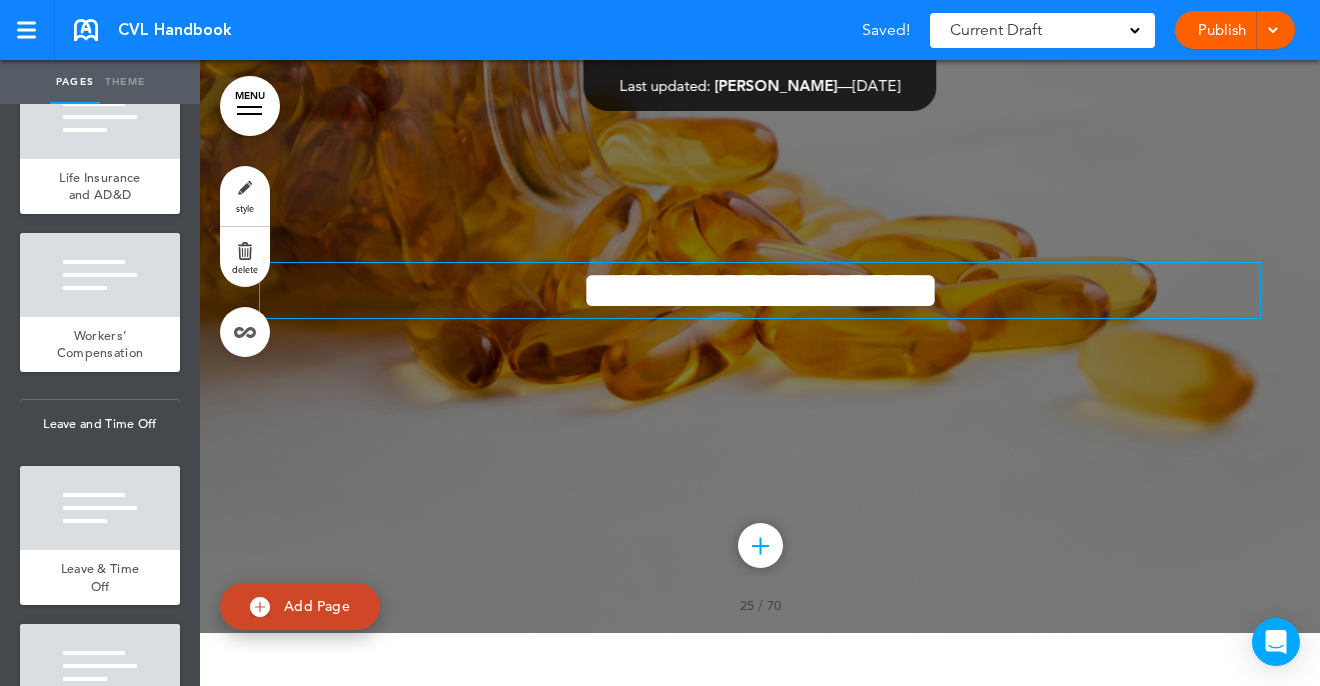 click on "**********" at bounding box center [760, 290] 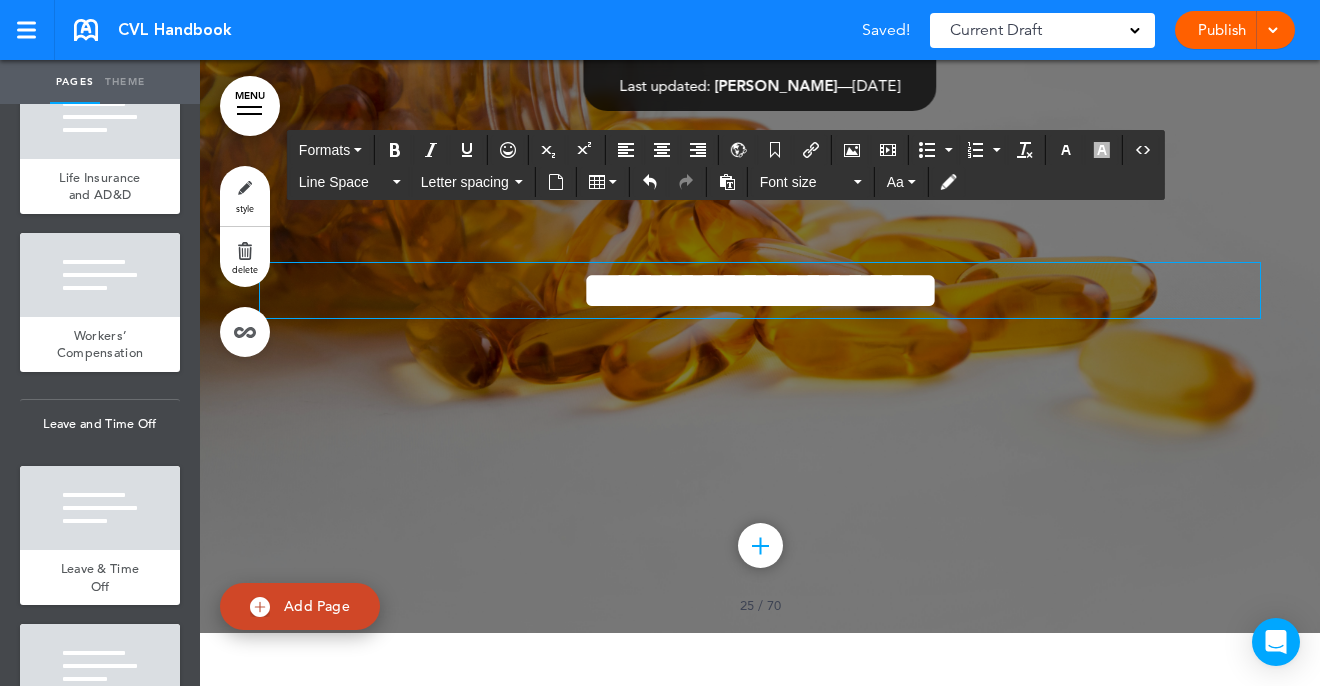 click on "**********" at bounding box center [760, 290] 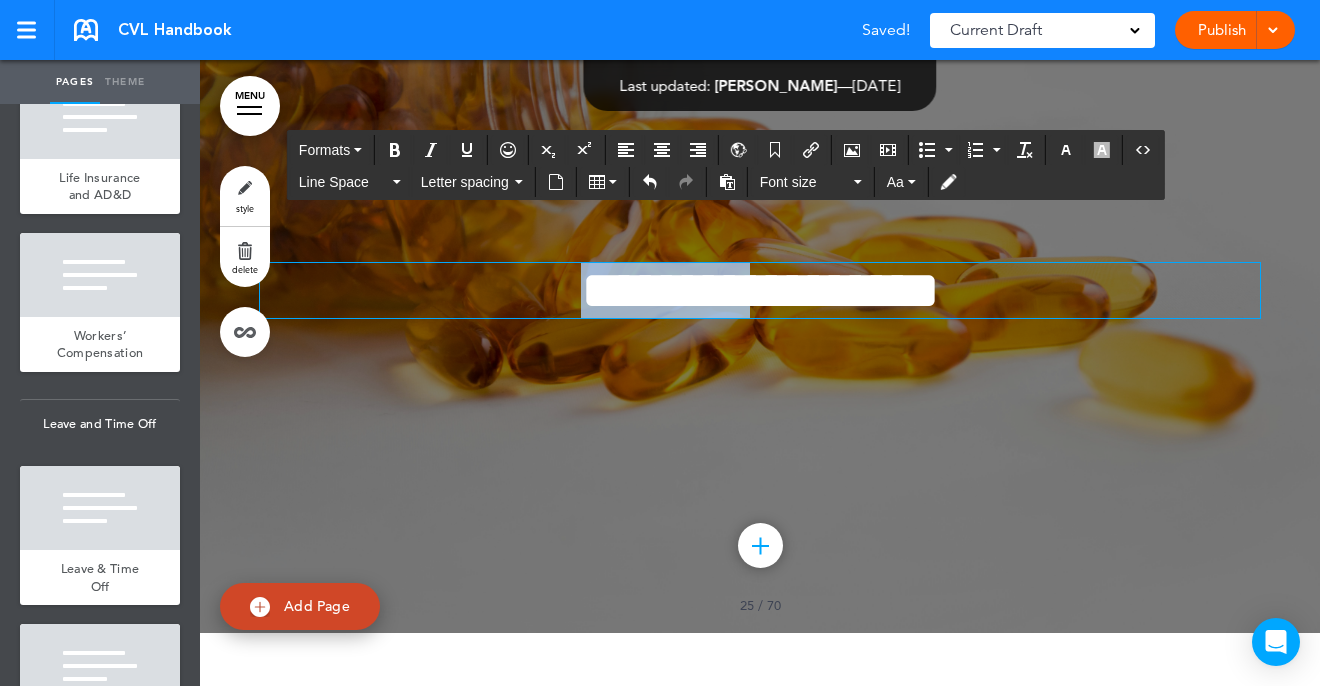 click on "**********" at bounding box center (760, 290) 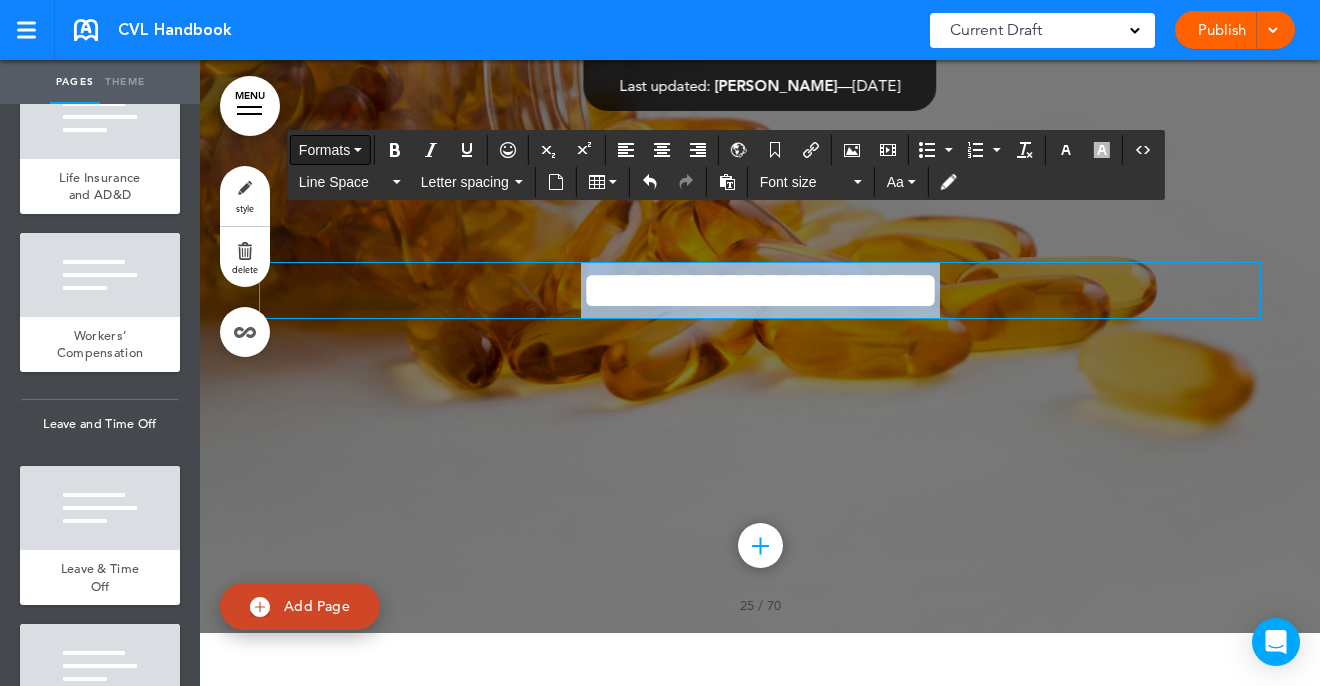 click on "Formats" at bounding box center (324, 150) 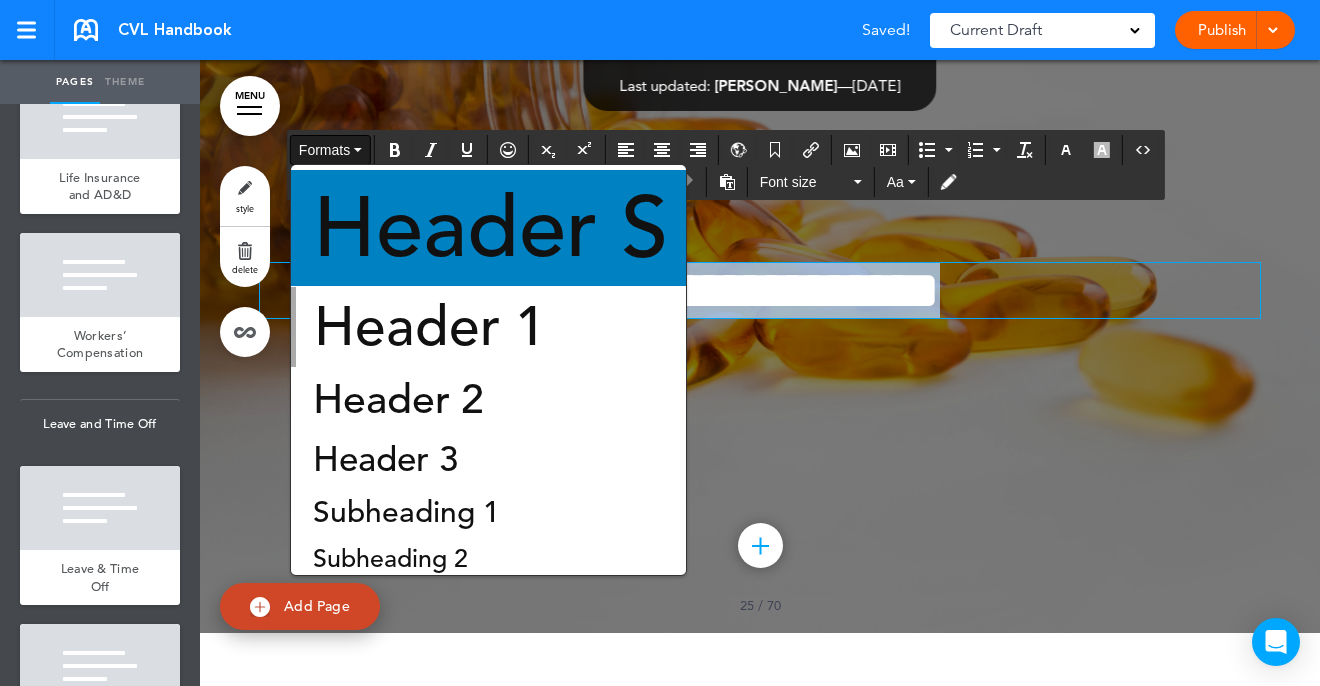 click on "Header S" at bounding box center [490, 228] 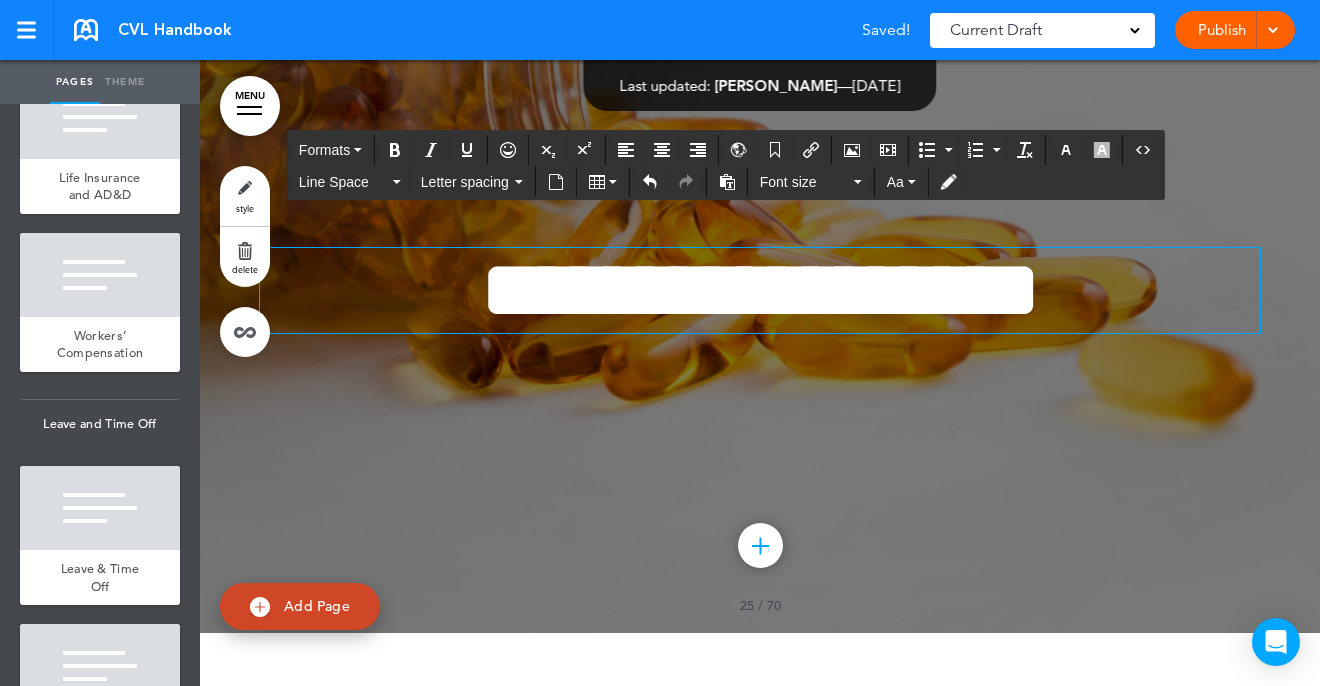 click on "**********" at bounding box center [760, 273] 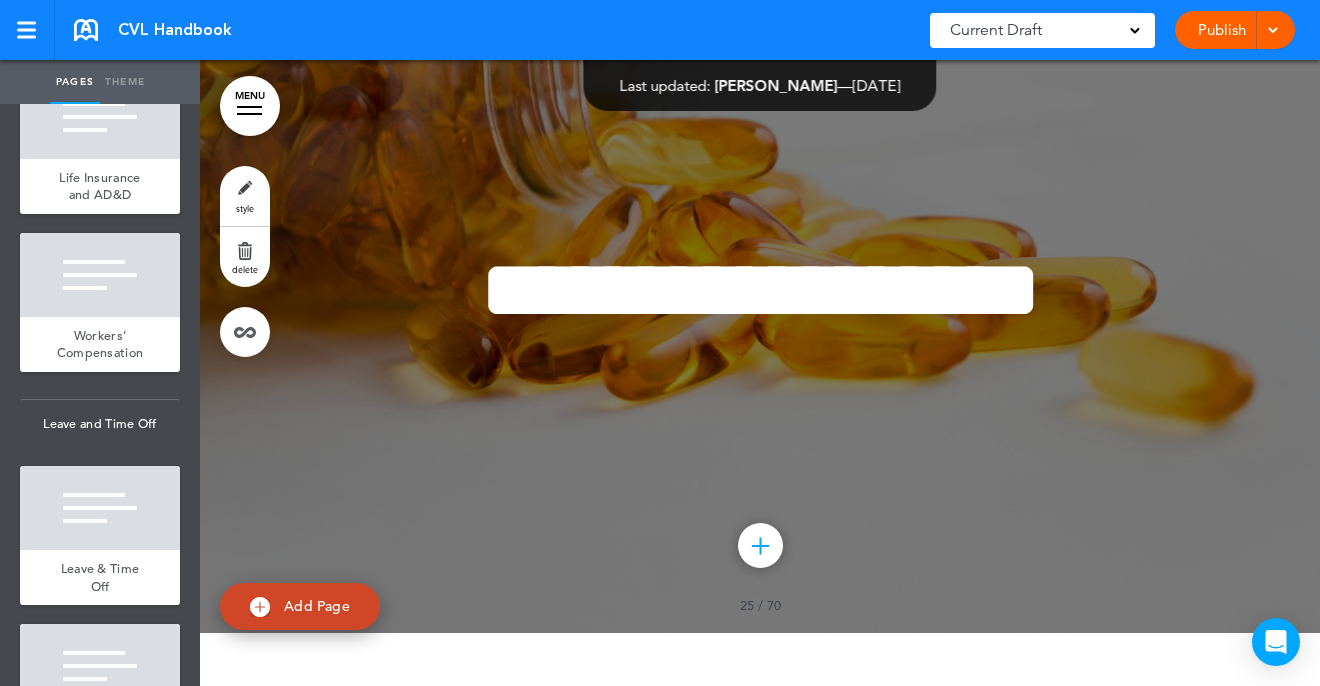 click on "**********" at bounding box center (760, 273) 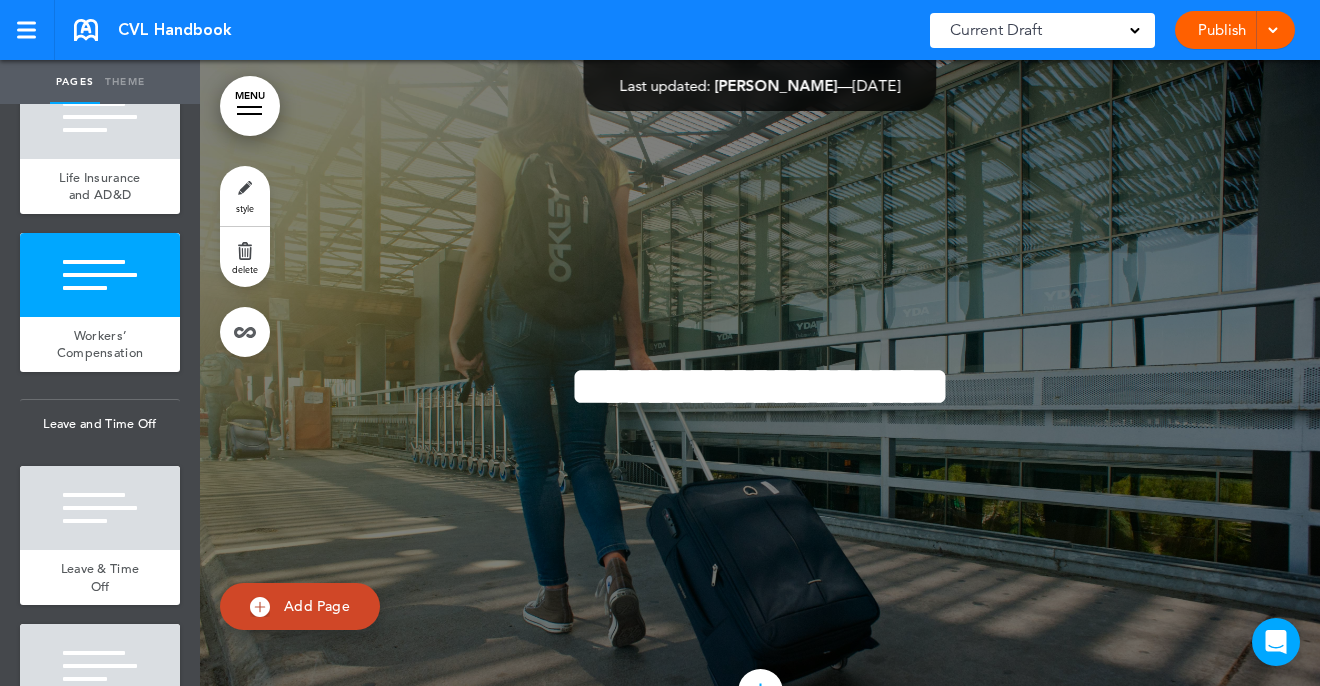 scroll, scrollTop: 30987, scrollLeft: 0, axis: vertical 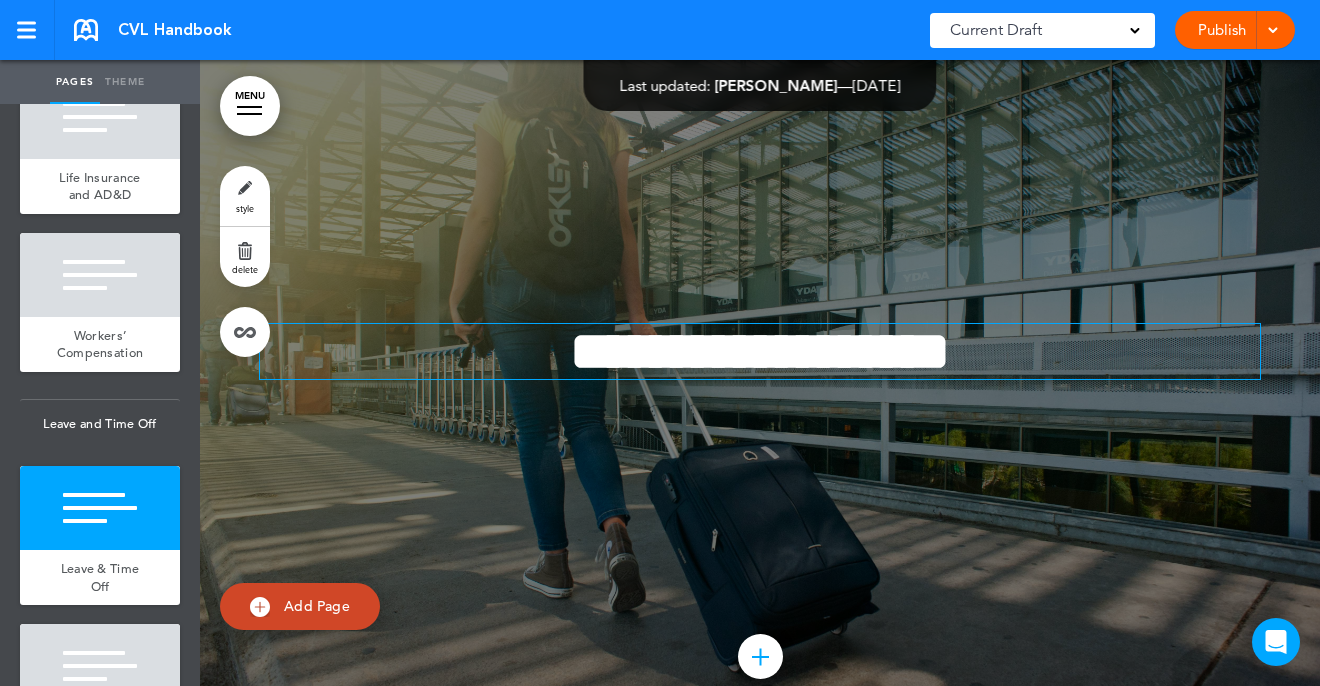 click on "**********" at bounding box center [760, 351] 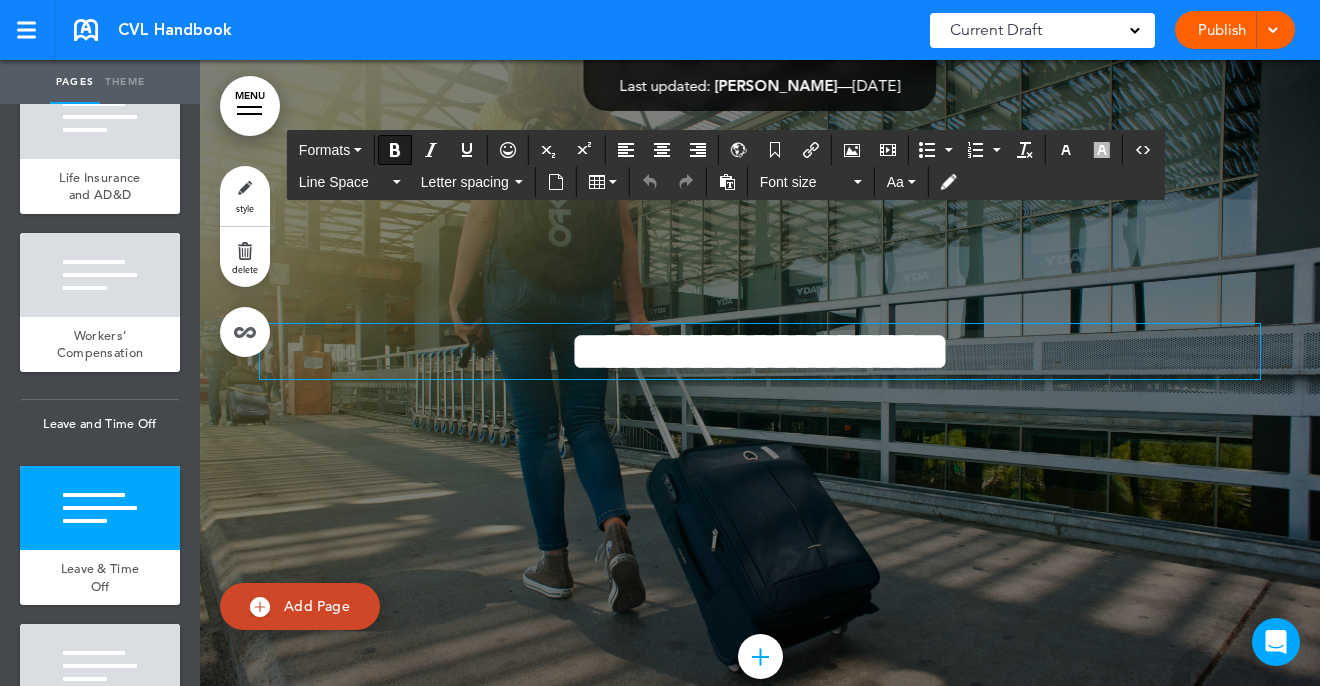 click on "**********" at bounding box center [760, 351] 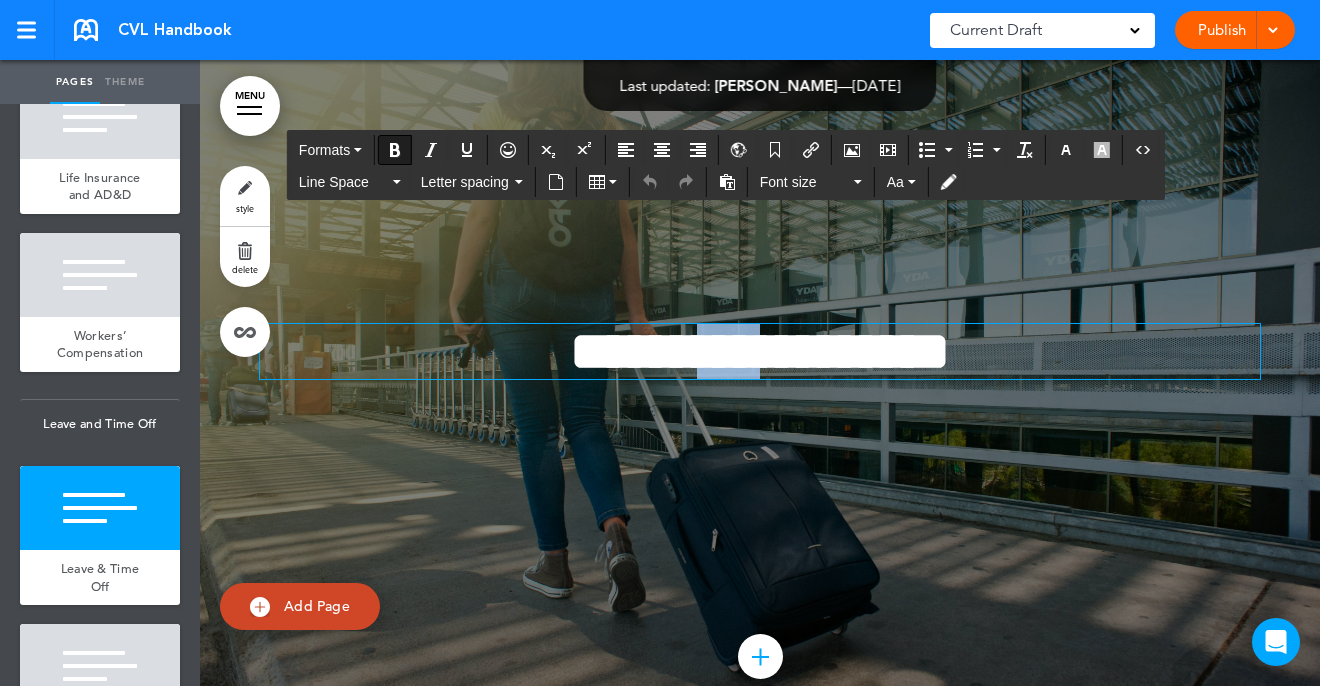 click on "**********" at bounding box center (760, 351) 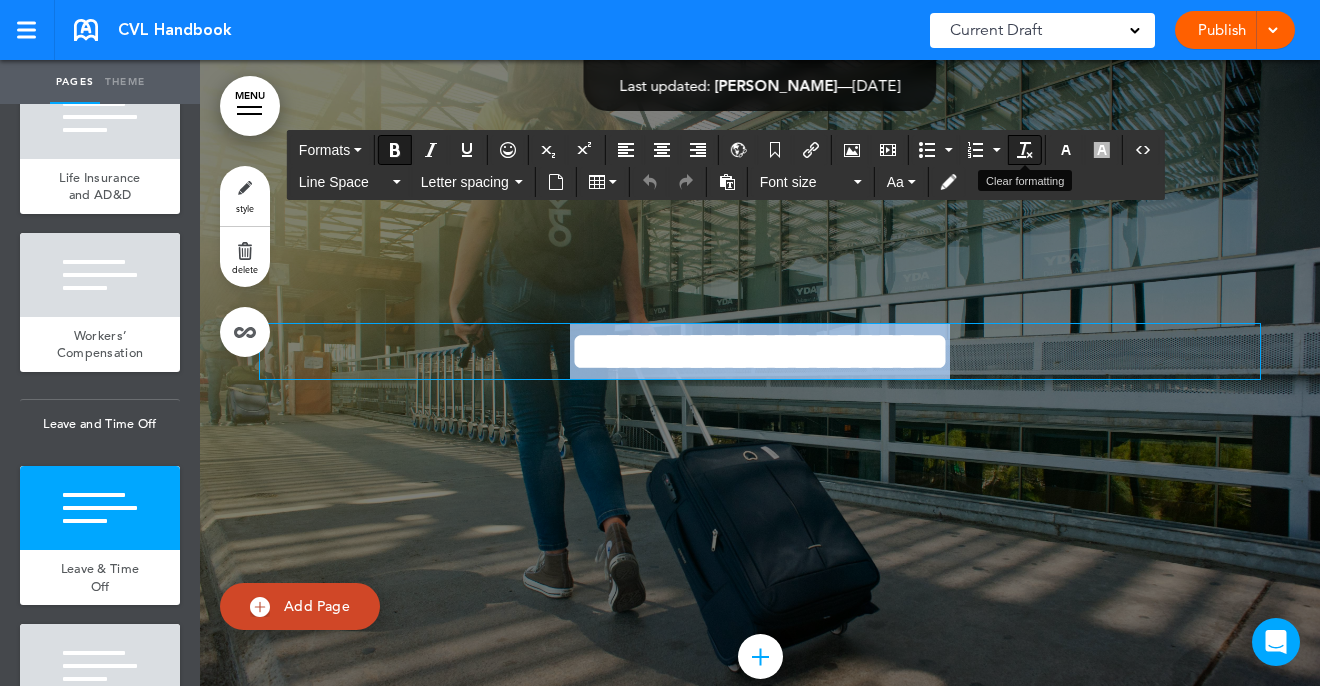 click at bounding box center (1025, 150) 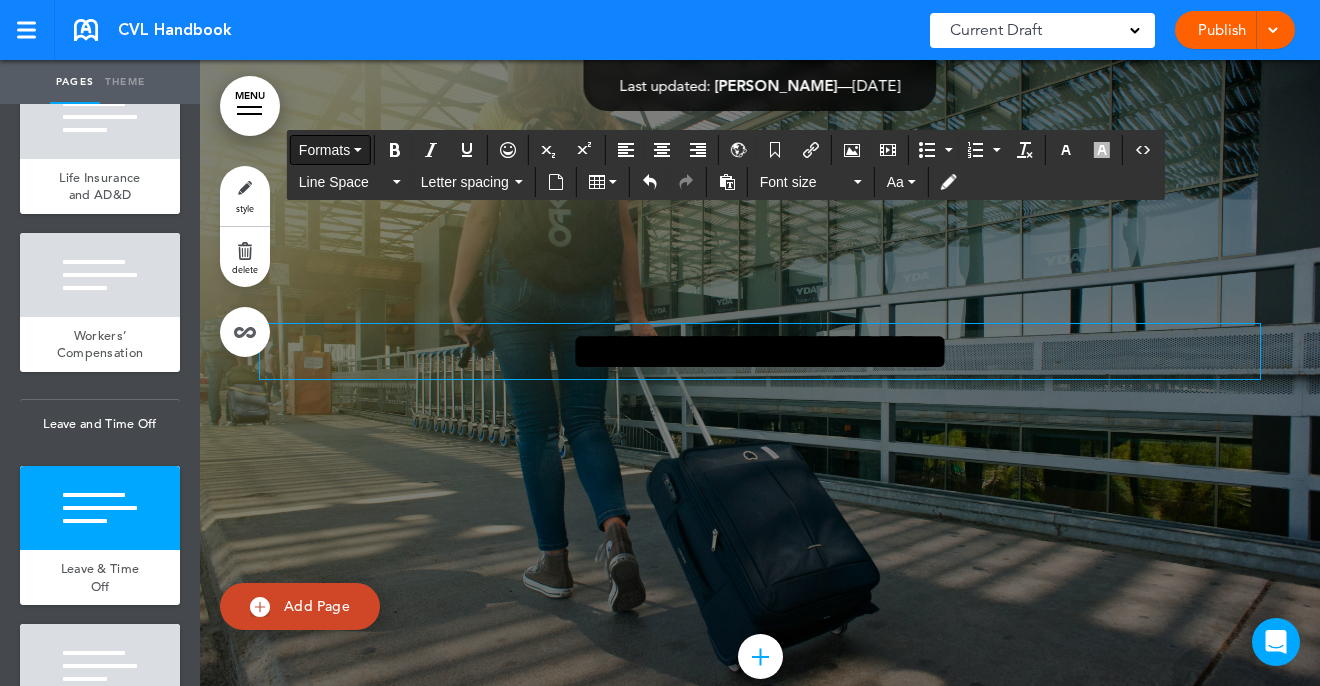 click on "Formats" at bounding box center (324, 150) 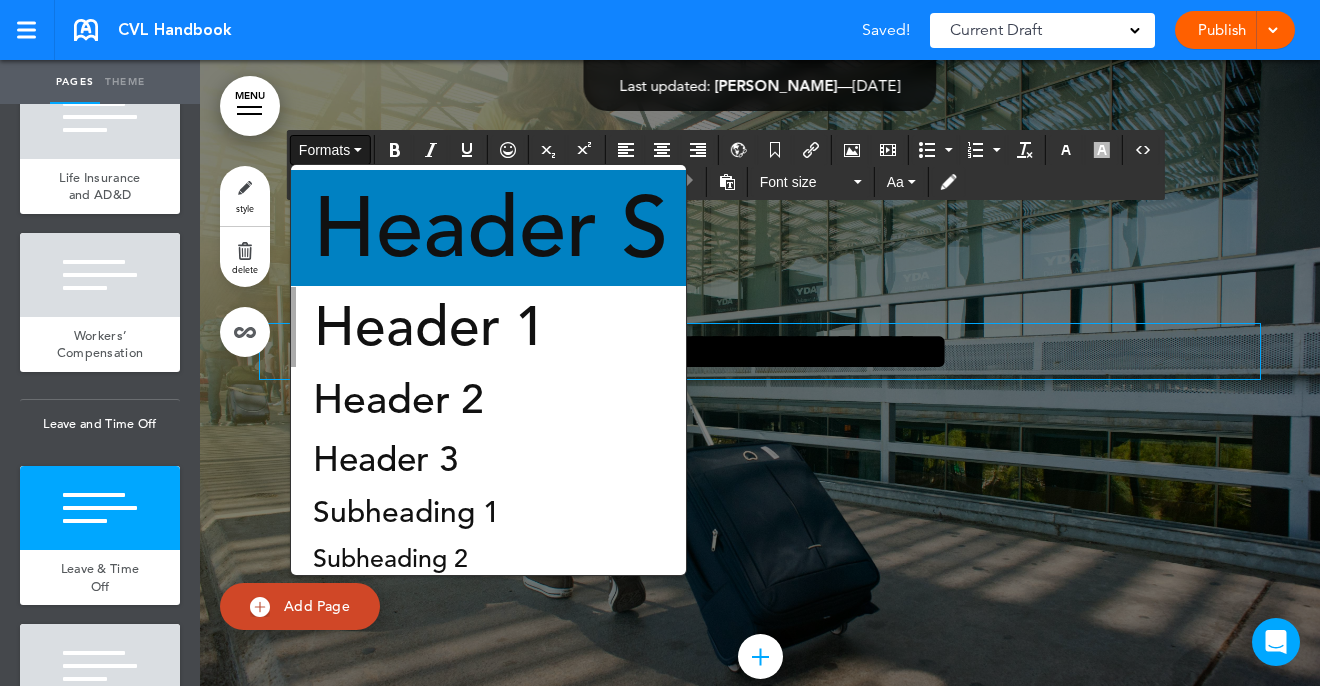 click on "Header S" at bounding box center [490, 228] 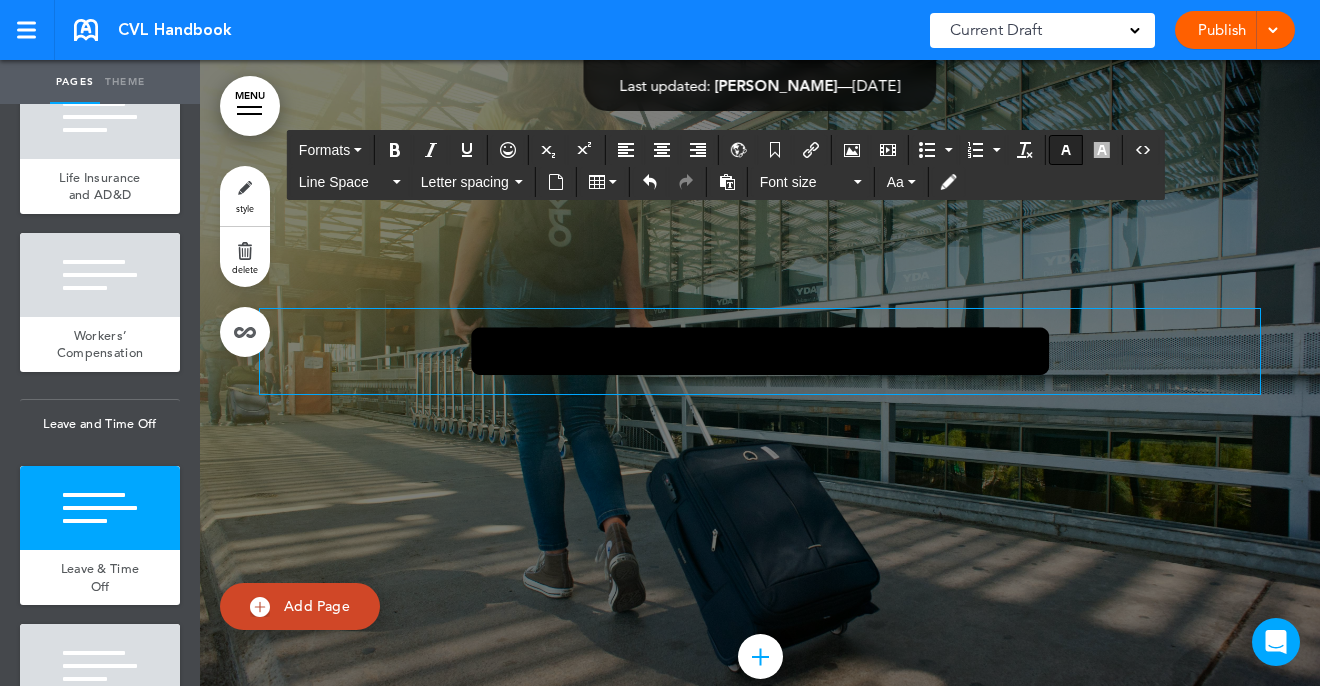 click at bounding box center [1066, 150] 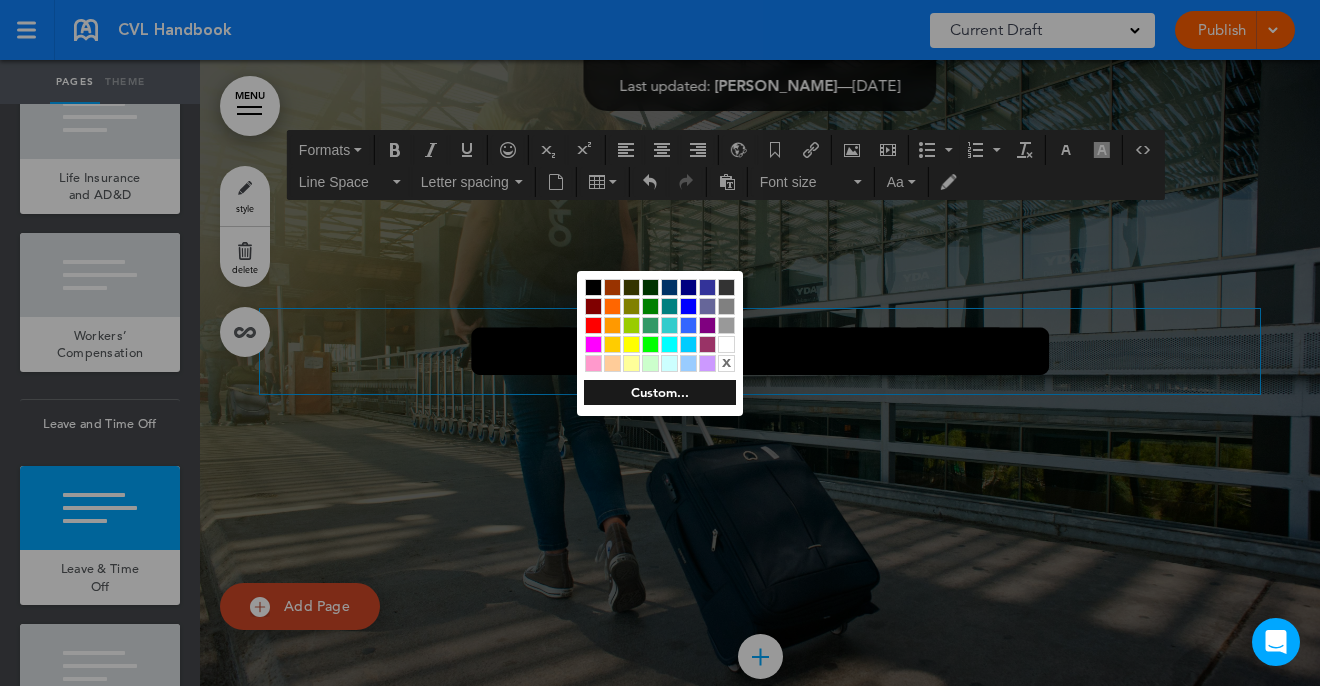 click at bounding box center [726, 344] 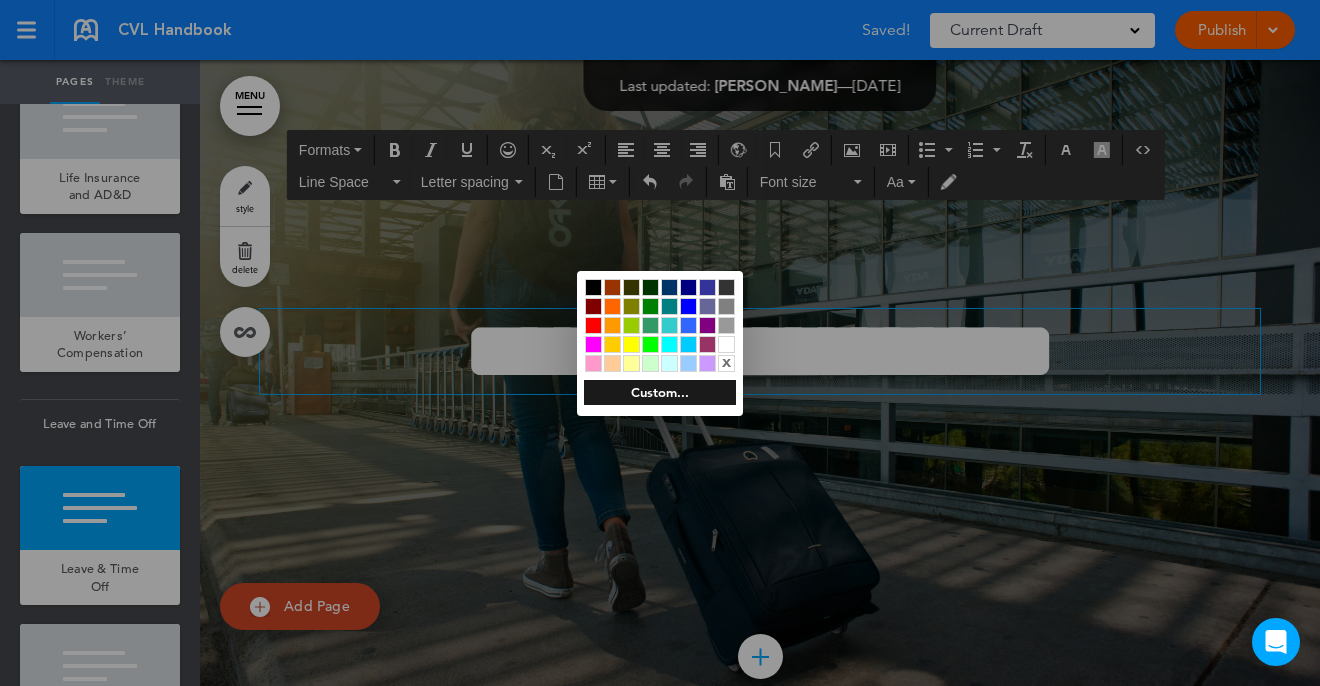 click at bounding box center [660, 343] 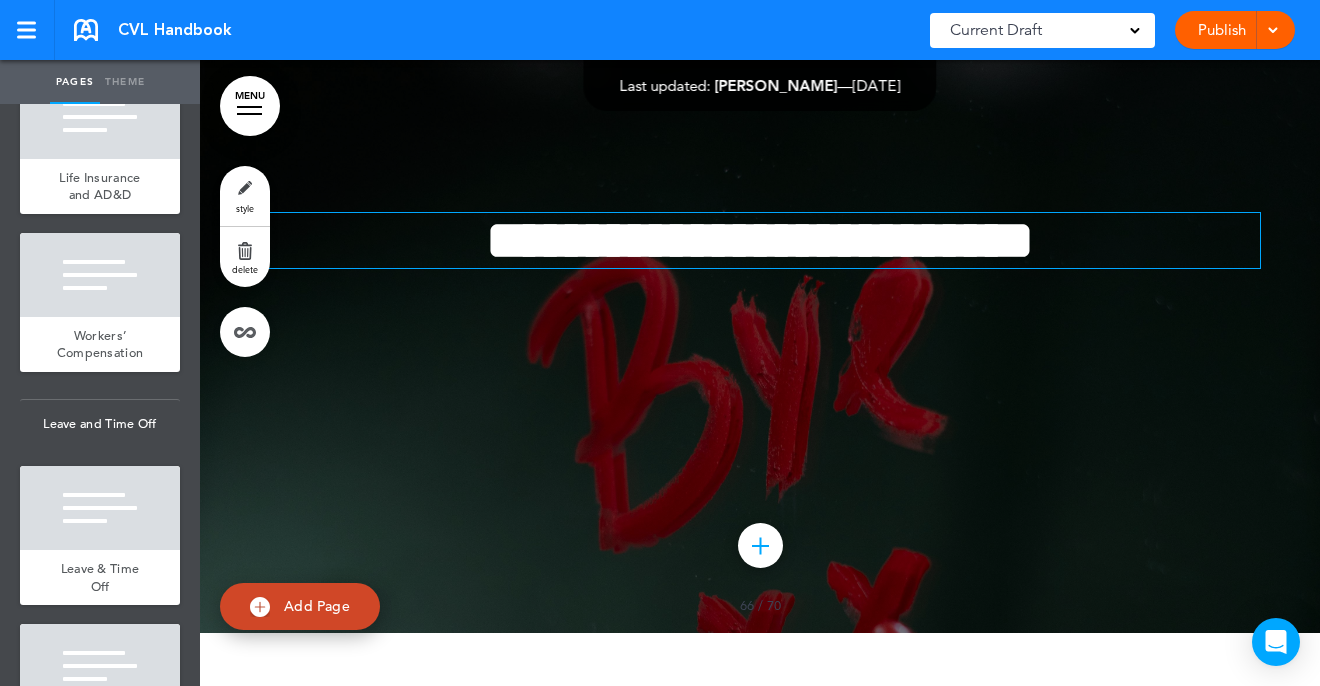 scroll, scrollTop: 74013, scrollLeft: 0, axis: vertical 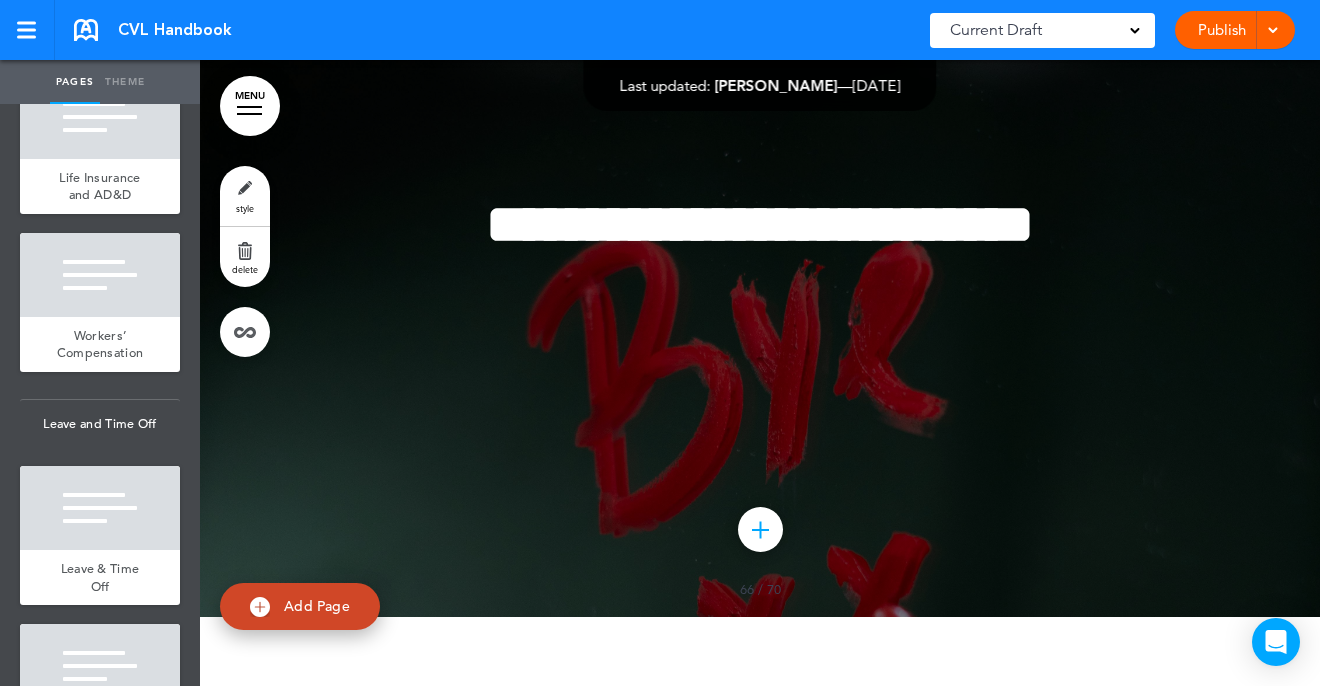 click at bounding box center [760, 257] 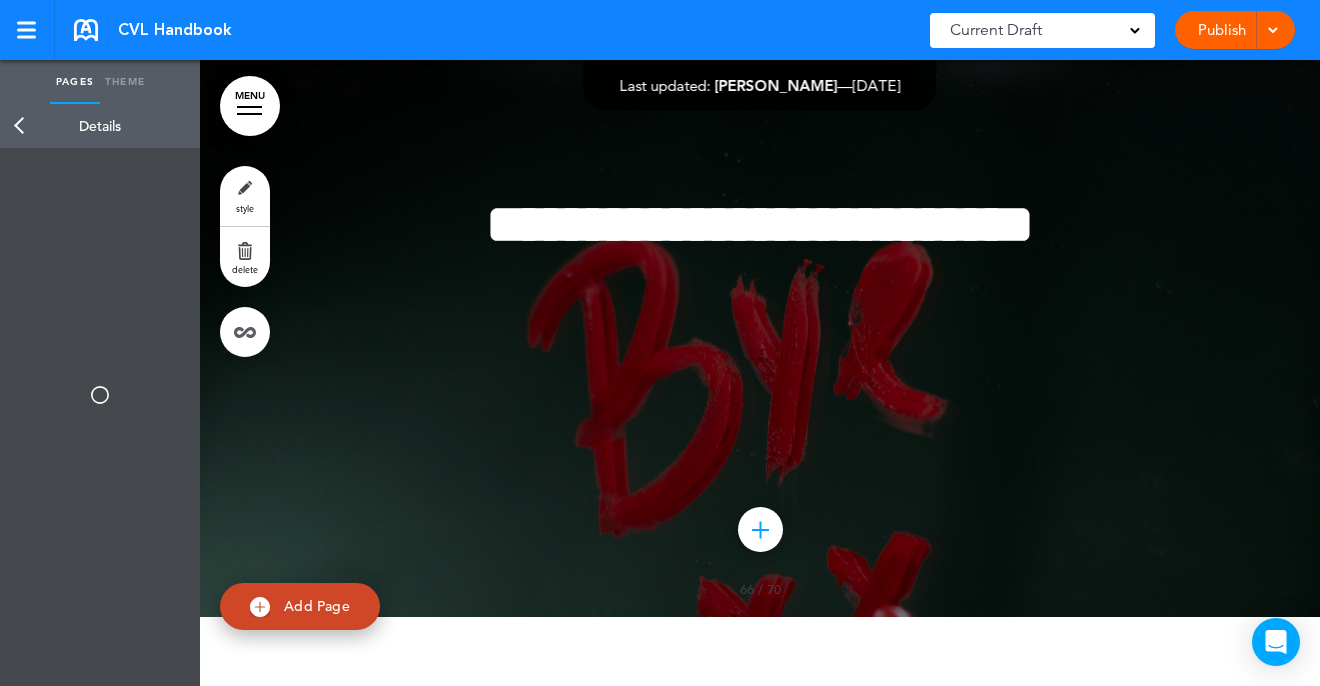 type on "**********" 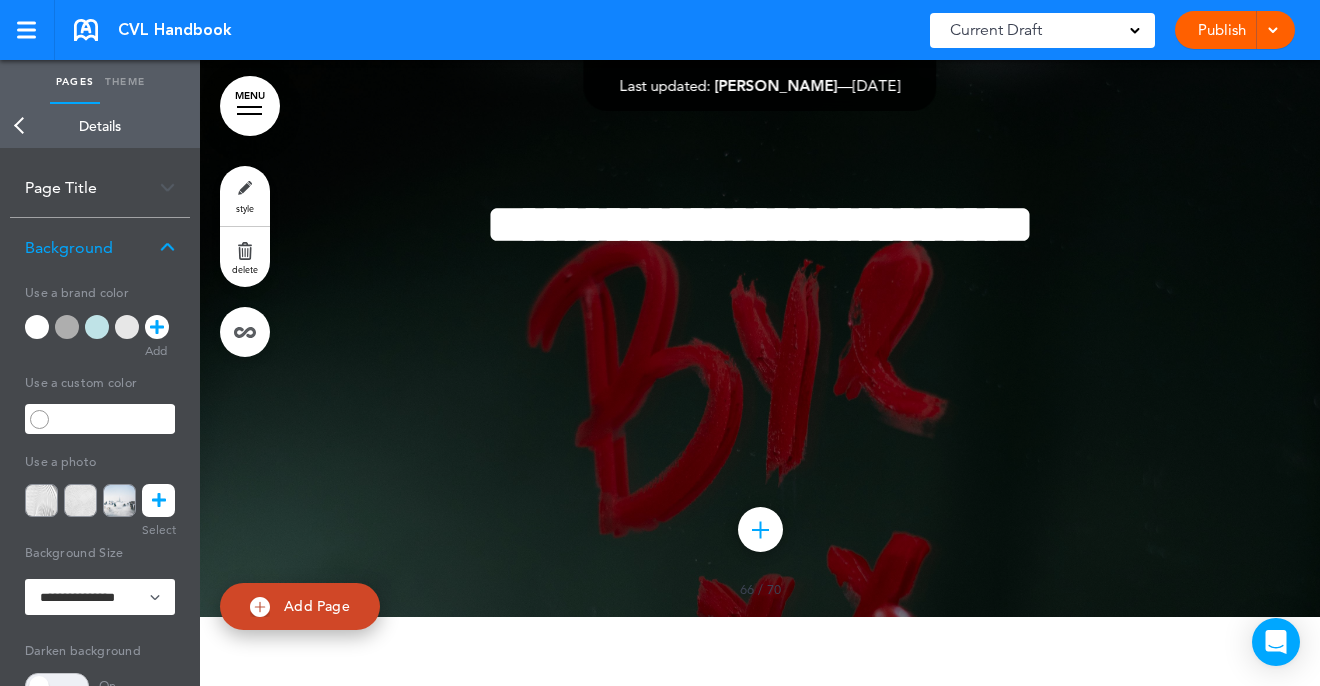 scroll, scrollTop: 0, scrollLeft: 0, axis: both 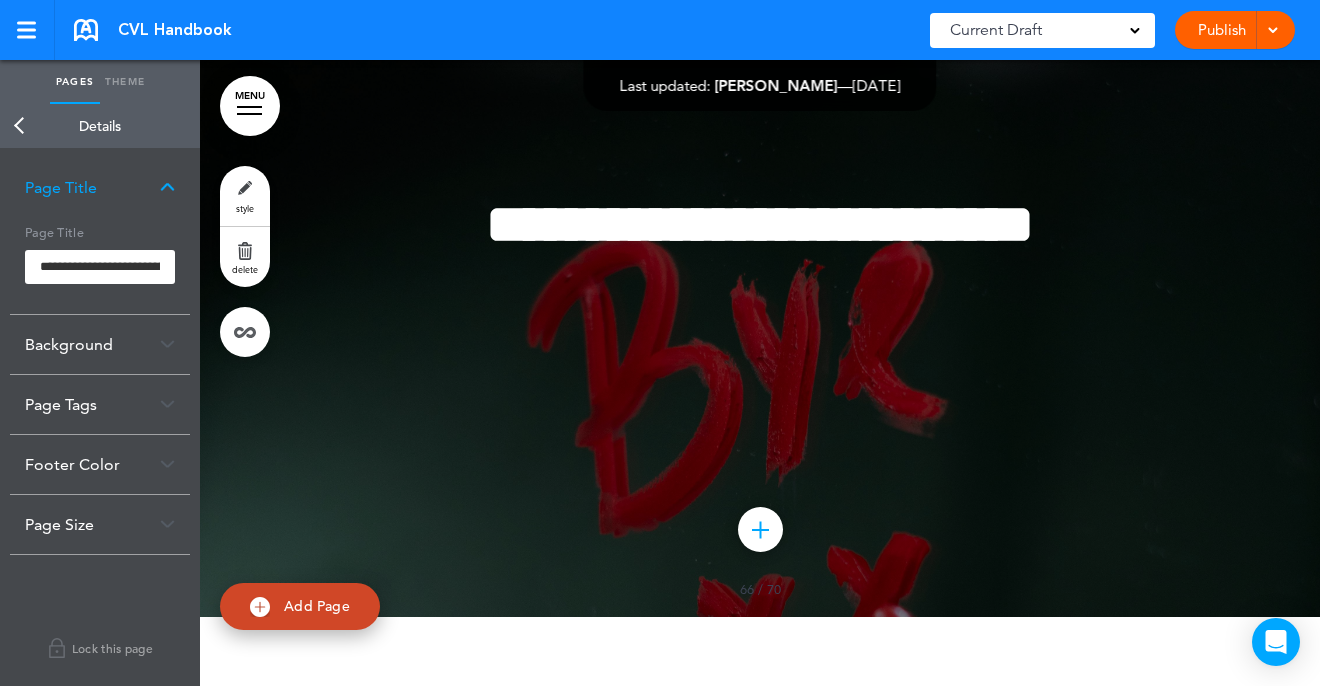 click on "Page Title" at bounding box center (100, 187) 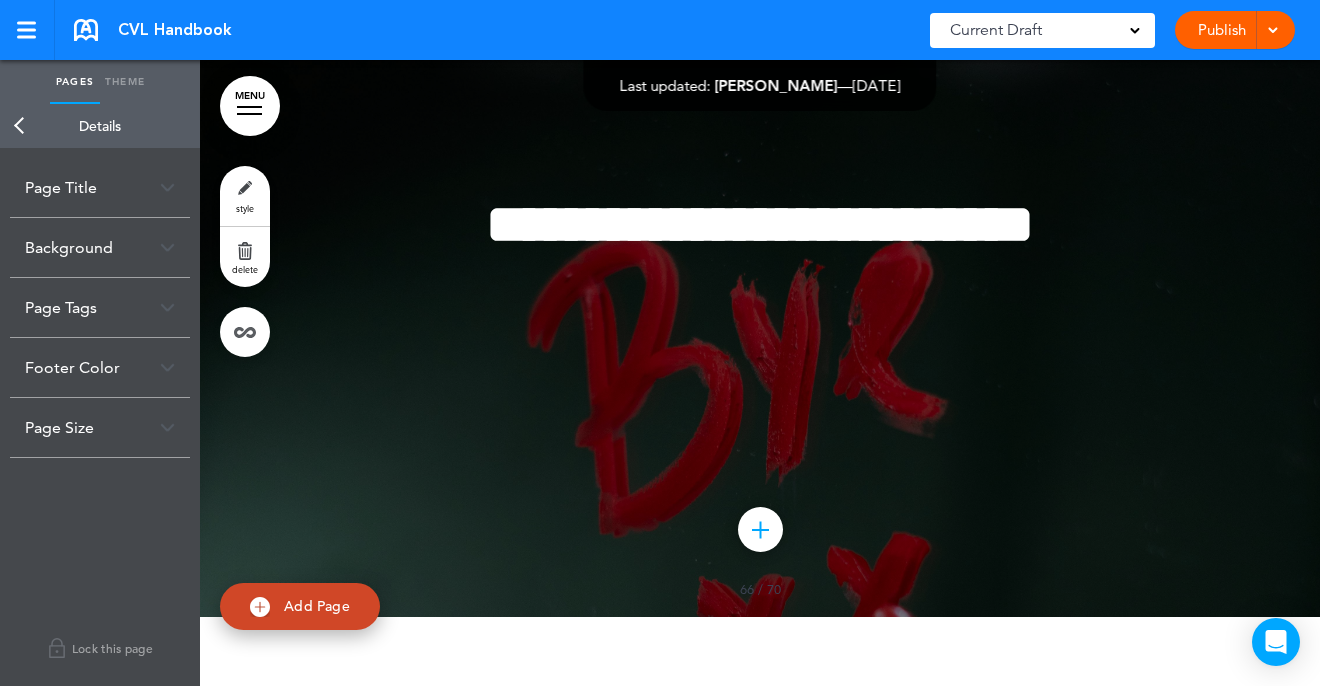 click on "Background" at bounding box center (100, 247) 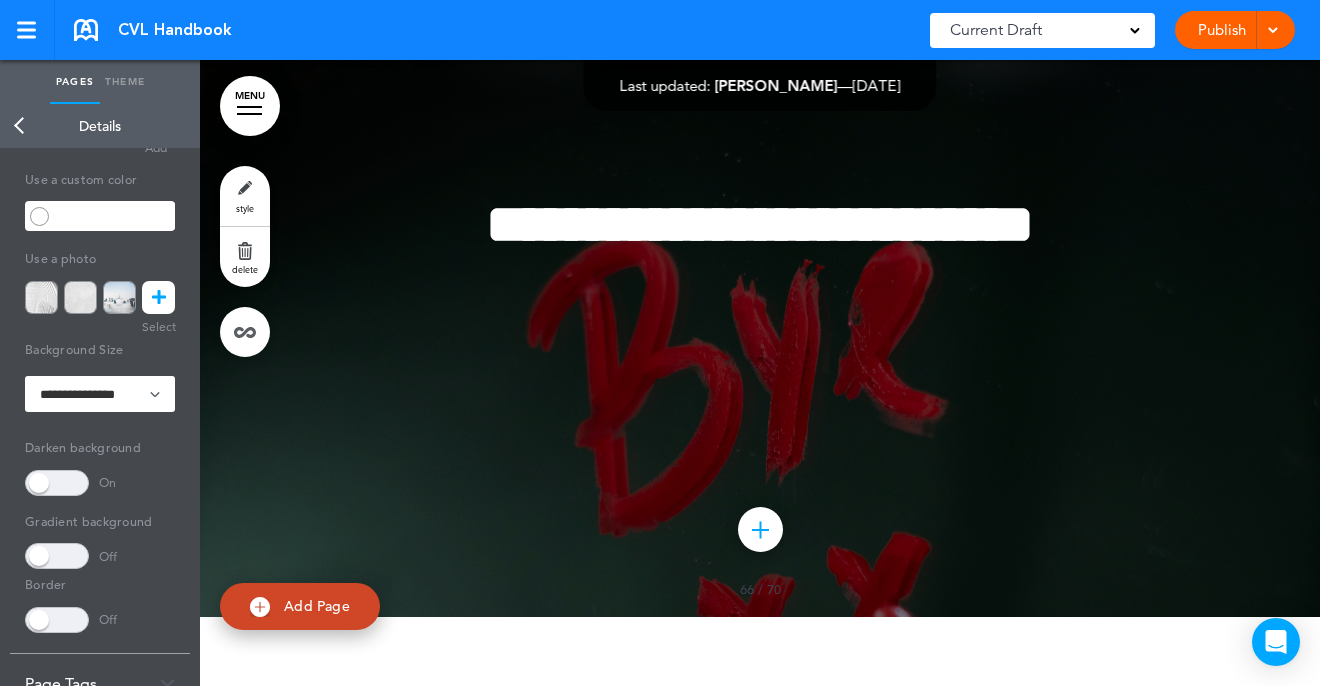 scroll, scrollTop: 159, scrollLeft: 0, axis: vertical 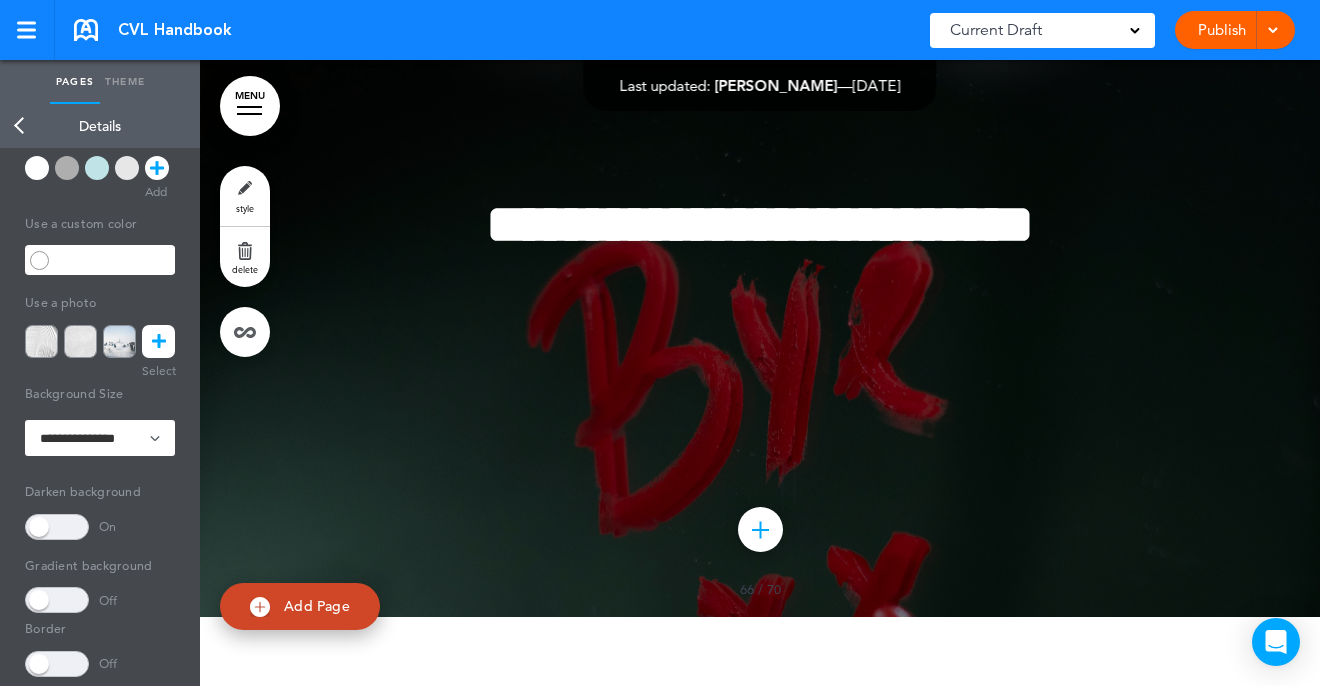 click at bounding box center [158, 341] 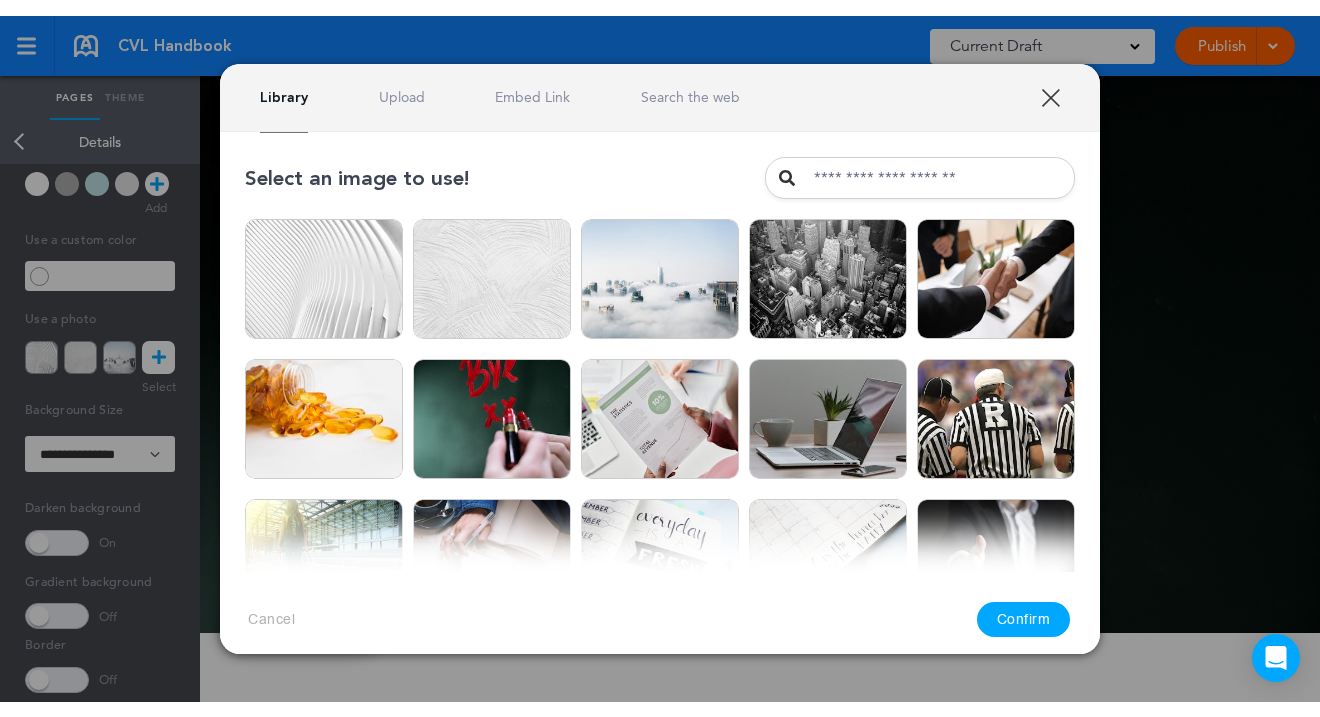 scroll, scrollTop: 0, scrollLeft: 0, axis: both 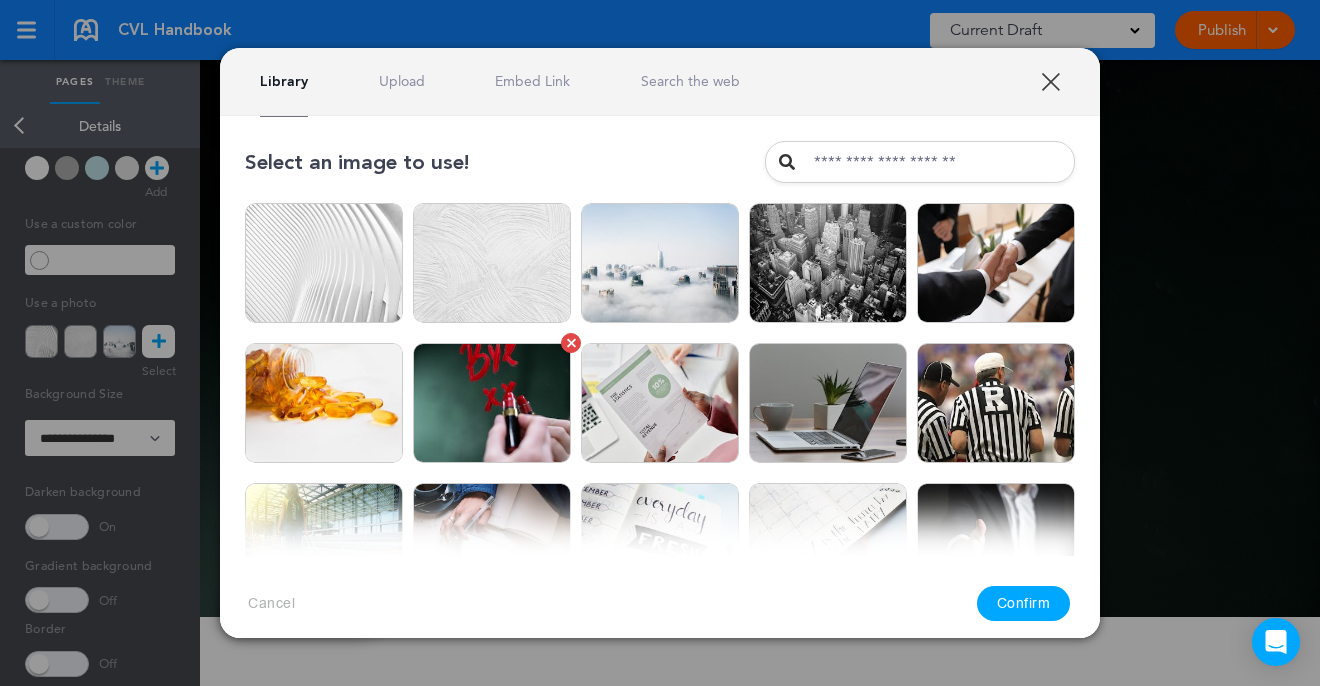 click at bounding box center (492, 403) 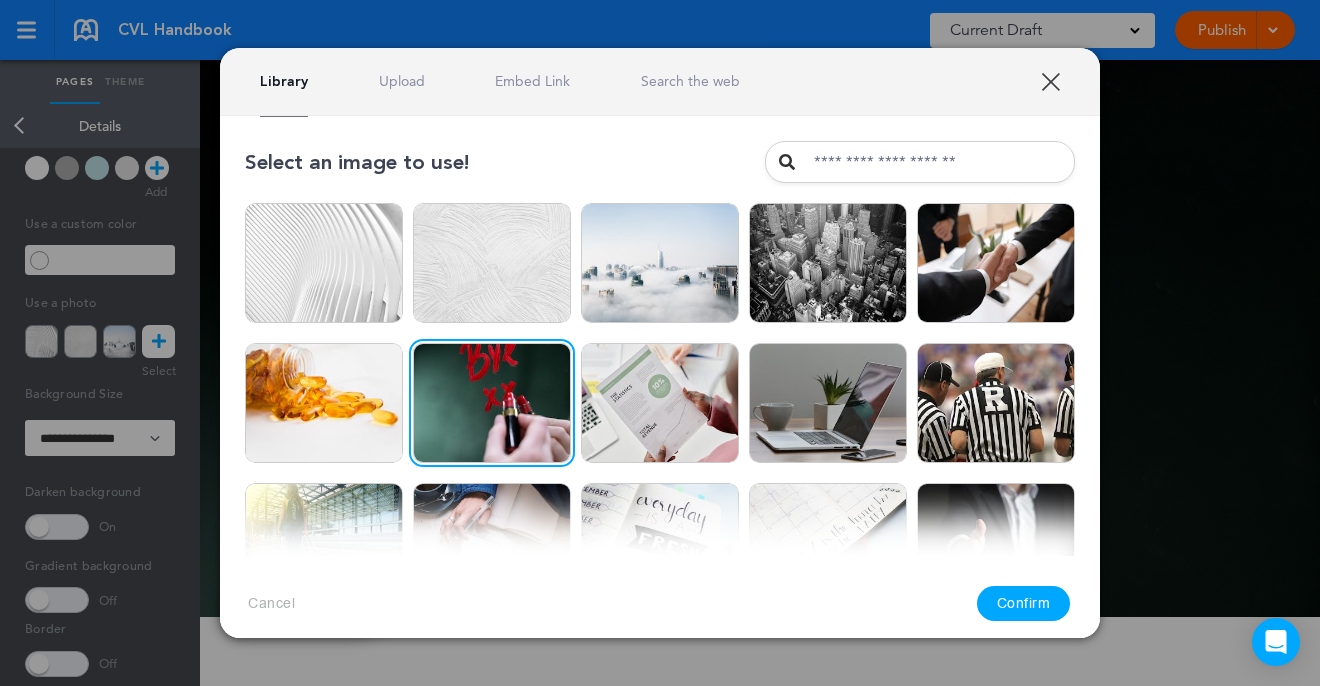 click on "Confirm" at bounding box center (1024, 603) 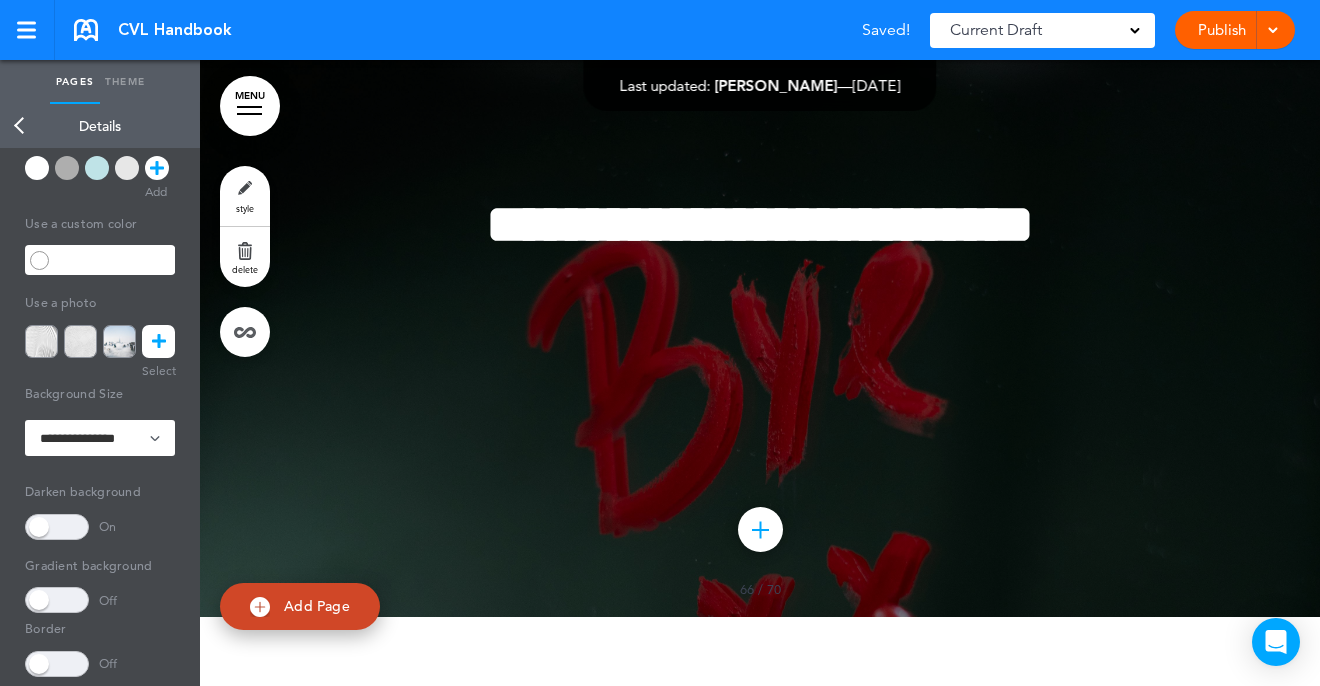 drag, startPoint x: 918, startPoint y: 420, endPoint x: 905, endPoint y: 353, distance: 68.24954 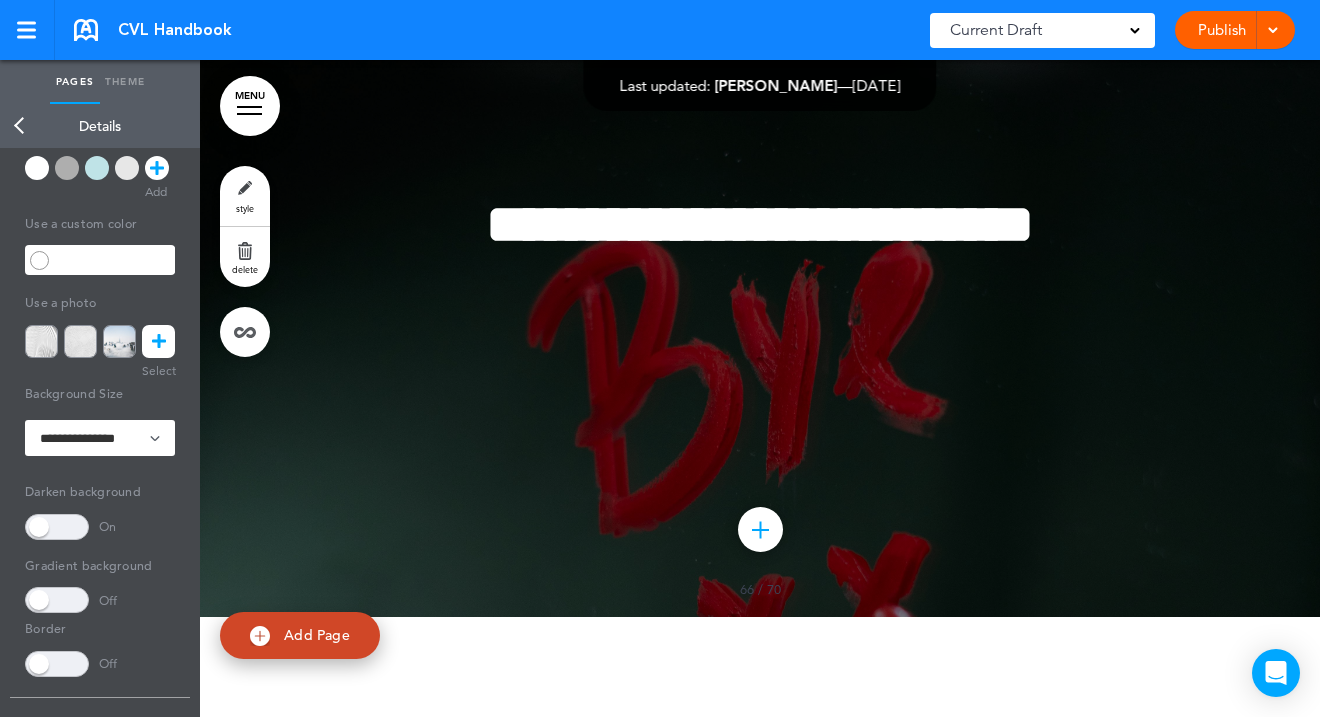 click at bounding box center [760, 257] 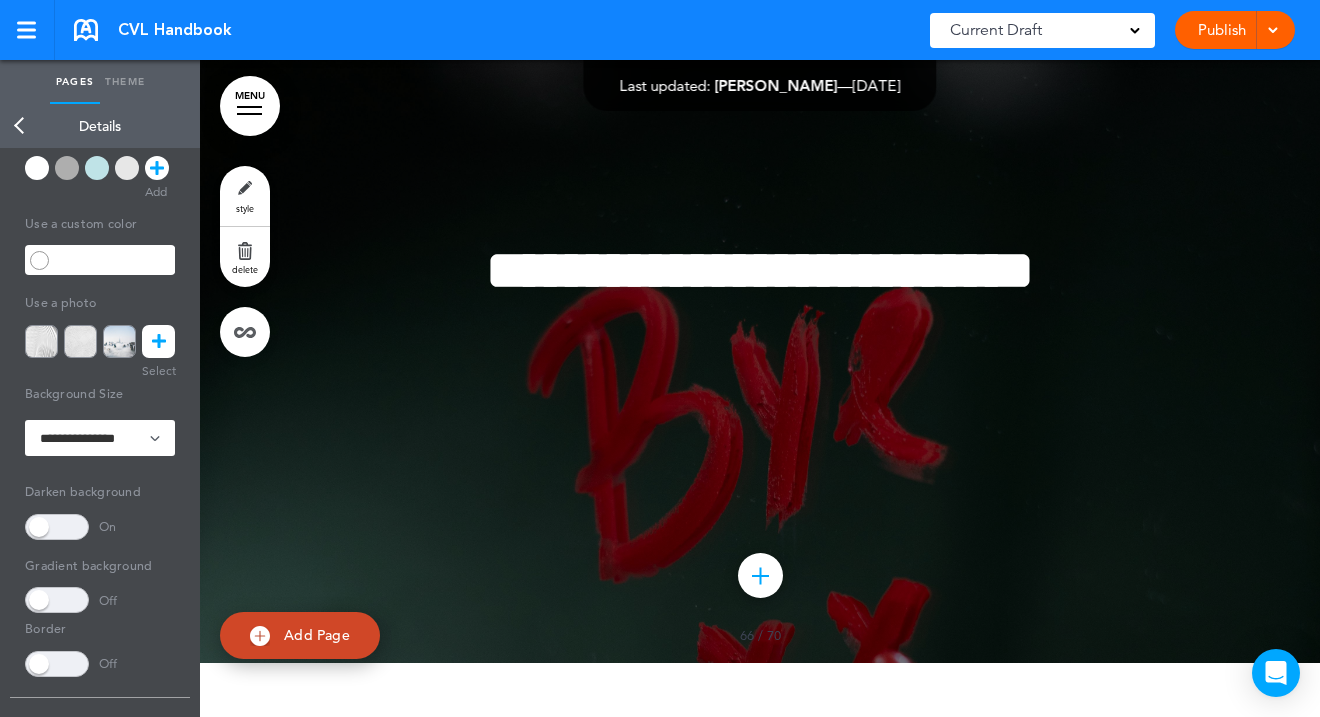 scroll, scrollTop: 73969, scrollLeft: 0, axis: vertical 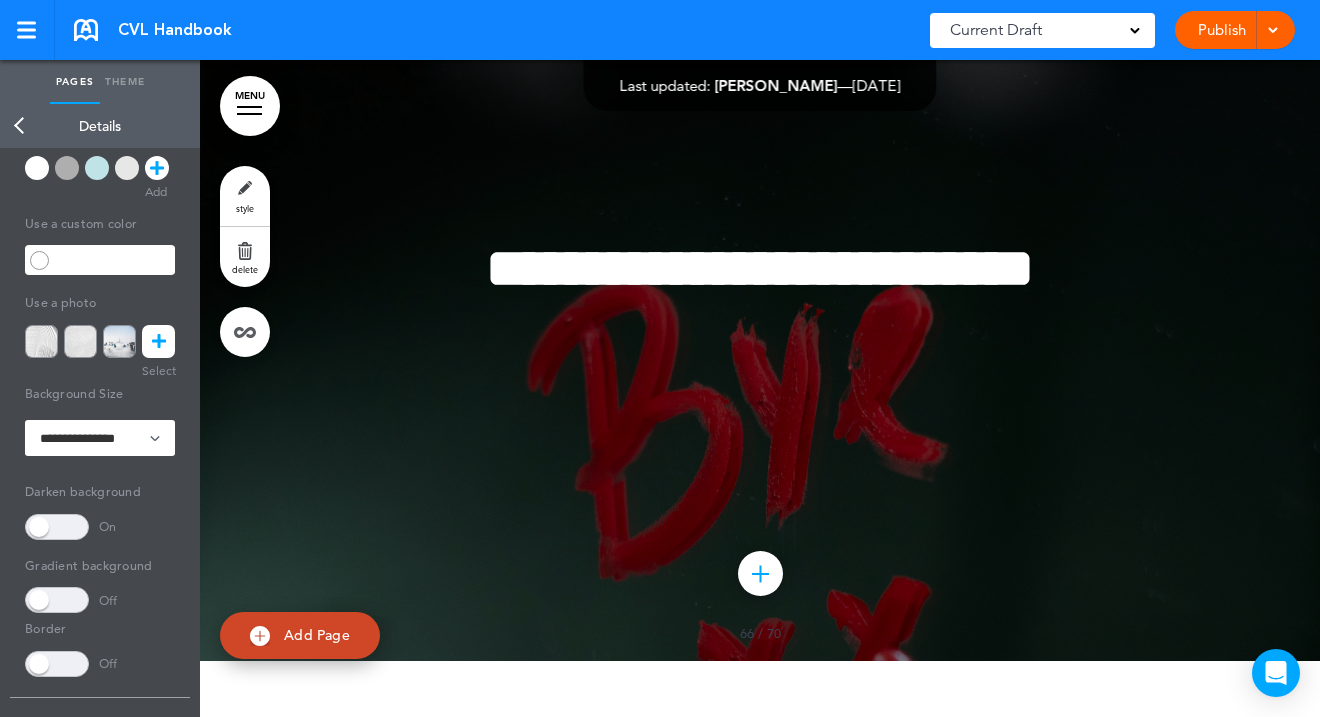 click on "Back" at bounding box center [20, 126] 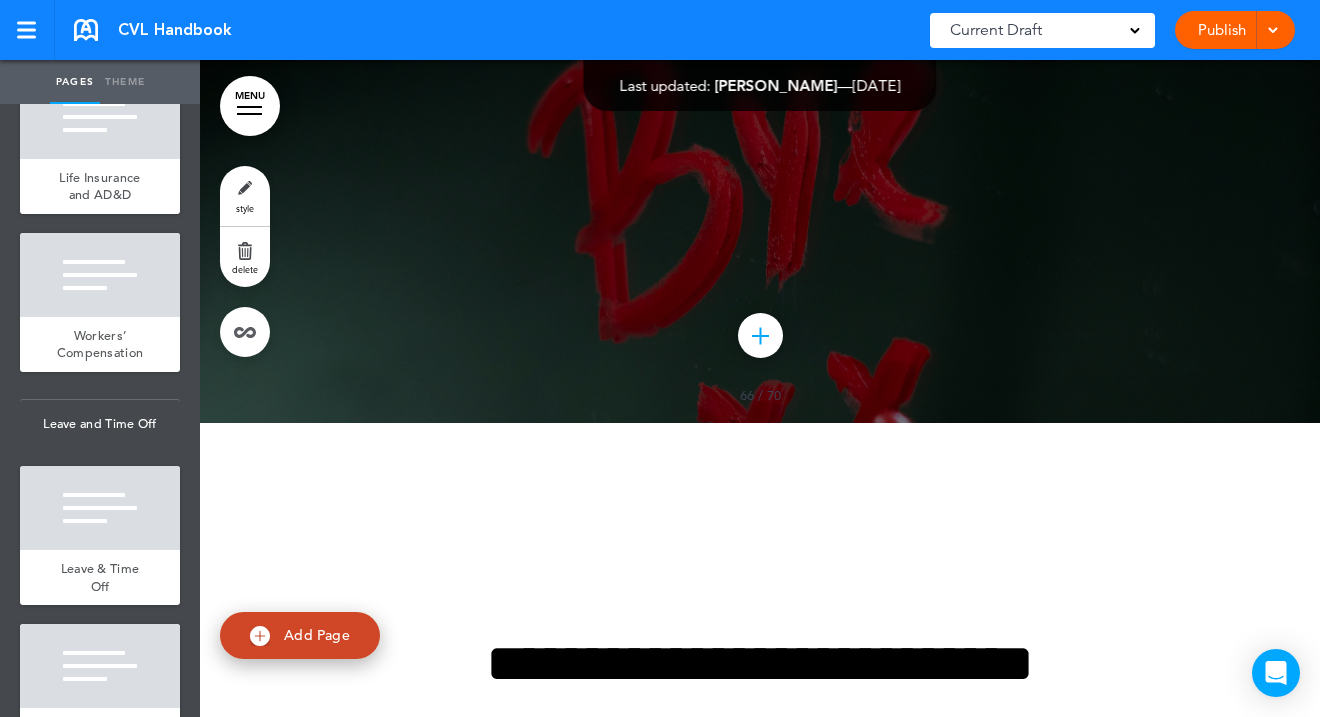 scroll, scrollTop: 74215, scrollLeft: 0, axis: vertical 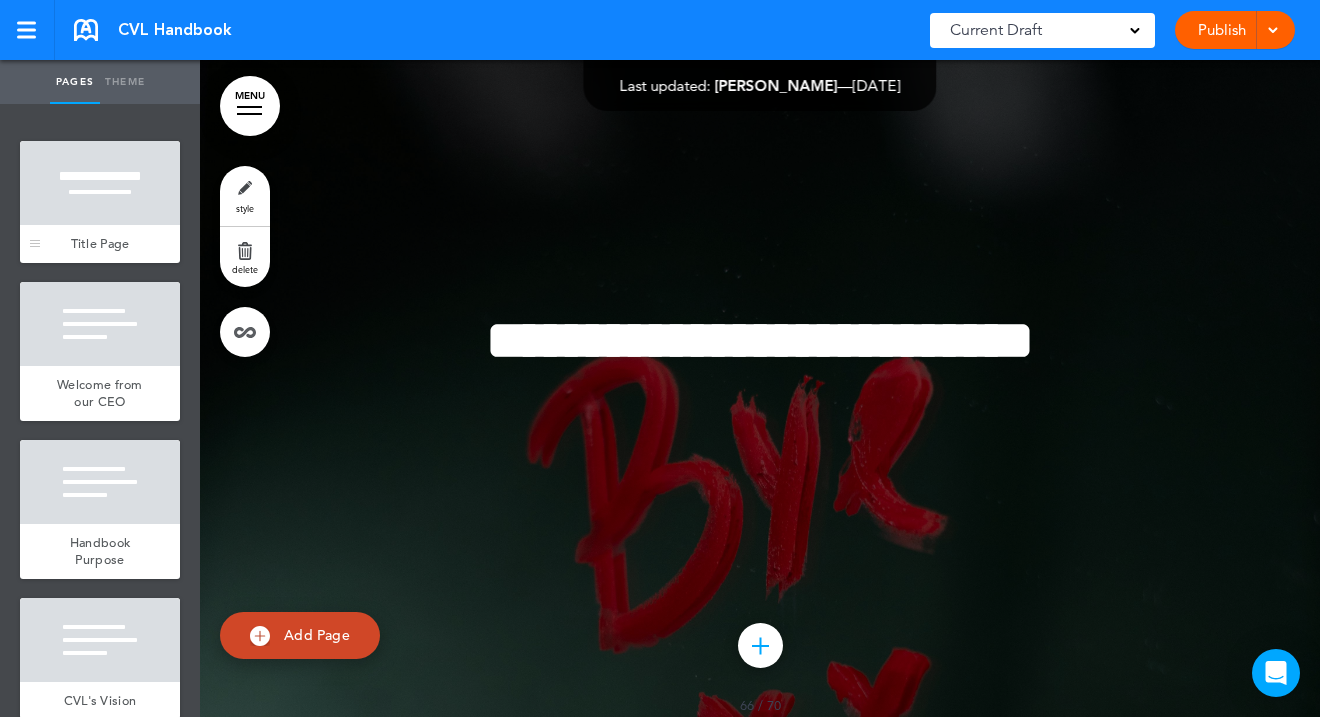 click at bounding box center (100, 183) 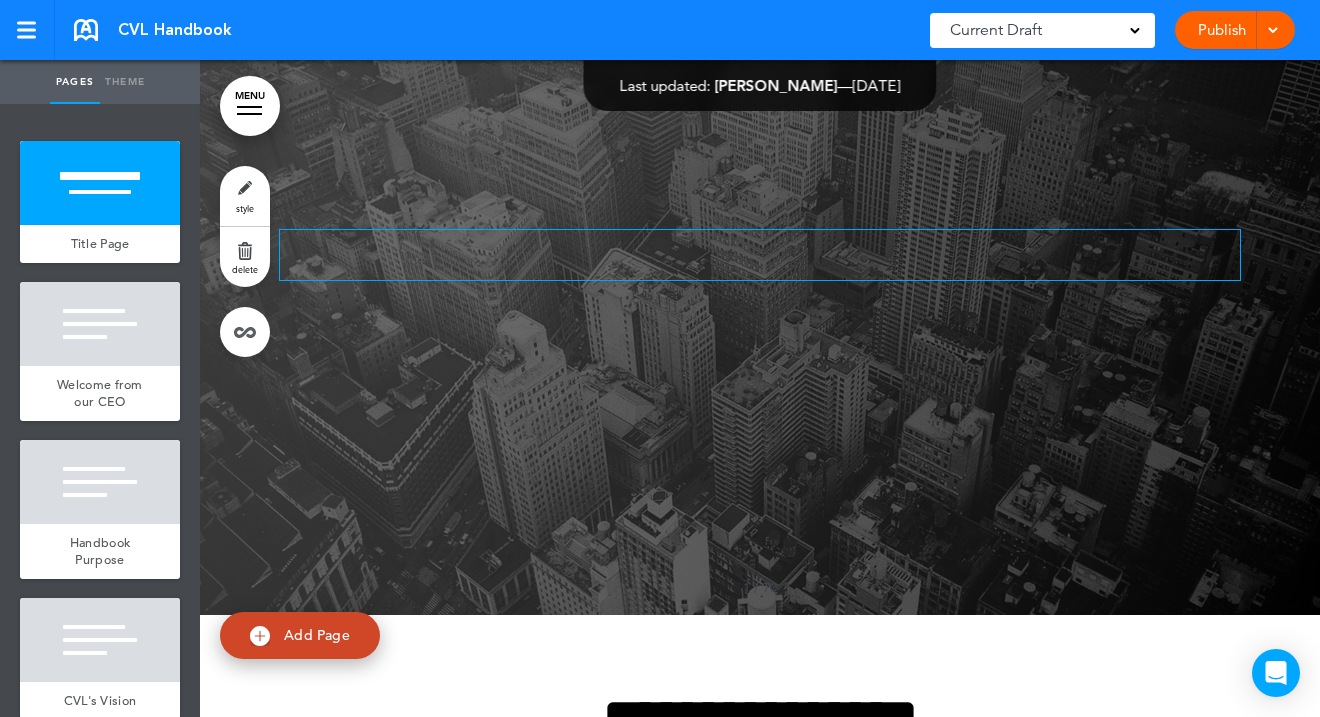 scroll, scrollTop: 164, scrollLeft: 0, axis: vertical 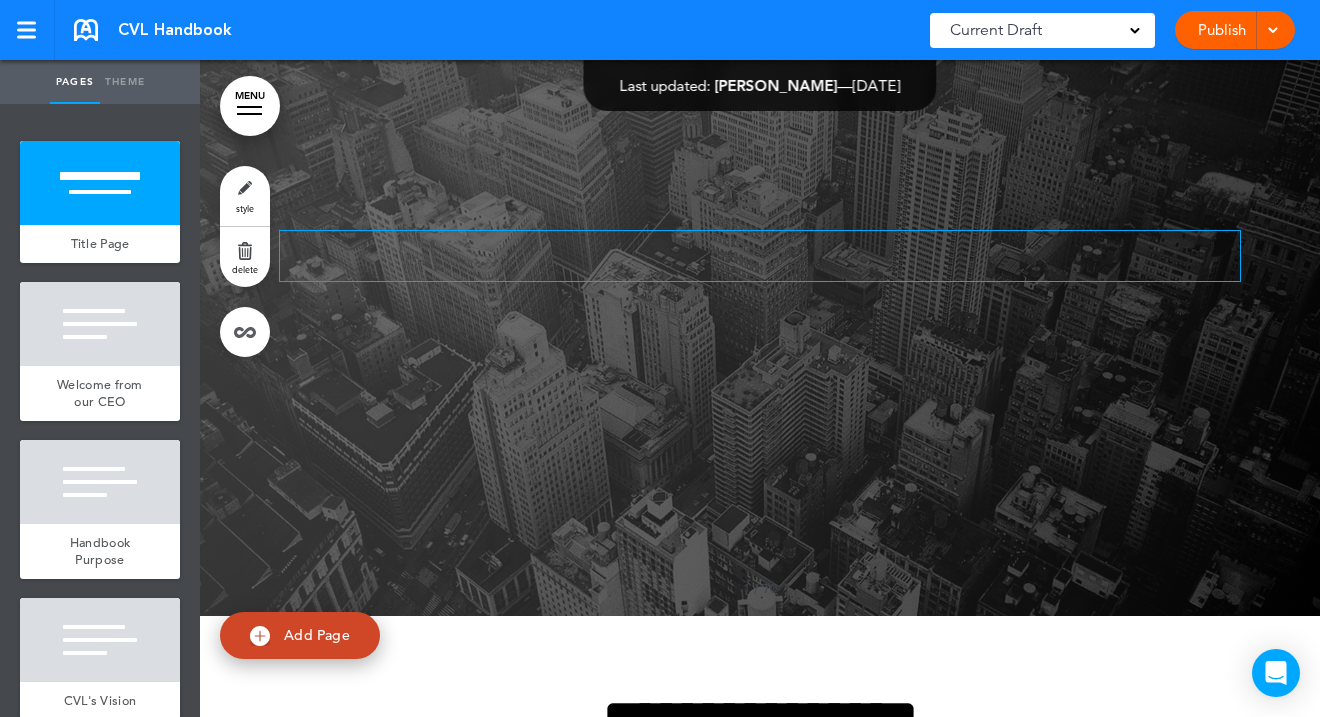 click at bounding box center [760, 256] 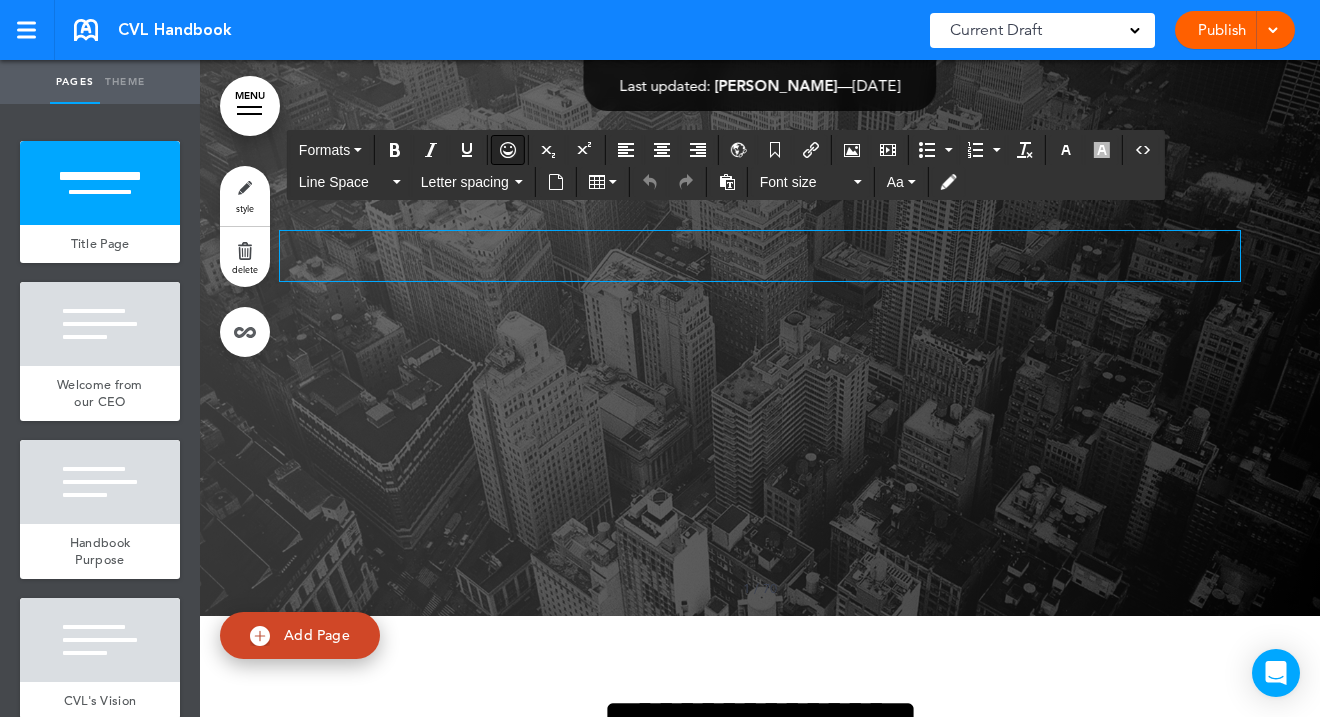 click at bounding box center (508, 150) 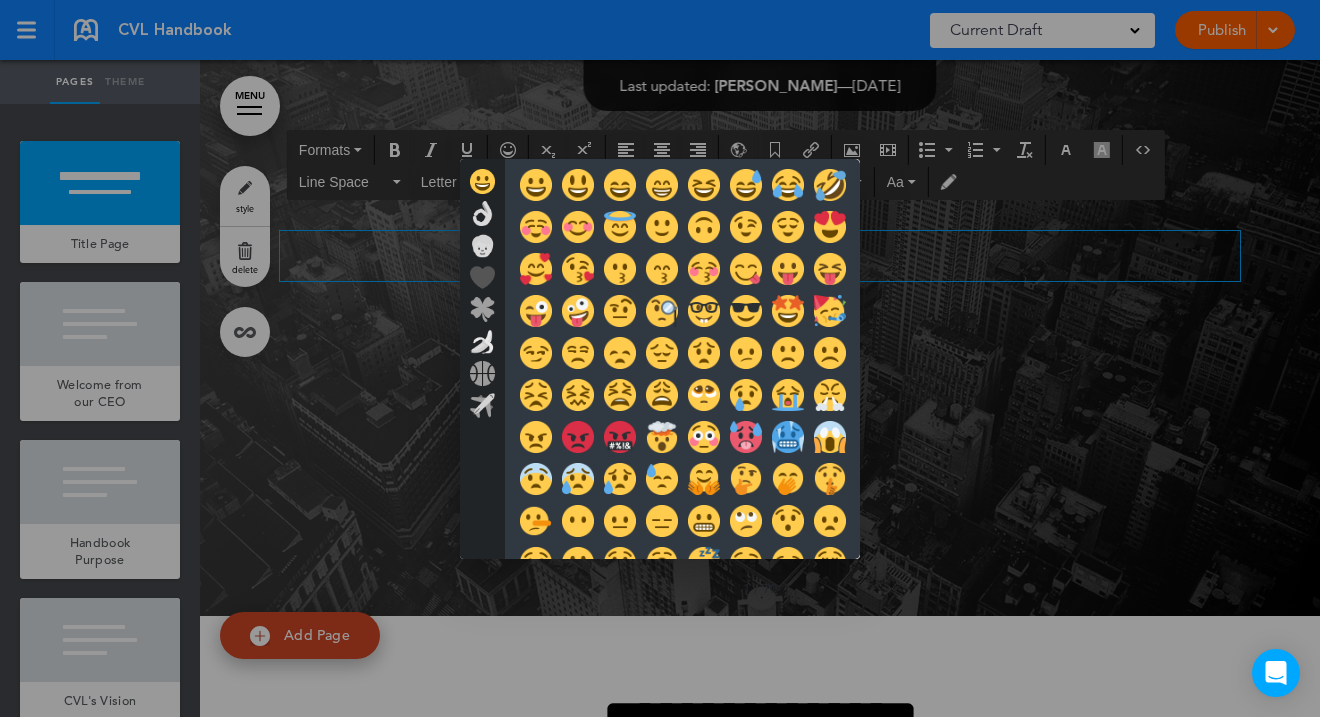 click at bounding box center (660, 358) 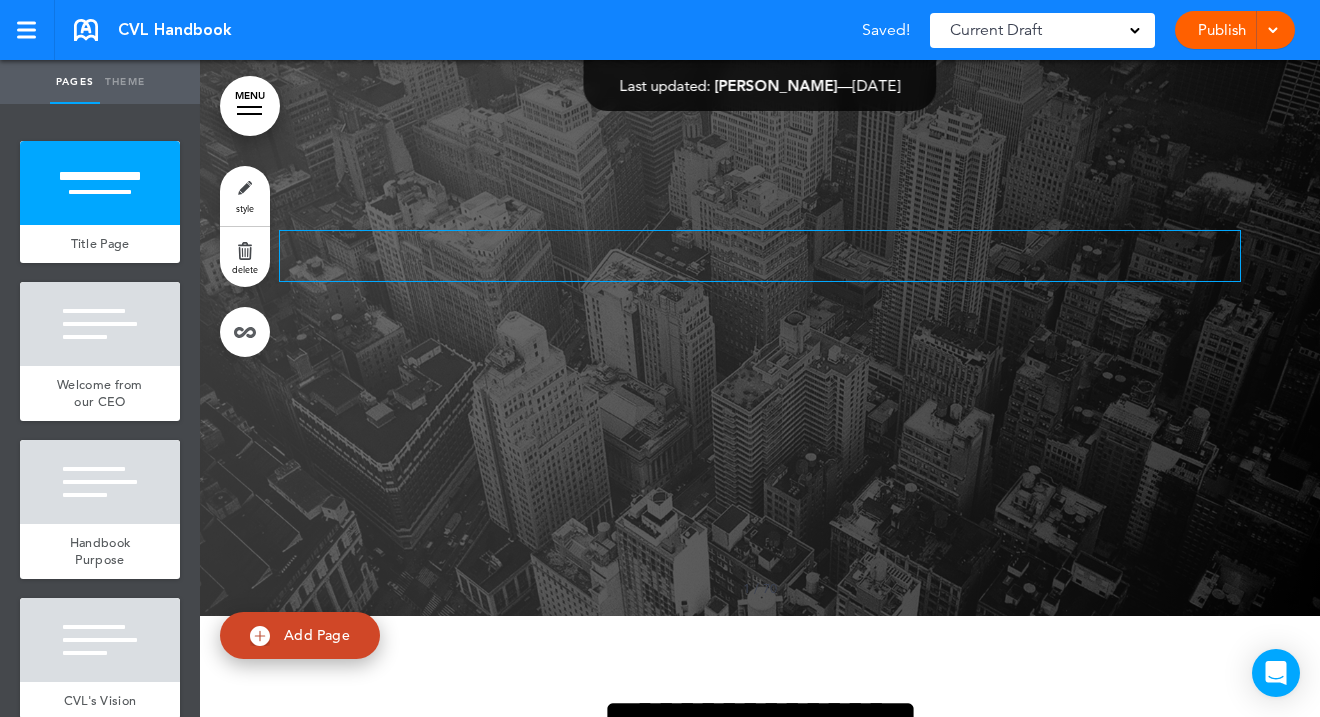 click at bounding box center [760, 248] 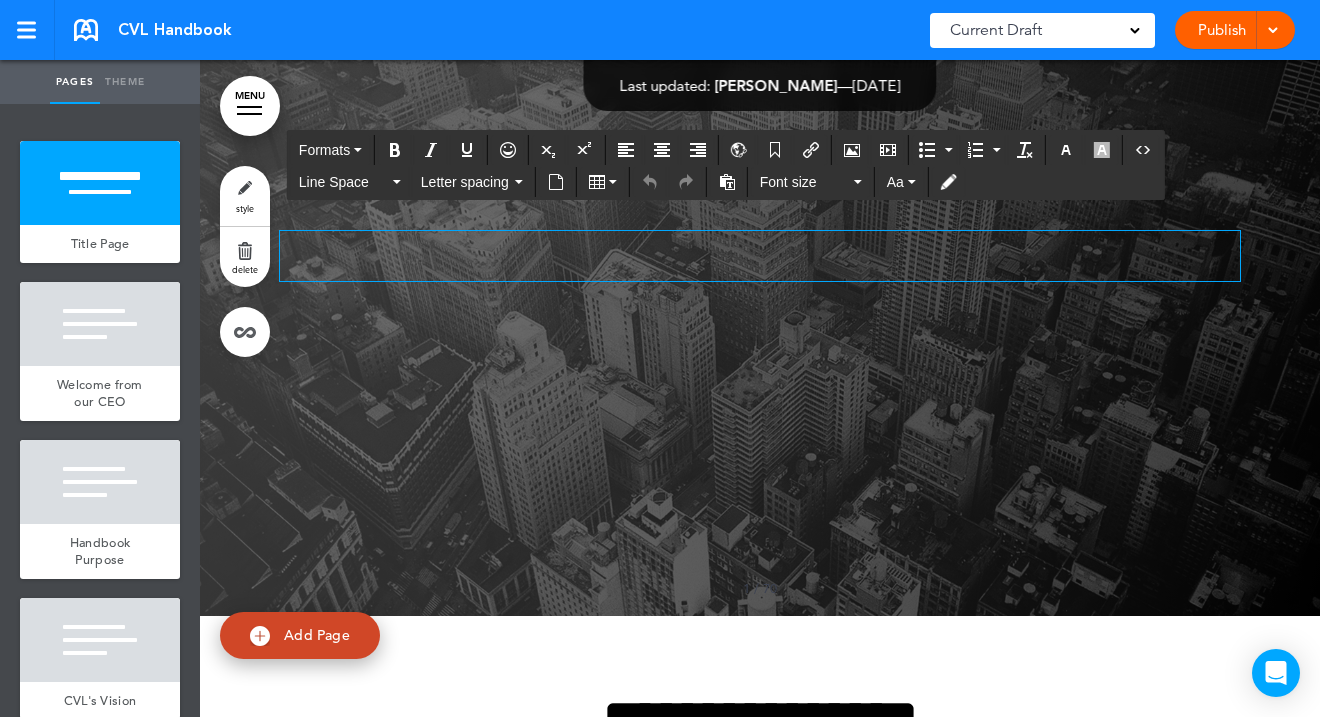 type 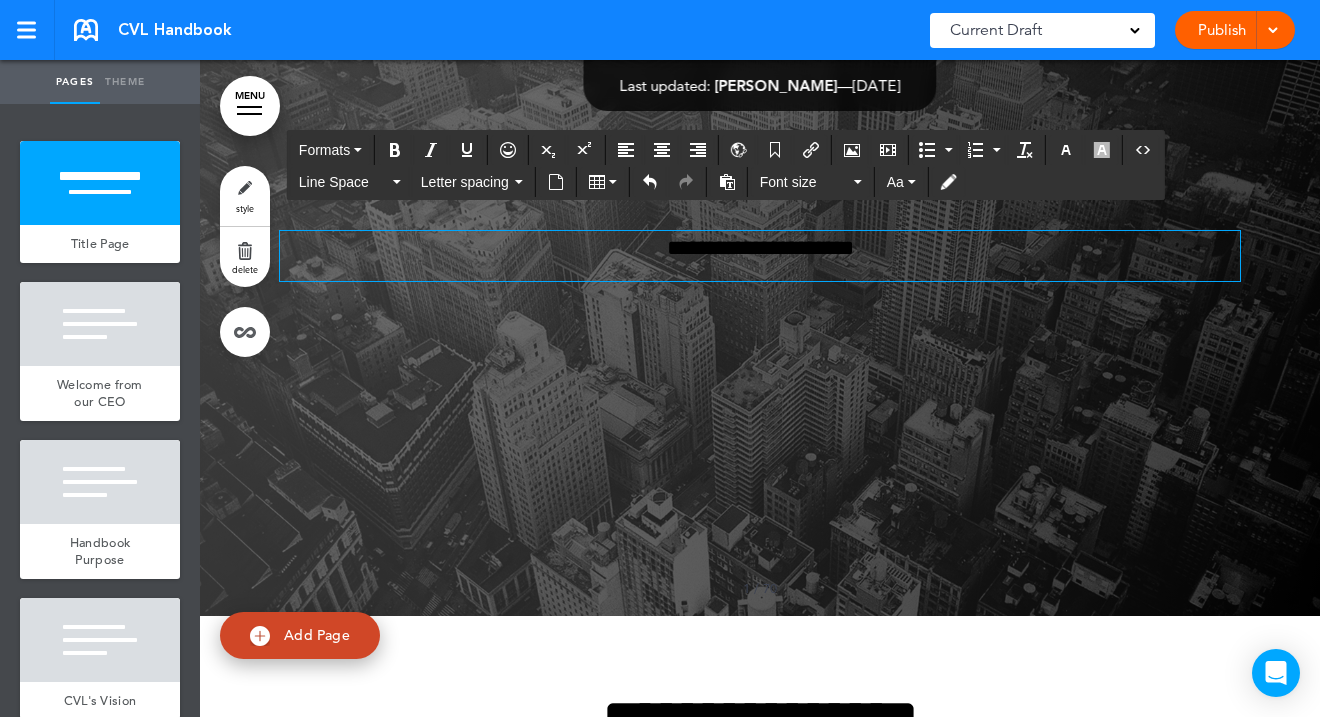 click on "**********" at bounding box center (760, 256) 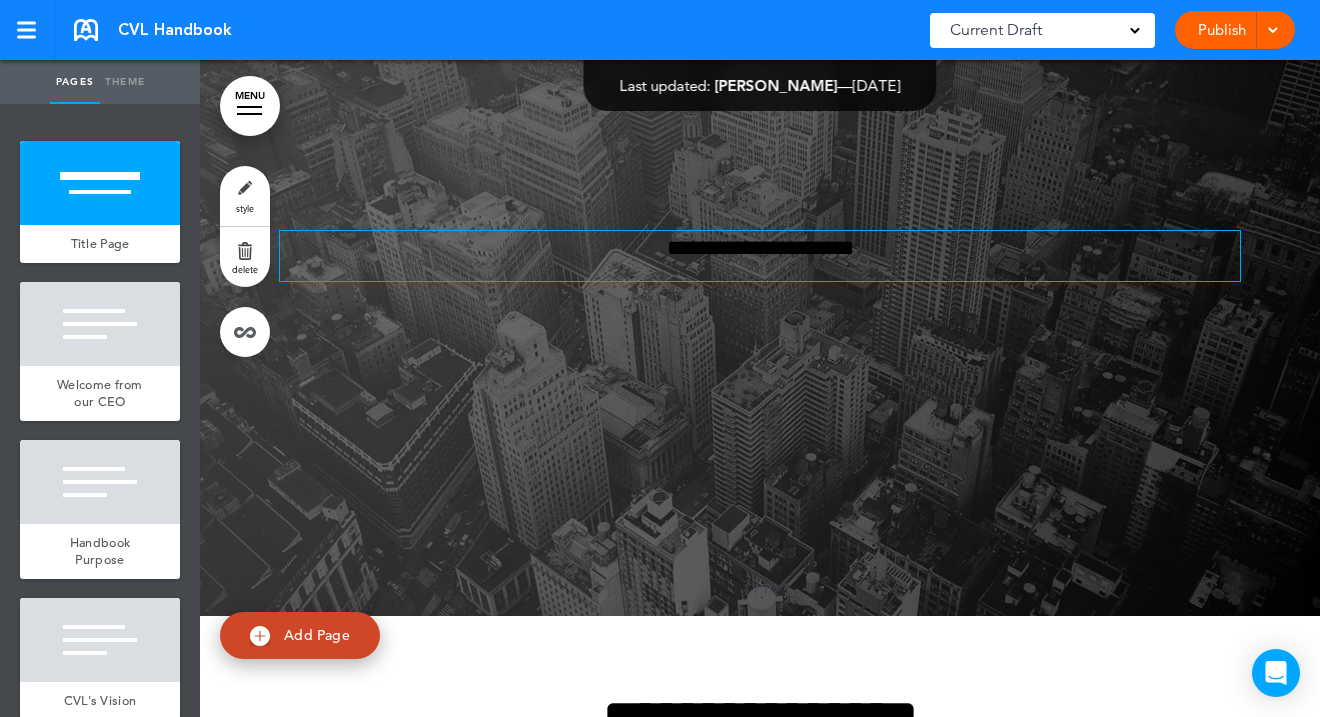 click on "**********" at bounding box center [760, 248] 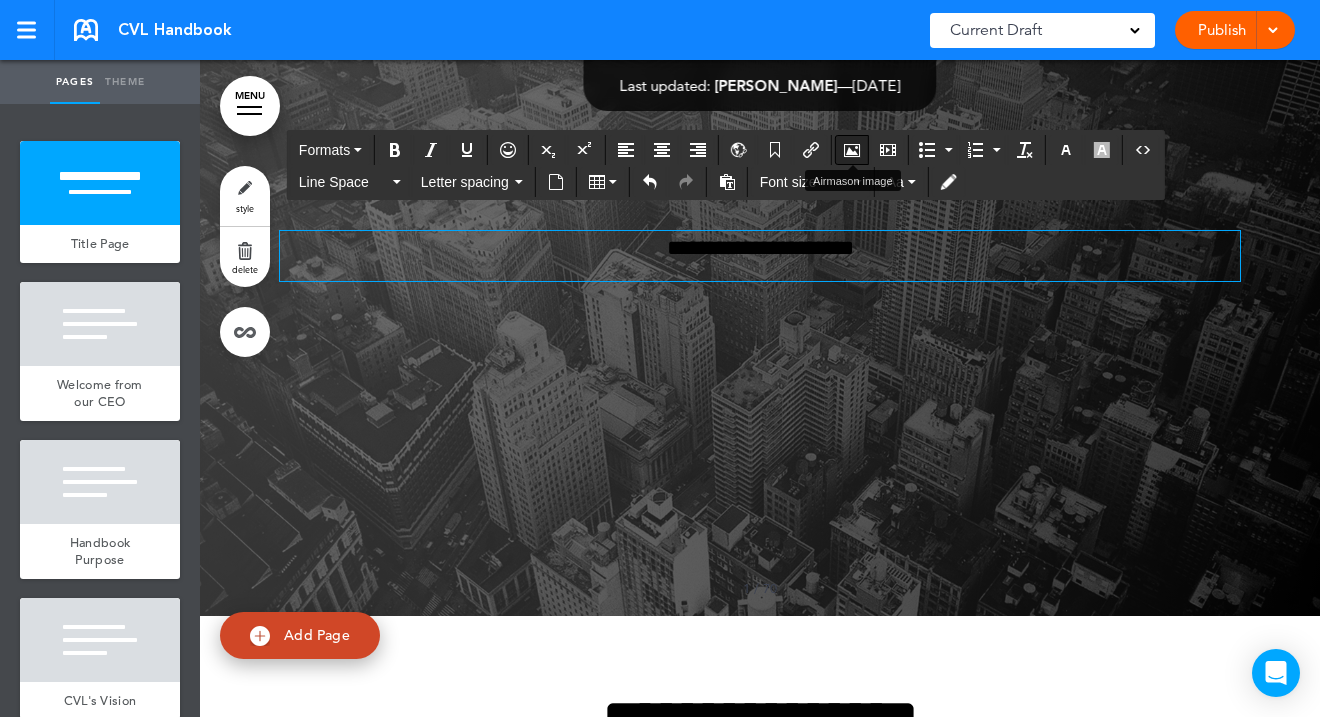 click at bounding box center (852, 150) 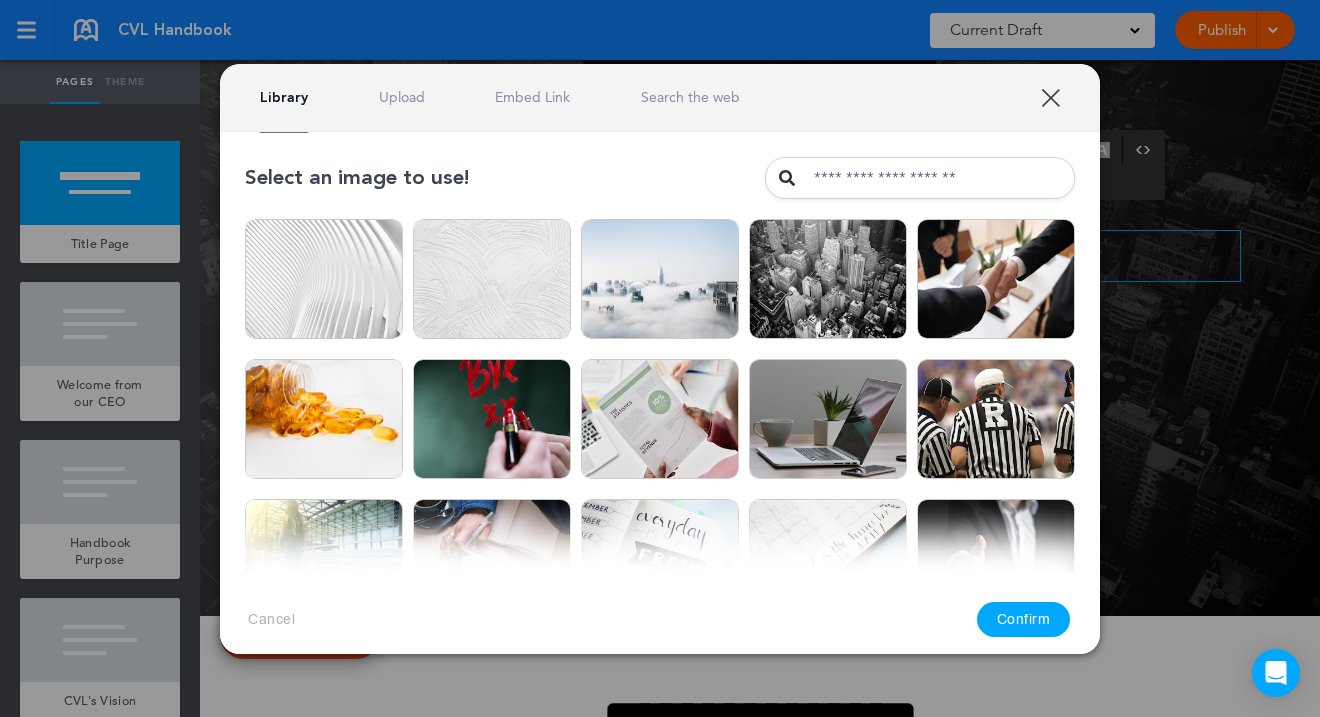 click on "Search the web" at bounding box center [690, 97] 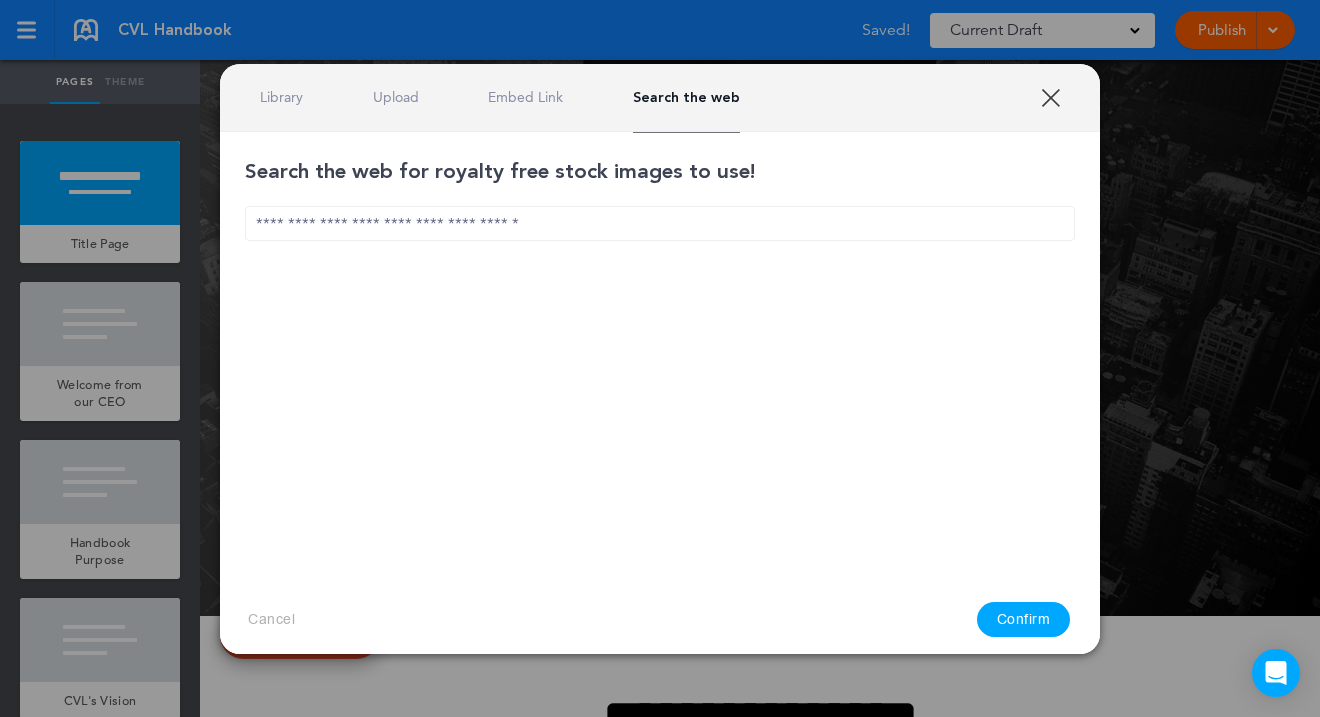 click at bounding box center [660, 223] 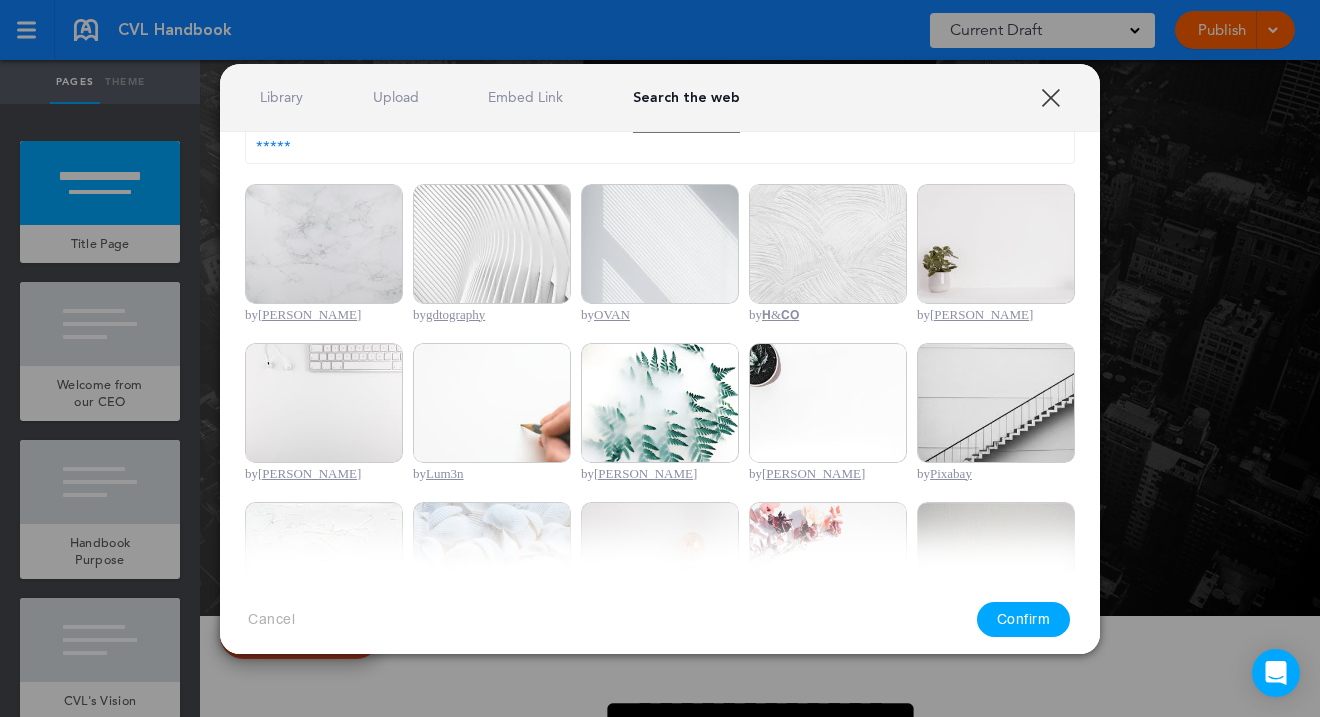 scroll, scrollTop: 79, scrollLeft: 0, axis: vertical 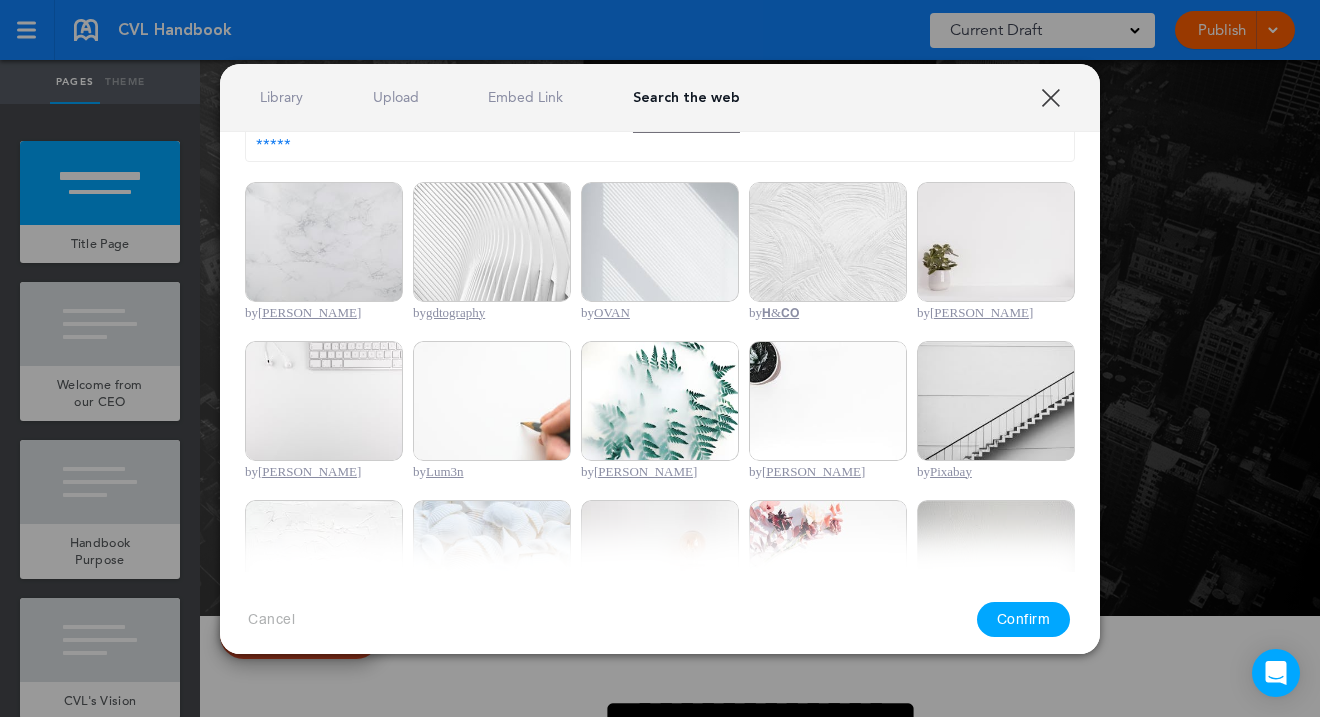 type on "*****" 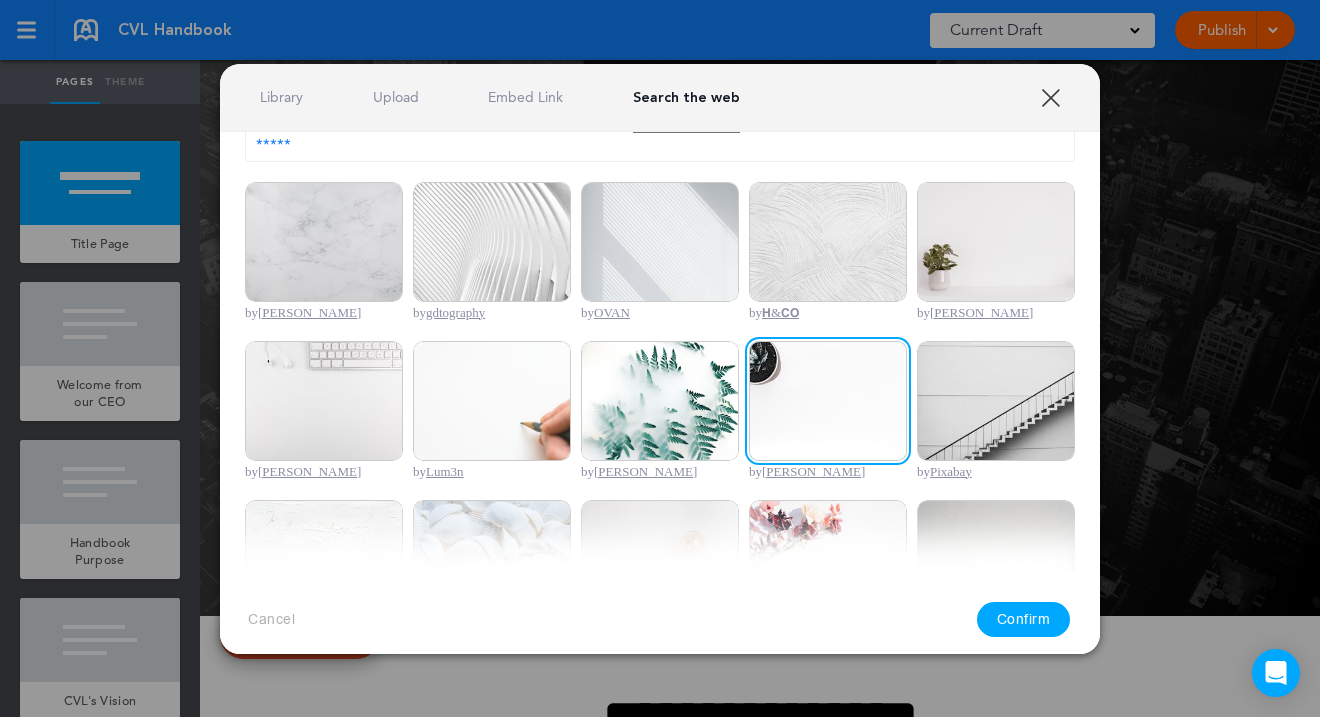 click on "Confirm" at bounding box center [1024, 619] 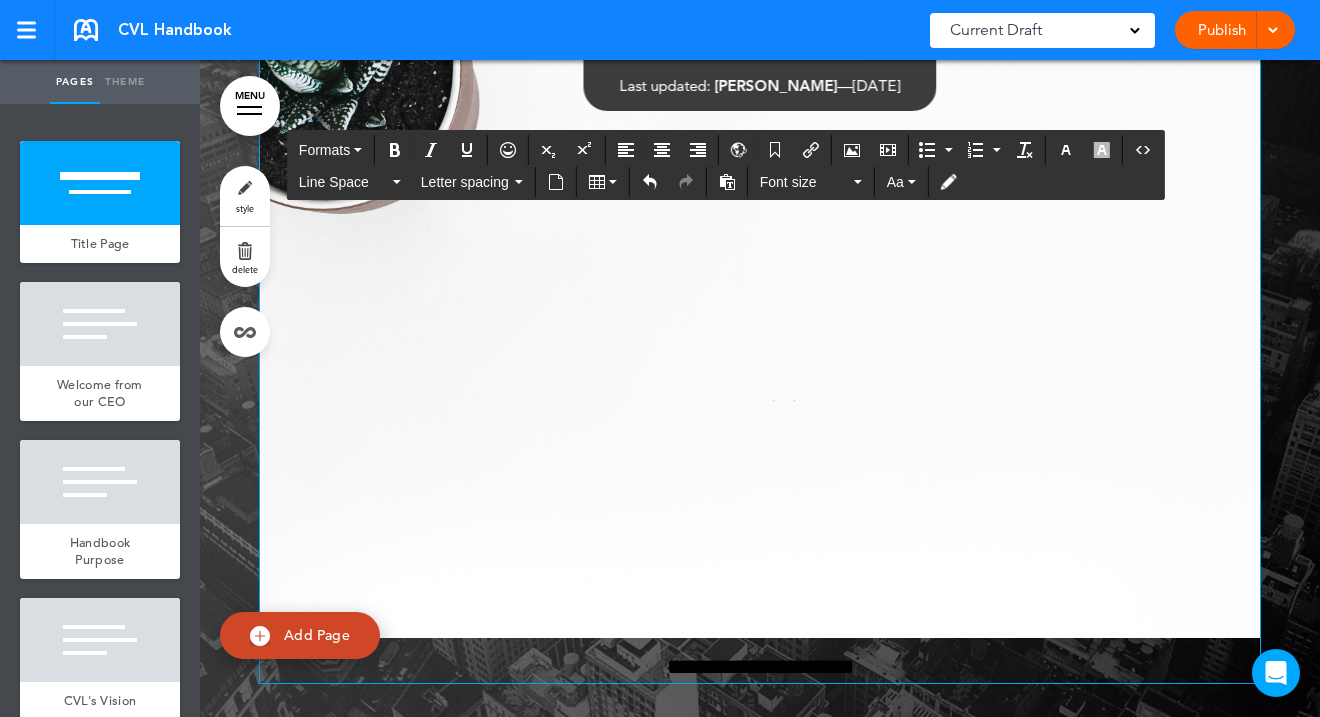 click 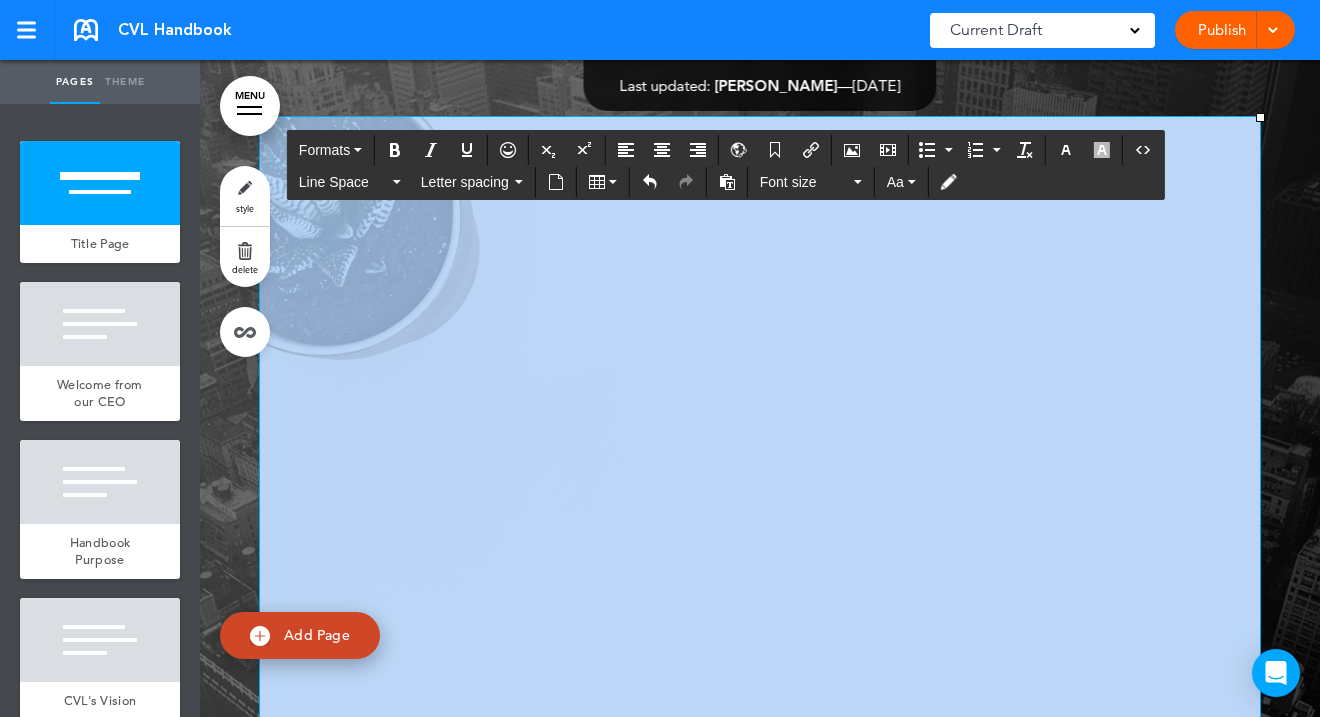 scroll, scrollTop: 21, scrollLeft: 0, axis: vertical 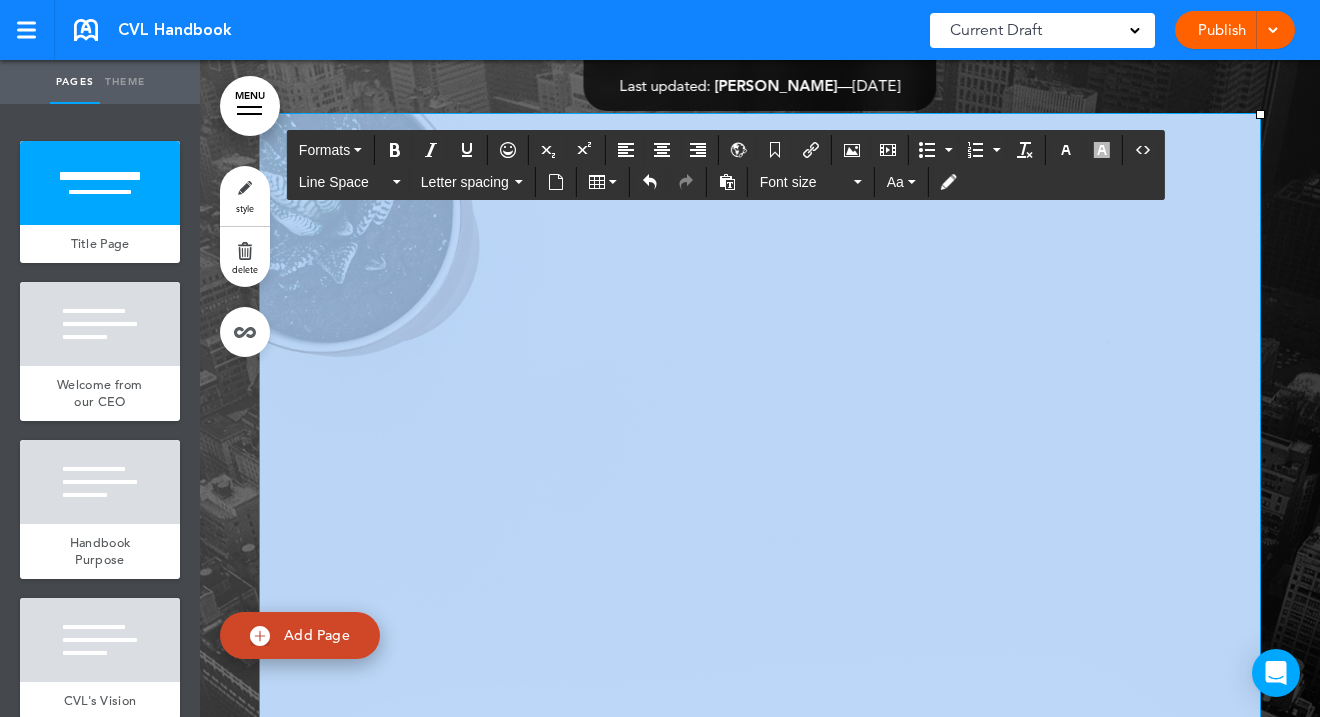 click 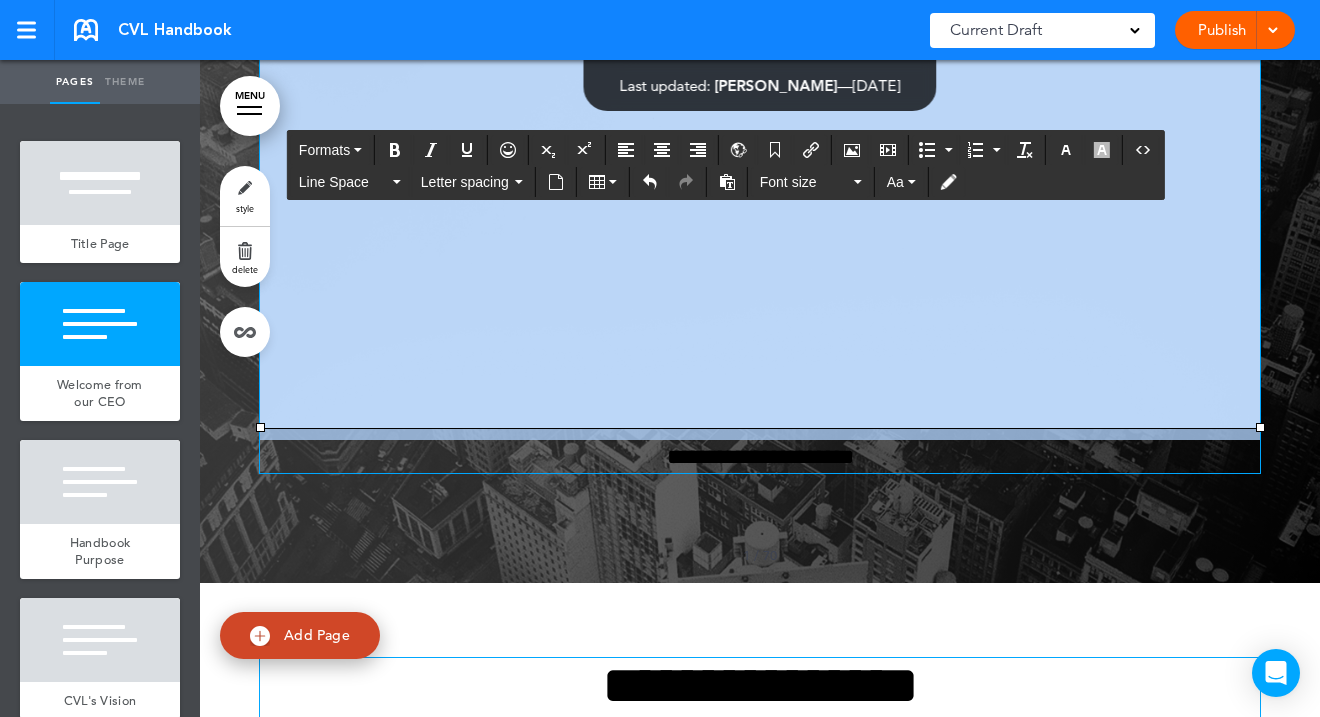 scroll, scrollTop: 345, scrollLeft: 0, axis: vertical 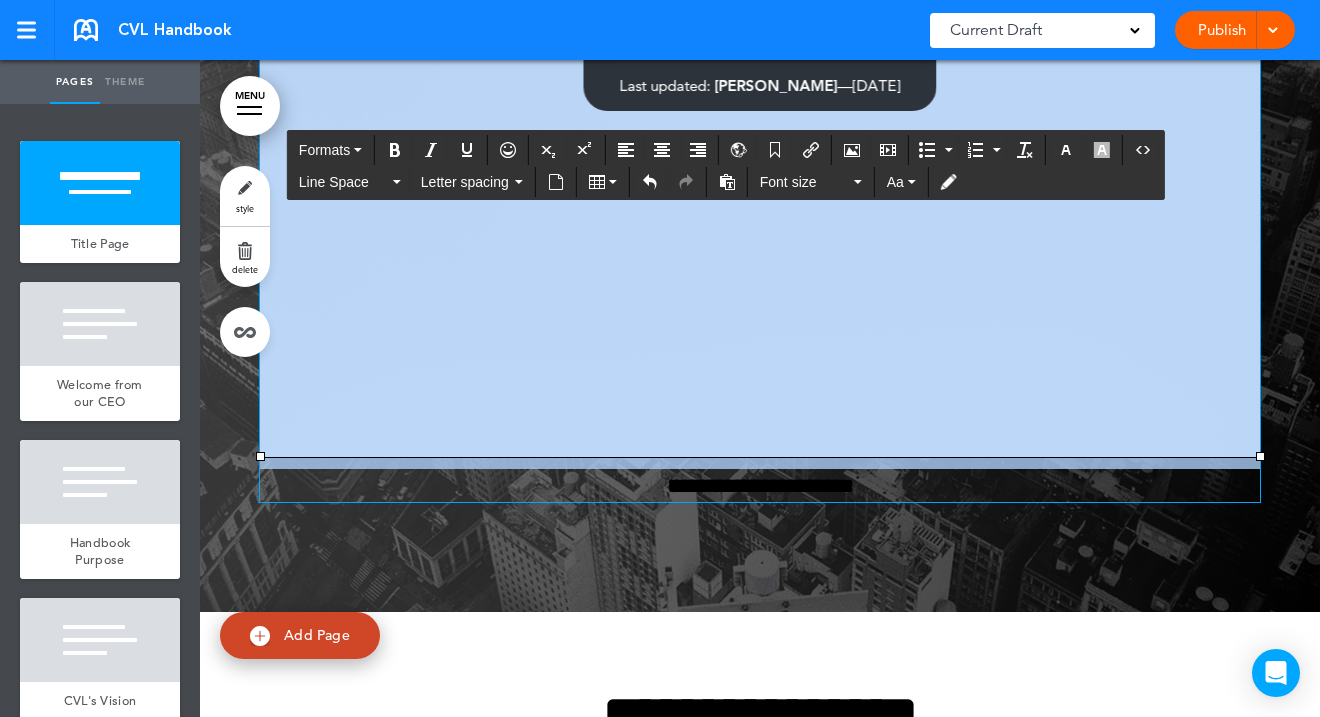 click on "**********" at bounding box center [760, 146] 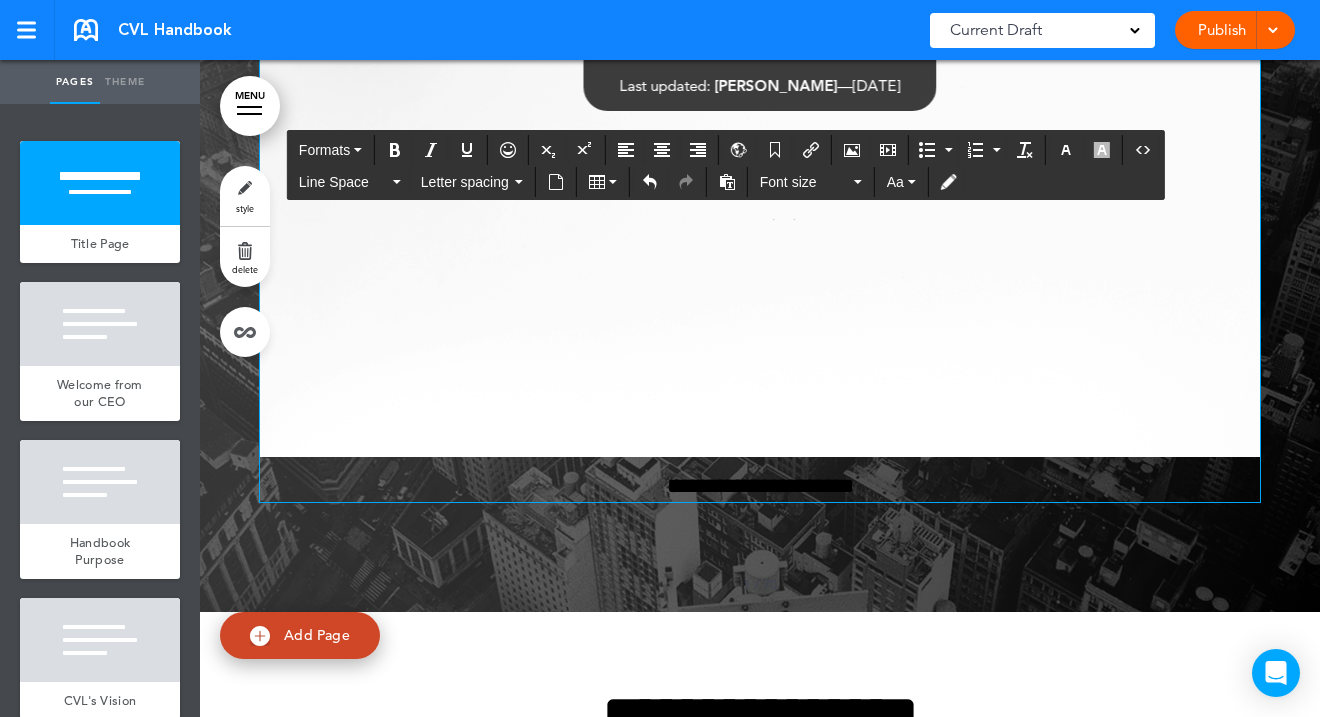click on "**********" at bounding box center (760, 146) 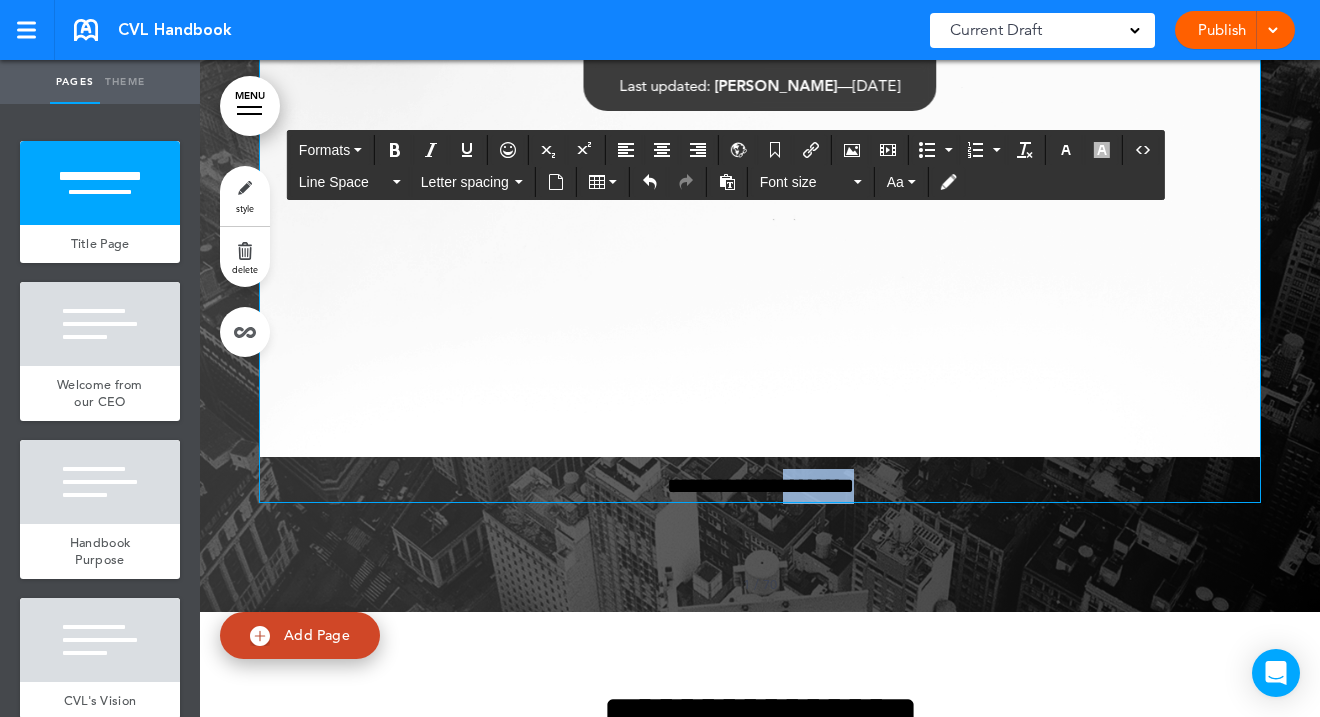 click on "**********" at bounding box center [760, 146] 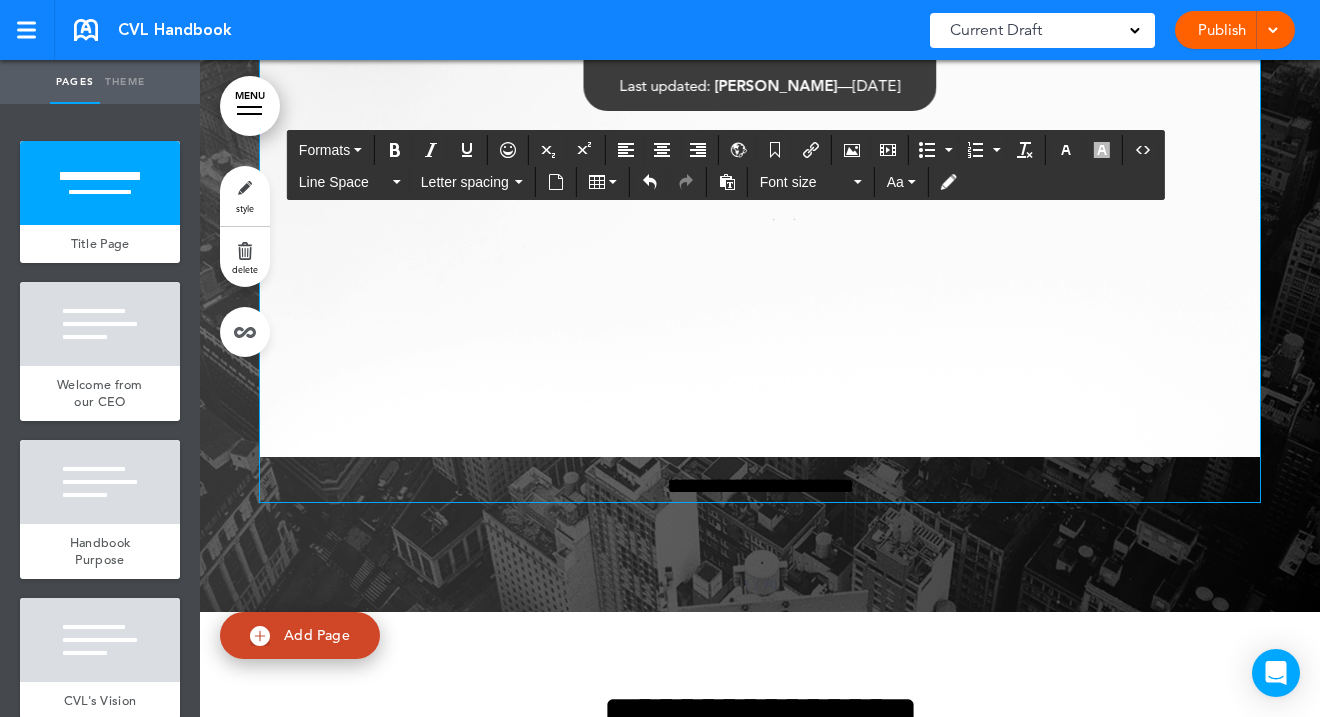click on "**********" at bounding box center [760, 146] 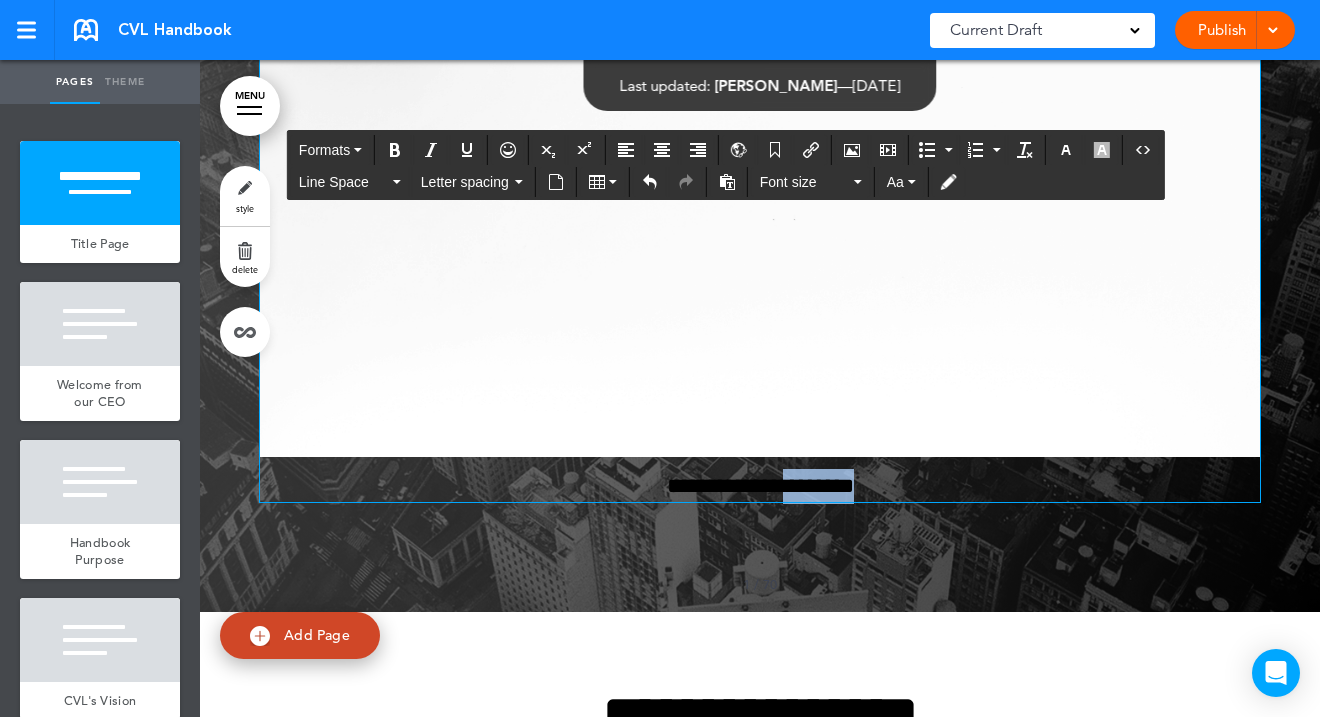 click on "**********" at bounding box center [760, 146] 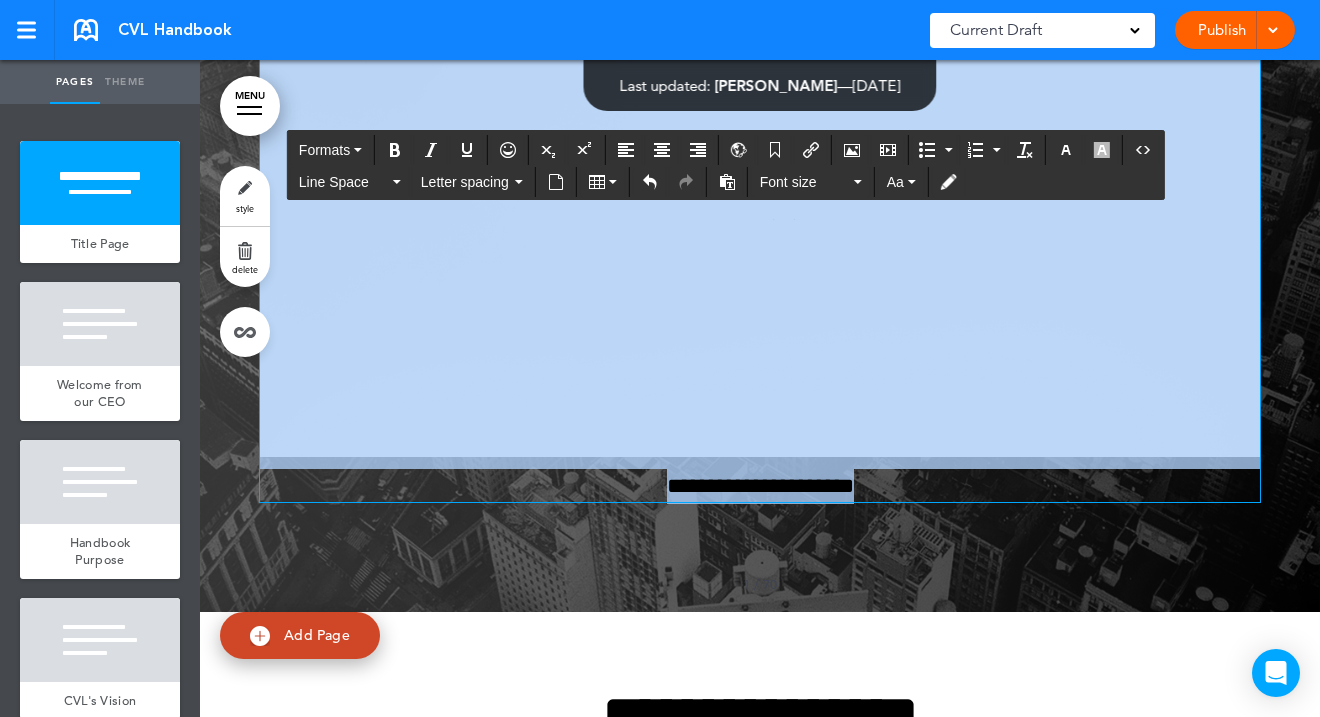 click 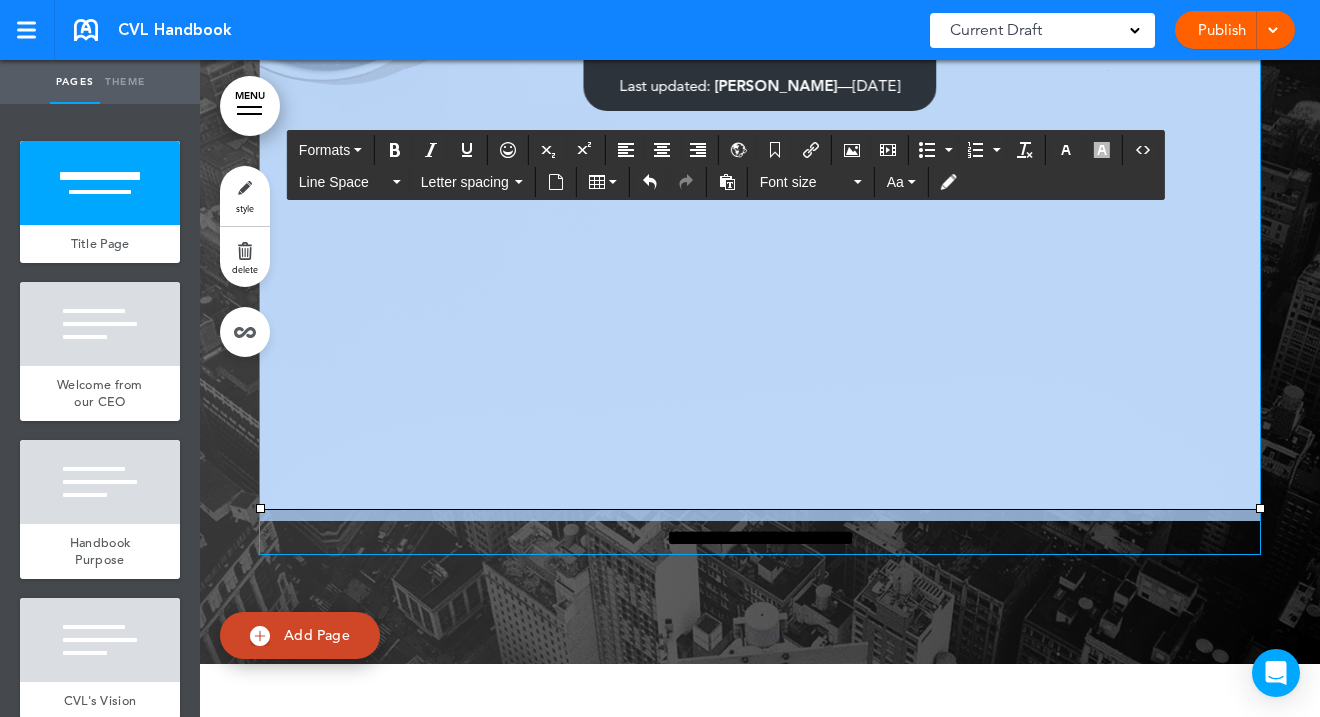scroll, scrollTop: 0, scrollLeft: 0, axis: both 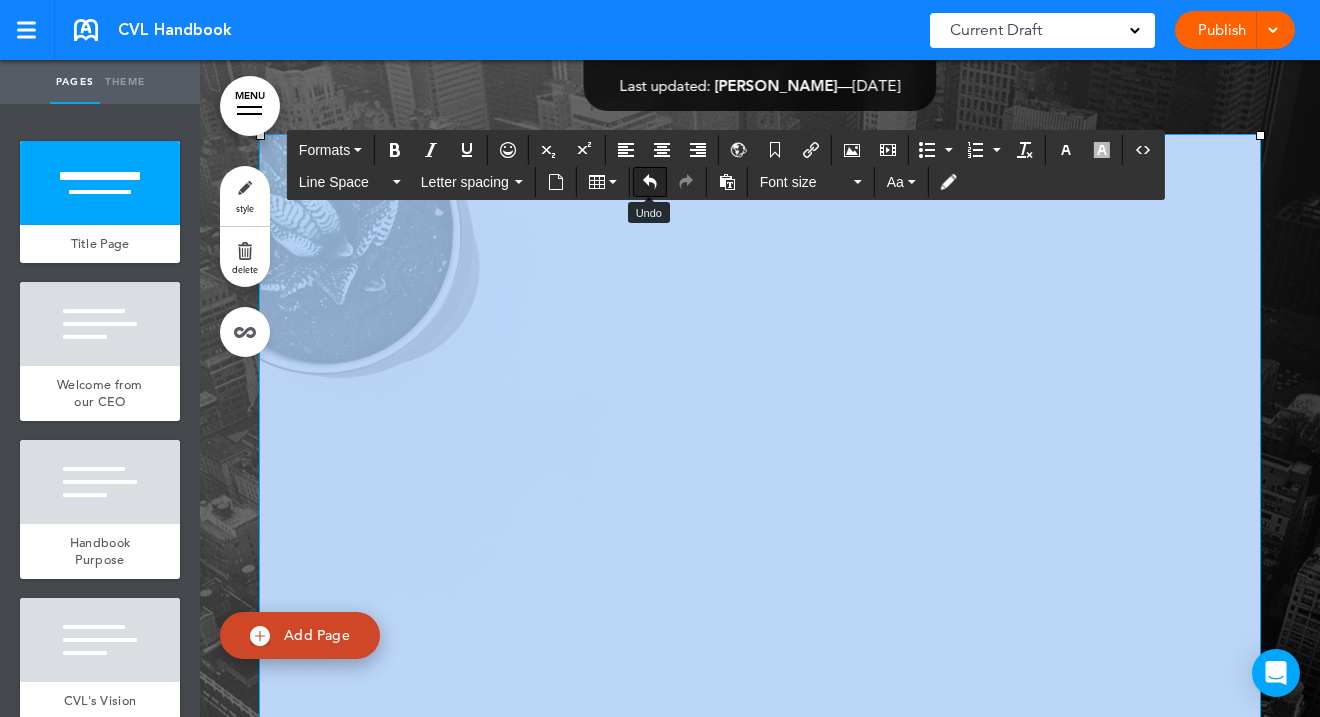 click at bounding box center (650, 182) 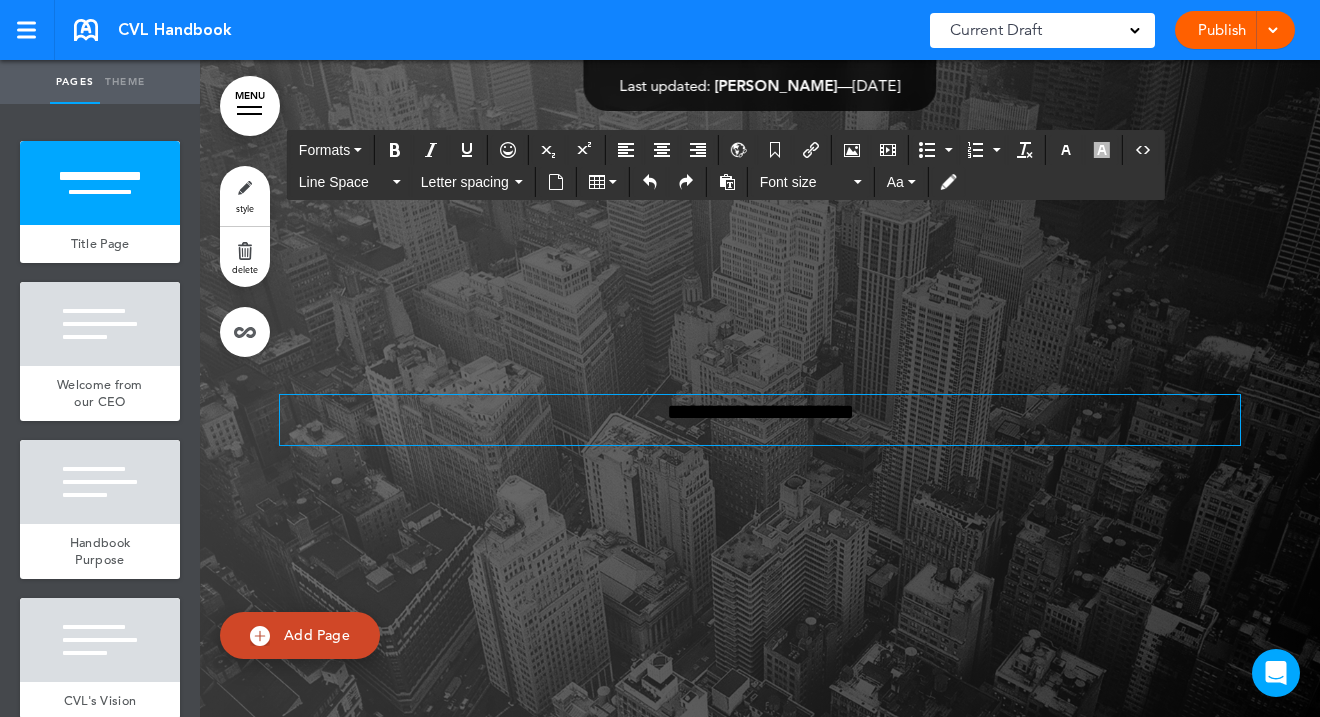 click on "**********" at bounding box center [760, 412] 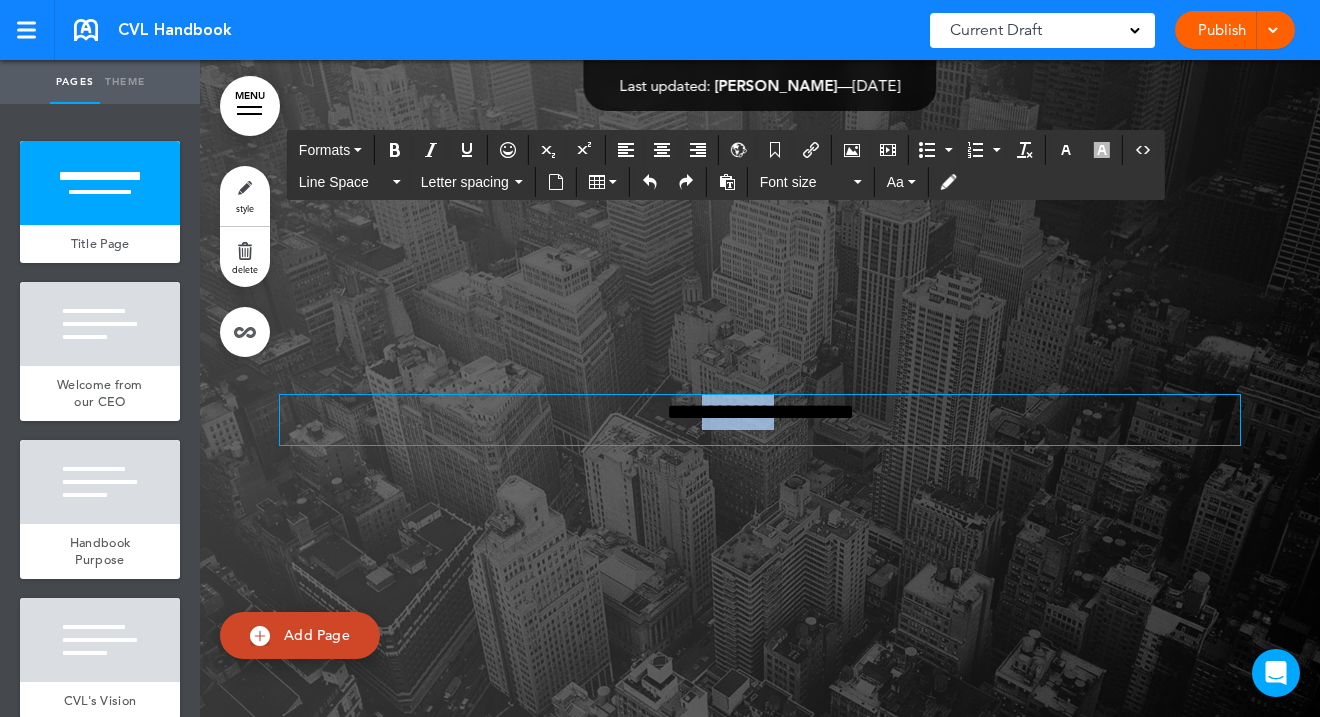 click on "**********" at bounding box center [760, 412] 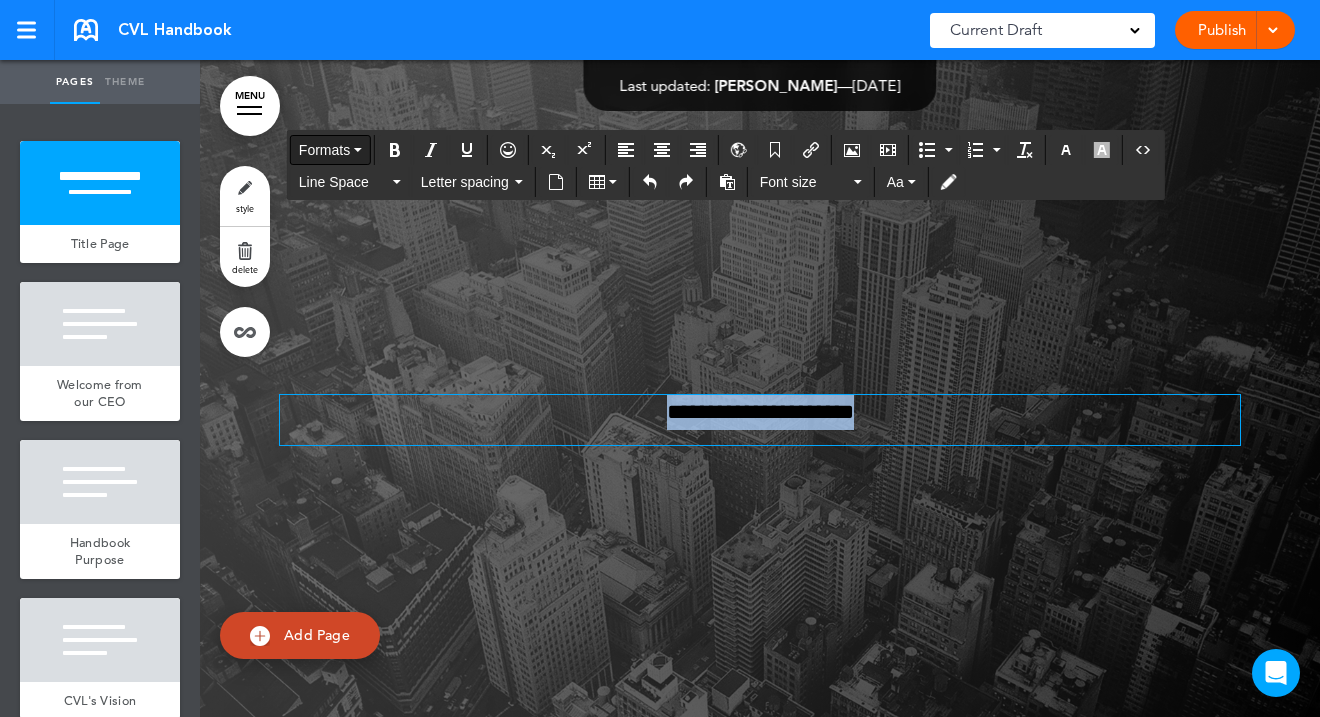 click on "Formats" at bounding box center (330, 150) 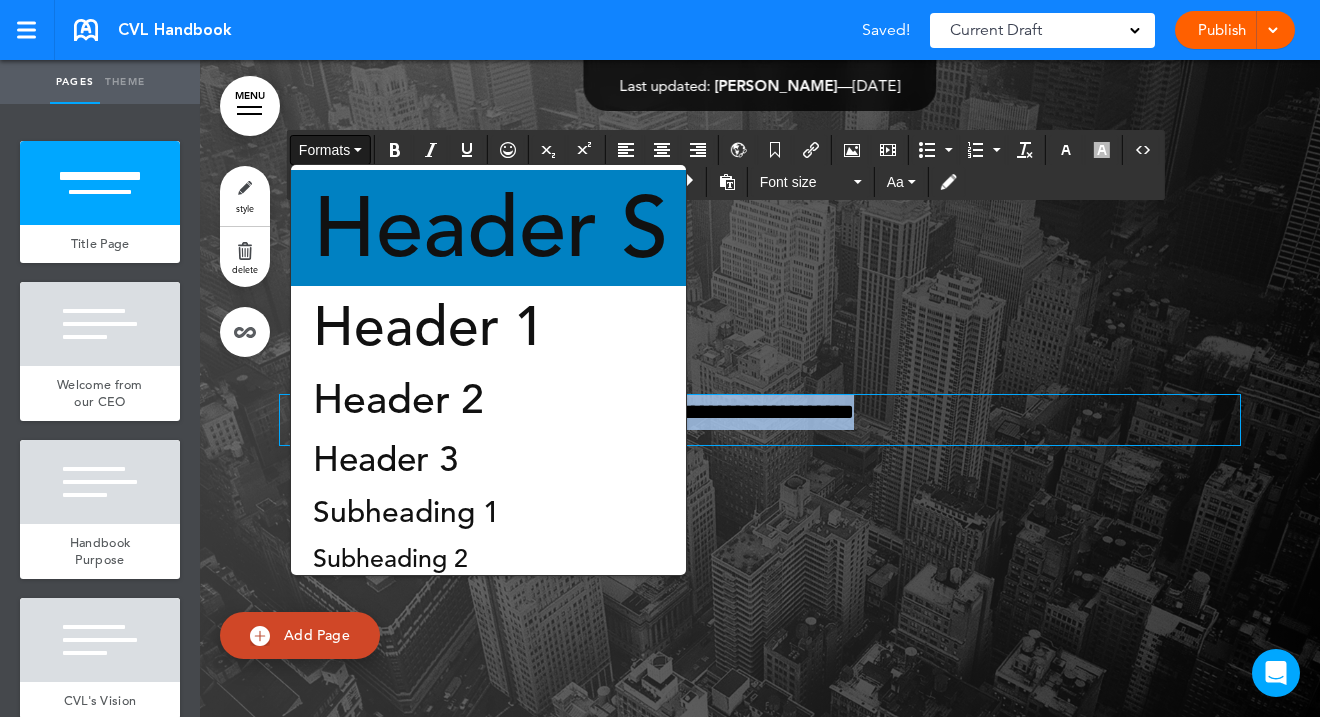 click on "Header S" at bounding box center [490, 228] 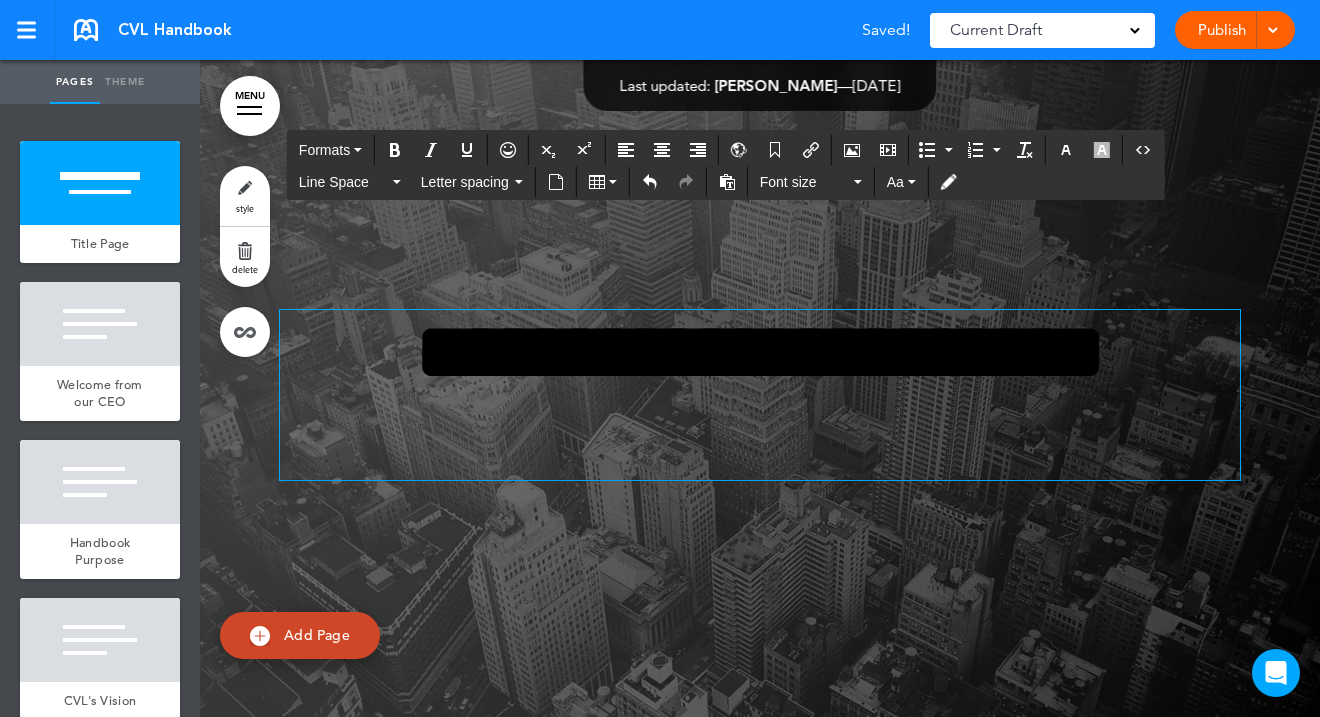 click on "**********" at bounding box center (760, 395) 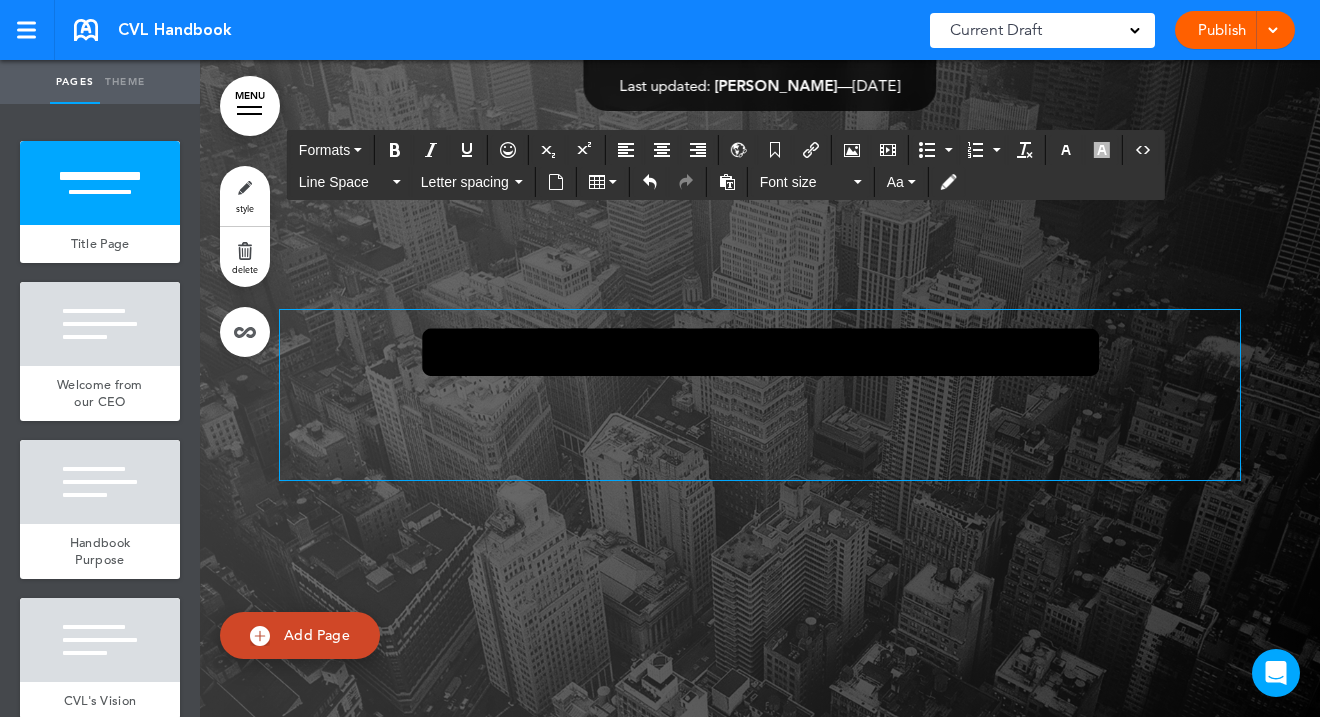 click on "**********" at bounding box center (760, 395) 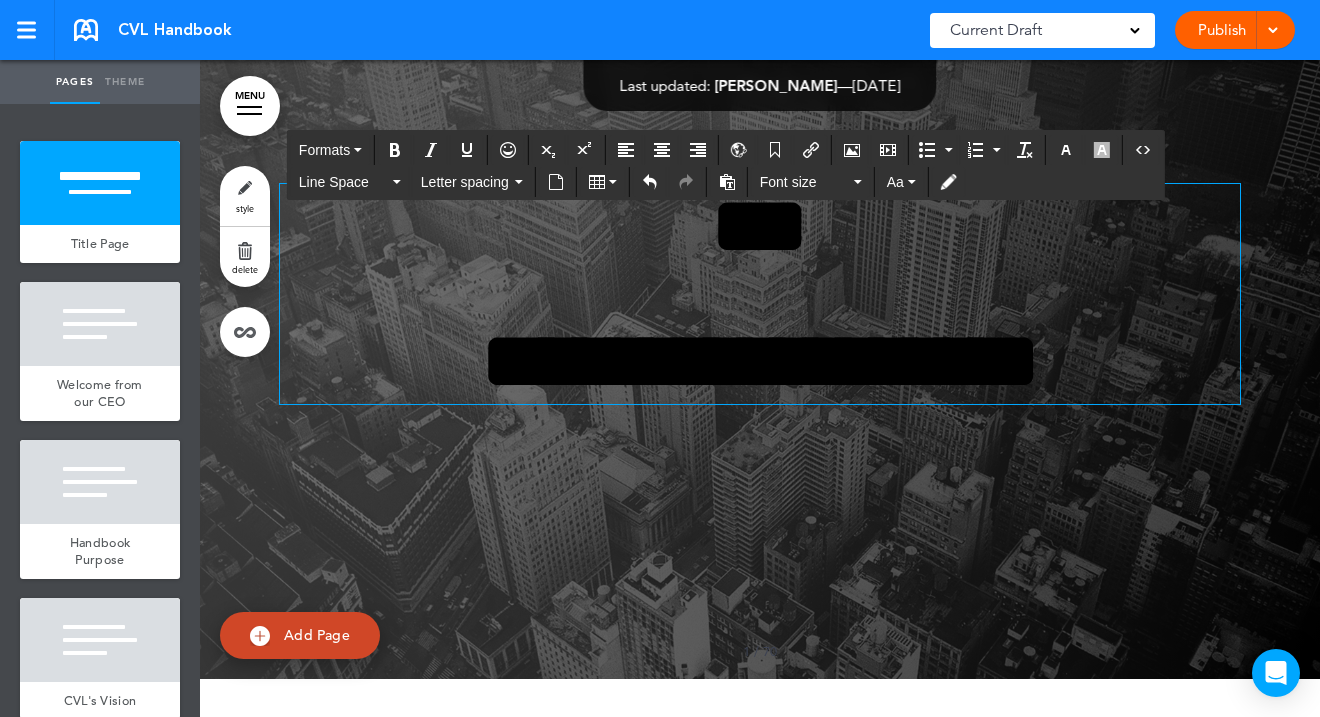 scroll, scrollTop: 79, scrollLeft: 0, axis: vertical 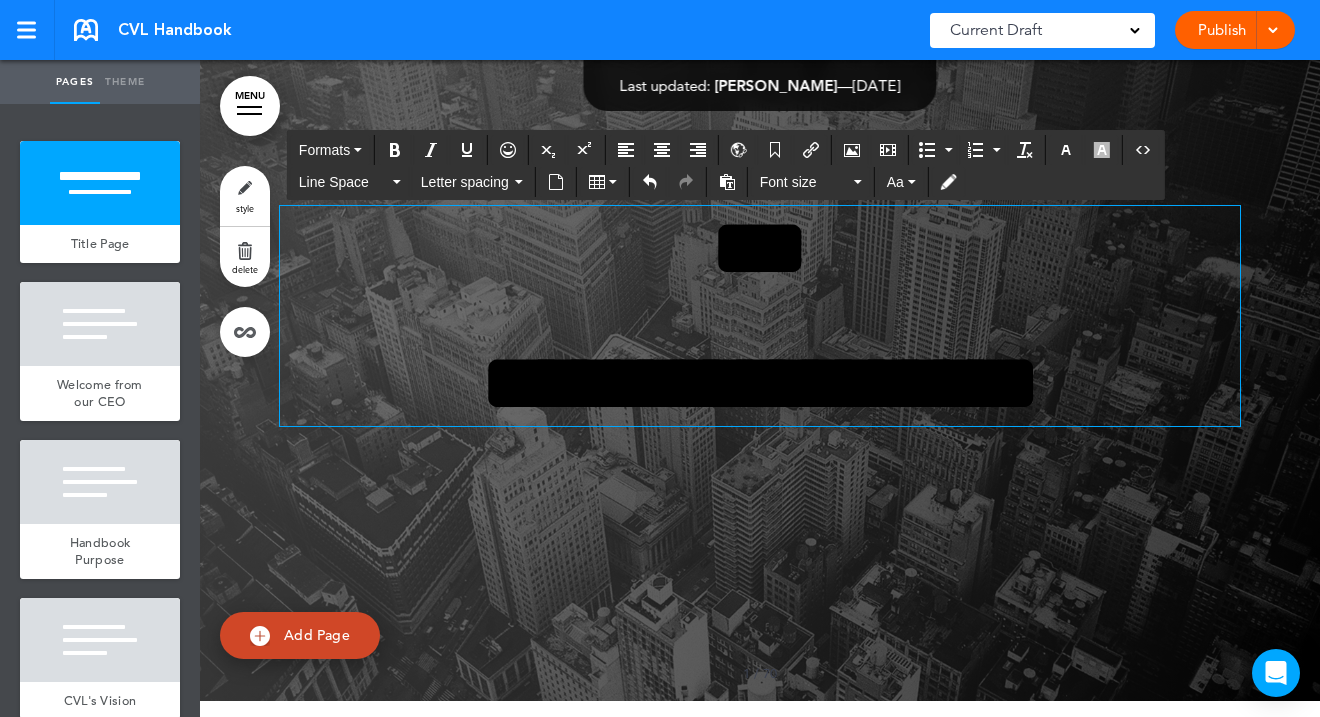 click on "**********" at bounding box center (760, 383) 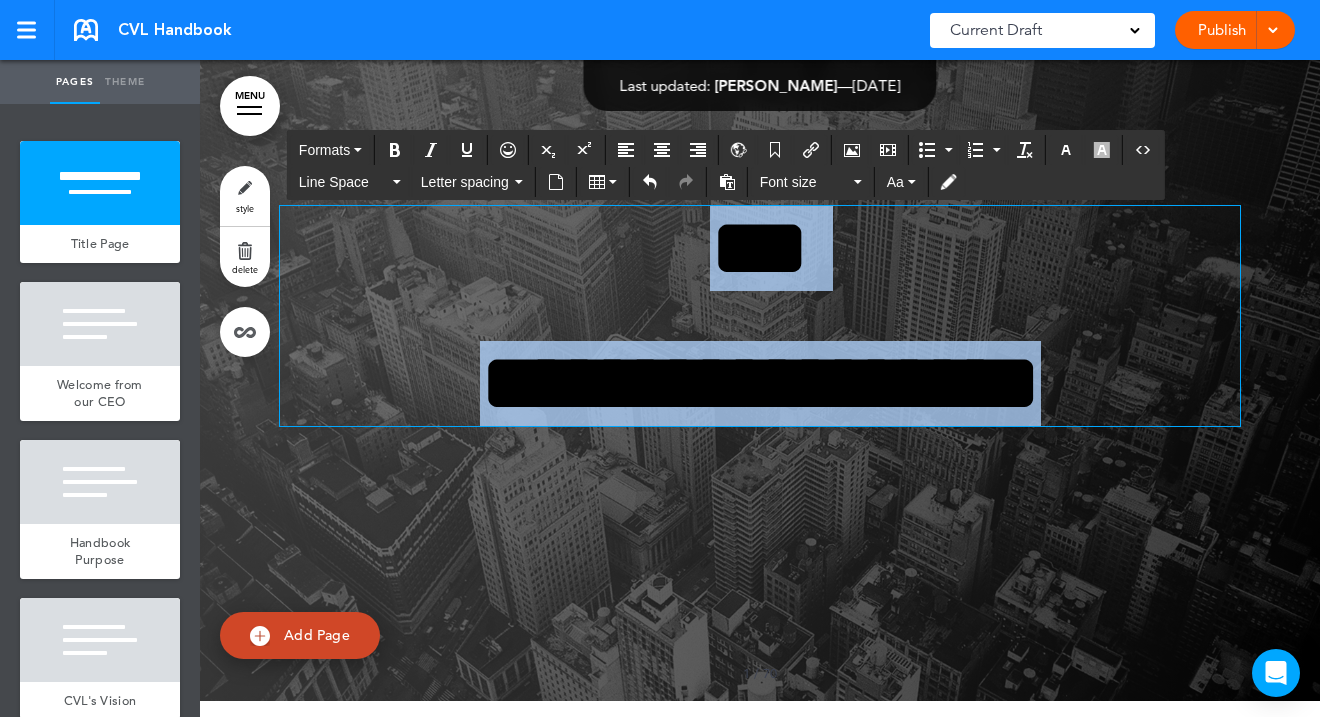 drag, startPoint x: 1163, startPoint y: 389, endPoint x: 665, endPoint y: 268, distance: 512.489 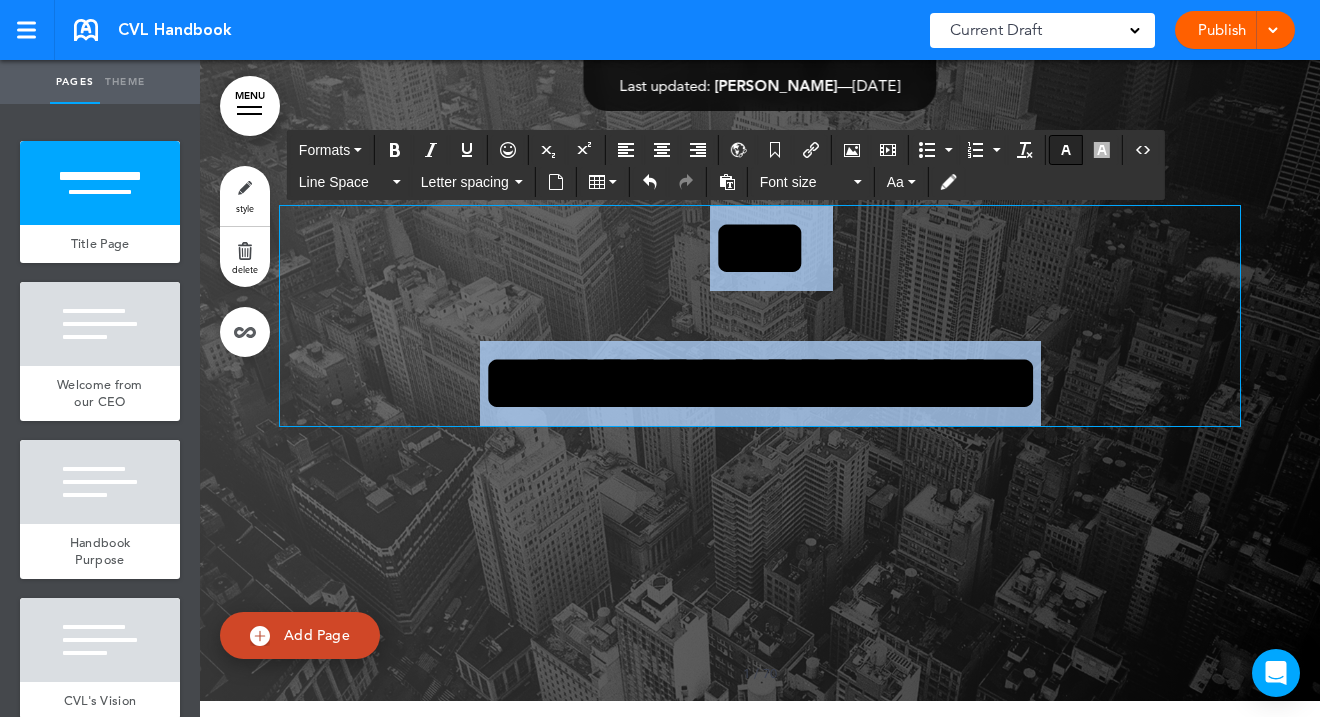click at bounding box center (1066, 150) 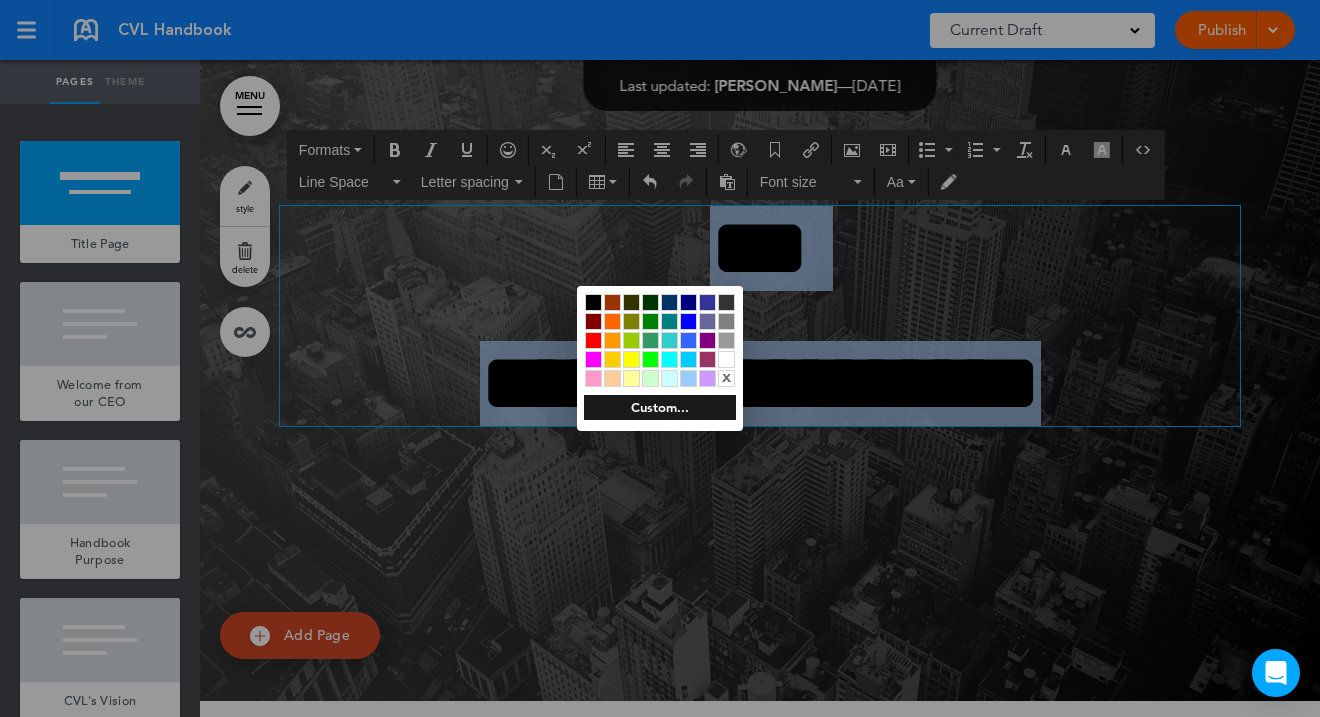 click at bounding box center (726, 359) 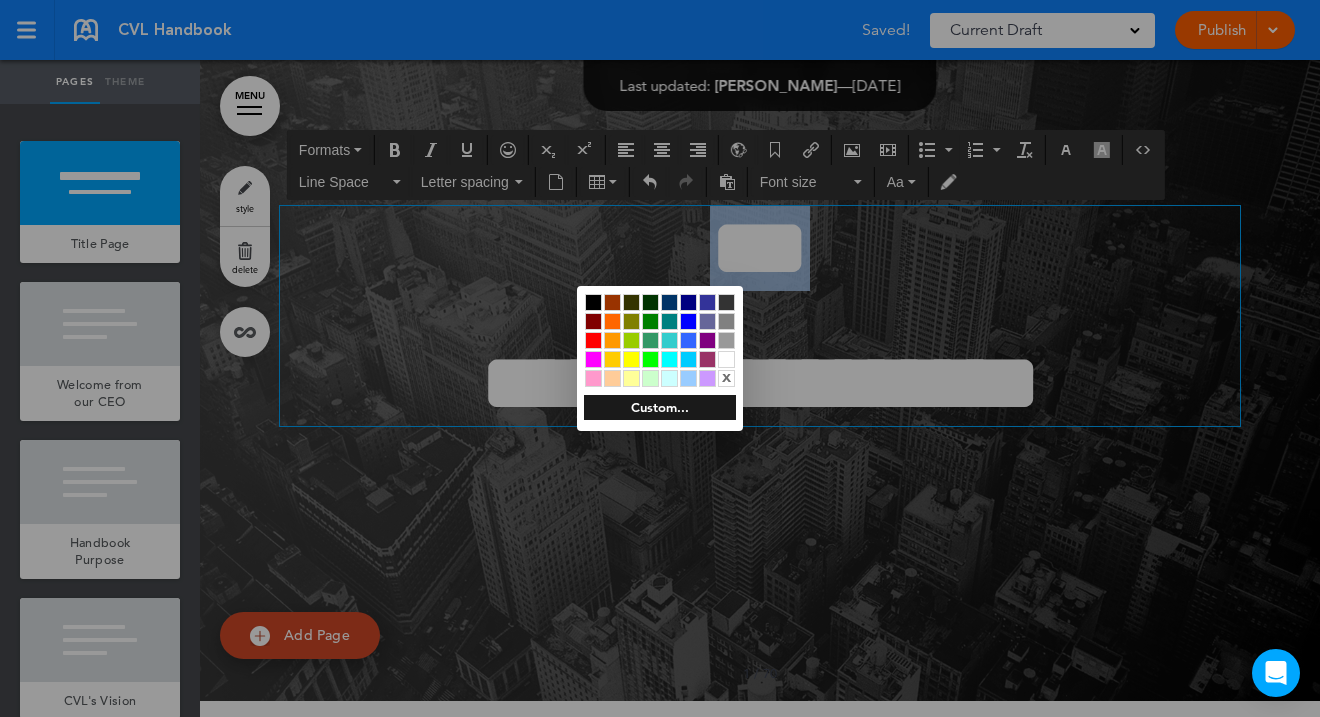 click at bounding box center [660, 358] 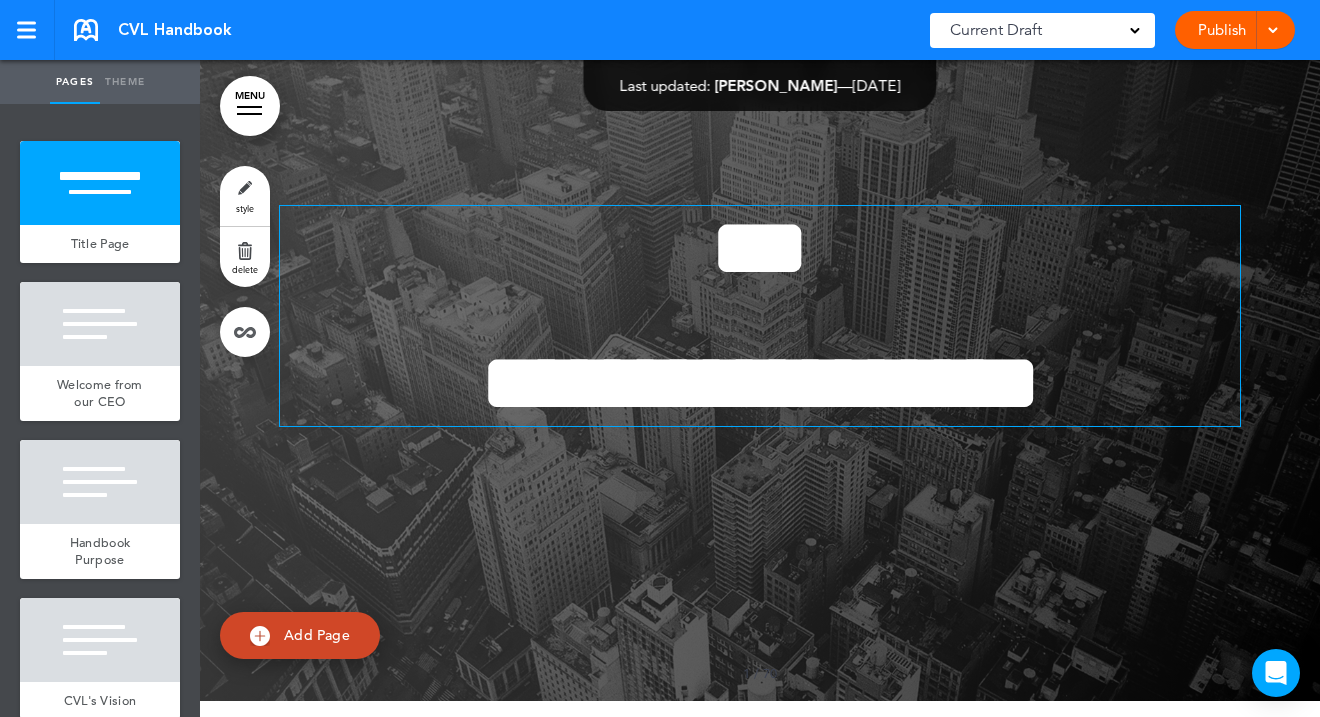click on "**********" at bounding box center [760, 383] 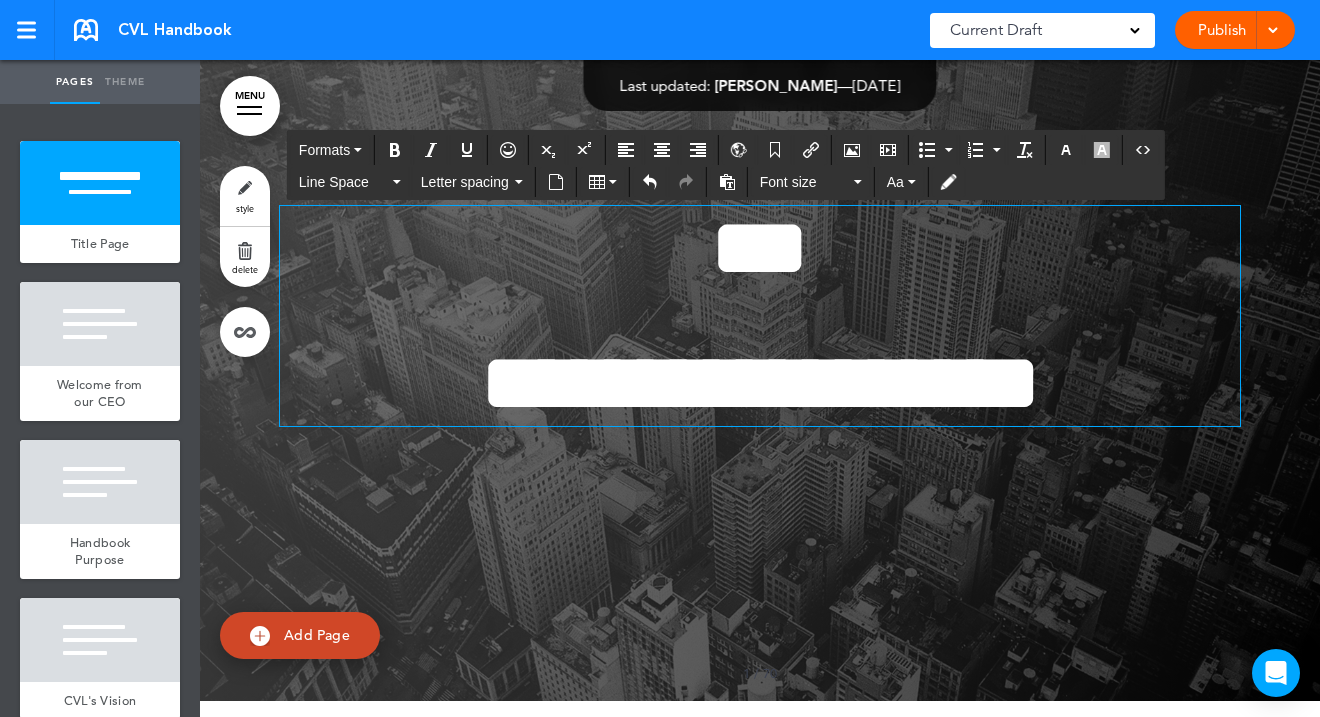 click on "**********" at bounding box center [760, 383] 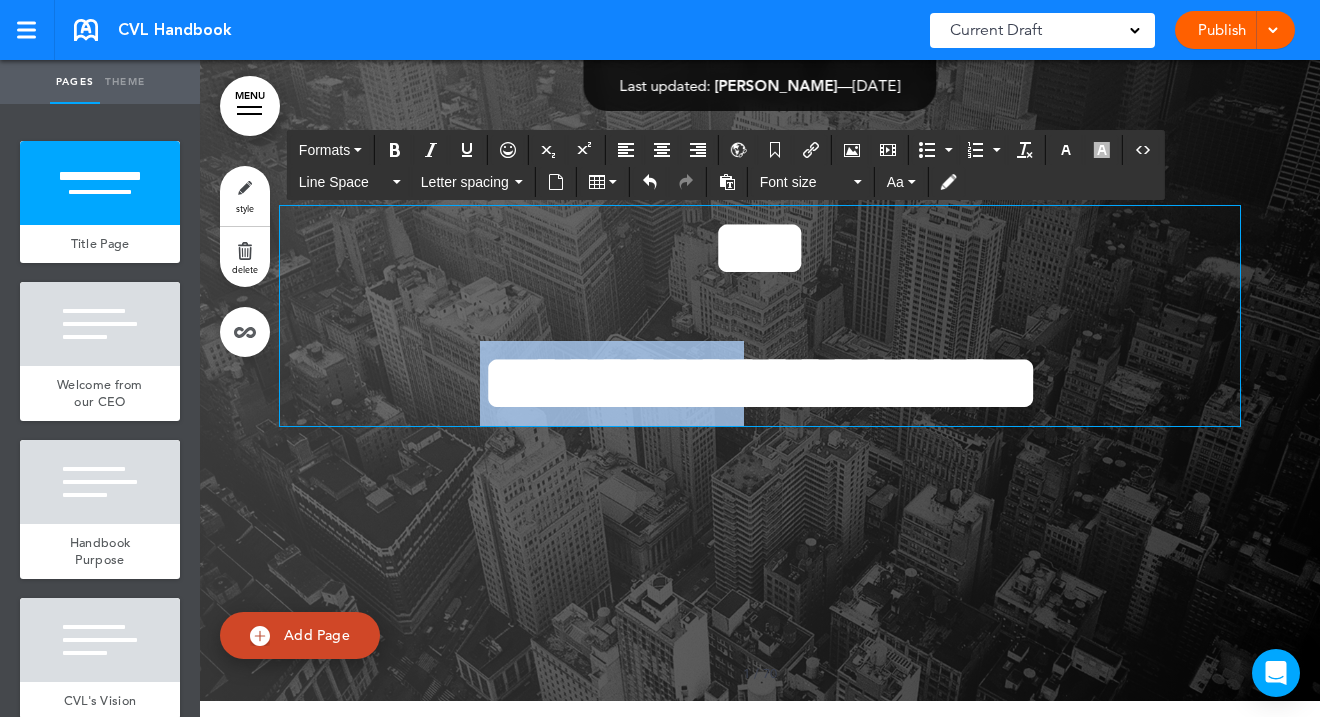click on "**********" at bounding box center [760, 383] 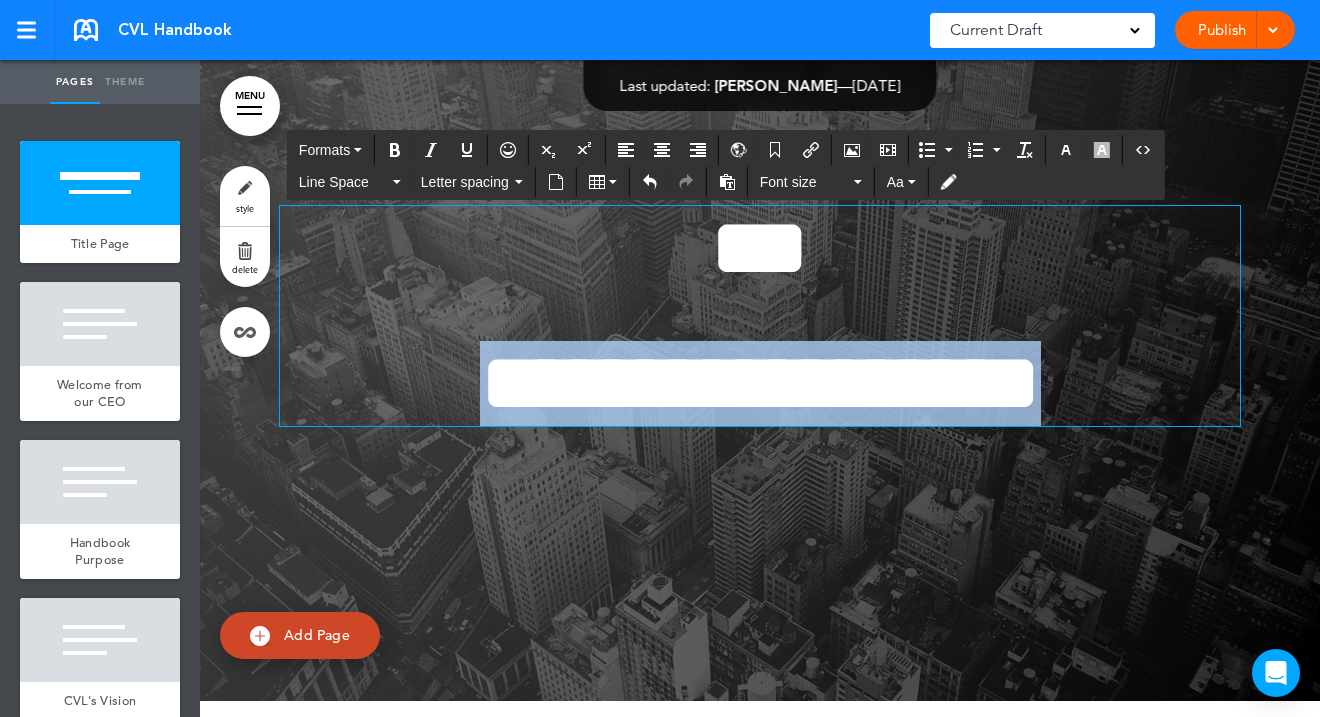 click on "**********" at bounding box center [760, 383] 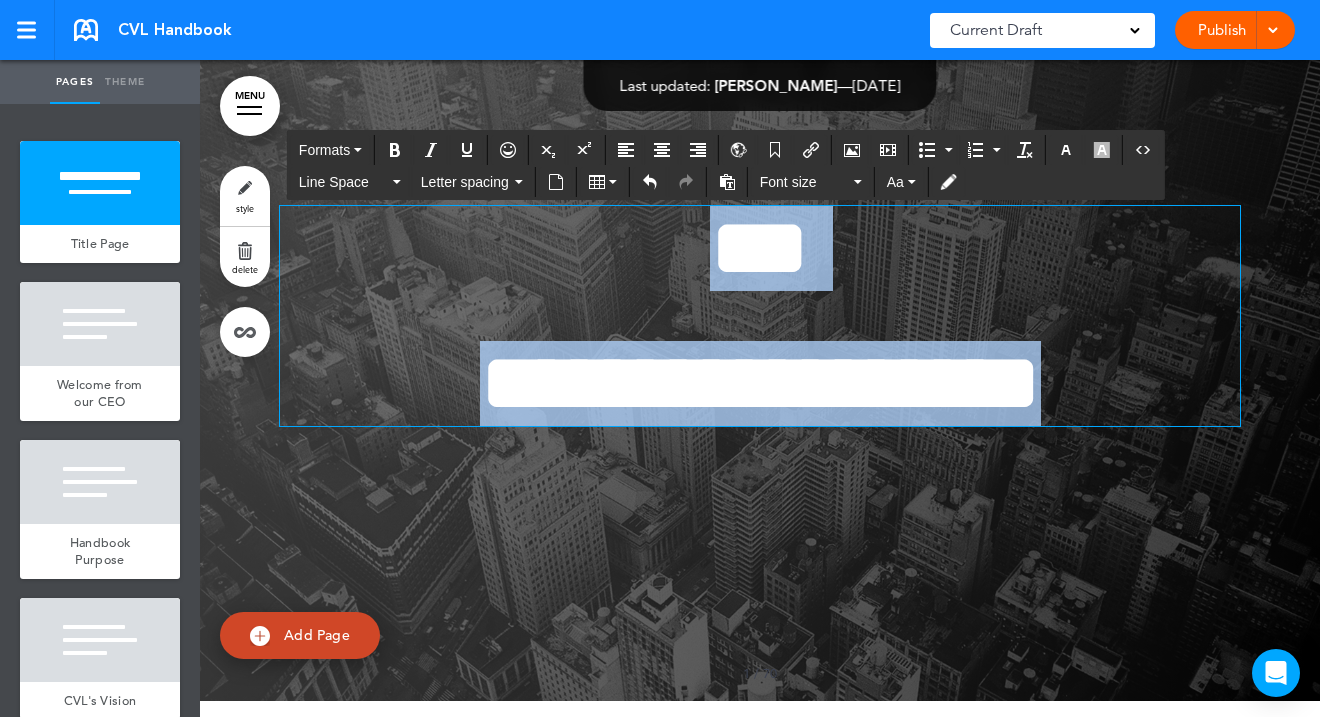 drag, startPoint x: 1174, startPoint y: 389, endPoint x: 679, endPoint y: 244, distance: 515.80035 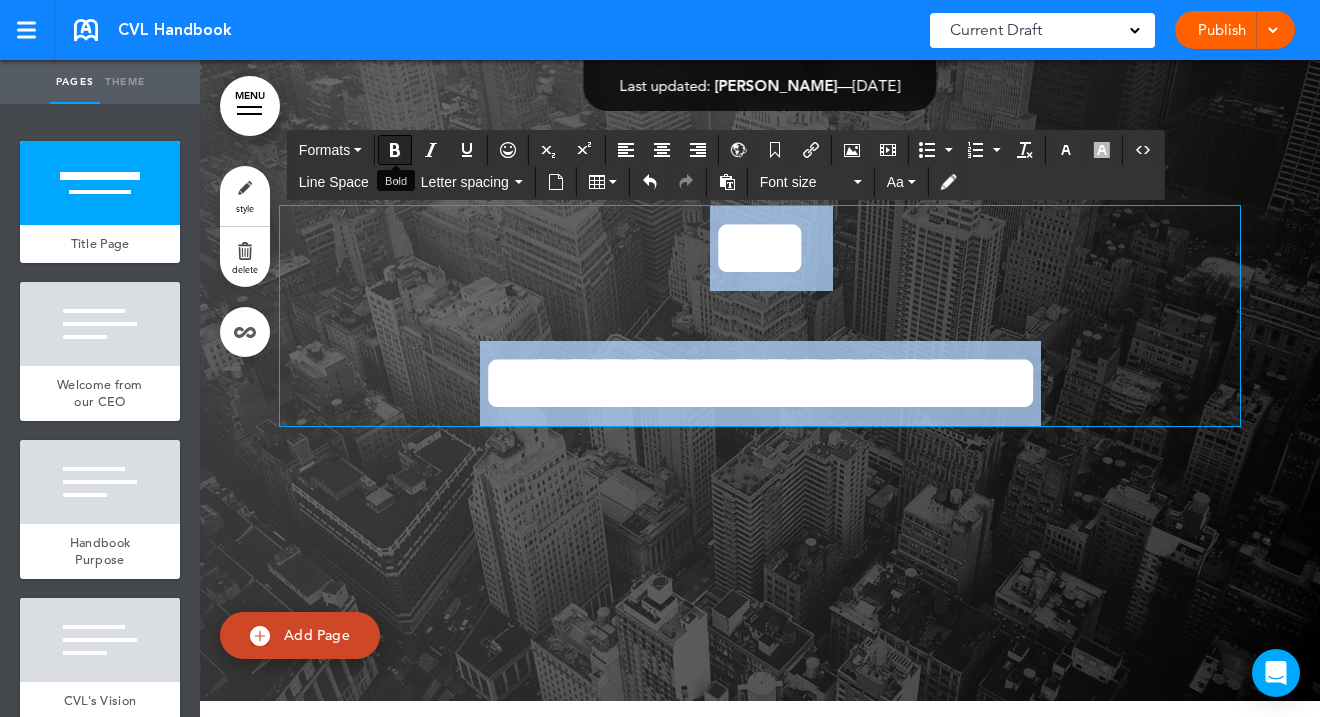 click at bounding box center [395, 150] 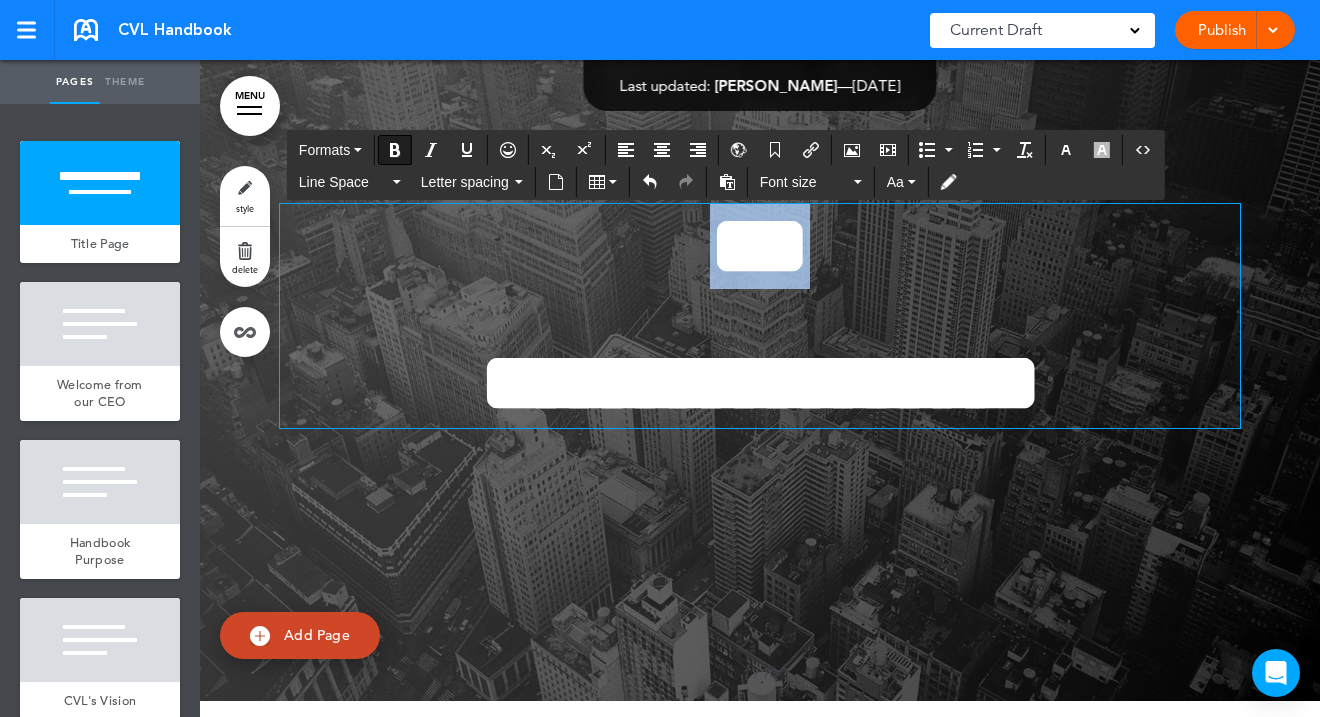 click on "***" at bounding box center [760, 247] 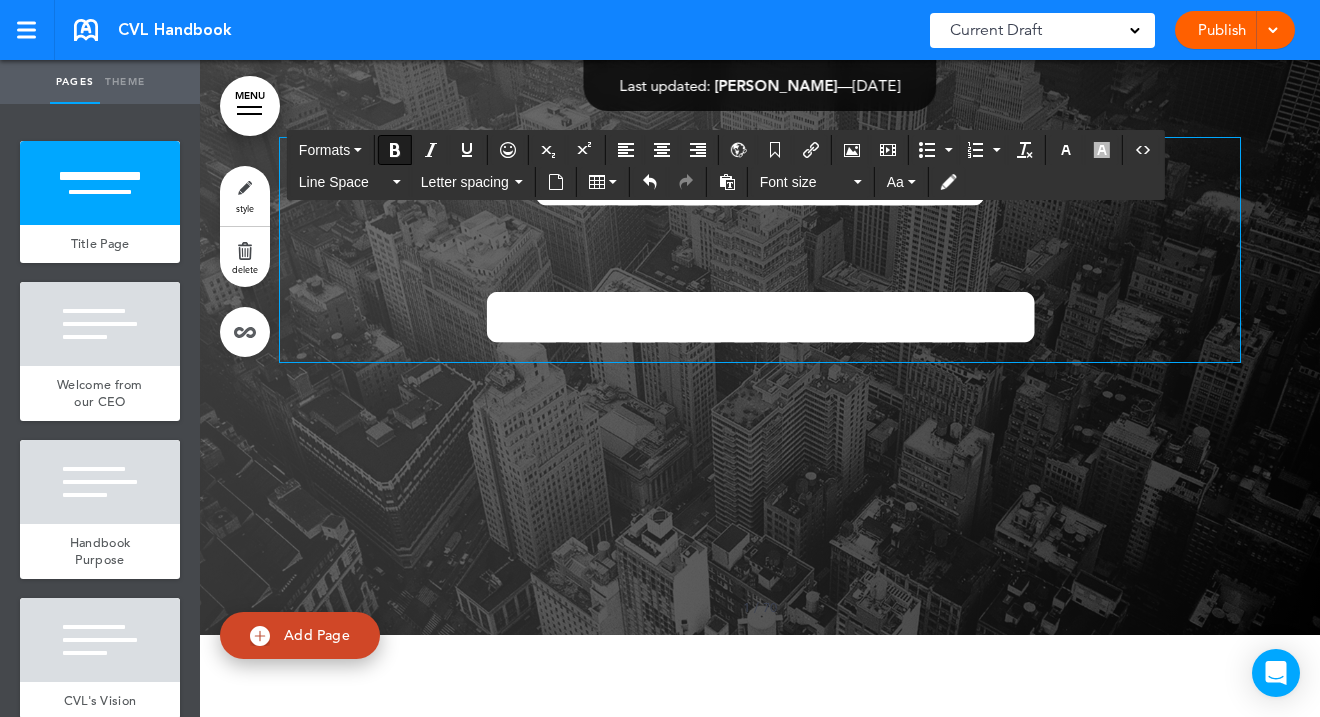 scroll, scrollTop: 159, scrollLeft: 0, axis: vertical 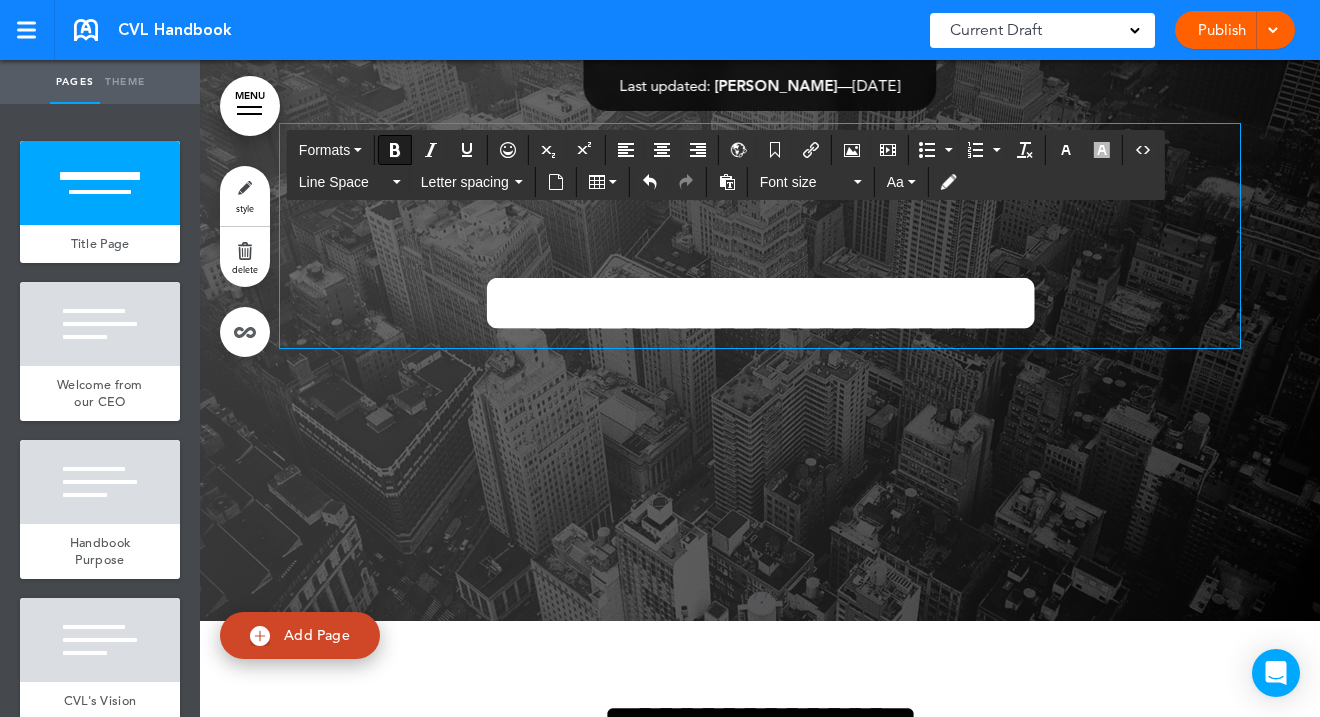 click on "**********" at bounding box center [760, 261] 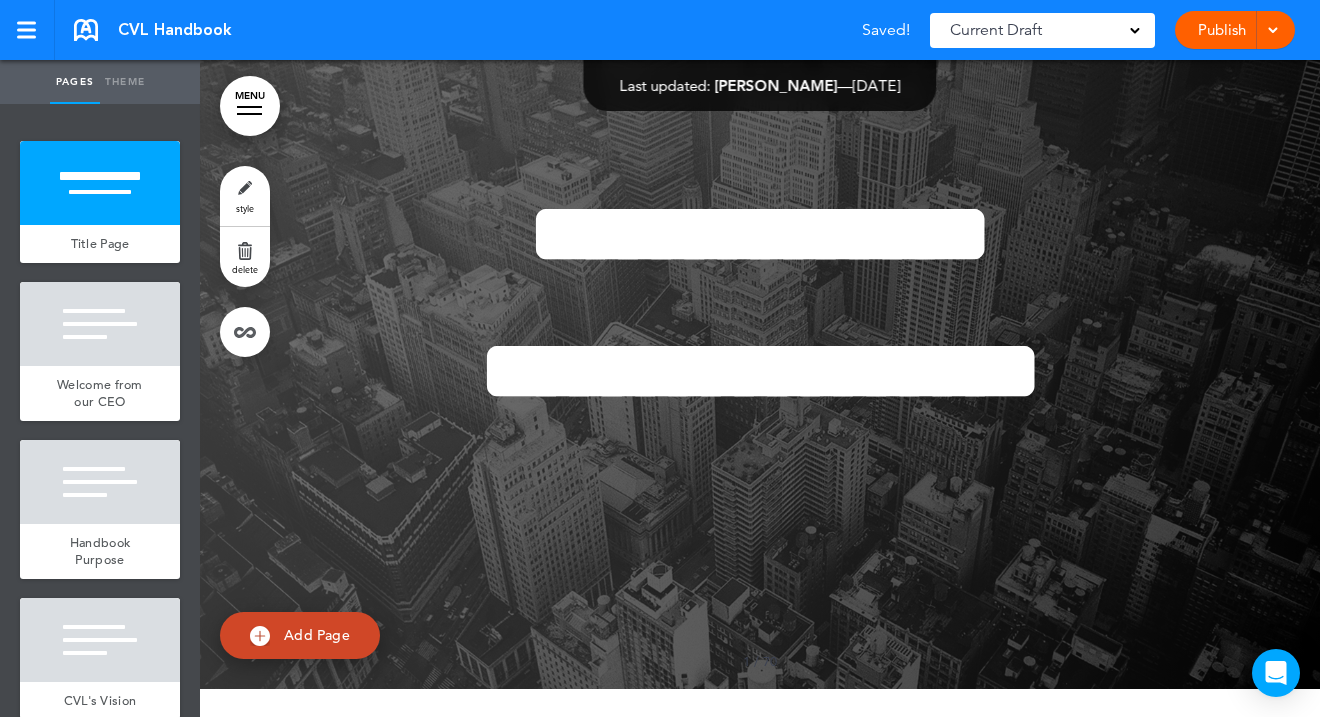 scroll, scrollTop: 92, scrollLeft: 0, axis: vertical 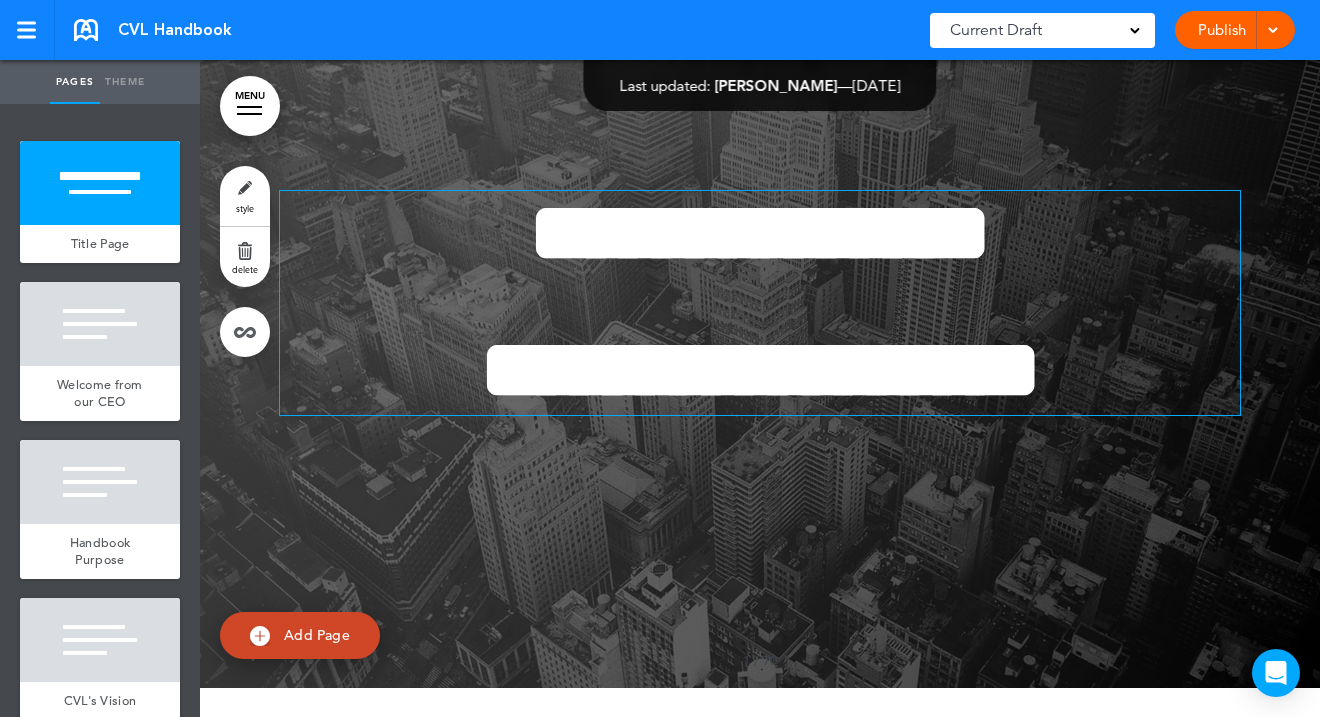 click on "**********" at bounding box center [760, 370] 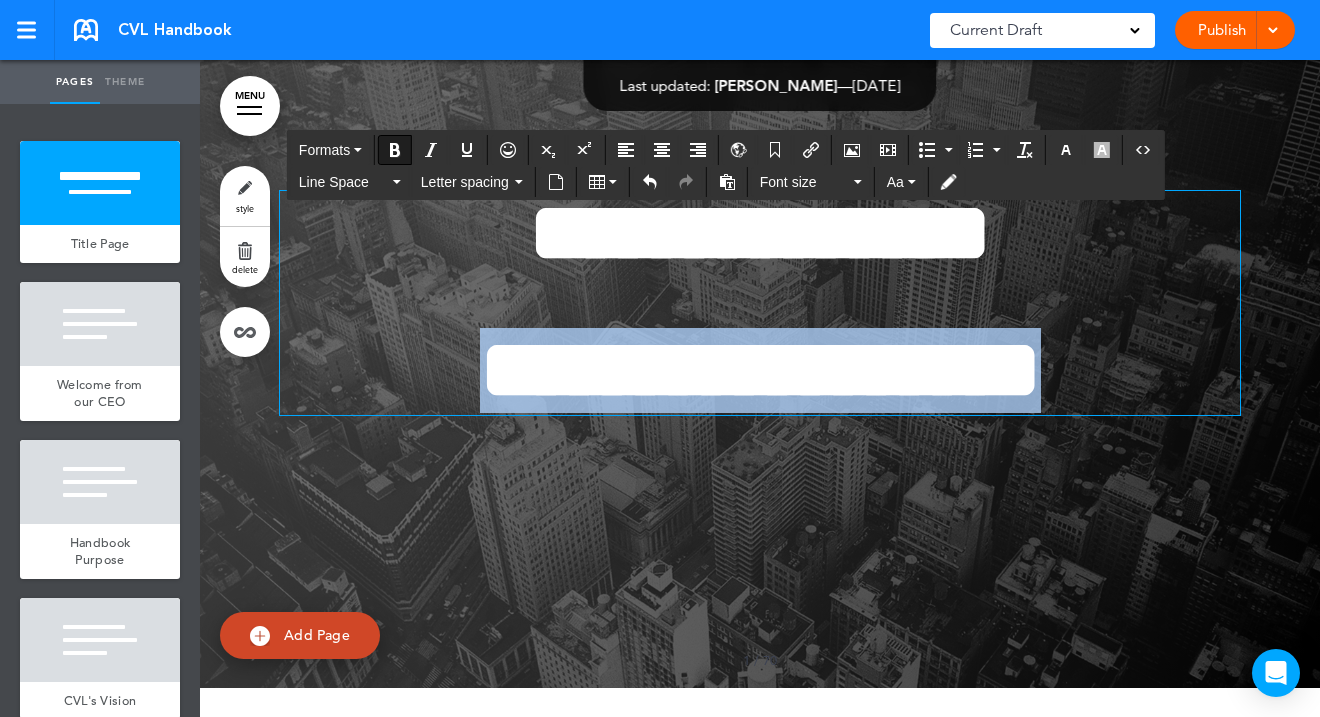 drag, startPoint x: 1176, startPoint y: 384, endPoint x: 364, endPoint y: 328, distance: 813.9288 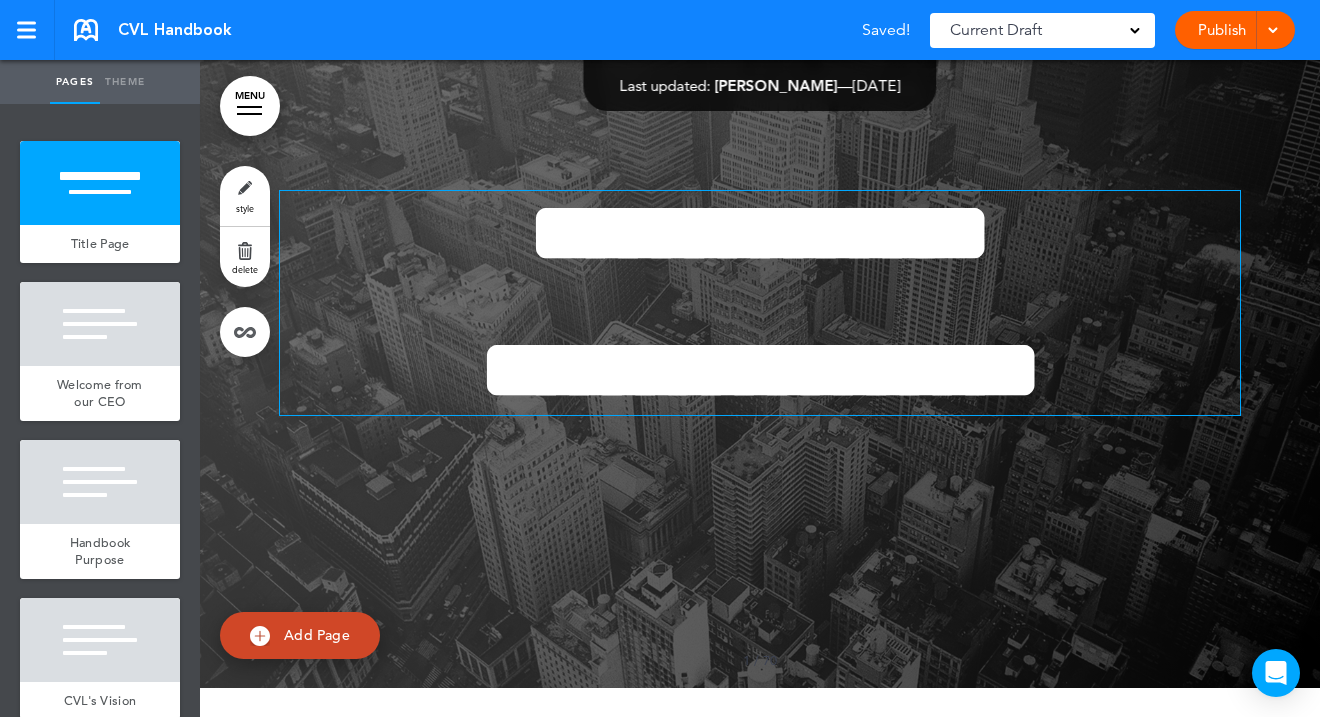 click on "**********" at bounding box center (760, 370) 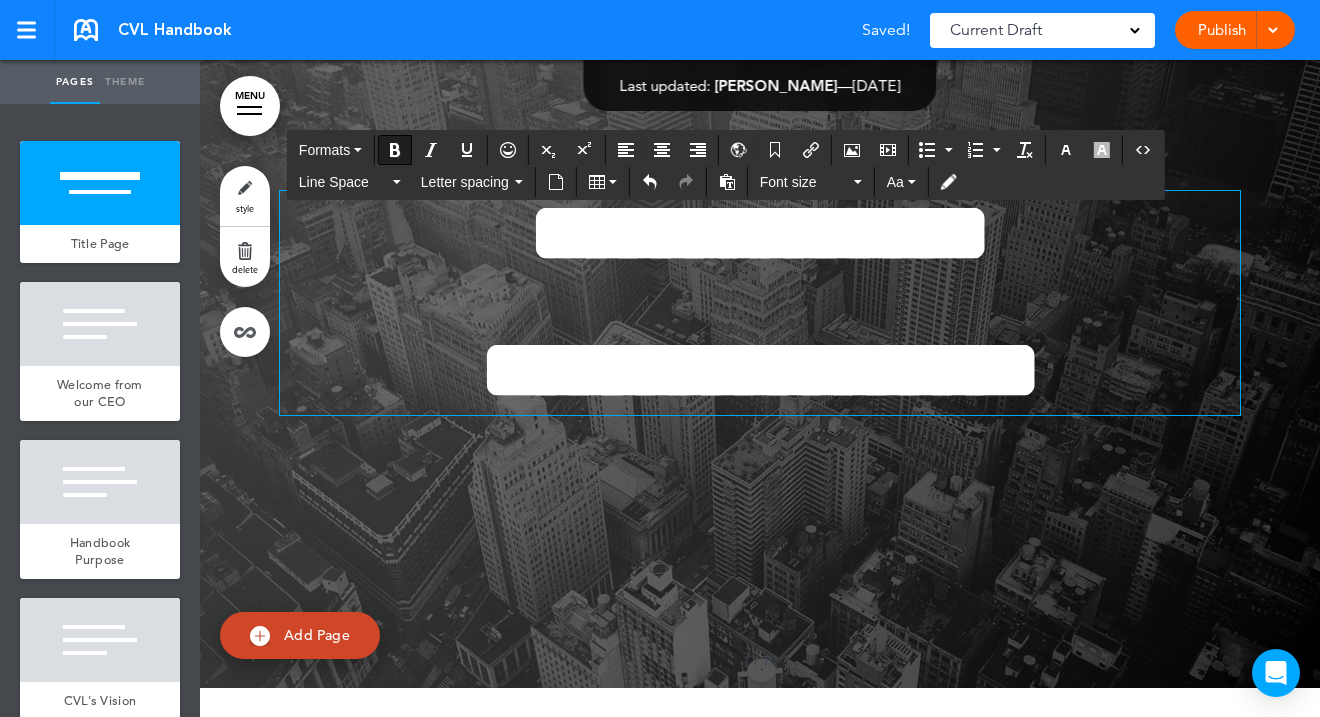 click on "**********" at bounding box center [760, 371] 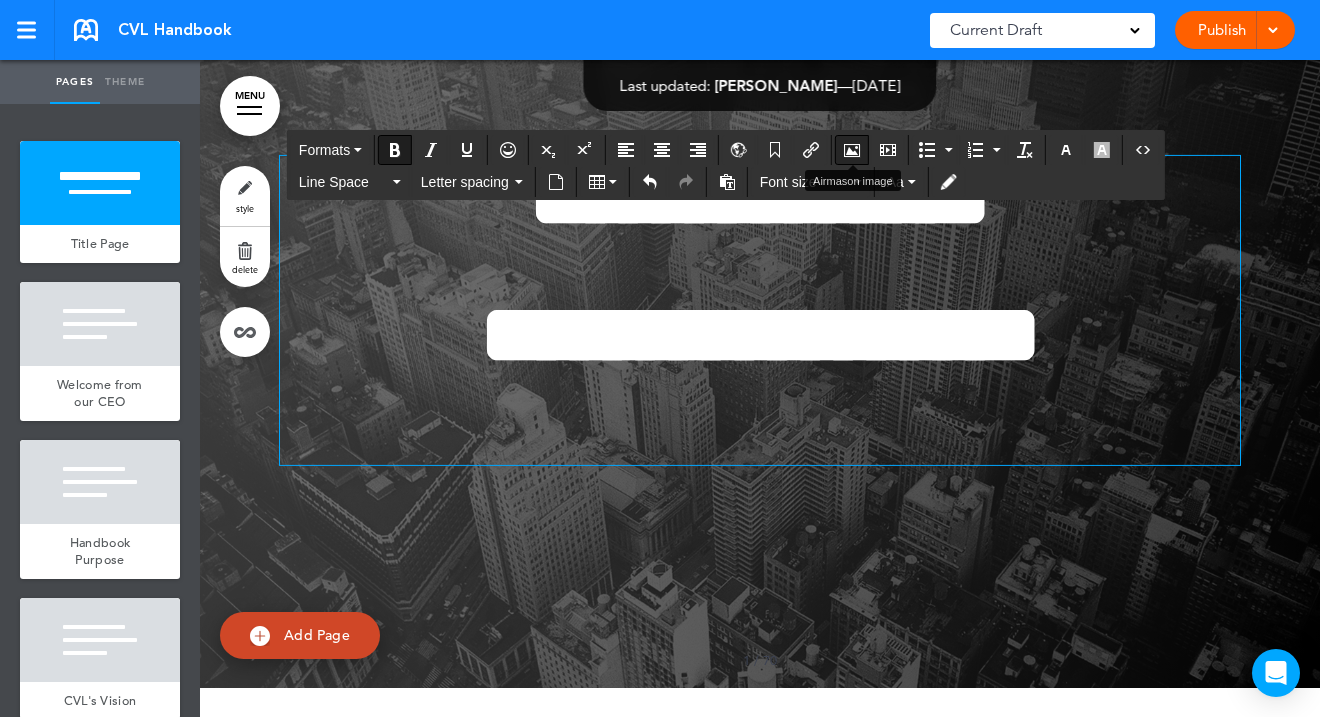 click at bounding box center [852, 150] 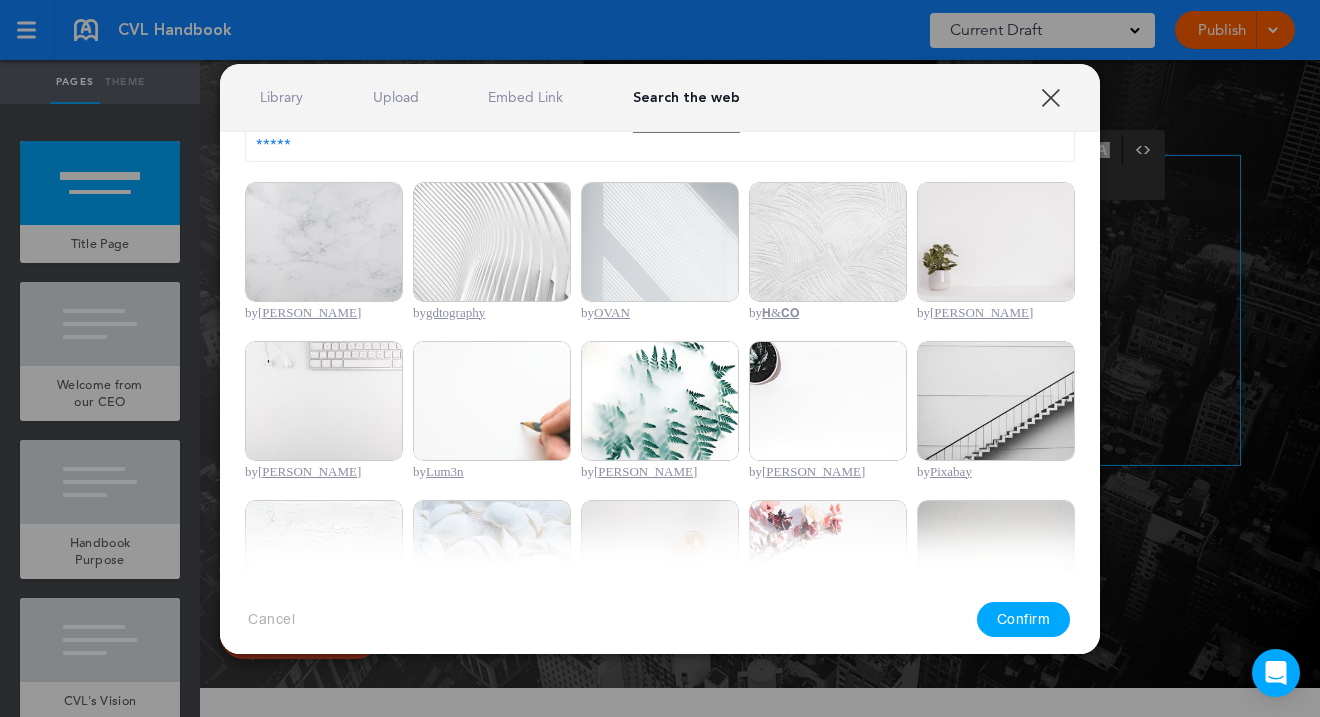 click on "Upload" at bounding box center [396, 97] 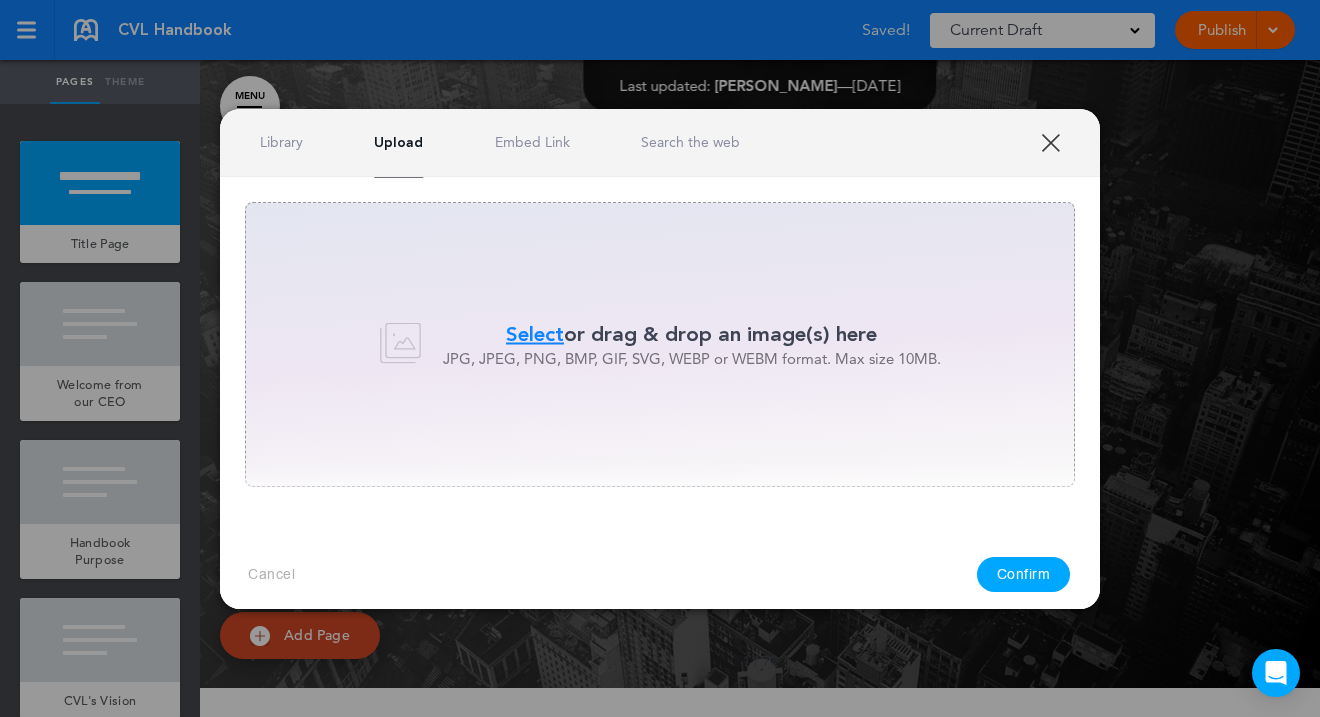 click on "Select" at bounding box center [535, 334] 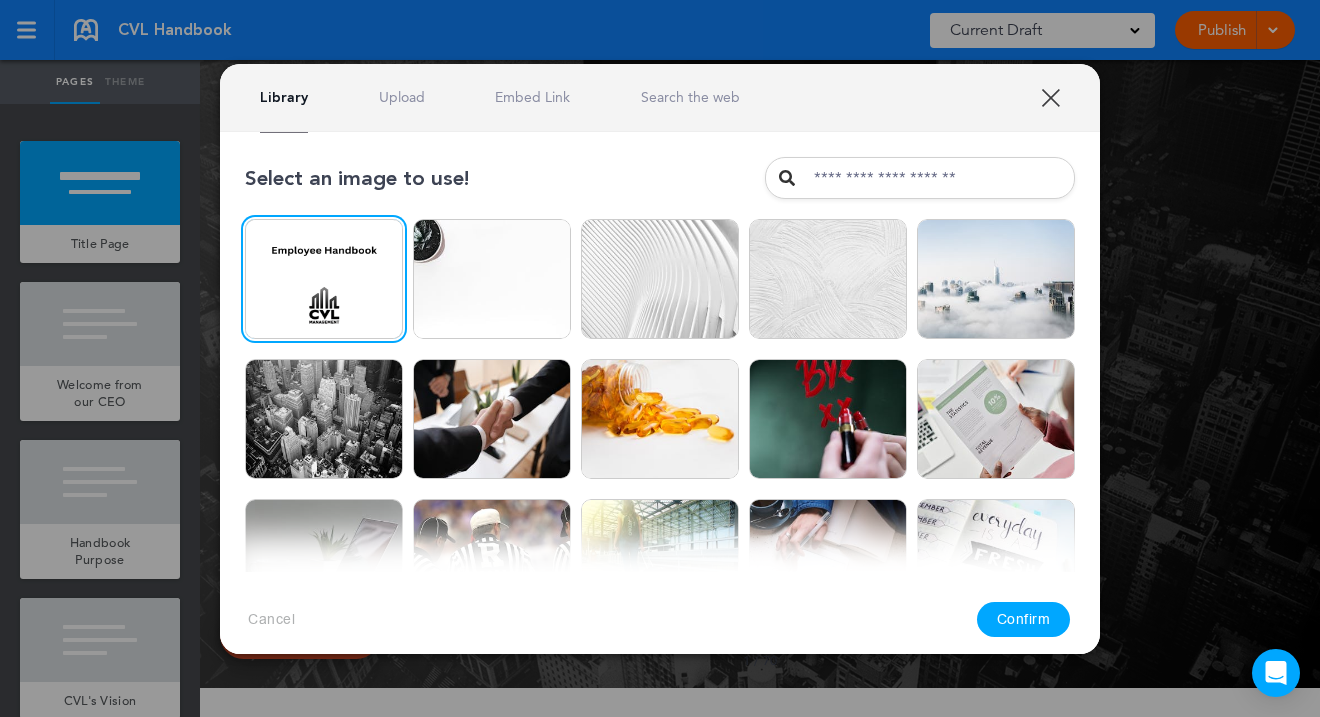 click on "Confirm" at bounding box center (1024, 619) 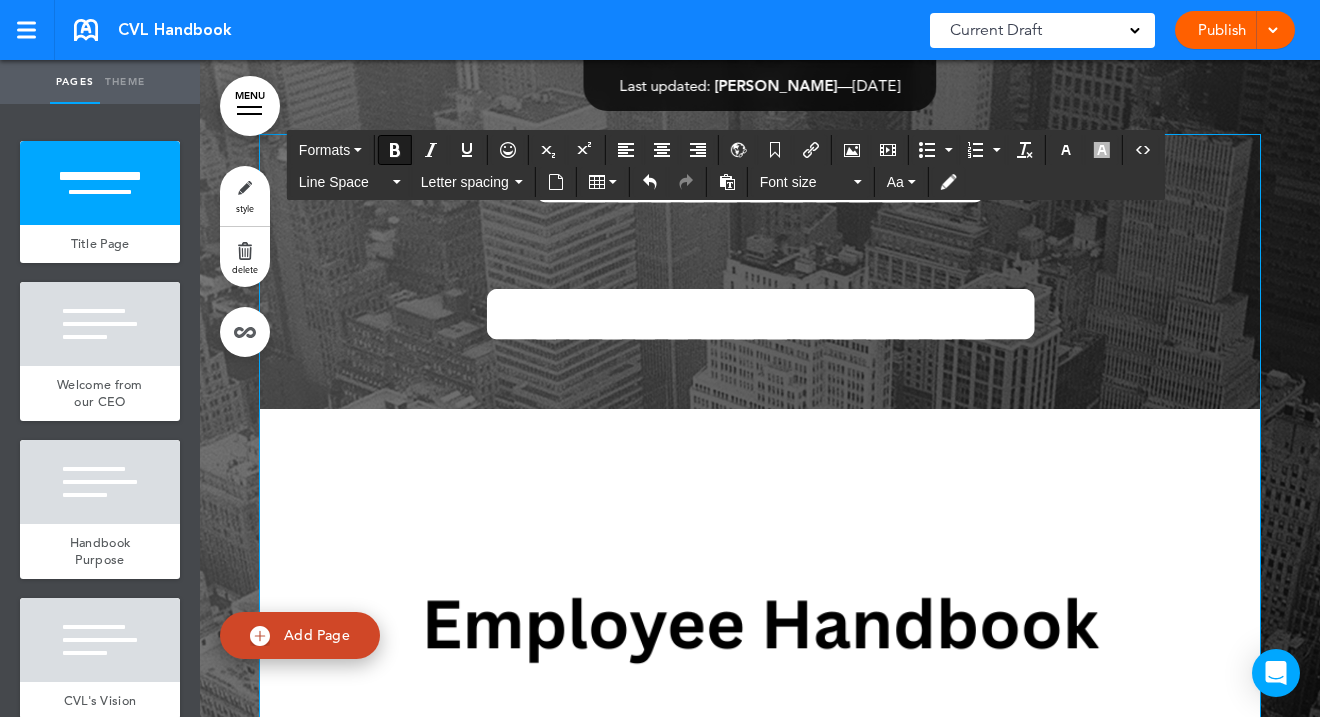 scroll, scrollTop: 0, scrollLeft: 0, axis: both 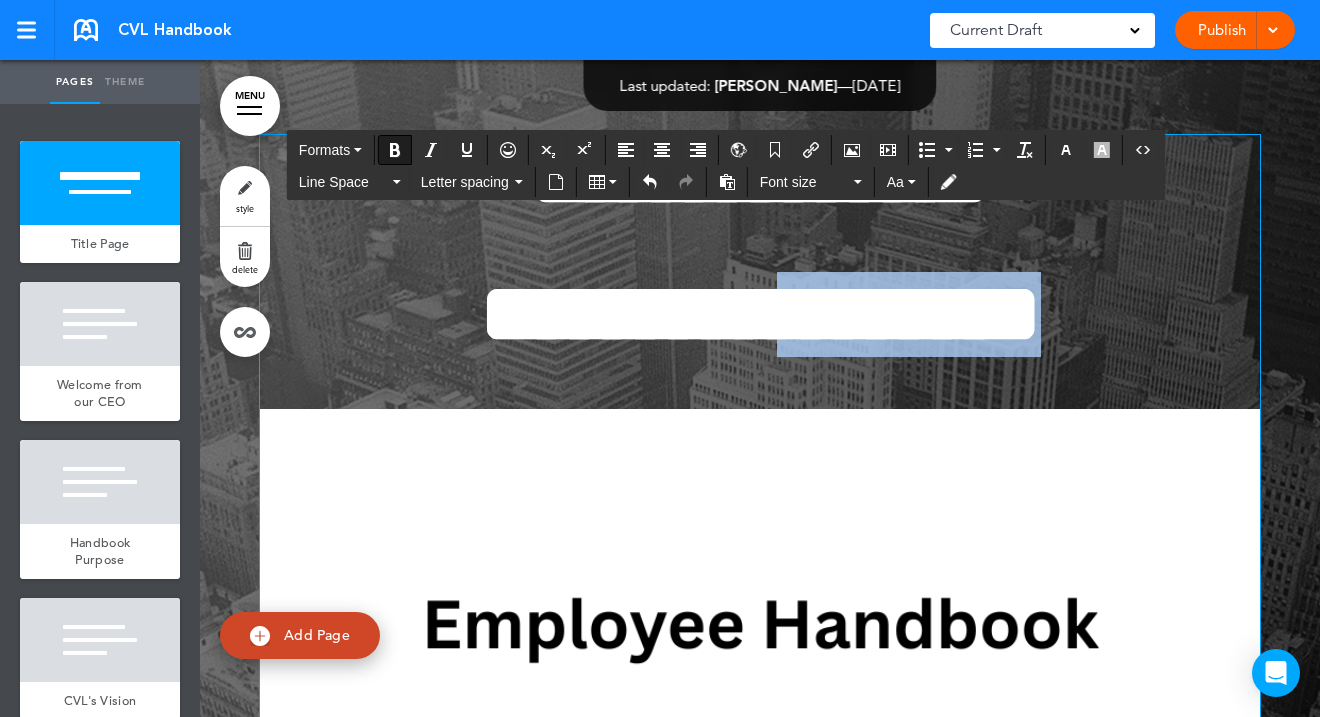 click on "**********" at bounding box center (760, 314) 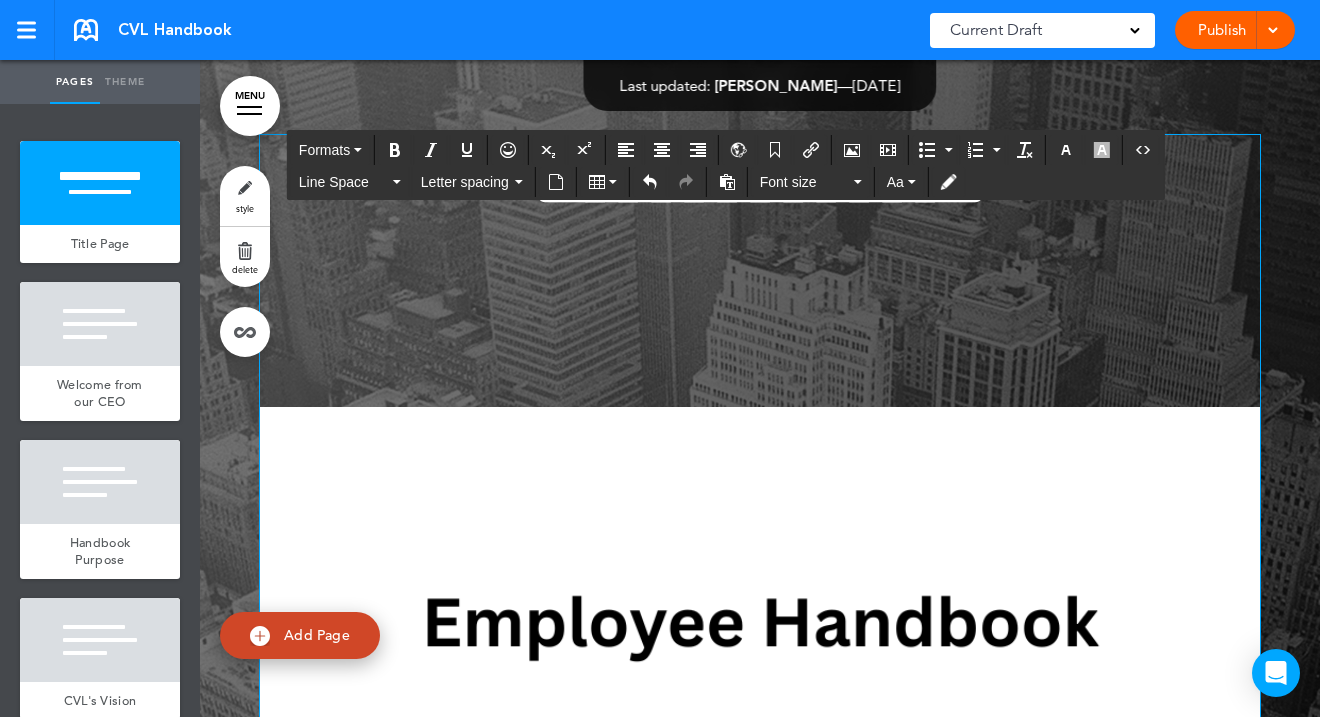 click on "**********" at bounding box center (760, 177) 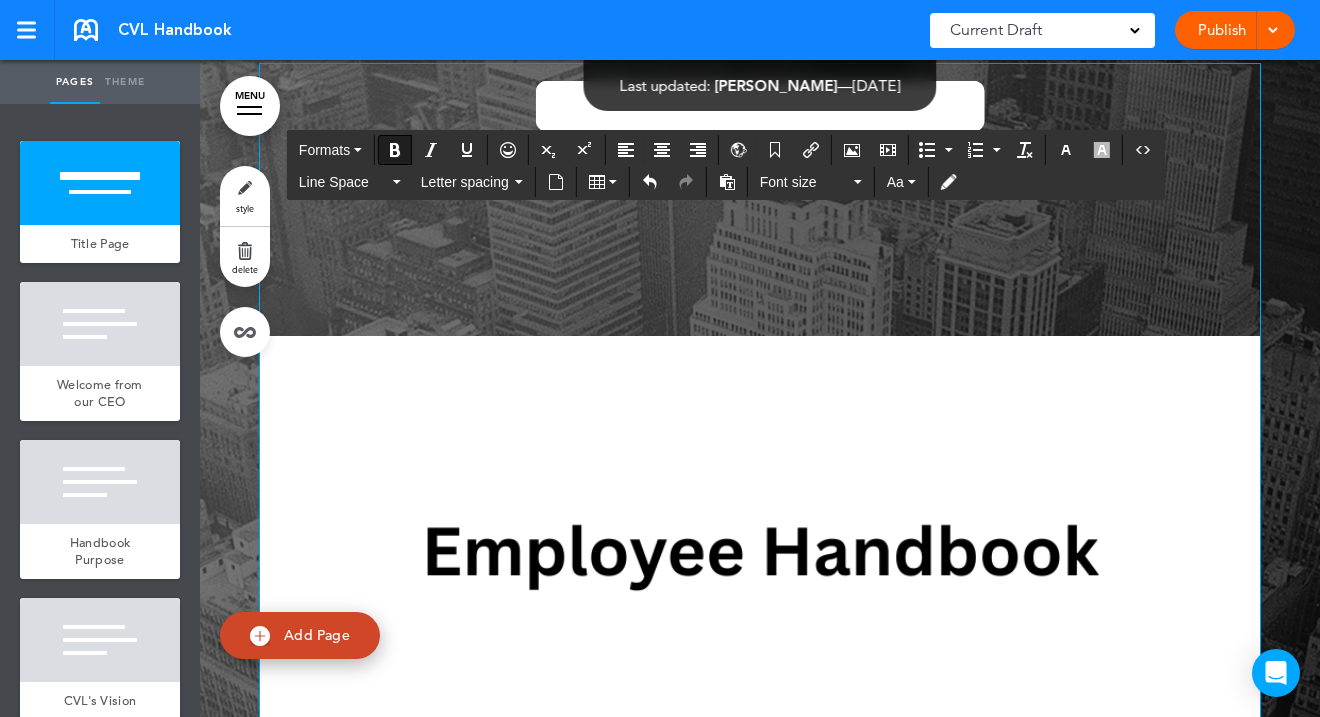 scroll, scrollTop: 57, scrollLeft: 0, axis: vertical 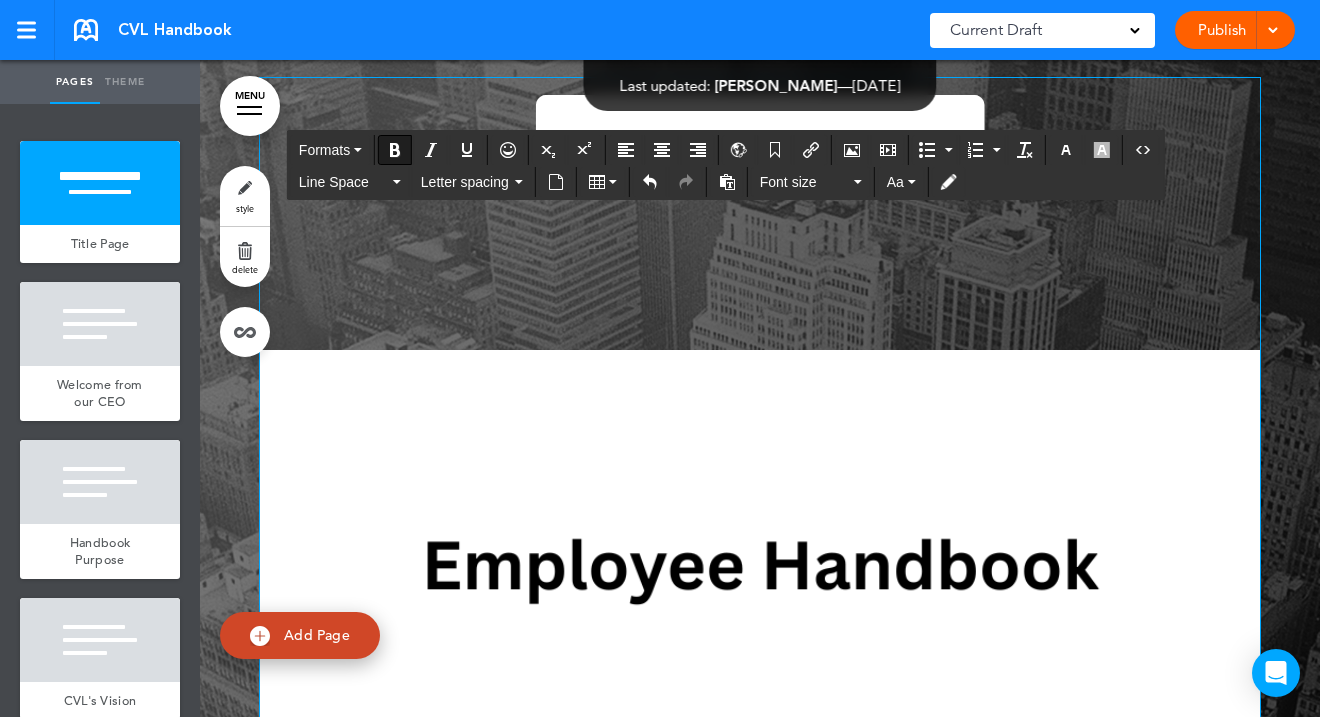 click on "**********" at bounding box center [760, 120] 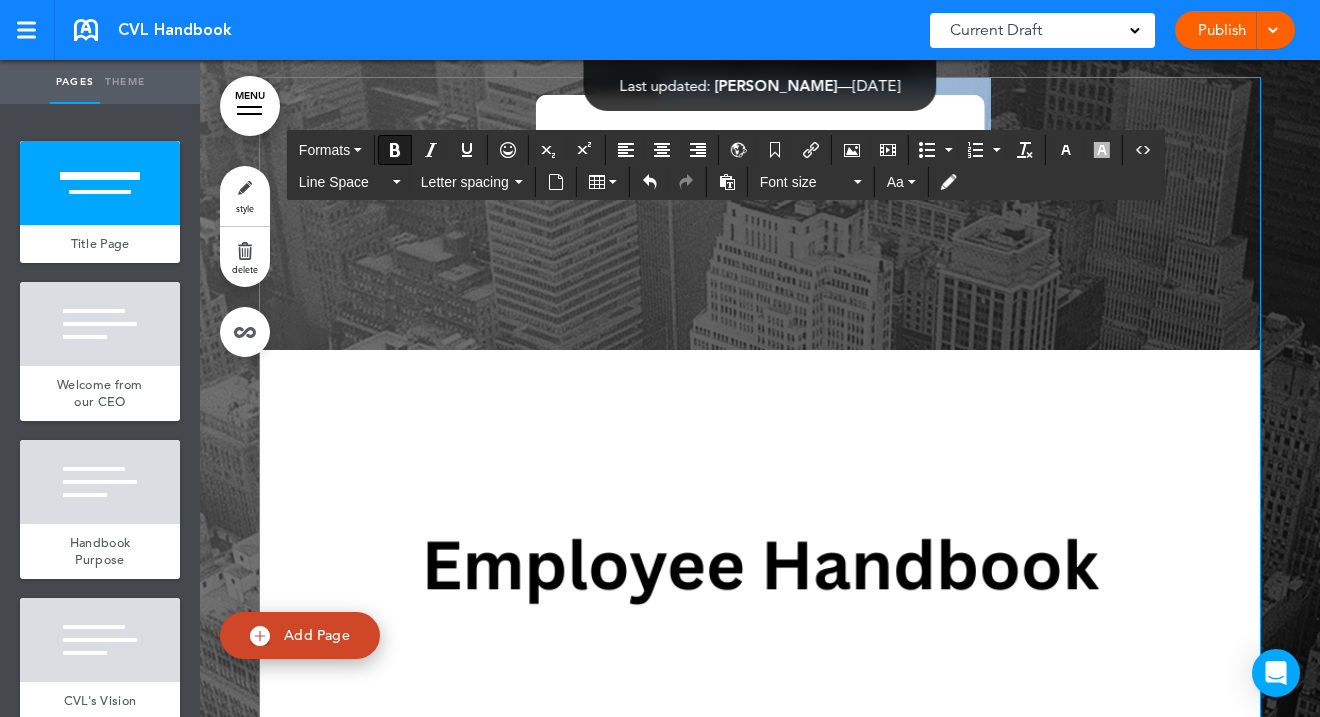 click on "**********" at bounding box center (760, 120) 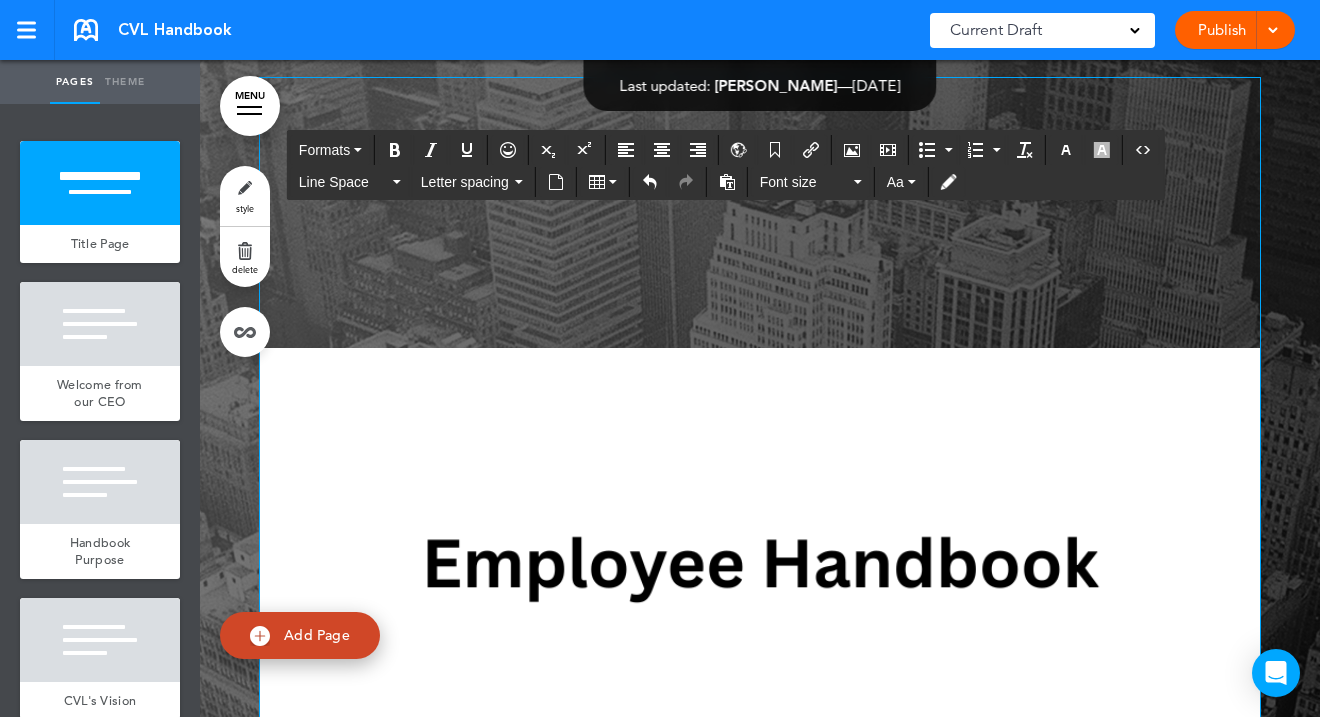 click at bounding box center (760, 767) 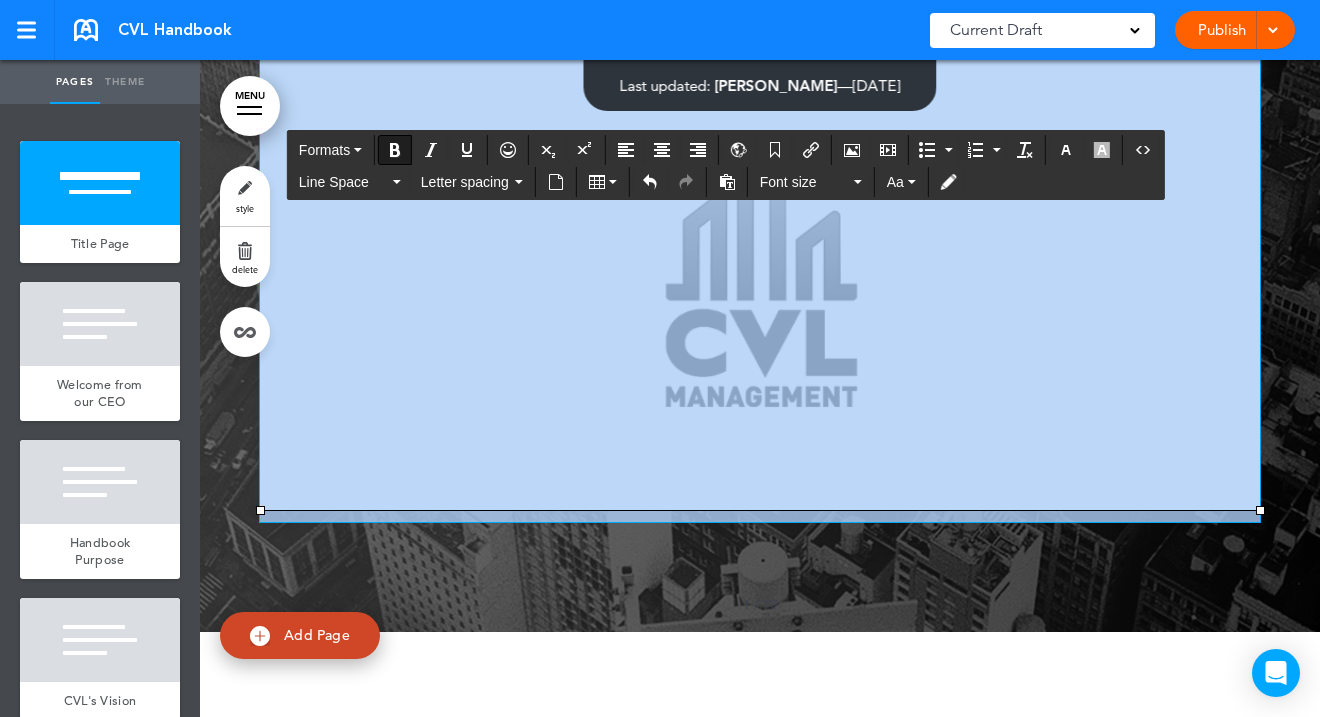 scroll, scrollTop: 687, scrollLeft: 0, axis: vertical 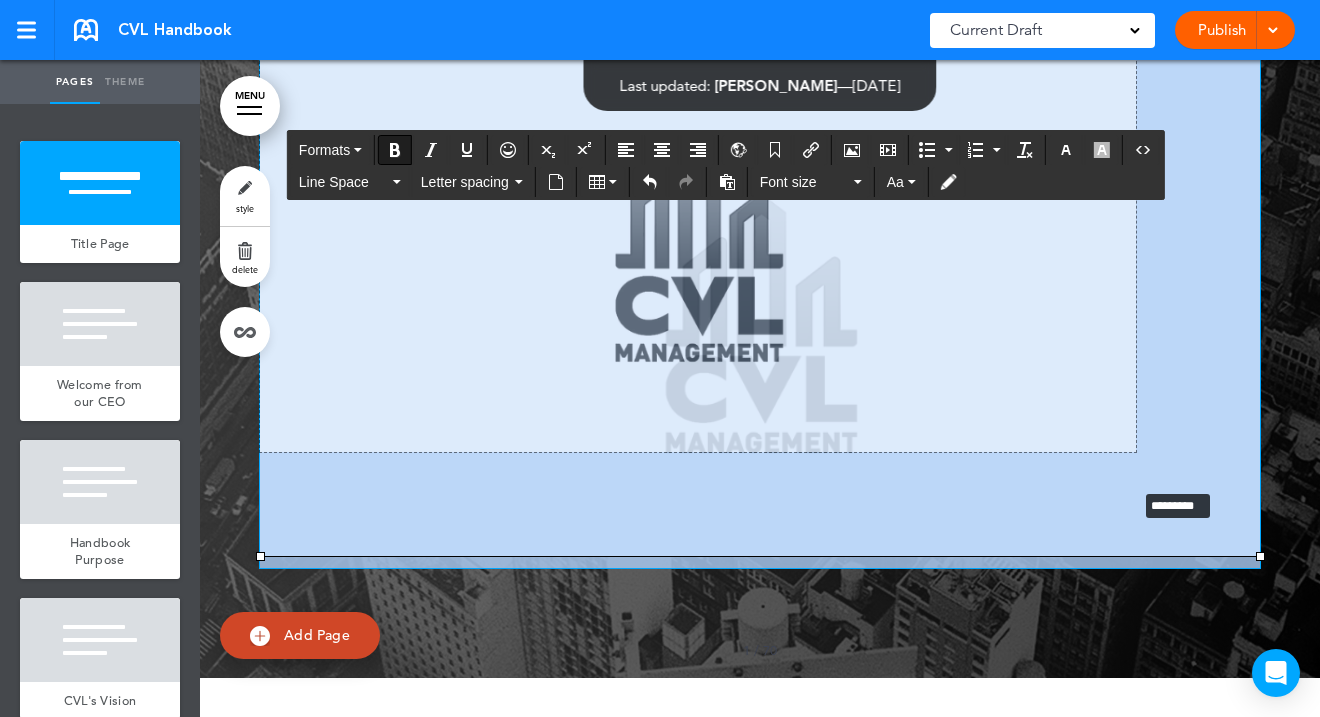 drag, startPoint x: 1259, startPoint y: 556, endPoint x: 1135, endPoint y: 489, distance: 140.94325 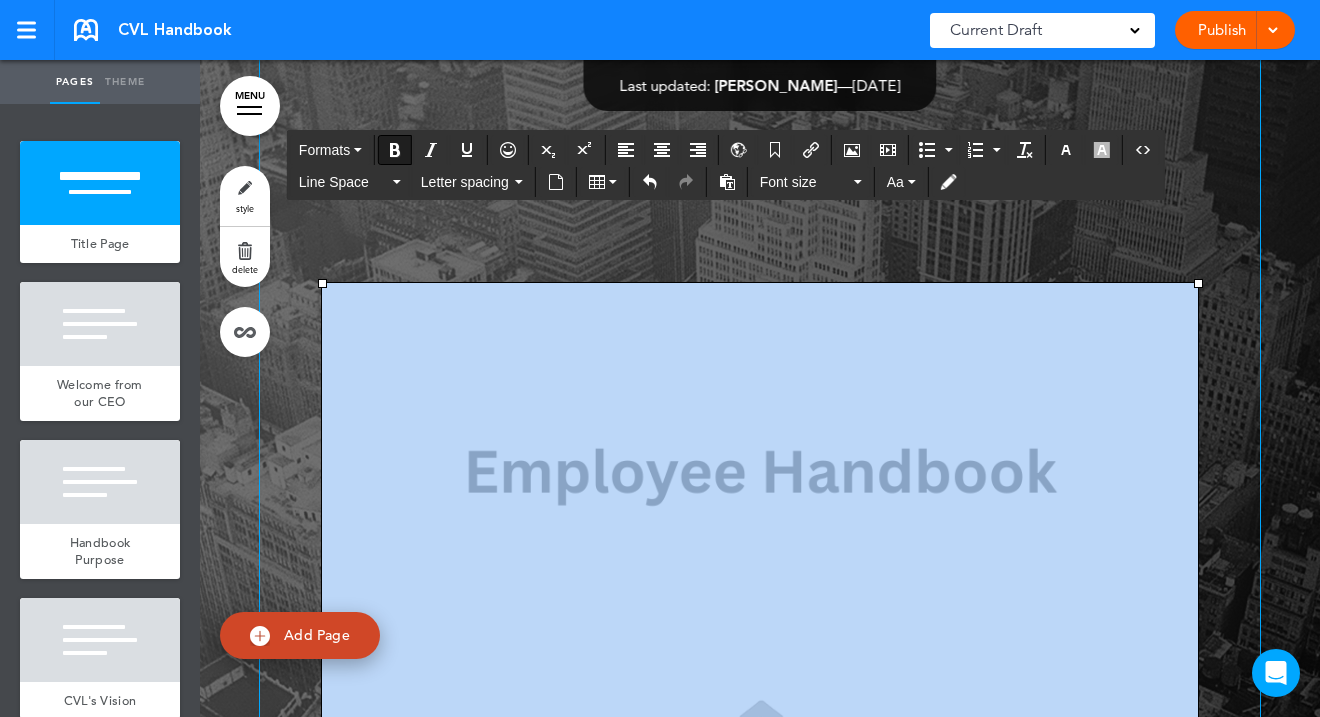 scroll, scrollTop: 90, scrollLeft: 0, axis: vertical 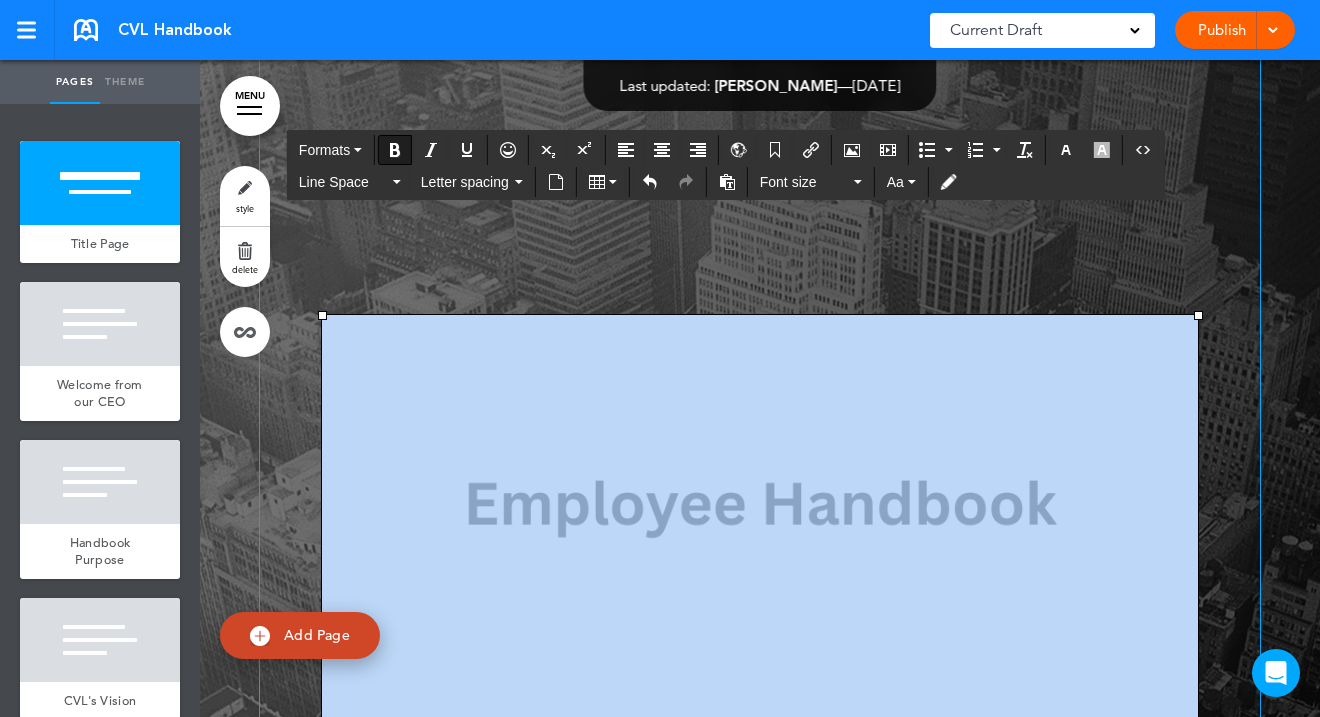 click at bounding box center [760, 682] 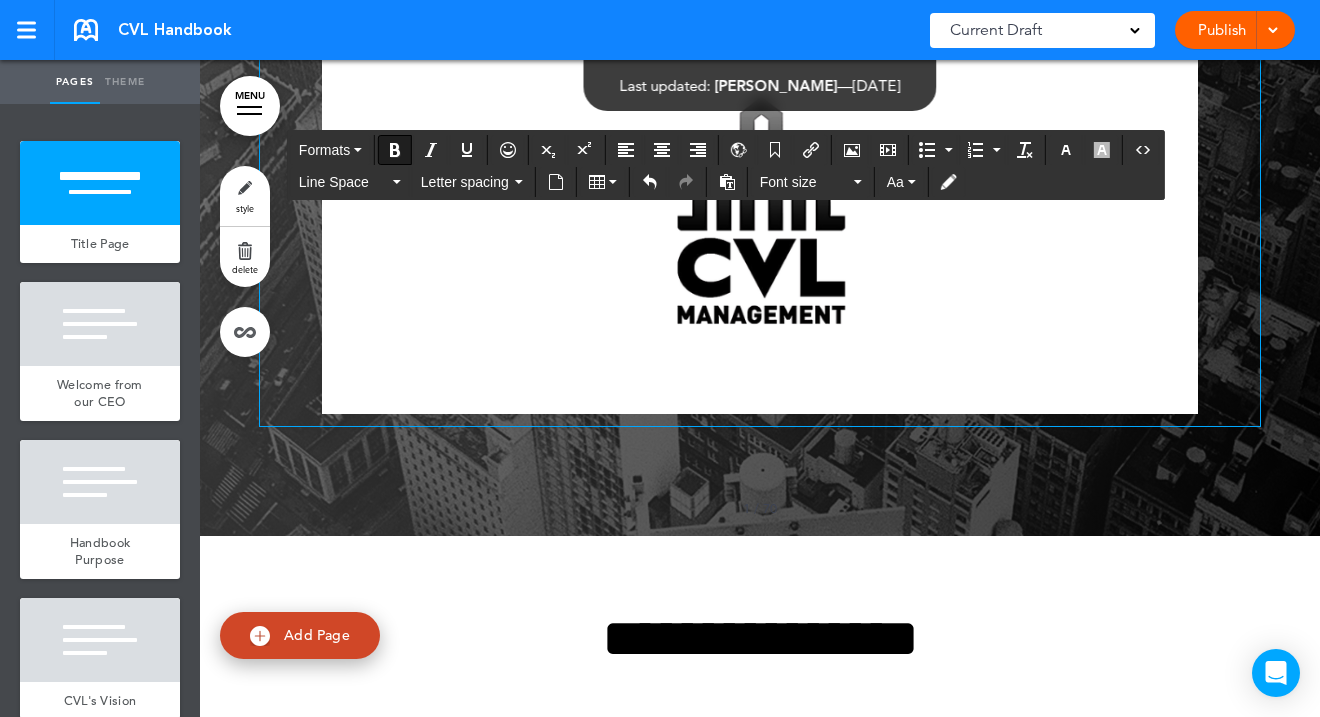 scroll, scrollTop: 726, scrollLeft: 0, axis: vertical 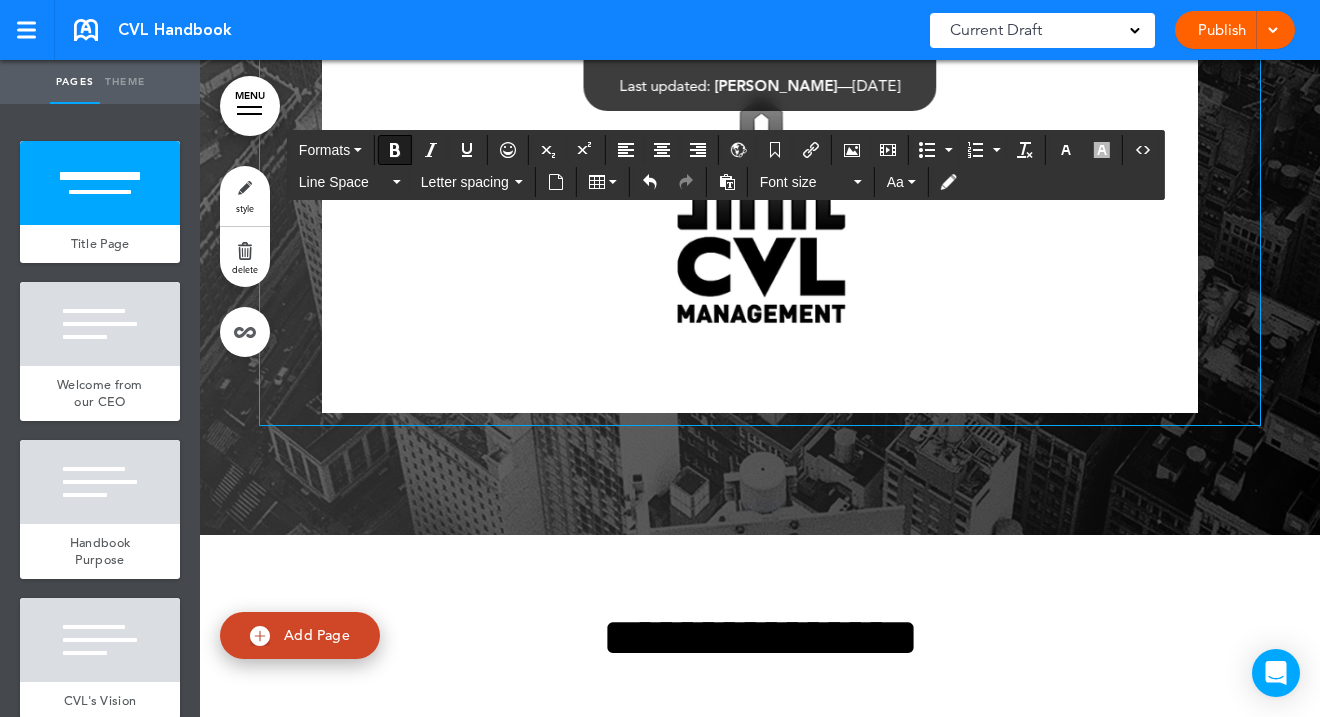 click at bounding box center (760, -66) 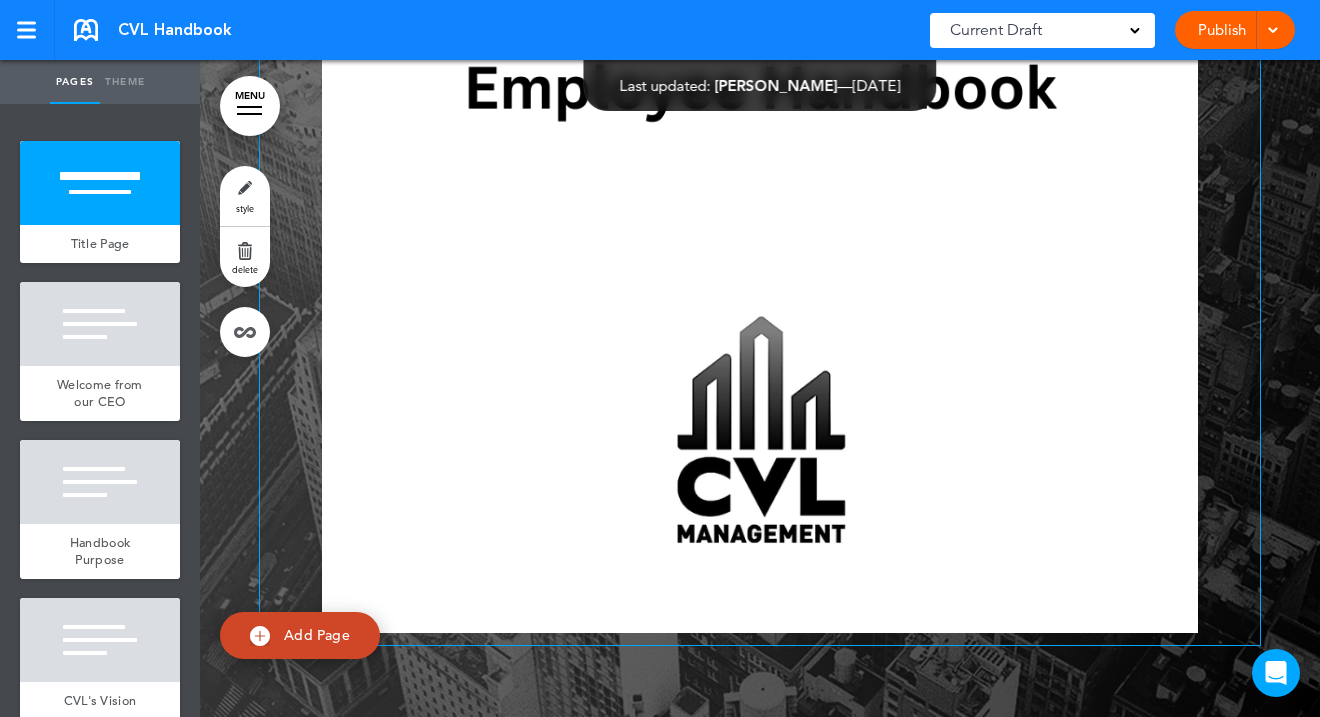 scroll, scrollTop: 510, scrollLeft: 0, axis: vertical 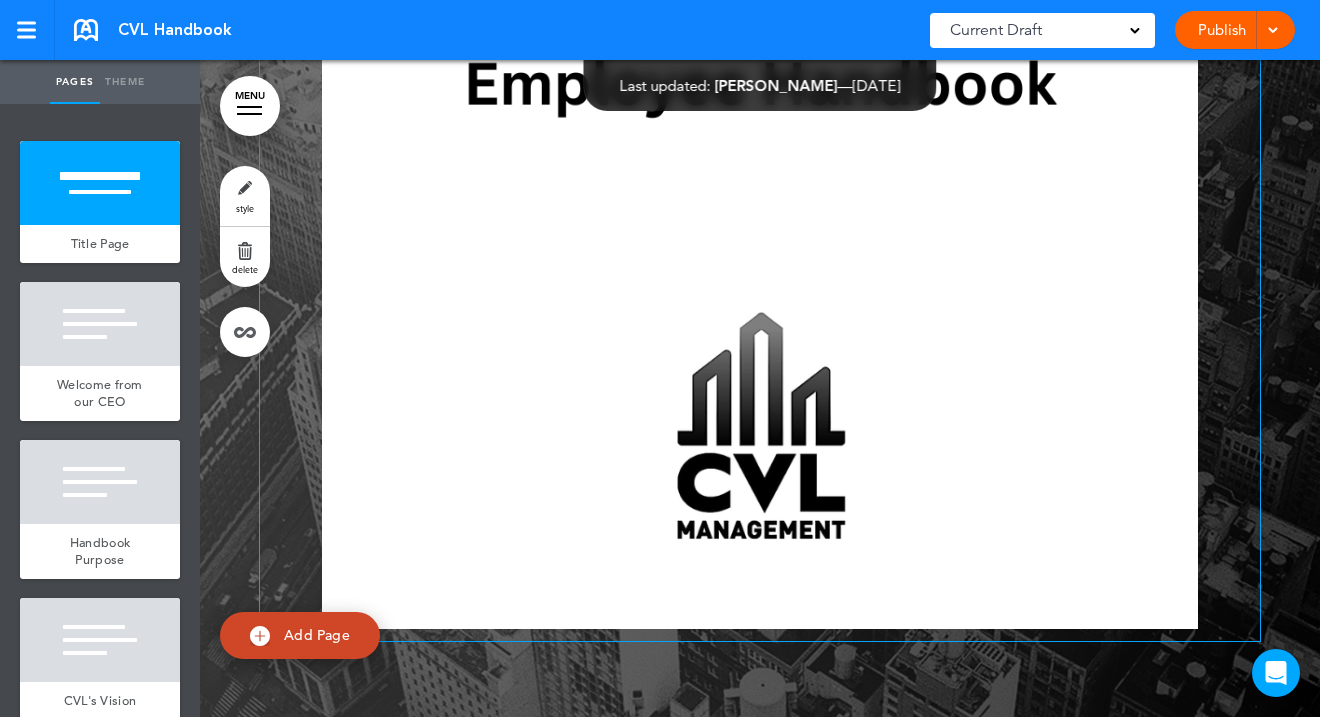 click at bounding box center [760, 262] 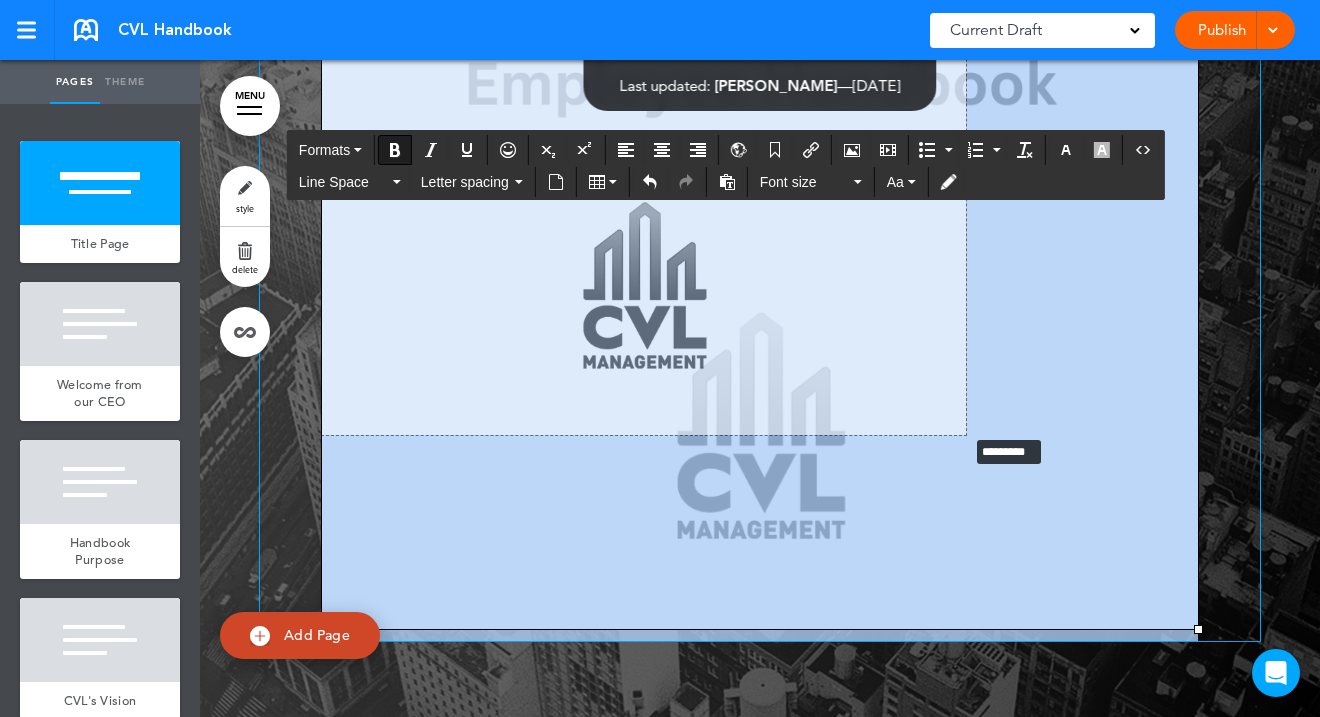 drag, startPoint x: 1200, startPoint y: 626, endPoint x: 969, endPoint y: 432, distance: 301.6571 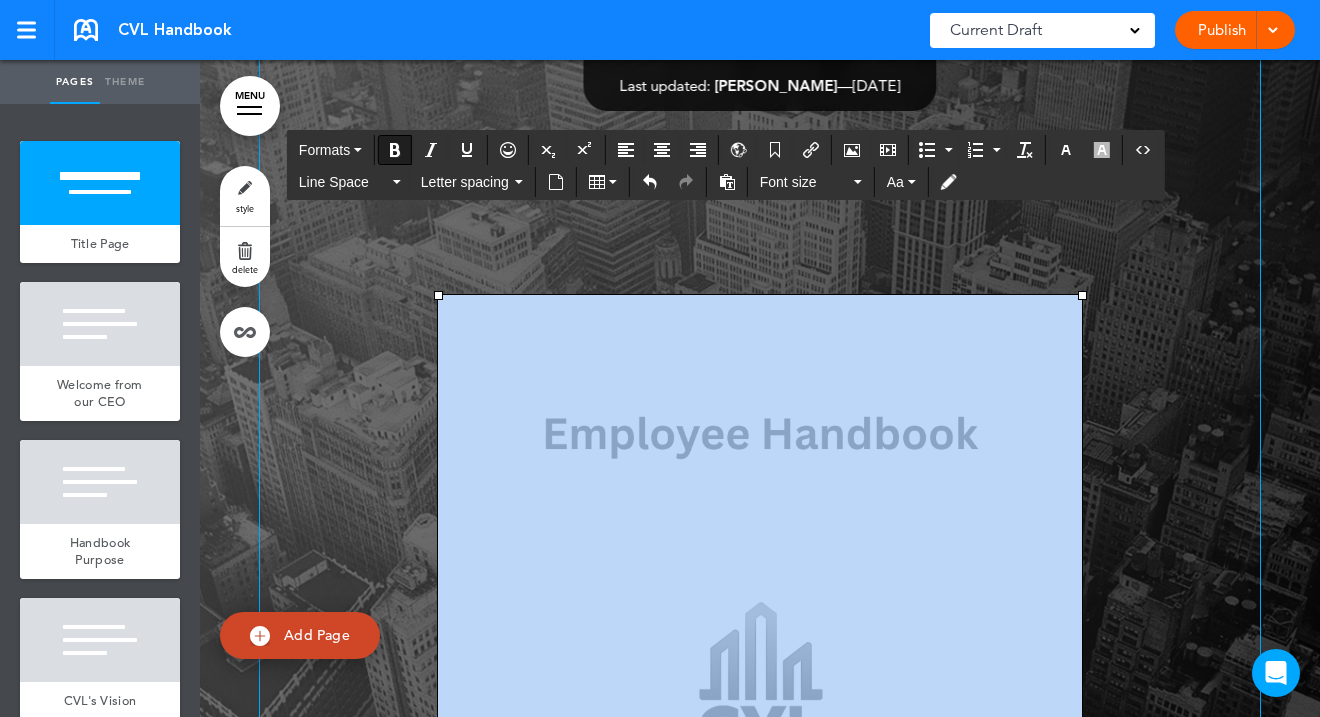 scroll, scrollTop: 0, scrollLeft: 0, axis: both 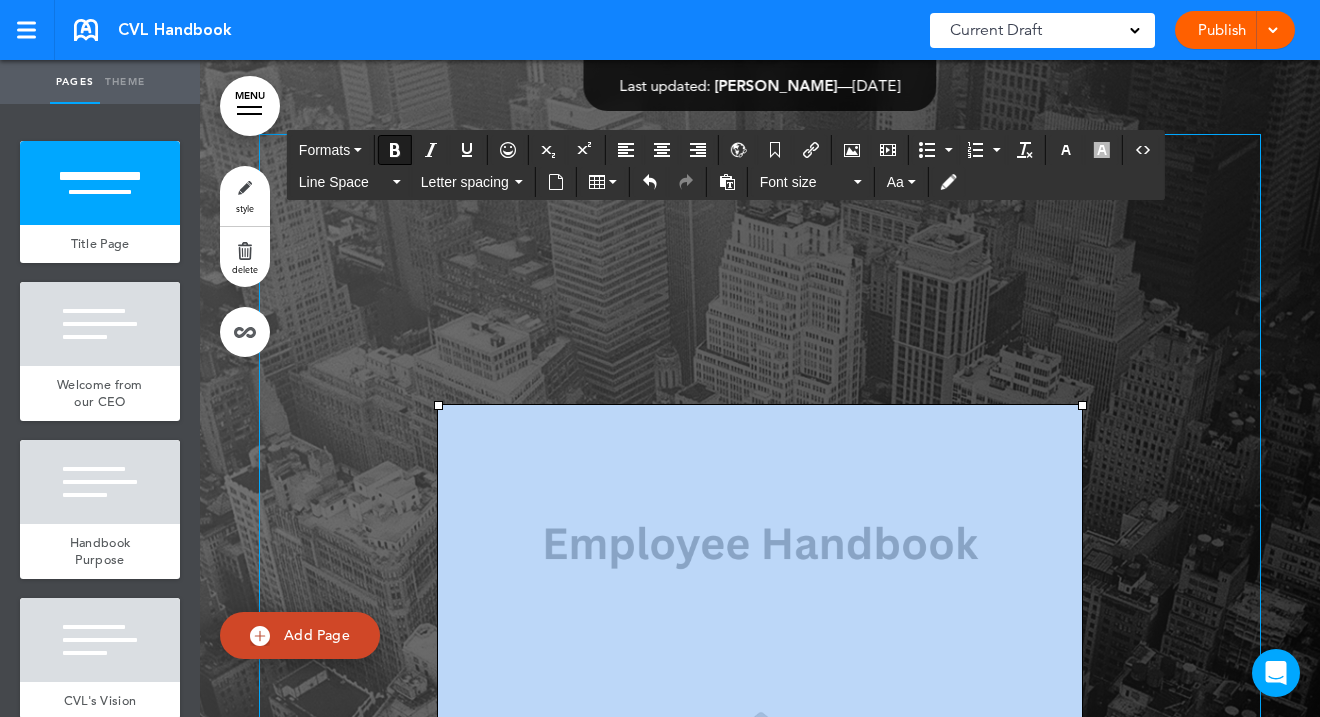 click at bounding box center (760, 312) 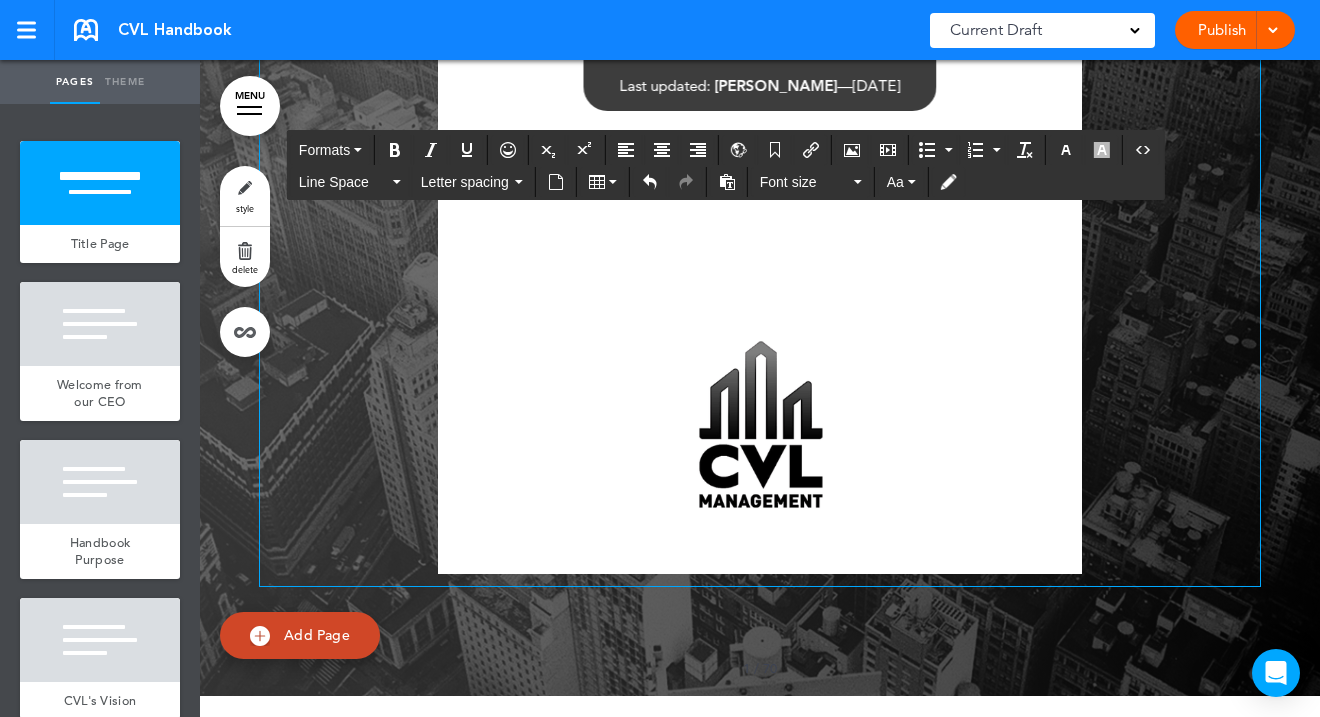 scroll, scrollTop: 350, scrollLeft: 0, axis: vertical 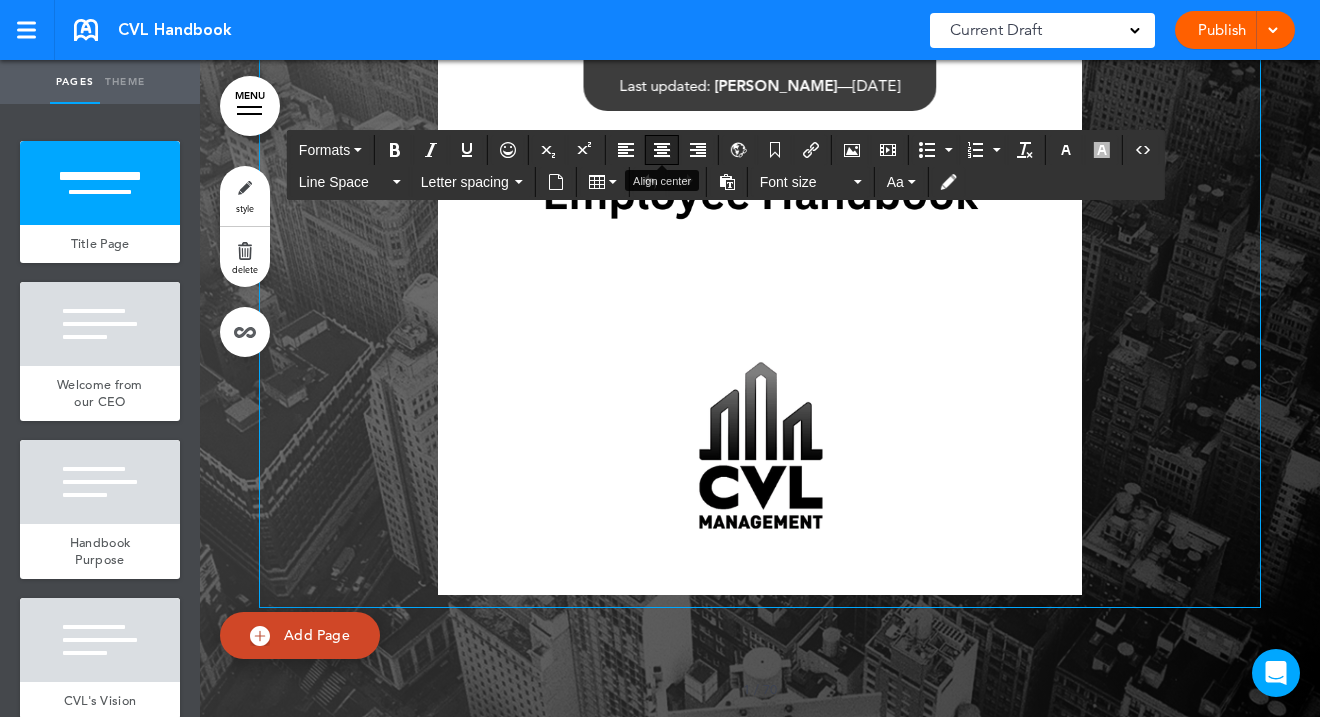 click at bounding box center (662, 150) 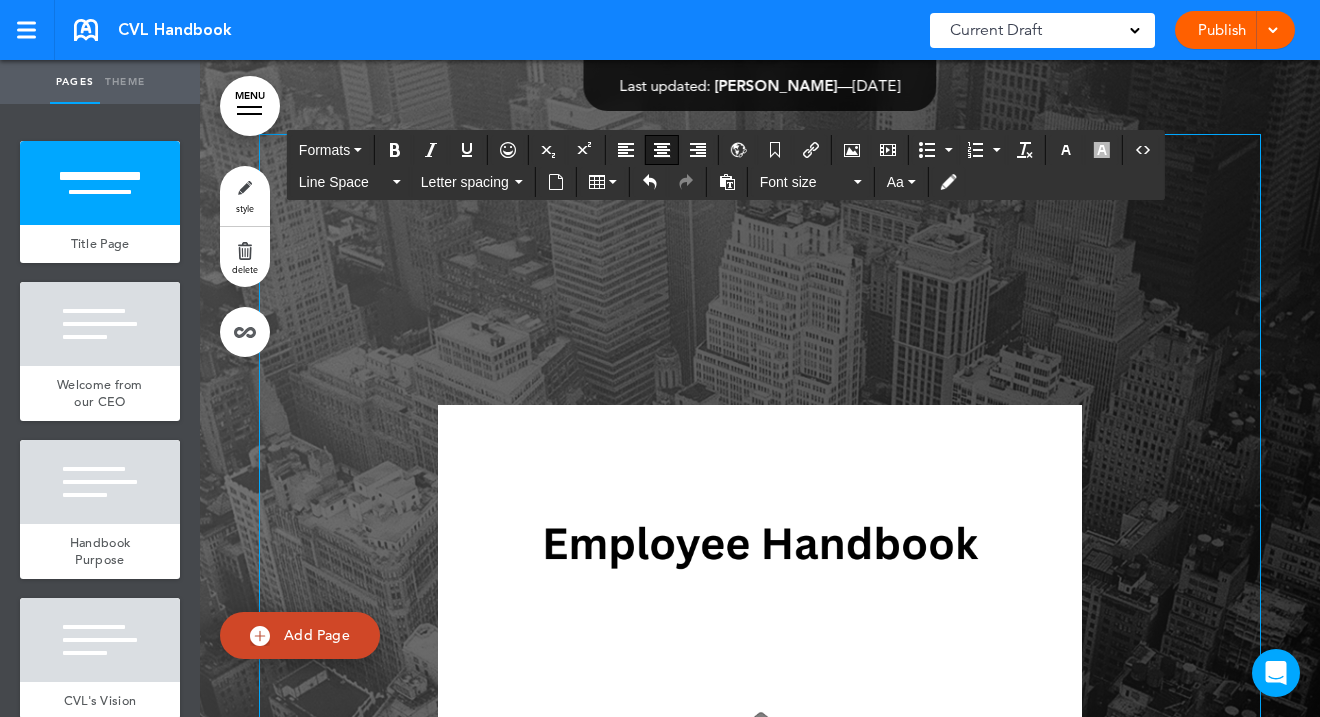scroll, scrollTop: 0, scrollLeft: 0, axis: both 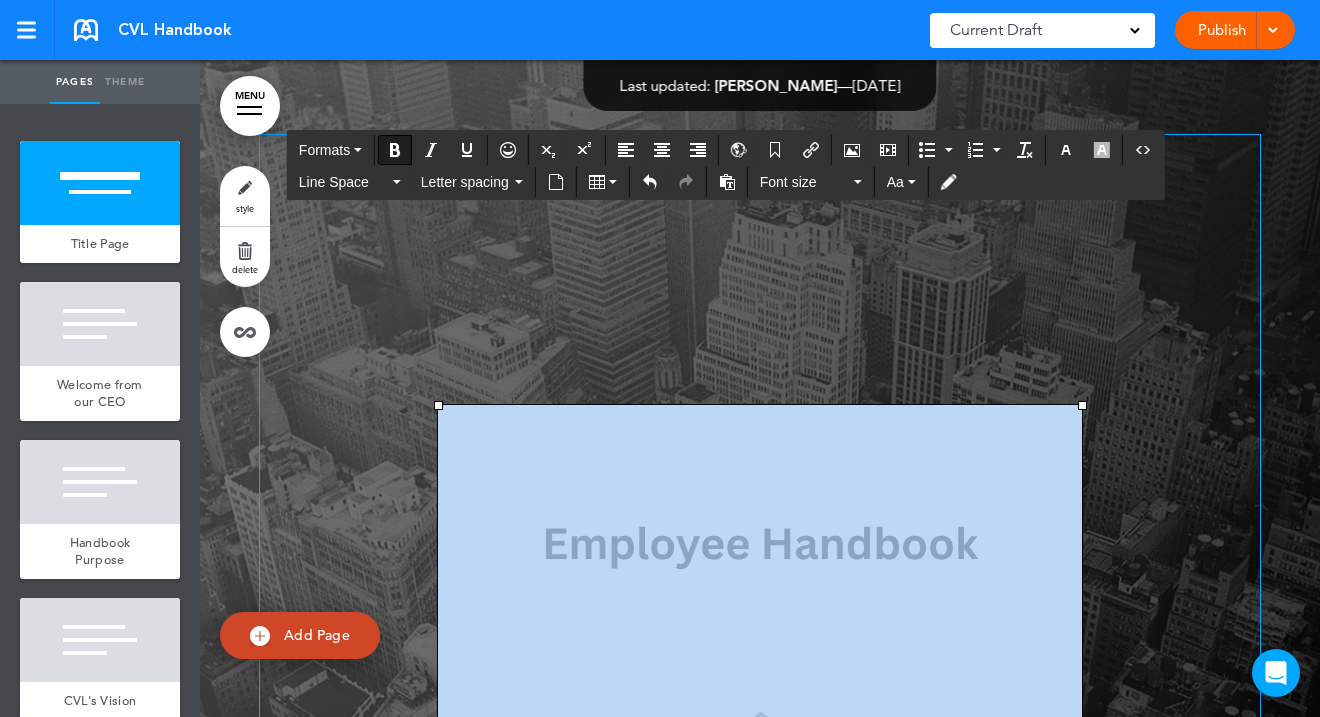 click at bounding box center [760, 312] 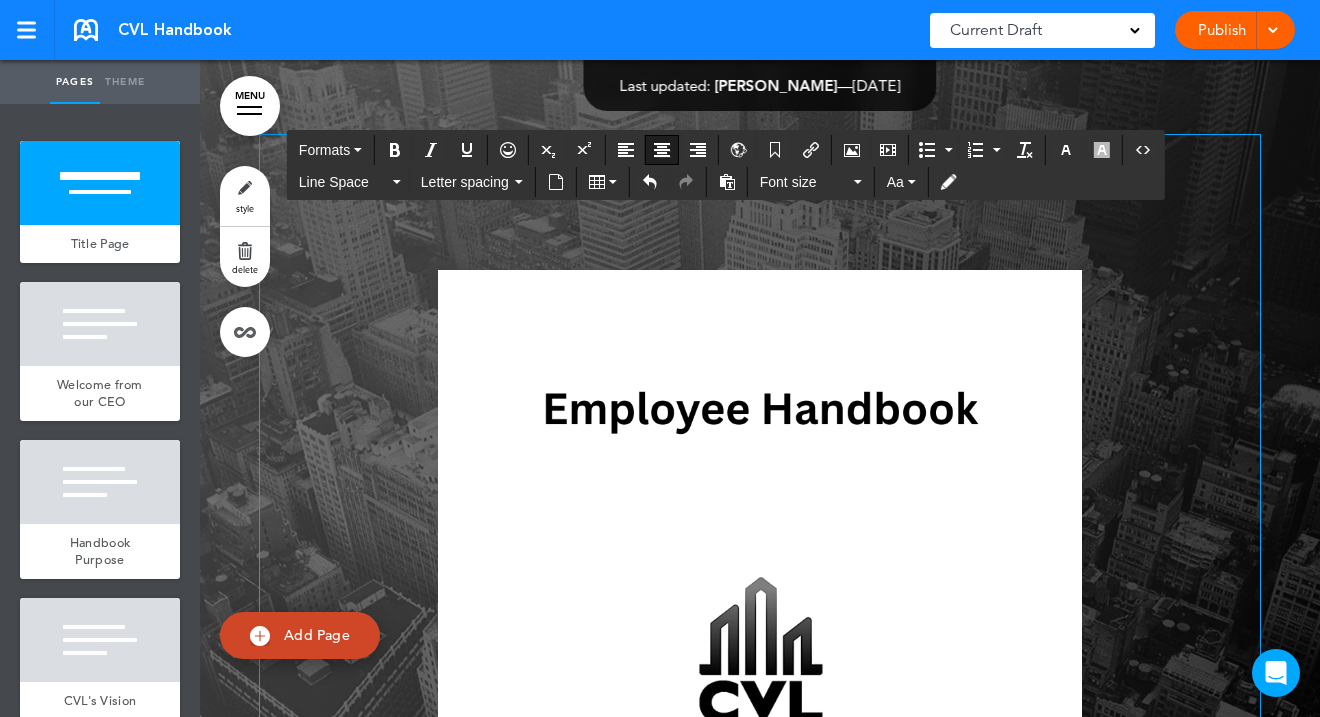 scroll, scrollTop: 0, scrollLeft: 0, axis: both 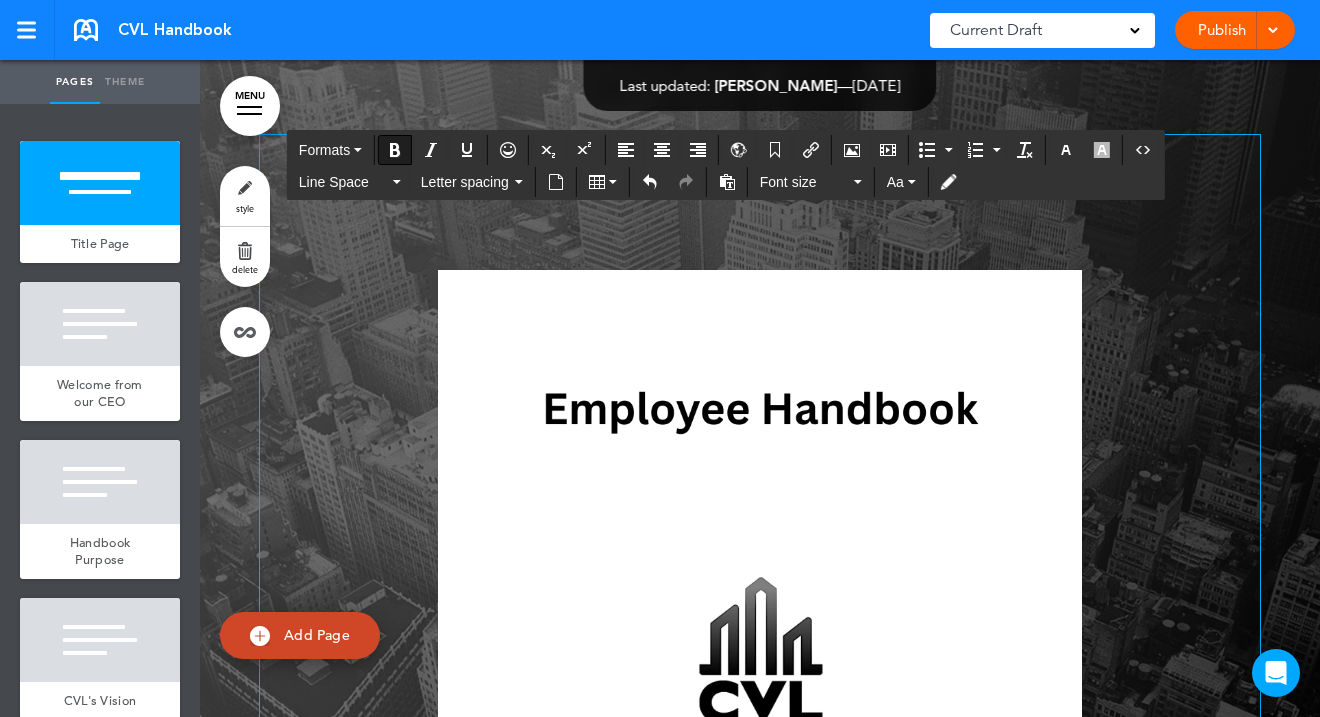 click at bounding box center [760, 478] 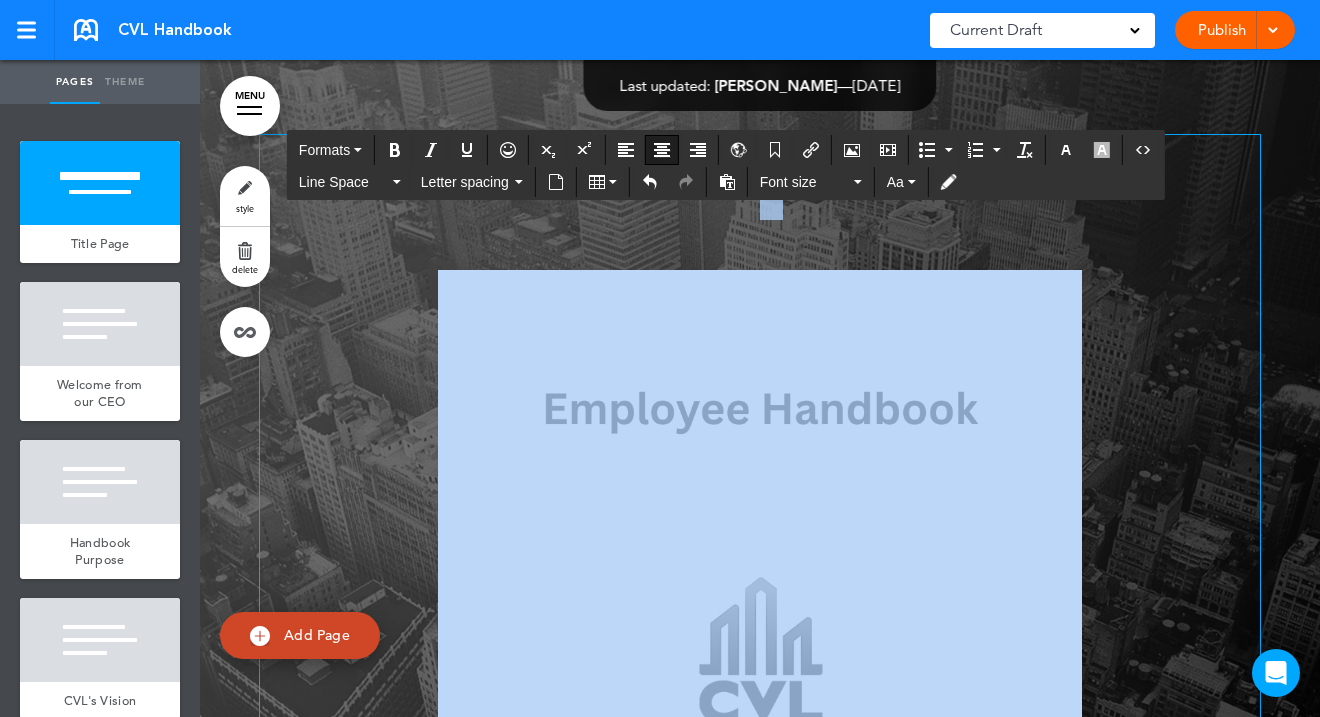 click at bounding box center [760, 478] 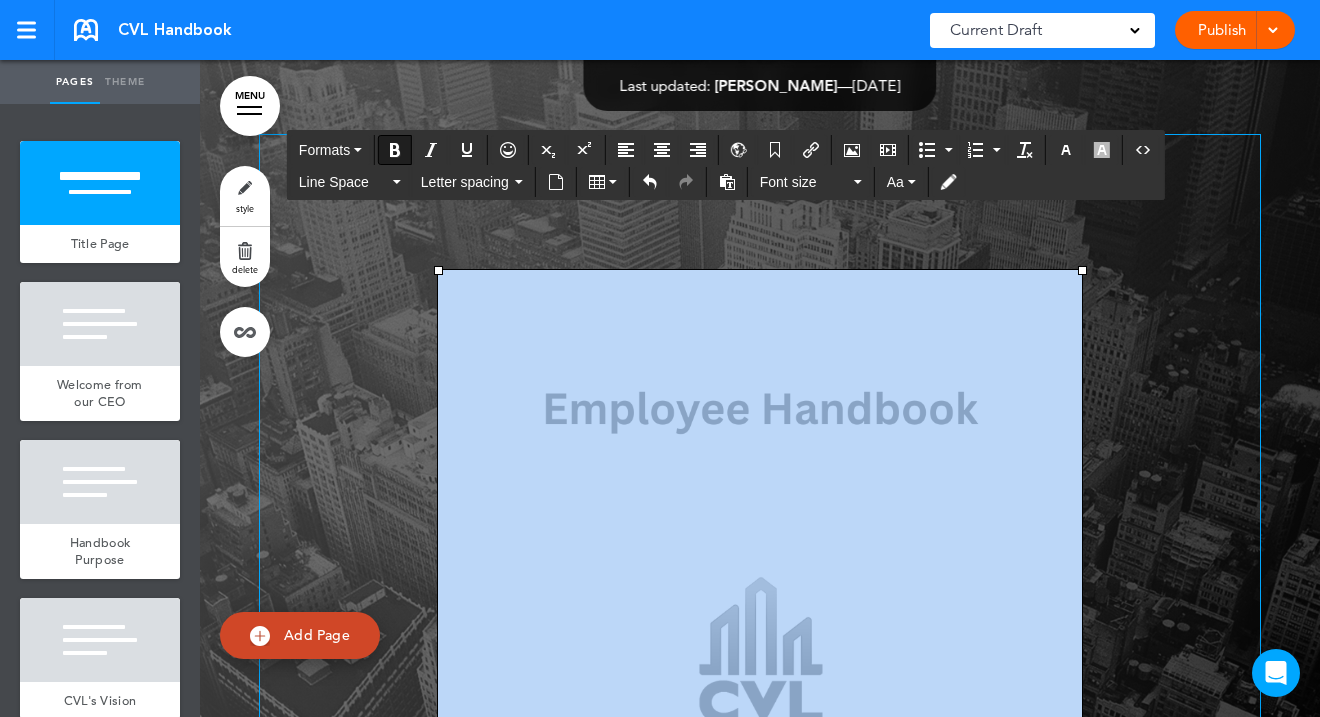 click at bounding box center (760, 478) 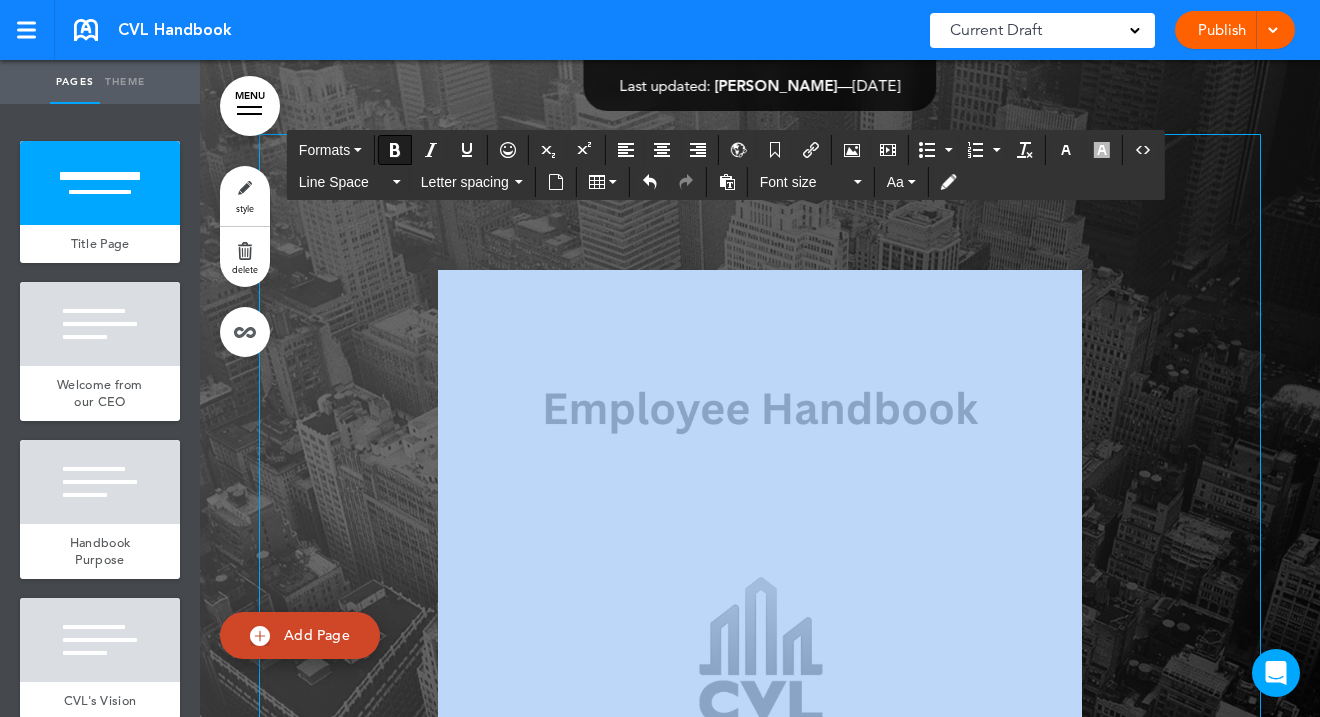 click at bounding box center [760, 540] 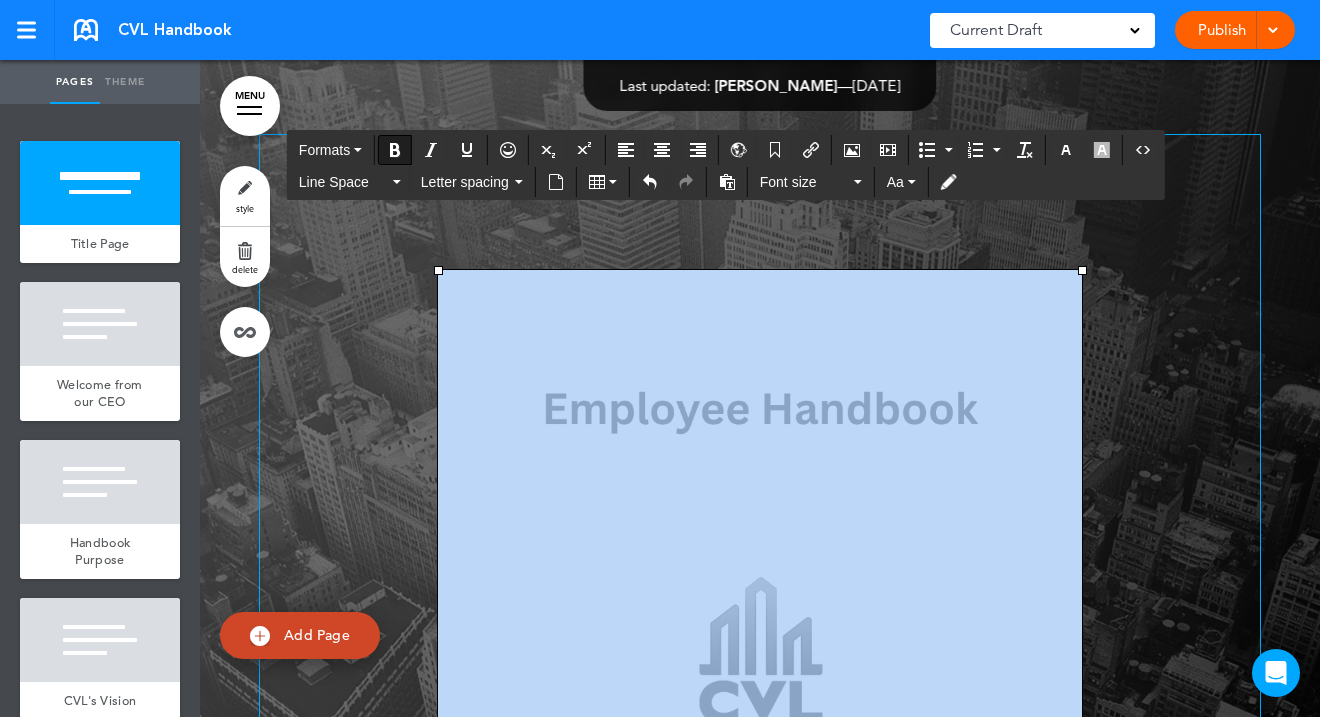 click at bounding box center [760, 478] 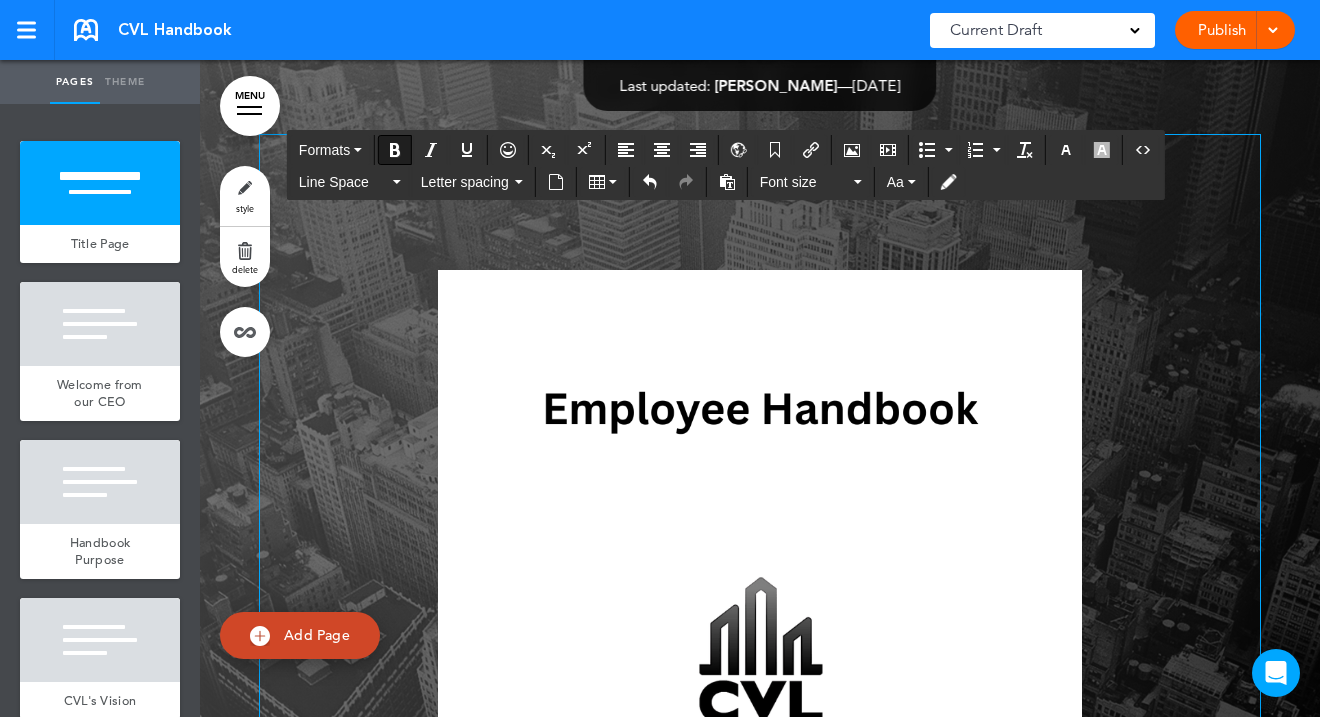 scroll, scrollTop: 0, scrollLeft: 0, axis: both 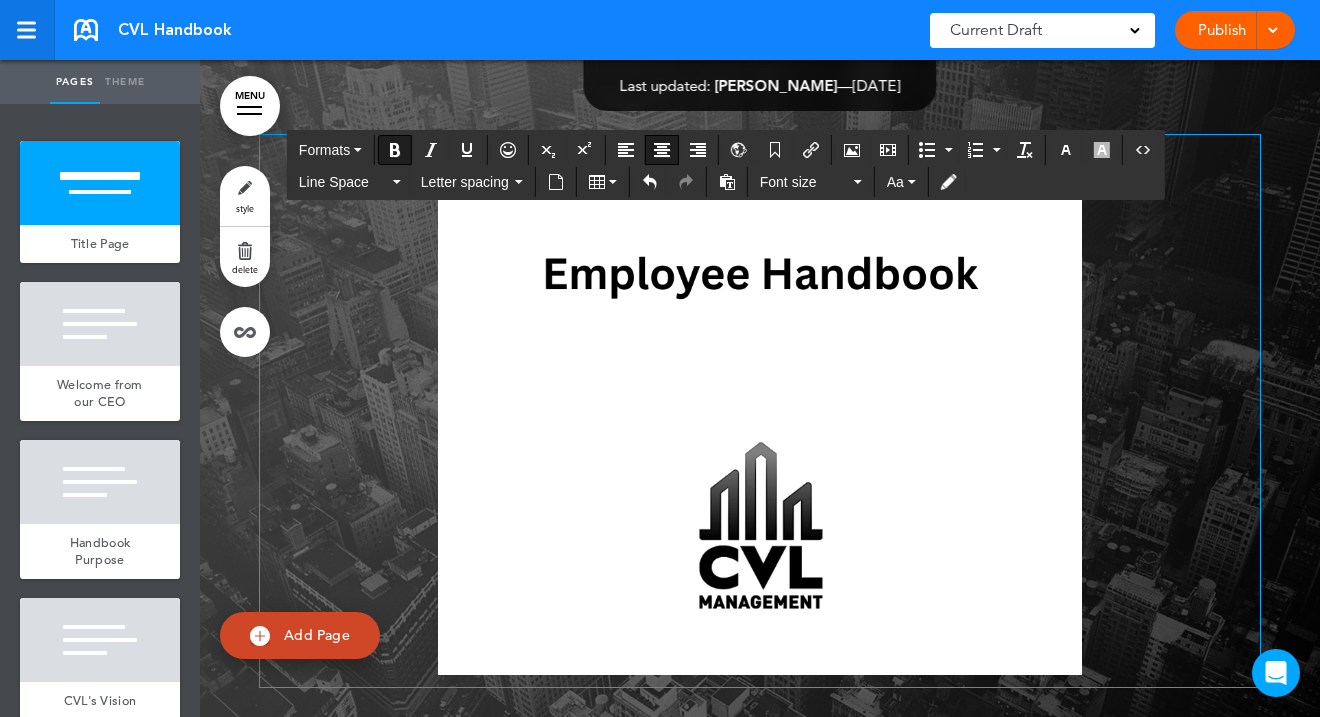click at bounding box center [26, 30] 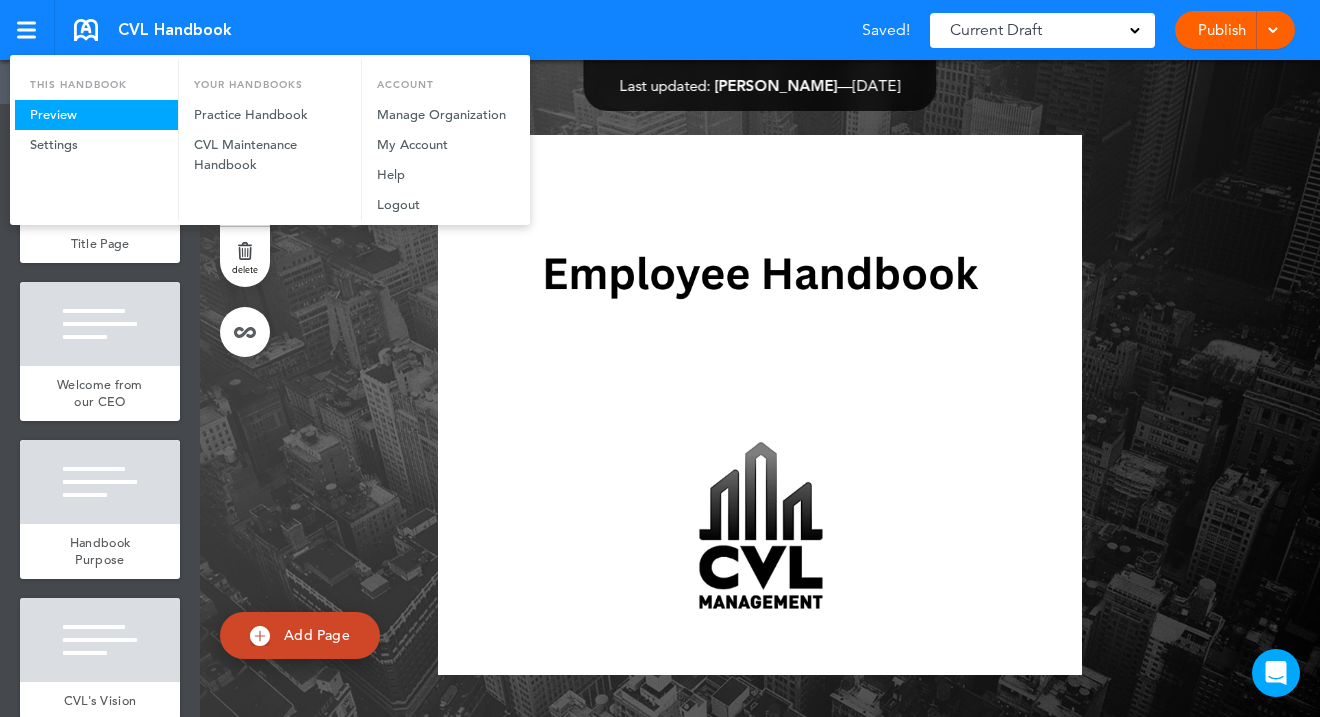 click on "Preview" at bounding box center [96, 115] 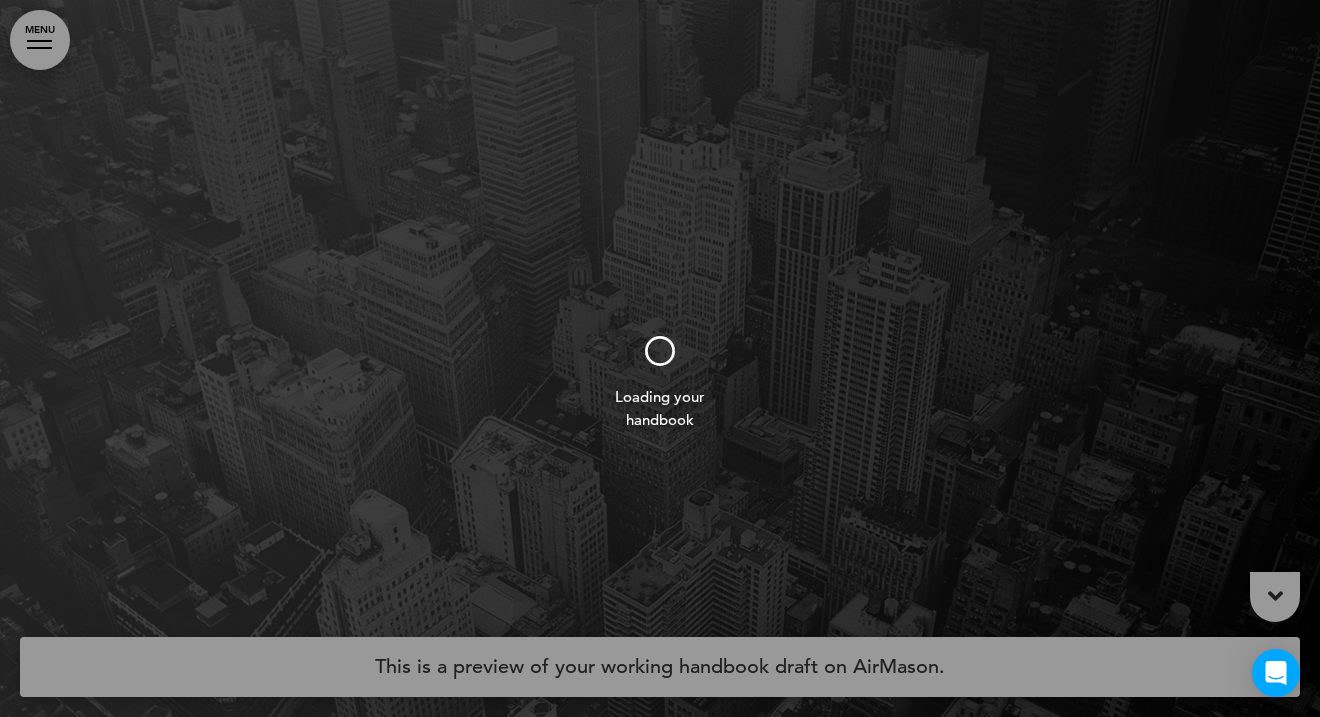 scroll, scrollTop: 0, scrollLeft: 0, axis: both 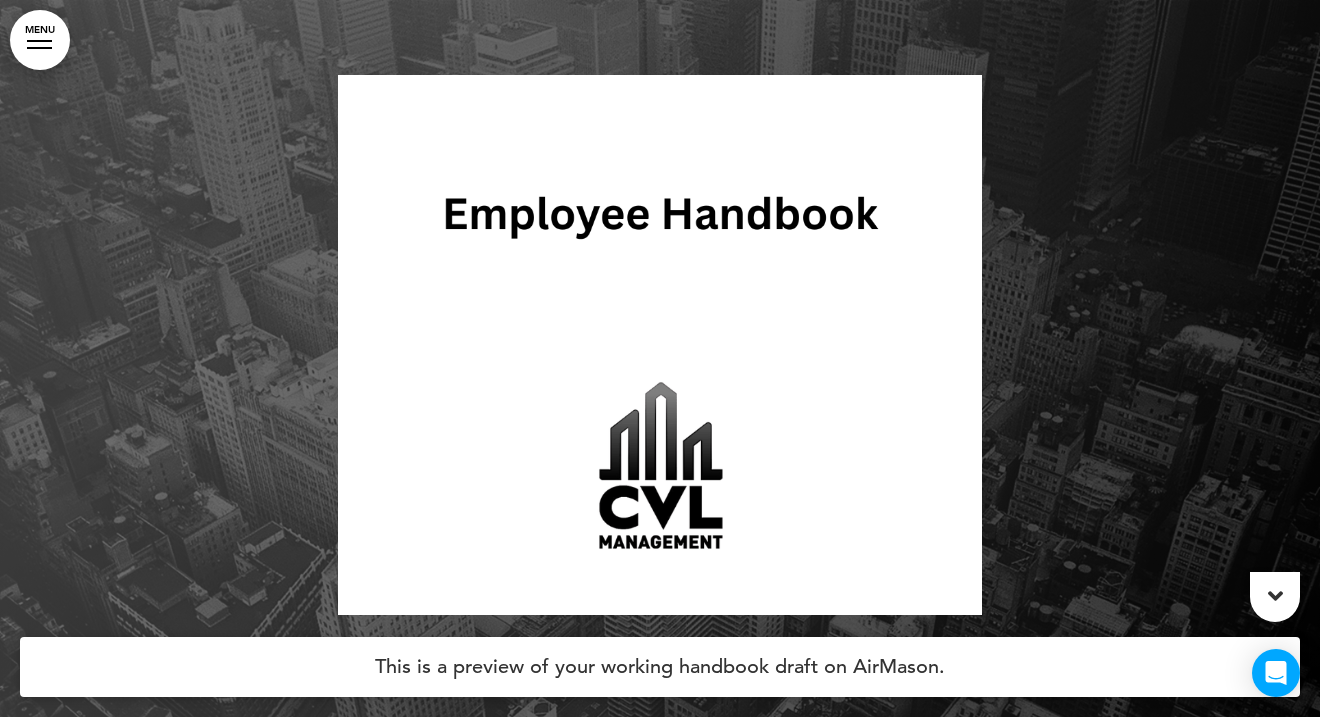 click on "MENU" at bounding box center (40, 40) 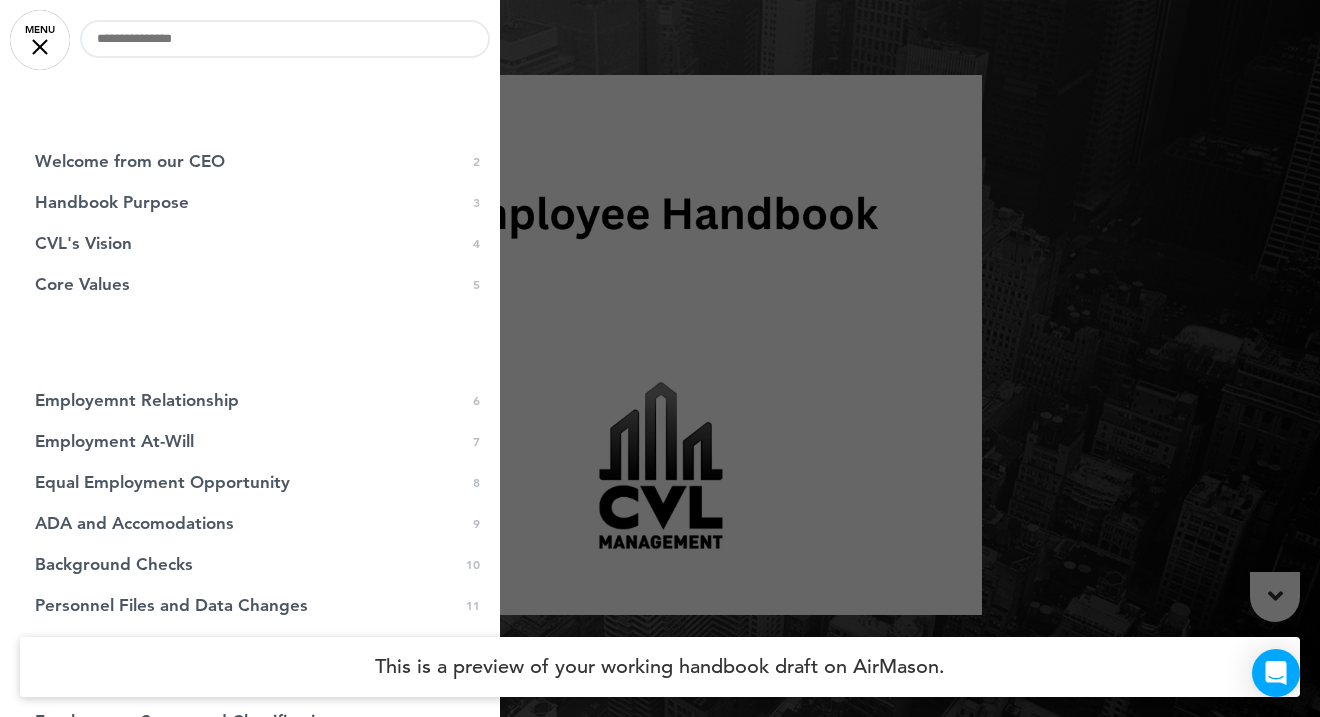 click on "MENU" at bounding box center (40, 40) 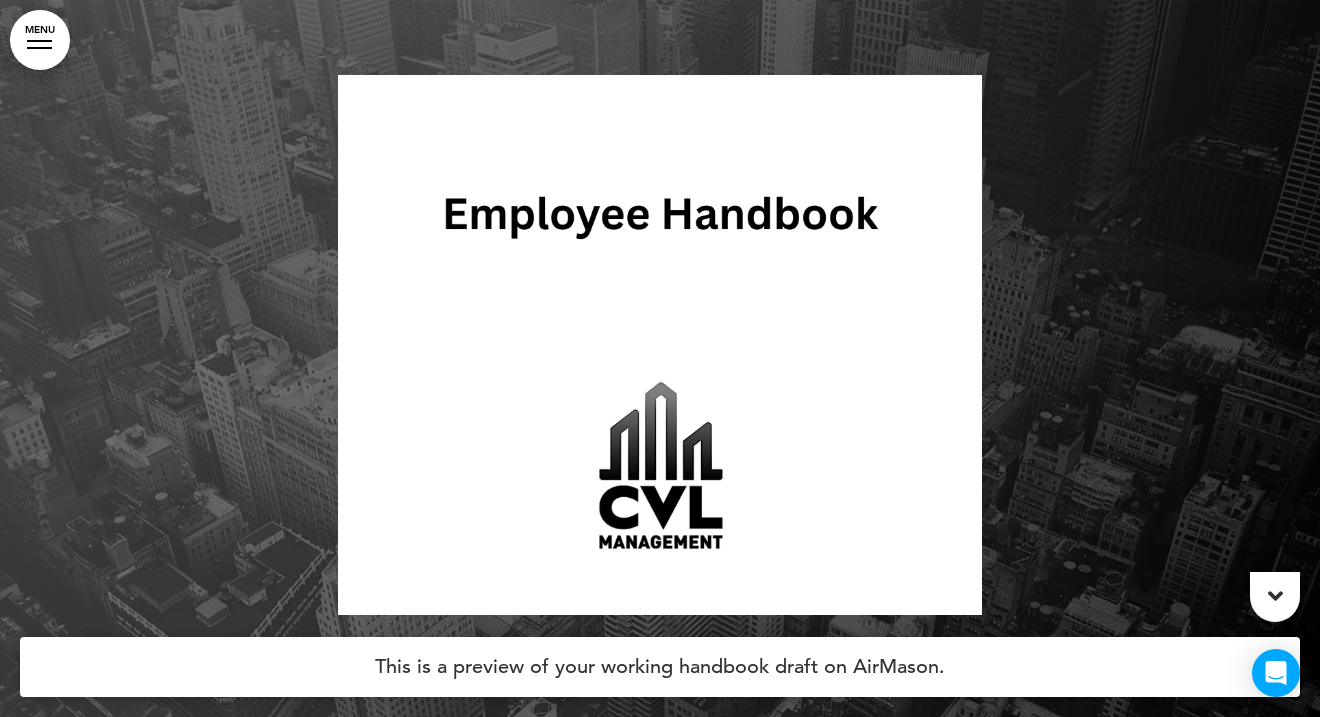scroll, scrollTop: 0, scrollLeft: 0, axis: both 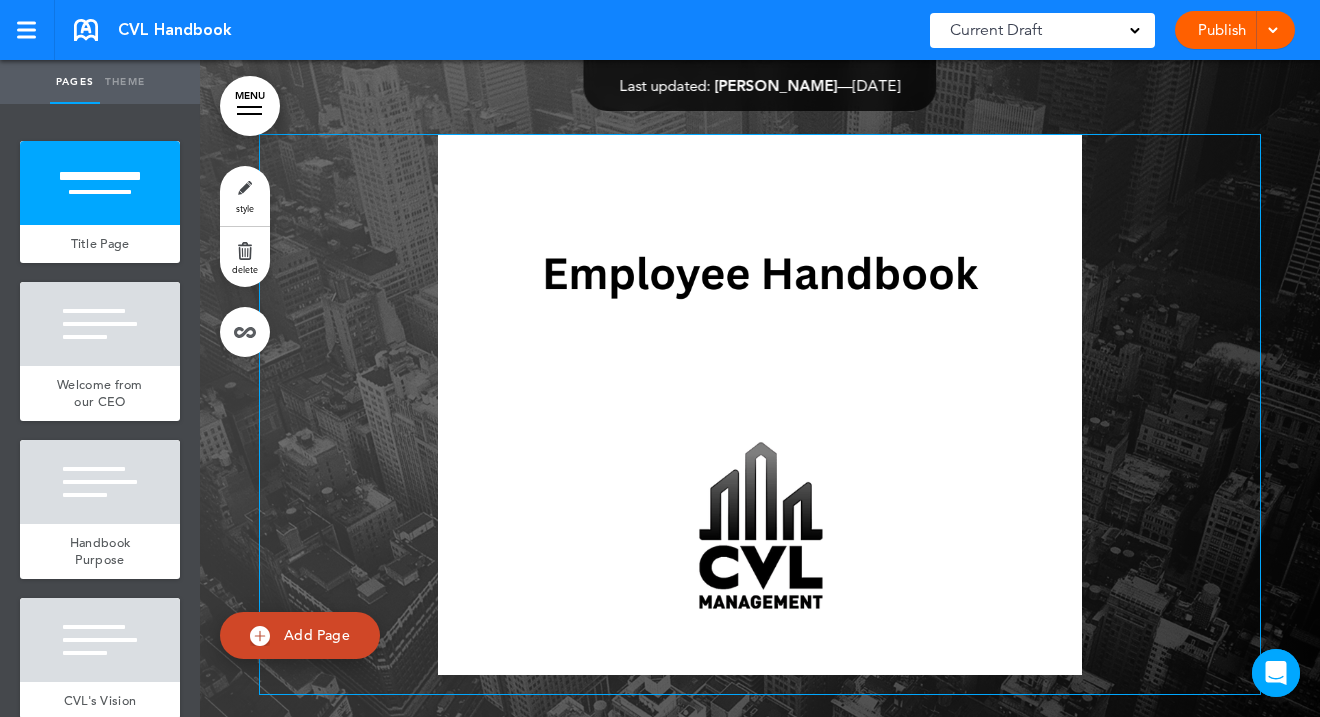 click at bounding box center [760, 405] 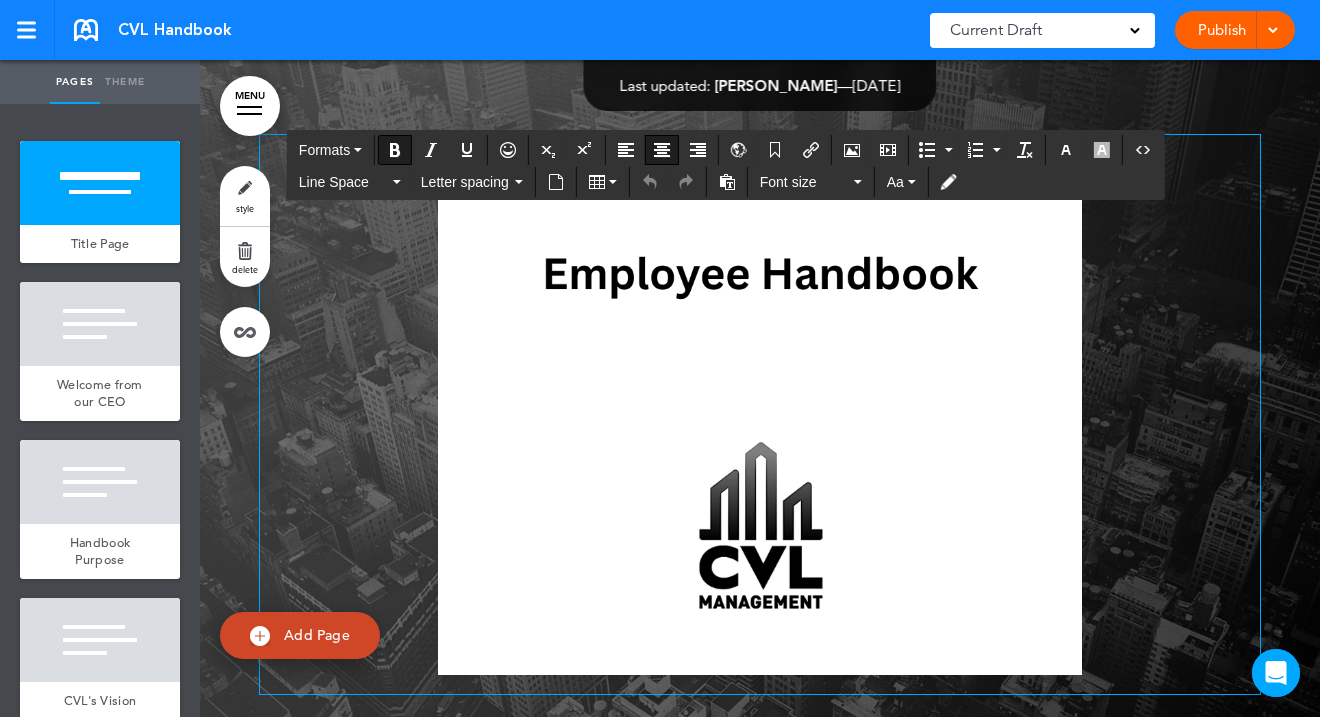 scroll, scrollTop: 0, scrollLeft: 0, axis: both 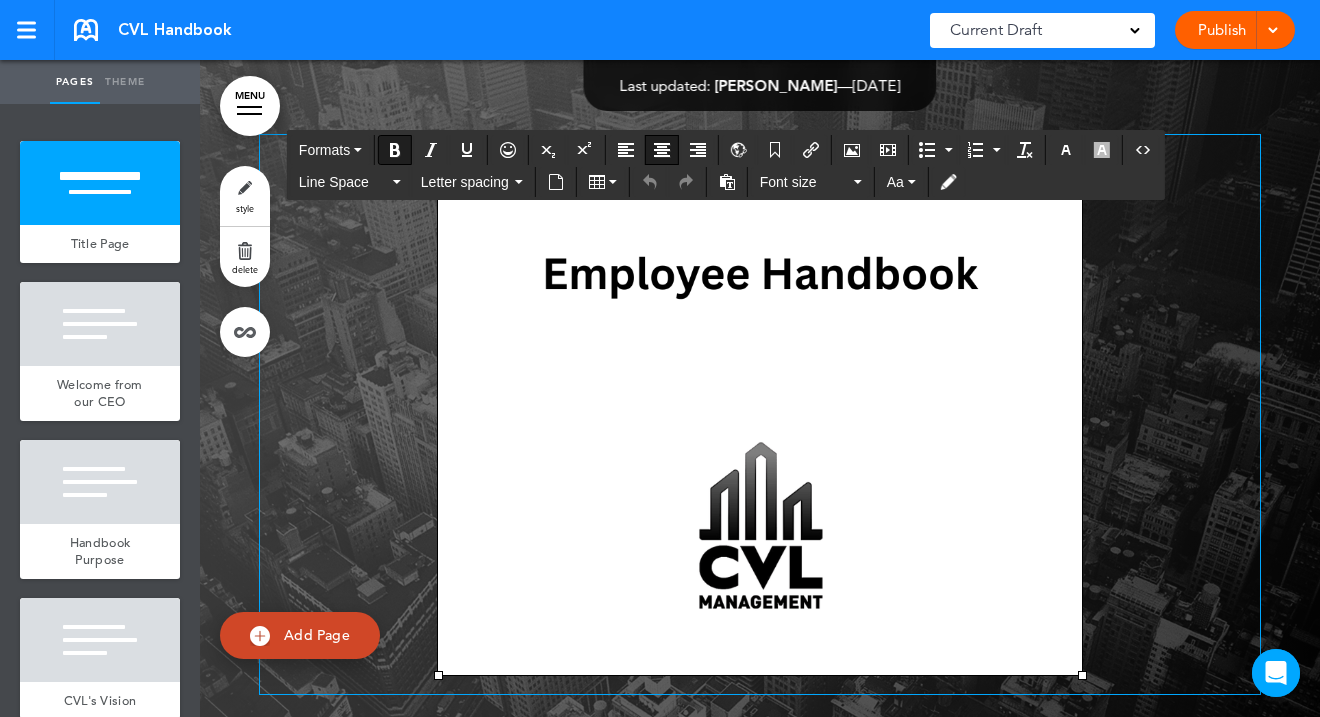 type 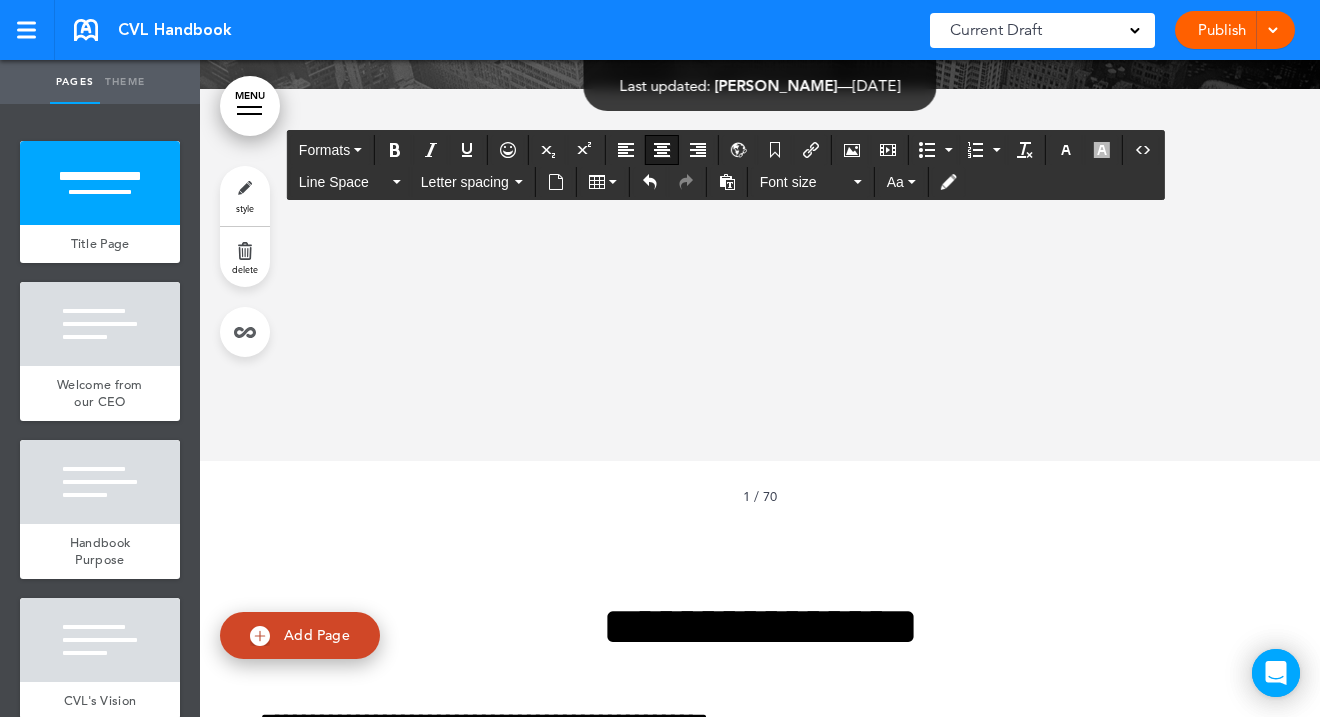 scroll, scrollTop: 0, scrollLeft: 0, axis: both 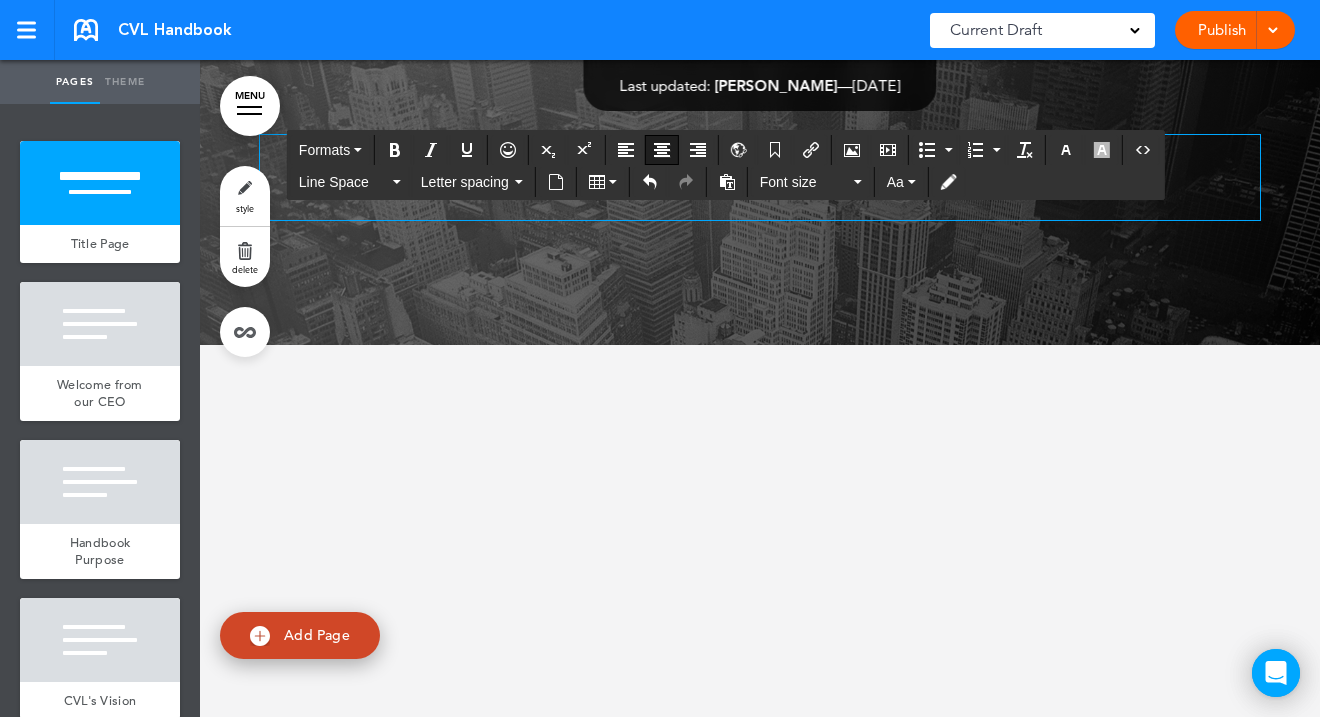 click at bounding box center (760, 177) 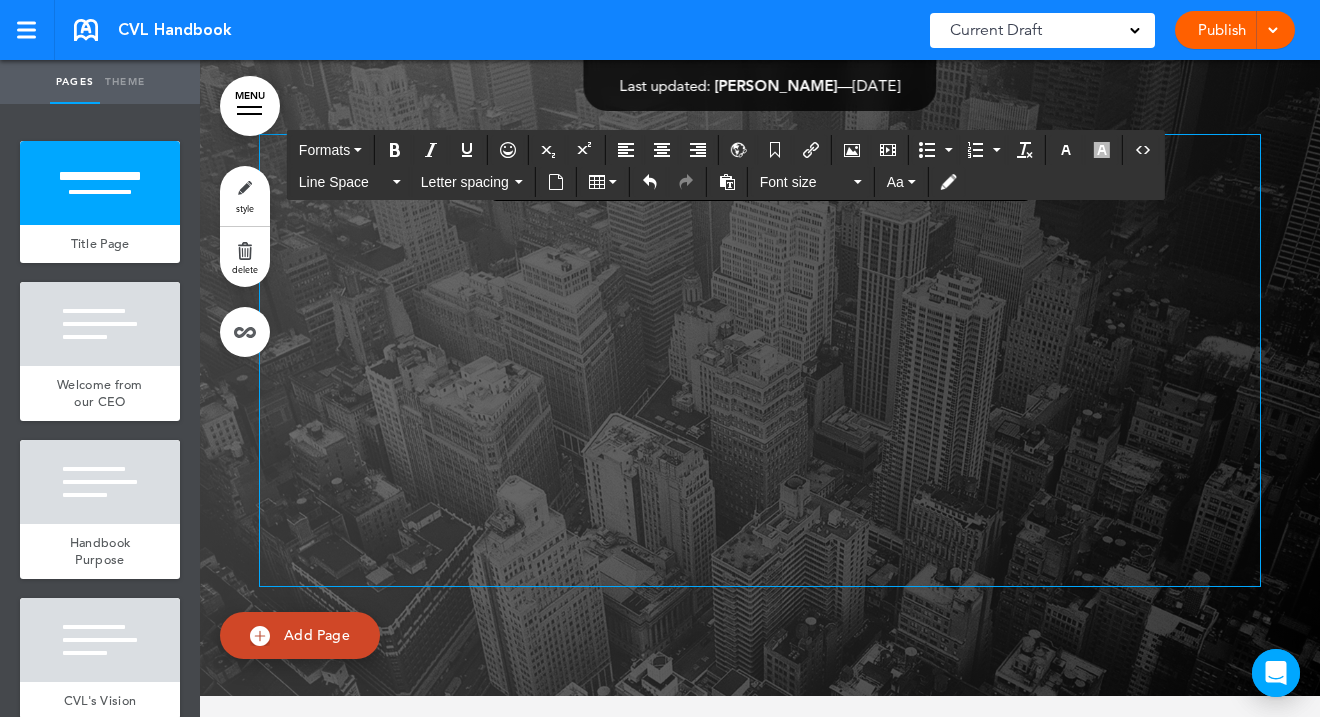 click on "**********" at bounding box center [760, 177] 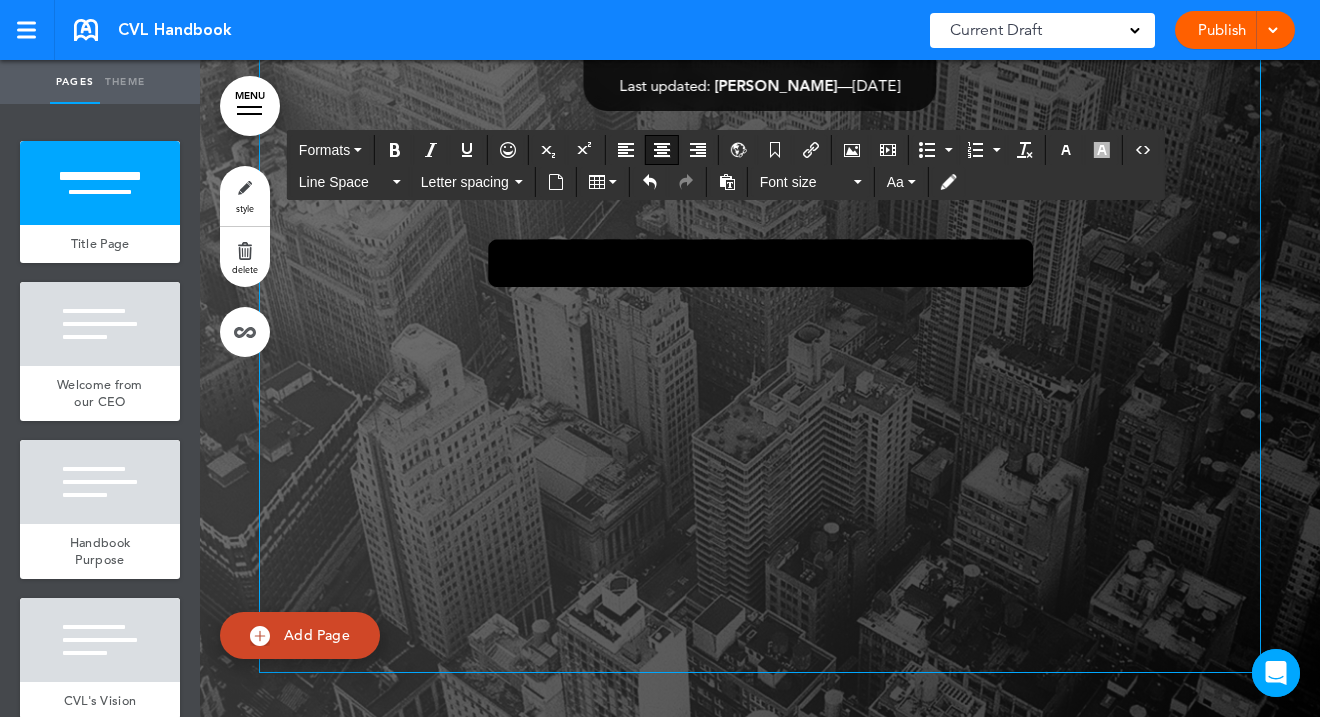 scroll, scrollTop: 280, scrollLeft: 0, axis: vertical 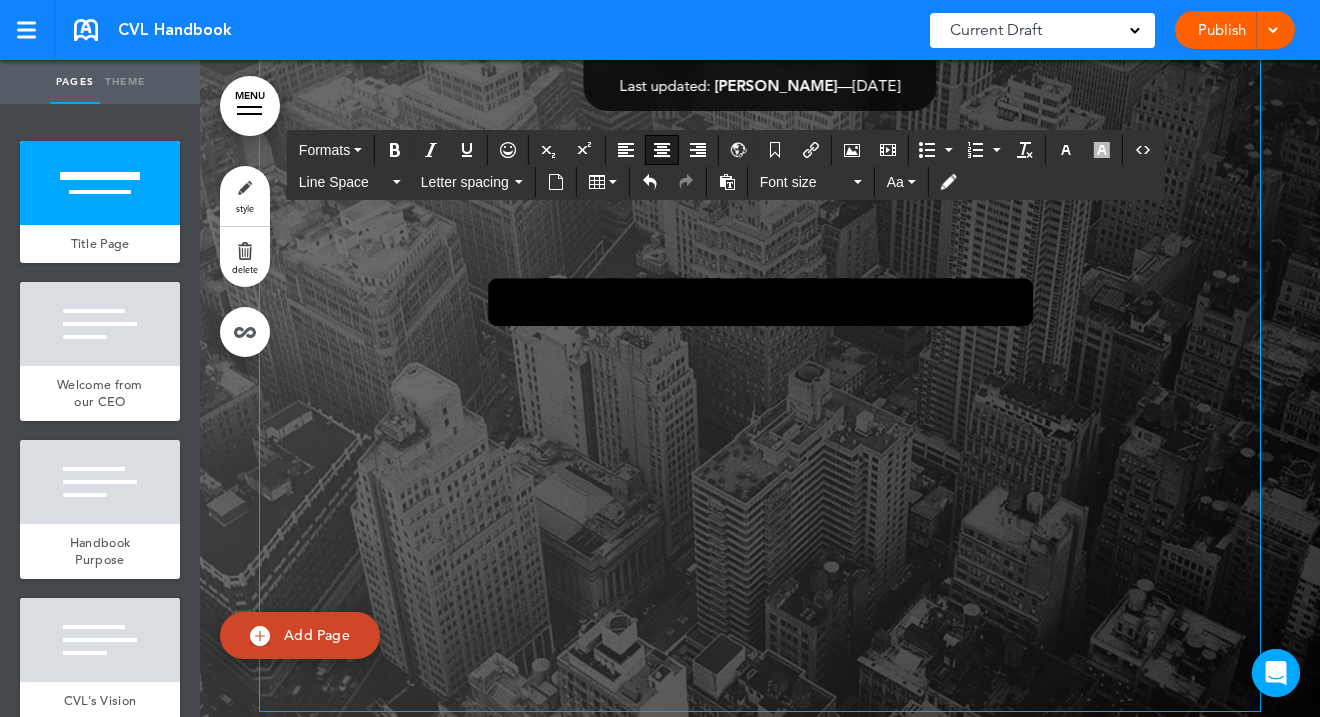 click on "**********" at bounding box center (760, 302) 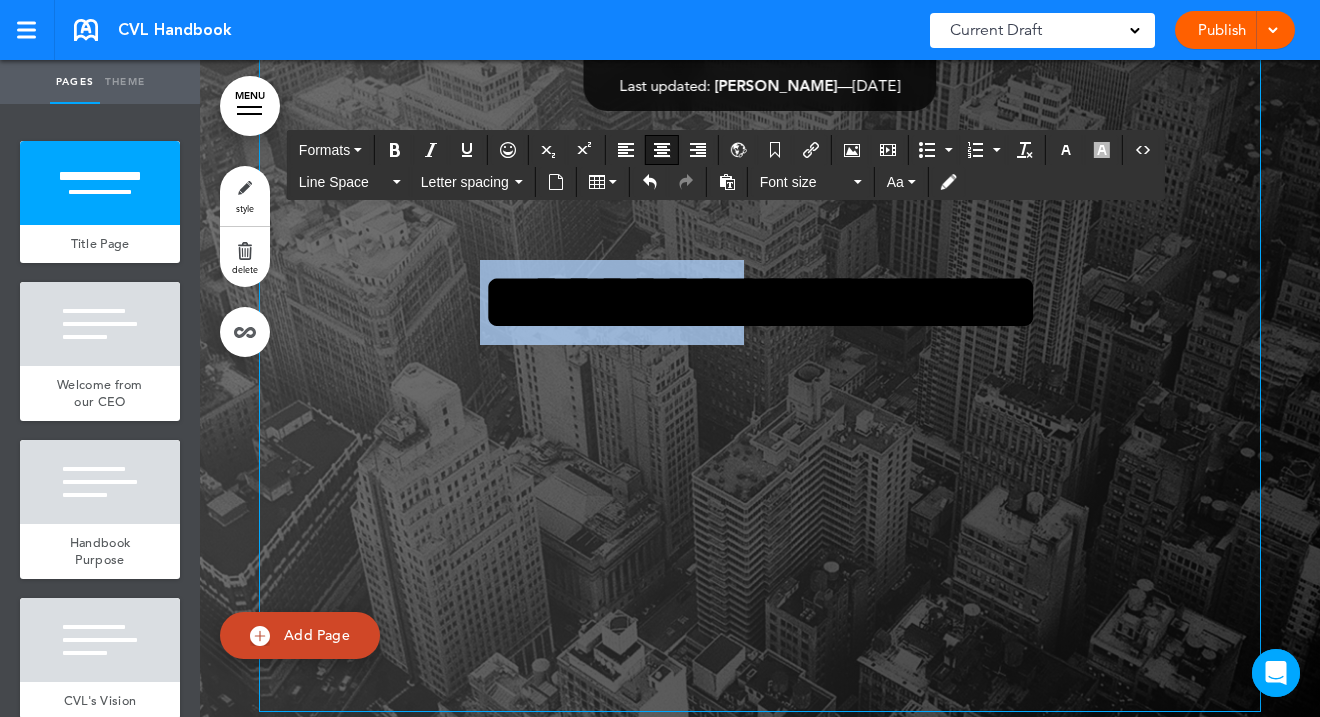 click on "**********" at bounding box center (760, 302) 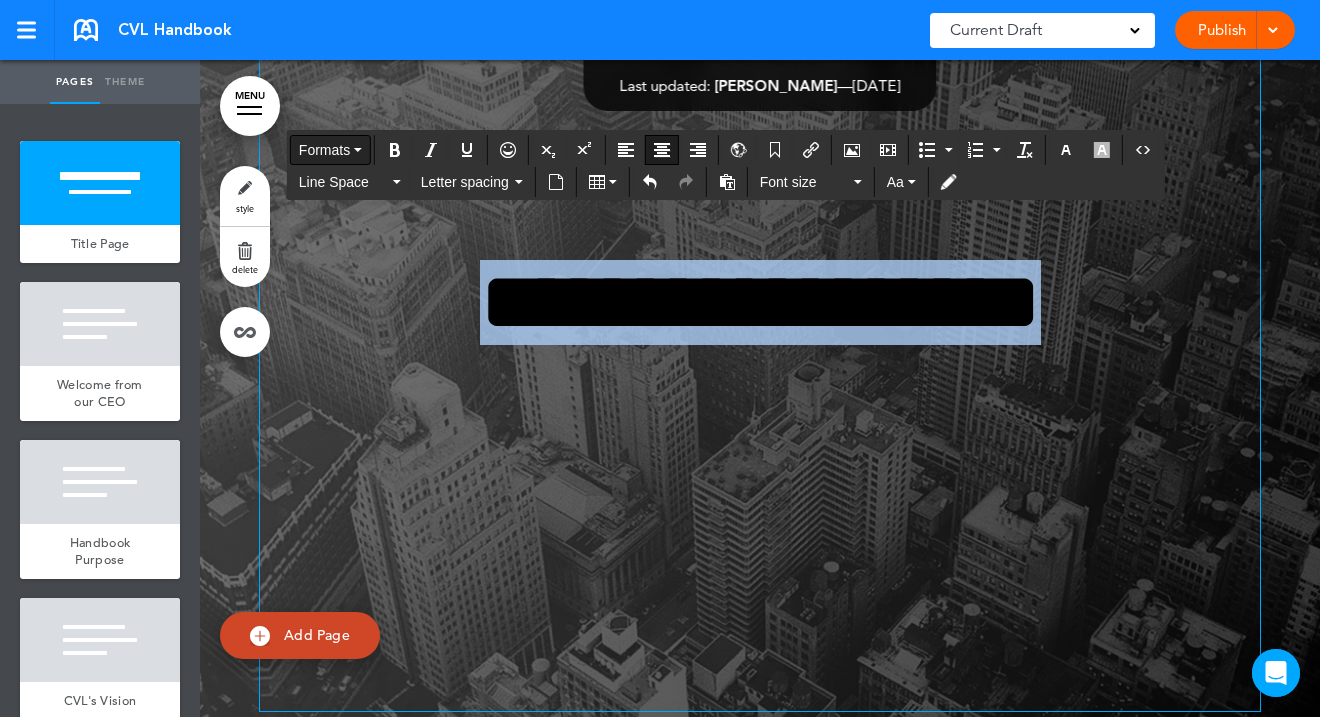 click on "Formats" at bounding box center (330, 150) 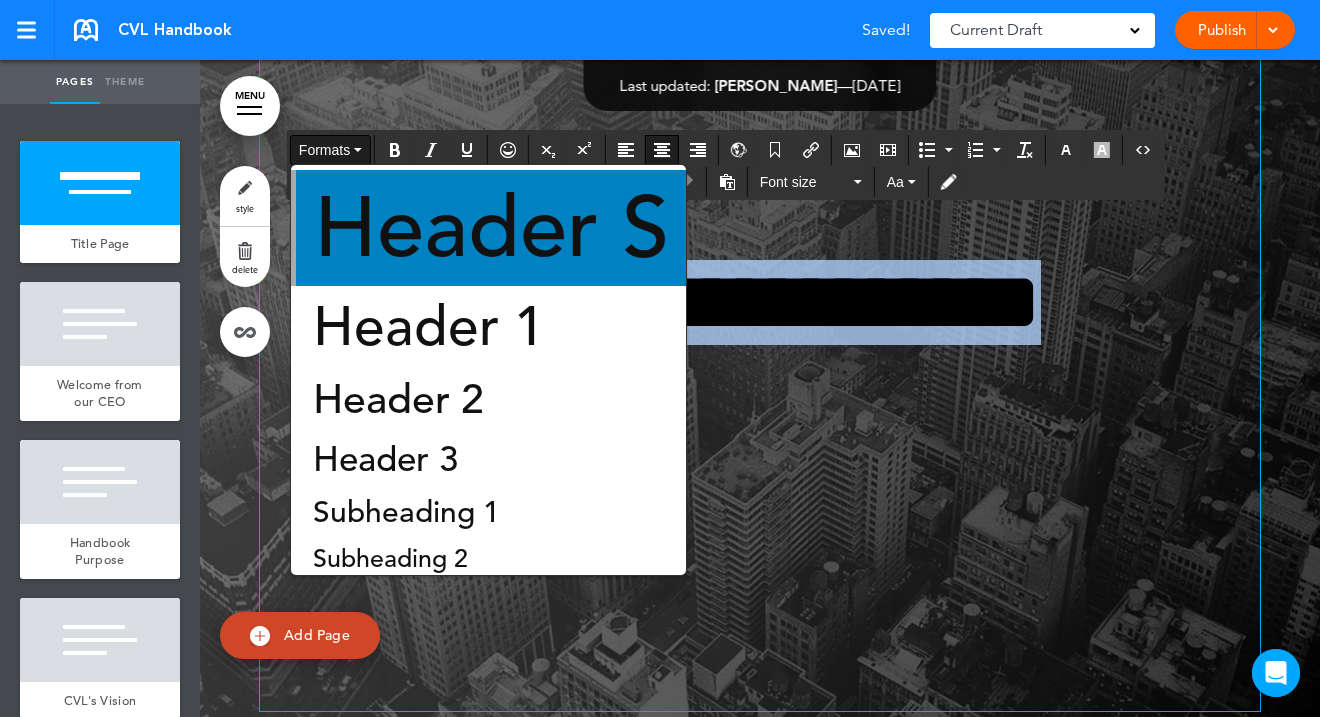 click on "Header S" at bounding box center [491, 228] 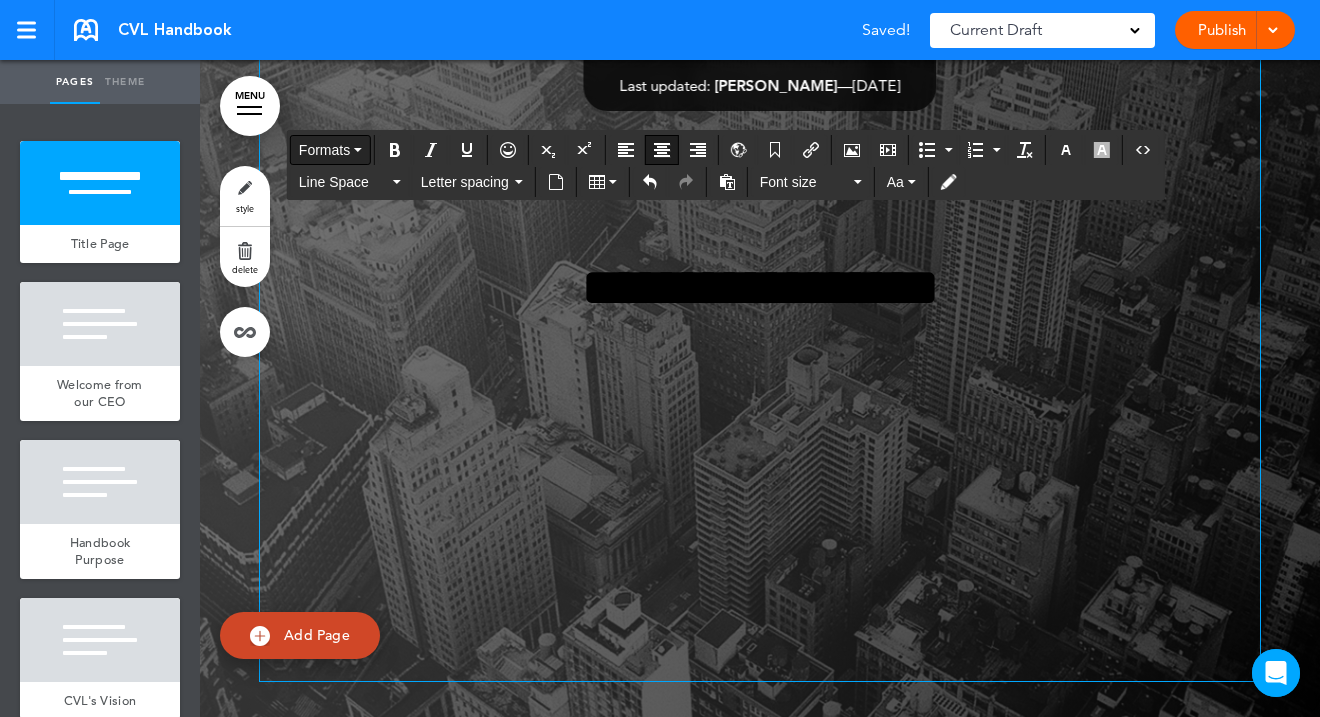 click on "Formats" at bounding box center (330, 150) 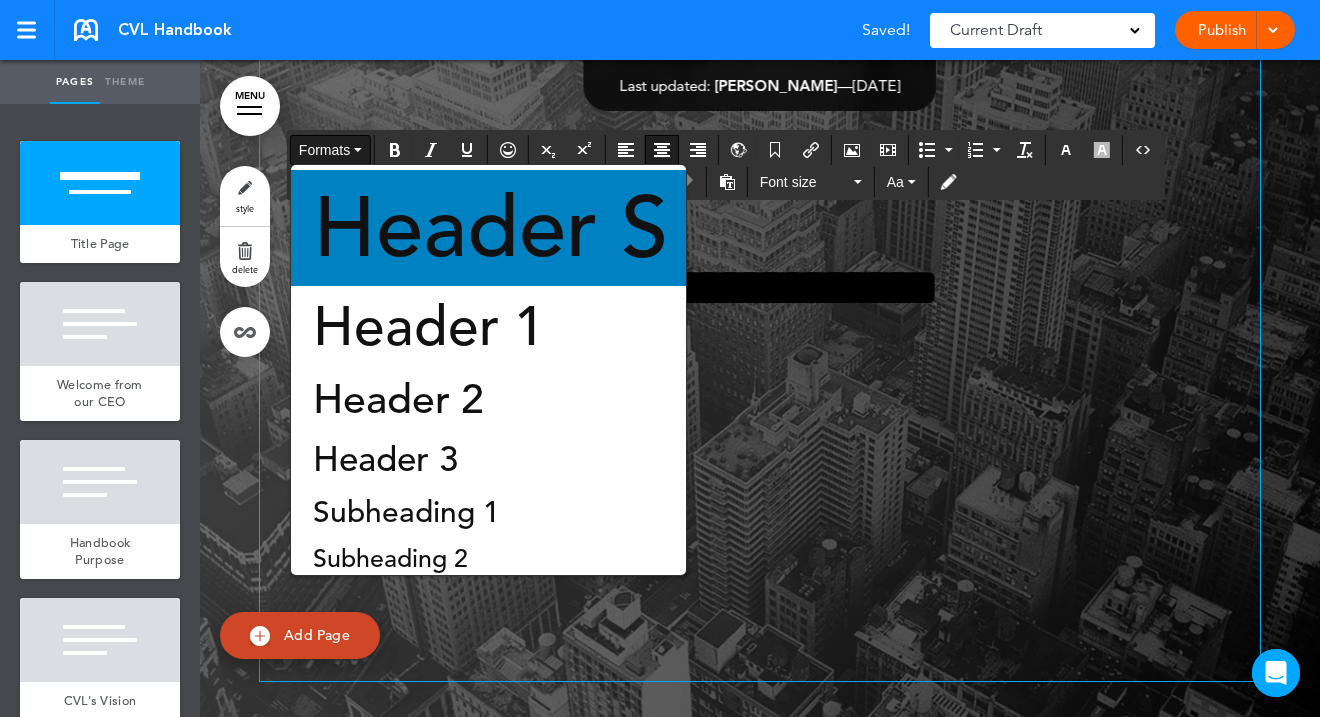 click on "Header S" at bounding box center (490, 228) 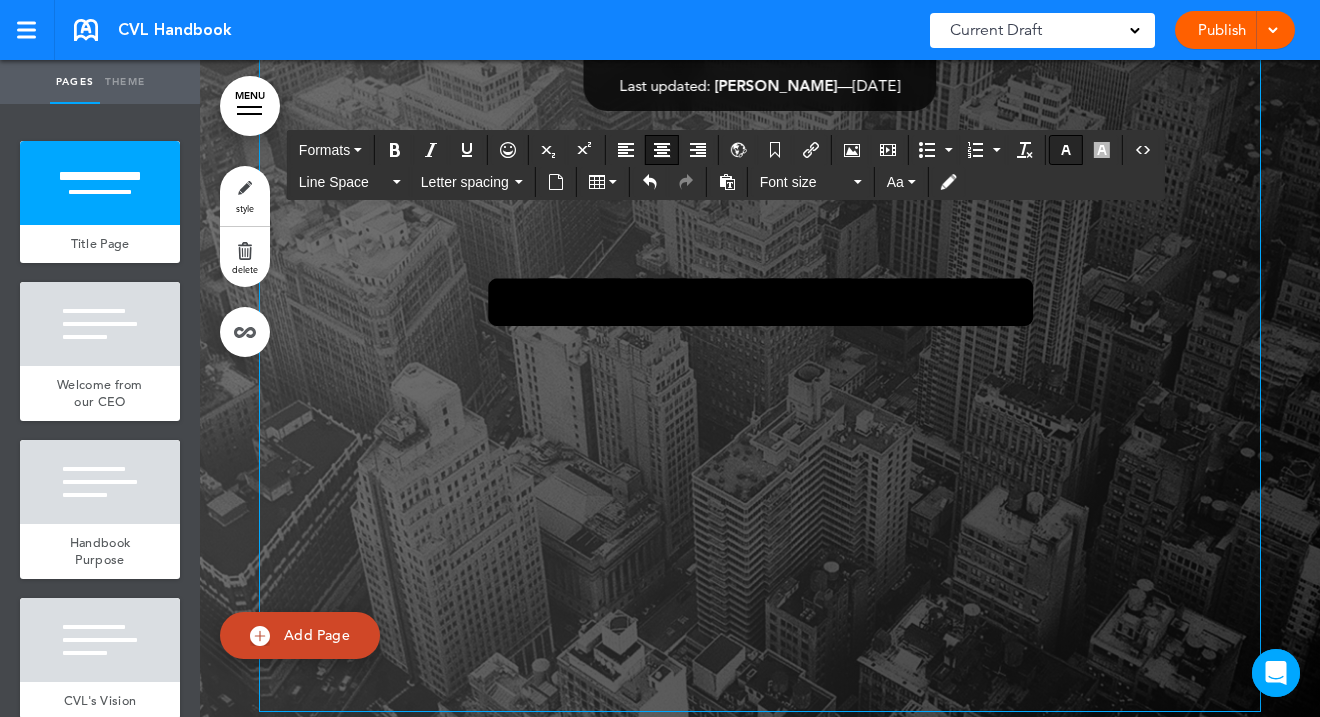 click at bounding box center [1066, 150] 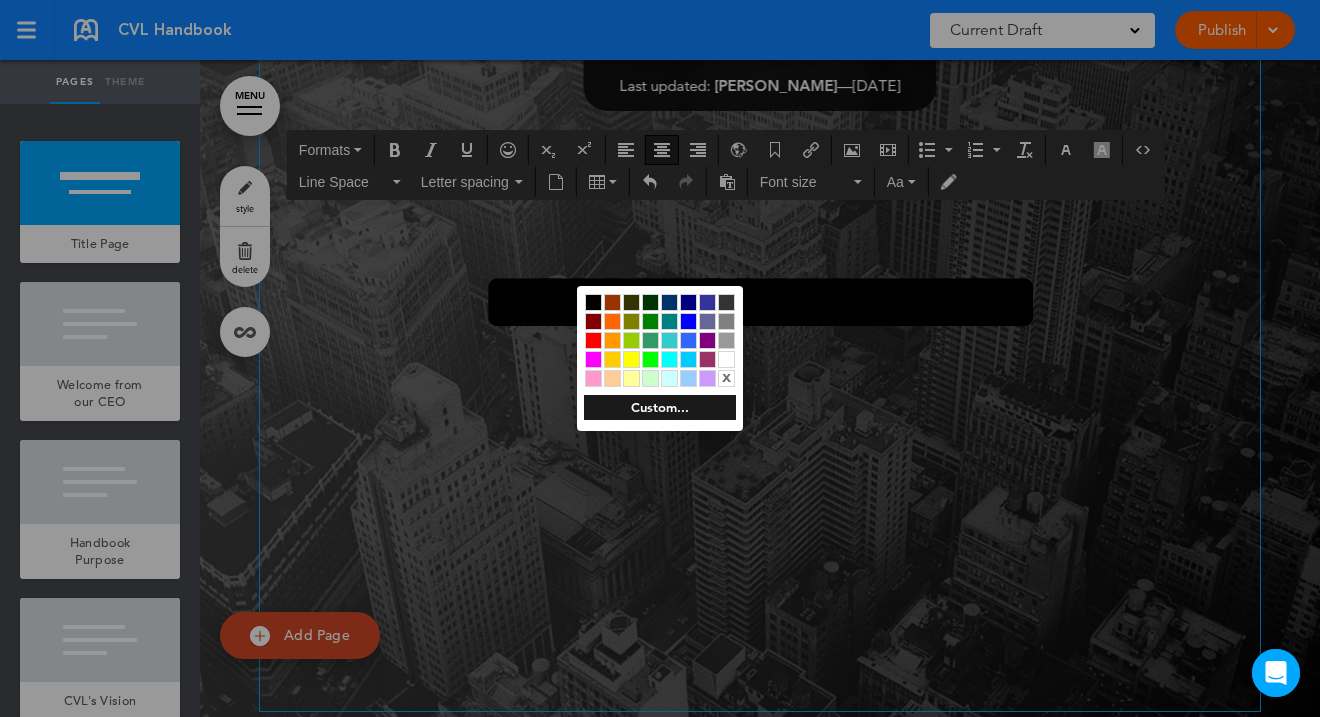 click at bounding box center (726, 359) 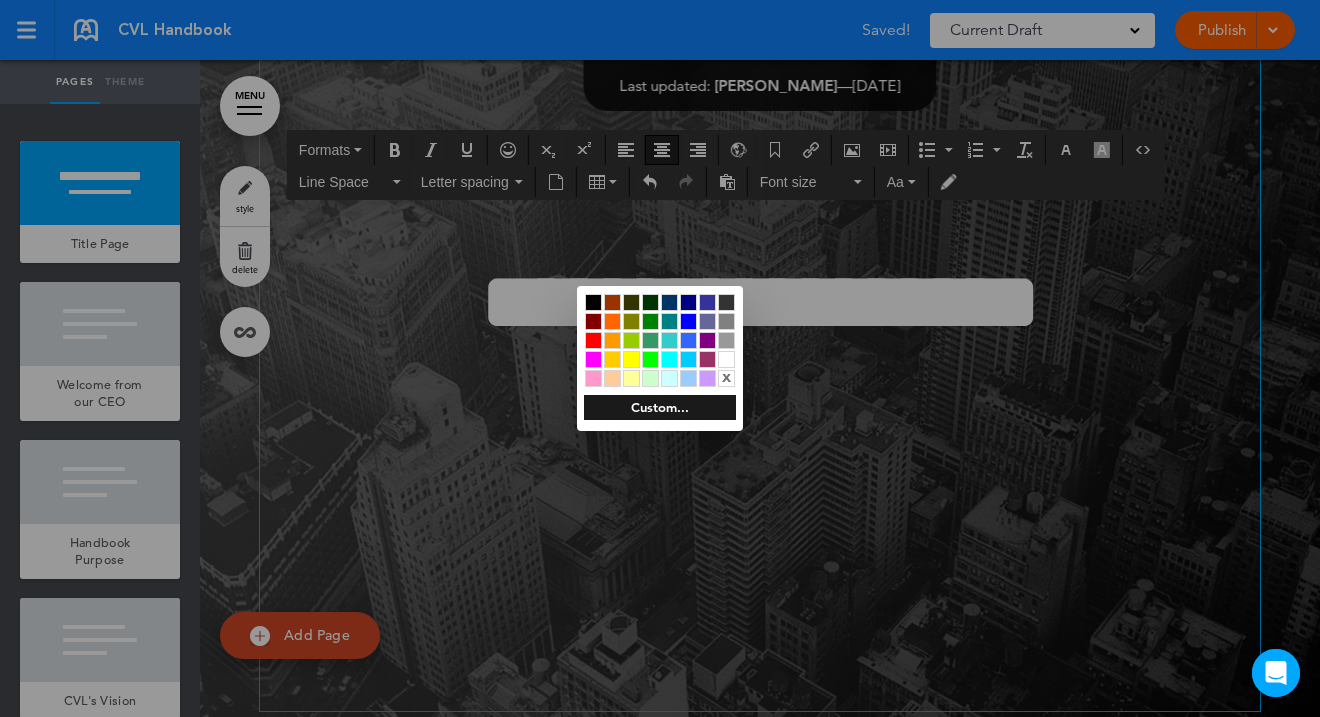 click at bounding box center (660, 358) 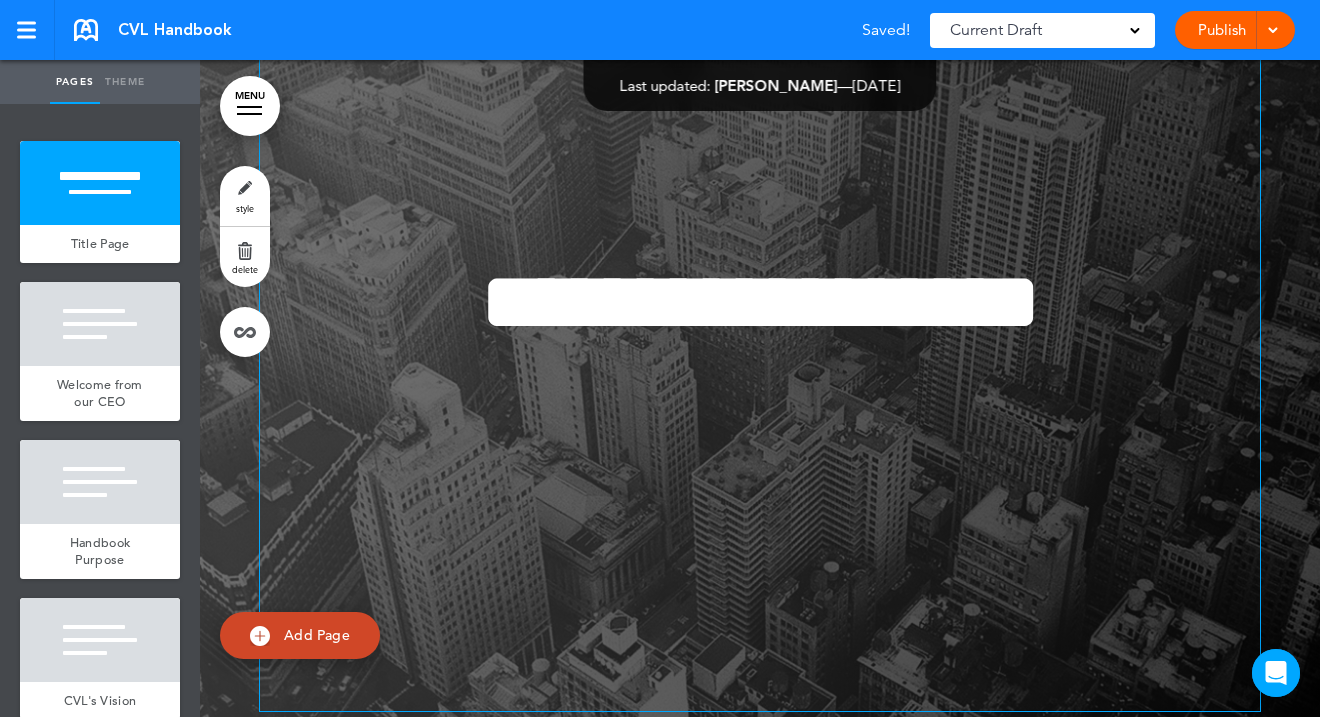 click on "**********" at bounding box center (760, 302) 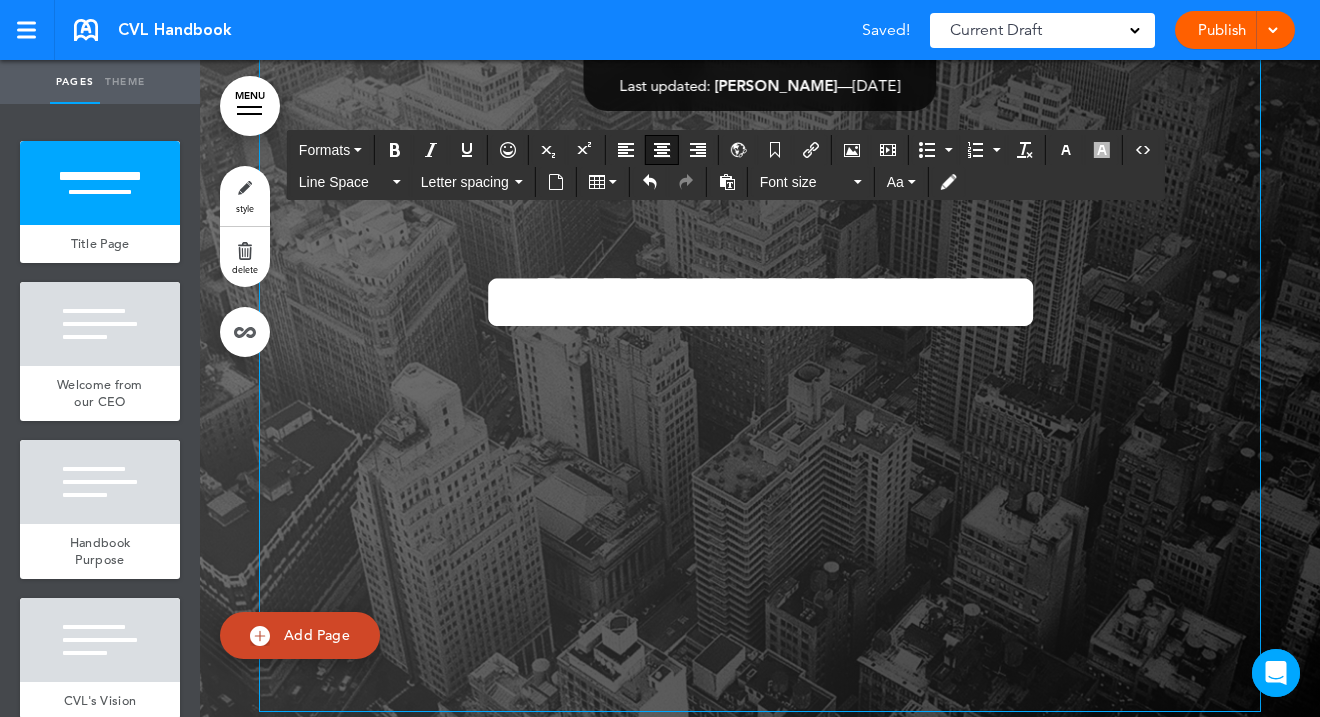 click on "**********" at bounding box center (760, 302) 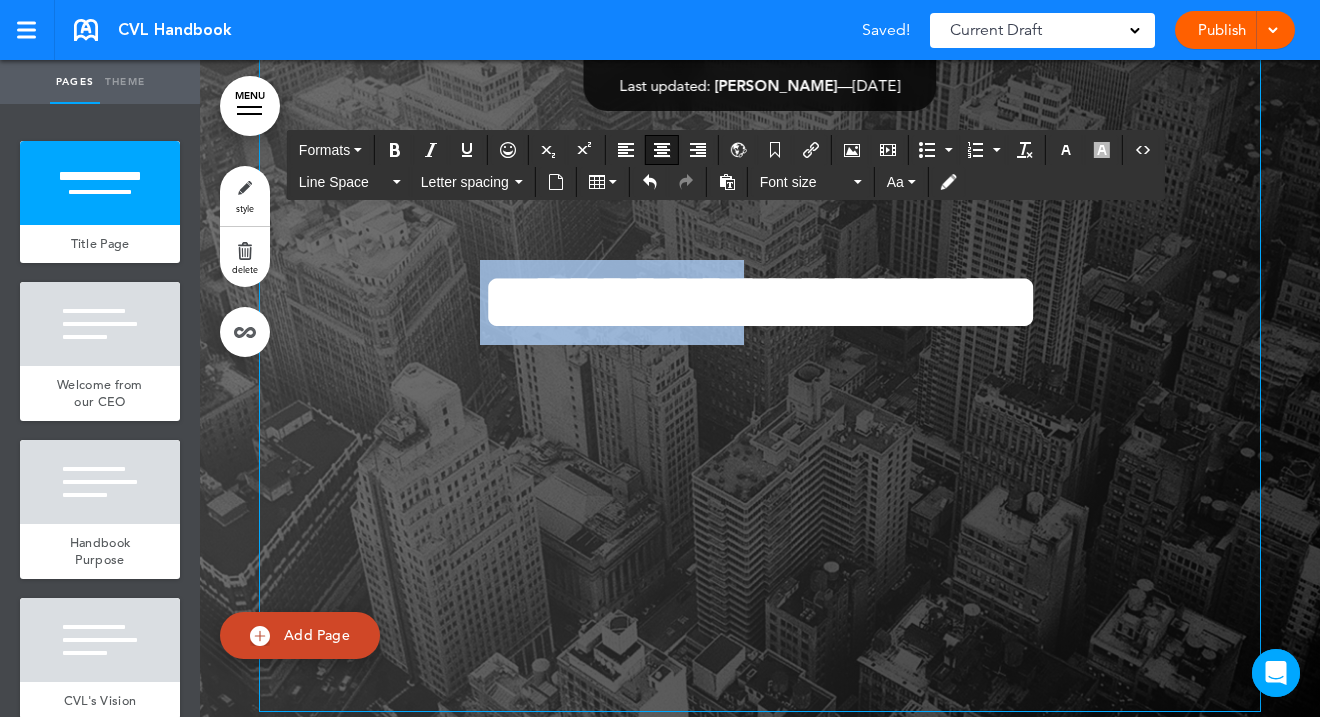 click on "**********" at bounding box center (760, 302) 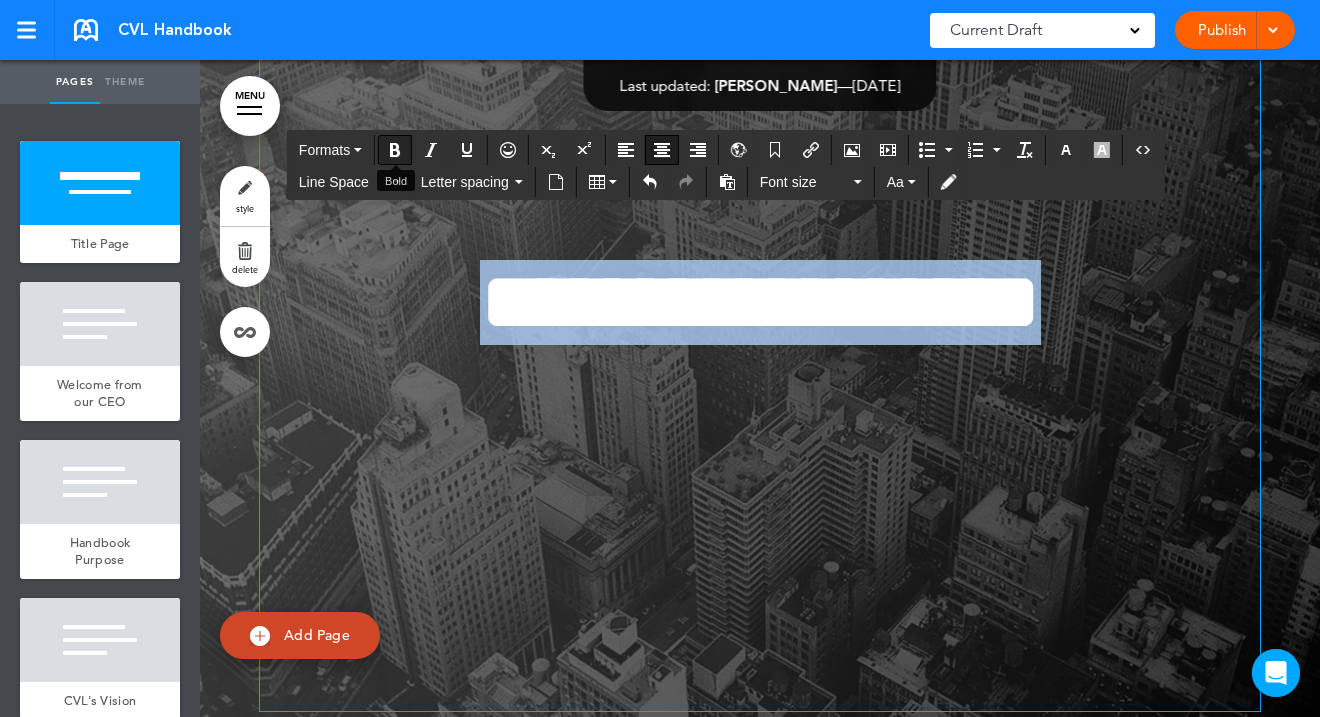 click at bounding box center (395, 150) 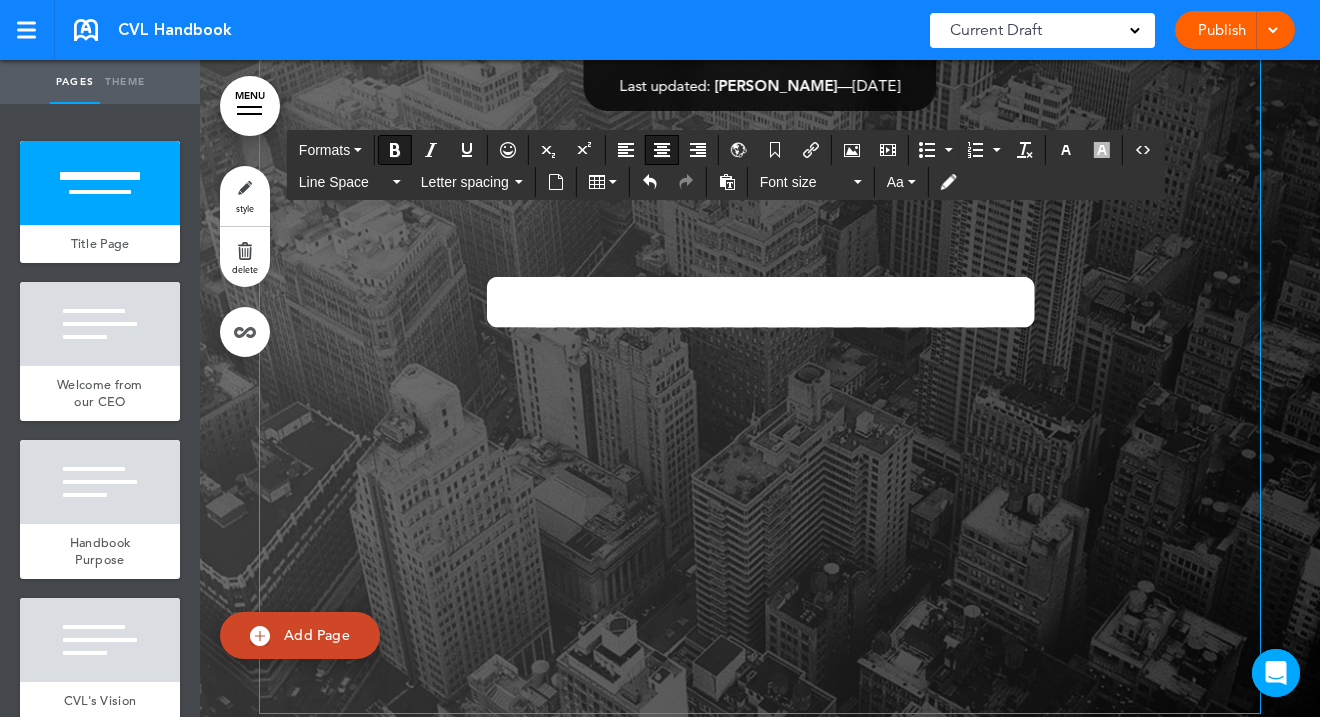 click on "**********" at bounding box center (760, 302) 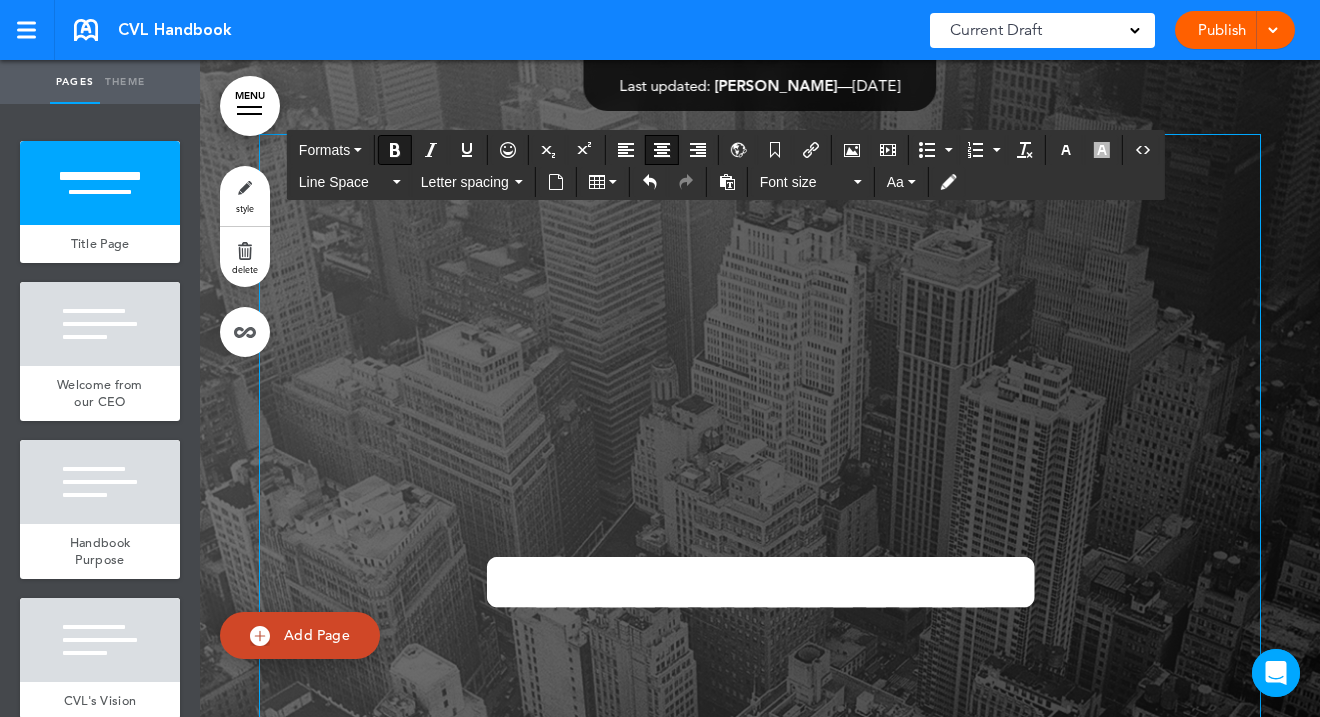 scroll, scrollTop: 8, scrollLeft: 0, axis: vertical 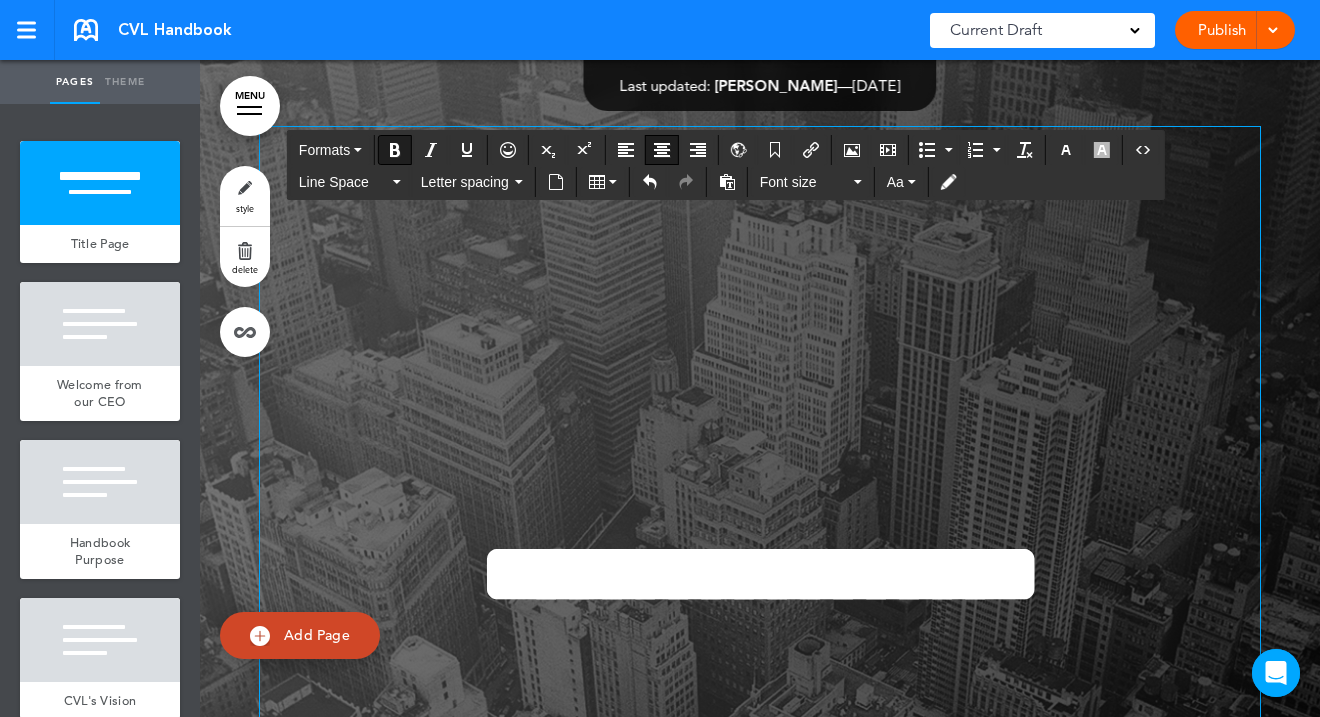 click on "**********" at bounding box center (760, 574) 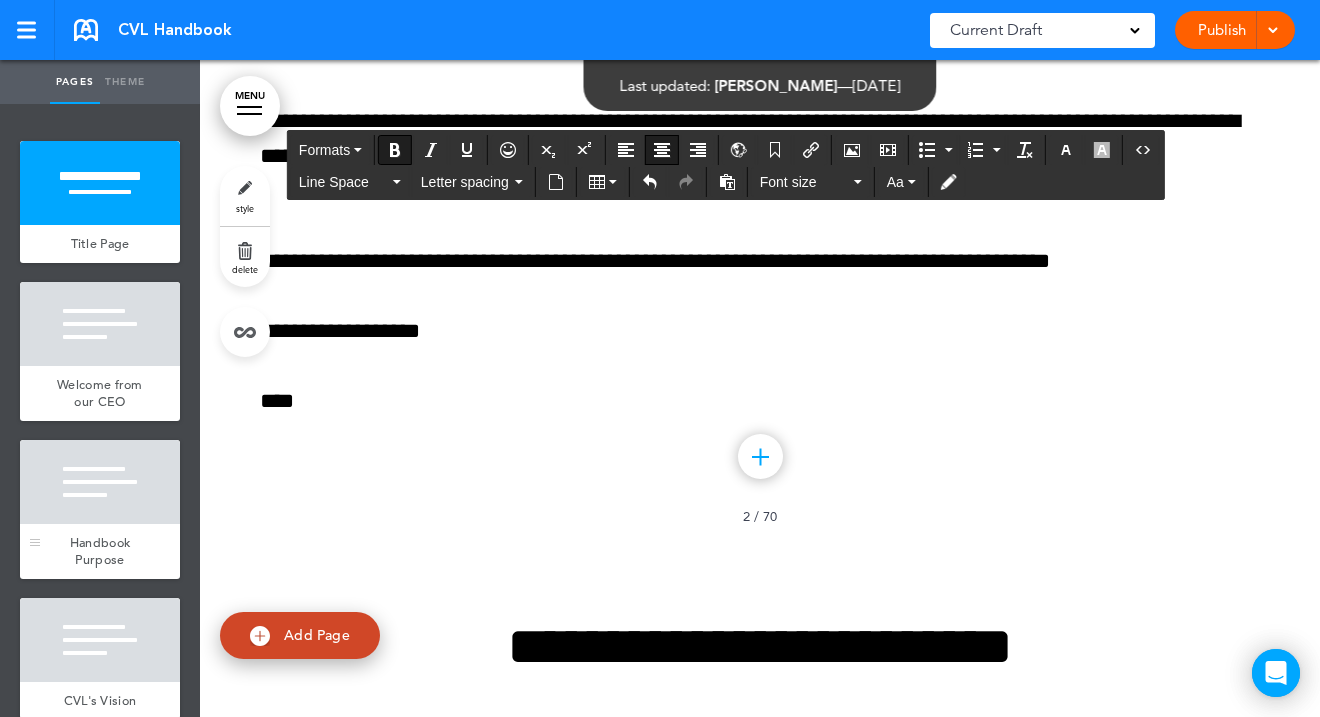 scroll, scrollTop: 1648, scrollLeft: 0, axis: vertical 